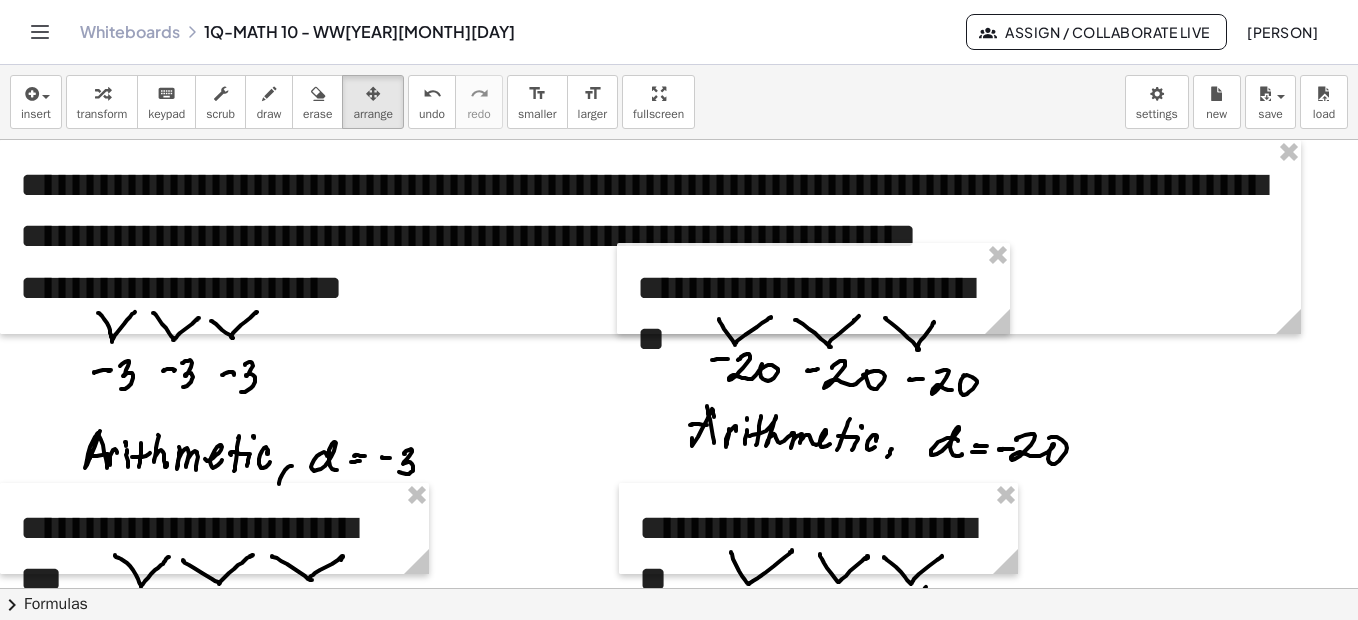 scroll, scrollTop: 0, scrollLeft: 0, axis: both 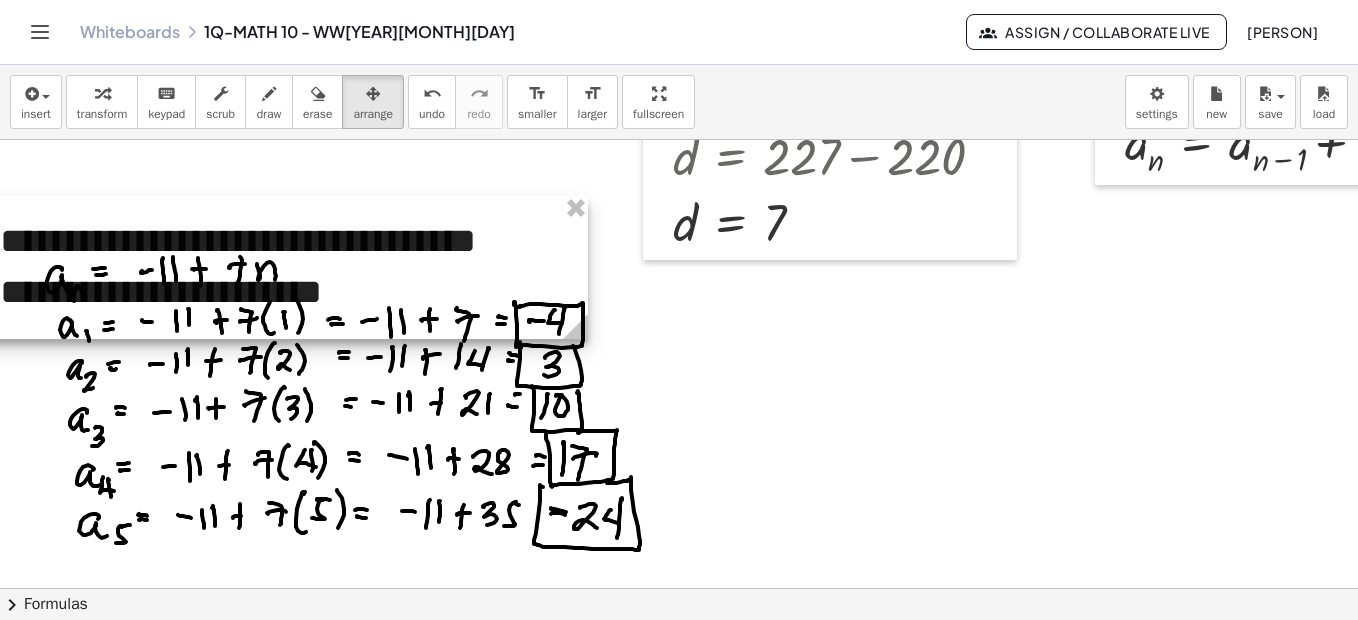 drag, startPoint x: 520, startPoint y: 208, endPoint x: 357, endPoint y: 221, distance: 163.51758 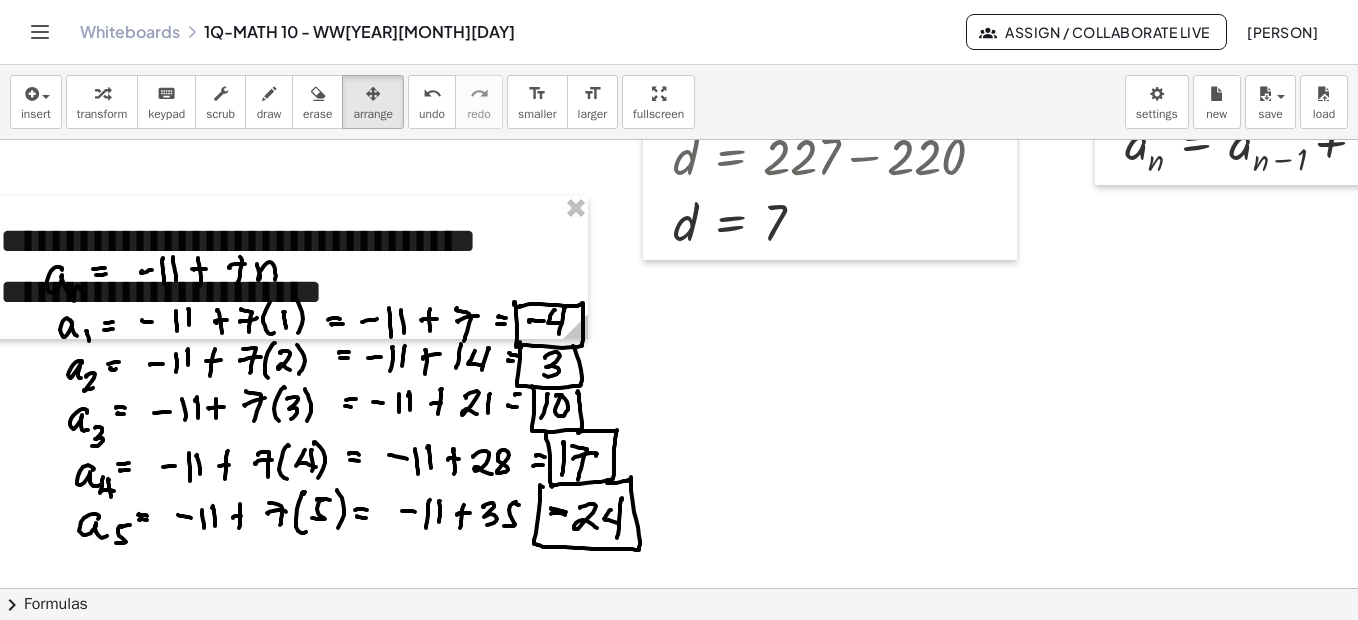 scroll, scrollTop: 3091, scrollLeft: 0, axis: vertical 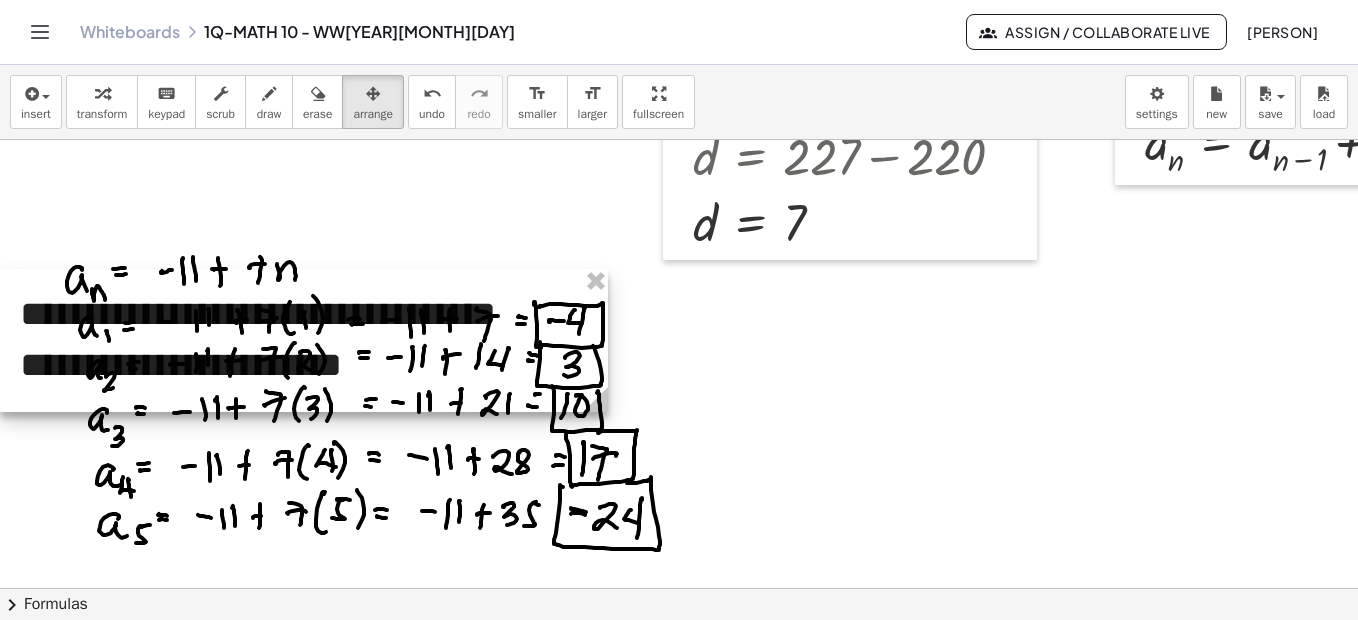 drag, startPoint x: 435, startPoint y: 219, endPoint x: 425, endPoint y: 292, distance: 73.68175 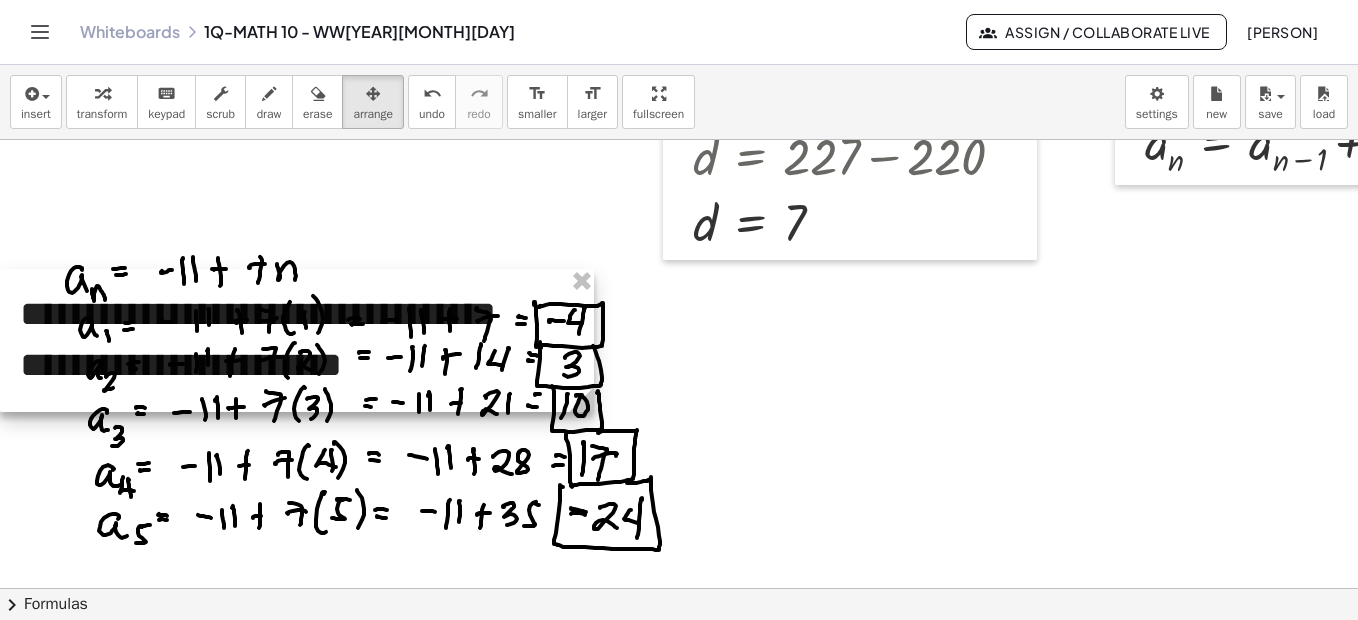 drag, startPoint x: 592, startPoint y: 409, endPoint x: 578, endPoint y: 424, distance: 20.518284 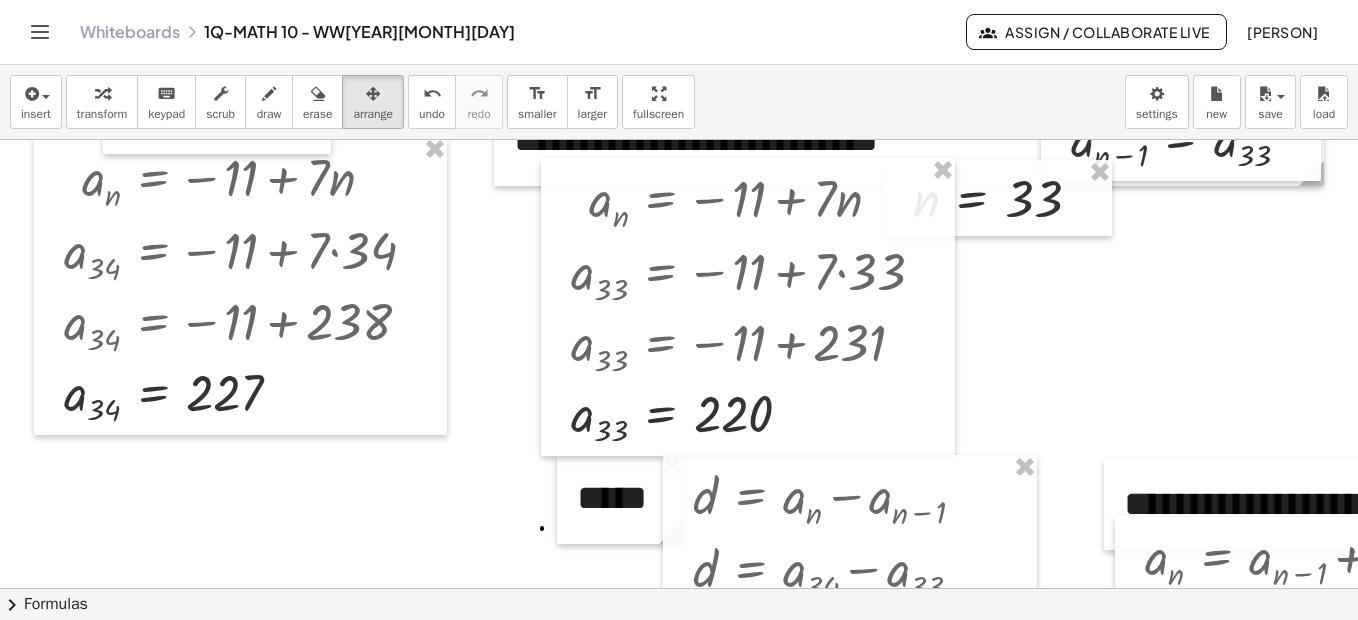 scroll, scrollTop: 2505, scrollLeft: 0, axis: vertical 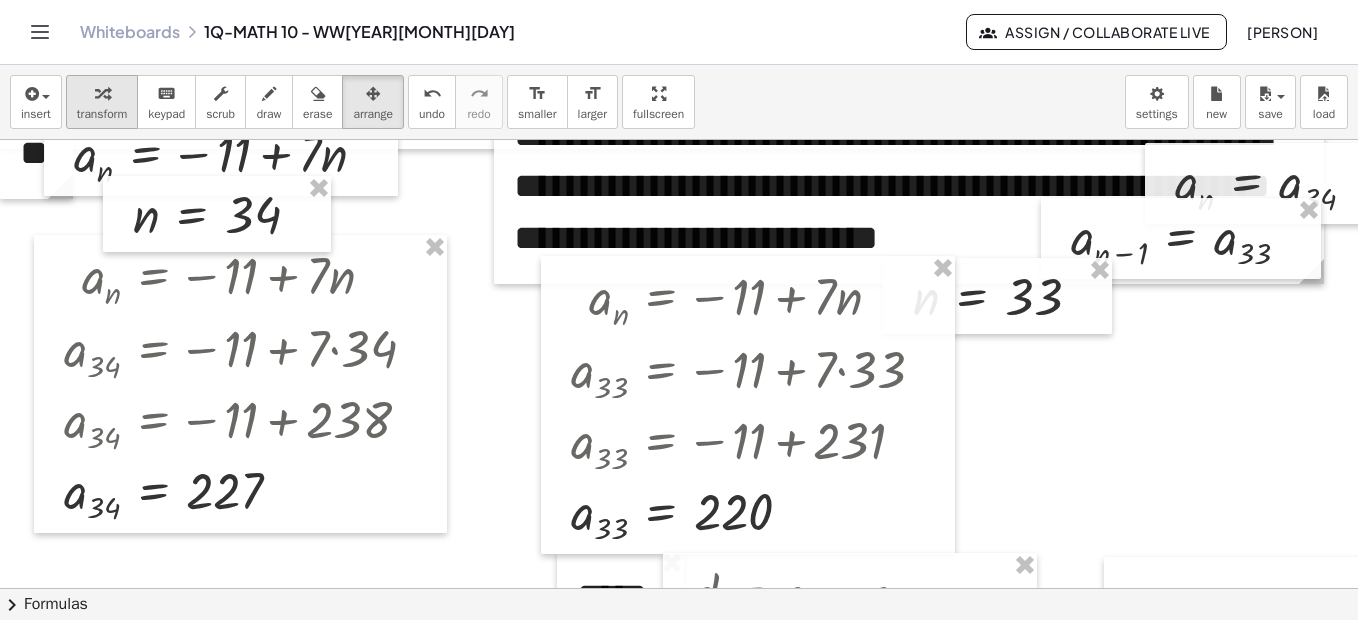 click at bounding box center [102, 93] 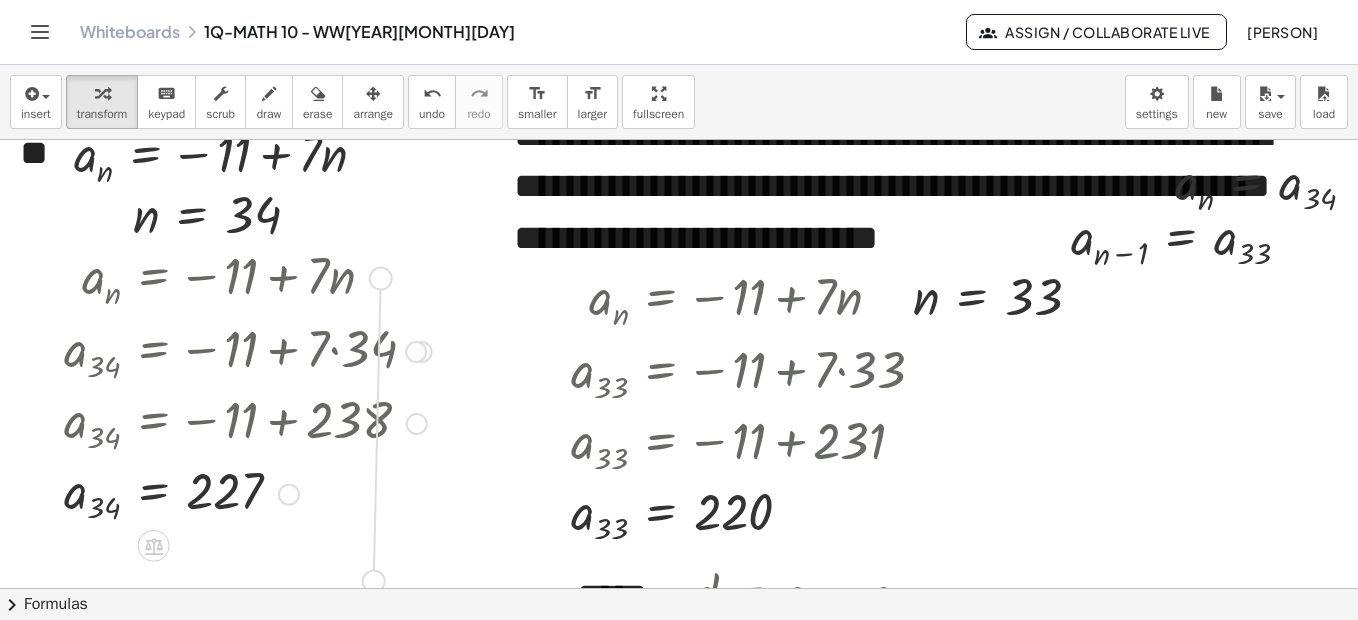 drag, startPoint x: 377, startPoint y: 279, endPoint x: 370, endPoint y: 586, distance: 307.0798 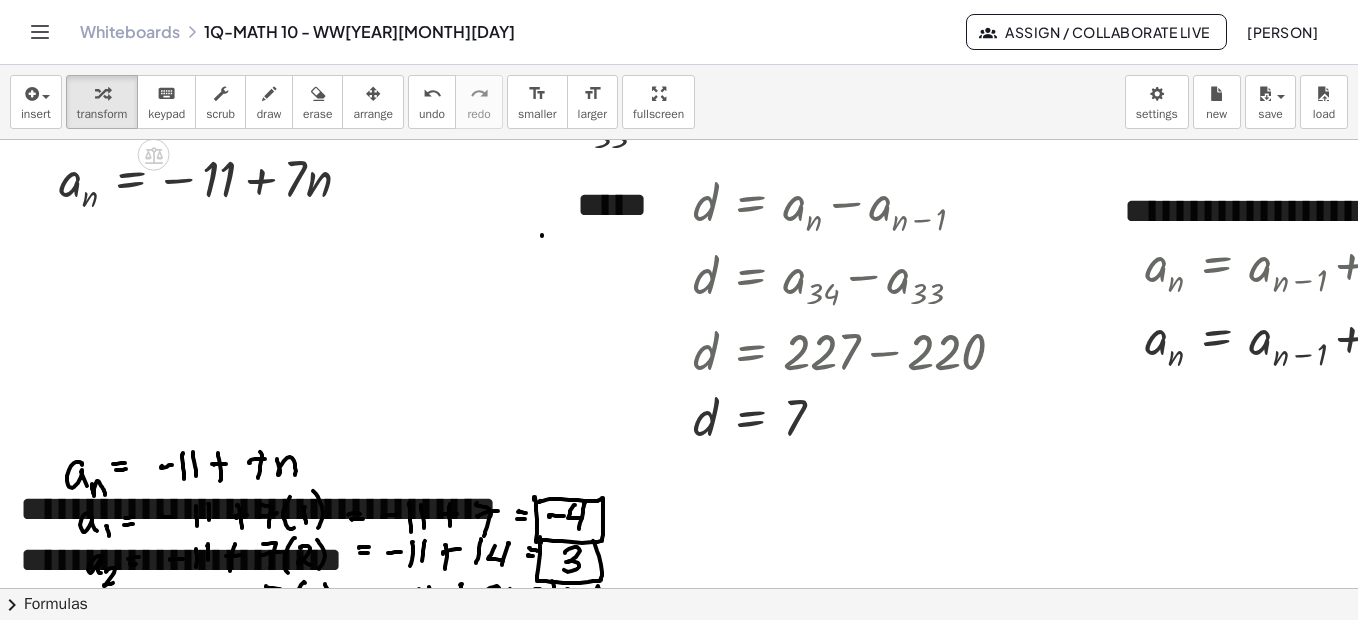 scroll, scrollTop: 2876, scrollLeft: 0, axis: vertical 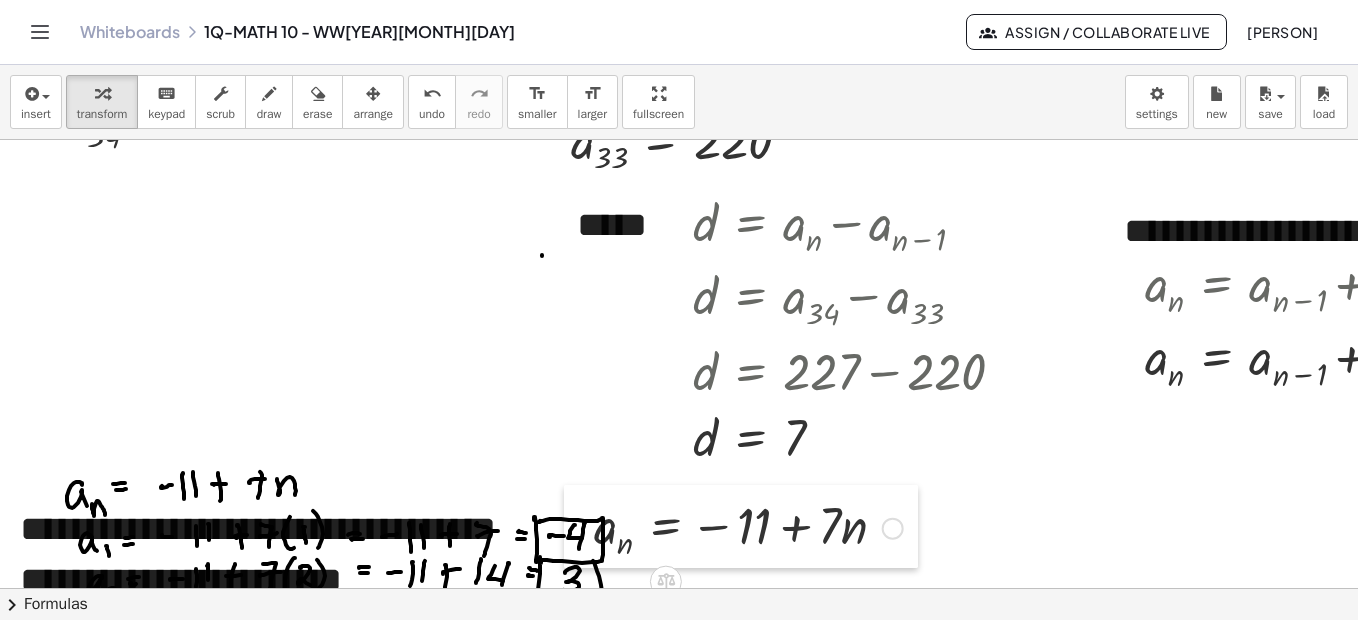 drag, startPoint x: 40, startPoint y: 186, endPoint x: 575, endPoint y: 513, distance: 627.01996 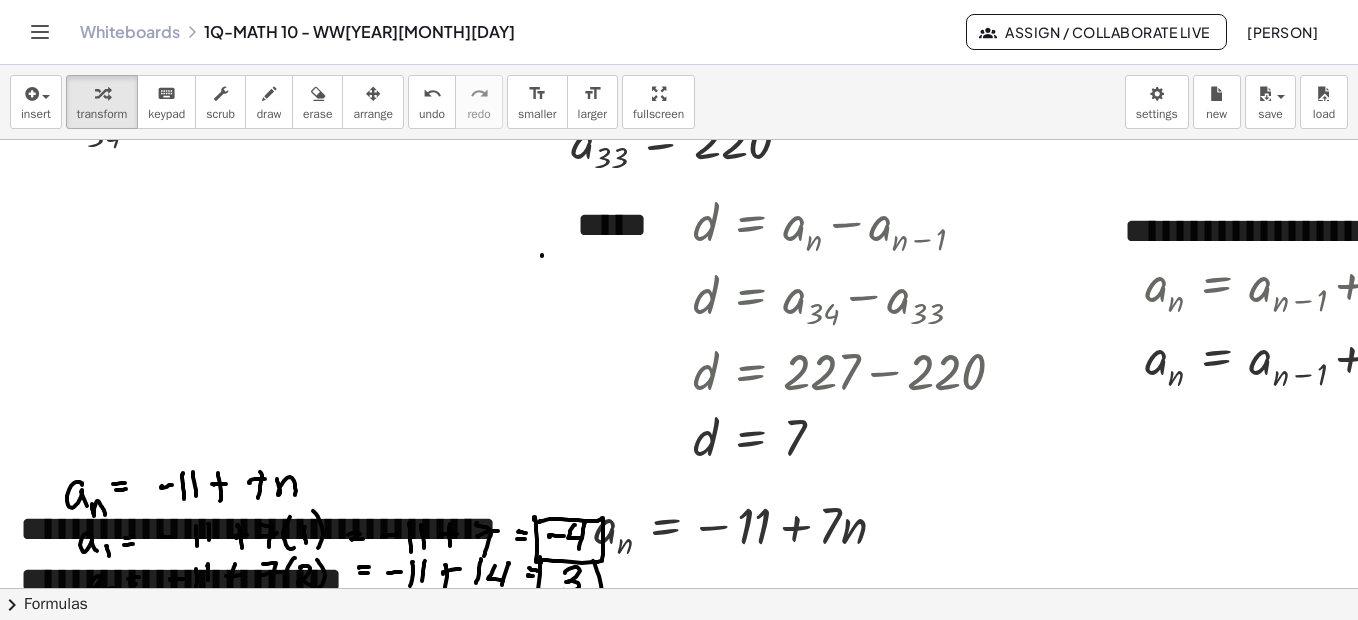 click at bounding box center [957, 1044] 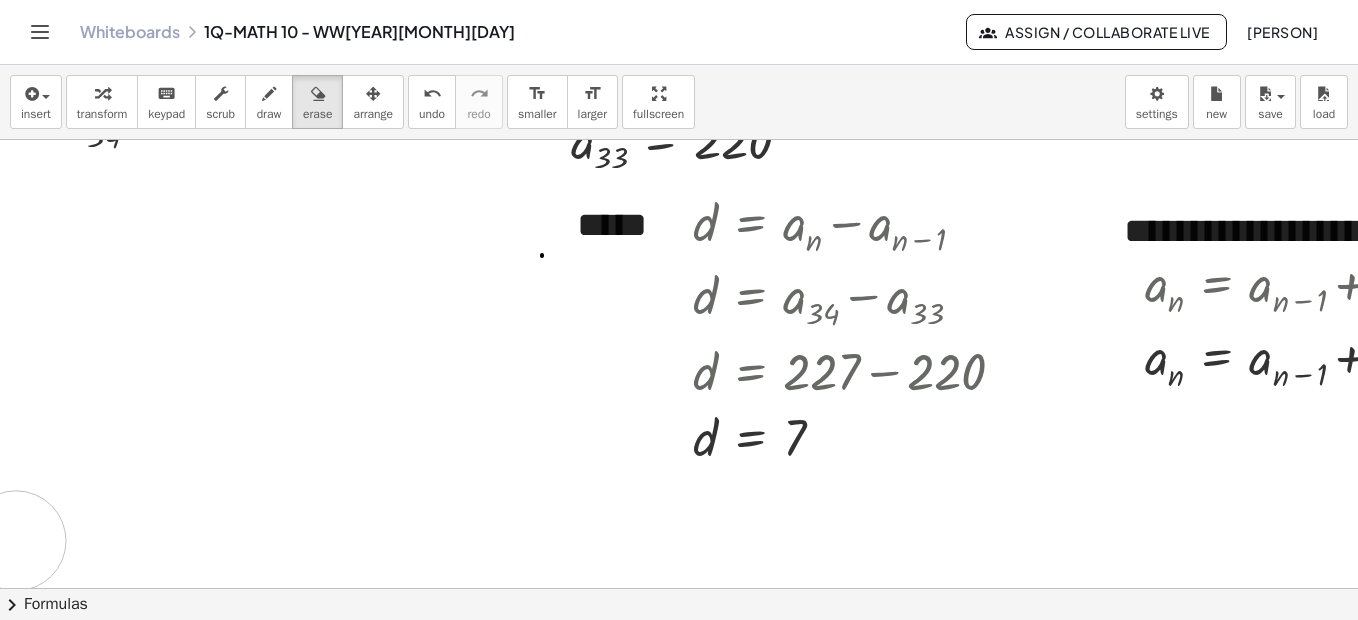 drag, startPoint x: 68, startPoint y: 426, endPoint x: 1345, endPoint y: 297, distance: 1283.4991 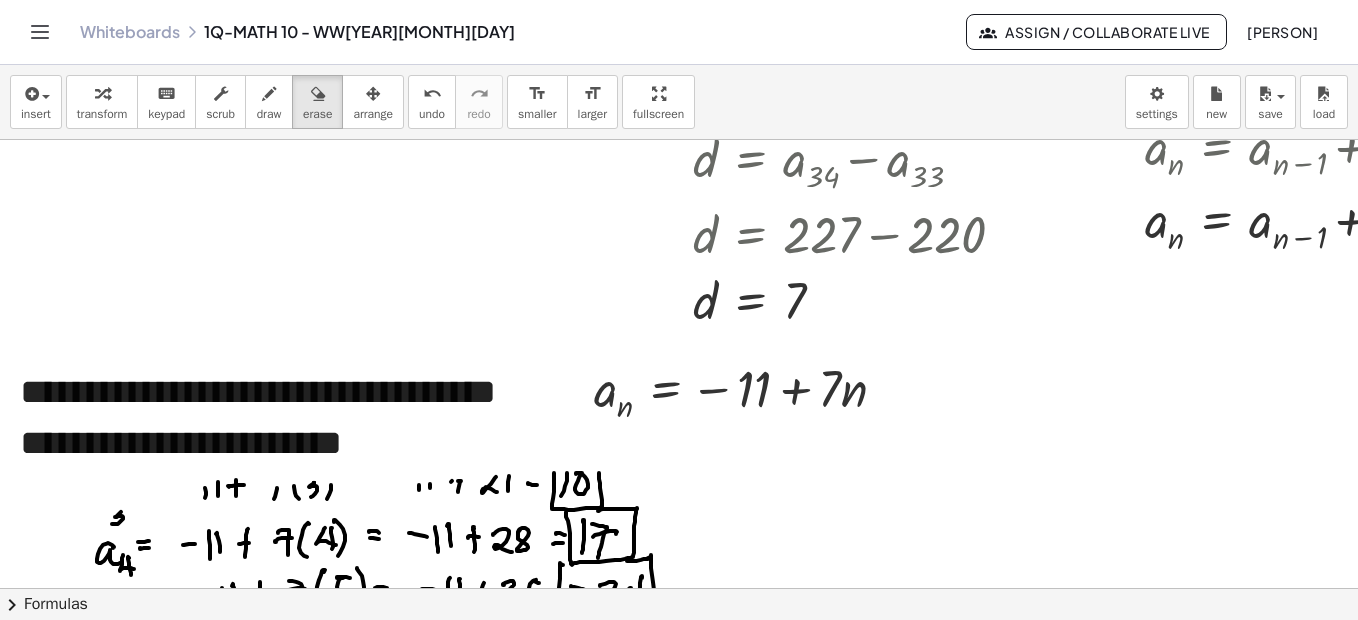 scroll, scrollTop: 3071, scrollLeft: 0, axis: vertical 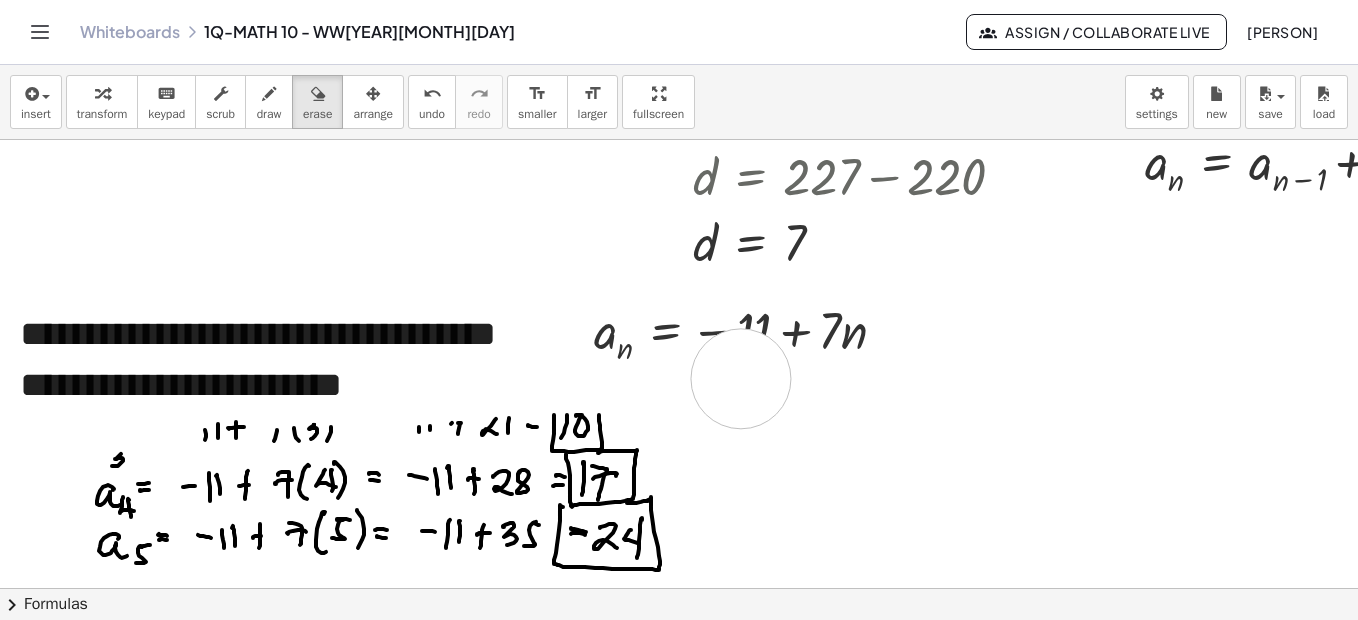 click at bounding box center [957, 849] 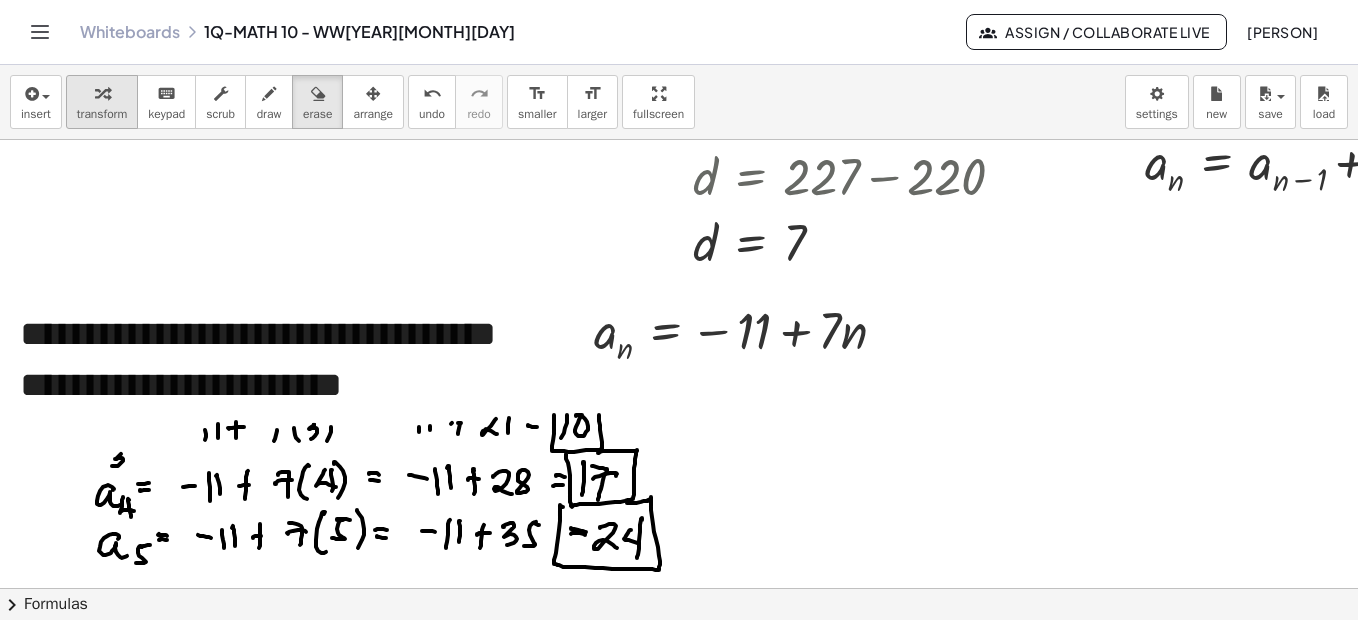click on "transform" at bounding box center (102, 114) 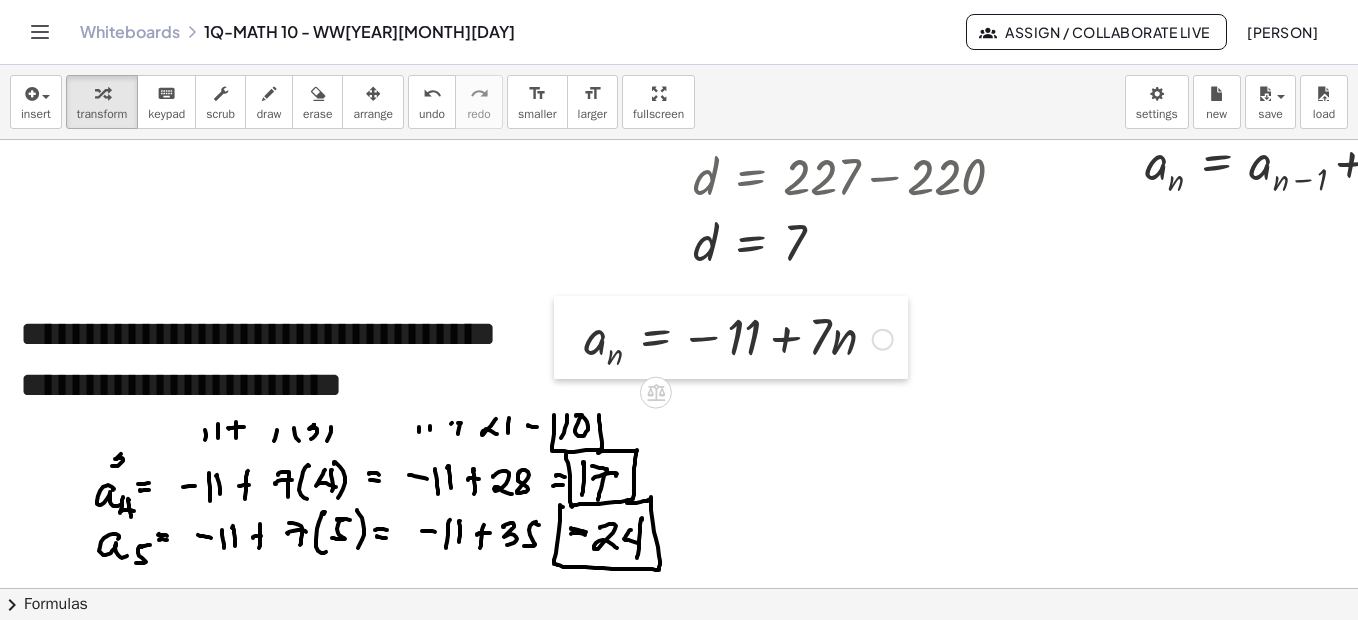 drag, startPoint x: 580, startPoint y: 328, endPoint x: 570, endPoint y: 334, distance: 11.661903 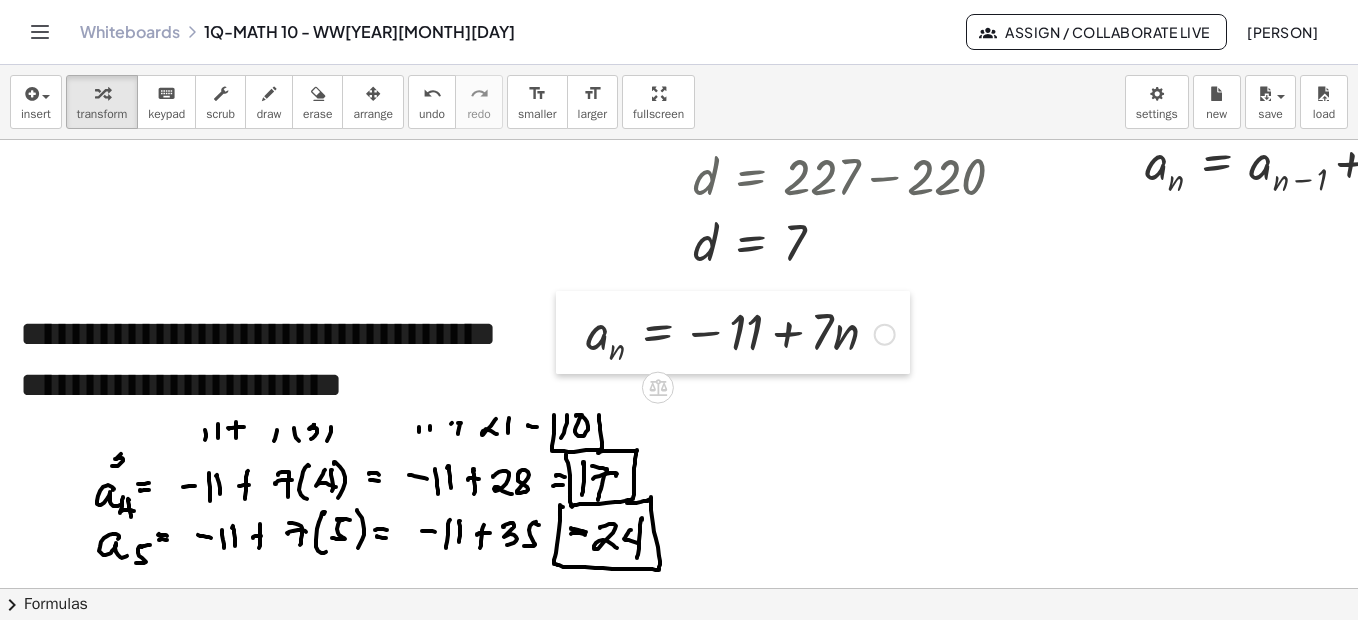 click at bounding box center (571, 332) 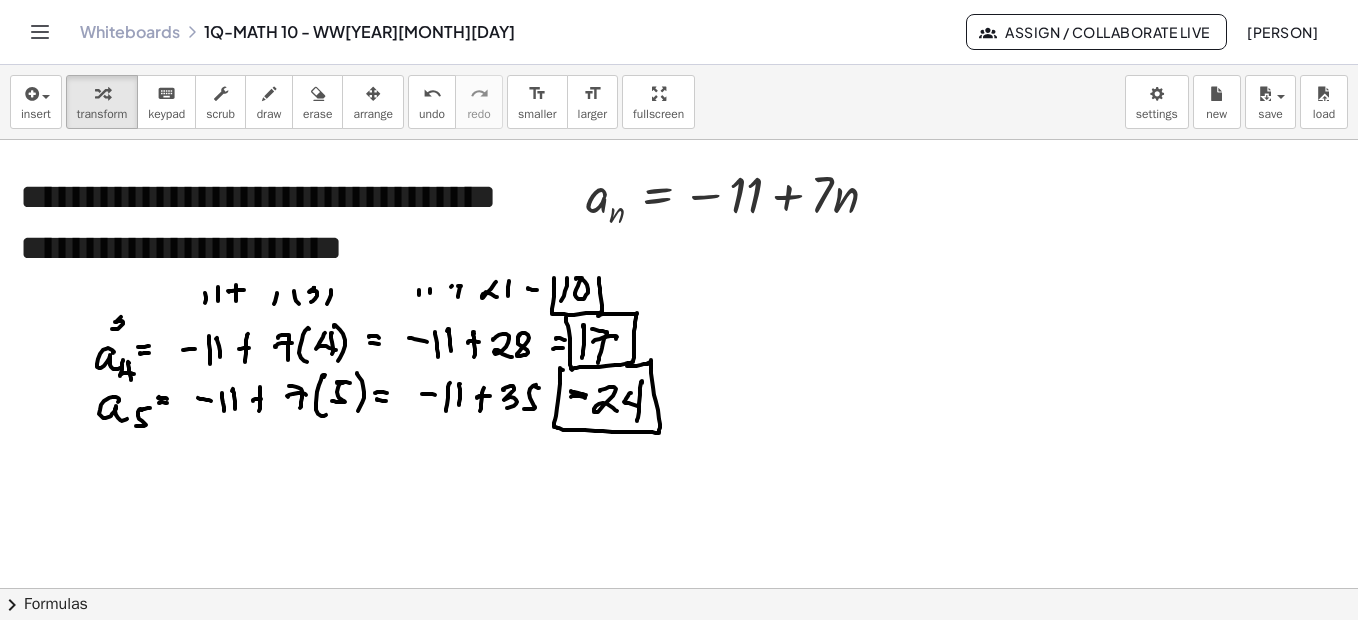 scroll, scrollTop: 3267, scrollLeft: 0, axis: vertical 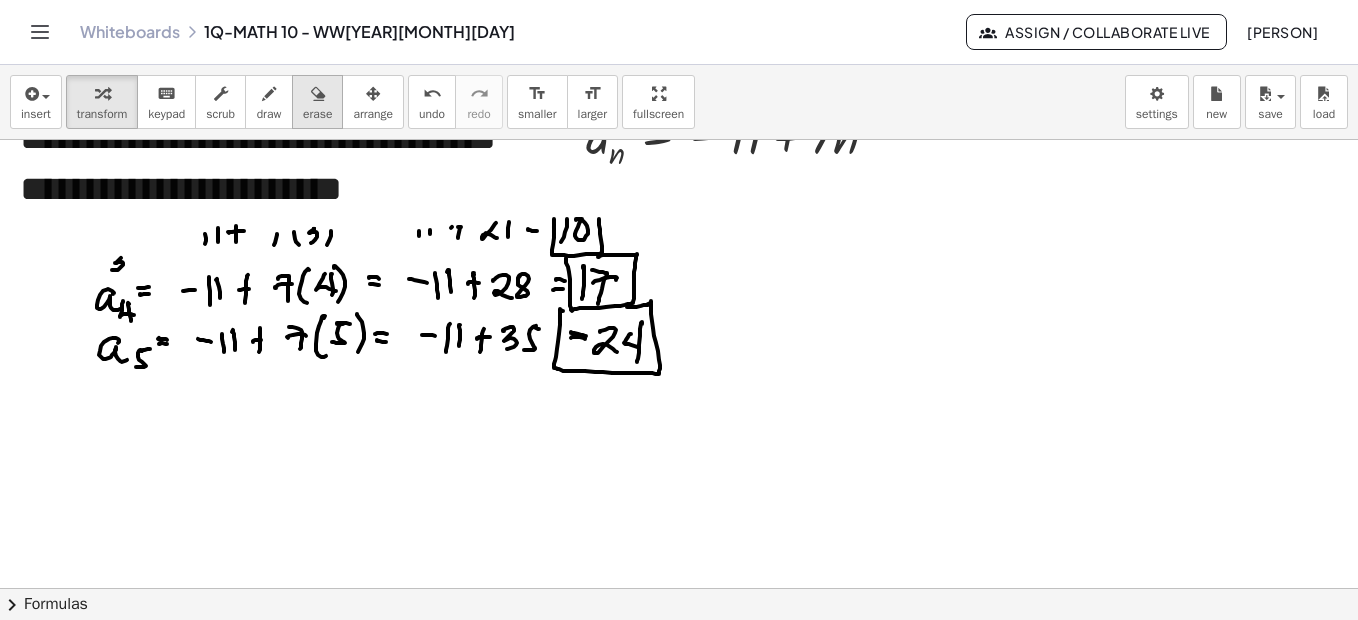 click on "draw" at bounding box center [269, 102] 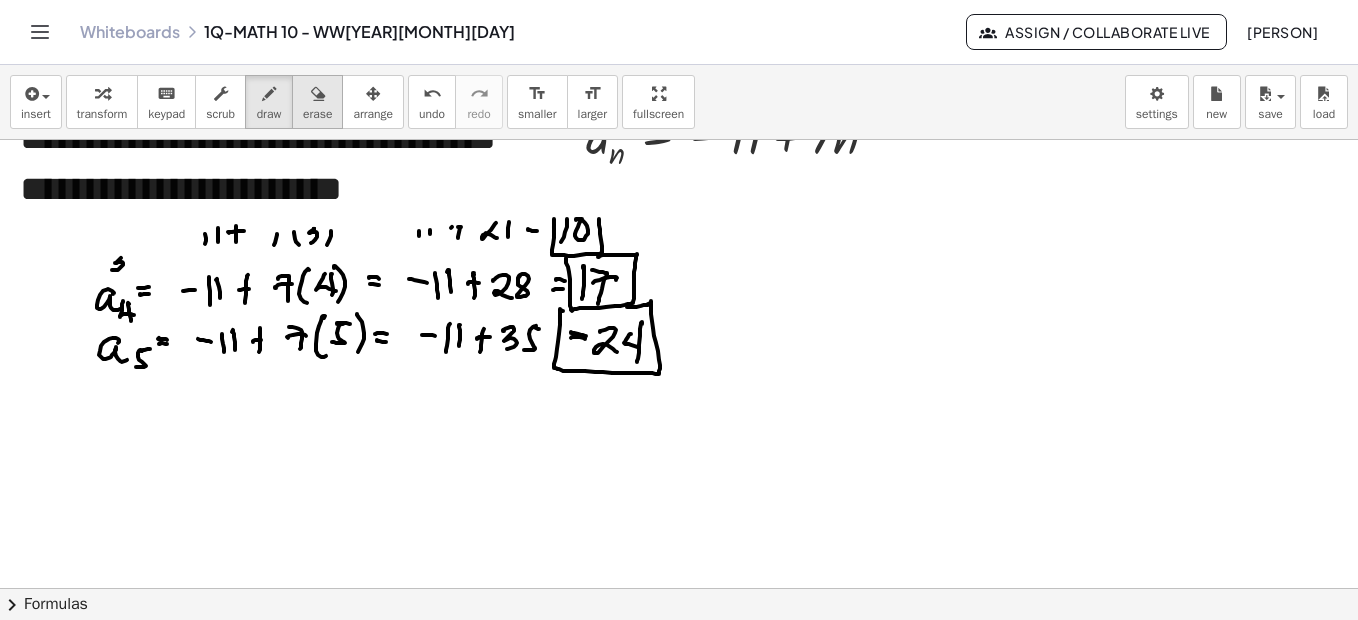 click on "erase" at bounding box center [317, 114] 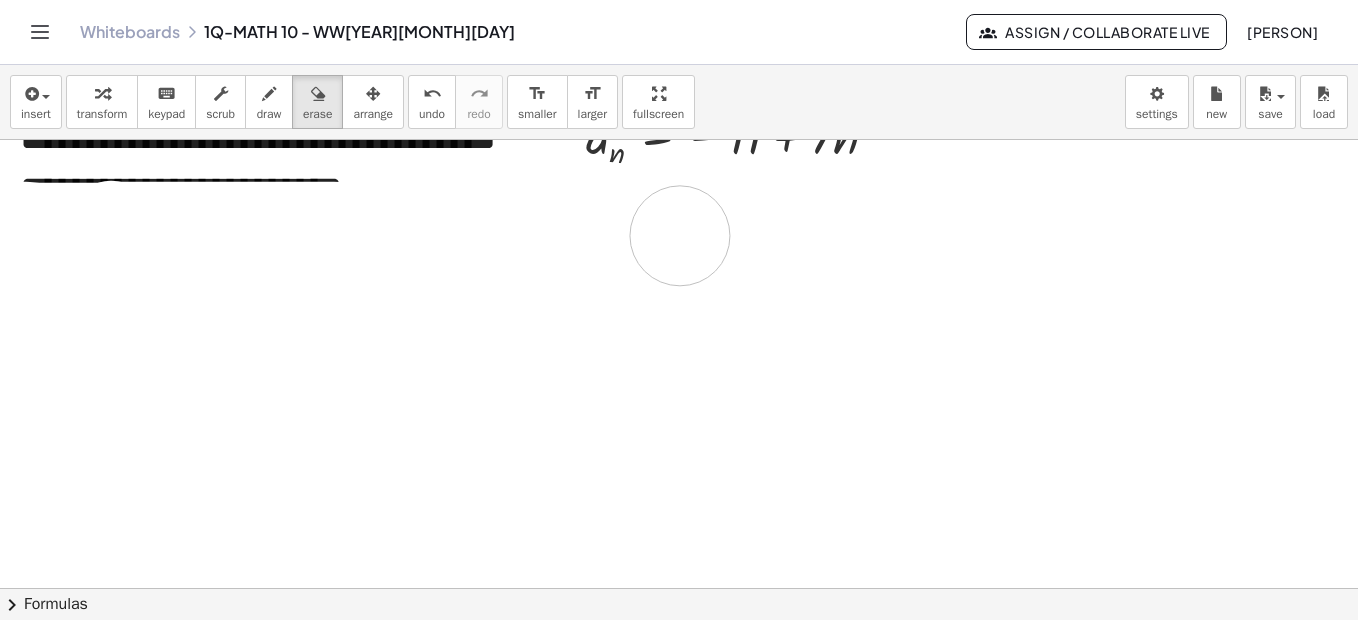 drag, startPoint x: 111, startPoint y: 231, endPoint x: 1342, endPoint y: 259, distance: 1231.3184 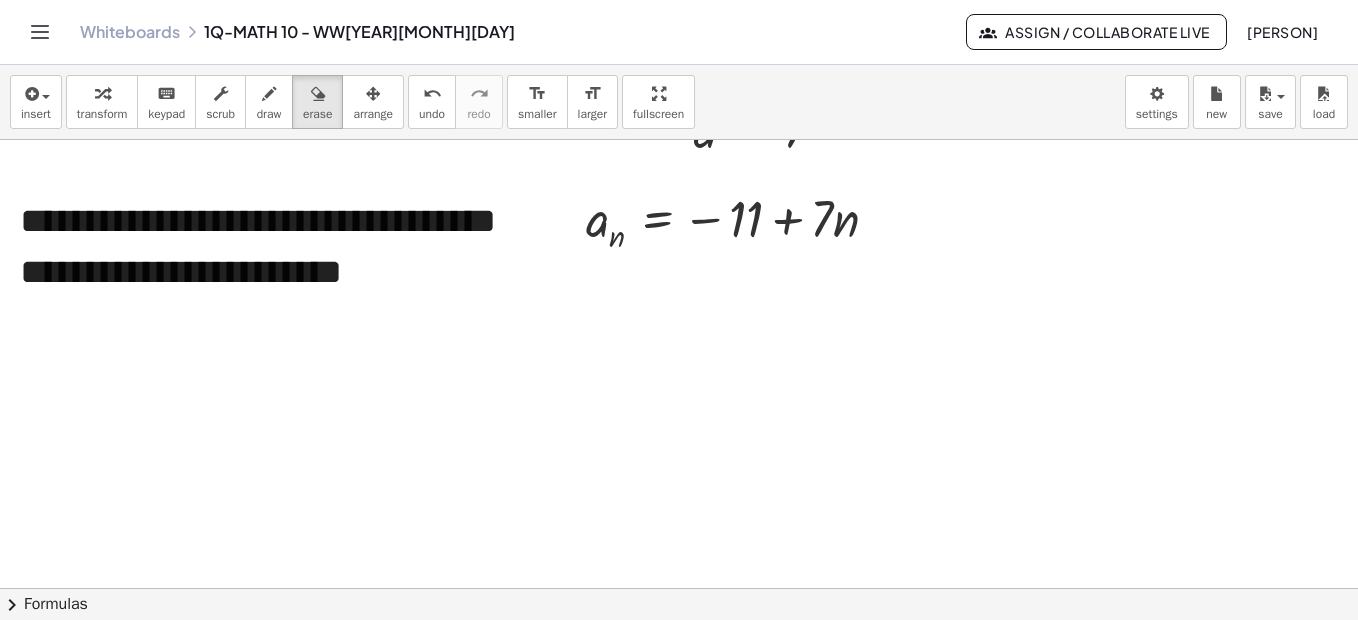 scroll, scrollTop: 3147, scrollLeft: 0, axis: vertical 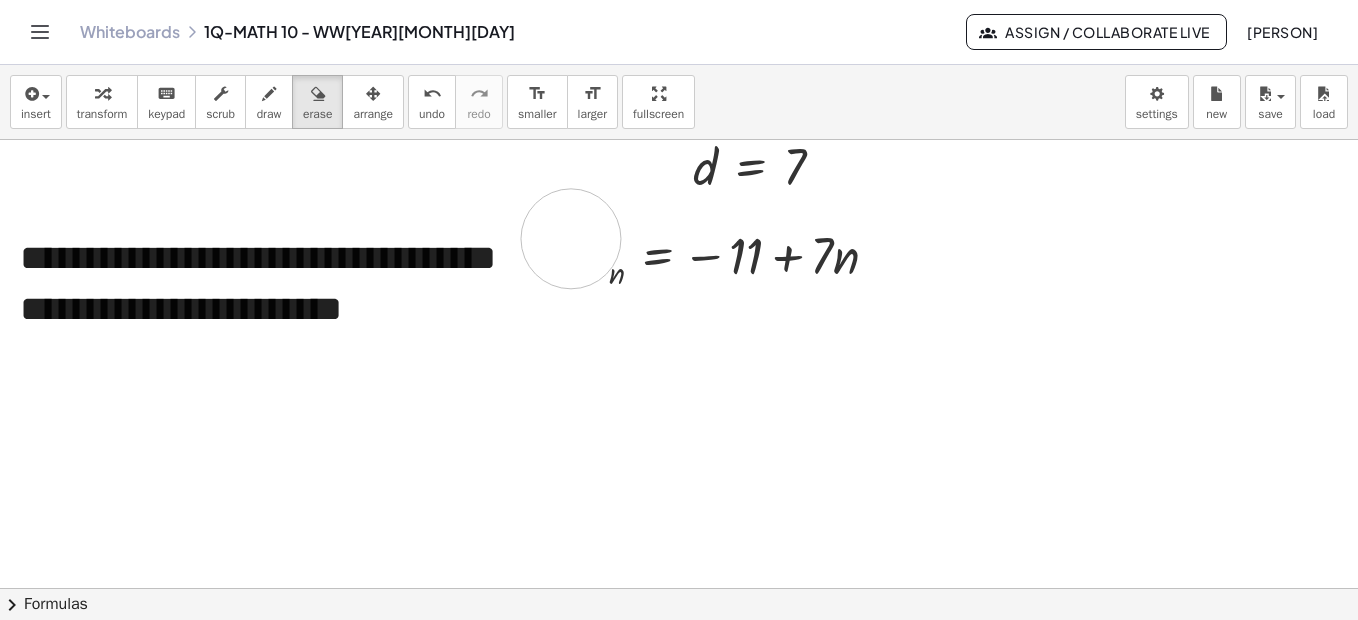 click at bounding box center [957, 773] 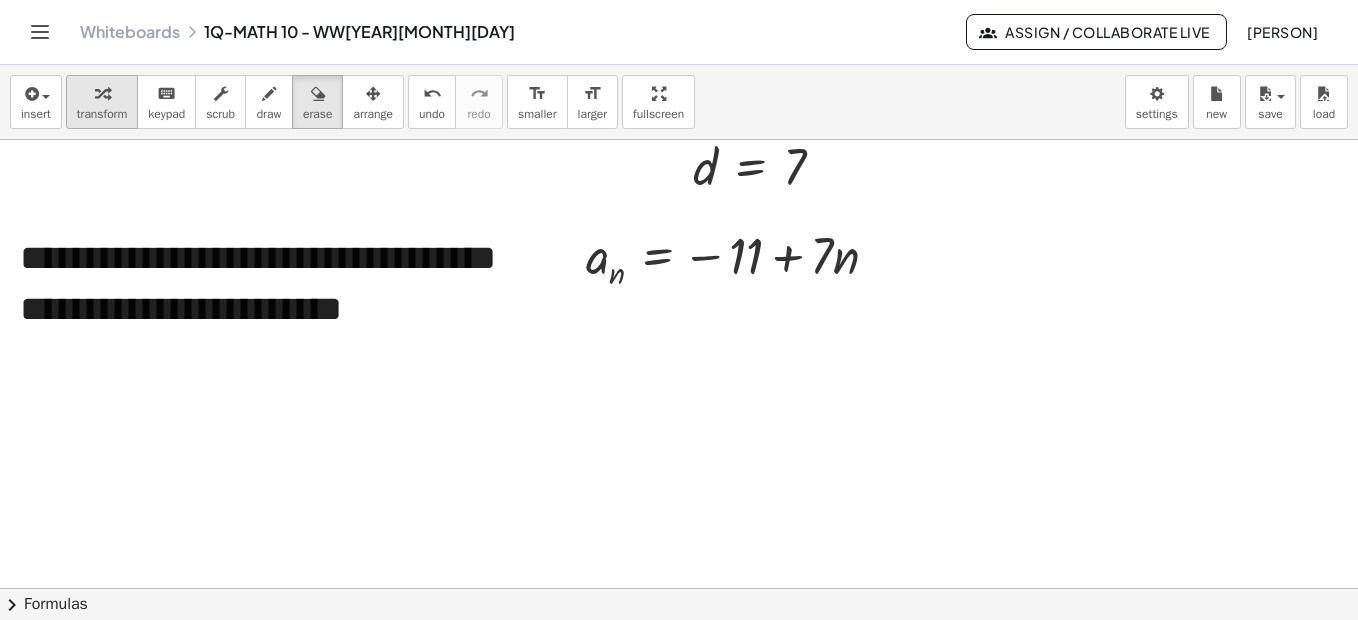 click at bounding box center (102, 93) 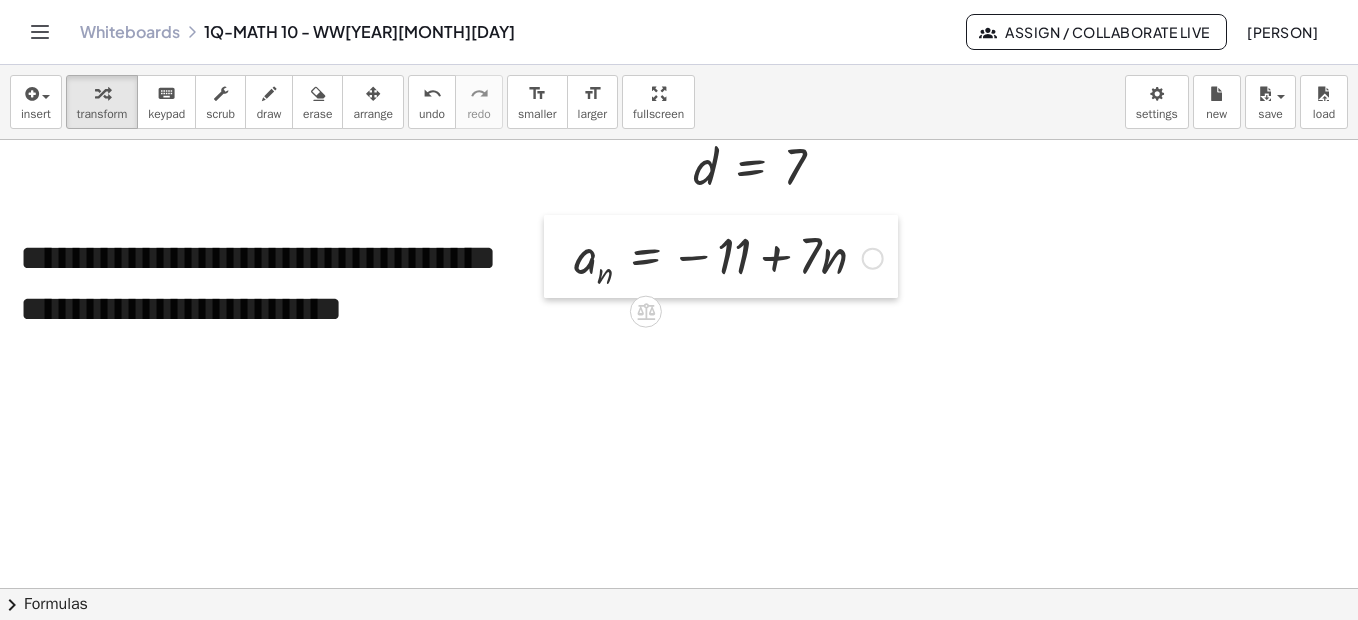 drag, startPoint x: 584, startPoint y: 250, endPoint x: 572, endPoint y: 250, distance: 12 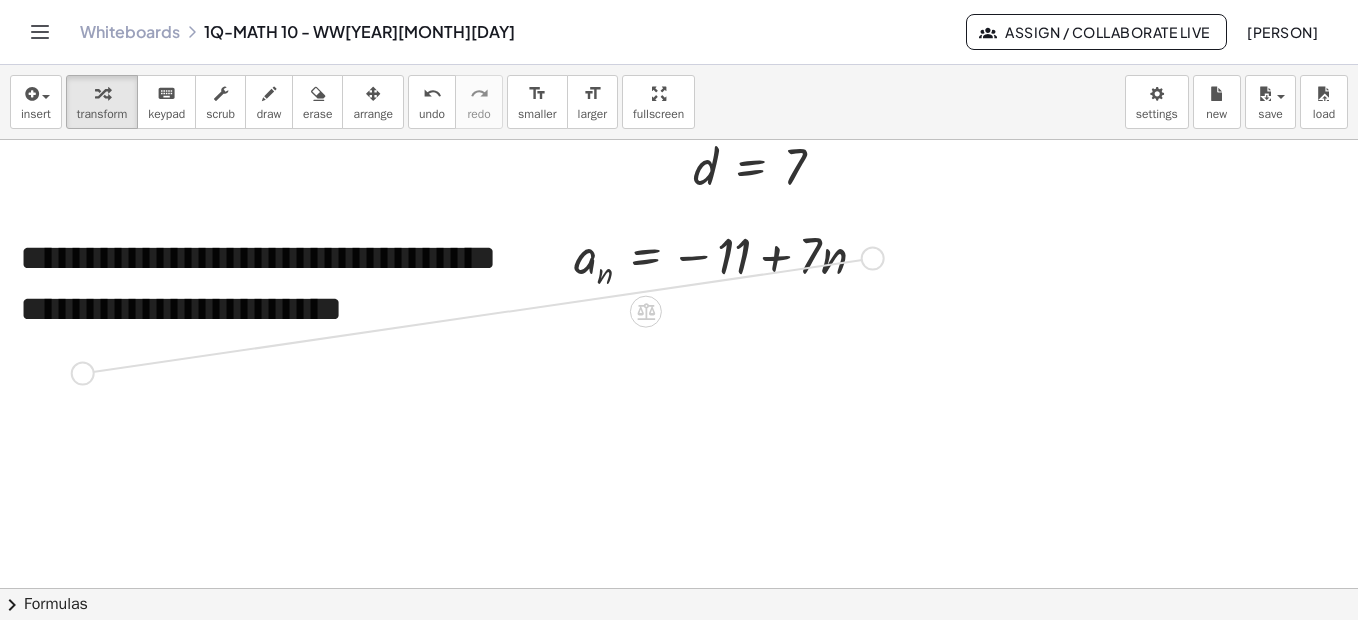 drag, startPoint x: 876, startPoint y: 255, endPoint x: 83, endPoint y: 372, distance: 801.58466 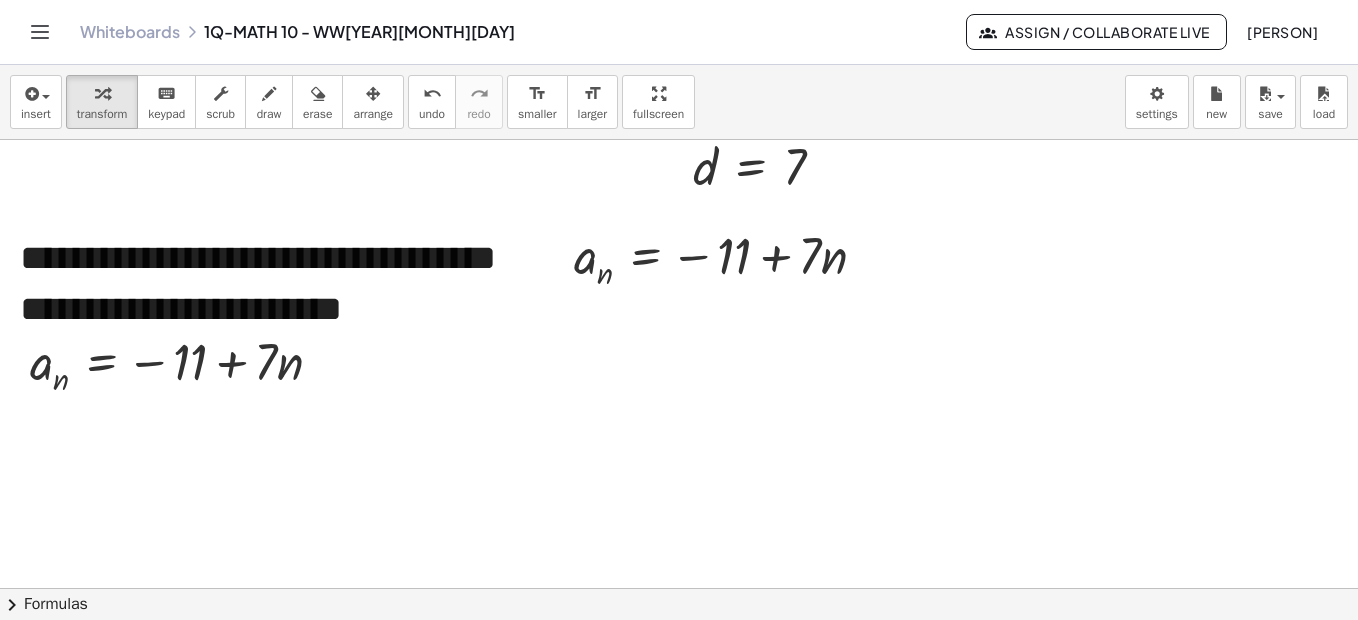 click at bounding box center (957, 773) 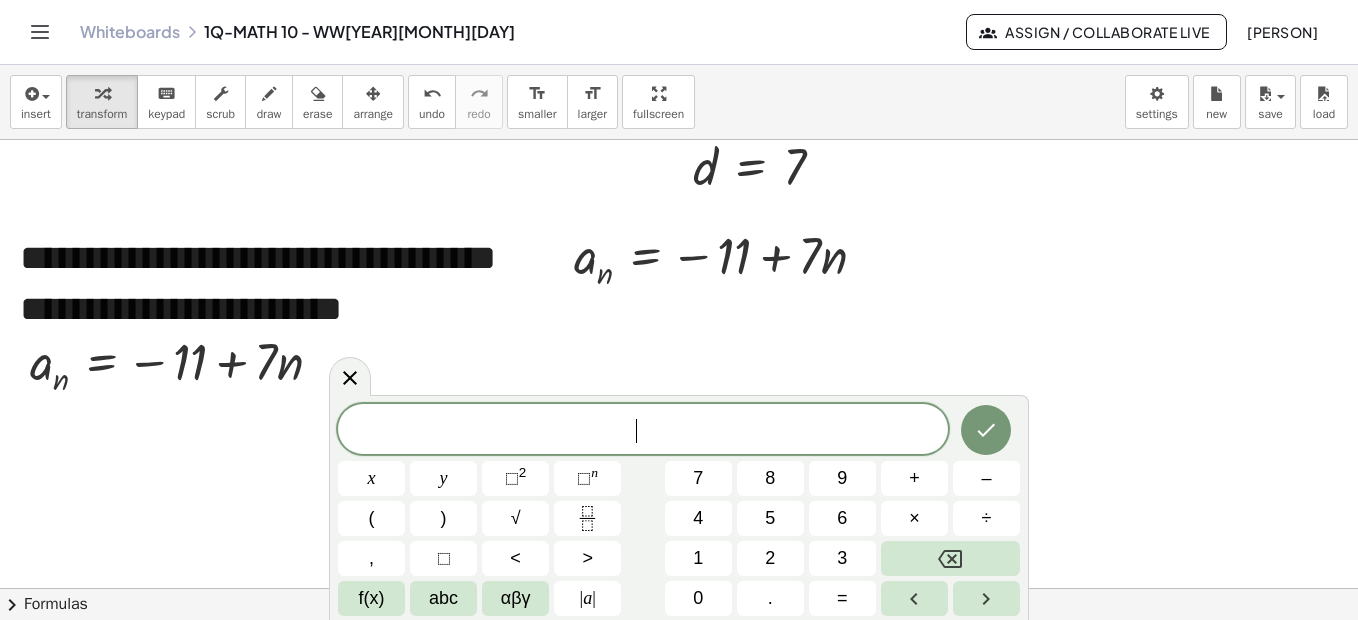 click 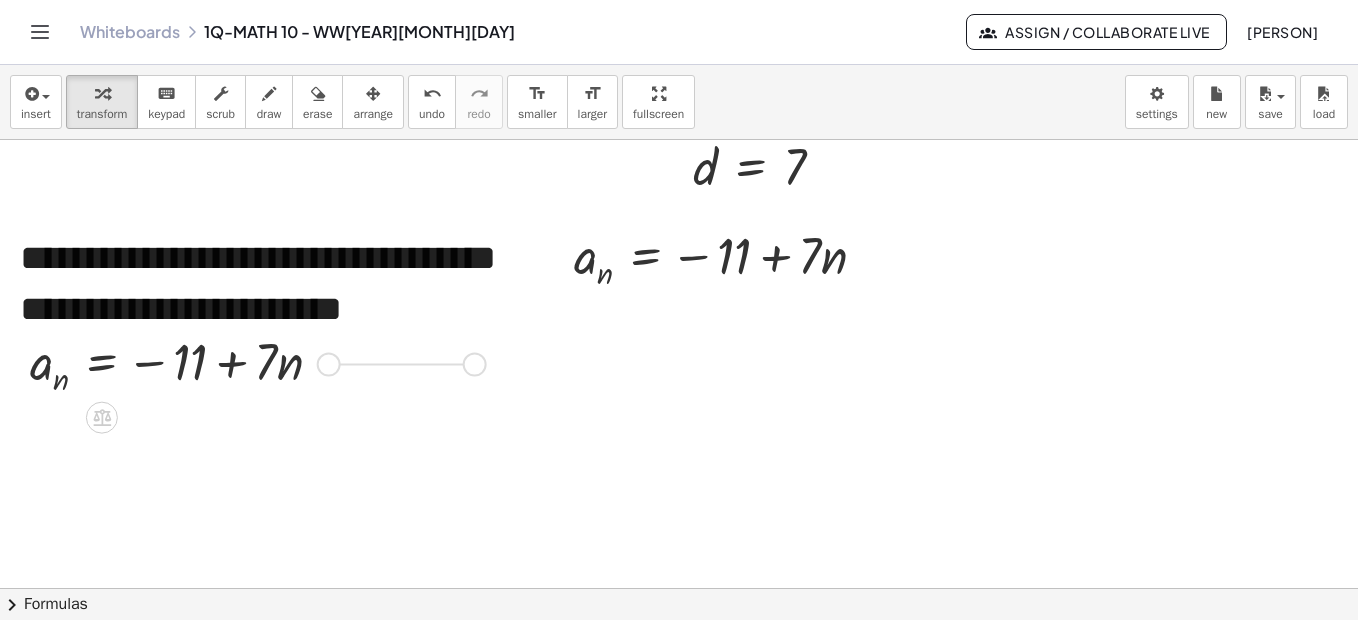 drag, startPoint x: 329, startPoint y: 366, endPoint x: 484, endPoint y: 366, distance: 155 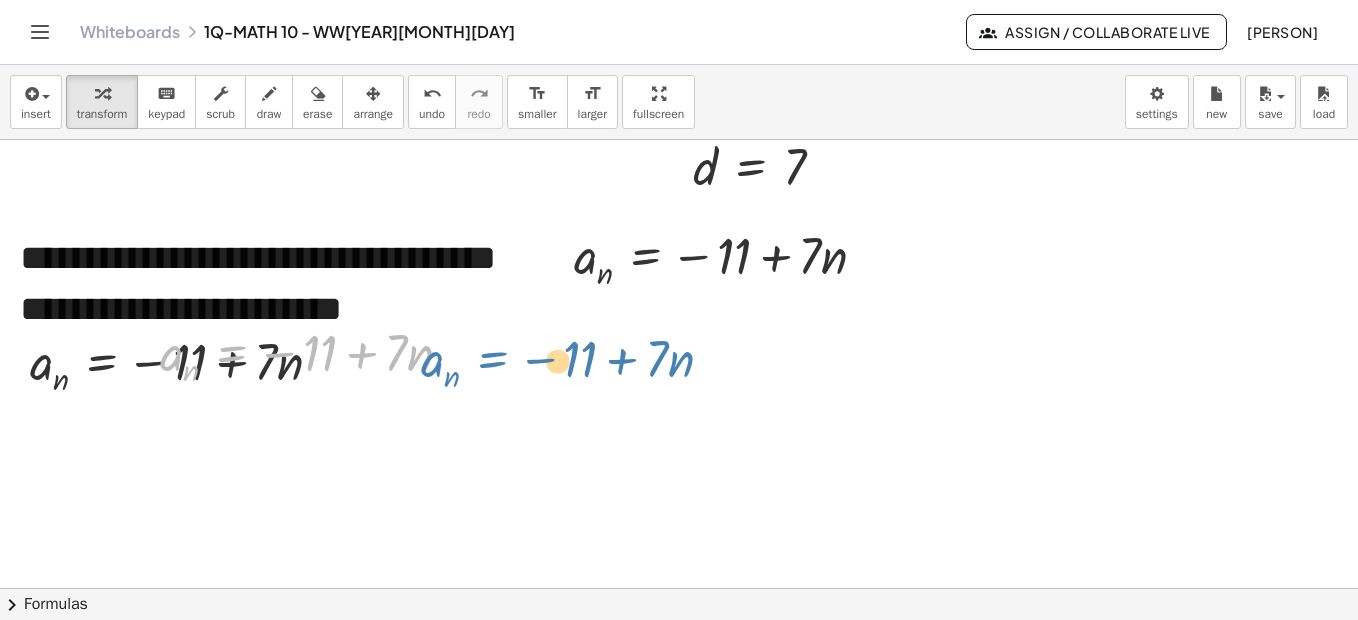 drag, startPoint x: 204, startPoint y: 334, endPoint x: 465, endPoint y: 340, distance: 261.06897 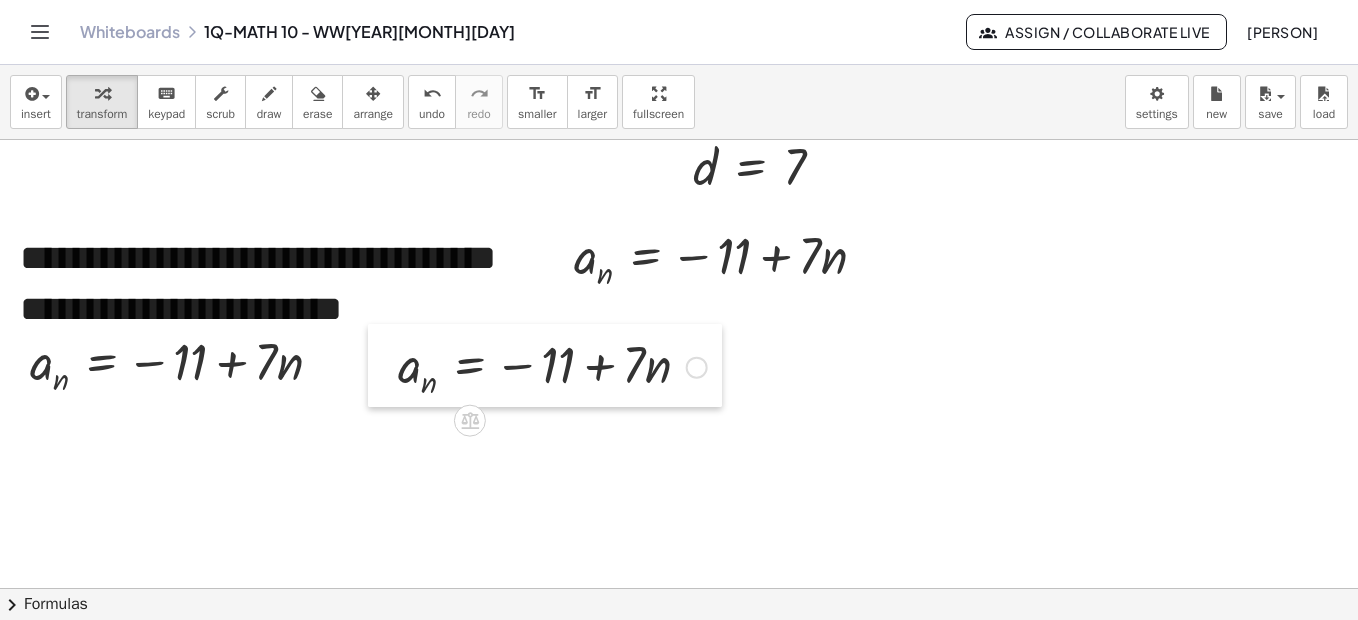 drag, startPoint x: 144, startPoint y: 331, endPoint x: 382, endPoint y: 343, distance: 238.30232 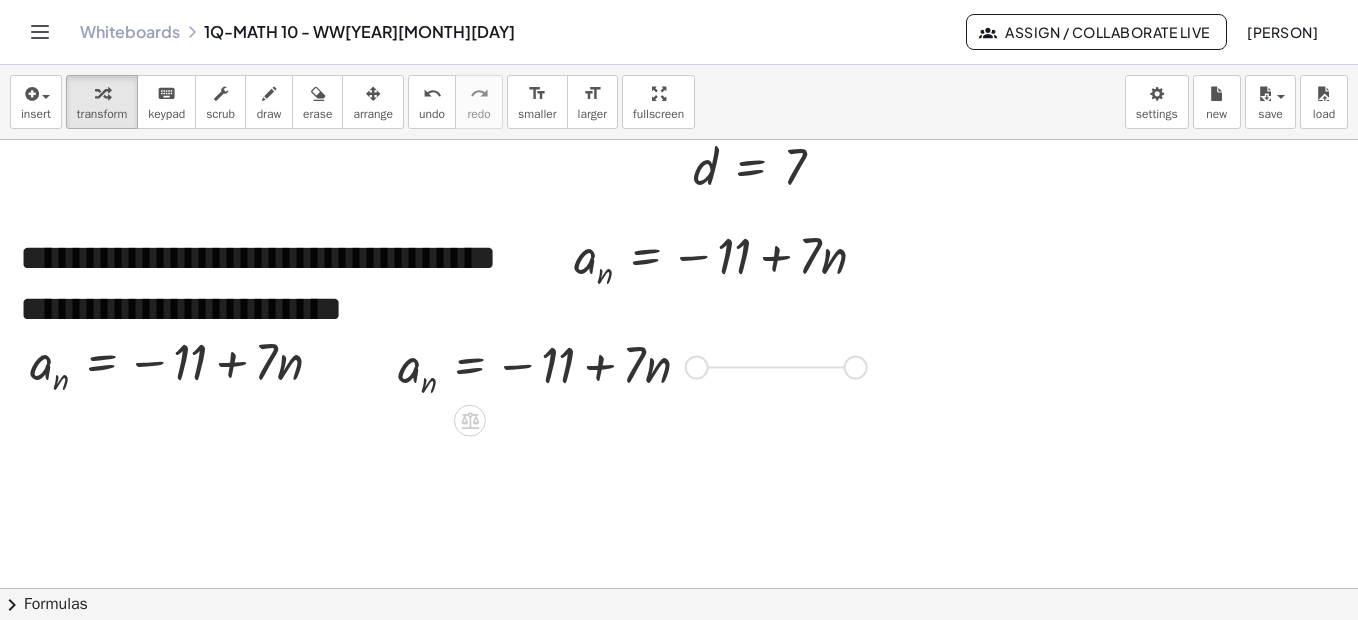 drag, startPoint x: 703, startPoint y: 370, endPoint x: 868, endPoint y: 370, distance: 165 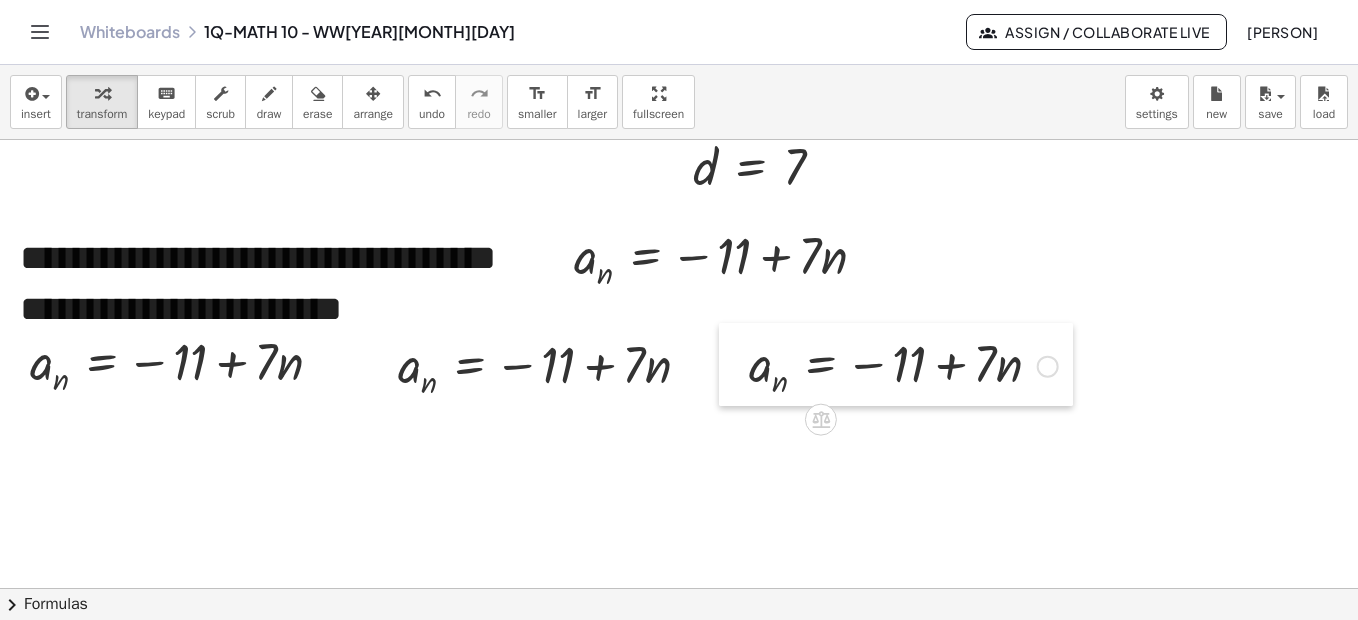 drag, startPoint x: 529, startPoint y: 340, endPoint x: 737, endPoint y: 348, distance: 208.1538 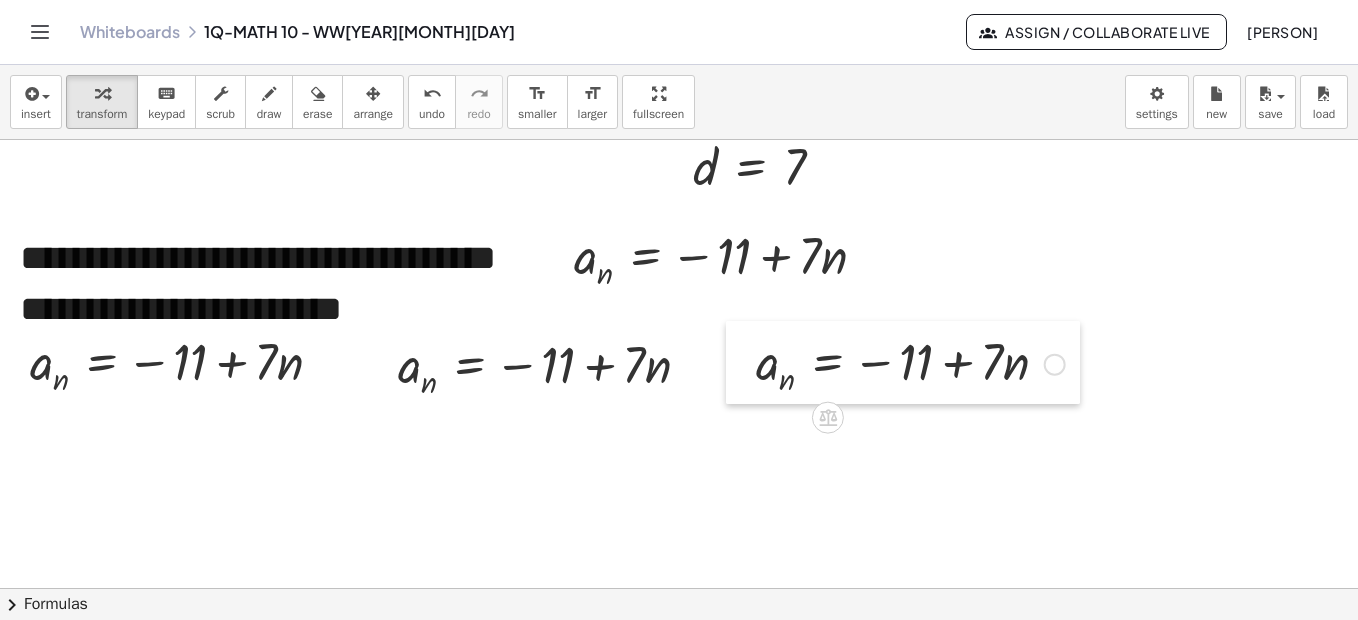 click at bounding box center (741, 362) 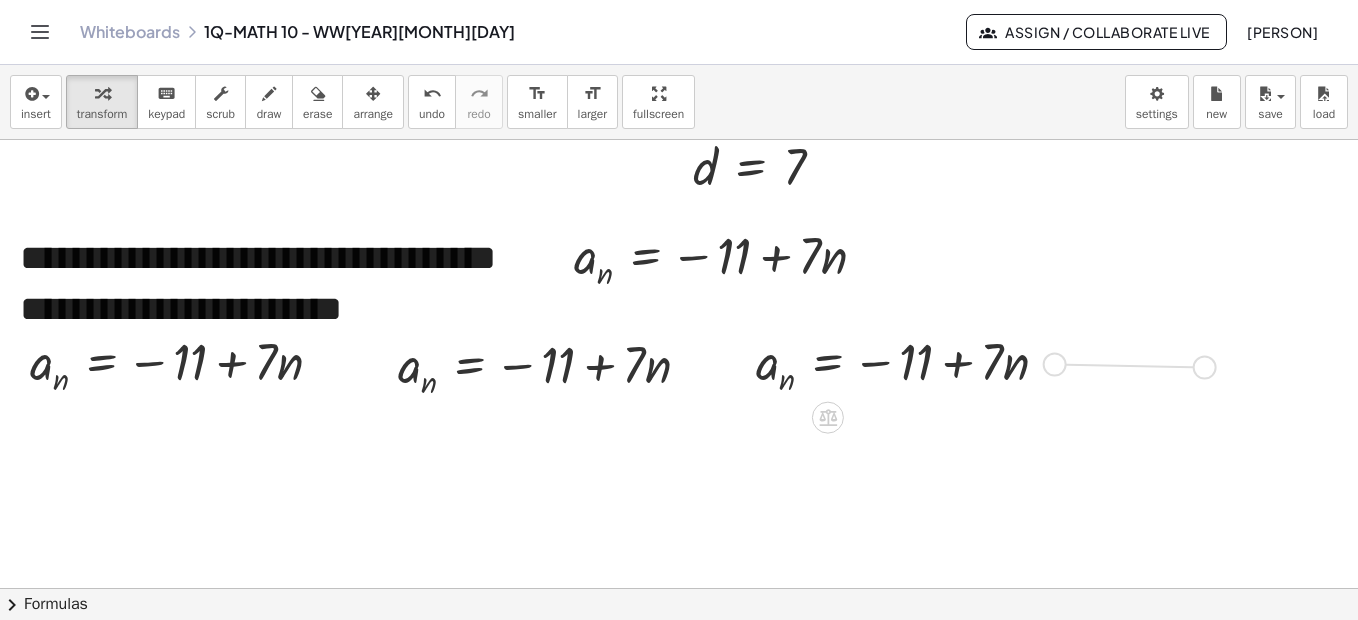 drag, startPoint x: 1060, startPoint y: 364, endPoint x: 1218, endPoint y: 366, distance: 158.01266 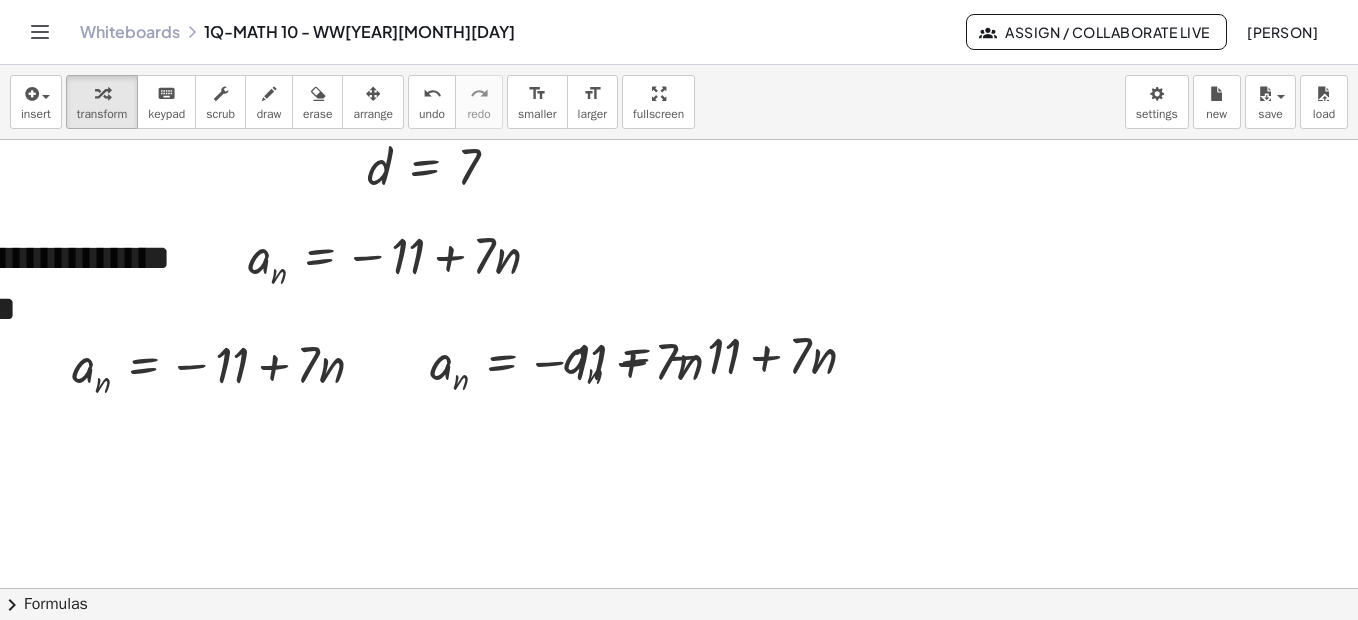 scroll, scrollTop: 3147, scrollLeft: 322, axis: both 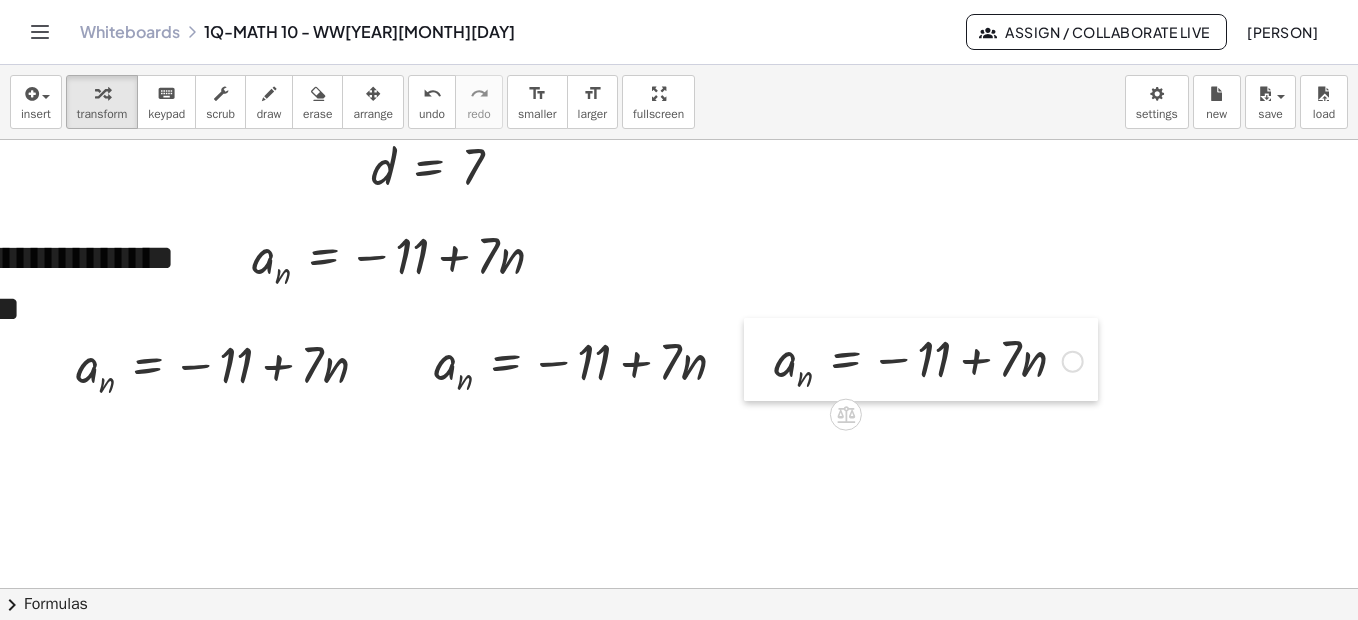 drag, startPoint x: 556, startPoint y: 334, endPoint x: 762, endPoint y: 337, distance: 206.02185 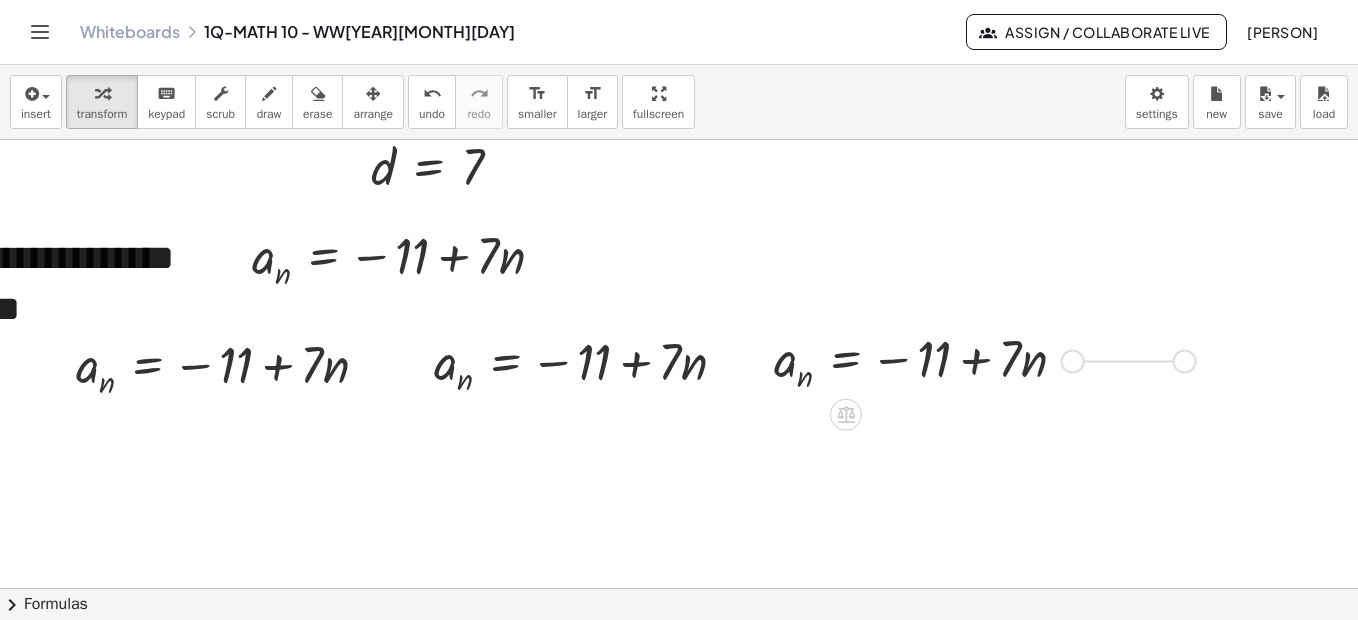 drag, startPoint x: 1070, startPoint y: 369, endPoint x: 1191, endPoint y: 367, distance: 121.016525 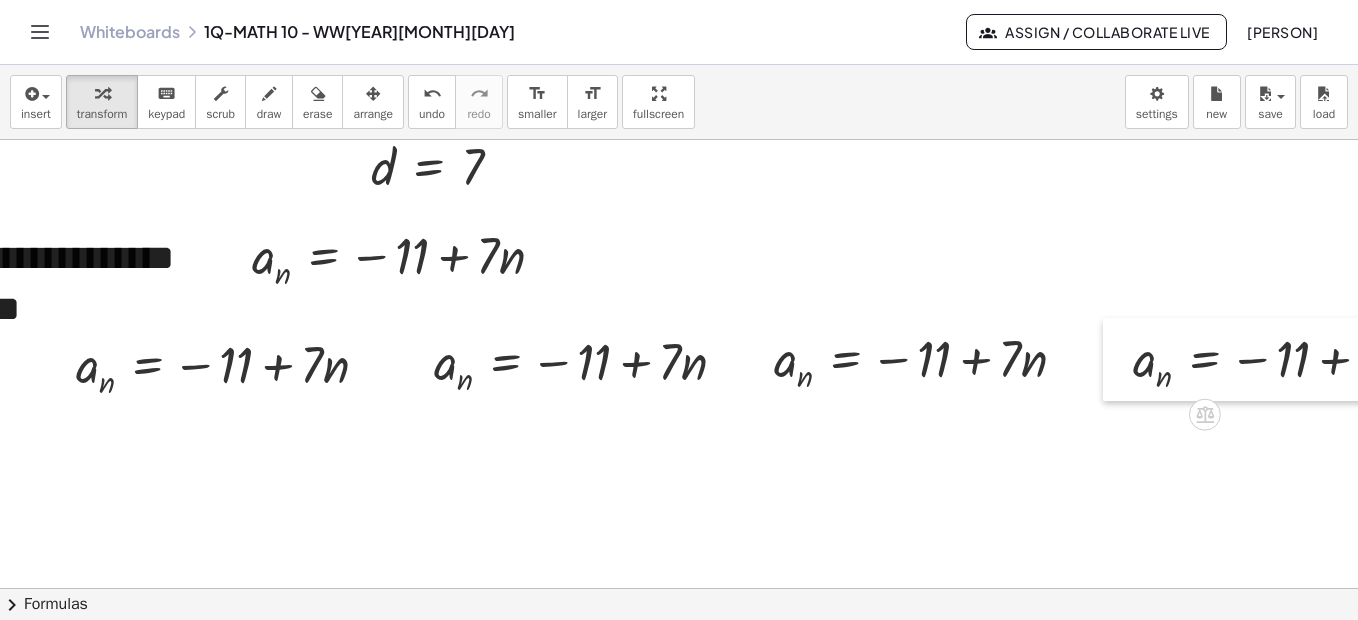 drag, startPoint x: 860, startPoint y: 334, endPoint x: 1123, endPoint y: 343, distance: 263.15396 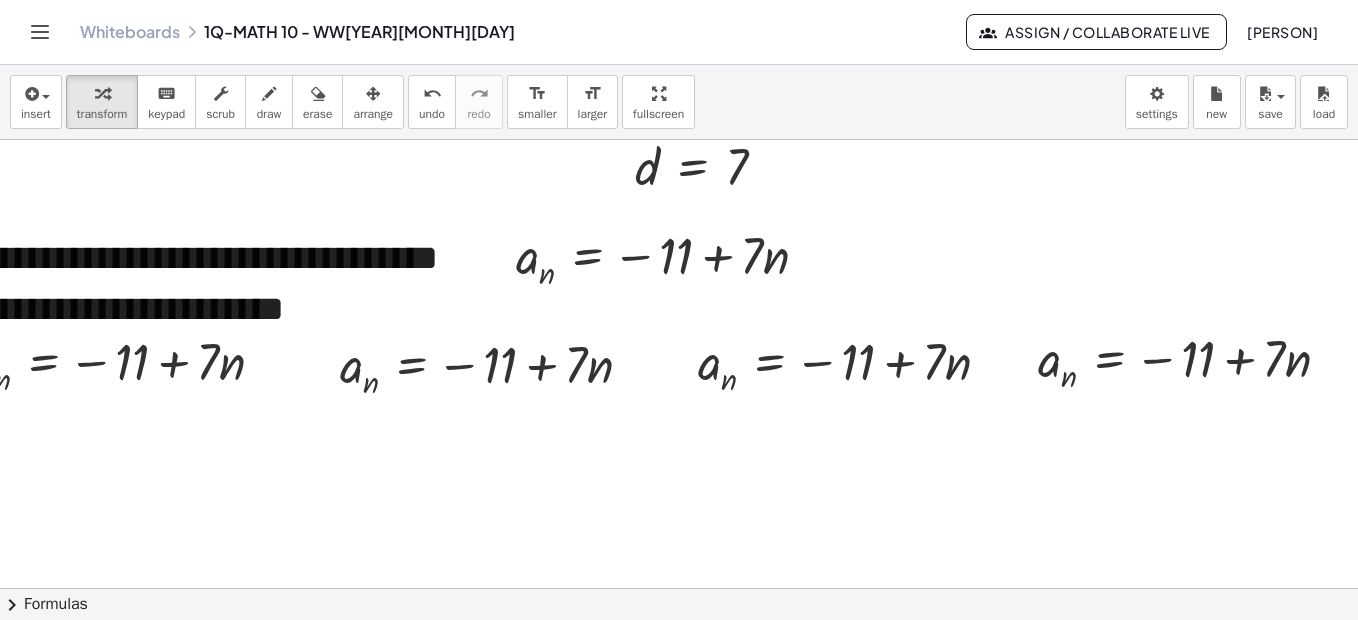 scroll, scrollTop: 3147, scrollLeft: 0, axis: vertical 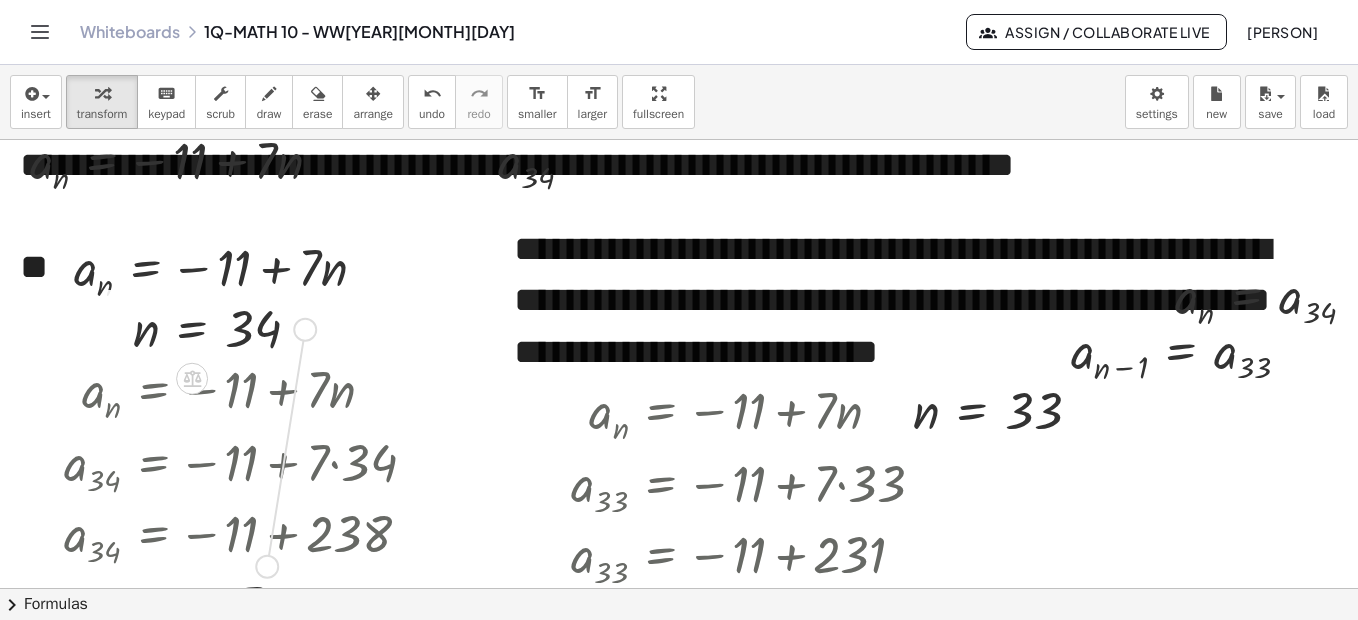 drag, startPoint x: 303, startPoint y: 330, endPoint x: 261, endPoint y: 571, distance: 244.63237 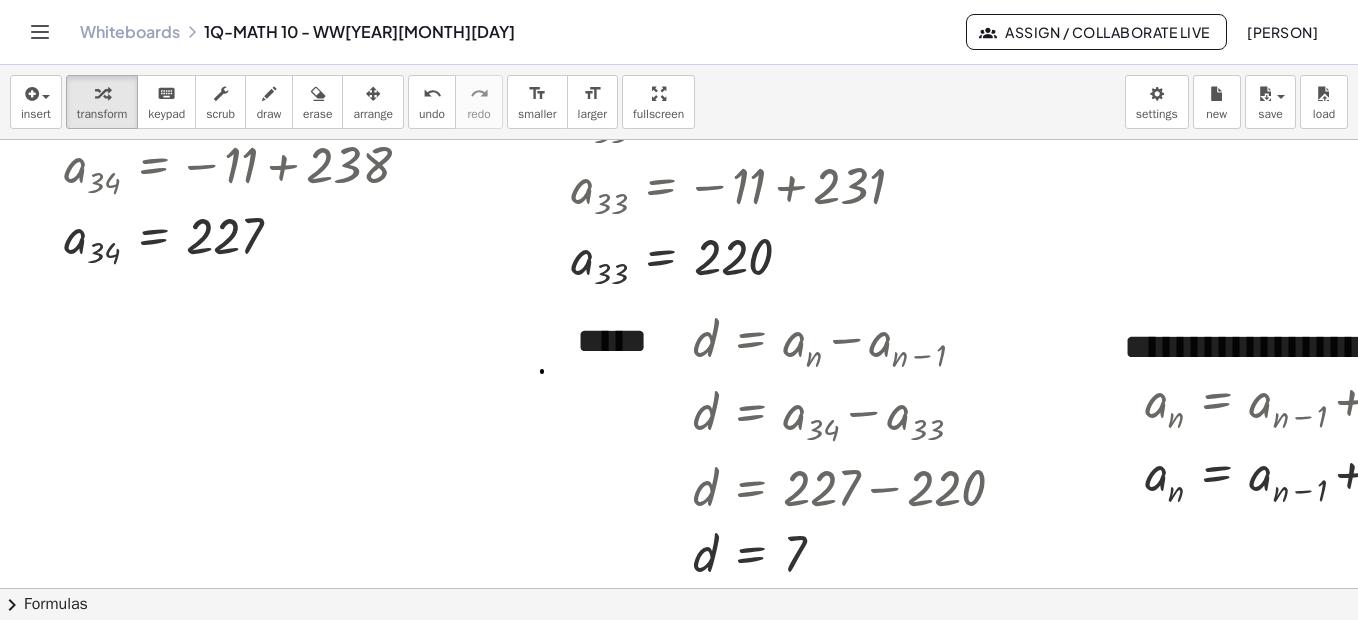 scroll, scrollTop: 2769, scrollLeft: 0, axis: vertical 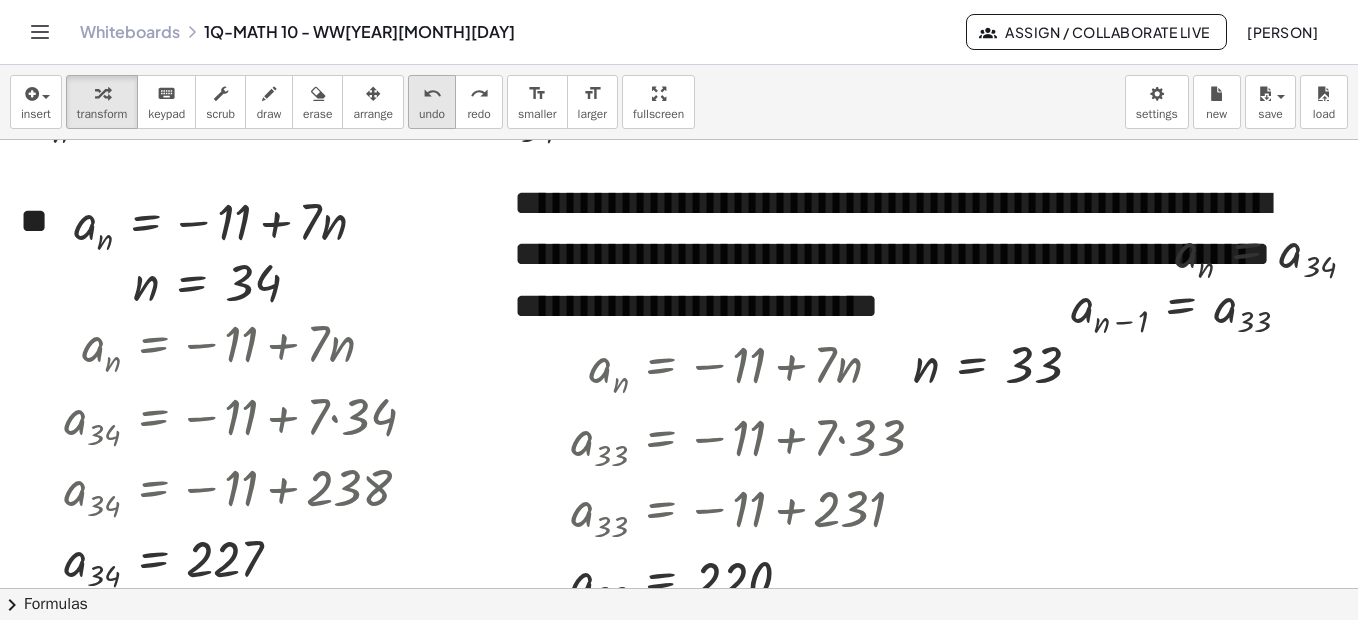 click on "undo" at bounding box center (432, 94) 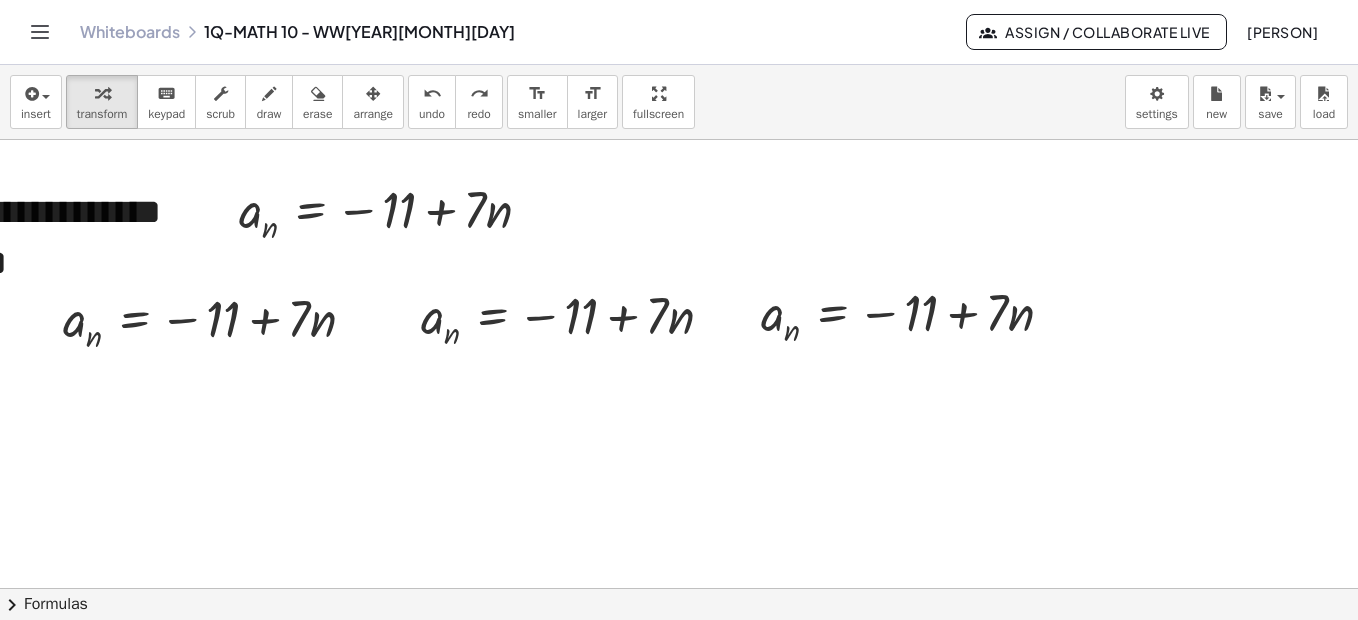 scroll, scrollTop: 3193, scrollLeft: 423, axis: both 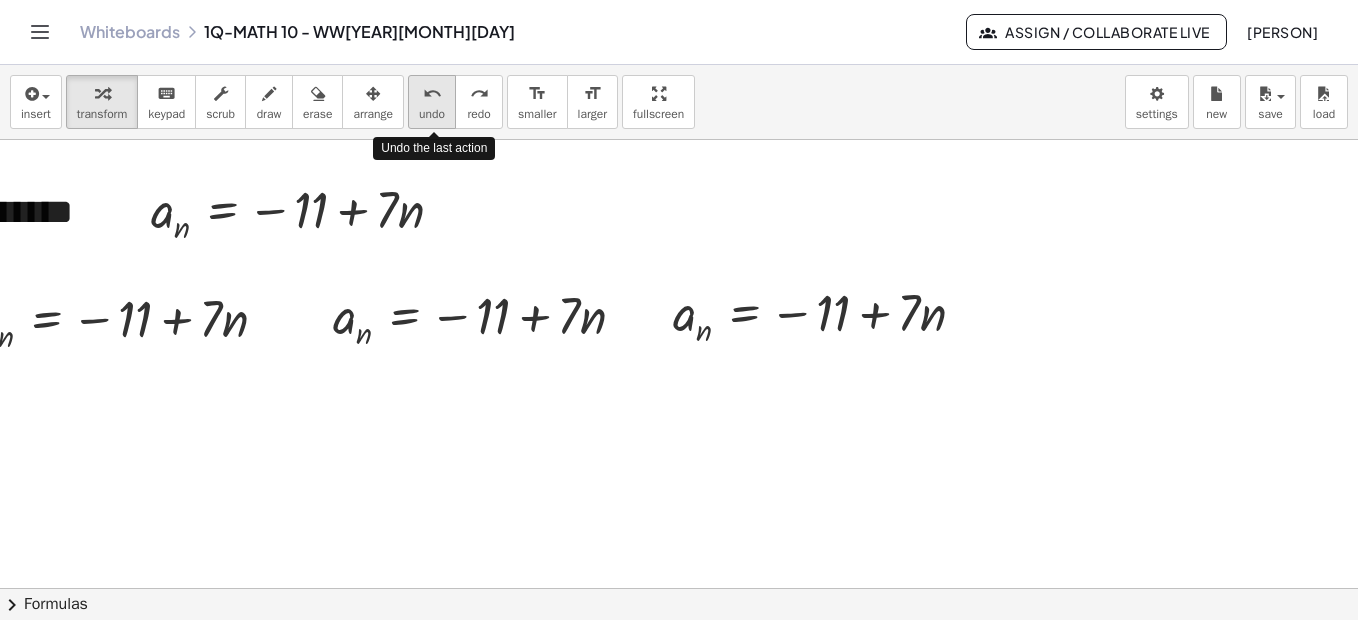 click on "undo" at bounding box center (432, 94) 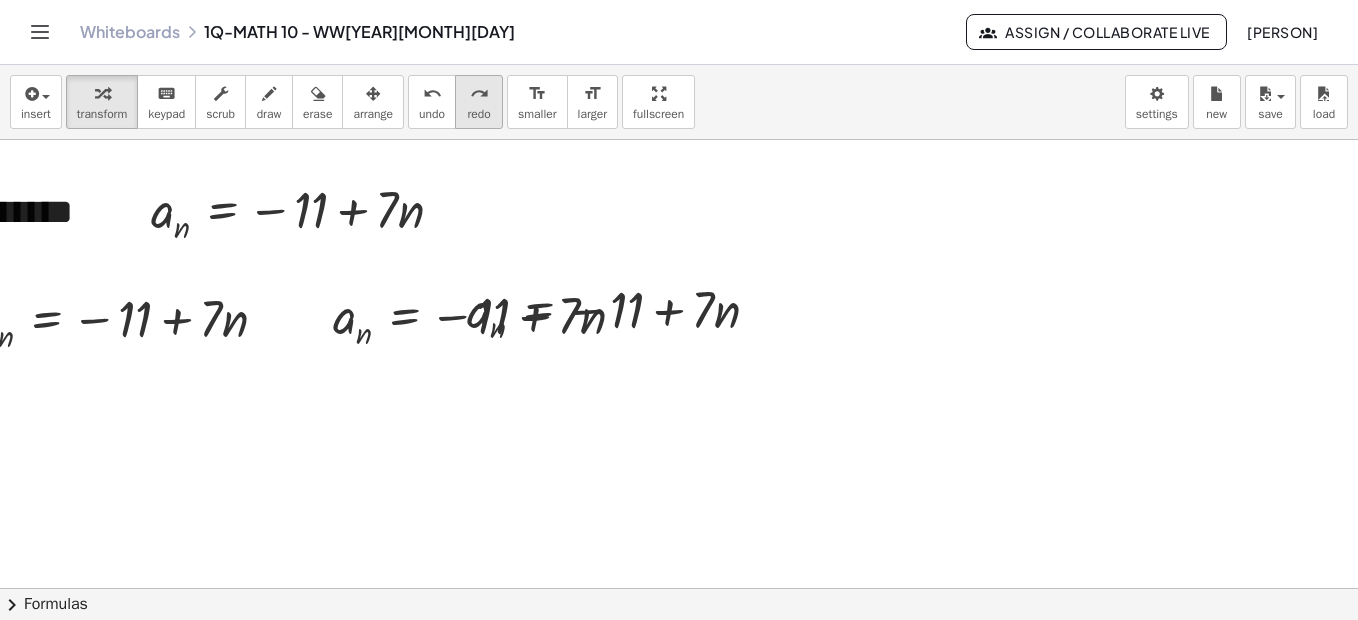 click on "redo" at bounding box center (479, 94) 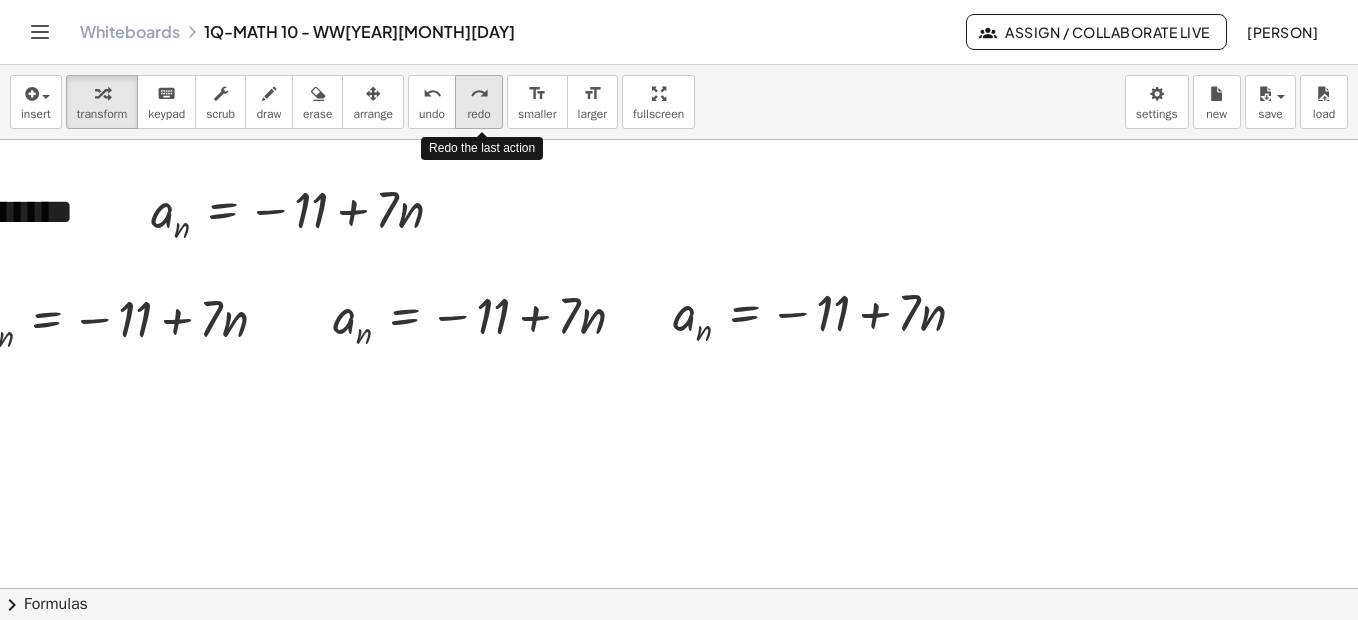click on "redo" at bounding box center [479, 94] 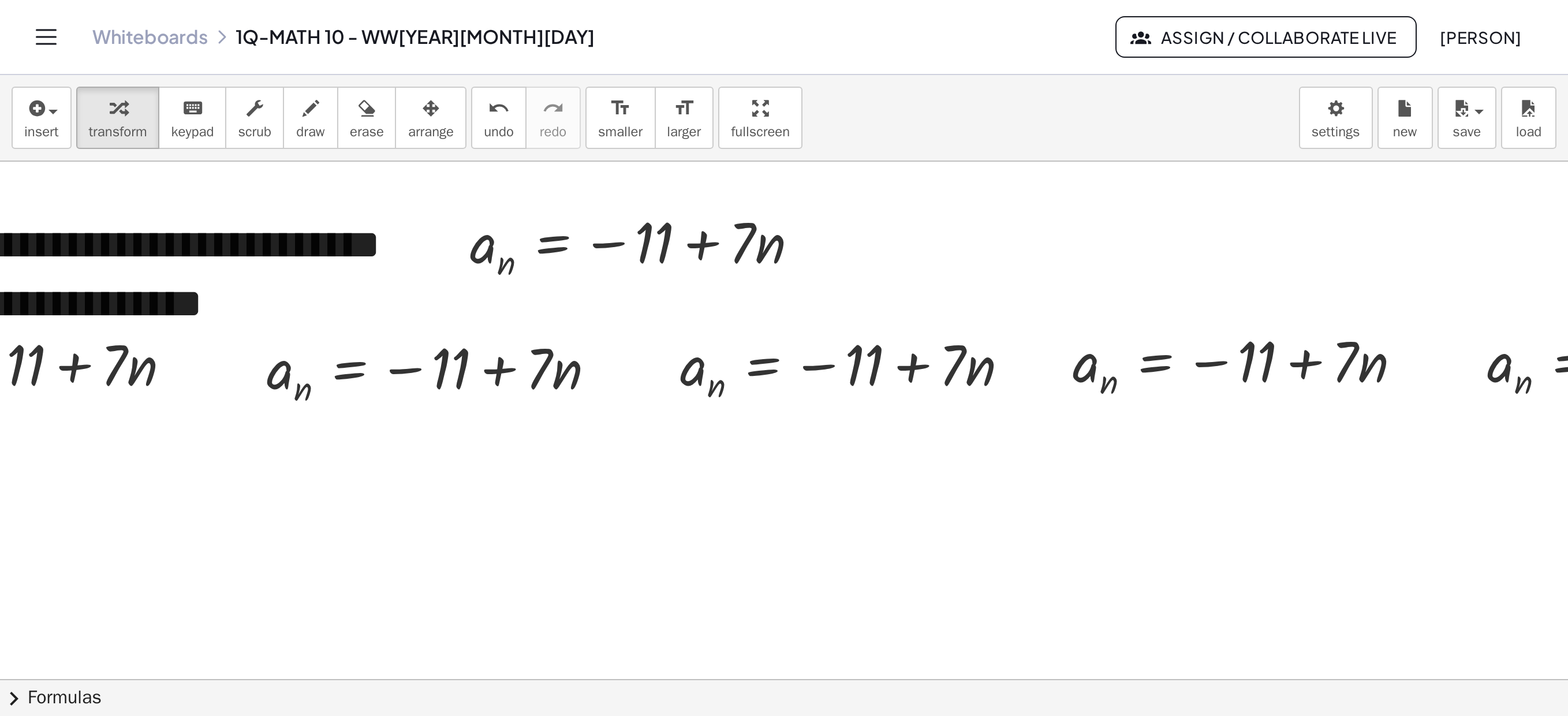 scroll, scrollTop: 1844, scrollLeft: 0, axis: vertical 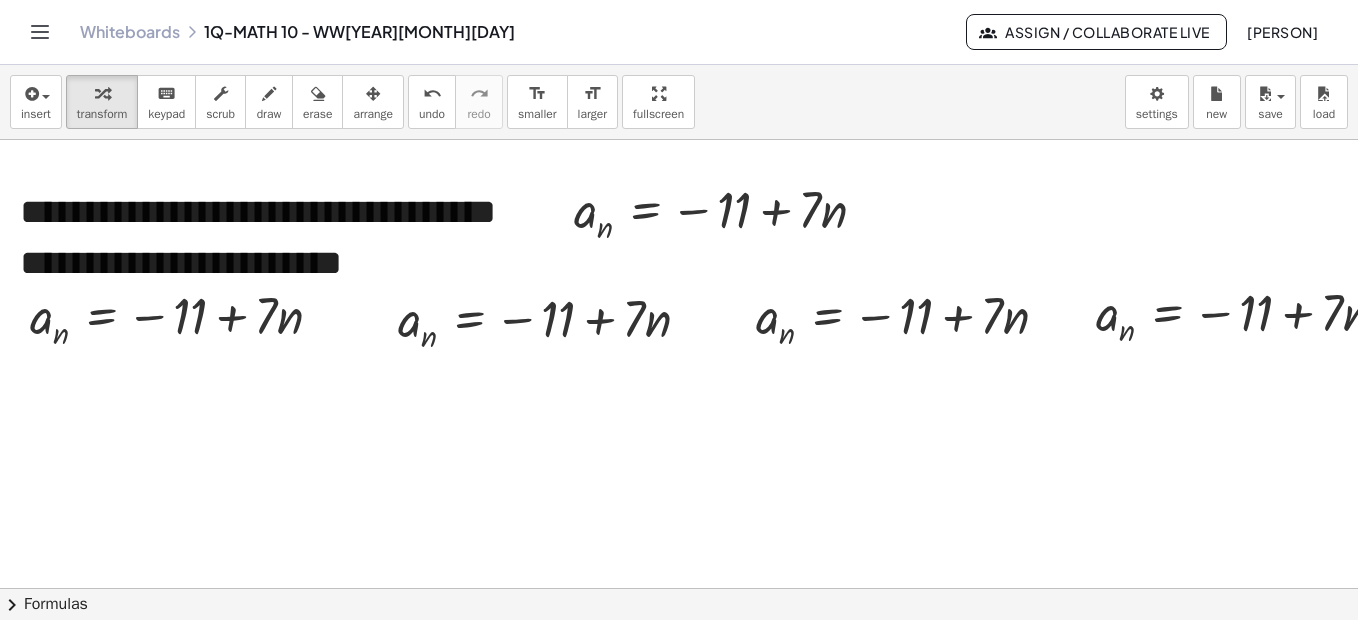 click at bounding box center (957, 727) 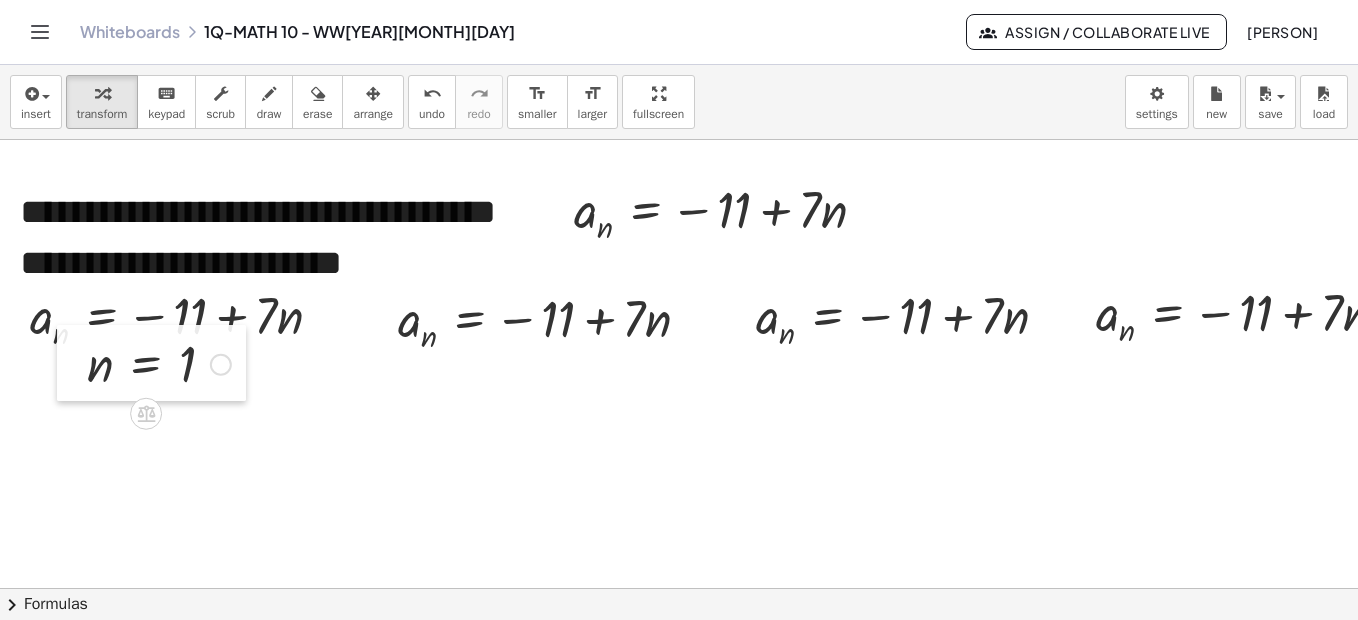 drag, startPoint x: 149, startPoint y: 404, endPoint x: 64, endPoint y: 366, distance: 93.10747 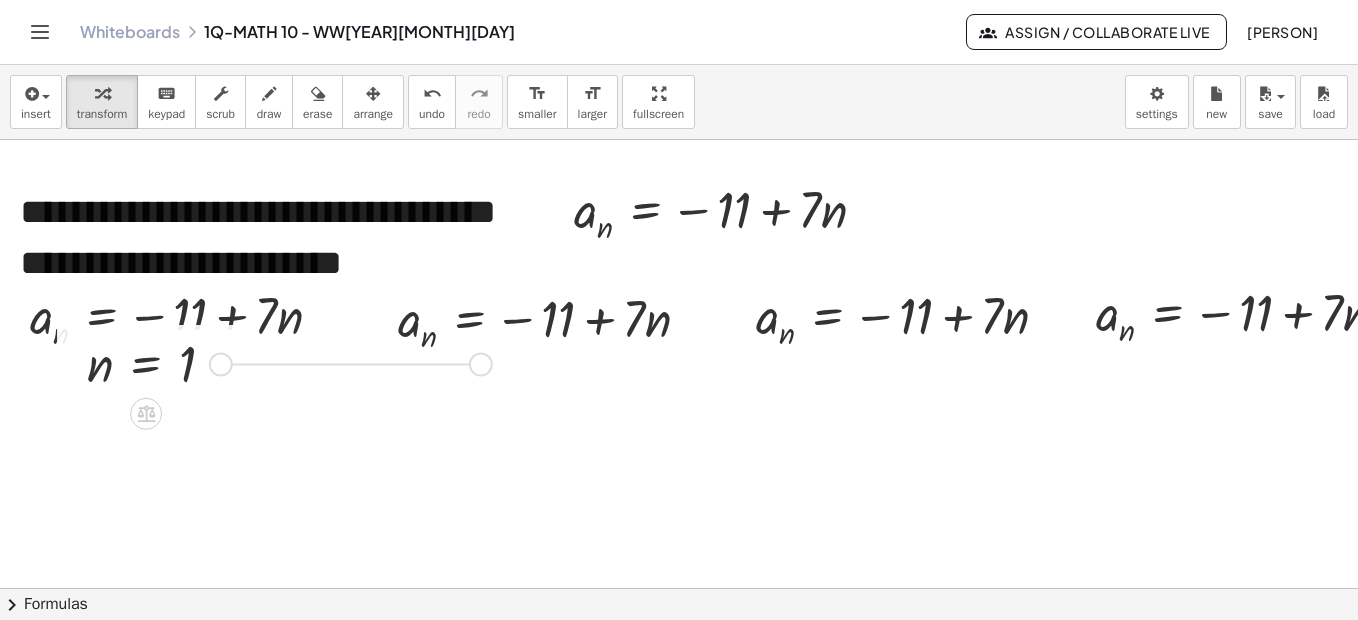 drag, startPoint x: 221, startPoint y: 370, endPoint x: 486, endPoint y: 370, distance: 265 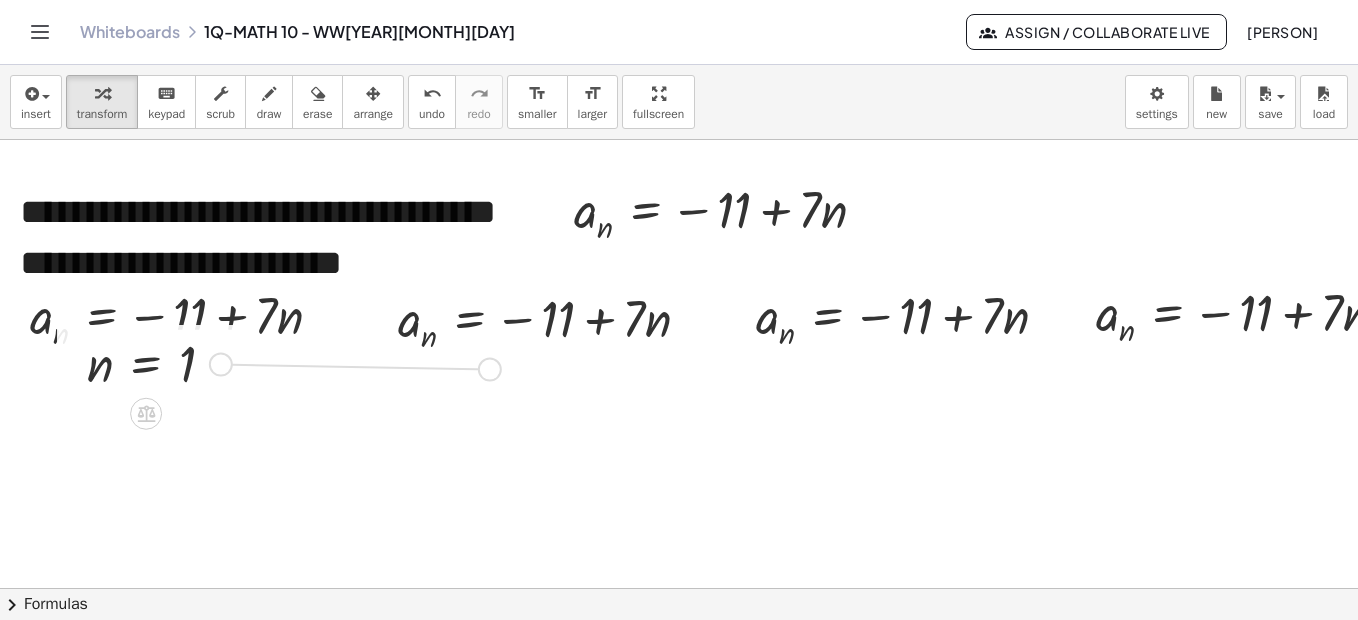 drag, startPoint x: 222, startPoint y: 370, endPoint x: 499, endPoint y: 375, distance: 277.04514 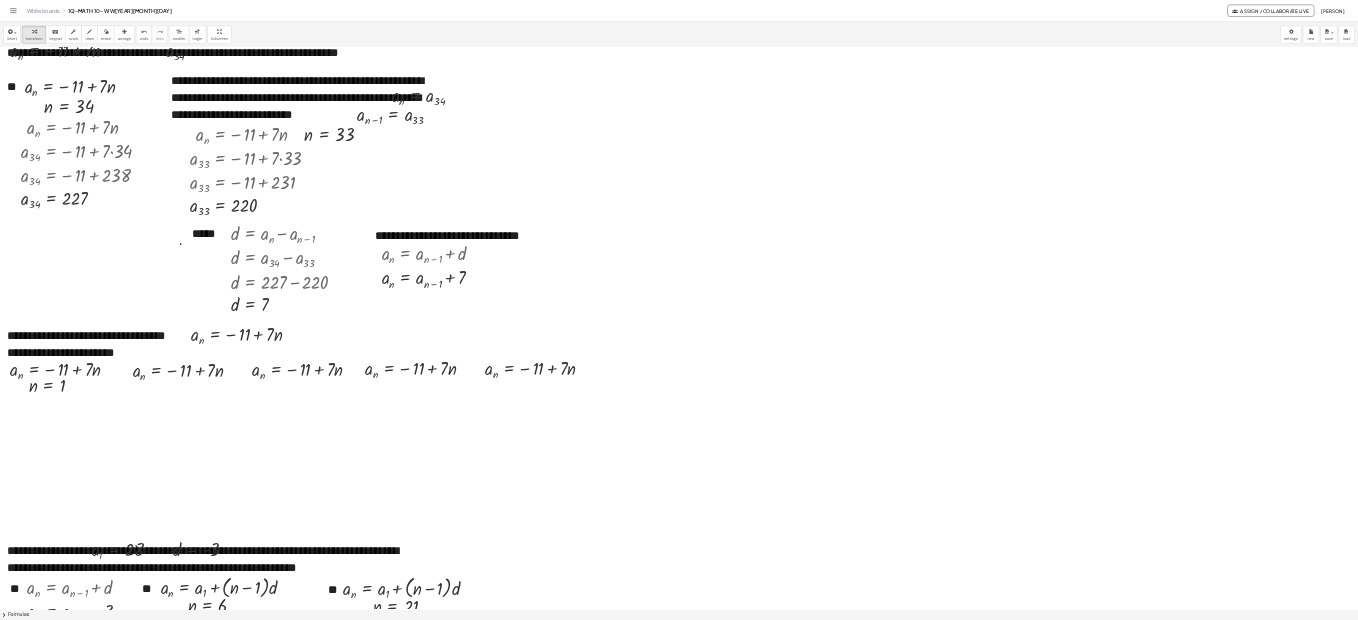 scroll, scrollTop: 2445, scrollLeft: 0, axis: vertical 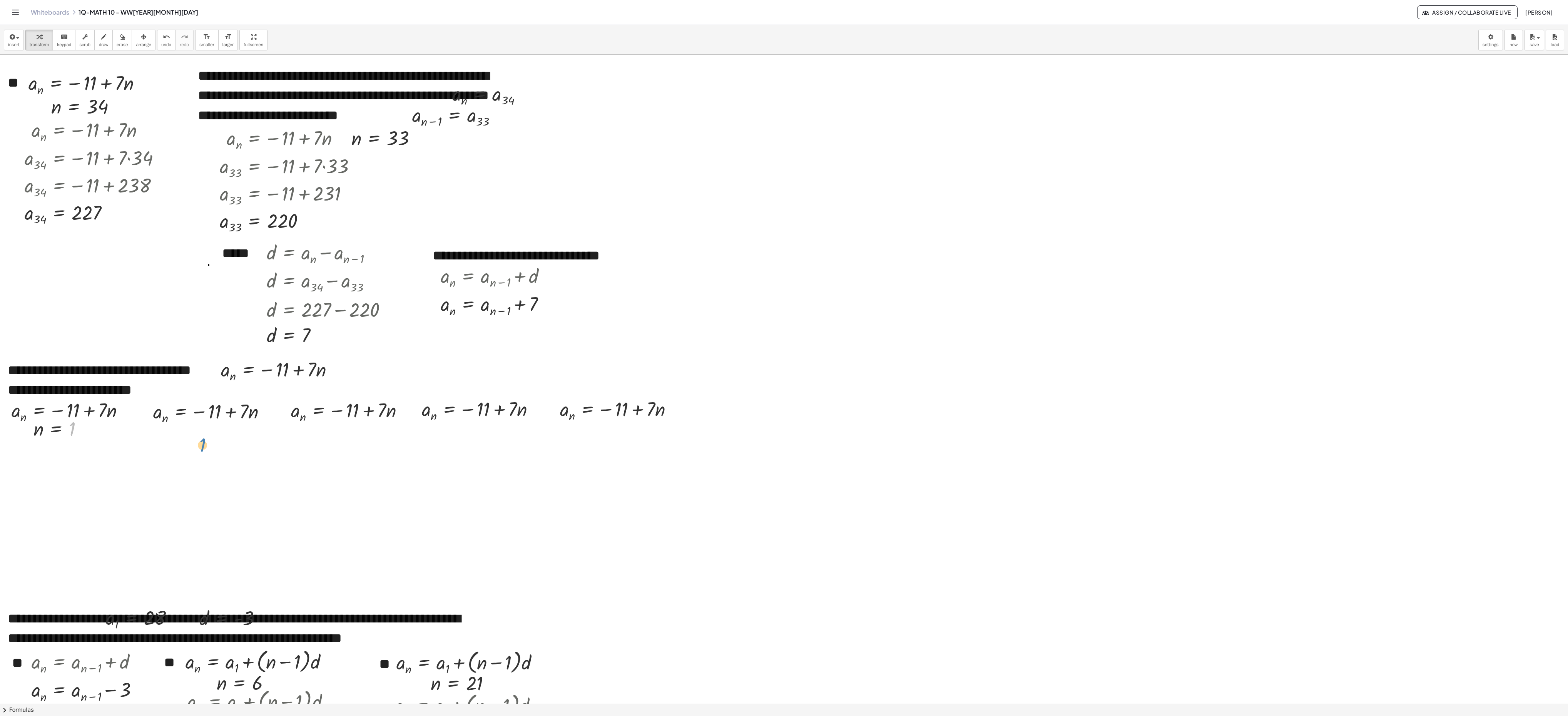 drag, startPoint x: 90, startPoint y: 432, endPoint x: 221, endPoint y: 448, distance: 131.97348 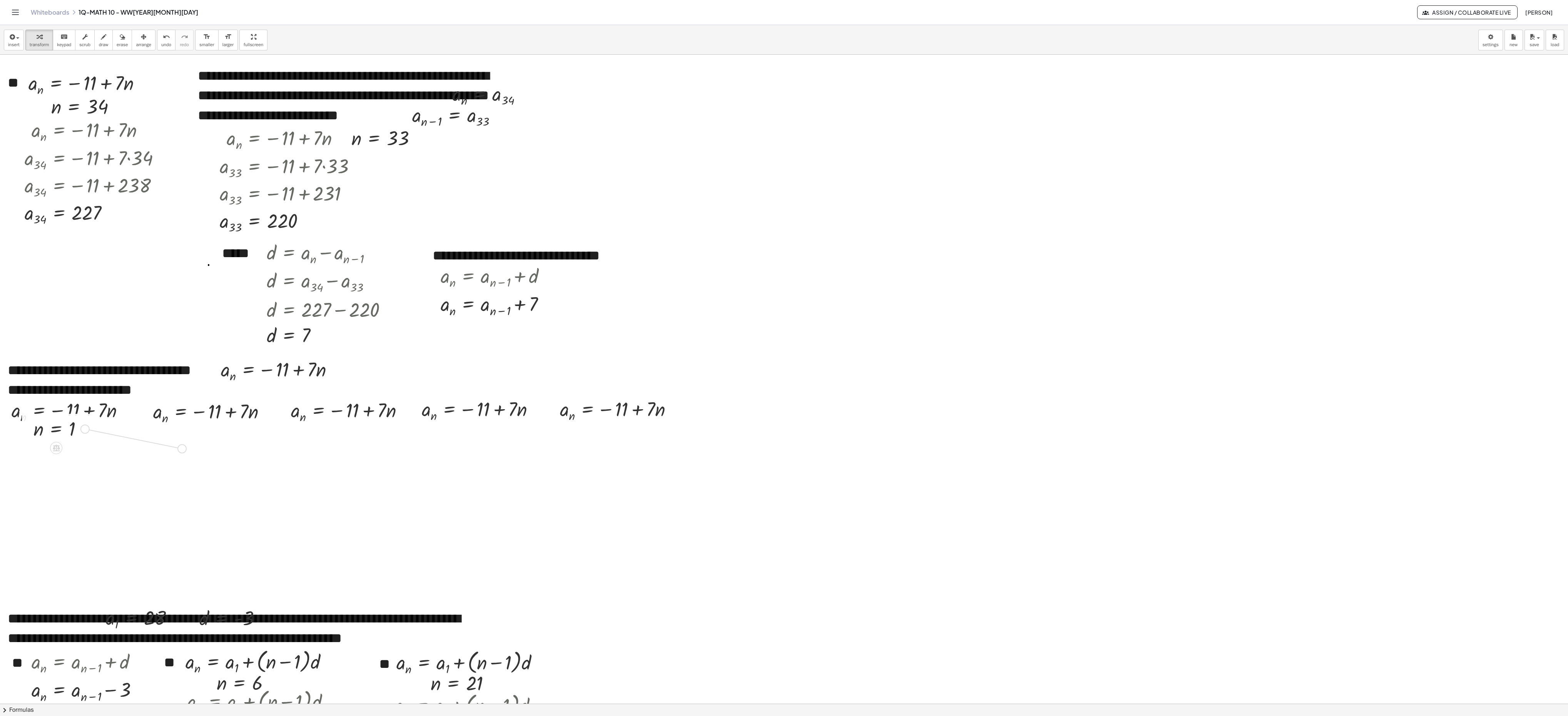 drag, startPoint x: 85, startPoint y: 431, endPoint x: 186, endPoint y: 450, distance: 102.7716 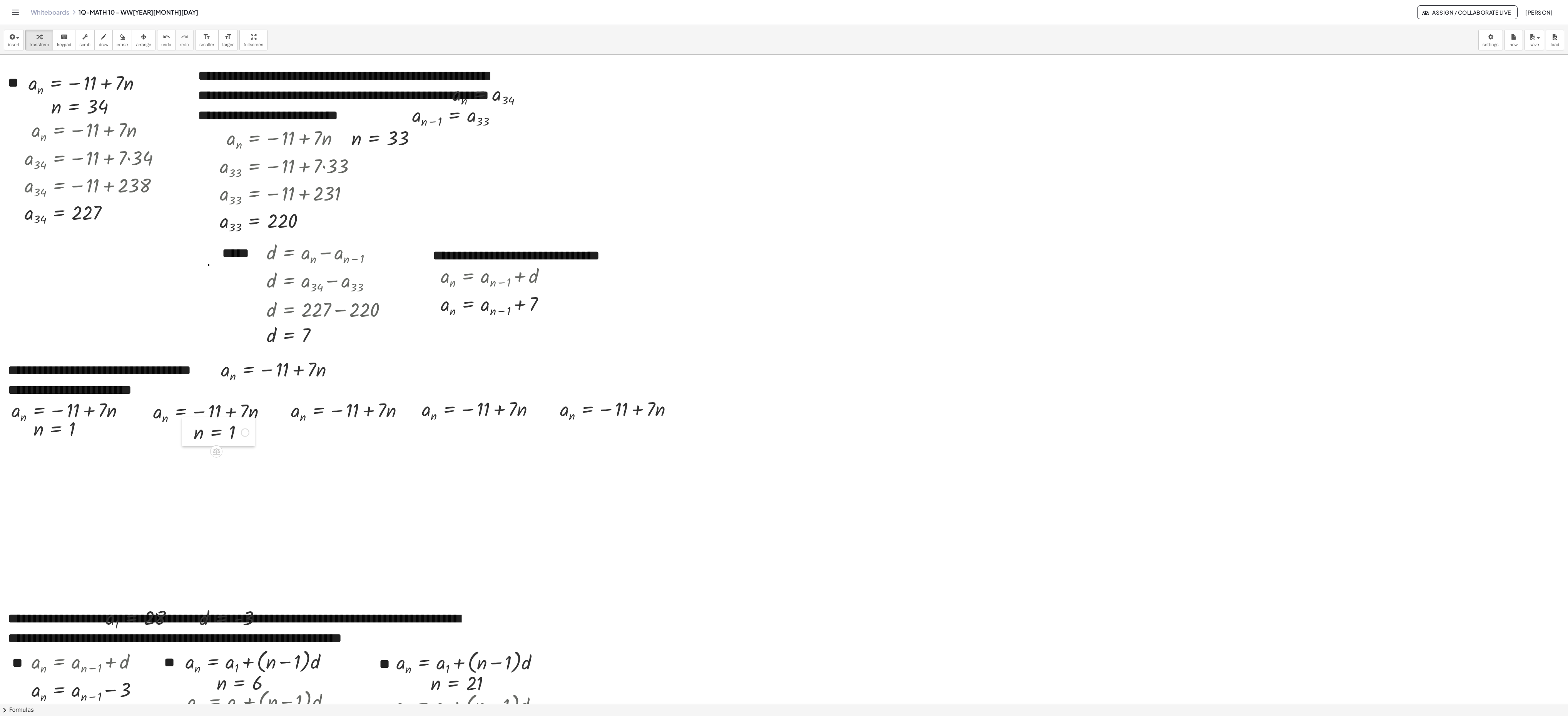 drag, startPoint x: 119, startPoint y: 440, endPoint x: 187, endPoint y: 427, distance: 69.2315 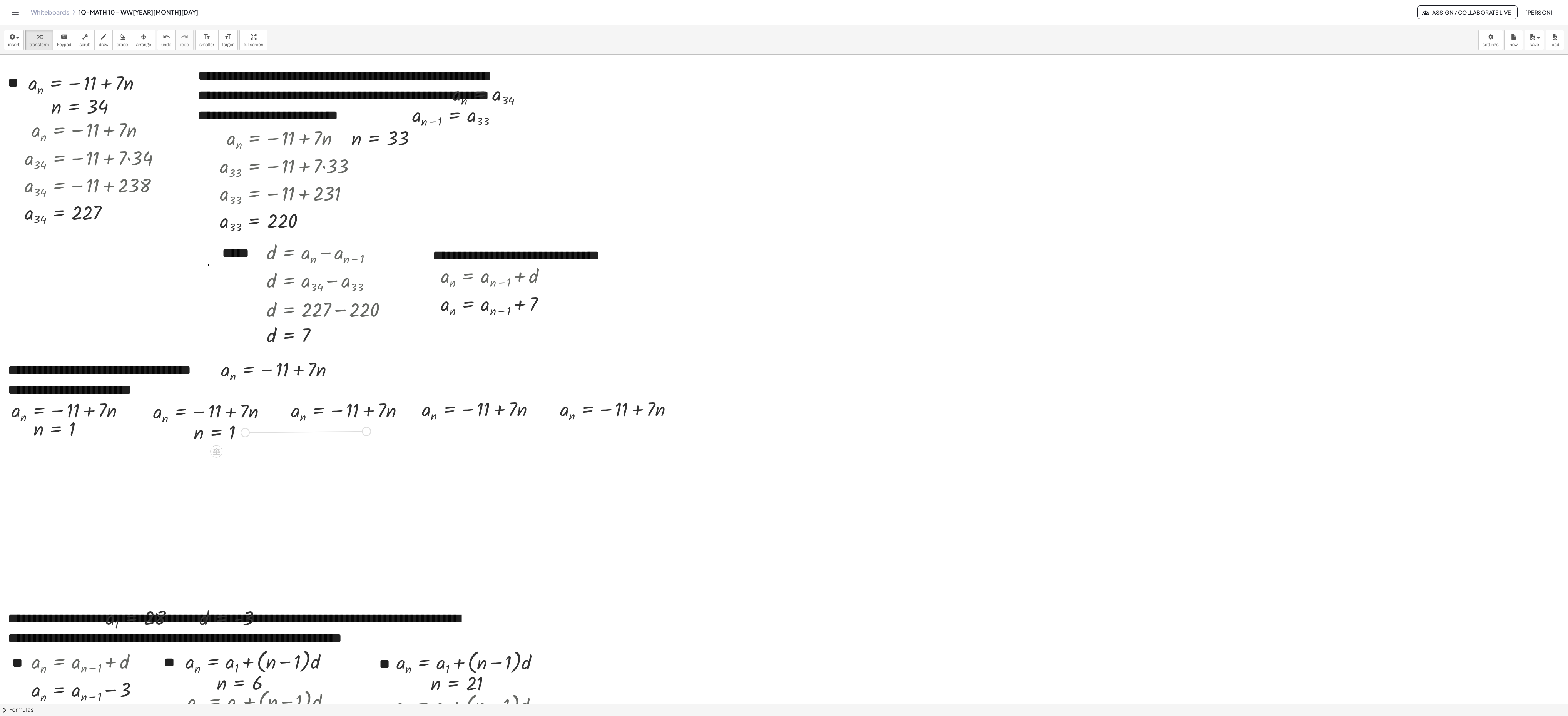 drag, startPoint x: 245, startPoint y: 435, endPoint x: 368, endPoint y: 434, distance: 123.004 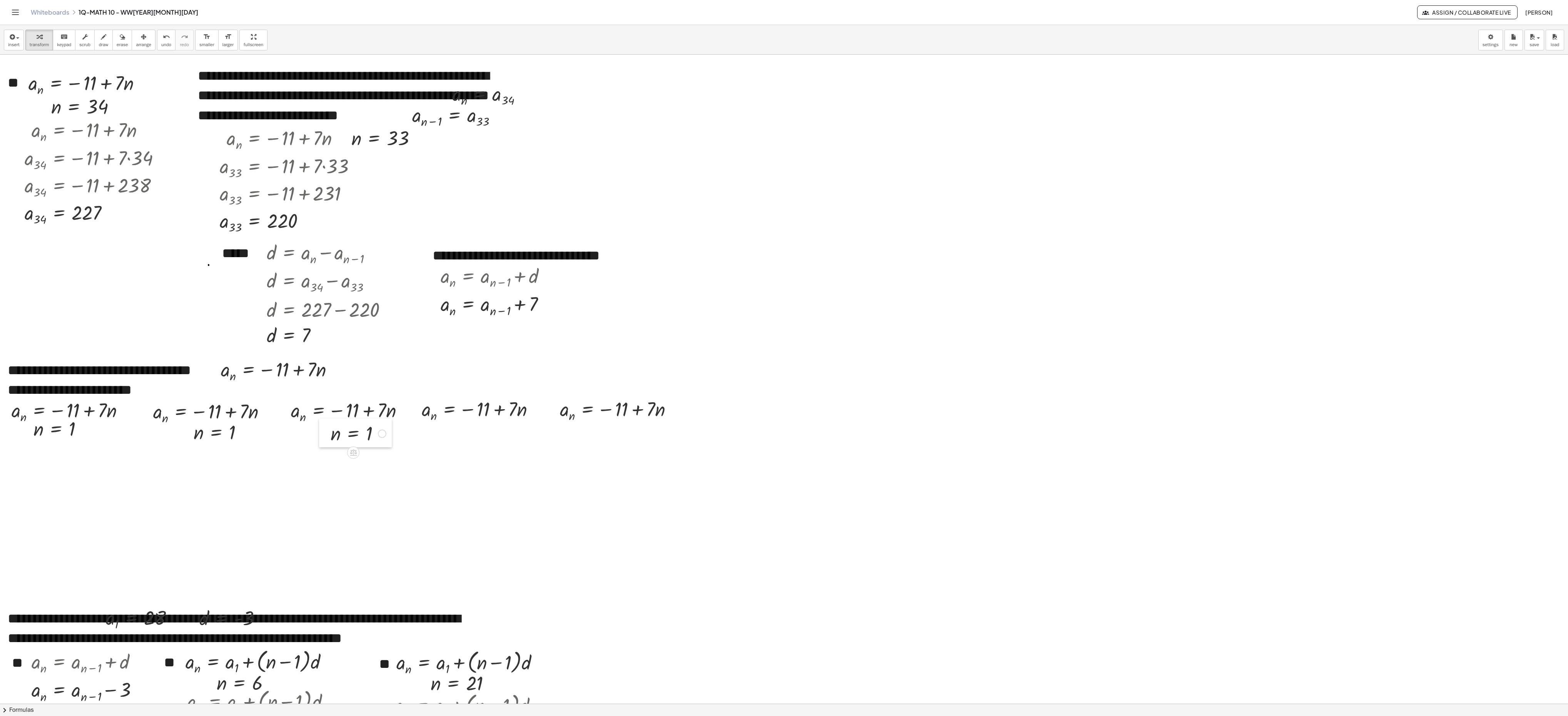 drag, startPoint x: 299, startPoint y: 425, endPoint x: 329, endPoint y: 441, distance: 34 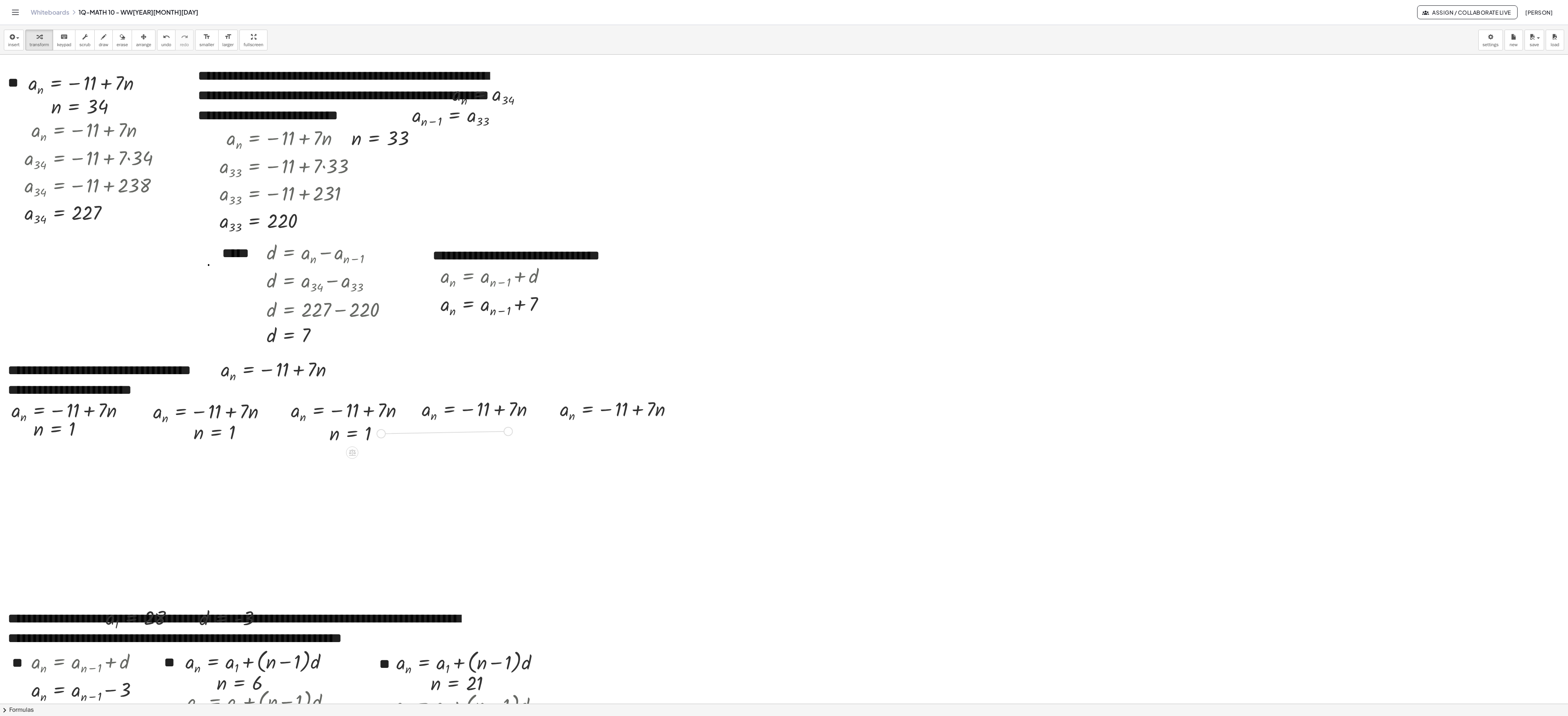 drag, startPoint x: 381, startPoint y: 435, endPoint x: 510, endPoint y: 433, distance: 129.0155 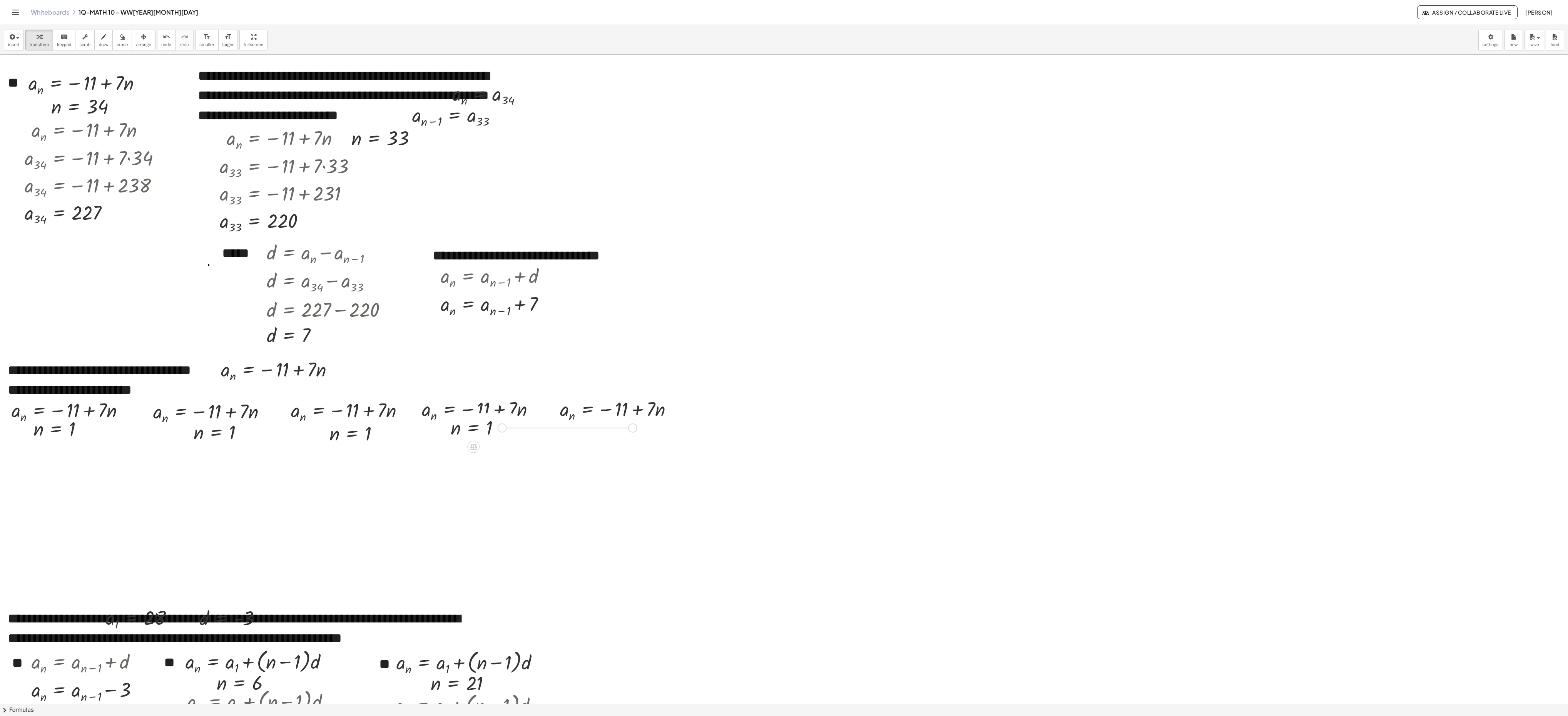 drag, startPoint x: 501, startPoint y: 432, endPoint x: 634, endPoint y: 432, distance: 133 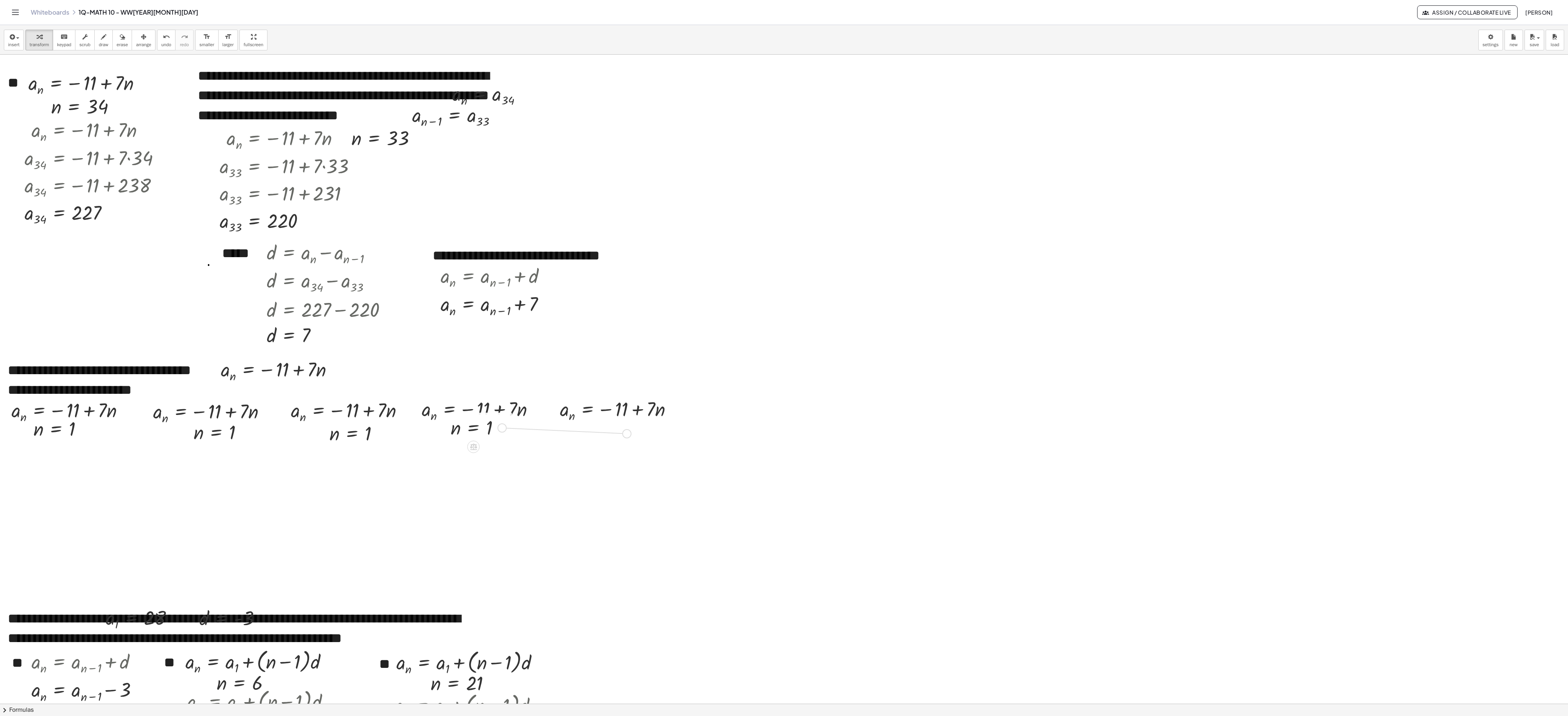 drag, startPoint x: 501, startPoint y: 428, endPoint x: 627, endPoint y: 434, distance: 126.14278 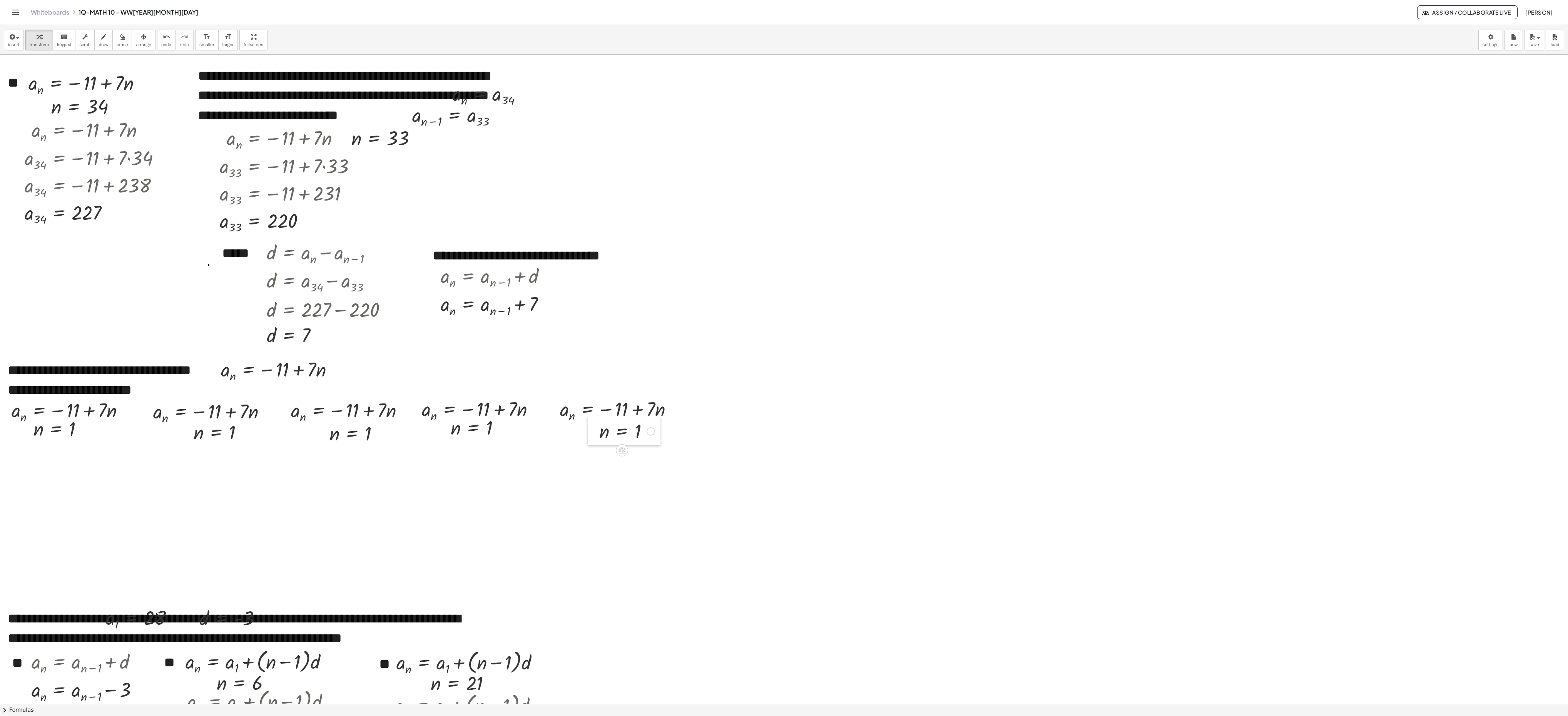 drag, startPoint x: 562, startPoint y: 425, endPoint x: 592, endPoint y: 426, distance: 30.01666 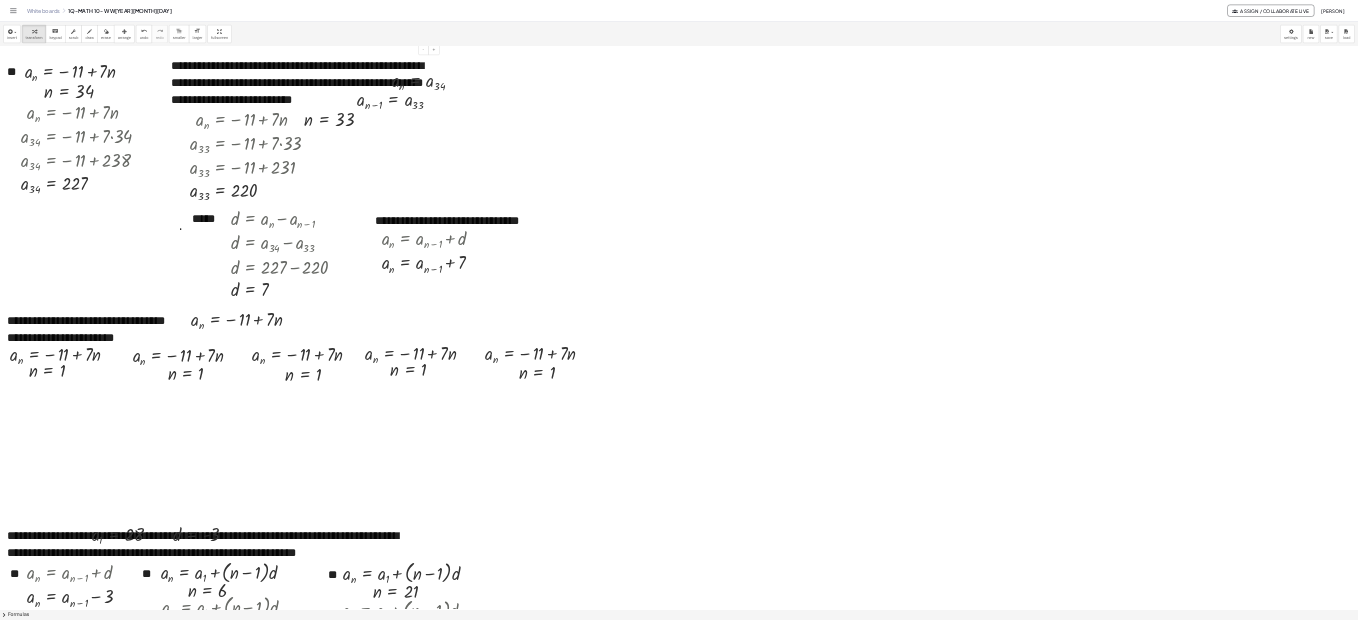 scroll, scrollTop: 2445, scrollLeft: 0, axis: vertical 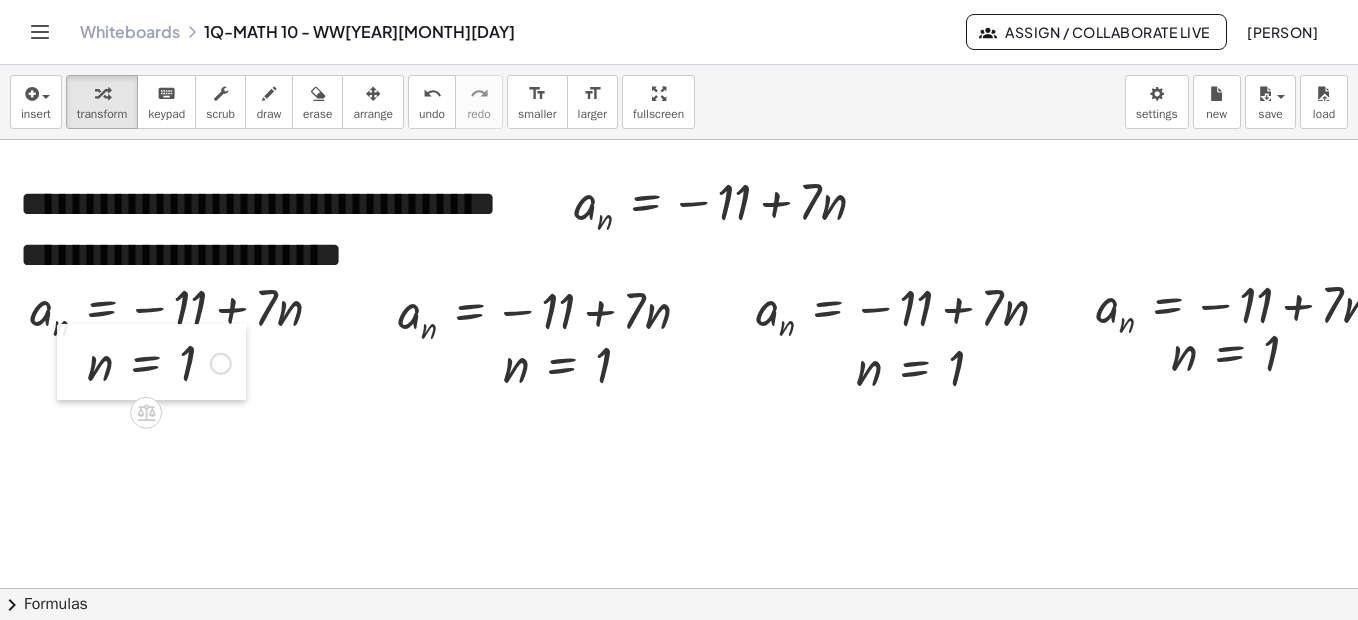 click at bounding box center (72, 362) 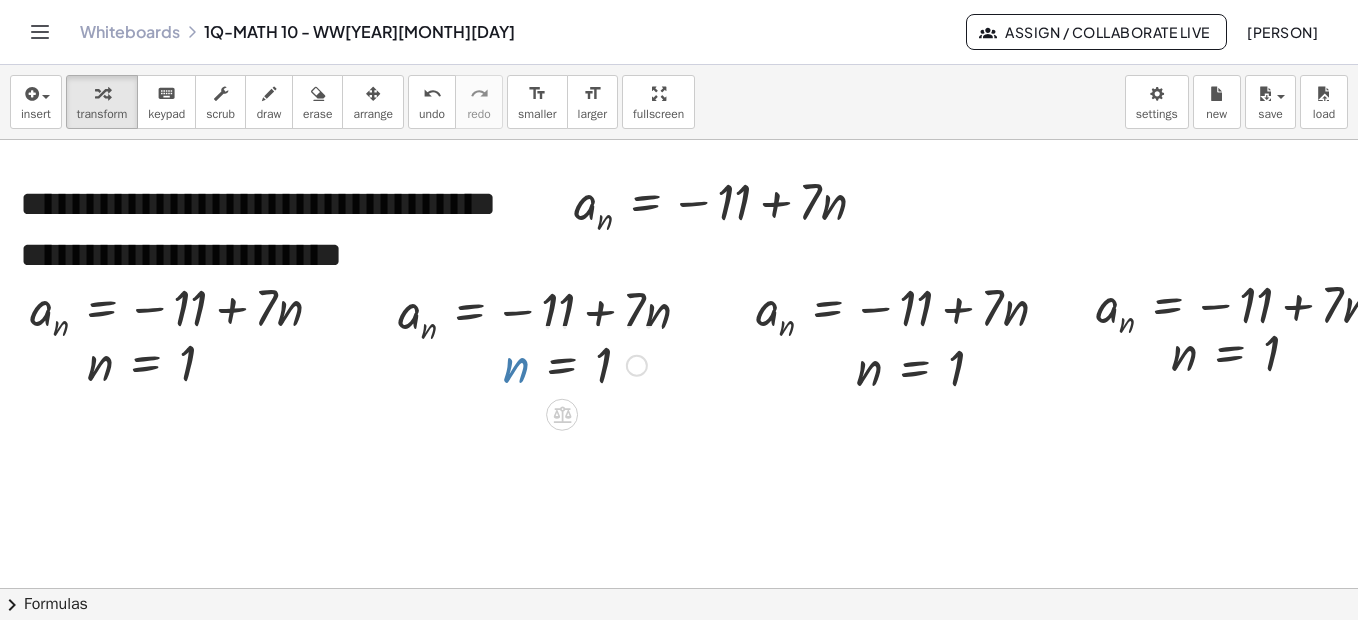 click at bounding box center [575, 364] 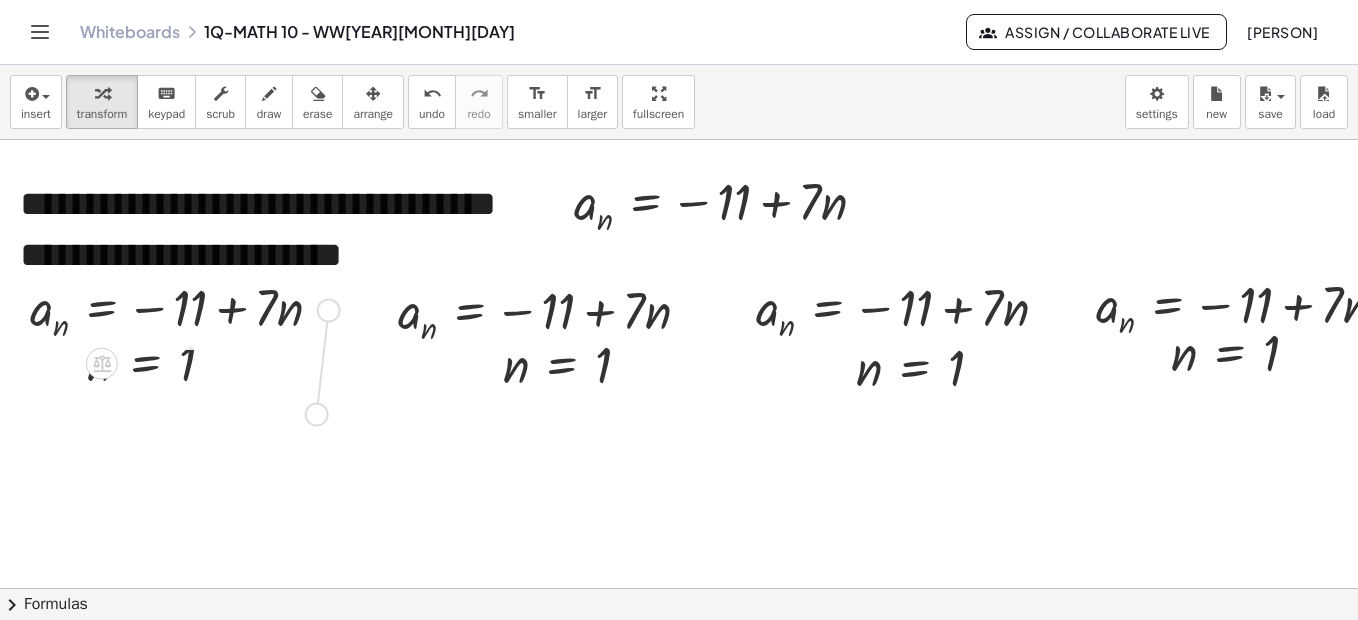 drag, startPoint x: 328, startPoint y: 317, endPoint x: 316, endPoint y: 423, distance: 106.677086 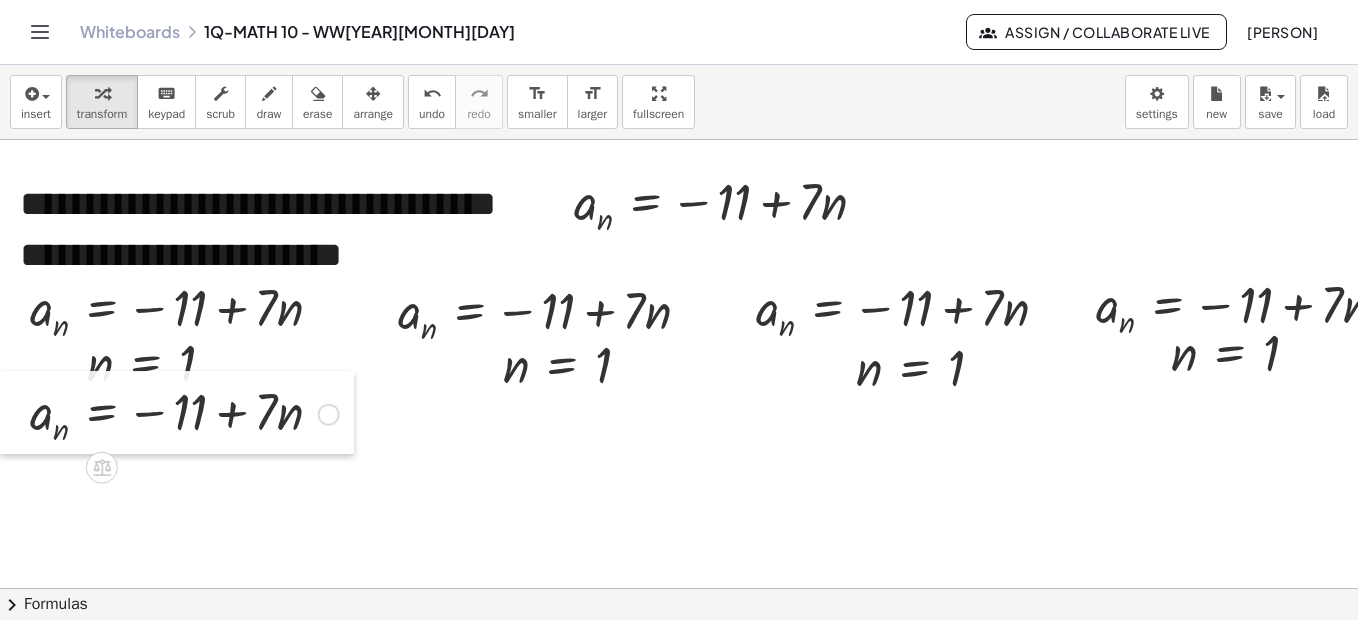 drag, startPoint x: 24, startPoint y: 384, endPoint x: 32, endPoint y: 405, distance: 22.472204 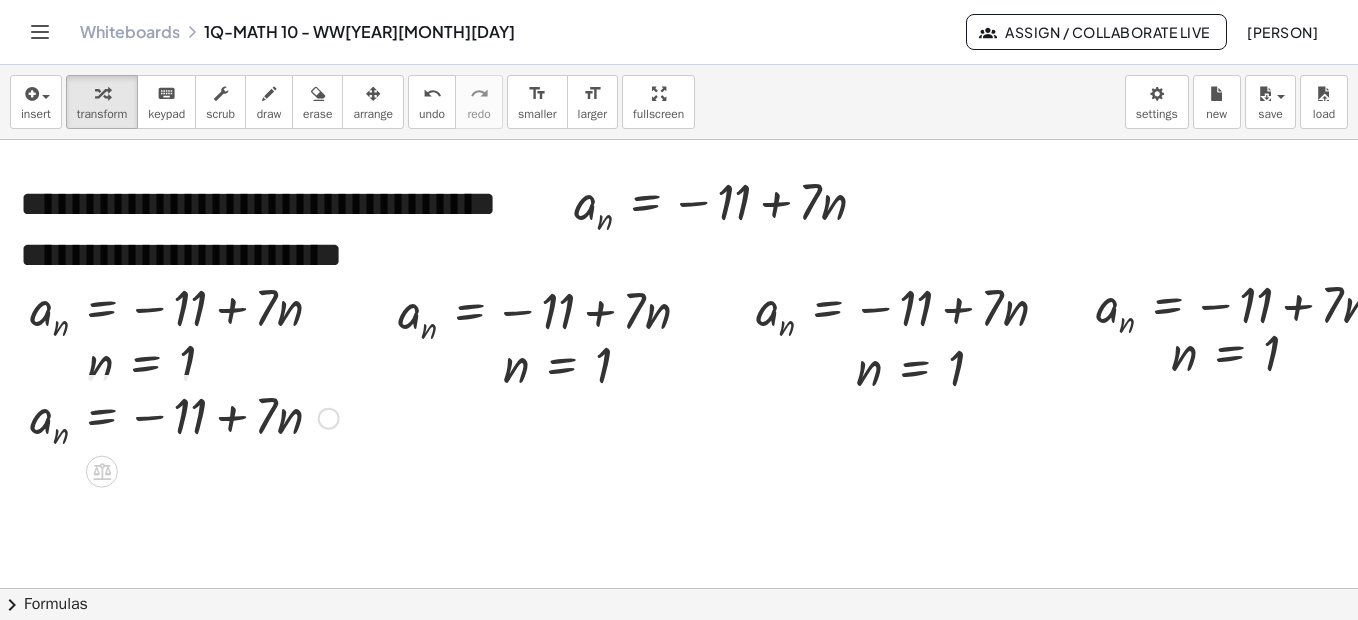 click at bounding box center [329, 419] 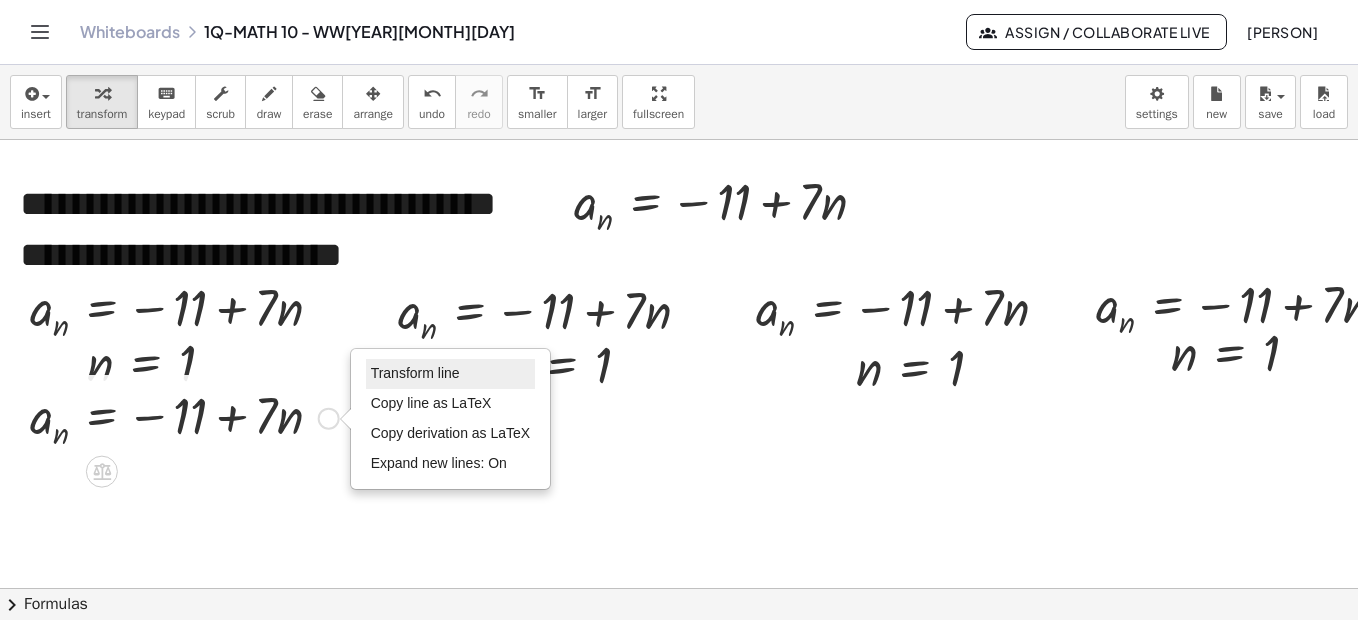 click on "Transform line" at bounding box center (451, 374) 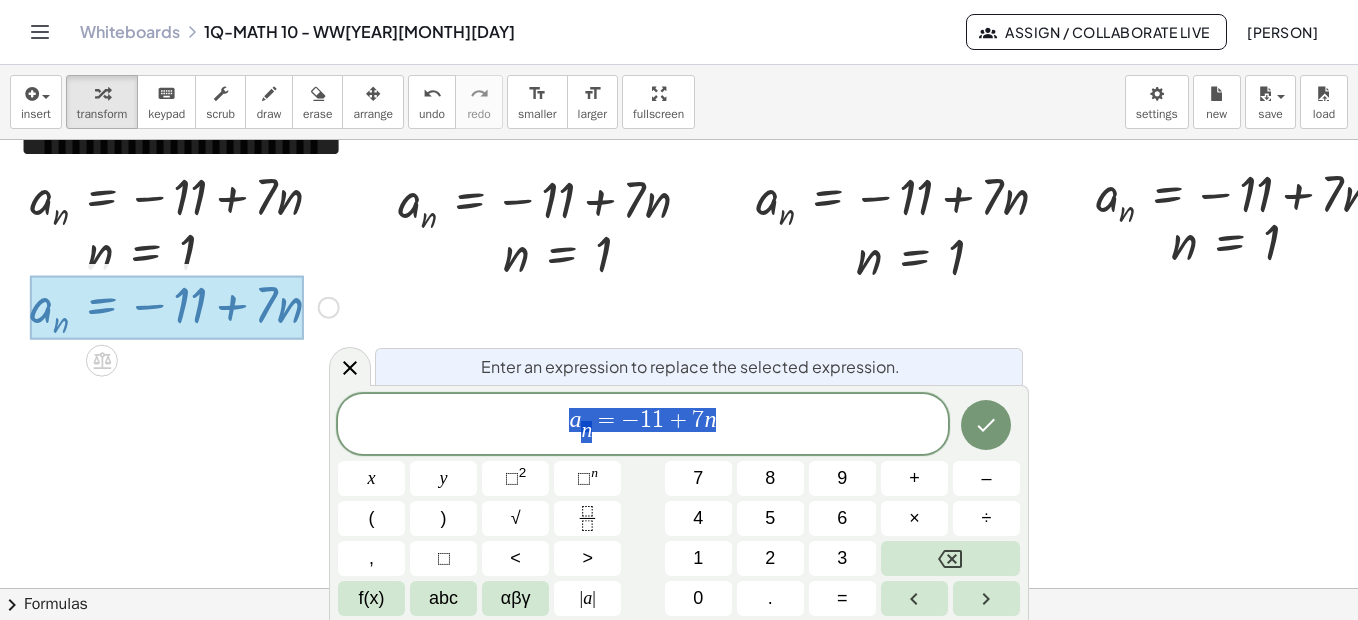 scroll, scrollTop: 3314, scrollLeft: 0, axis: vertical 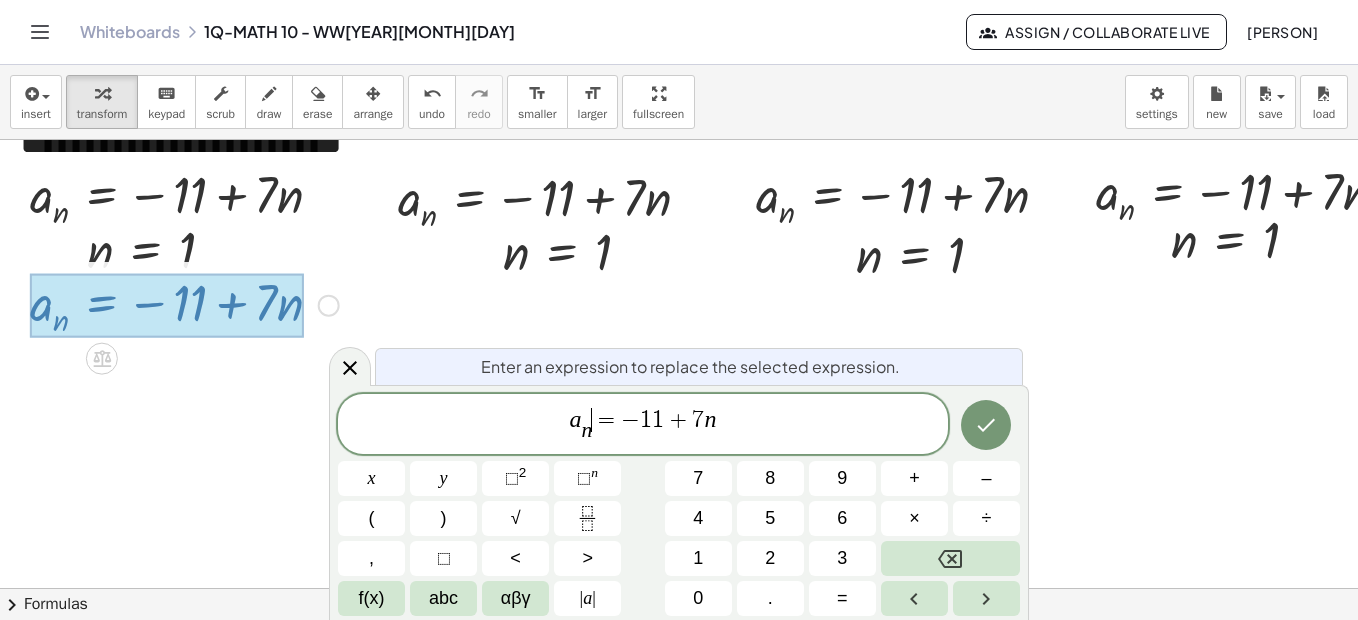 click on "a n ​ ​ = − 1 1 + 7 n" at bounding box center (643, 425) 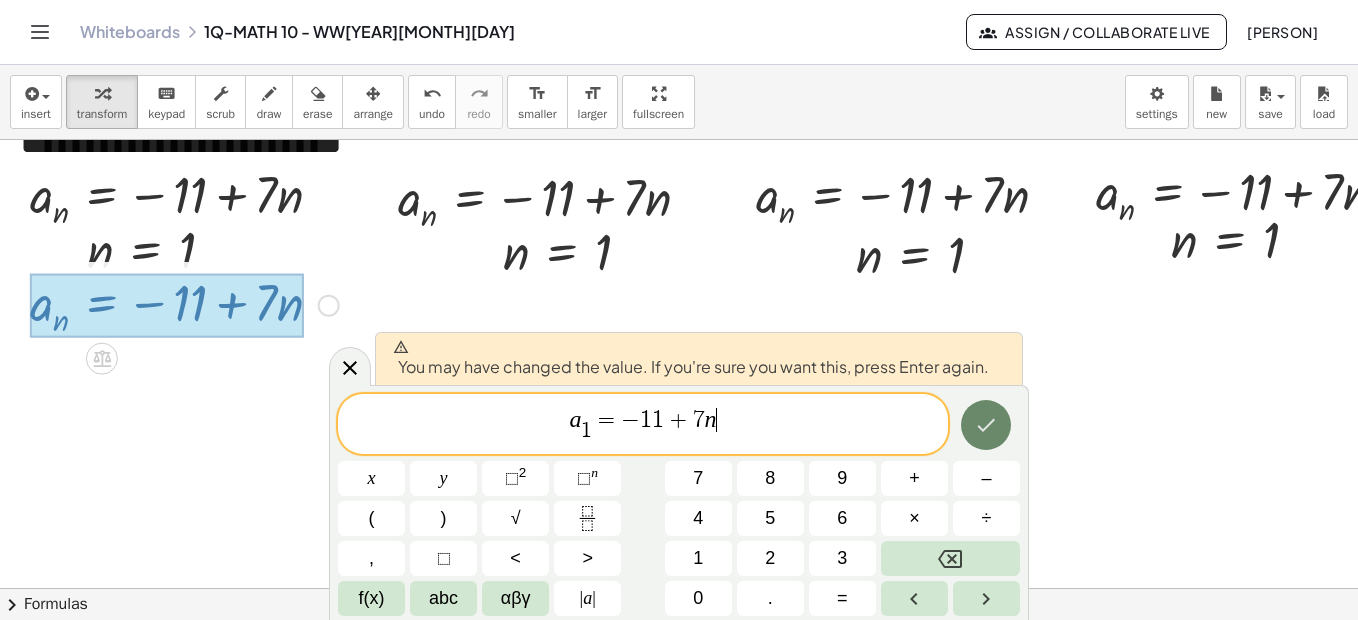 click 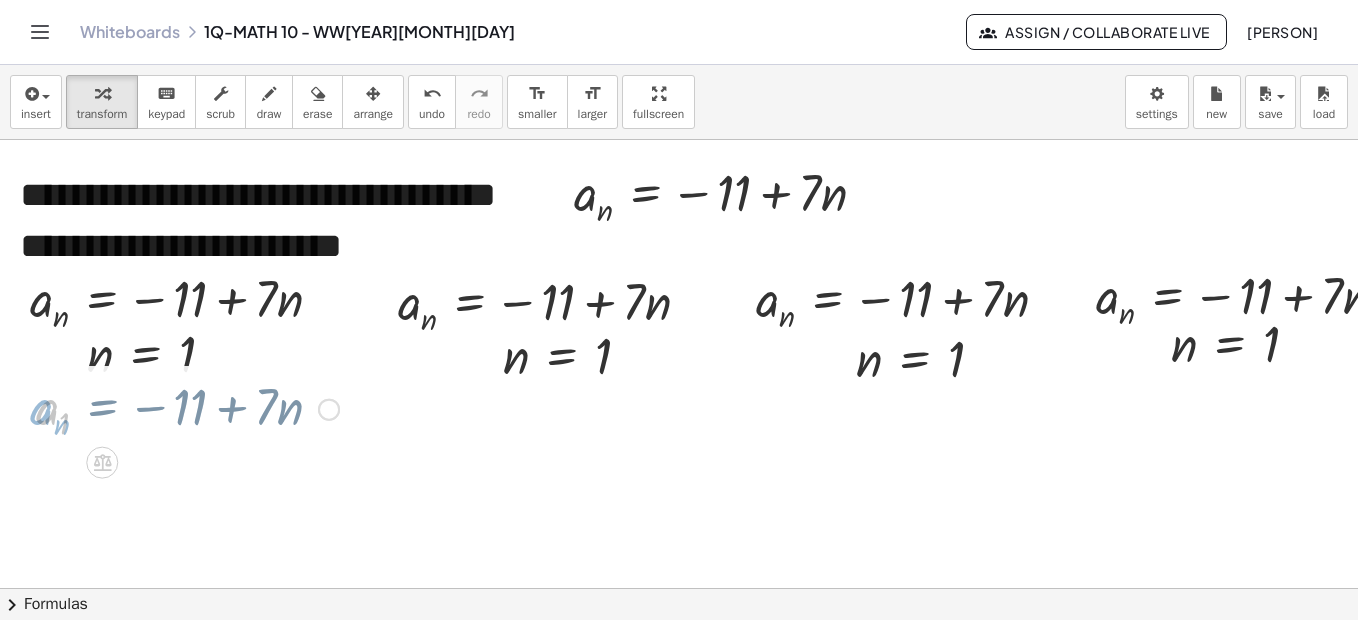 scroll, scrollTop: 3201, scrollLeft: 0, axis: vertical 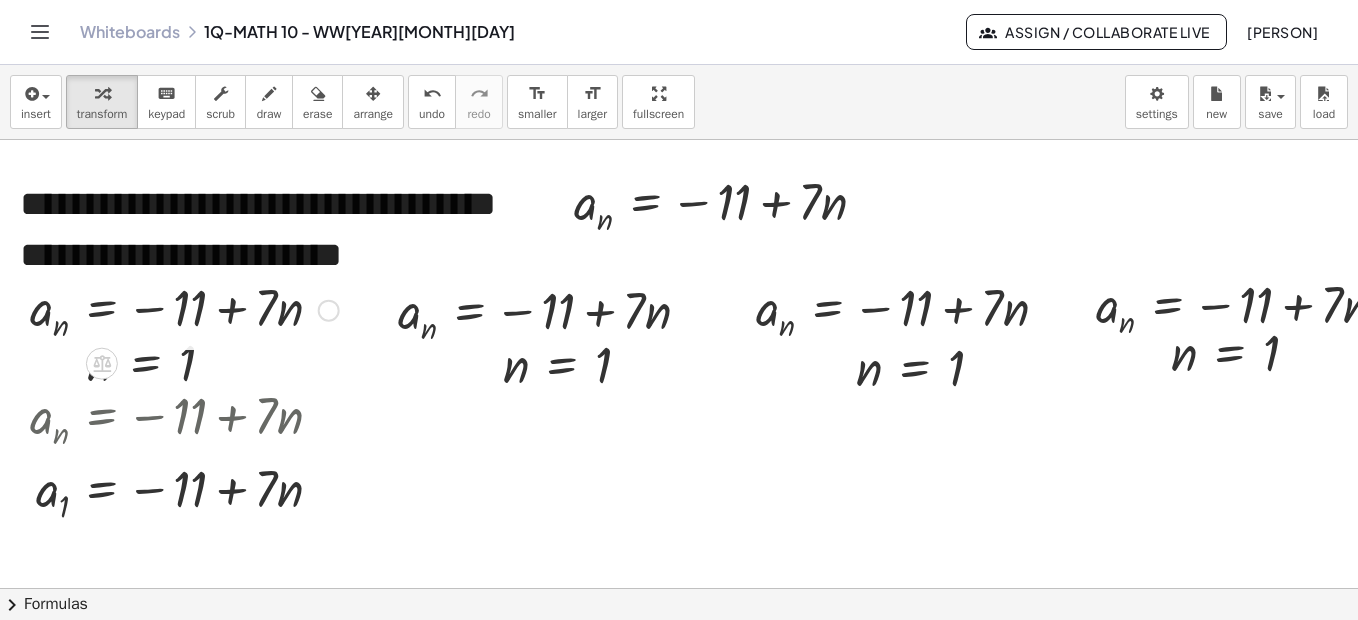 click 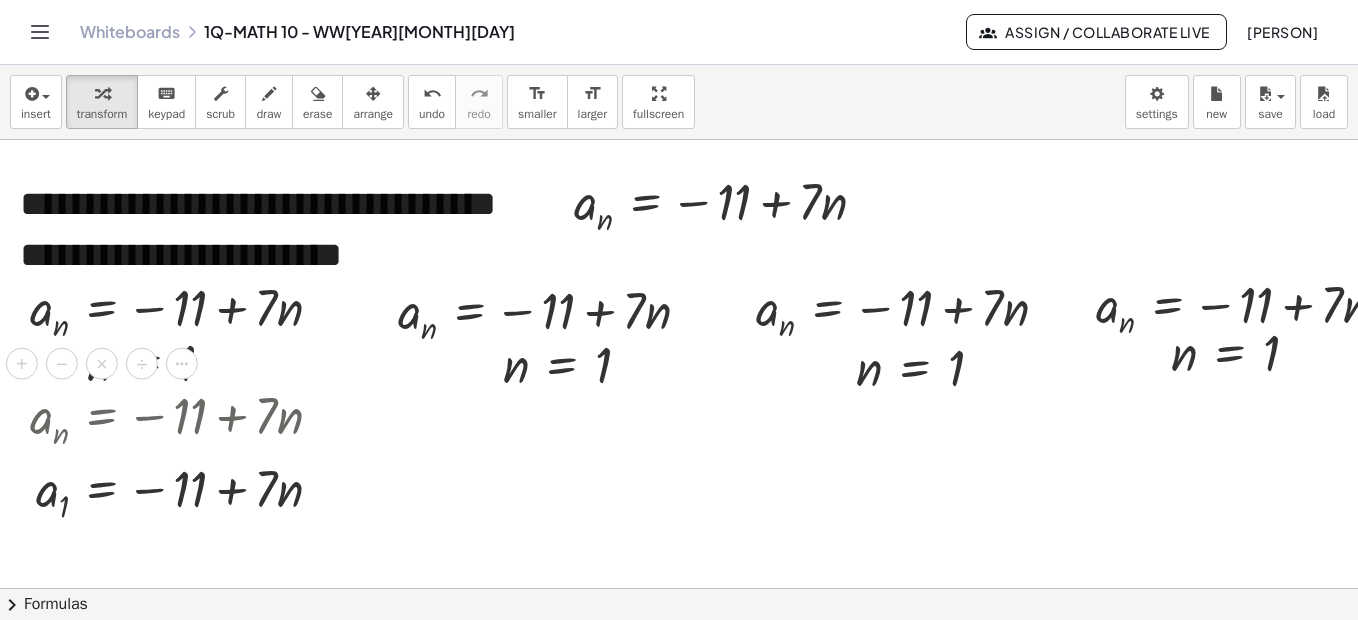click at bounding box center (957, 719) 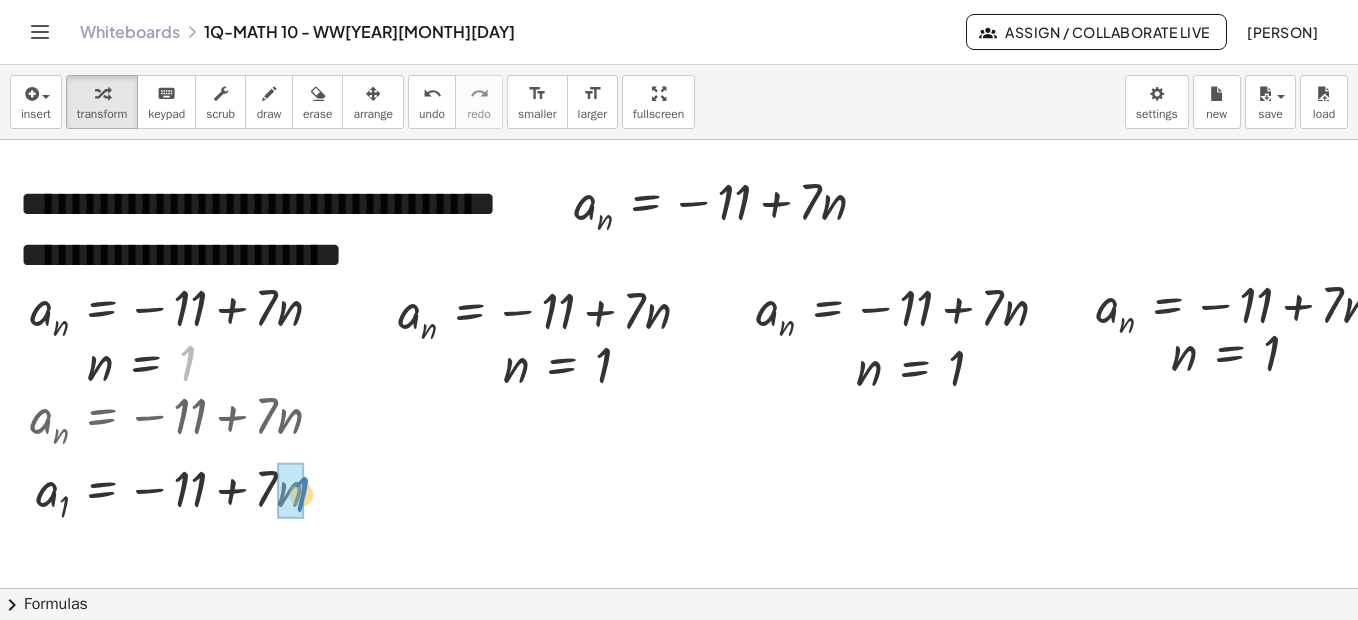 drag, startPoint x: 191, startPoint y: 365, endPoint x: 298, endPoint y: 494, distance: 167.60072 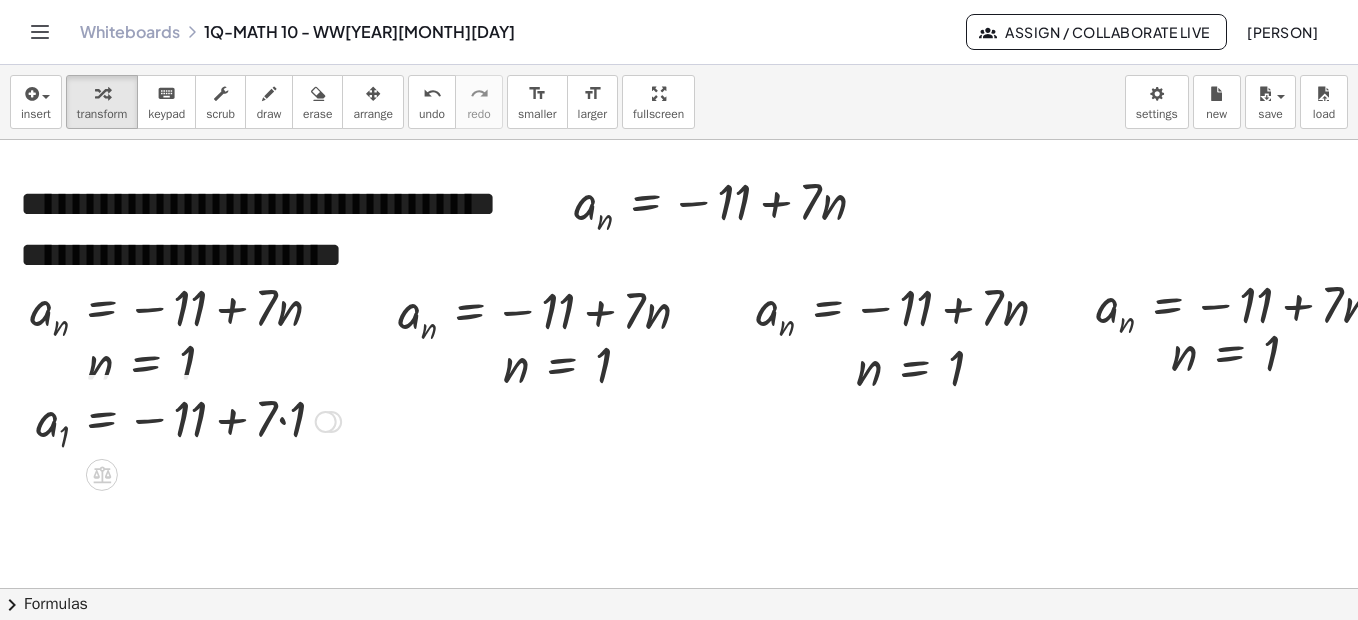drag, startPoint x: 335, startPoint y: 492, endPoint x: 339, endPoint y: 414, distance: 78.10249 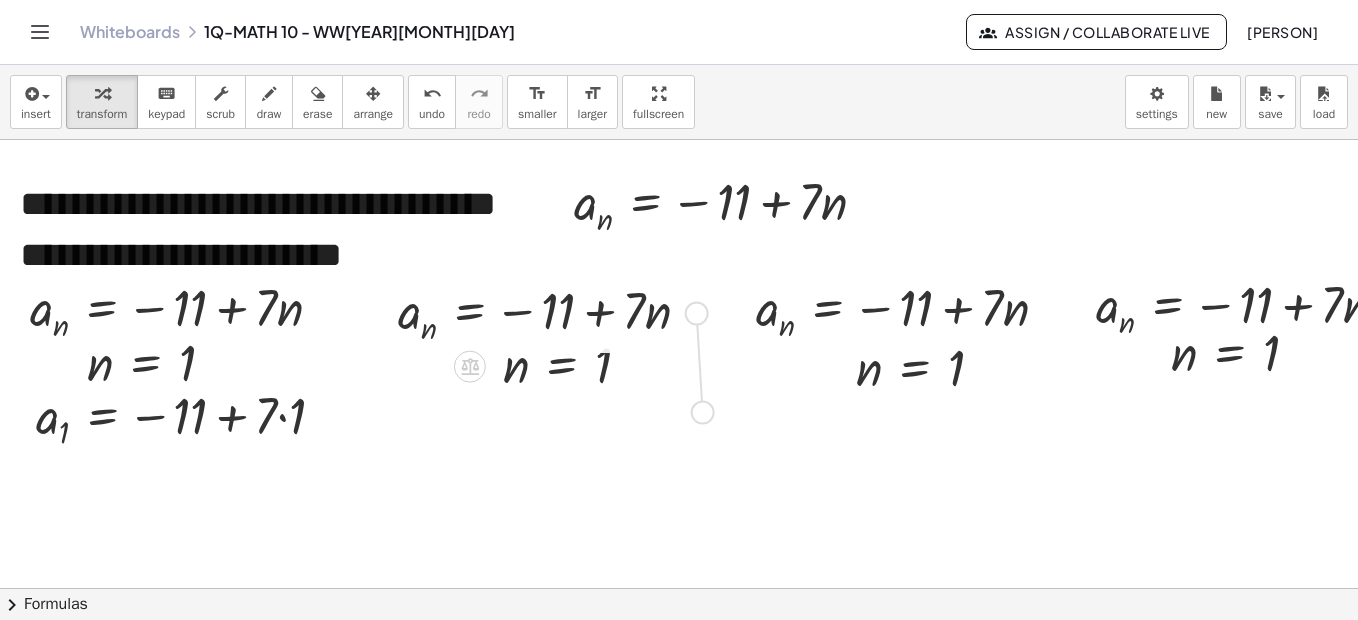 drag, startPoint x: 698, startPoint y: 321, endPoint x: 703, endPoint y: 427, distance: 106.11786 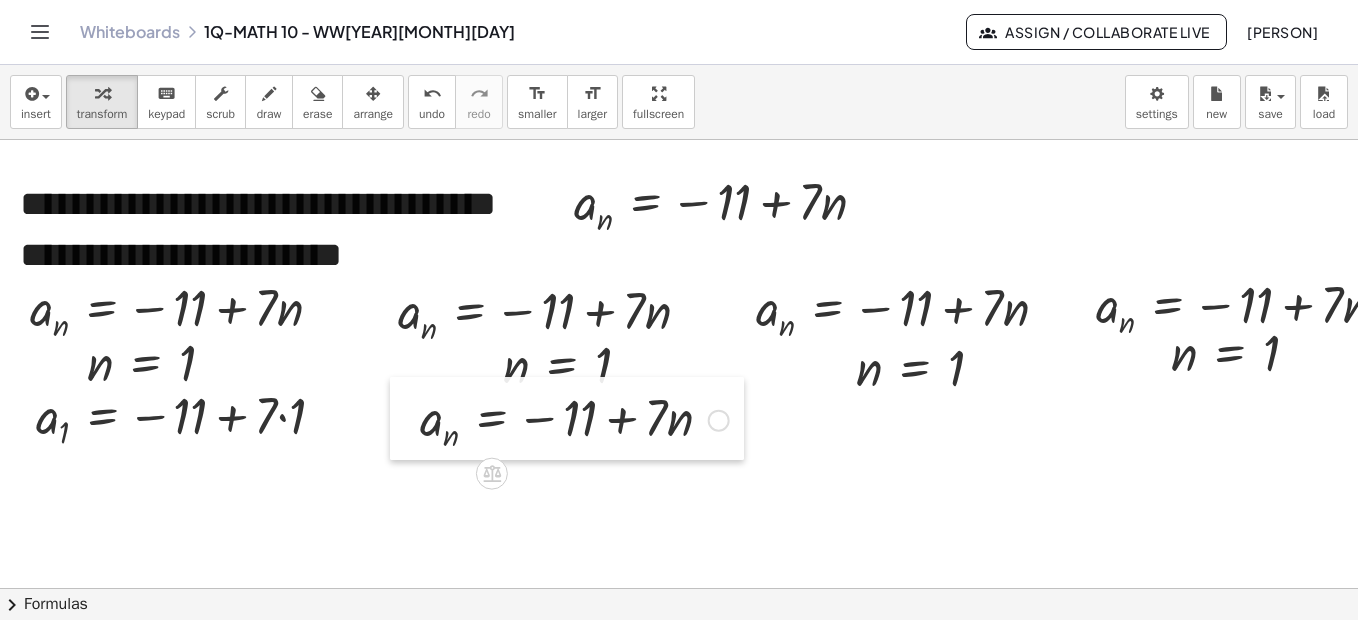 drag, startPoint x: 382, startPoint y: 378, endPoint x: 415, endPoint y: 395, distance: 37.12142 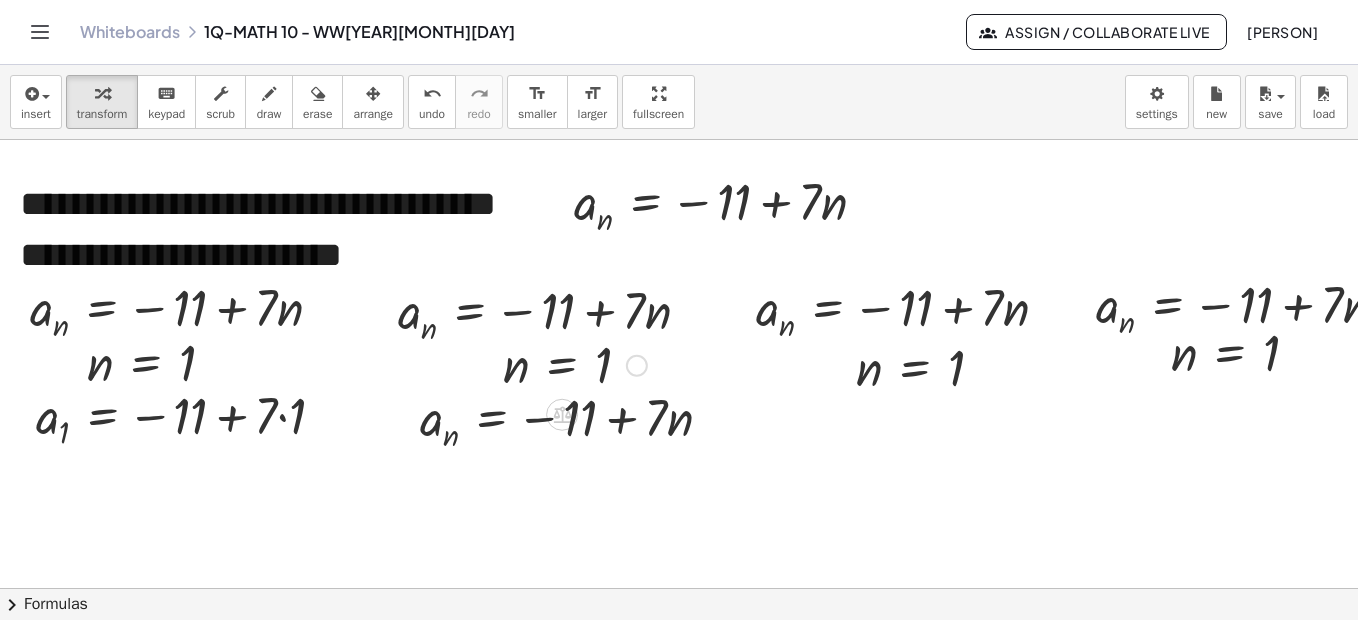 click at bounding box center [575, 364] 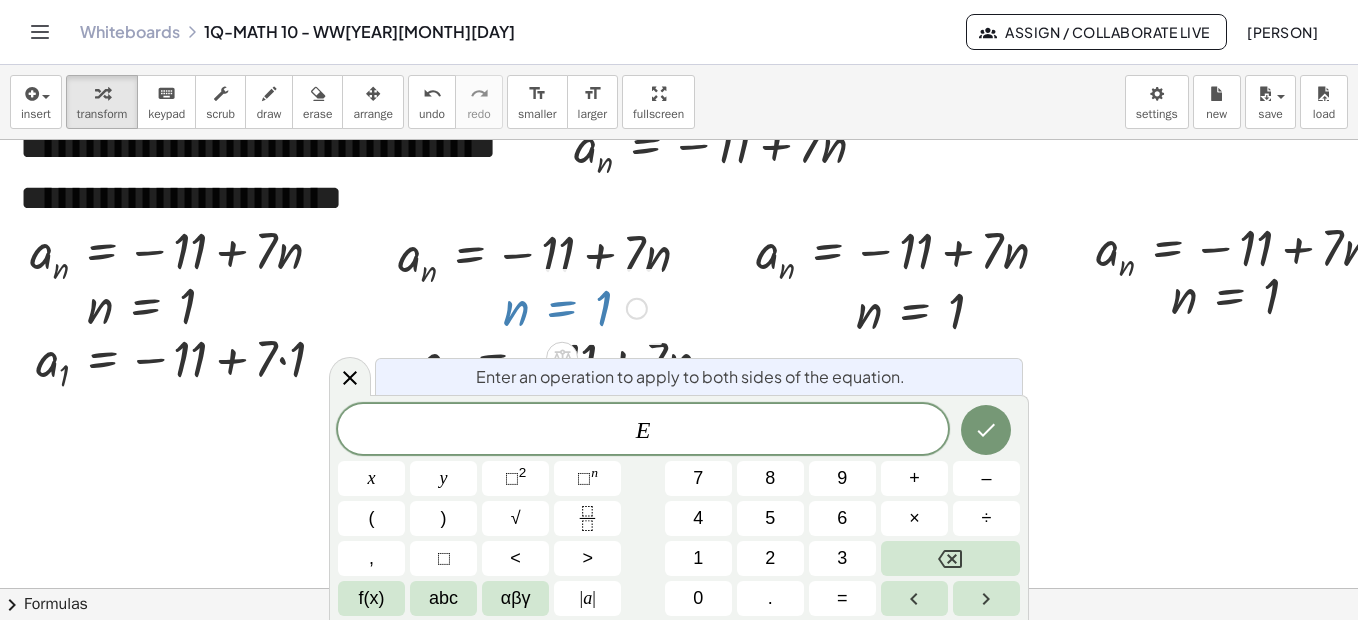 drag, startPoint x: 340, startPoint y: 381, endPoint x: 460, endPoint y: 350, distance: 123.9395 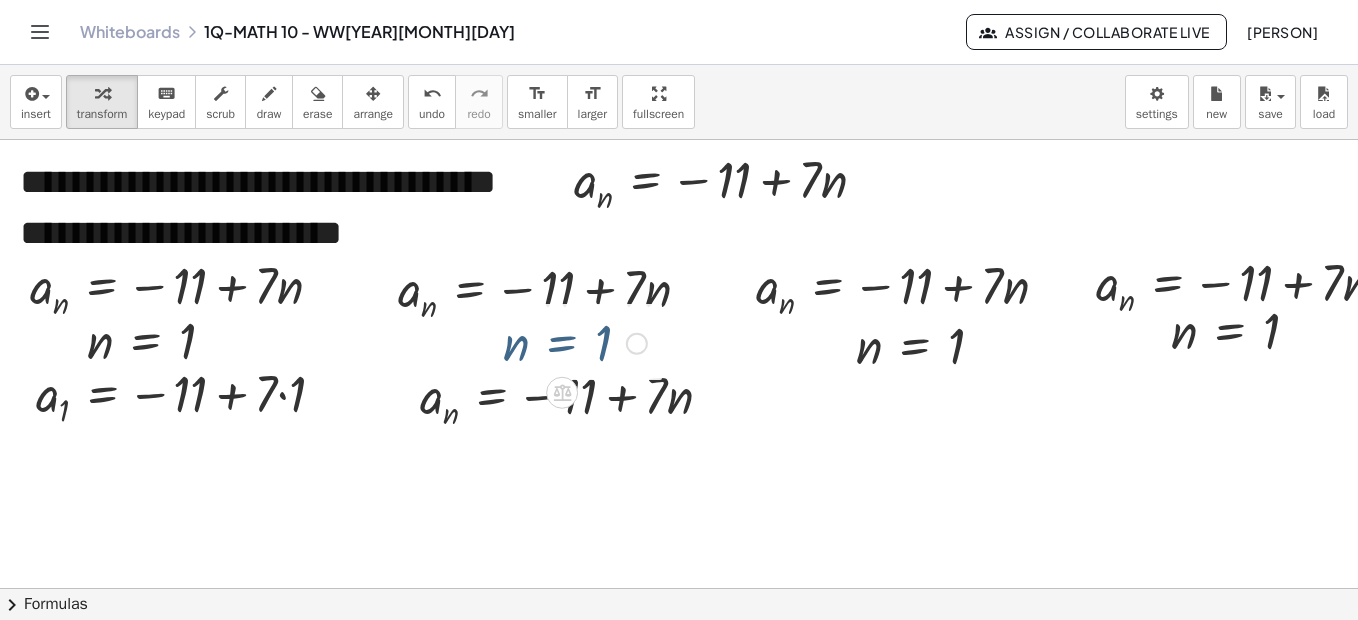 scroll, scrollTop: 3201, scrollLeft: 0, axis: vertical 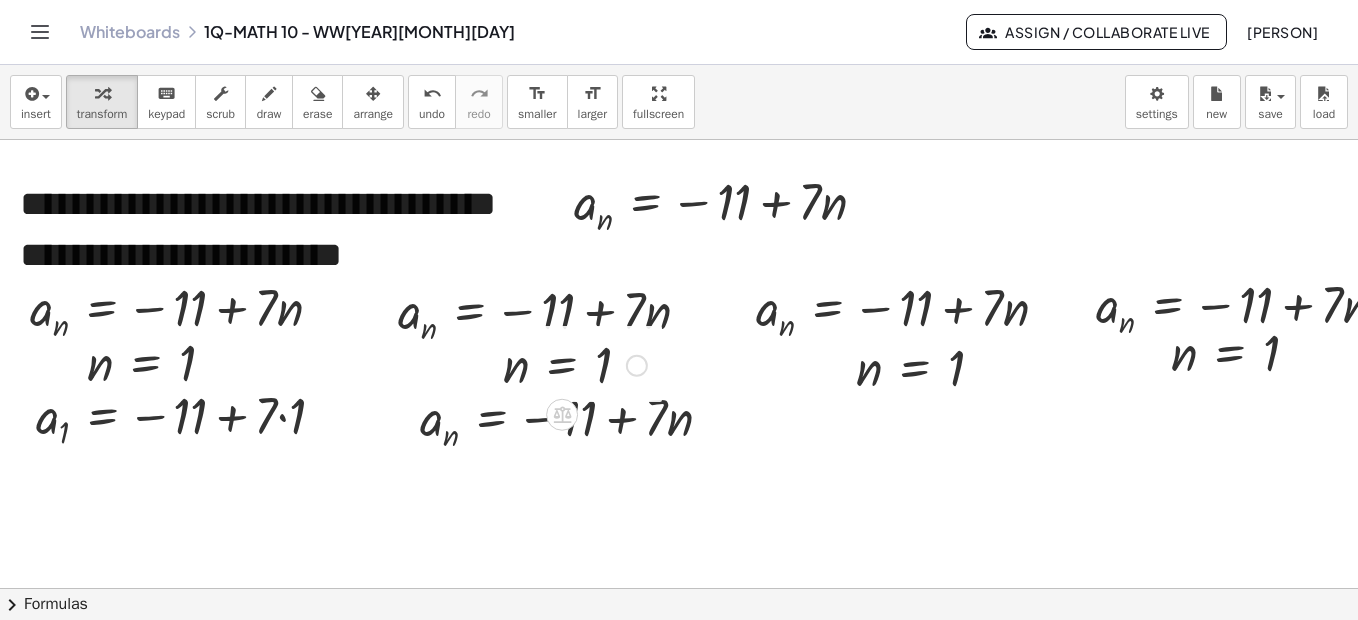 click at bounding box center [637, 366] 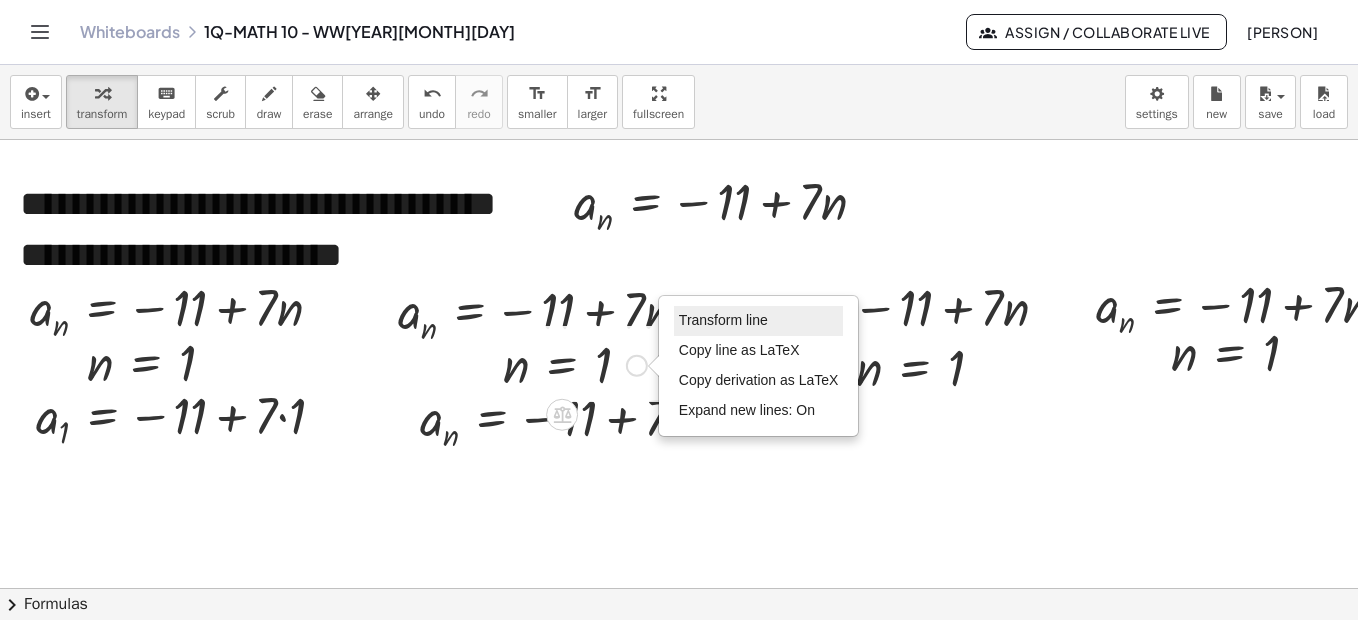 click on "Transform line" at bounding box center (723, 320) 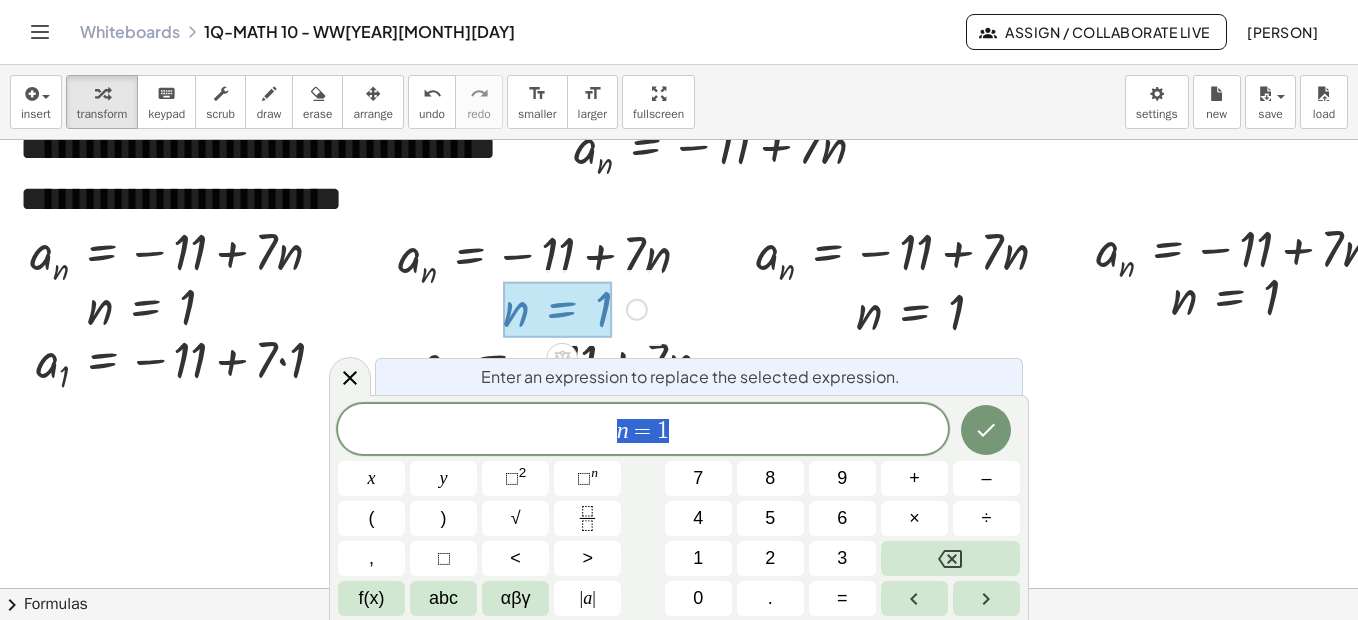 scroll, scrollTop: 3258, scrollLeft: 0, axis: vertical 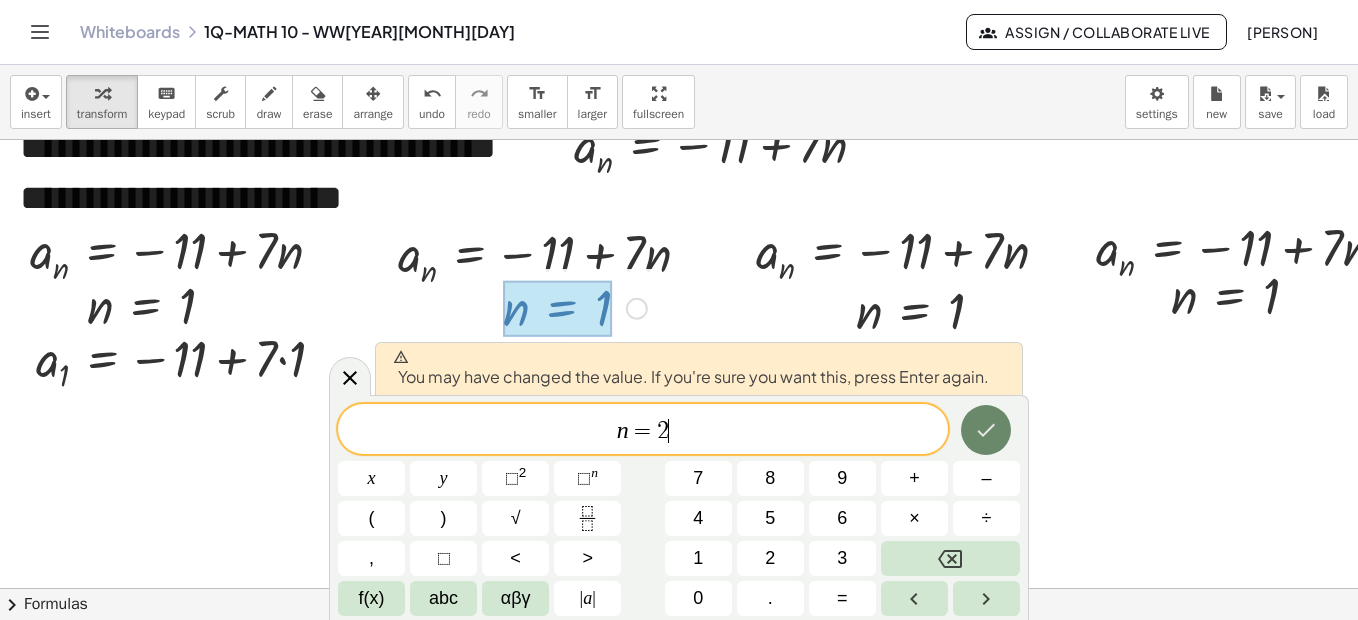click 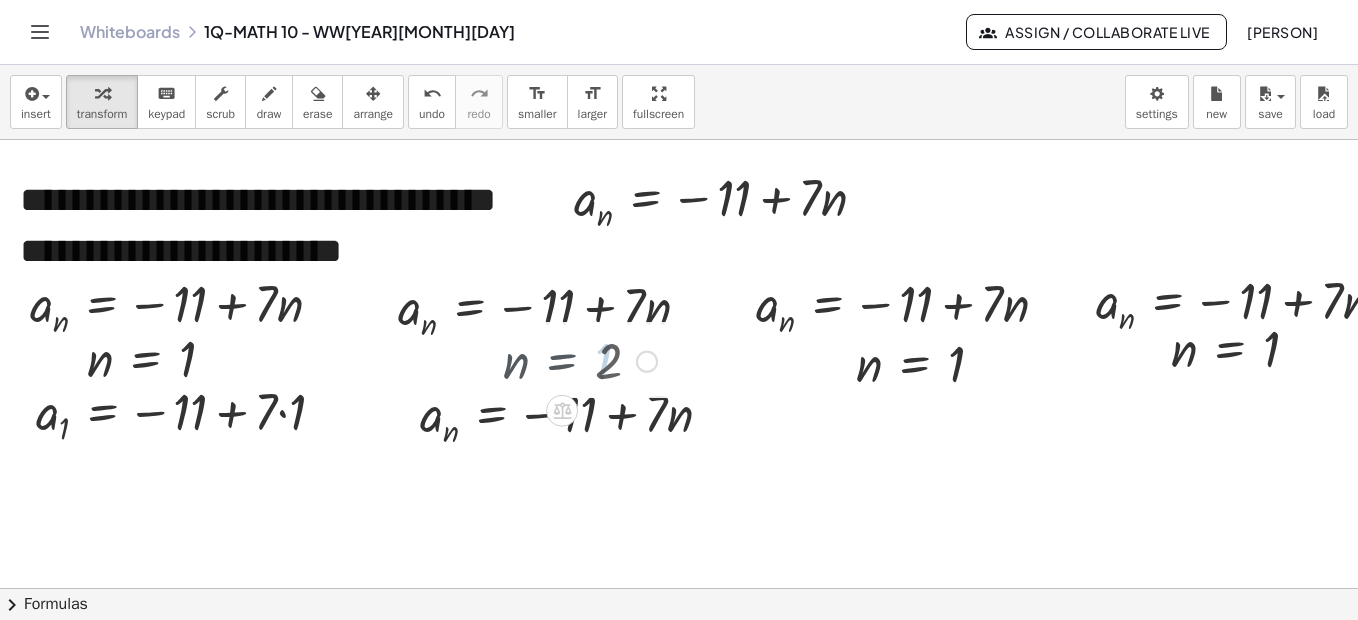 scroll, scrollTop: 3201, scrollLeft: 0, axis: vertical 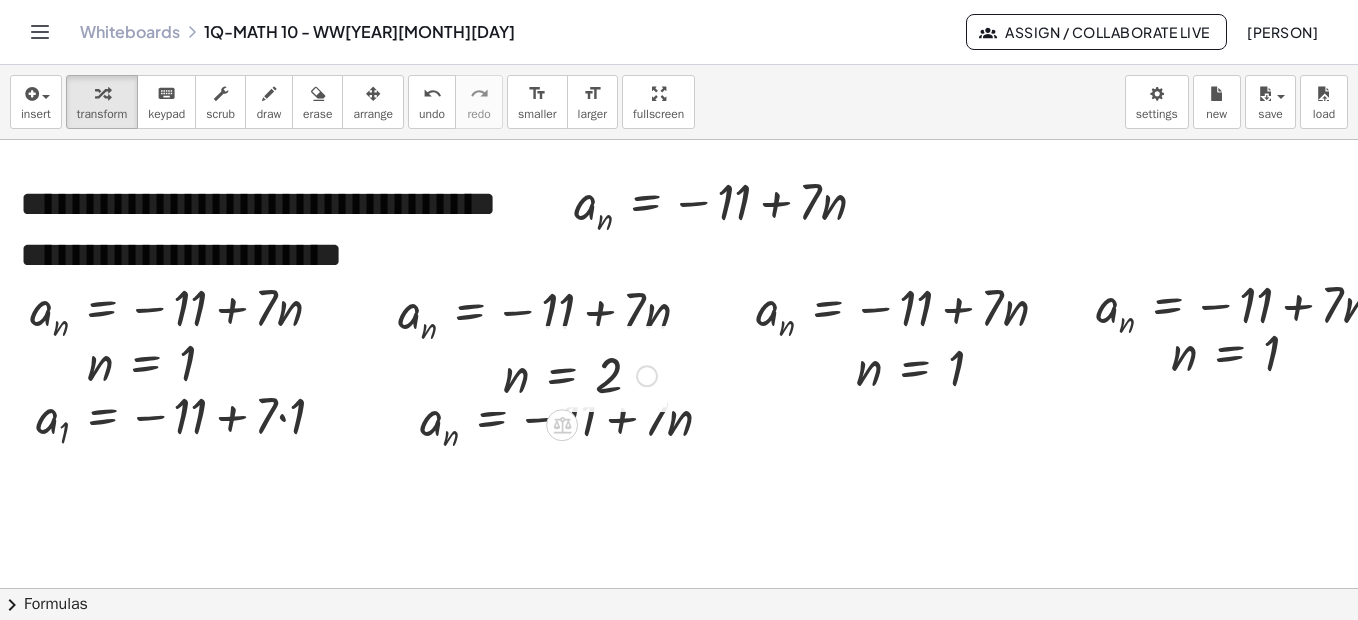 drag, startPoint x: 643, startPoint y: 436, endPoint x: 634, endPoint y: 370, distance: 66.61081 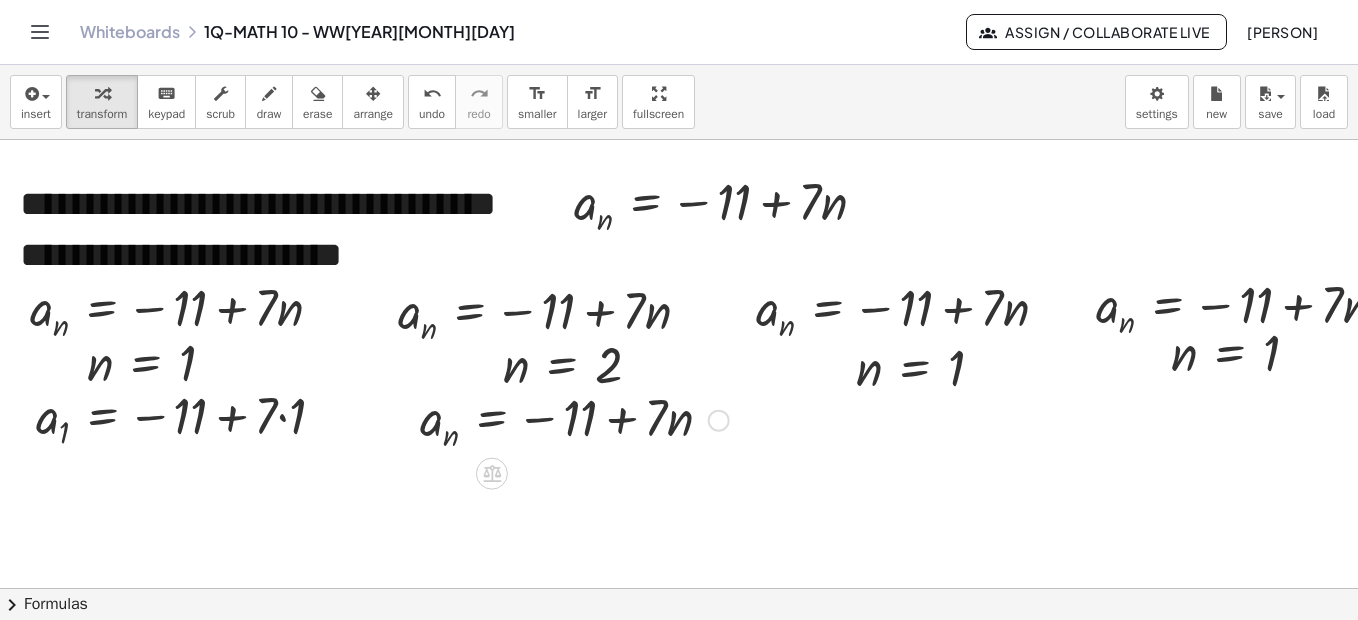 click at bounding box center (719, 421) 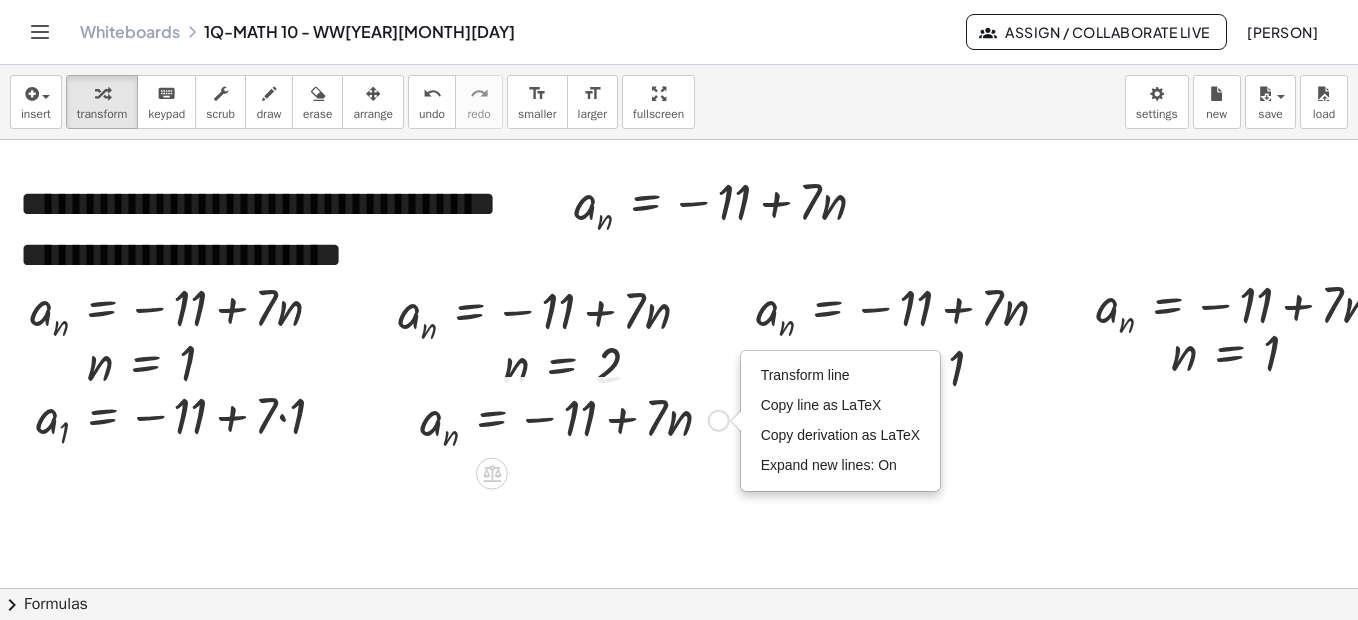 drag, startPoint x: 836, startPoint y: 372, endPoint x: 771, endPoint y: 388, distance: 66.94027 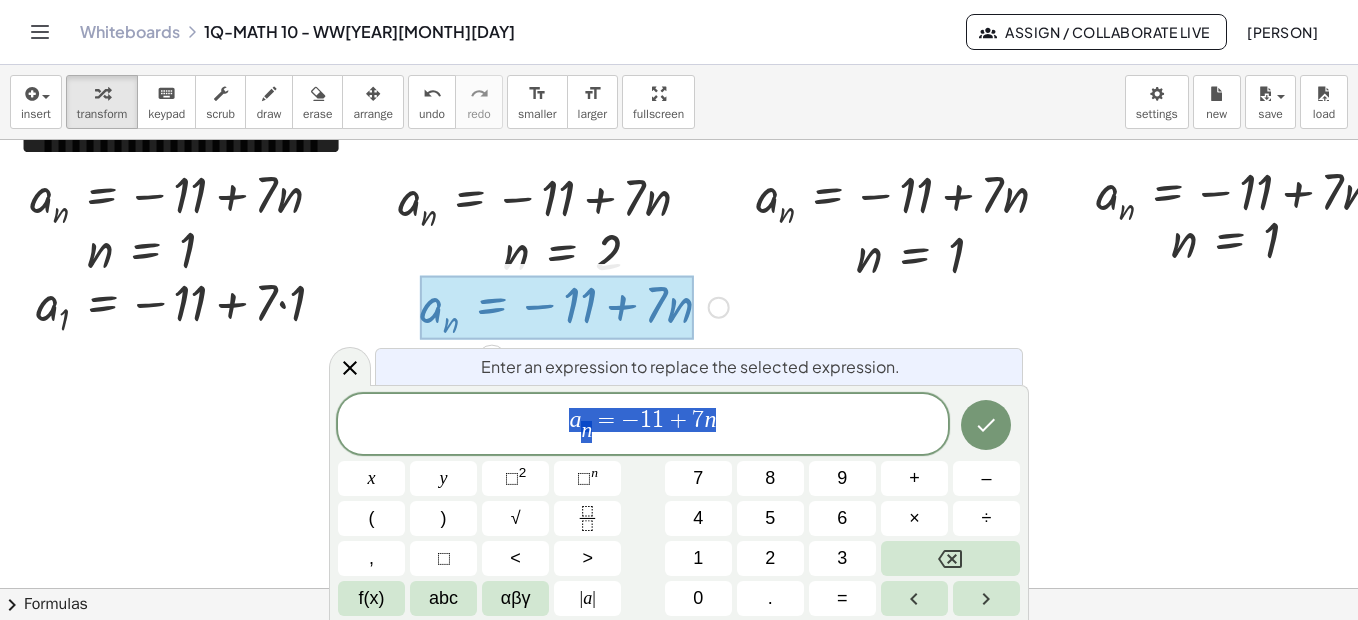 scroll, scrollTop: 3316, scrollLeft: 0, axis: vertical 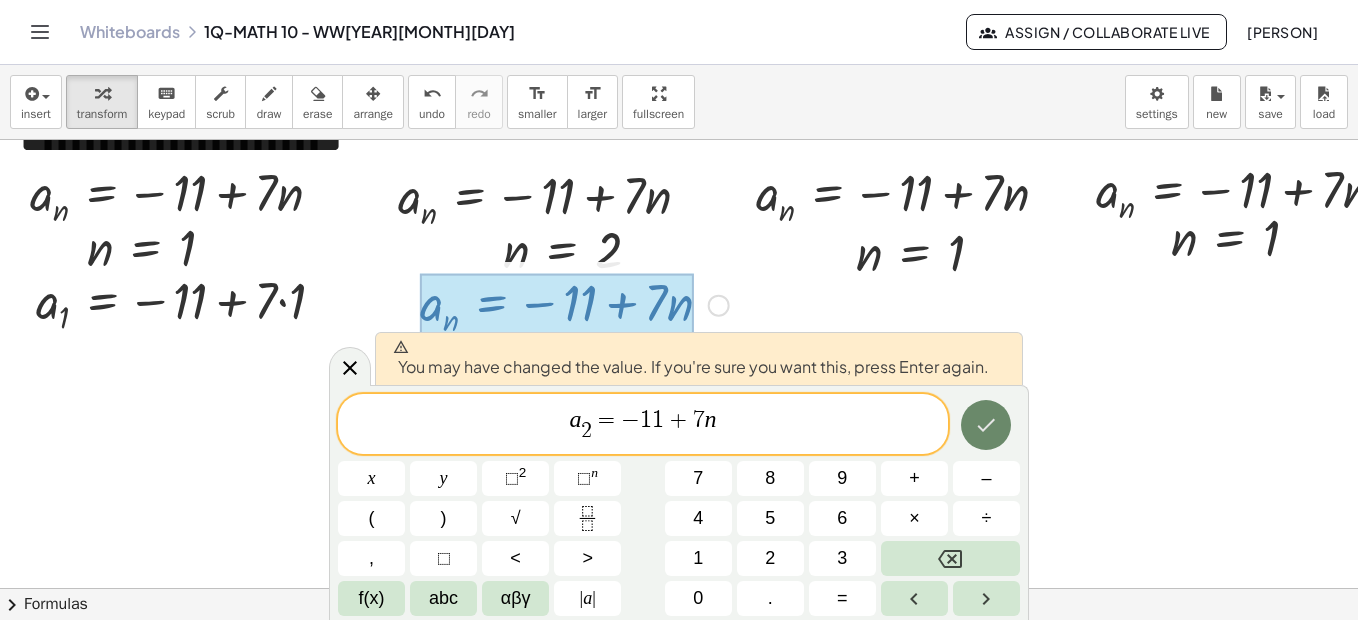 click 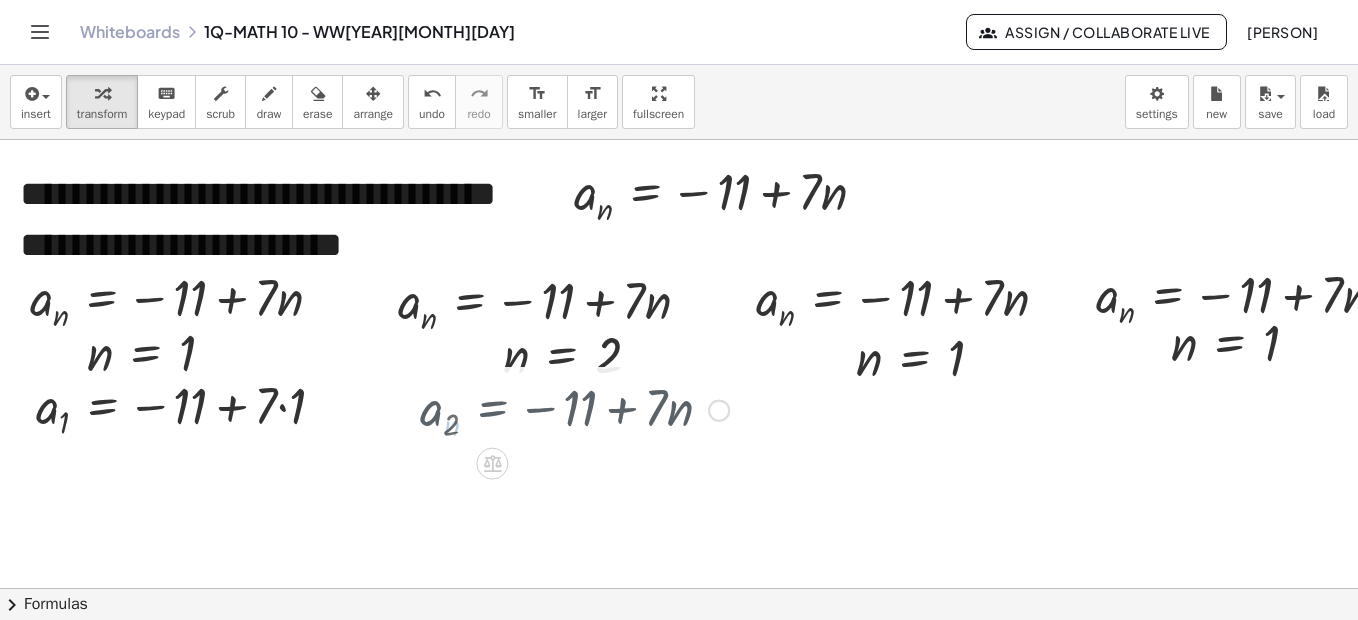 scroll, scrollTop: 3201, scrollLeft: 0, axis: vertical 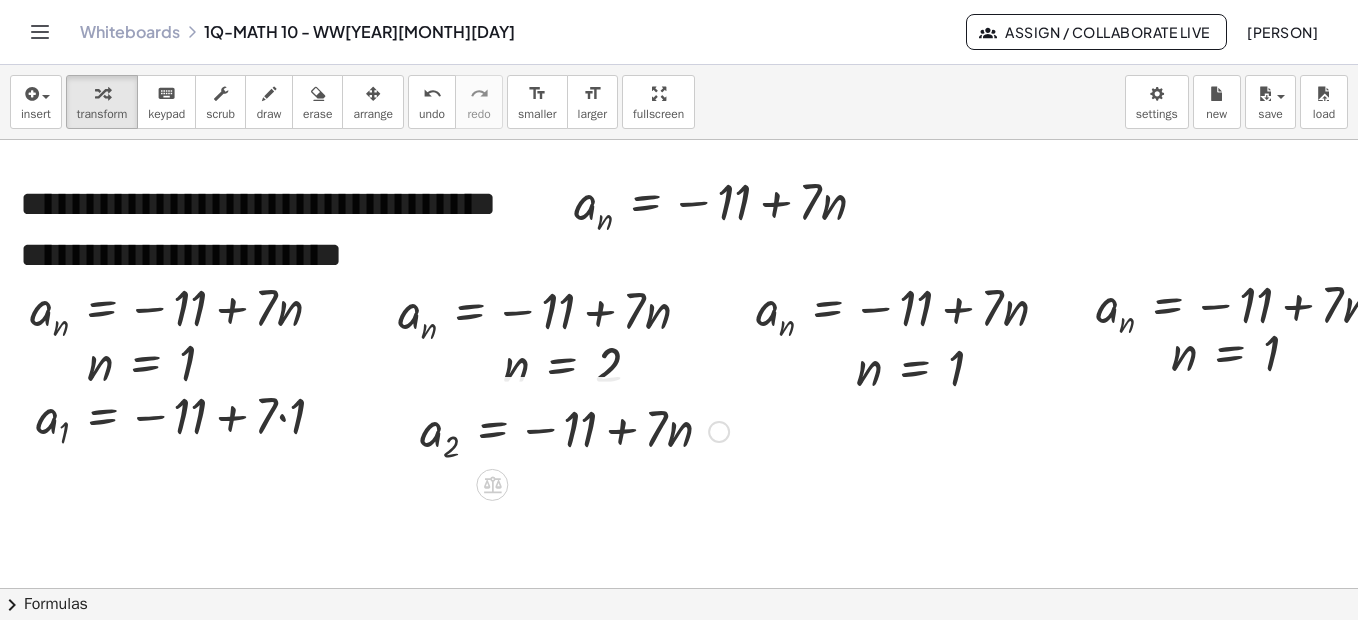 drag, startPoint x: 722, startPoint y: 497, endPoint x: 707, endPoint y: 427, distance: 71.5891 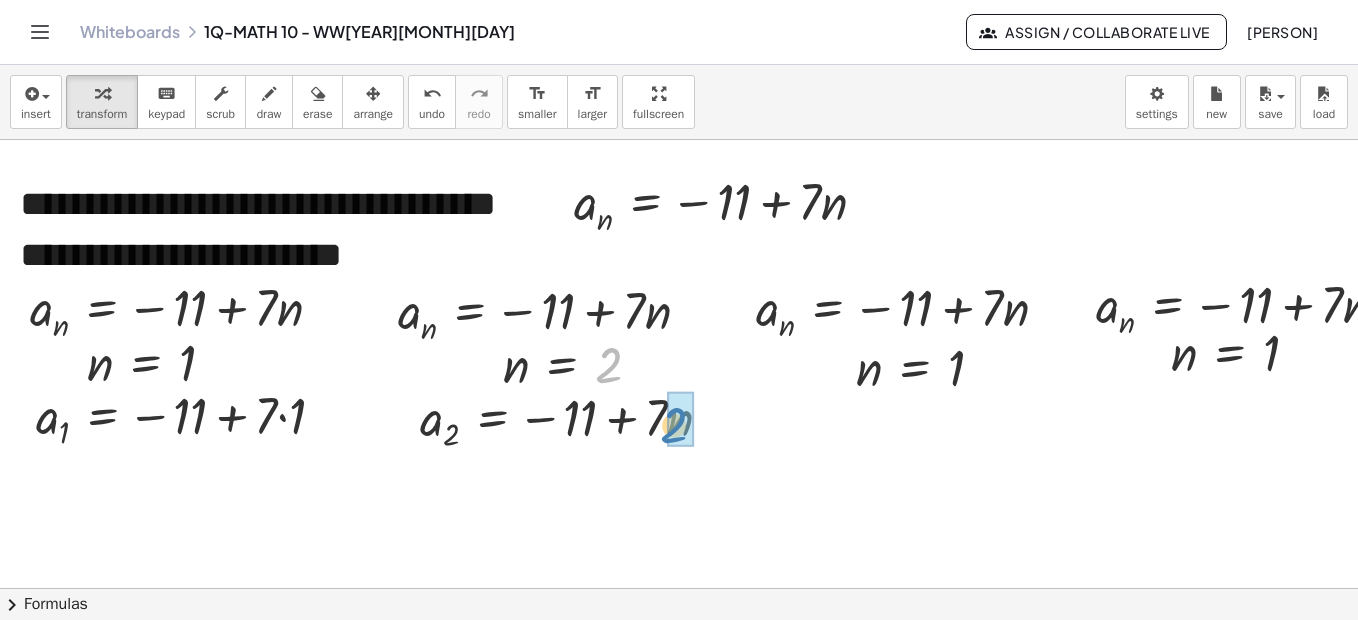 drag, startPoint x: 614, startPoint y: 364, endPoint x: 680, endPoint y: 424, distance: 89.19641 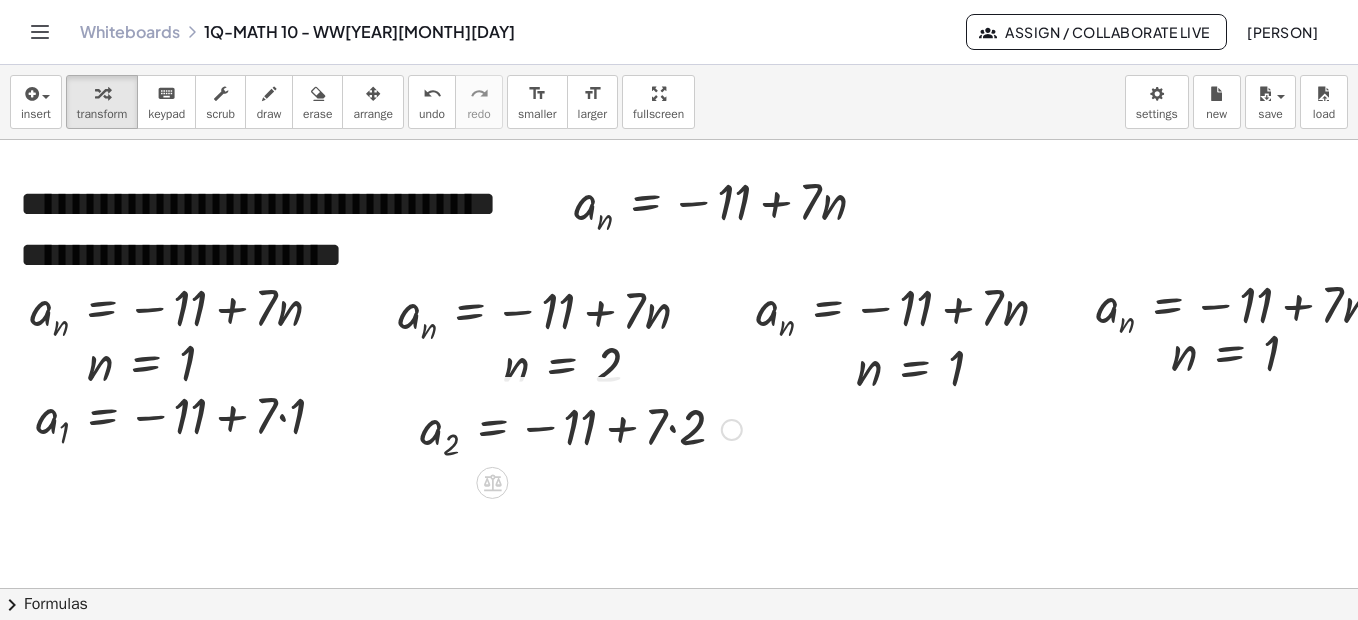 drag, startPoint x: 731, startPoint y: 493, endPoint x: 717, endPoint y: 428, distance: 66.4906 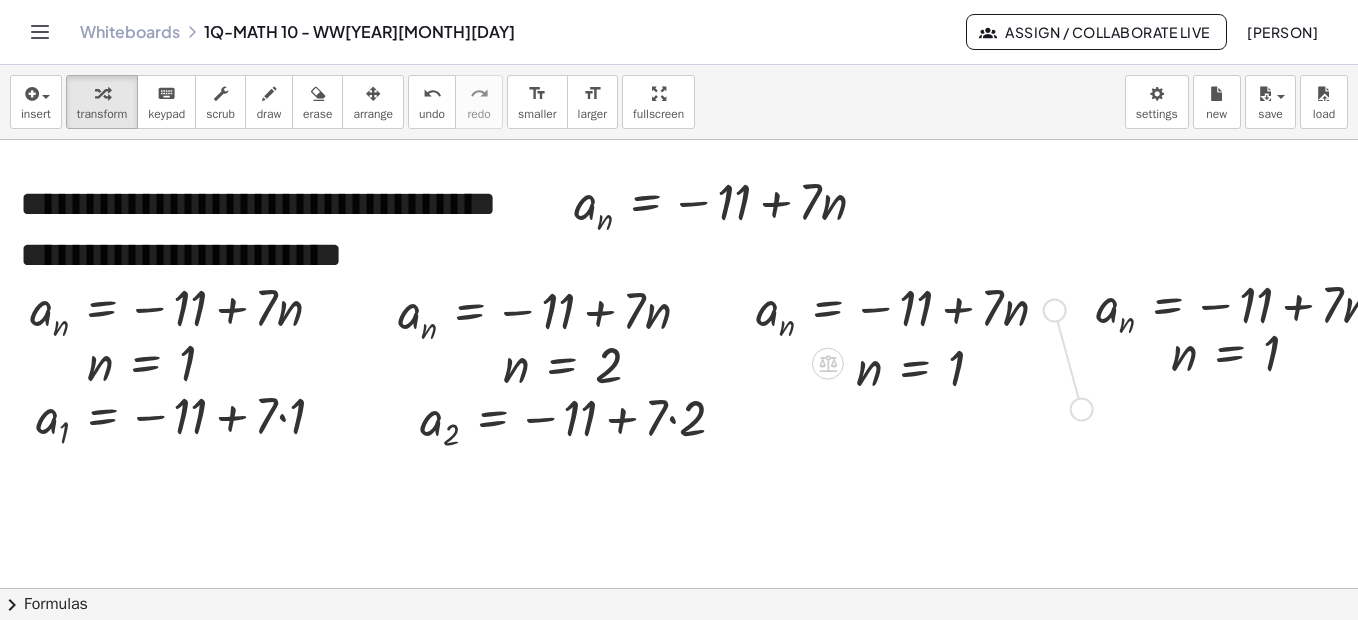 drag, startPoint x: 1052, startPoint y: 316, endPoint x: 1080, endPoint y: 421, distance: 108.66922 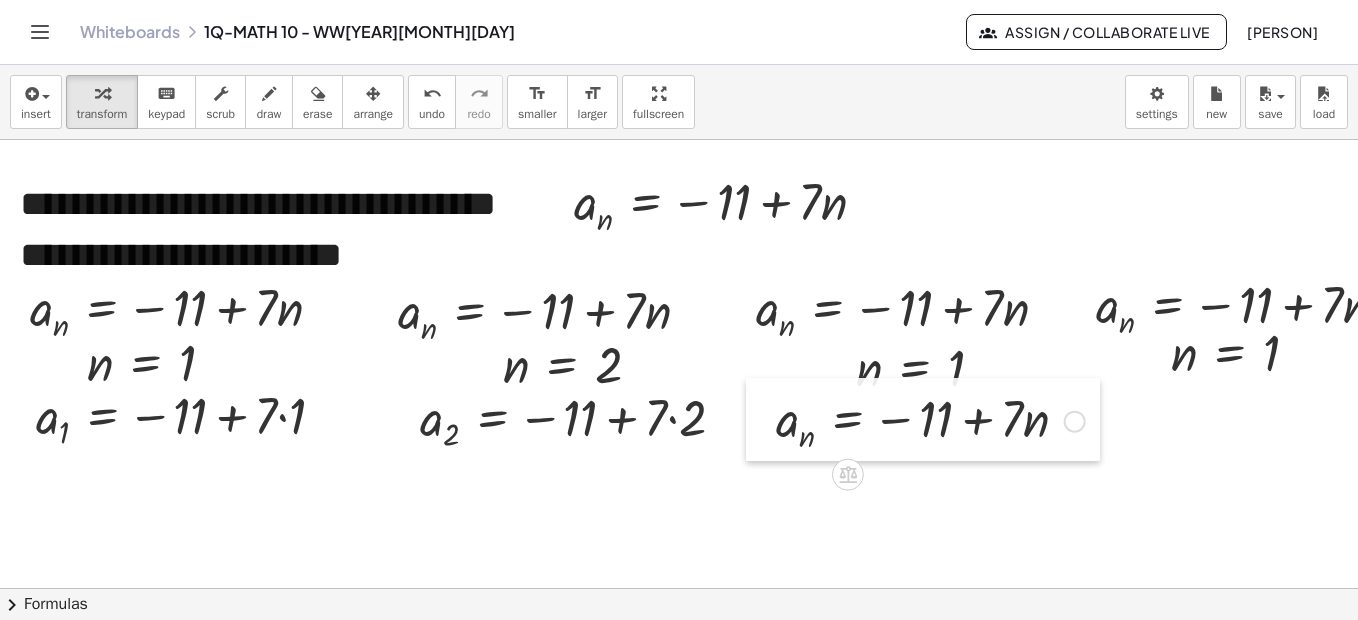 drag, startPoint x: 753, startPoint y: 390, endPoint x: 762, endPoint y: 411, distance: 22.847319 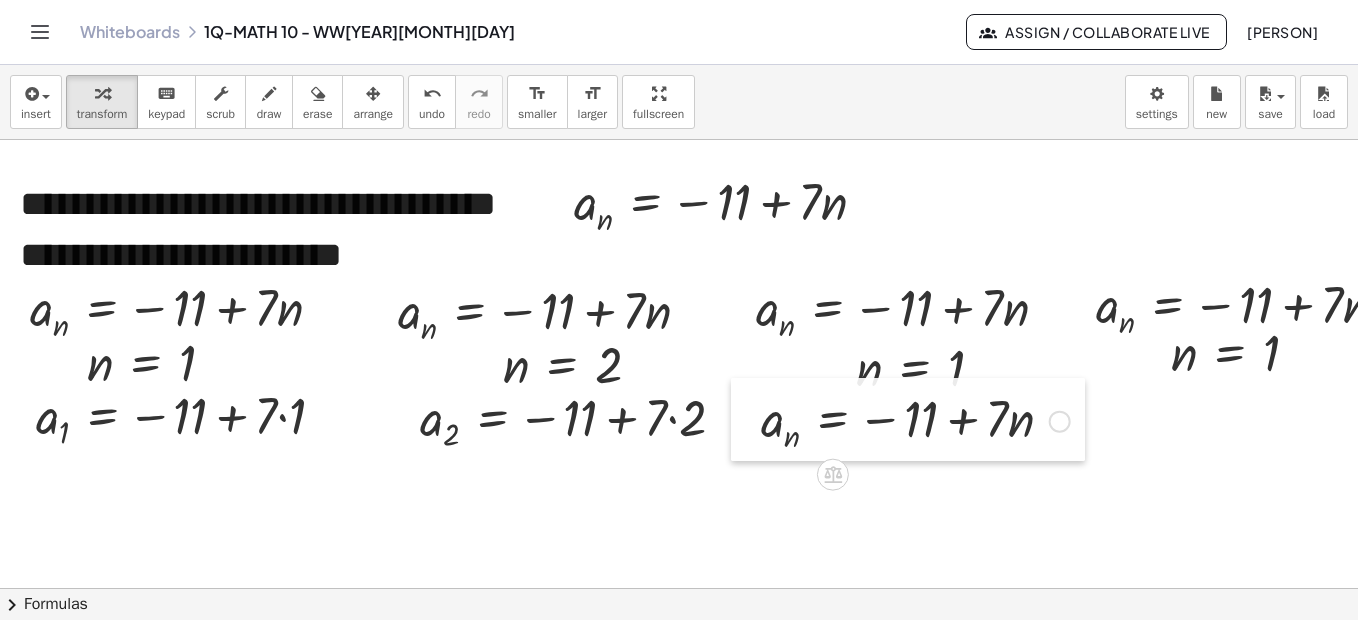 drag, startPoint x: 760, startPoint y: 398, endPoint x: 745, endPoint y: 398, distance: 15 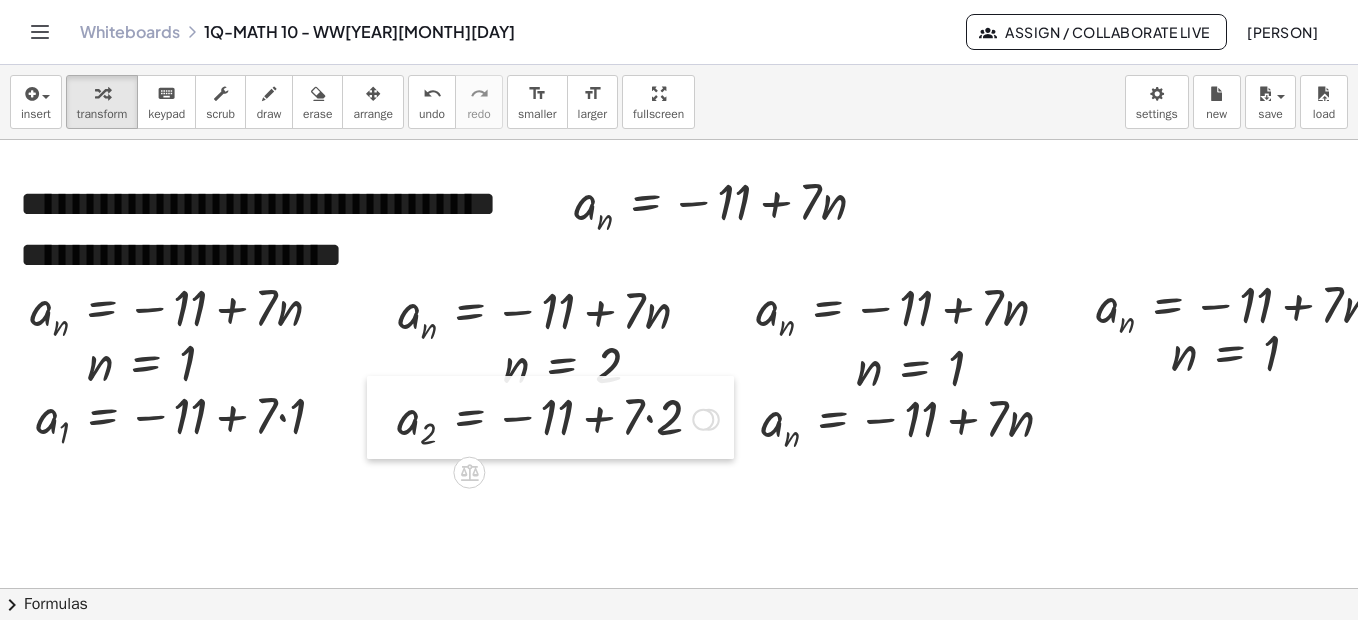 drag, startPoint x: 404, startPoint y: 407, endPoint x: 381, endPoint y: 406, distance: 23.021729 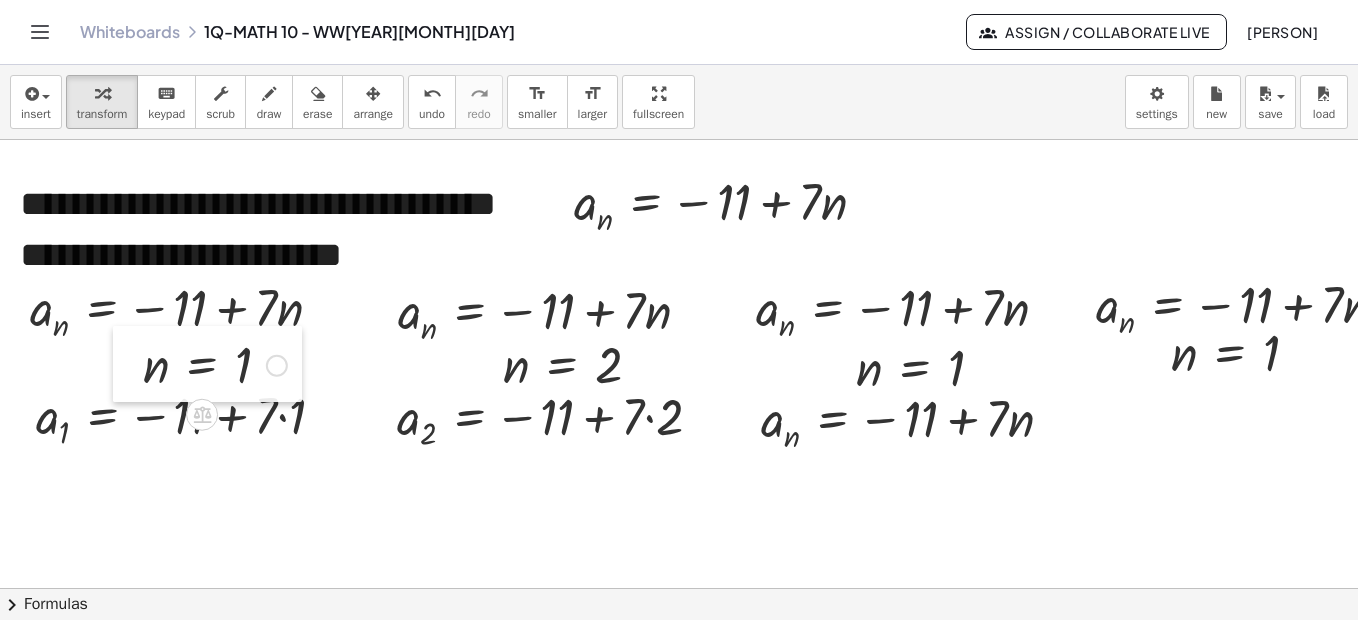 drag, startPoint x: 79, startPoint y: 347, endPoint x: 135, endPoint y: 349, distance: 56.0357 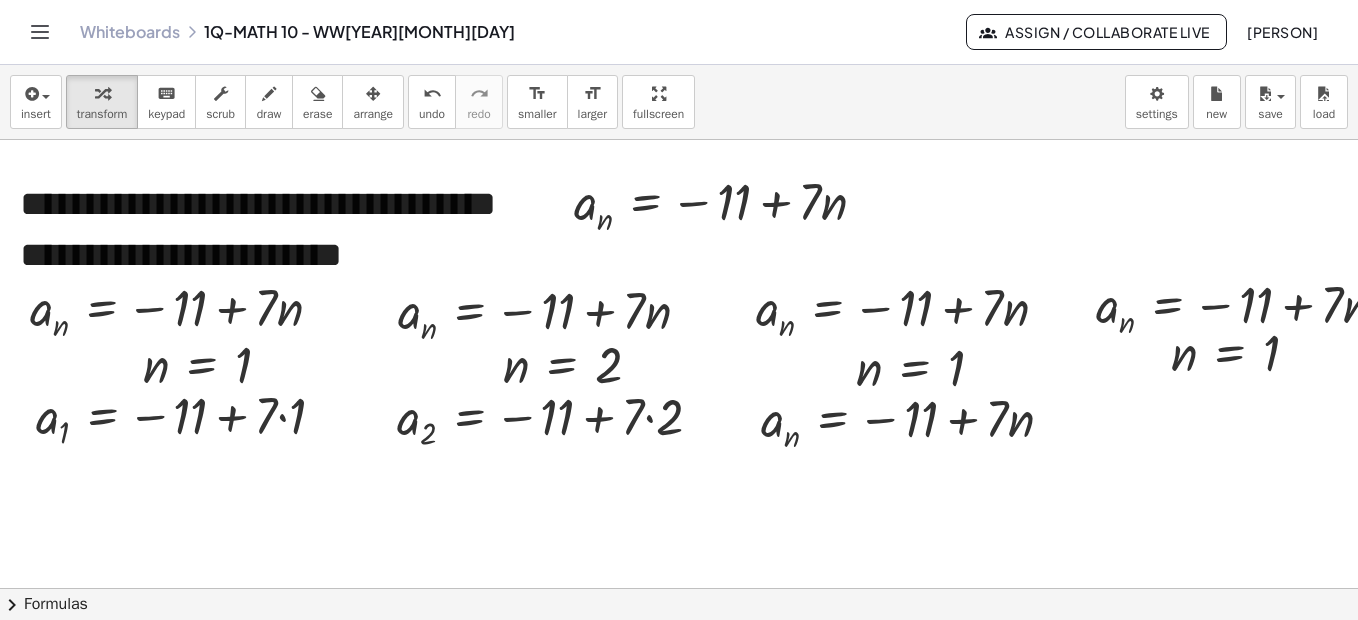 drag, startPoint x: 886, startPoint y: 570, endPoint x: 927, endPoint y: 572, distance: 41.04875 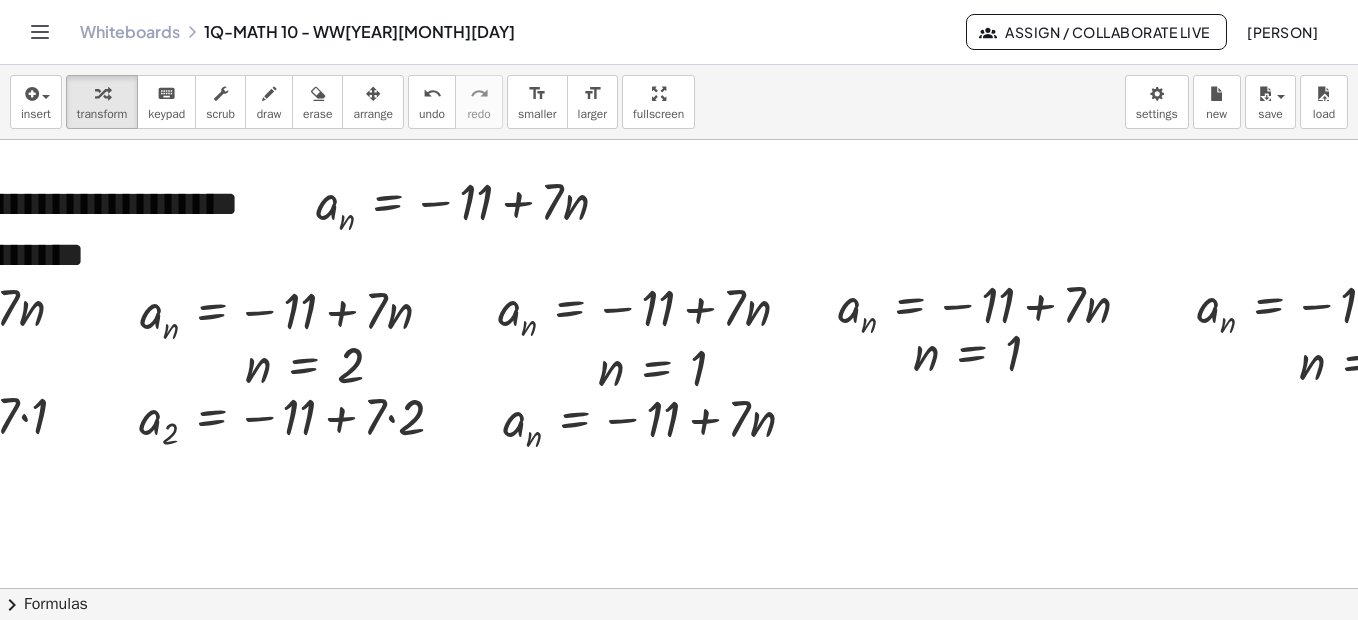 scroll, scrollTop: 3201, scrollLeft: 386, axis: both 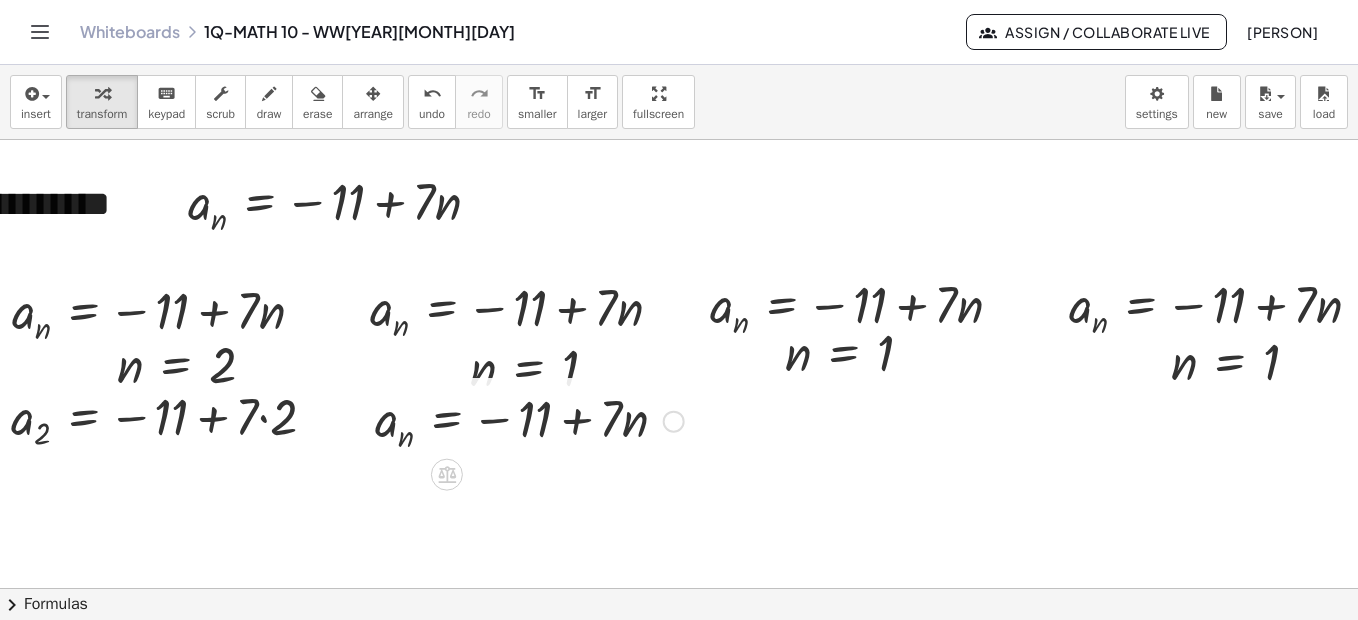 click at bounding box center [674, 422] 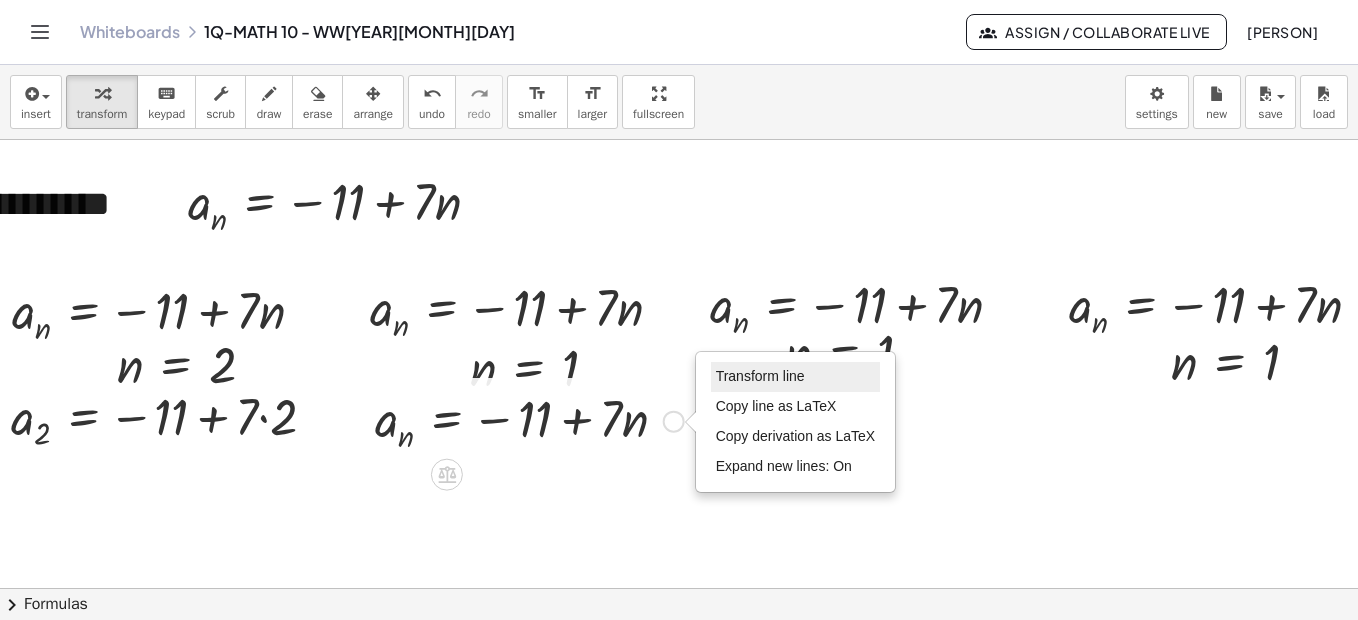 click on "Transform line" at bounding box center [760, 376] 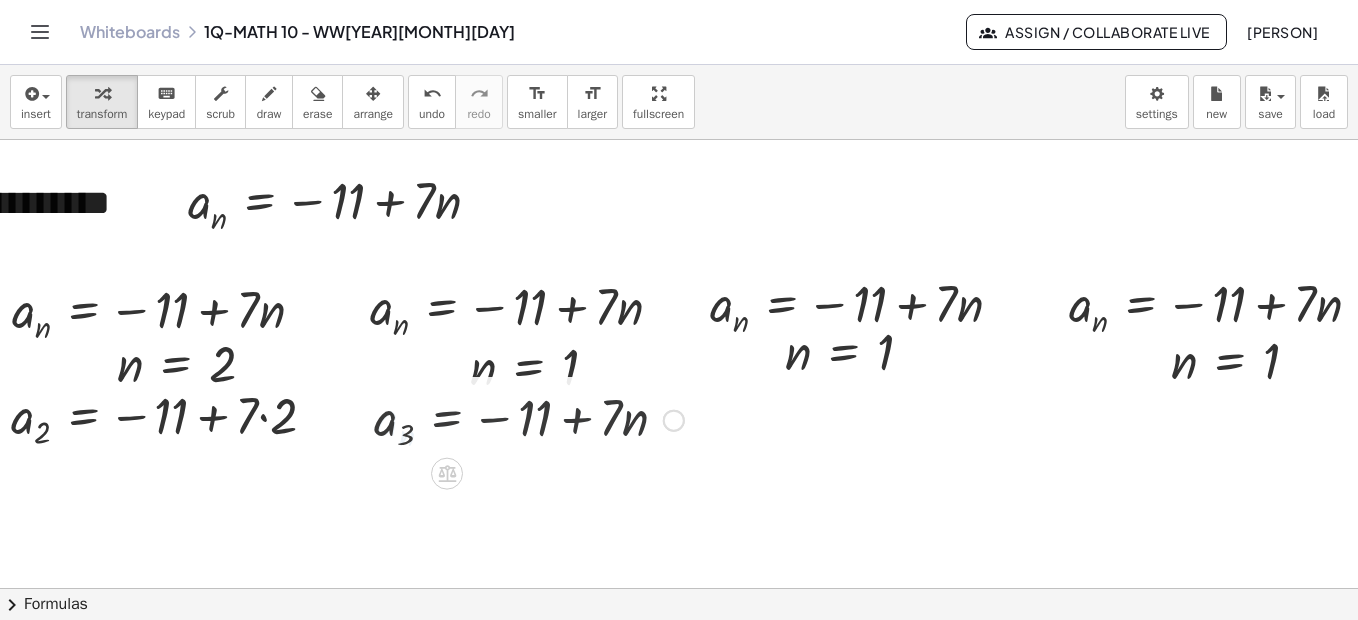 scroll, scrollTop: 3201, scrollLeft: 386, axis: both 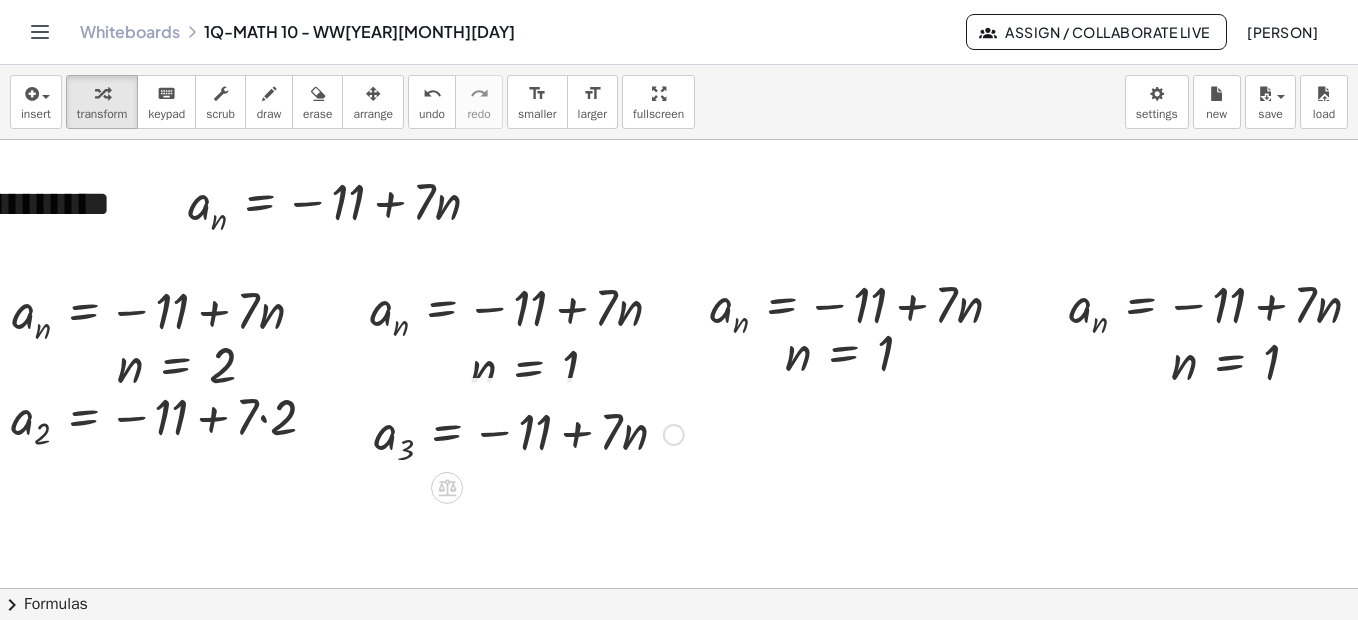 drag, startPoint x: 679, startPoint y: 496, endPoint x: 681, endPoint y: 434, distance: 62.03225 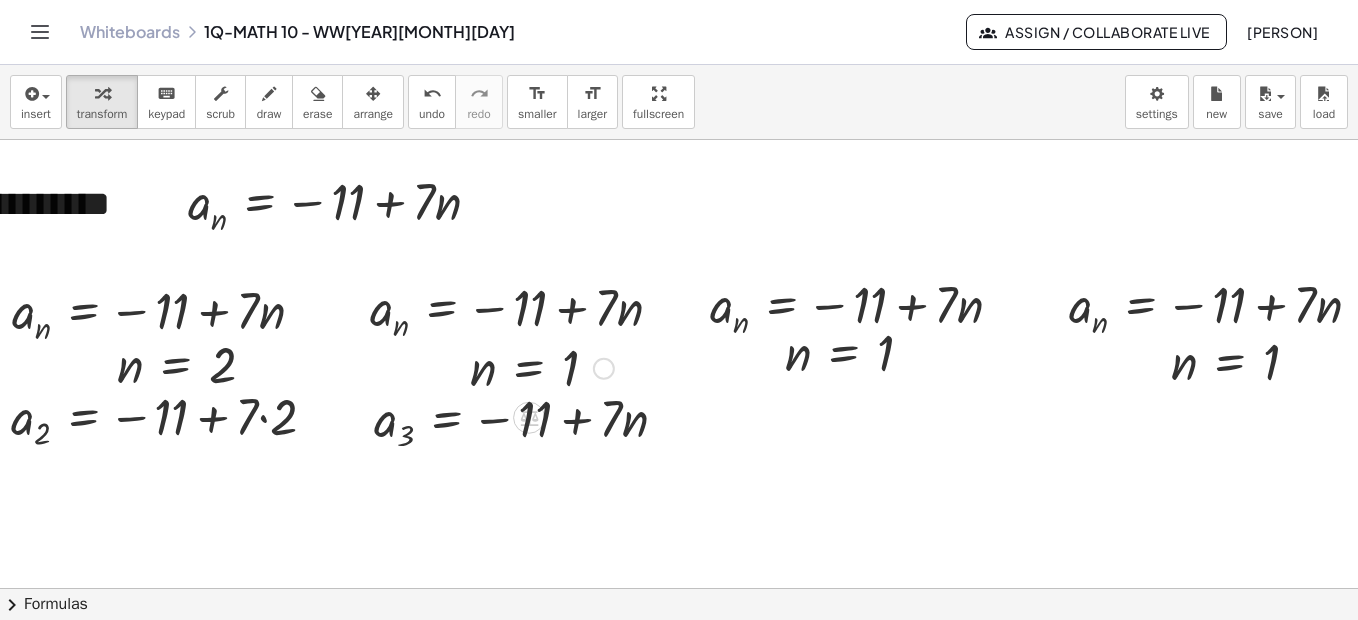 click at bounding box center [604, 369] 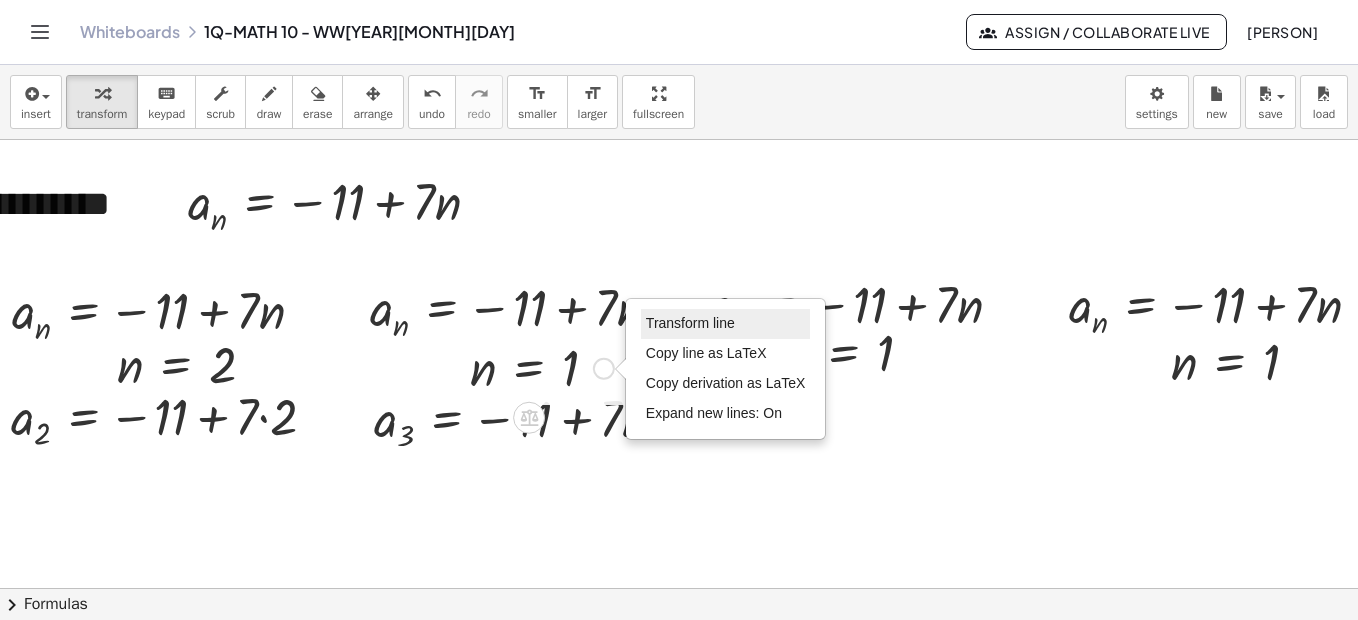 click on "Transform line" at bounding box center [726, 324] 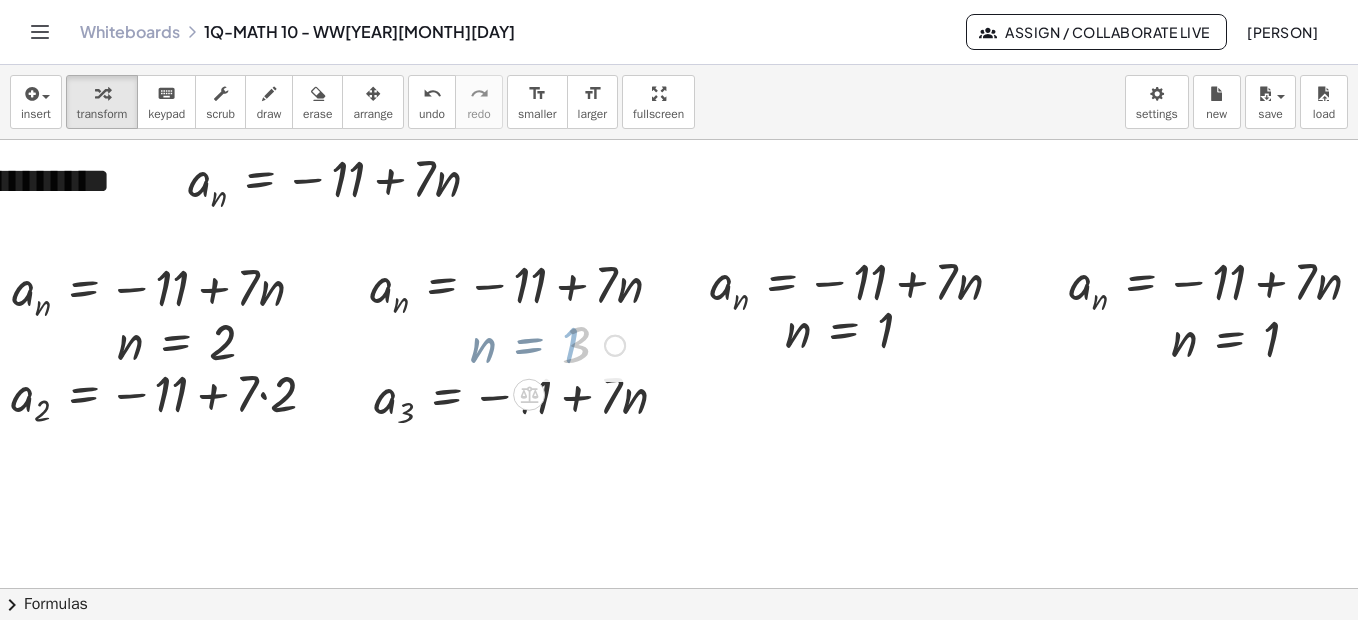 scroll, scrollTop: 3201, scrollLeft: 386, axis: both 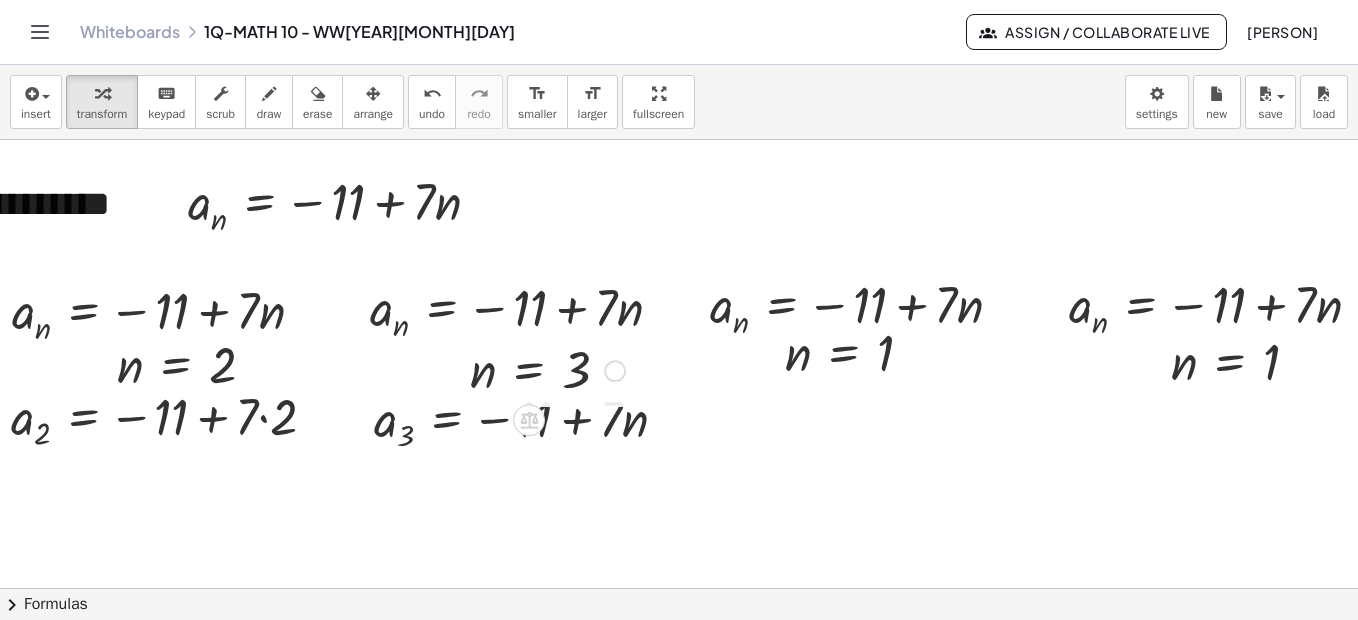 drag, startPoint x: 618, startPoint y: 429, endPoint x: 620, endPoint y: 366, distance: 63.03174 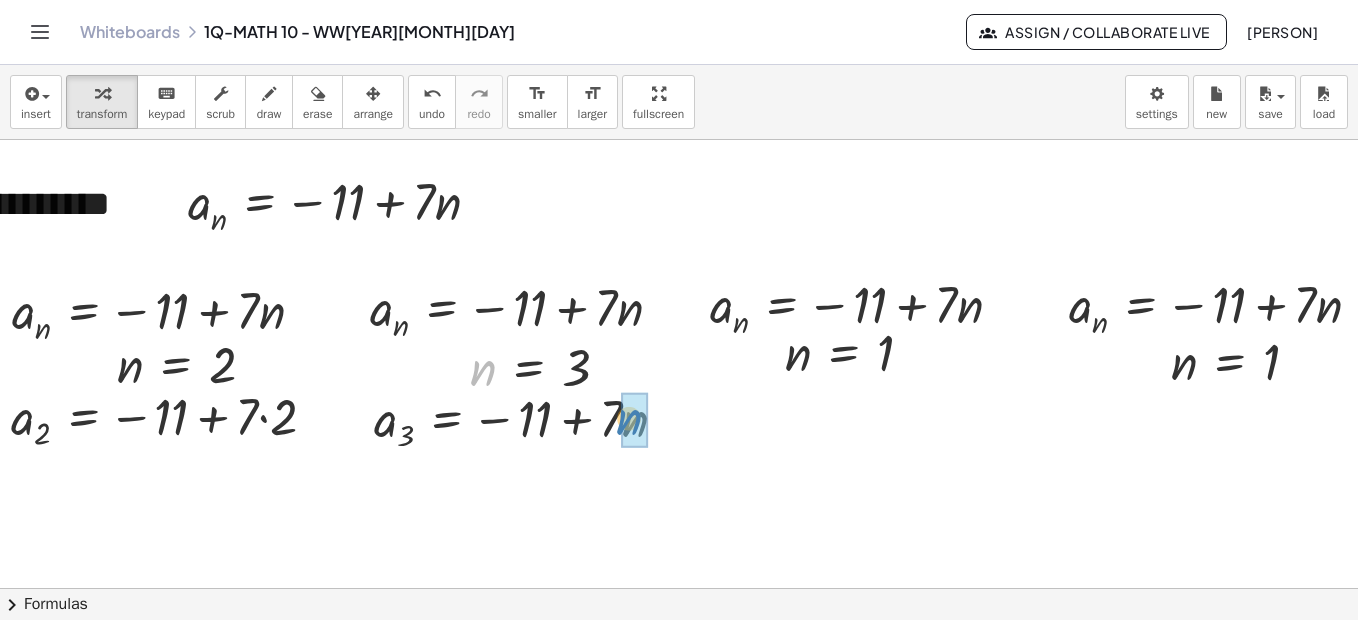 drag, startPoint x: 486, startPoint y: 369, endPoint x: 662, endPoint y: 416, distance: 182.16751 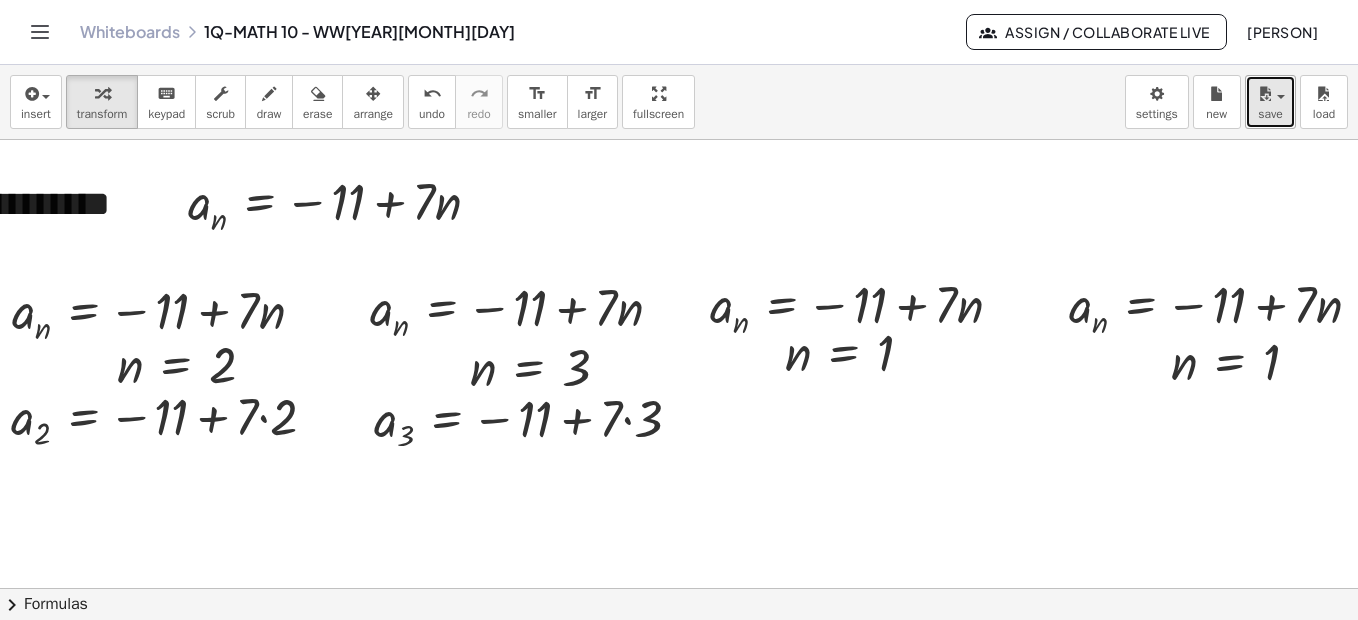 click on "save" at bounding box center [1270, 102] 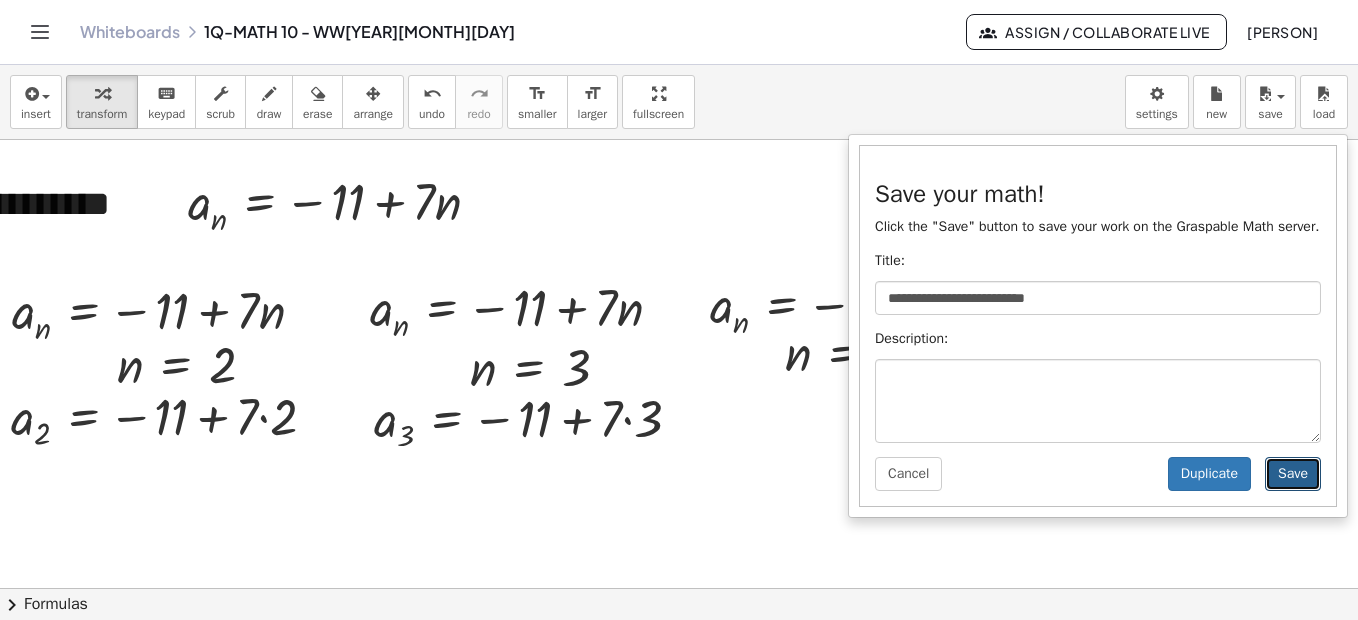 click on "Save" at bounding box center (1293, 474) 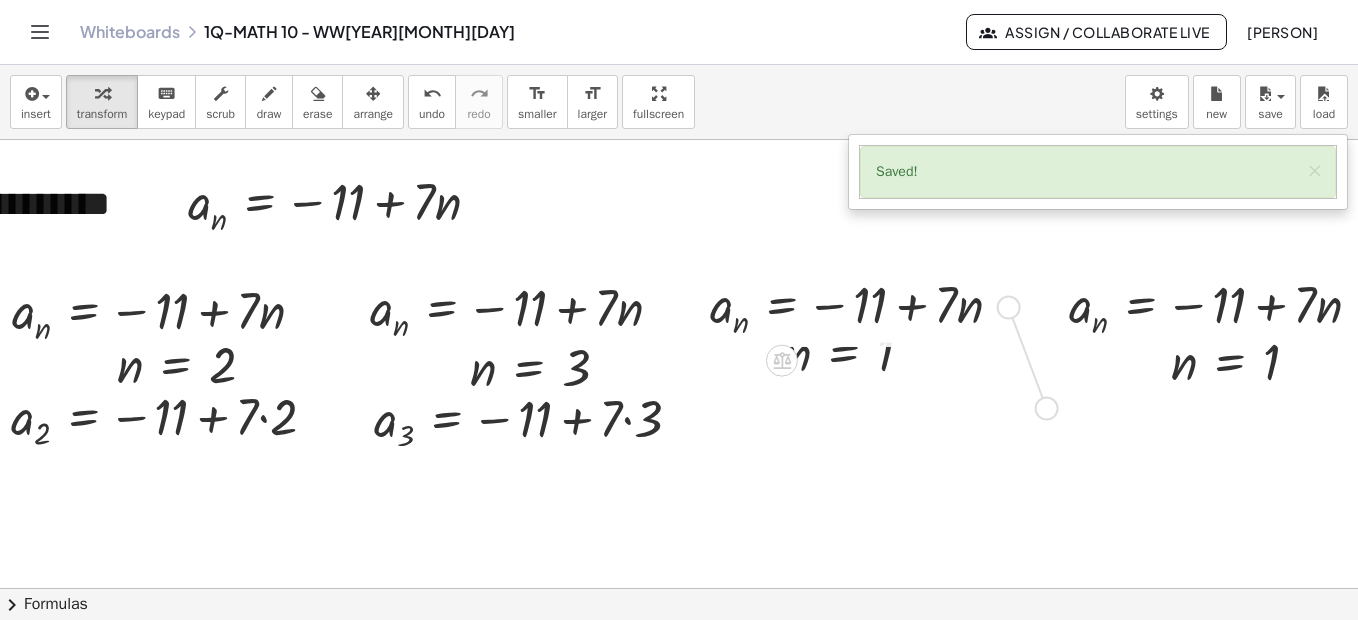 drag, startPoint x: 1006, startPoint y: 311, endPoint x: 1044, endPoint y: 419, distance: 114.49017 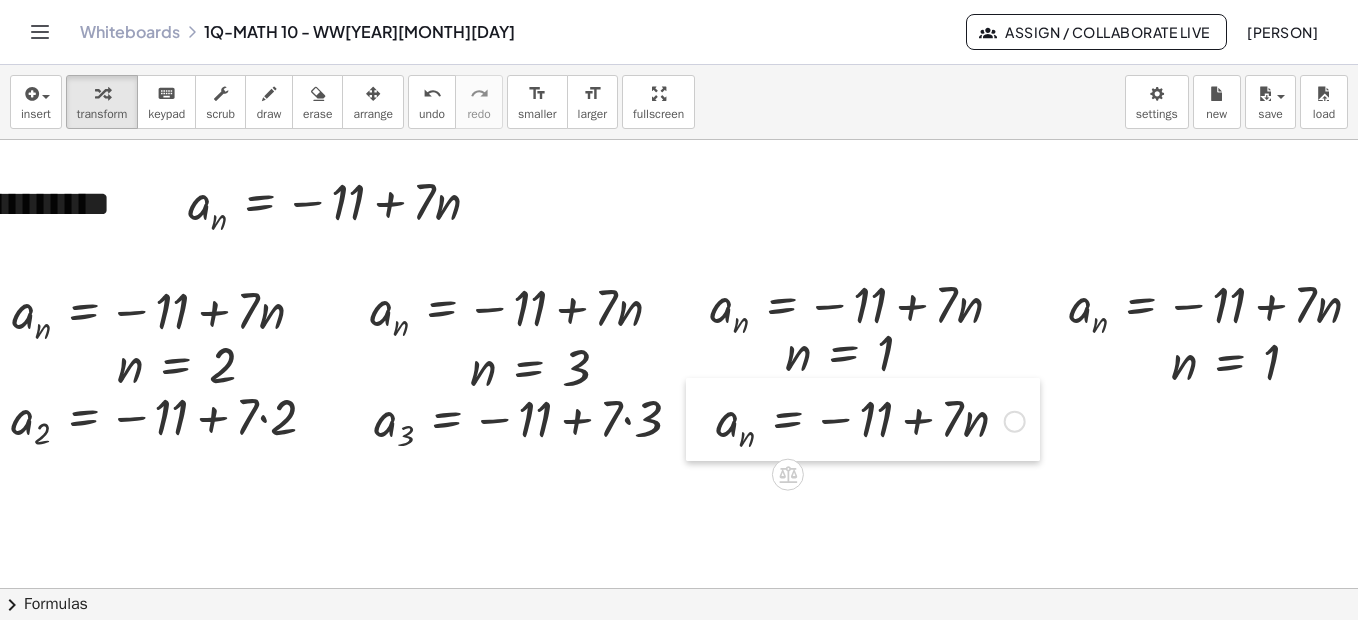 drag, startPoint x: 719, startPoint y: 365, endPoint x: 703, endPoint y: 387, distance: 27.202942 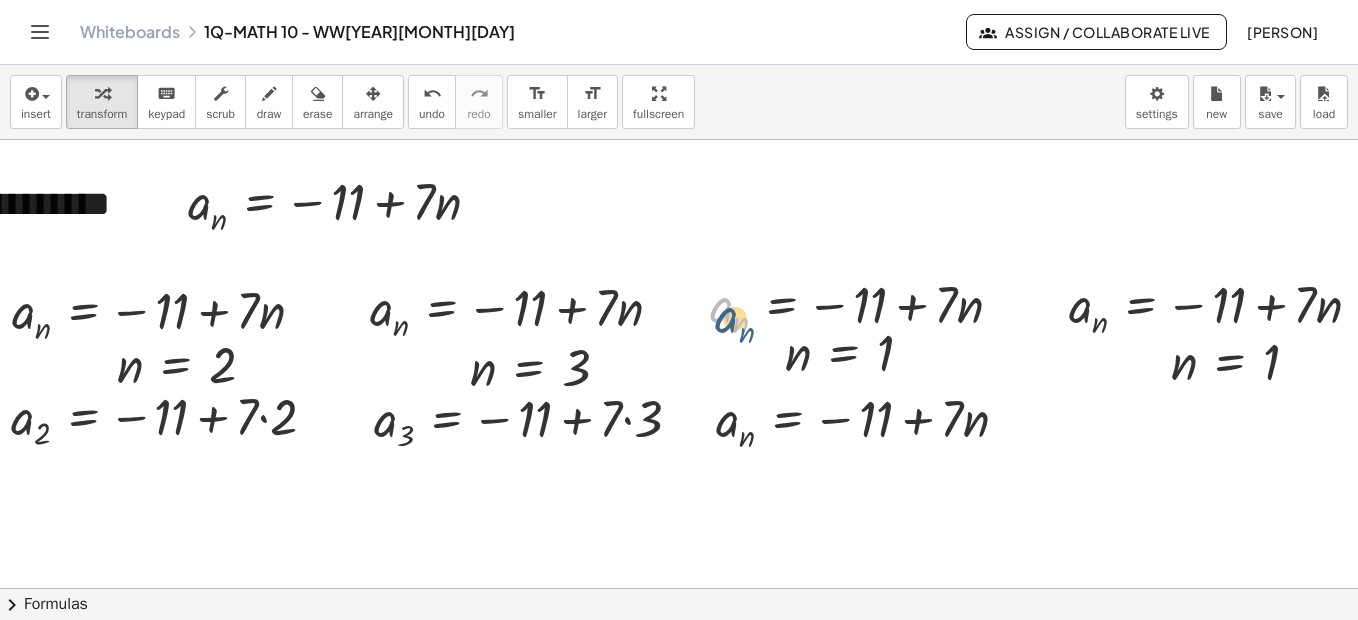 drag, startPoint x: 766, startPoint y: 341, endPoint x: 776, endPoint y: 352, distance: 14.866069 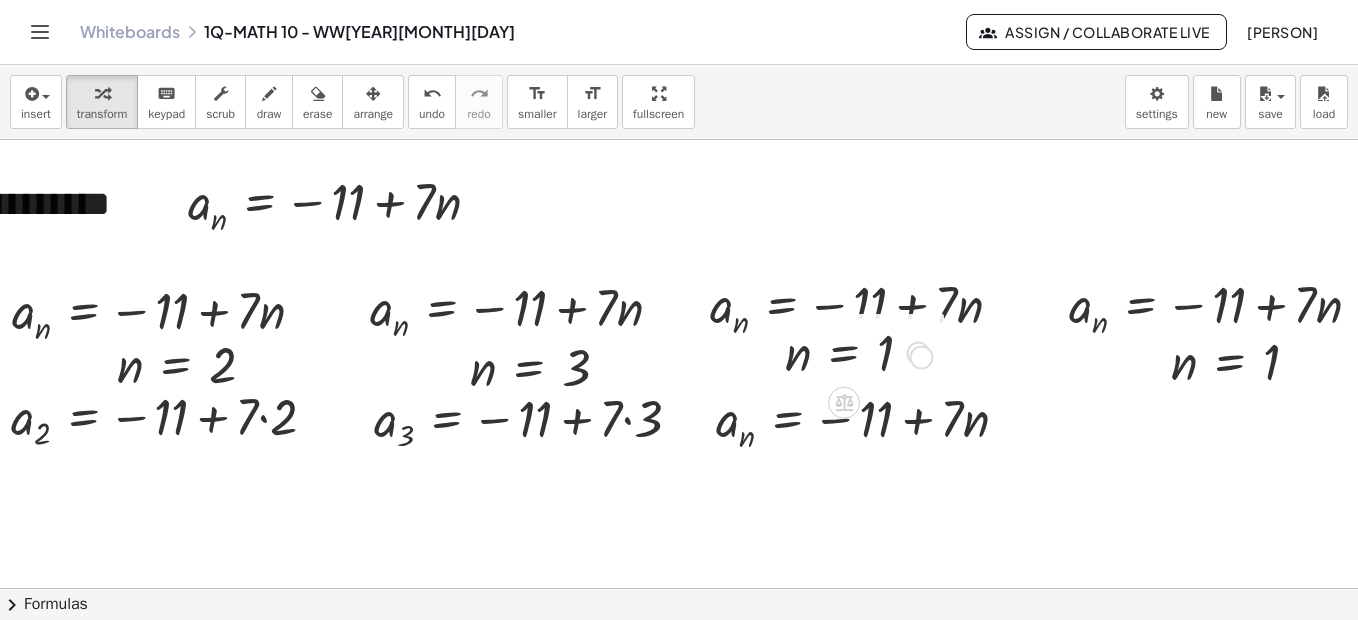 drag, startPoint x: 917, startPoint y: 354, endPoint x: 924, endPoint y: 366, distance: 13.892444 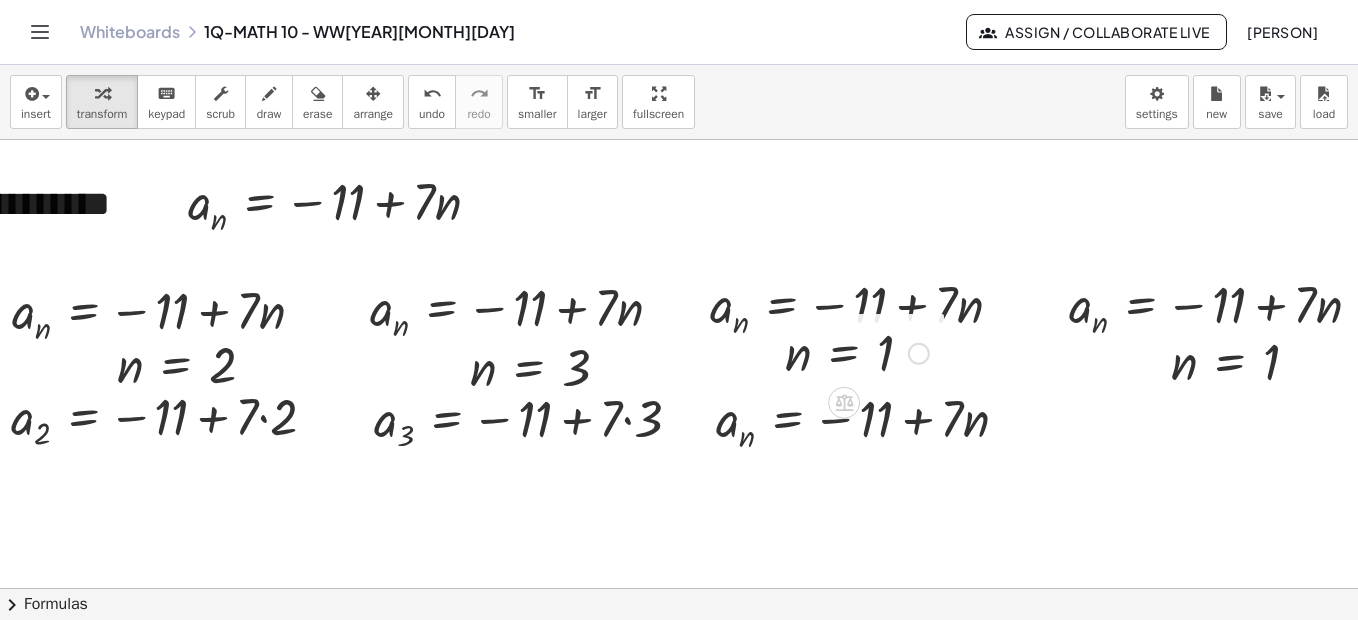 click at bounding box center [919, 354] 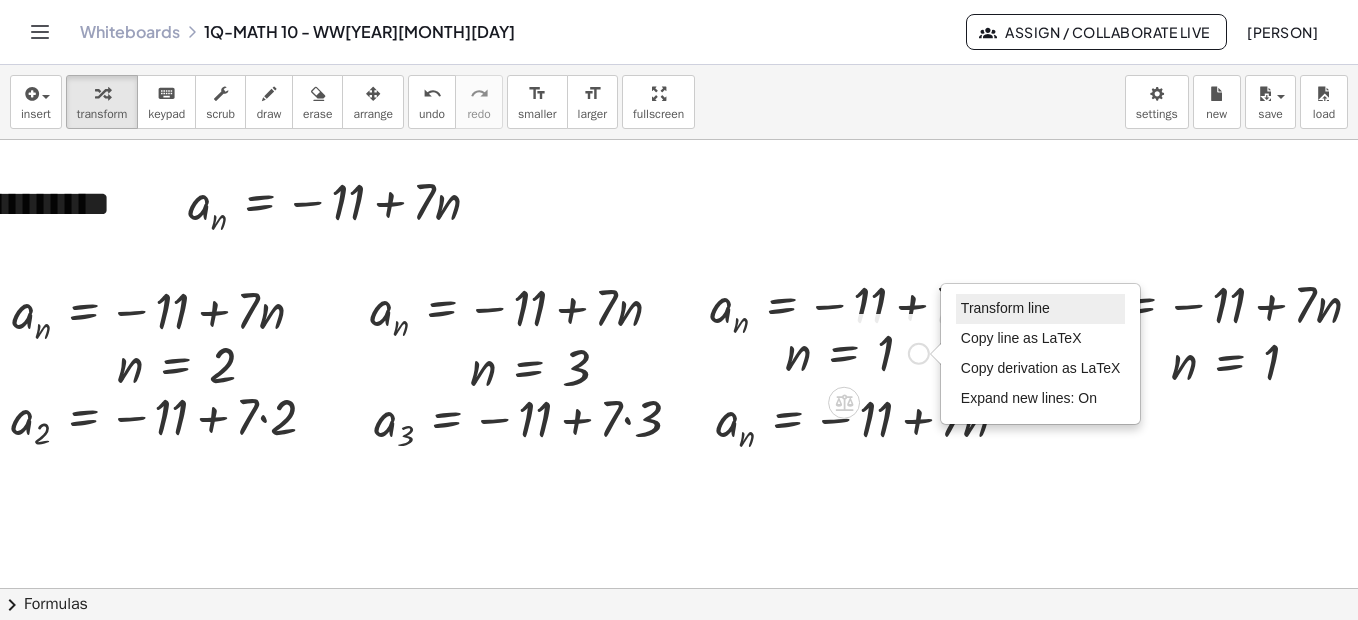 click on "Transform line" at bounding box center (1005, 308) 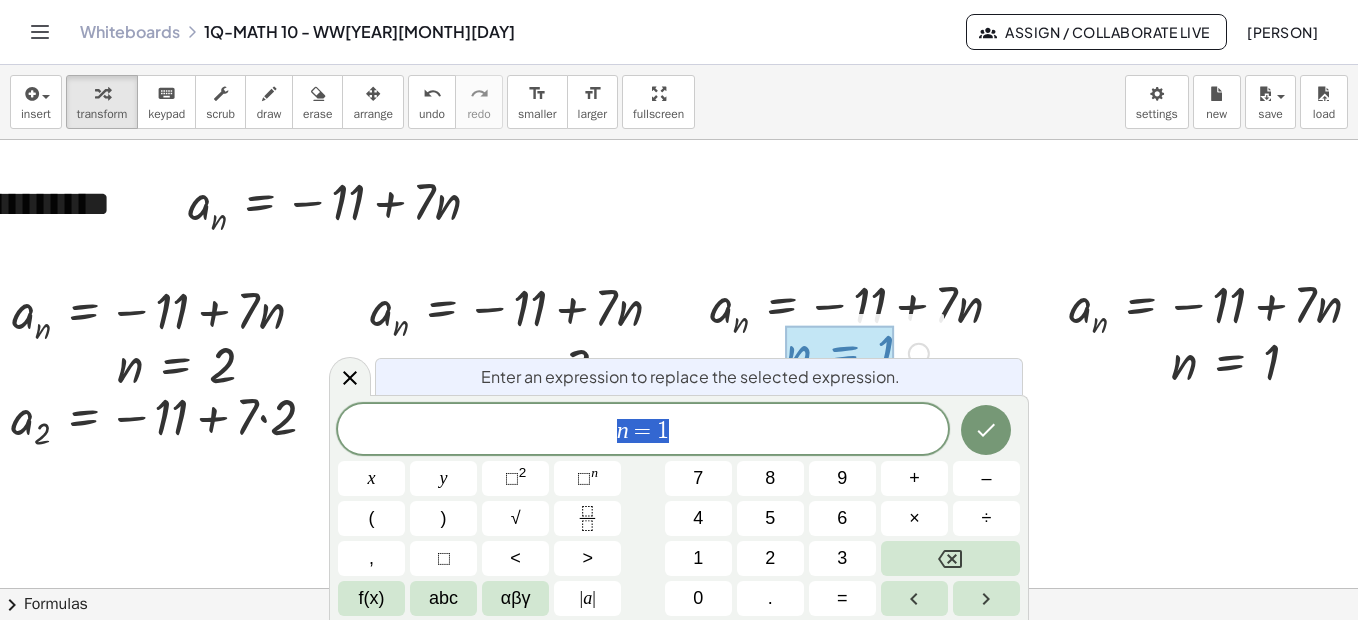 click on "n = 1" at bounding box center (643, 431) 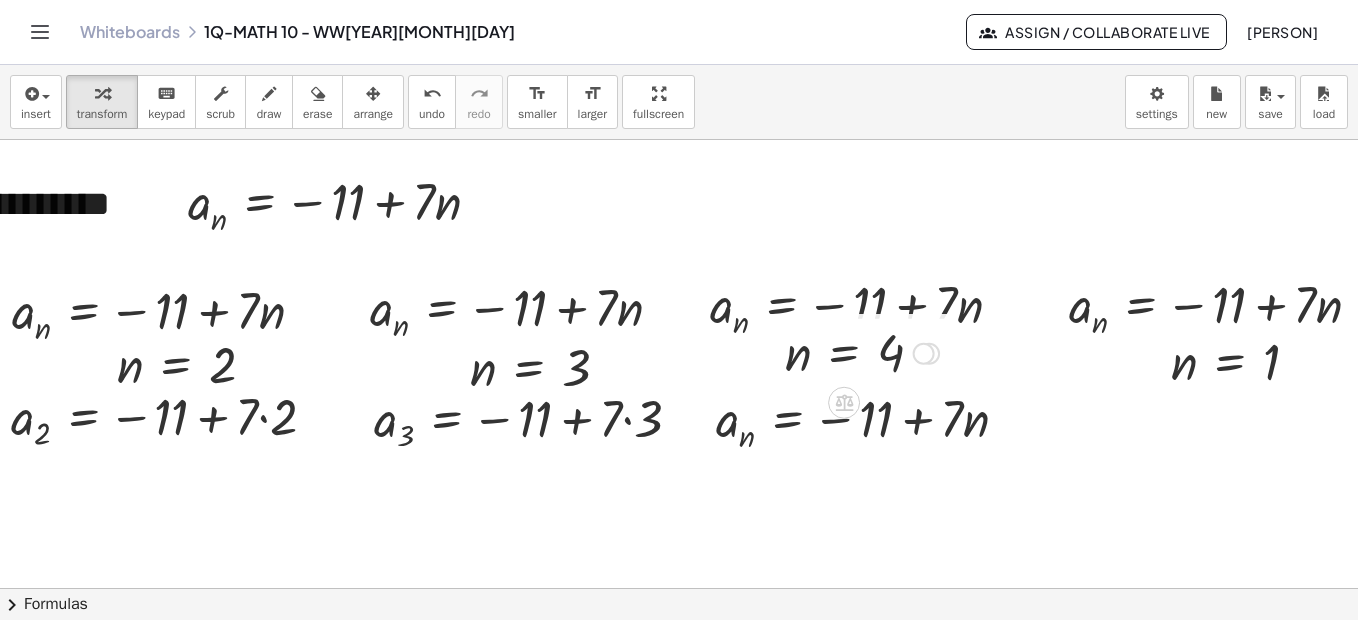 drag, startPoint x: 926, startPoint y: 417, endPoint x: 909, endPoint y: 343, distance: 75.9276 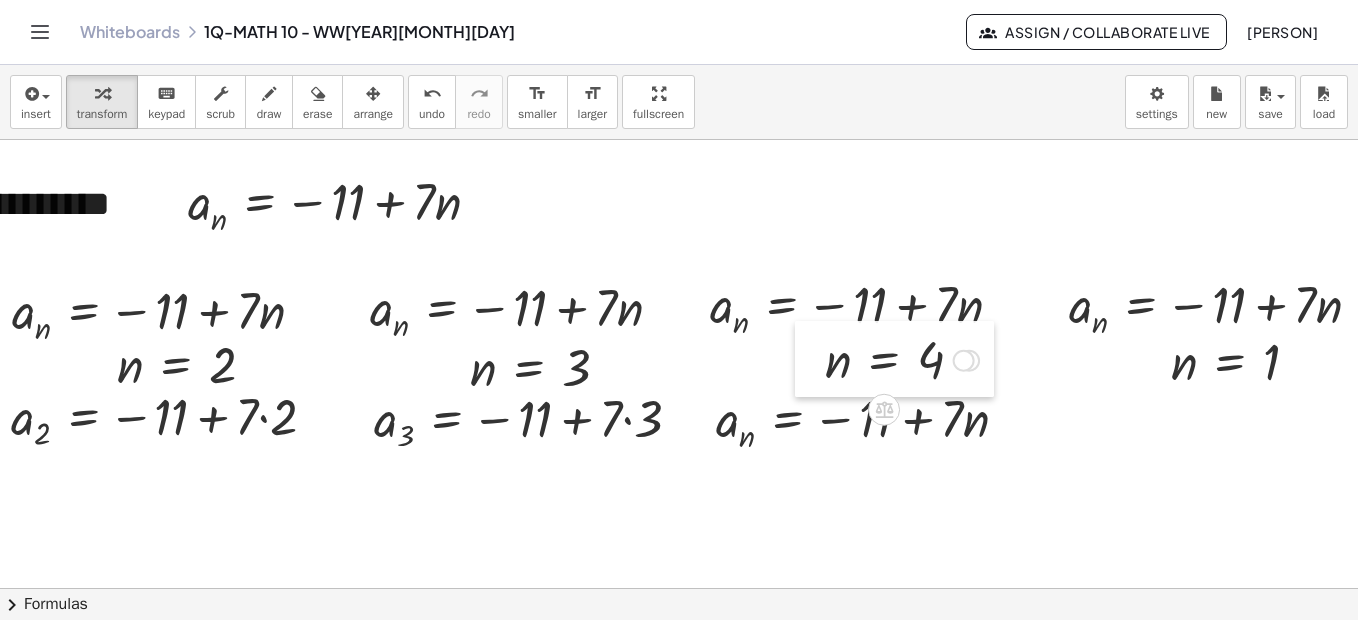 drag, startPoint x: 773, startPoint y: 328, endPoint x: 813, endPoint y: 335, distance: 40.60788 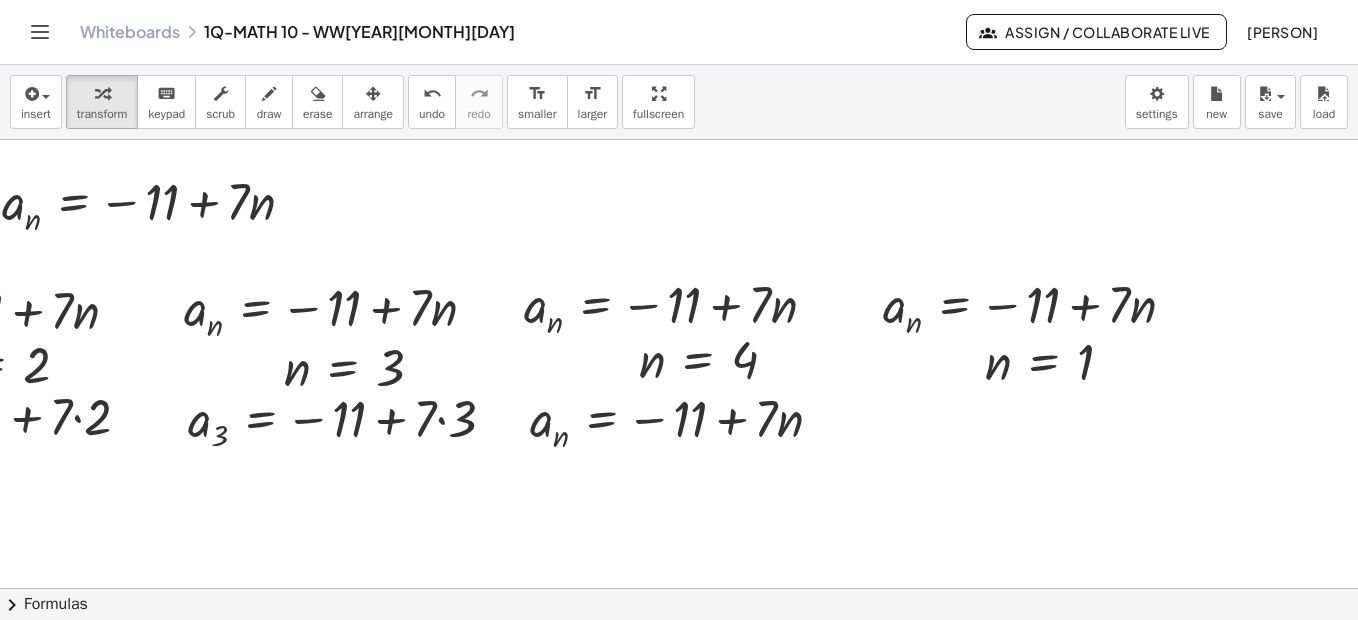 scroll, scrollTop: 3201, scrollLeft: 588, axis: both 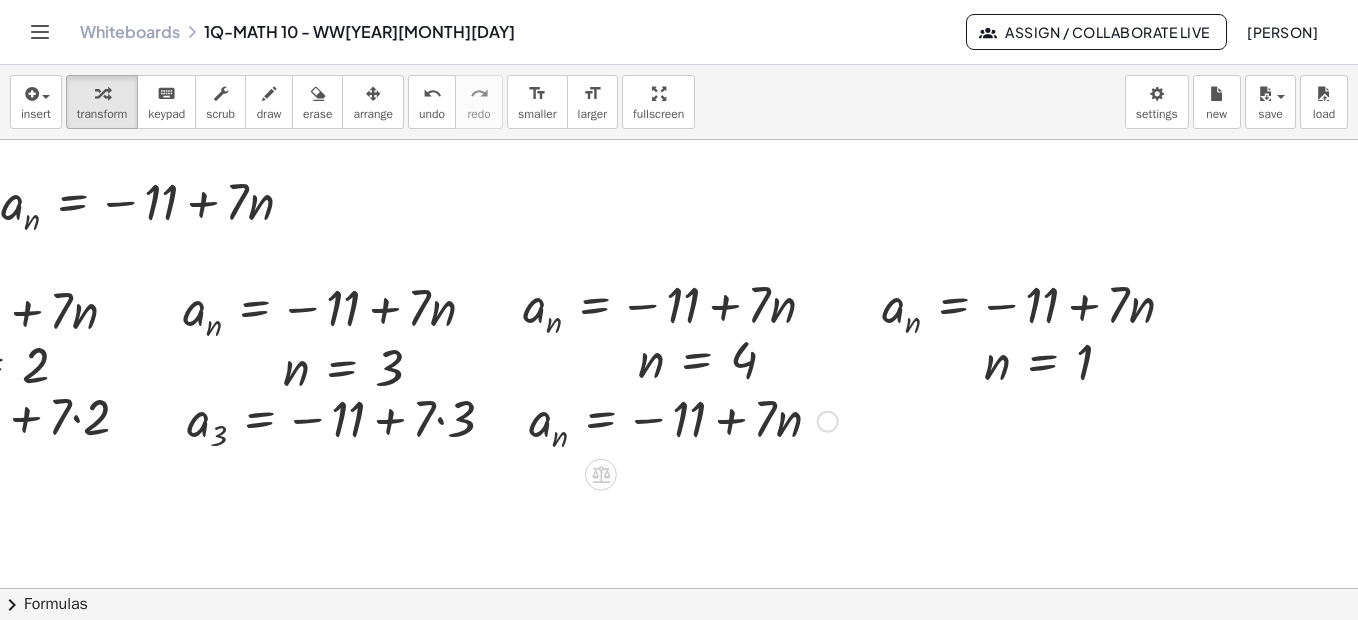 click at bounding box center [828, 422] 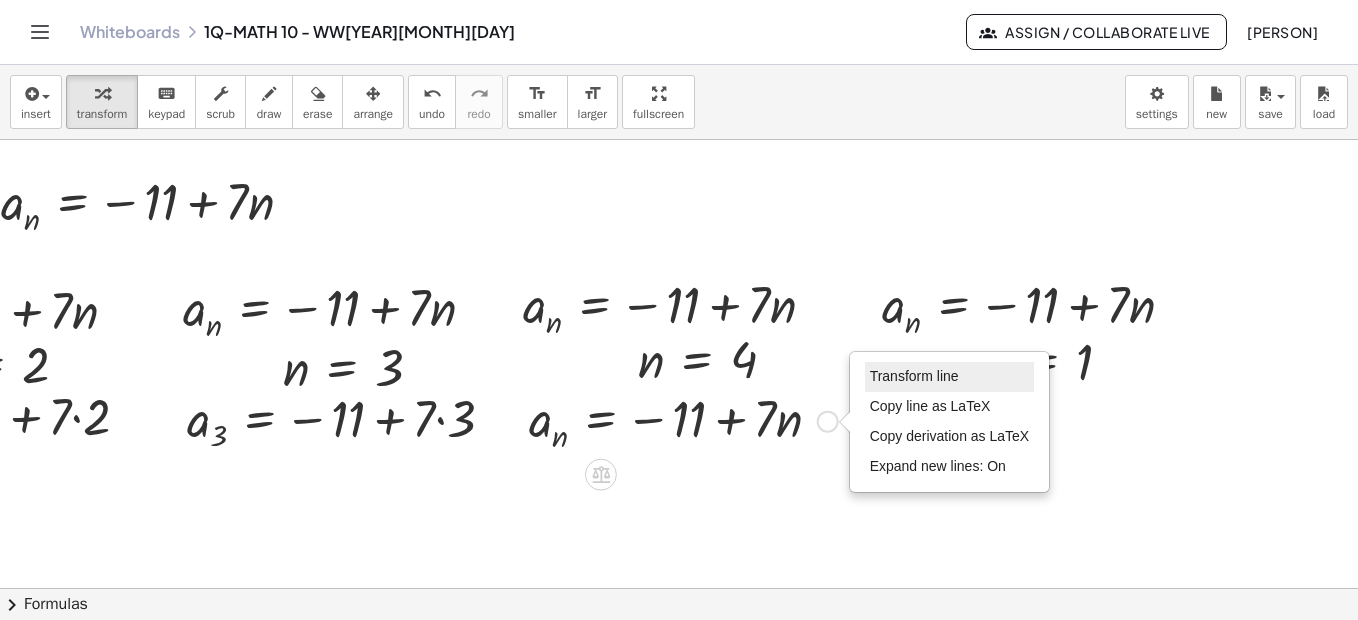 click on "Transform line" at bounding box center (914, 376) 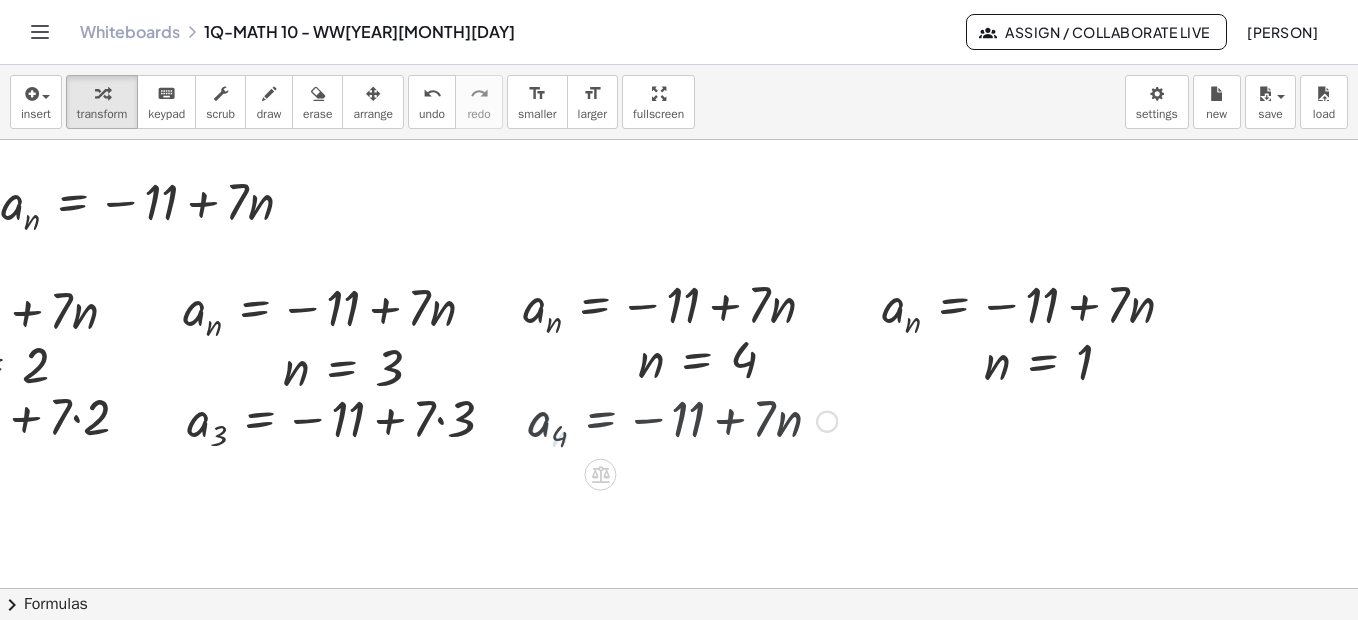scroll, scrollTop: 3201, scrollLeft: 588, axis: both 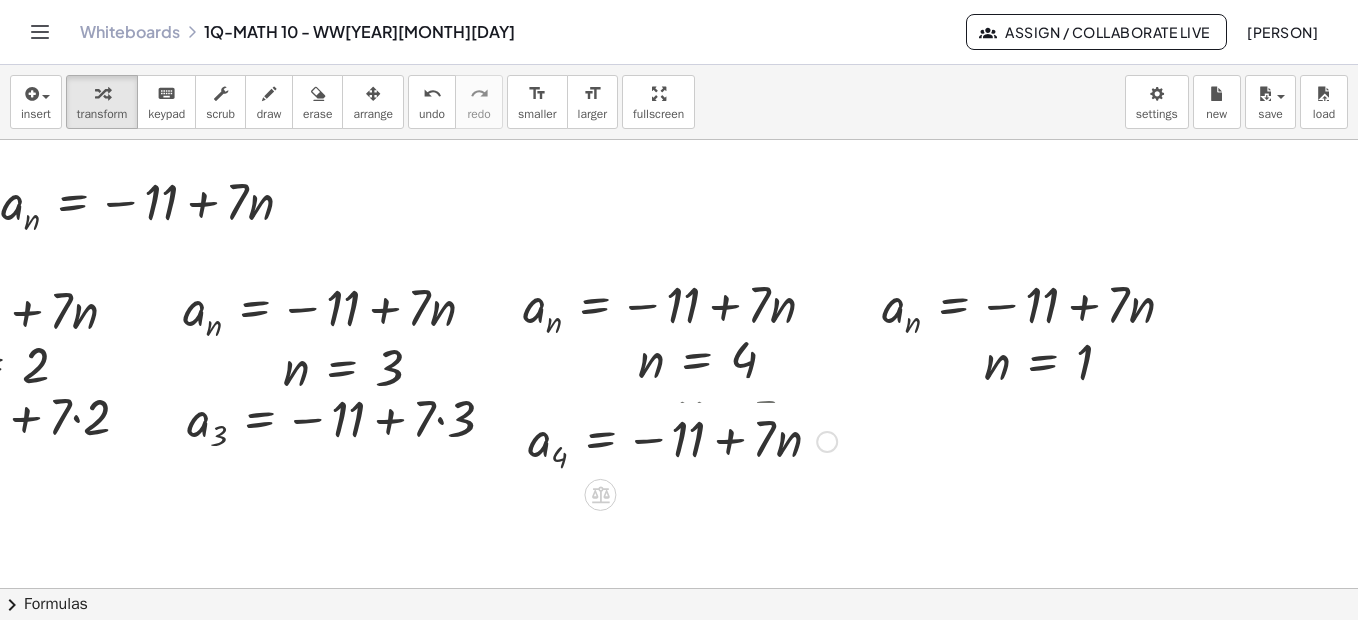 drag, startPoint x: 810, startPoint y: 494, endPoint x: 813, endPoint y: 427, distance: 67.06713 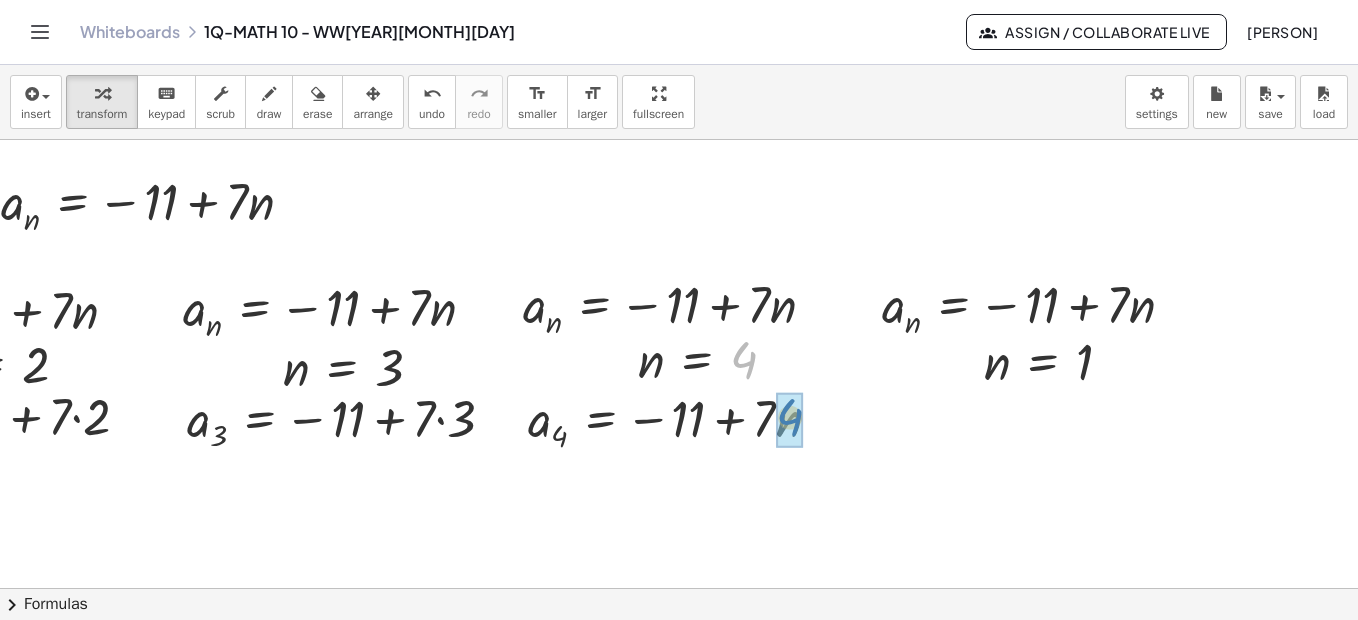 drag, startPoint x: 727, startPoint y: 356, endPoint x: 774, endPoint y: 415, distance: 75.43209 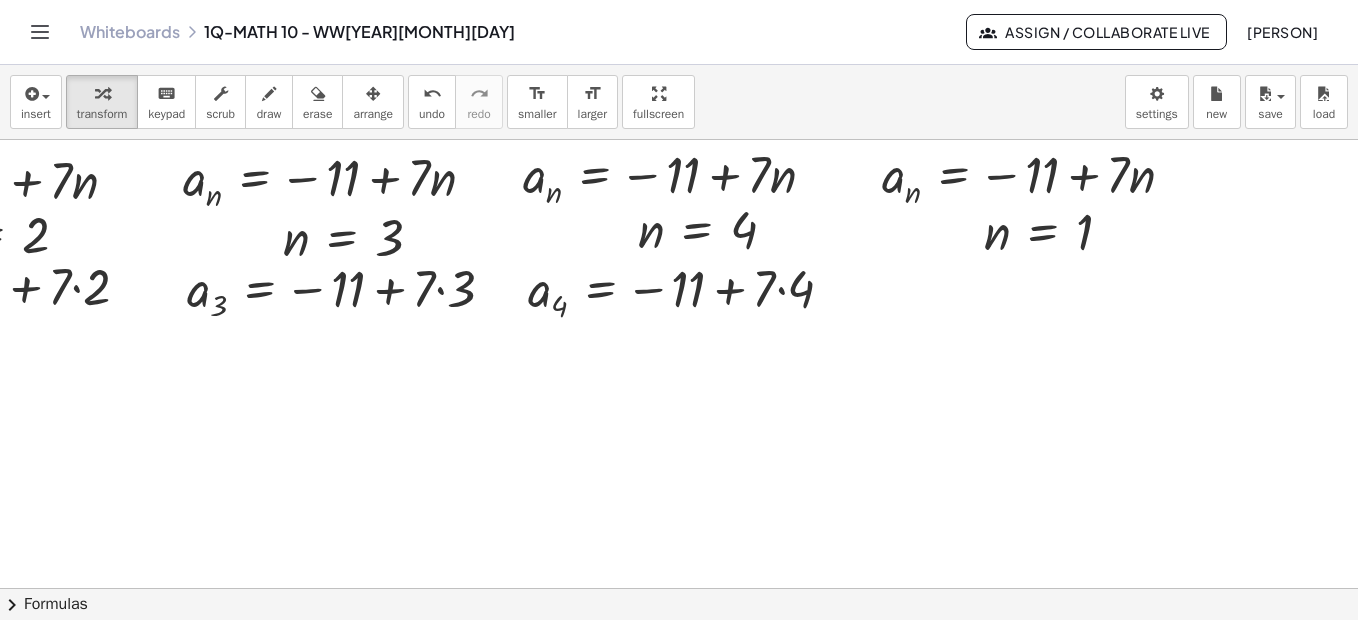 scroll, scrollTop: 3401, scrollLeft: 588, axis: both 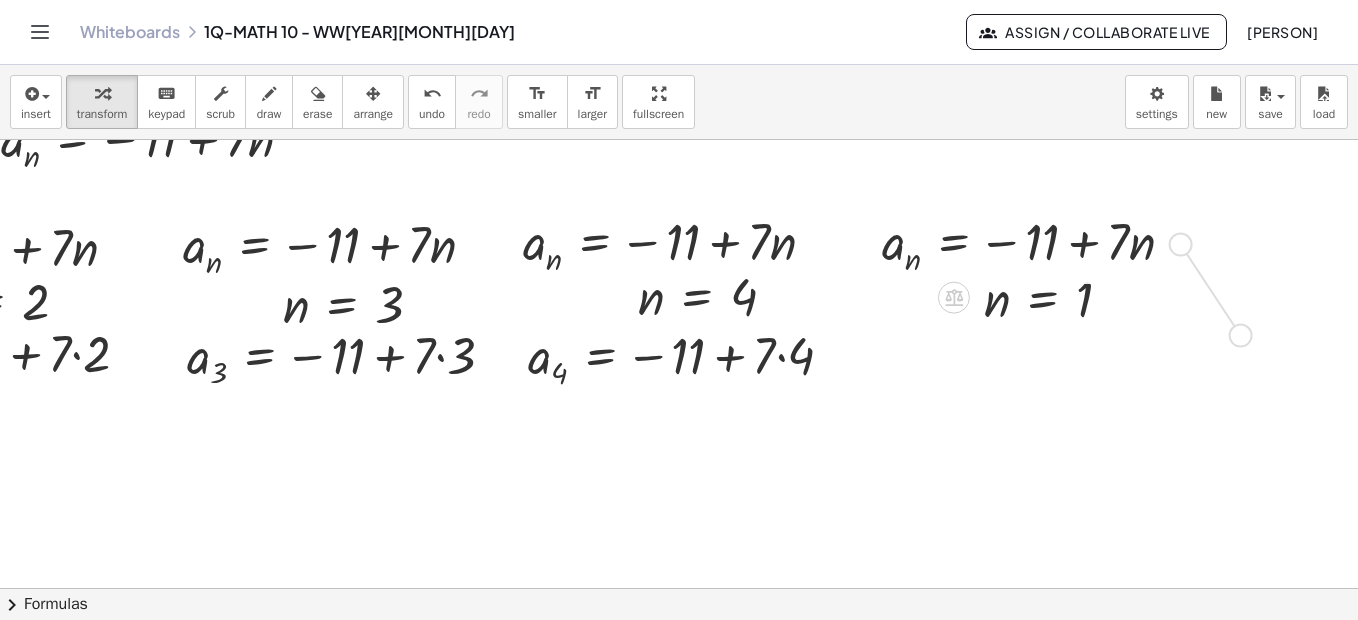 drag, startPoint x: 1170, startPoint y: 248, endPoint x: 1230, endPoint y: 339, distance: 109 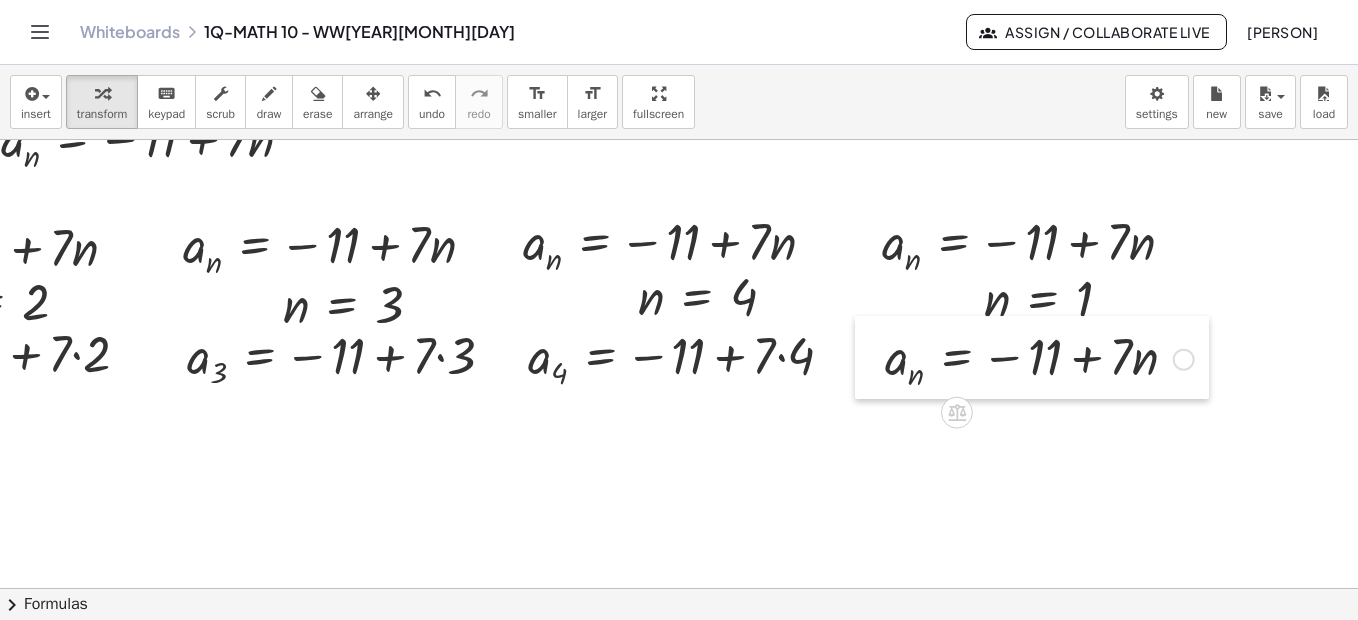 drag, startPoint x: 905, startPoint y: 301, endPoint x: 864, endPoint y: 334, distance: 52.63079 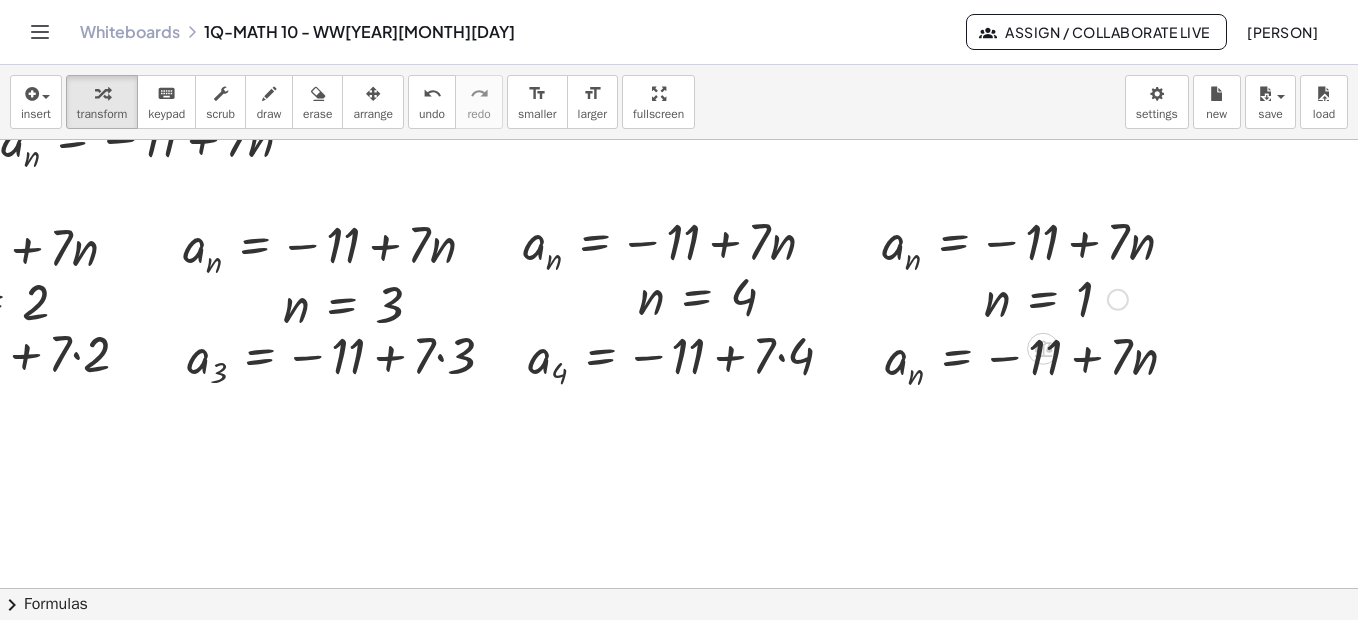 click at bounding box center [1118, 300] 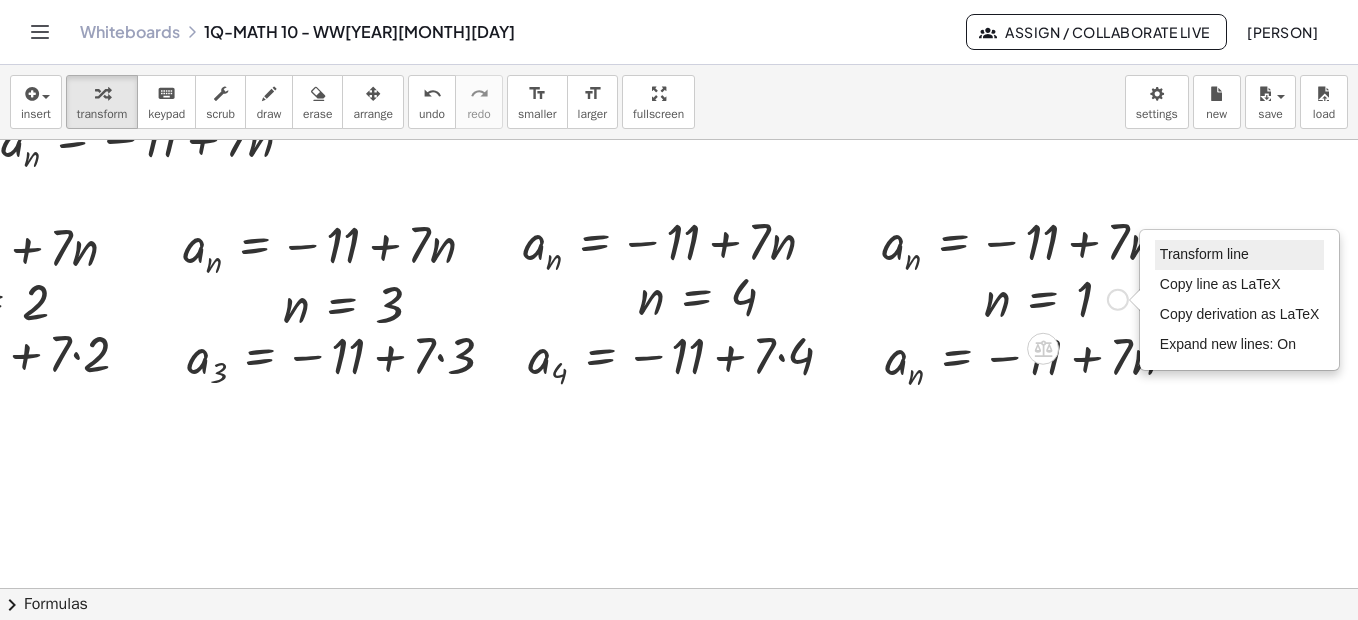 click on "Transform line" at bounding box center (1204, 254) 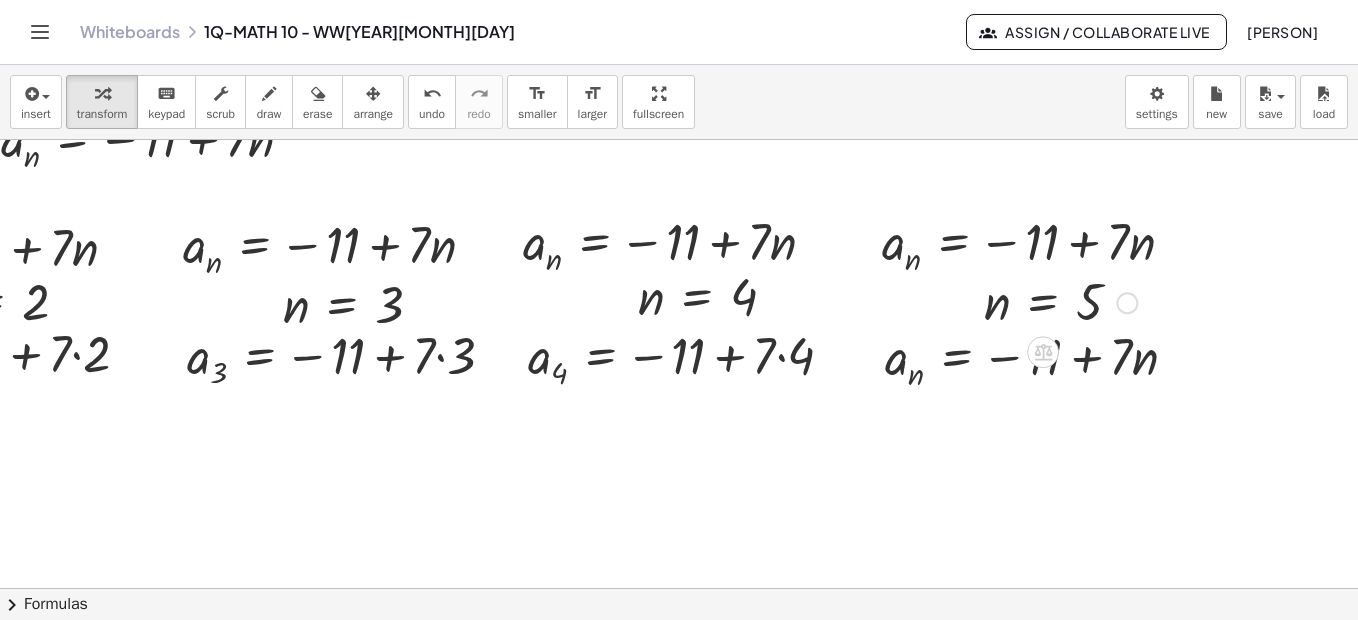 drag, startPoint x: 1115, startPoint y: 371, endPoint x: 1106, endPoint y: 301, distance: 70.5762 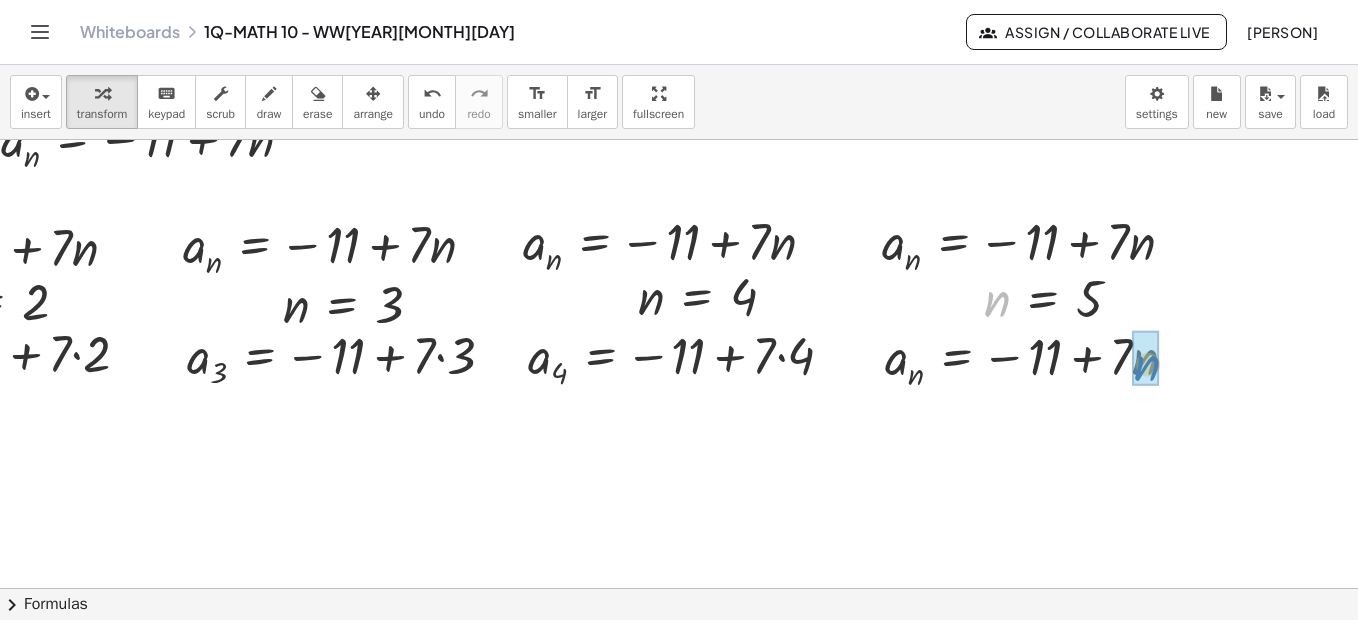 drag, startPoint x: 982, startPoint y: 305, endPoint x: 1133, endPoint y: 370, distance: 164.39586 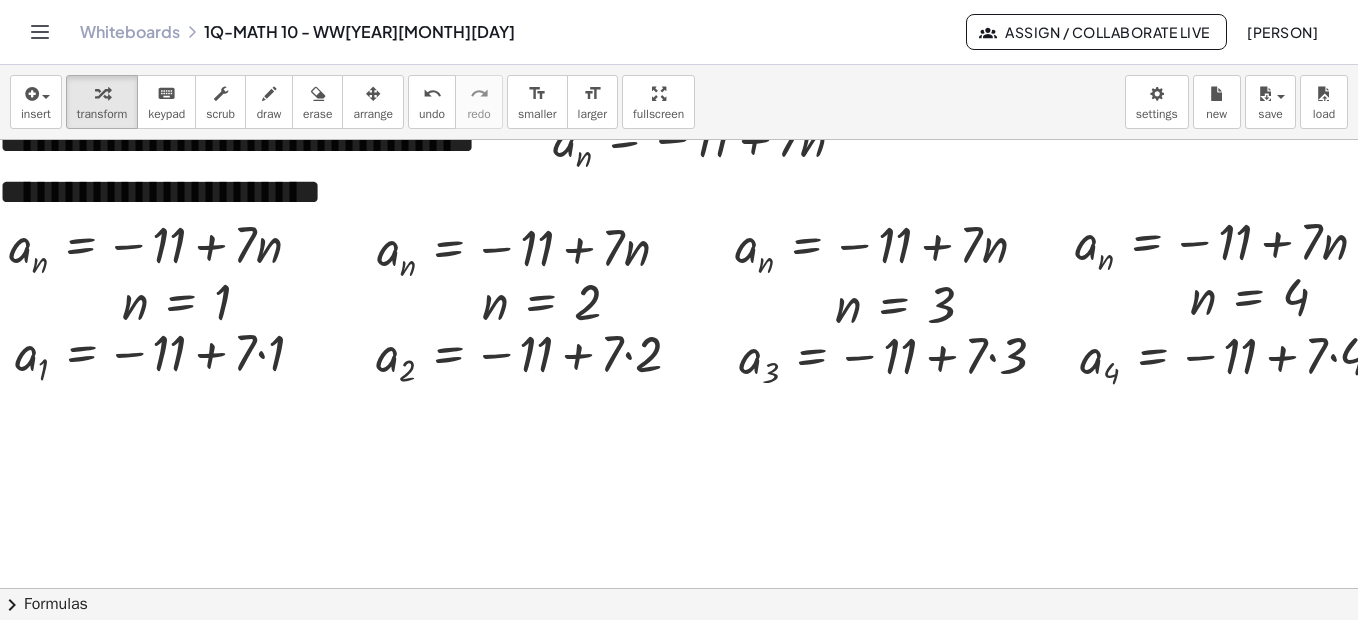 scroll, scrollTop: 3264, scrollLeft: 0, axis: vertical 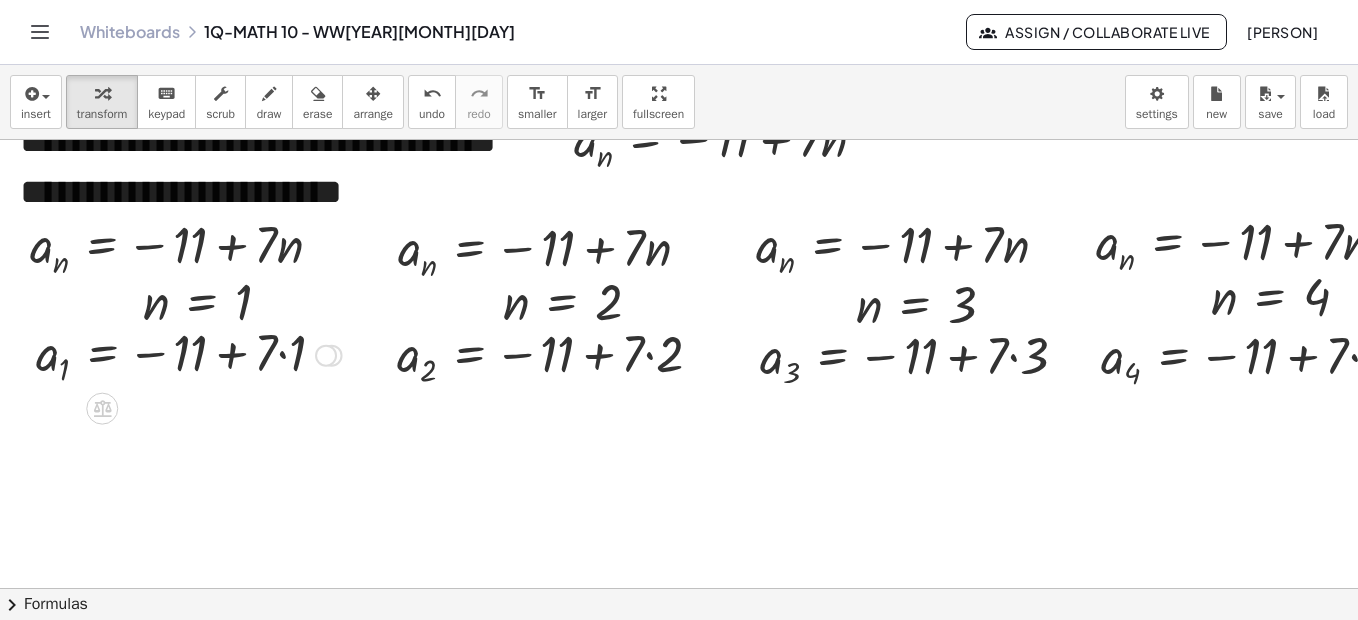 click at bounding box center (189, 353) 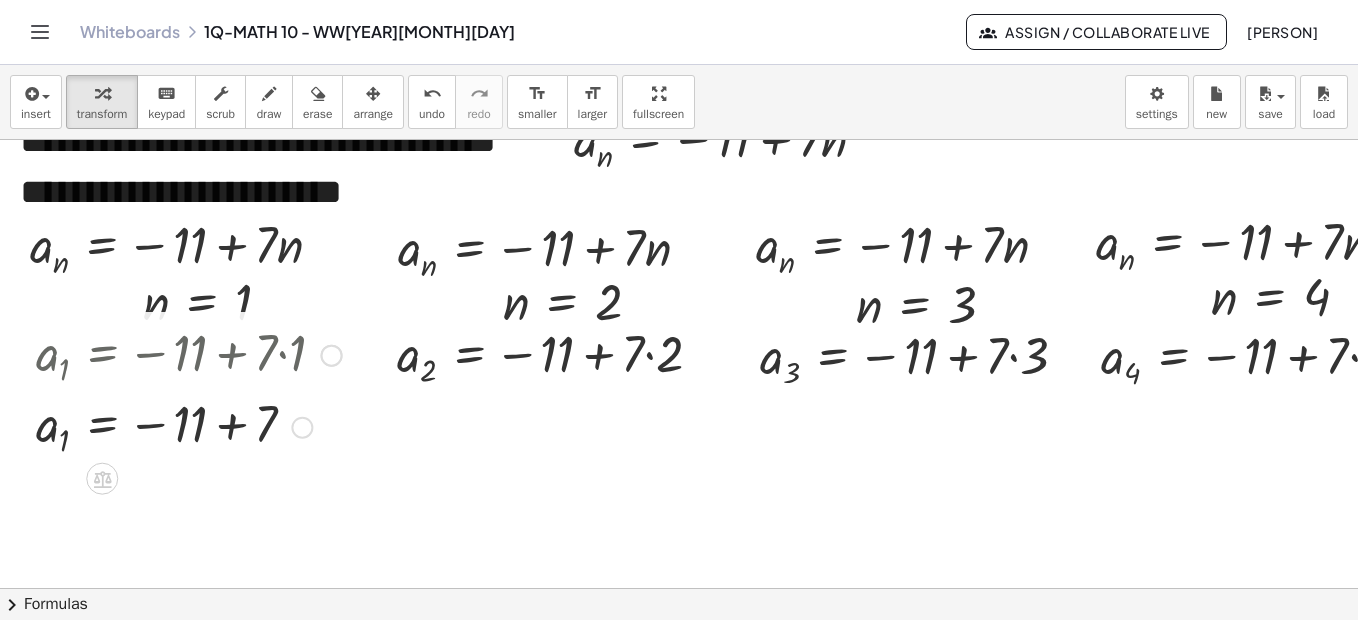 click at bounding box center (189, 425) 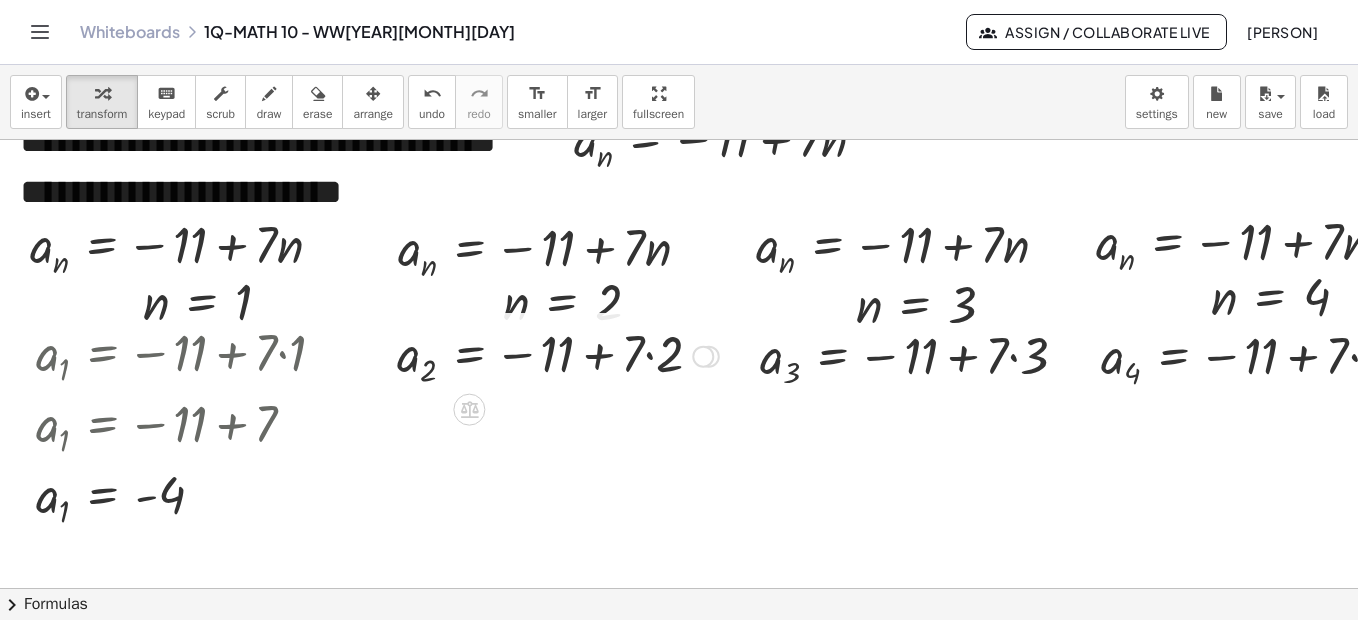 click at bounding box center (558, 354) 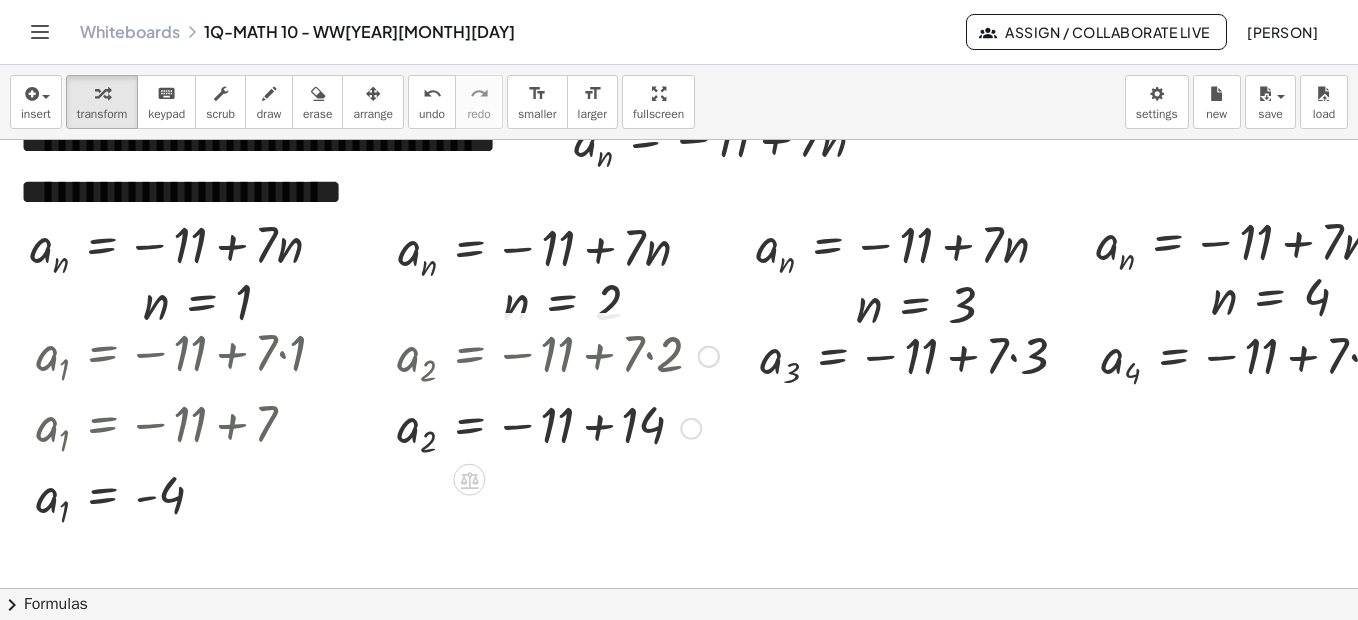 click at bounding box center (558, 426) 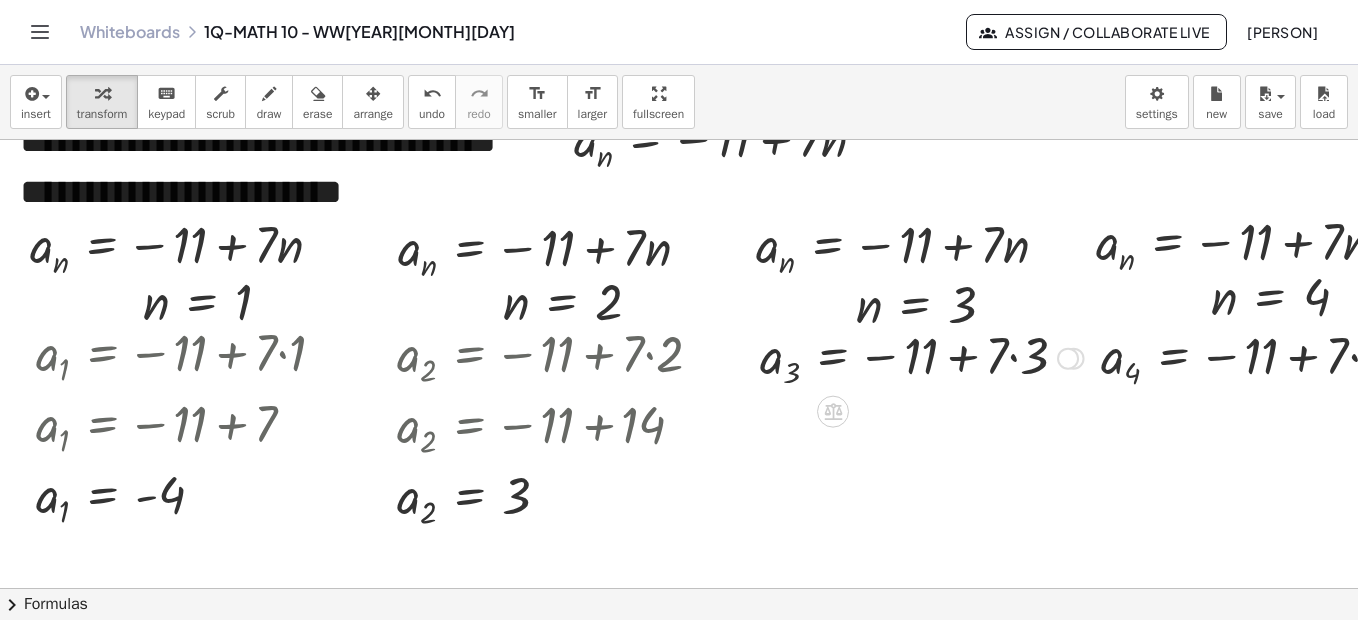 click at bounding box center (922, 356) 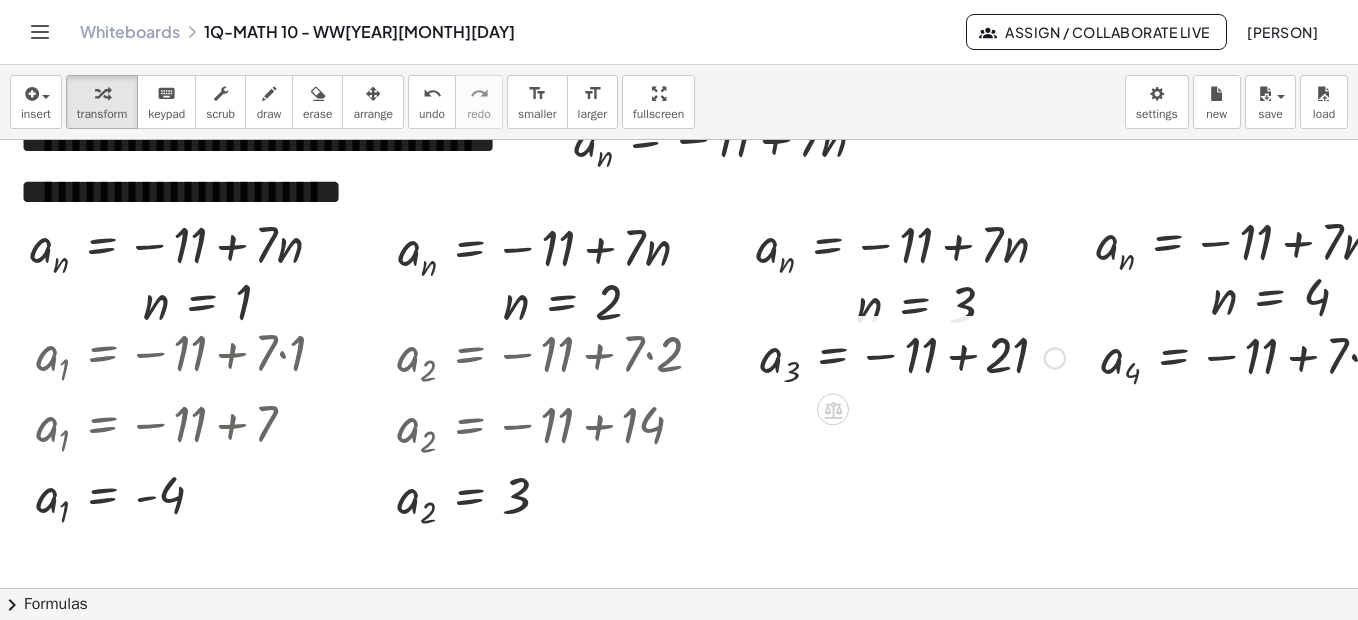 click at bounding box center (912, 356) 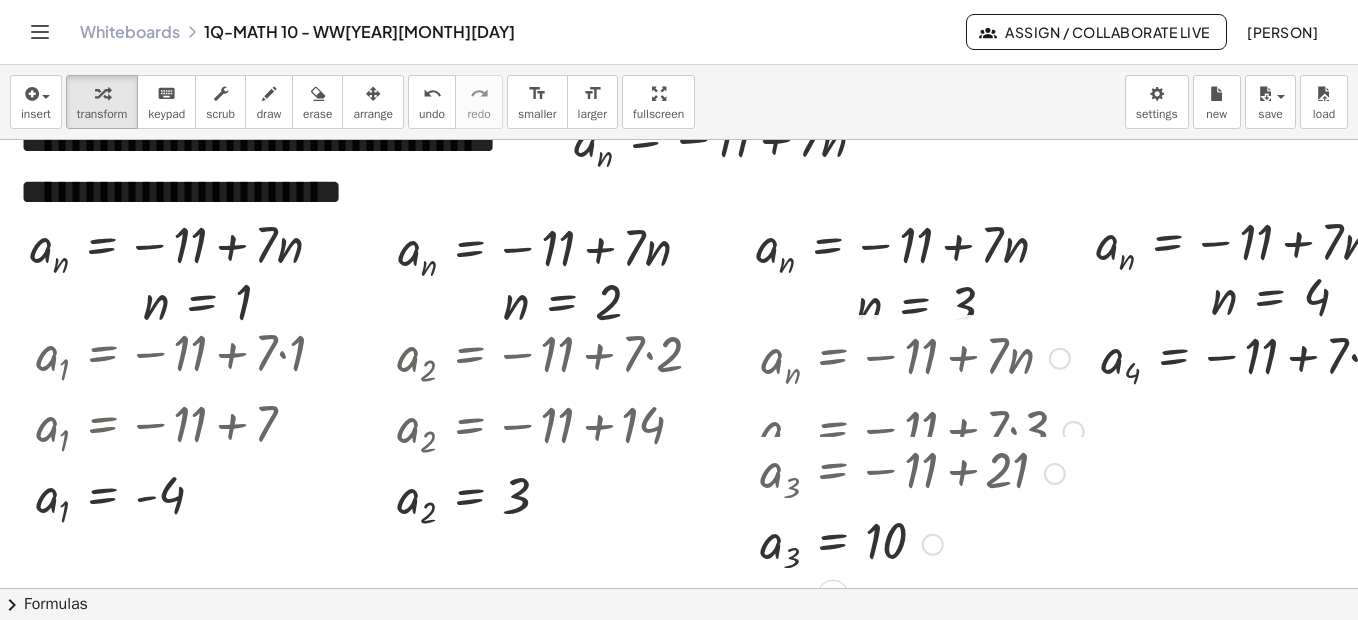 drag, startPoint x: 924, startPoint y: 360, endPoint x: 929, endPoint y: 557, distance: 197.06345 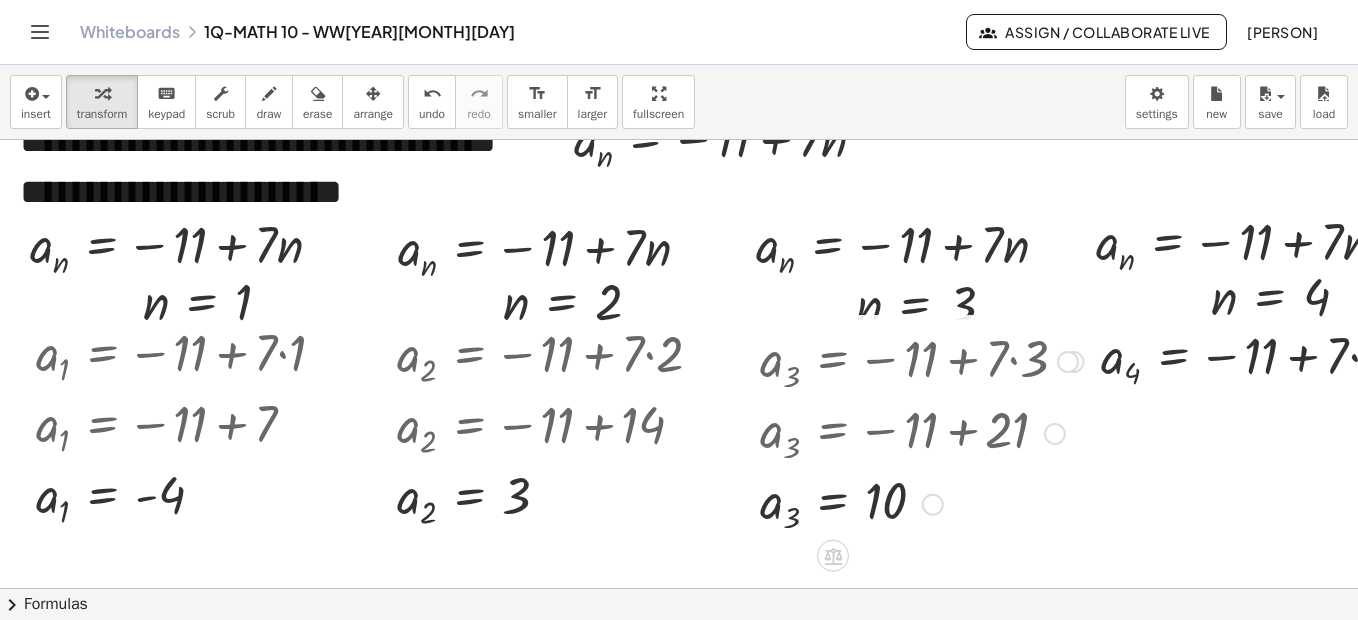 drag, startPoint x: 1065, startPoint y: 436, endPoint x: 1045, endPoint y: 358, distance: 80.523285 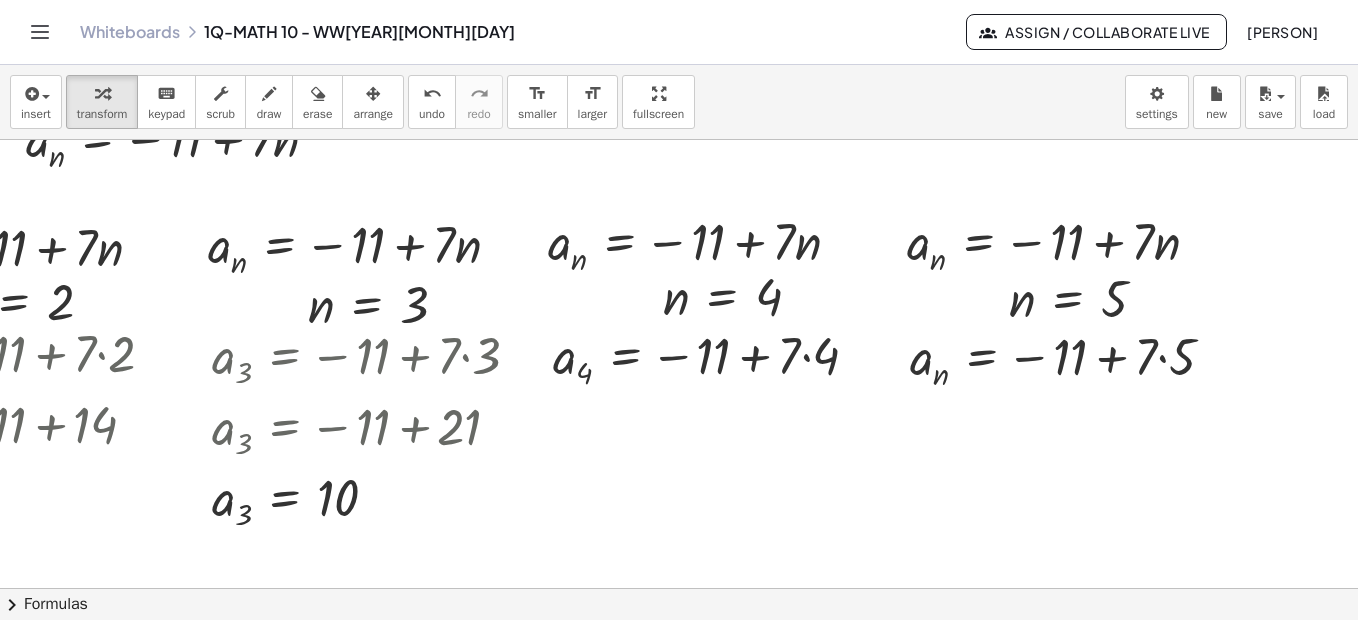 scroll, scrollTop: 3264, scrollLeft: 588, axis: both 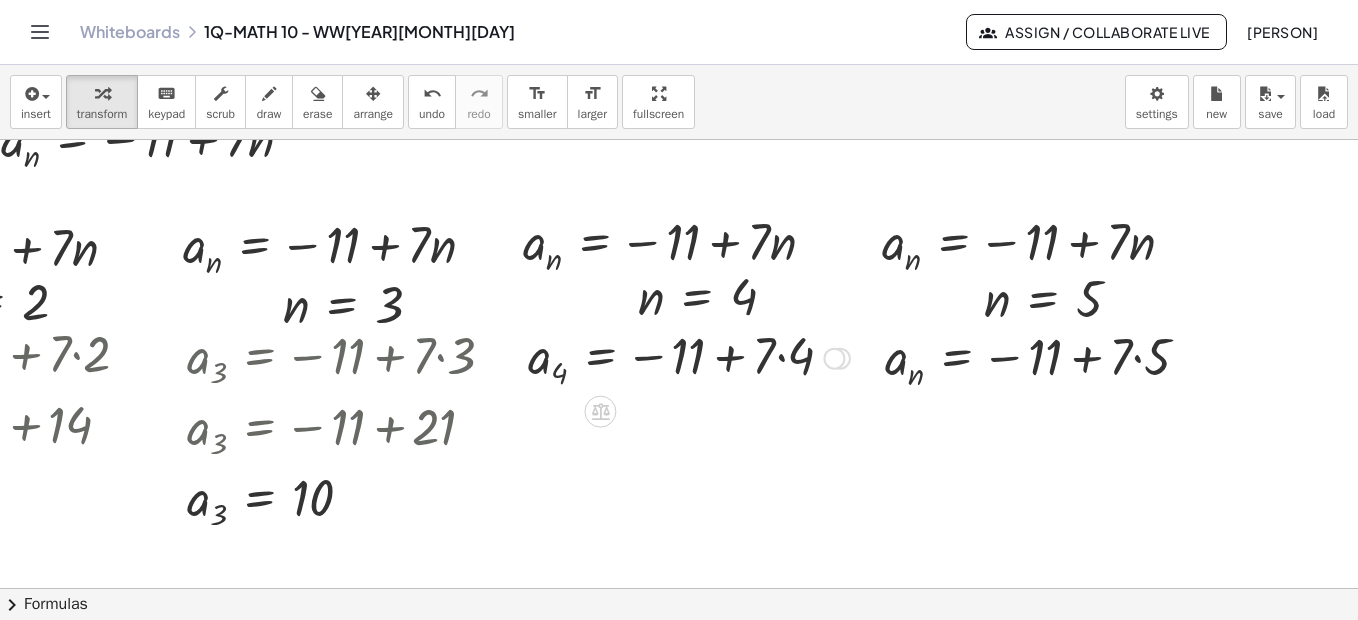 click at bounding box center (689, 356) 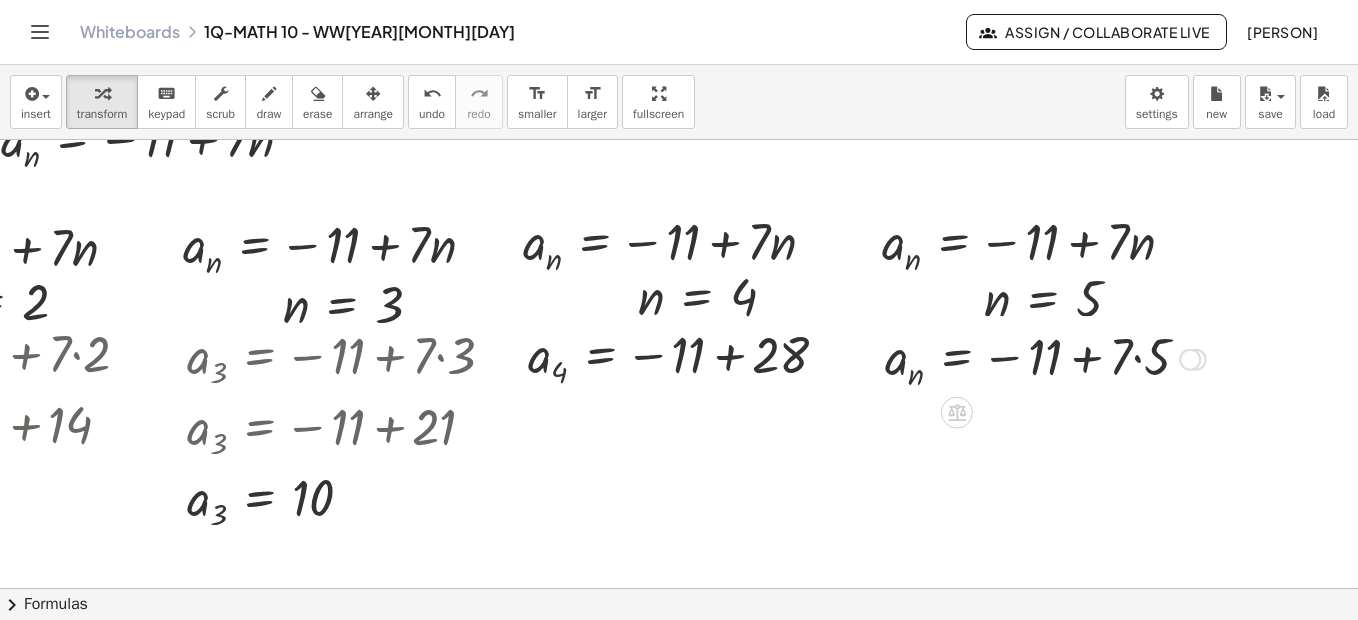 click at bounding box center [1045, 357] 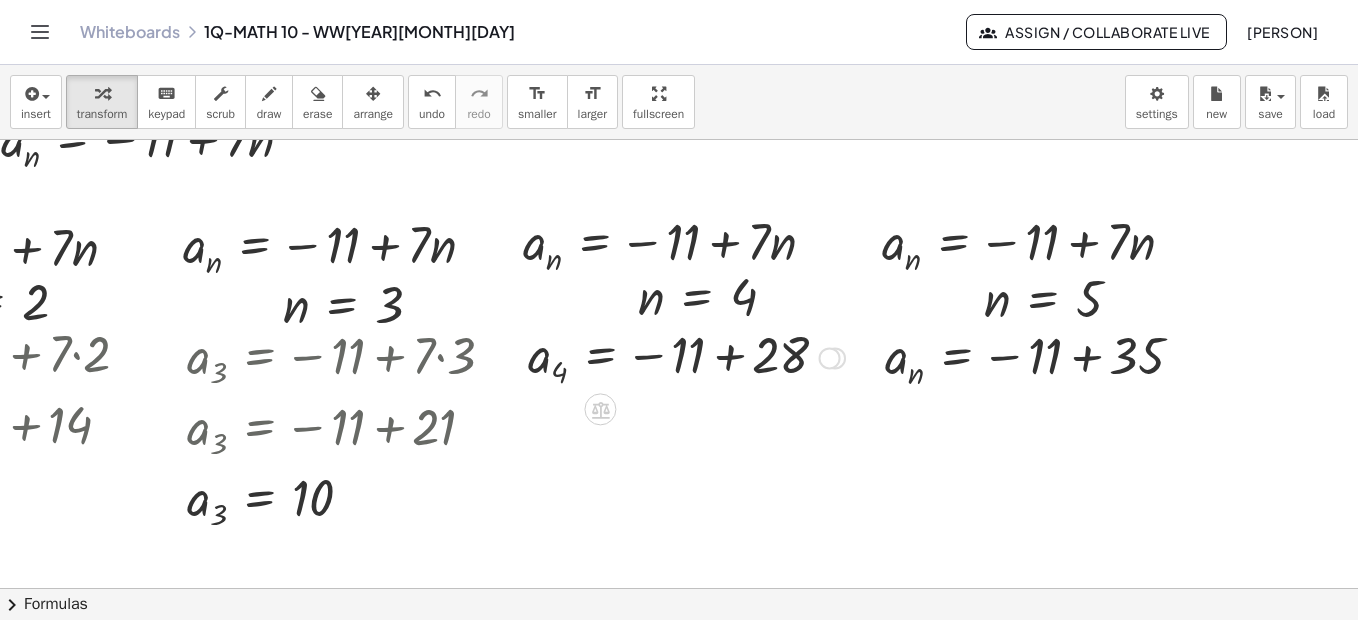 drag, startPoint x: 725, startPoint y: 363, endPoint x: 772, endPoint y: 367, distance: 47.169907 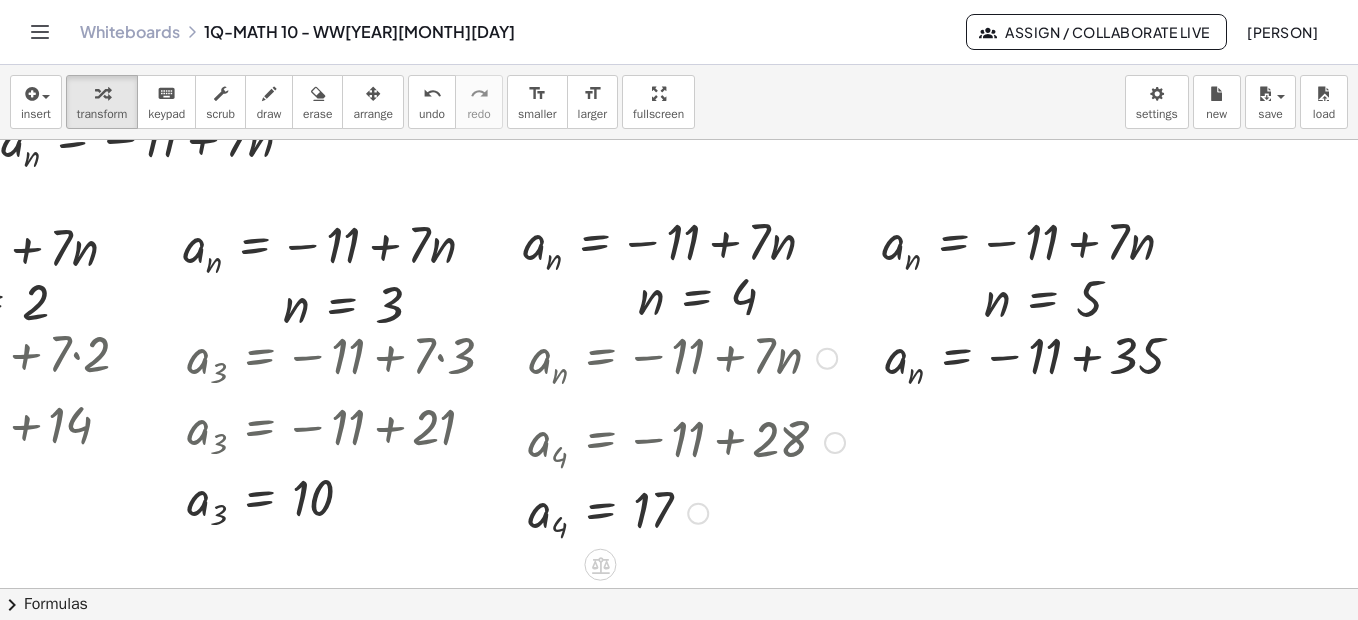 drag, startPoint x: 675, startPoint y: 357, endPoint x: 680, endPoint y: 519, distance: 162.07715 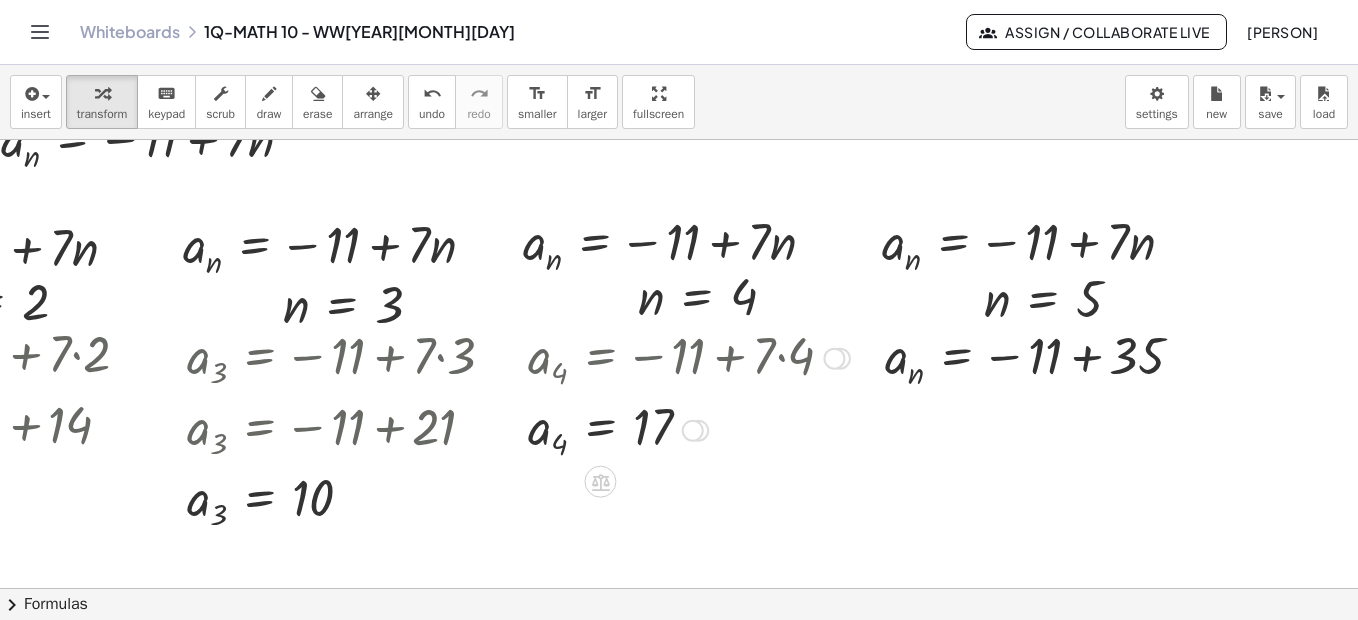 drag, startPoint x: 818, startPoint y: 428, endPoint x: 806, endPoint y: 345, distance: 83.86298 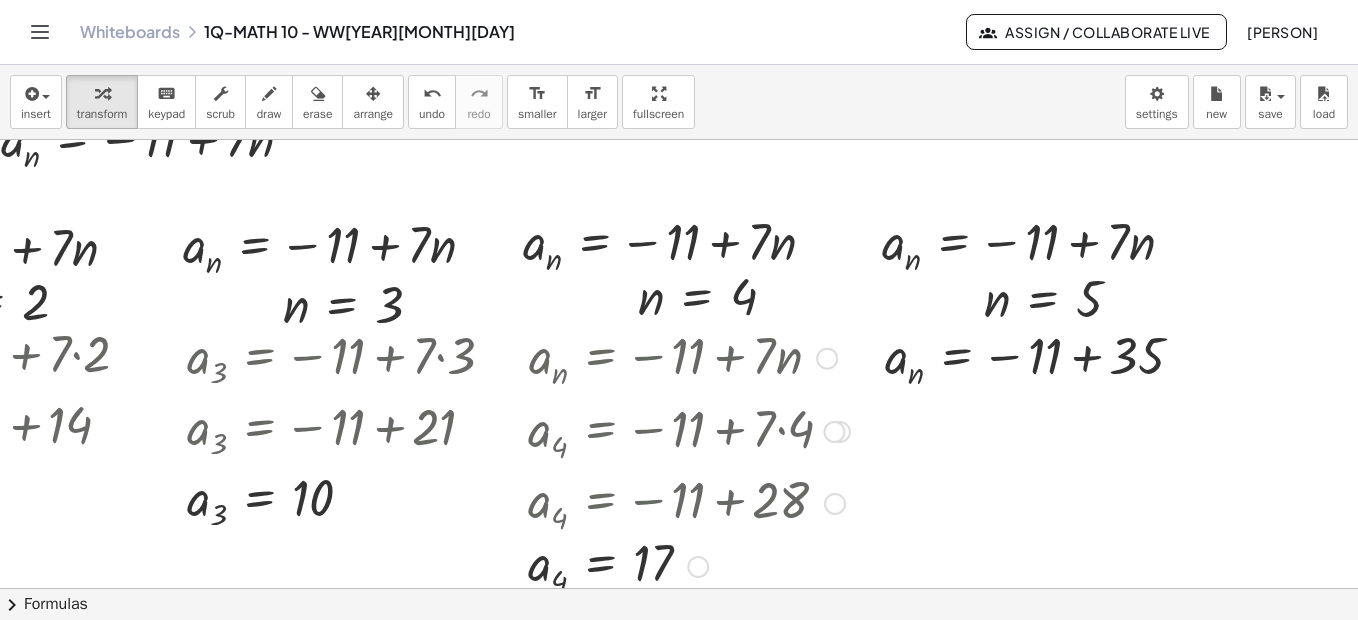 drag, startPoint x: 675, startPoint y: 434, endPoint x: 690, endPoint y: 578, distance: 144.77914 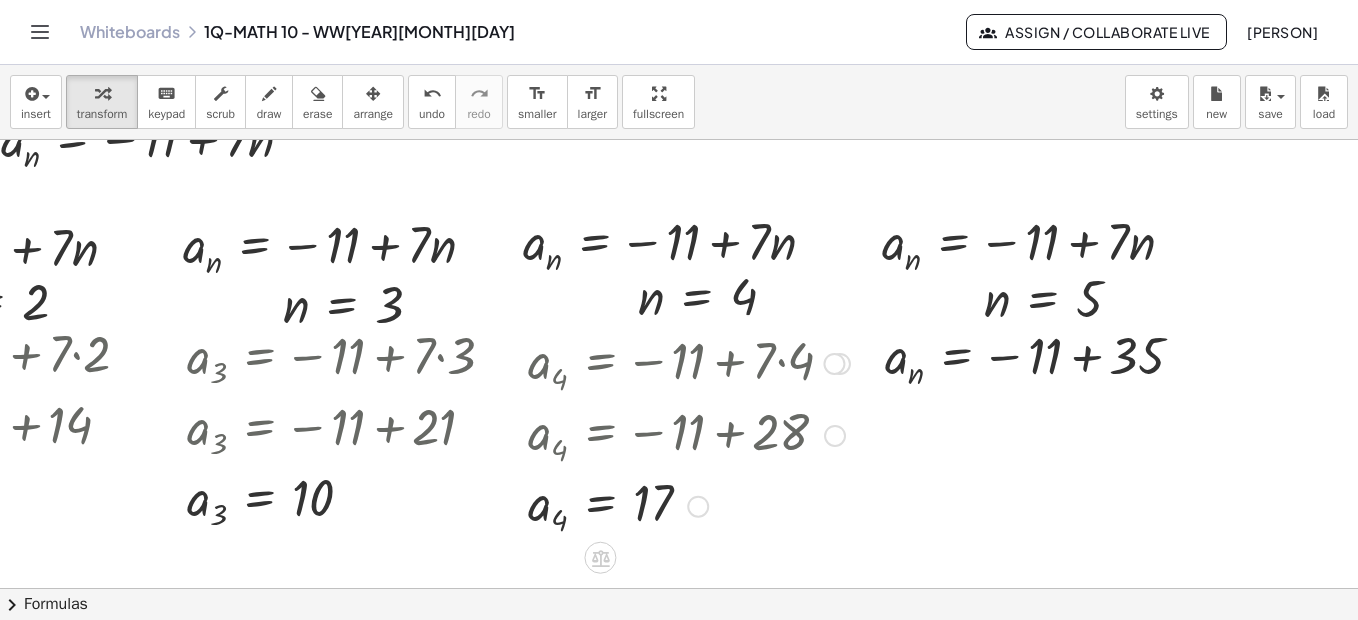 drag, startPoint x: 819, startPoint y: 428, endPoint x: 803, endPoint y: 352, distance: 77.665955 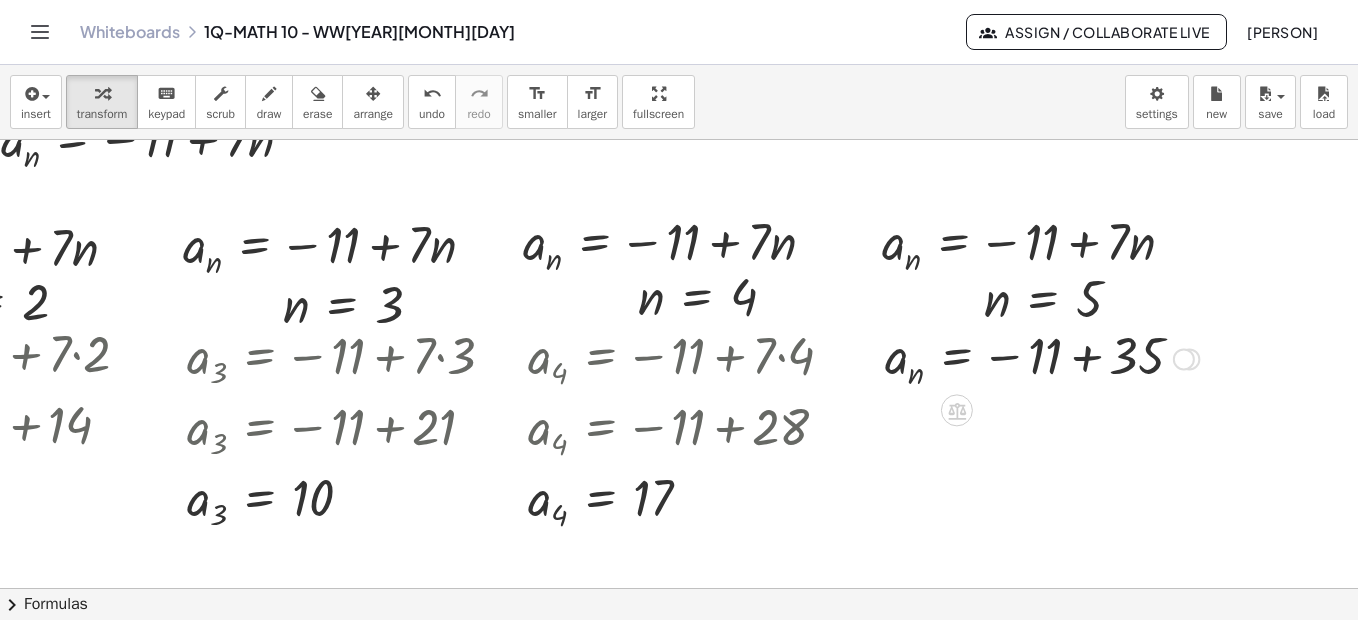 click at bounding box center (1042, 357) 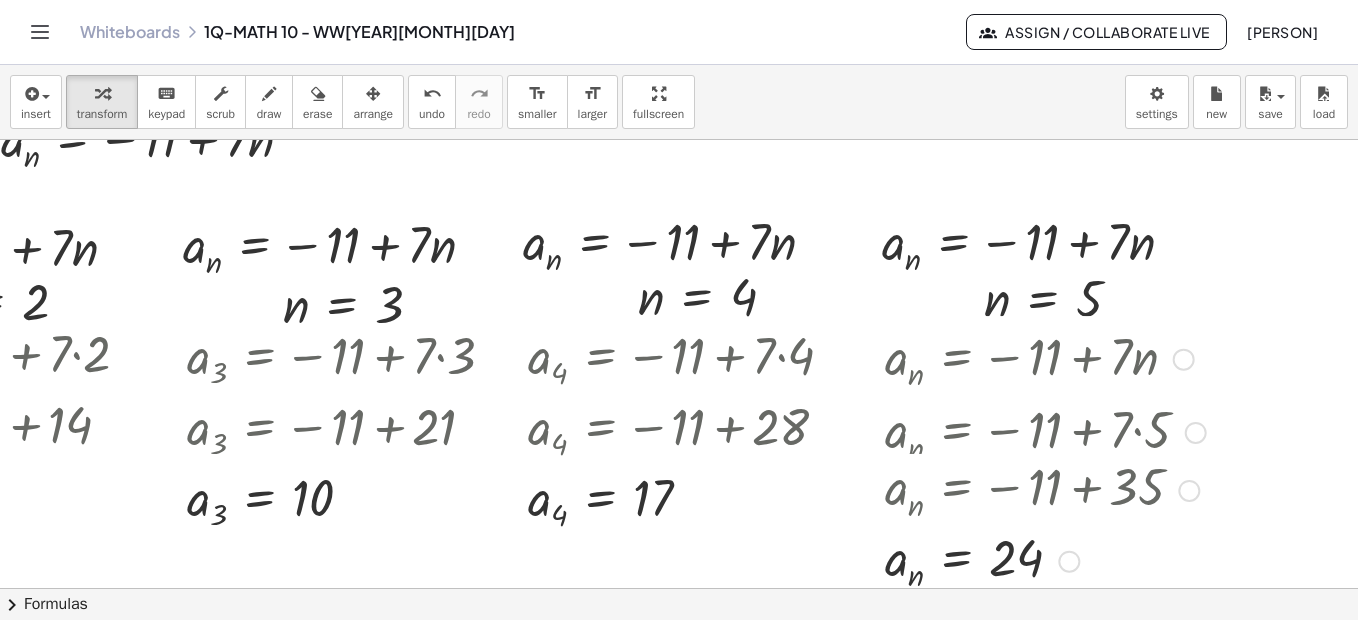 drag, startPoint x: 1045, startPoint y: 363, endPoint x: 1055, endPoint y: 585, distance: 222.22511 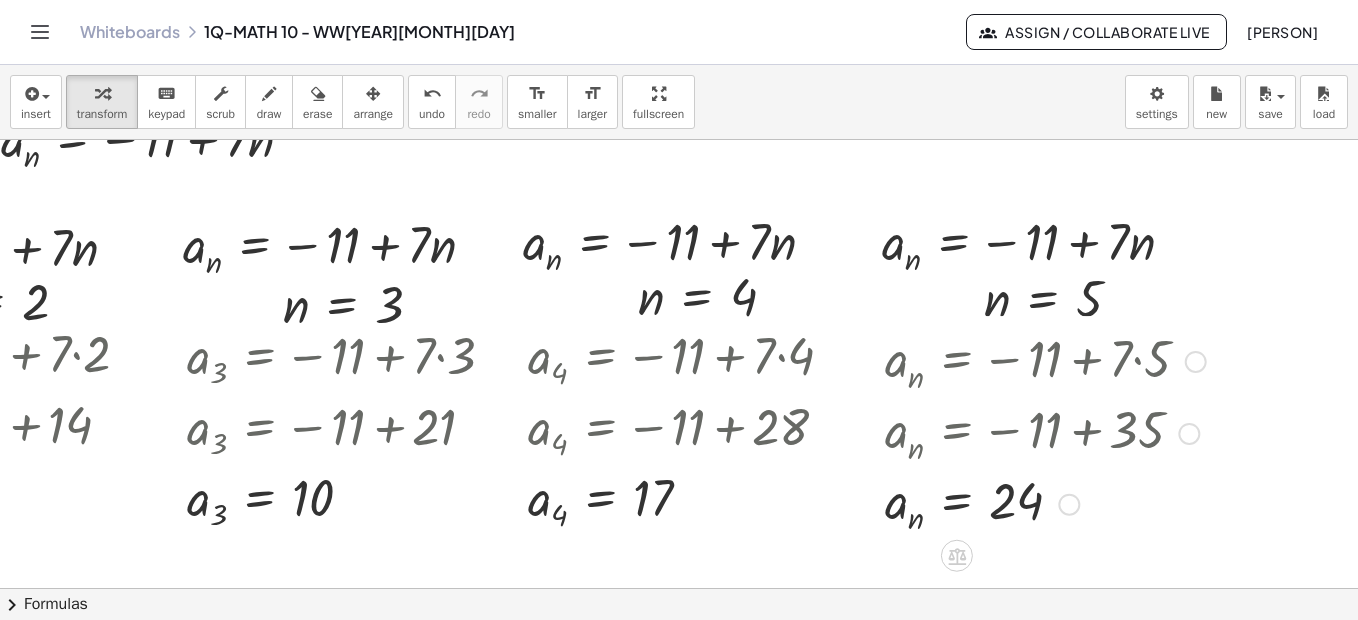 drag, startPoint x: 1178, startPoint y: 433, endPoint x: 1161, endPoint y: 356, distance: 78.854294 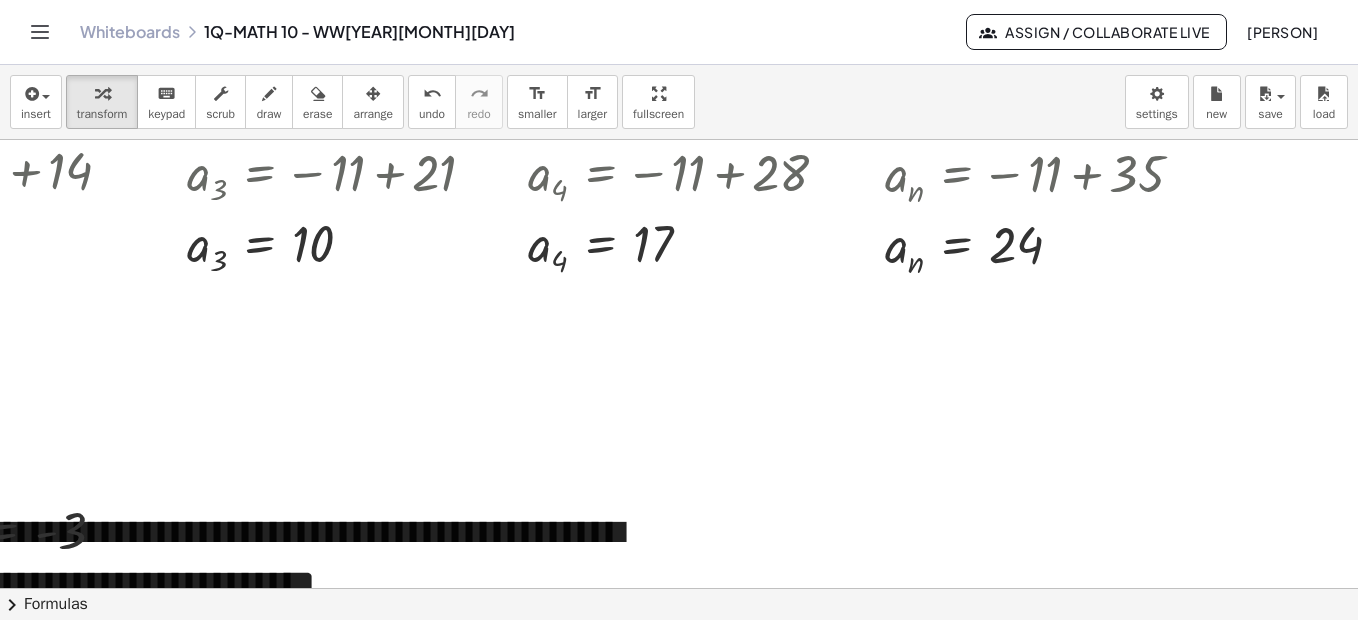 scroll, scrollTop: 3245, scrollLeft: 588, axis: both 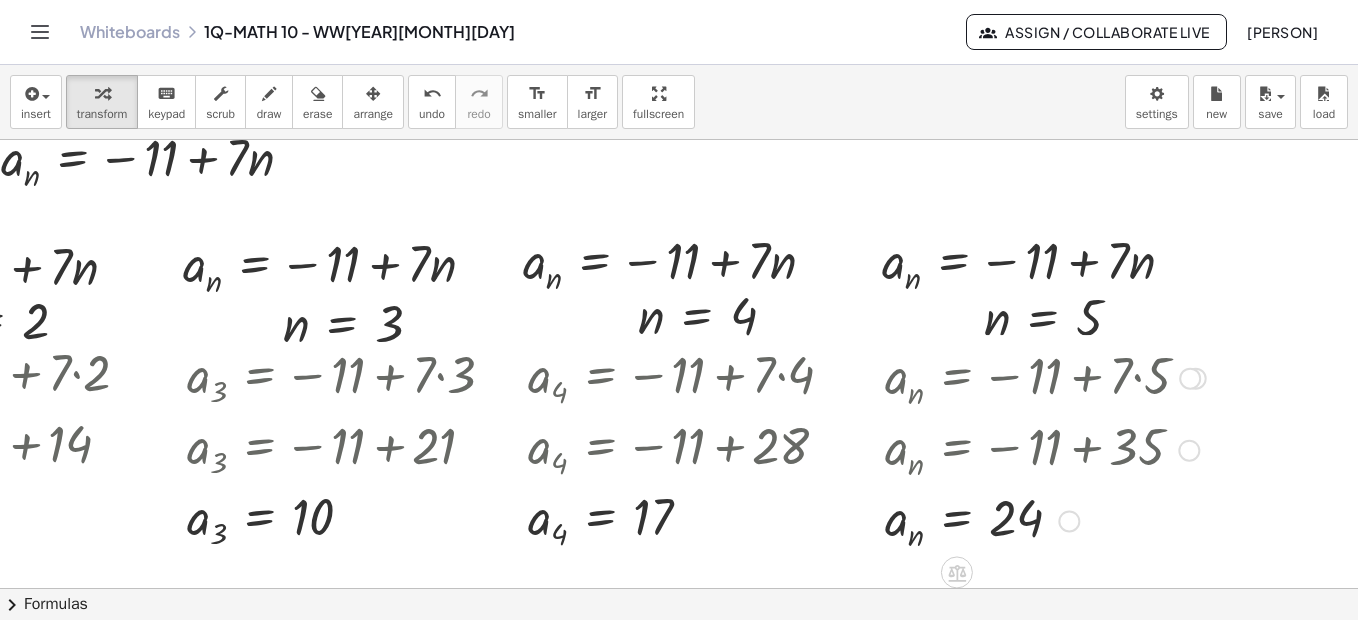 click at bounding box center (1190, 379) 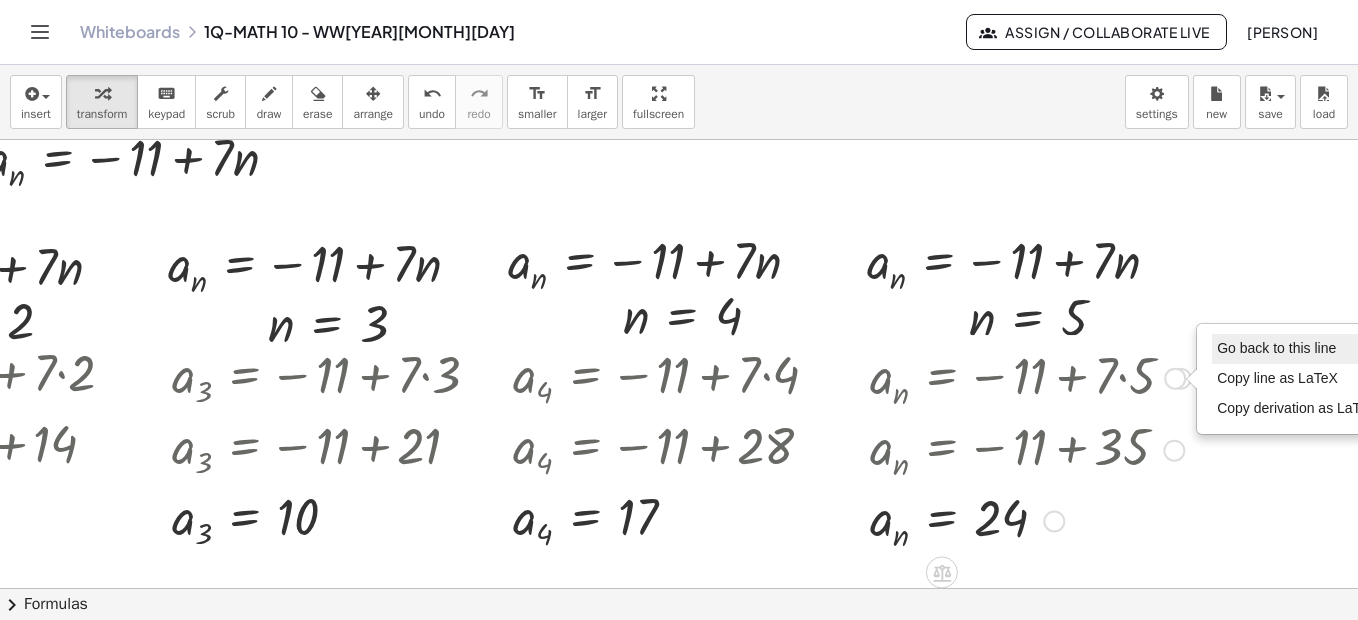 click on "Go back to this line" at bounding box center [1276, 348] 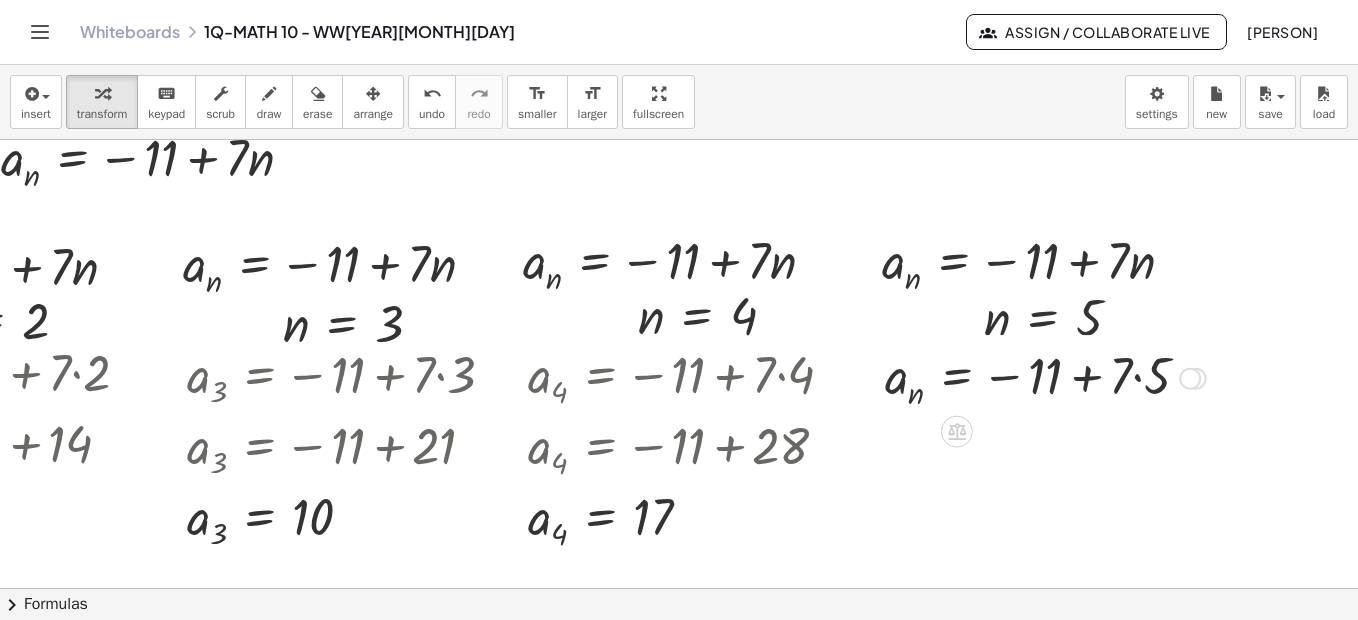 click on "Go back to this line Copy line as LaTeX Copy derivation as LaTeX" at bounding box center [1190, 379] 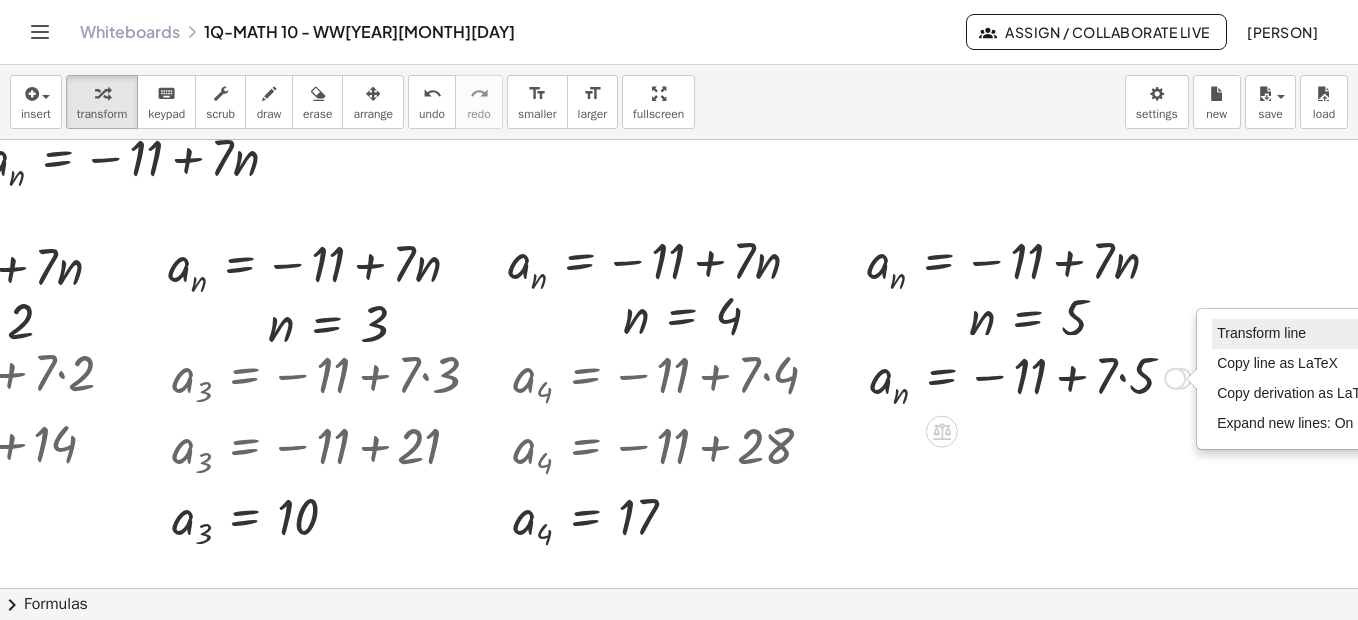 click on "Transform line" at bounding box center (1261, 333) 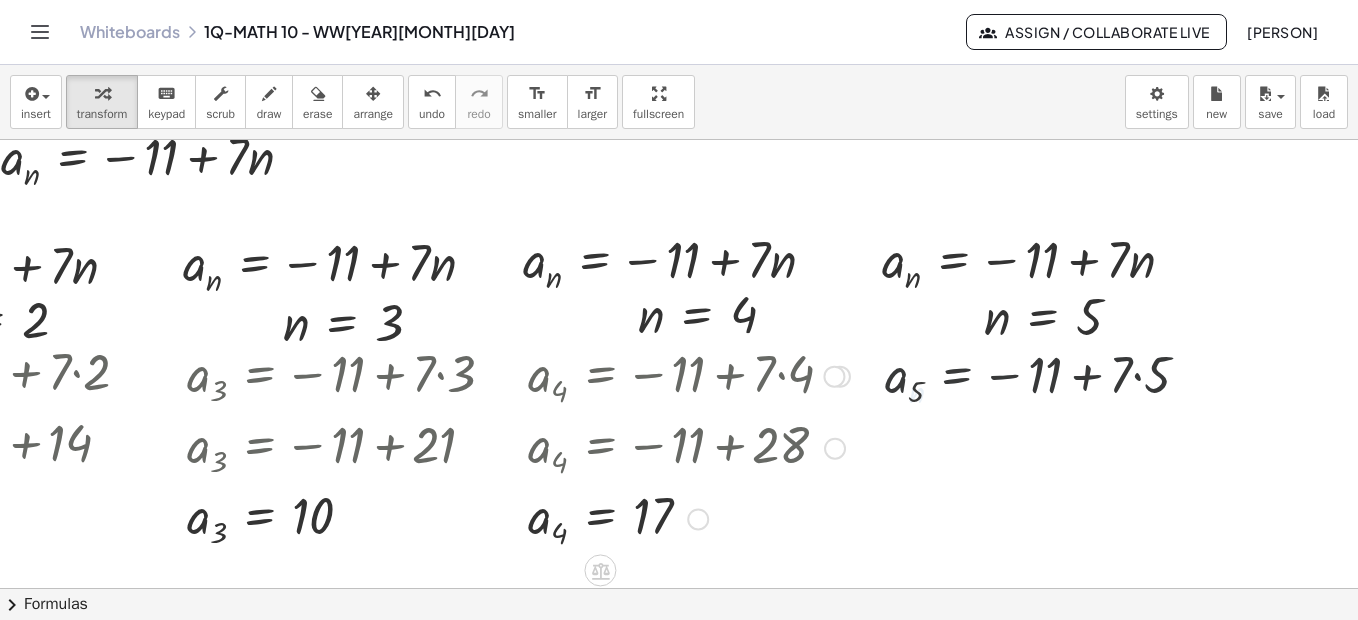 scroll, scrollTop: 3245, scrollLeft: 588, axis: both 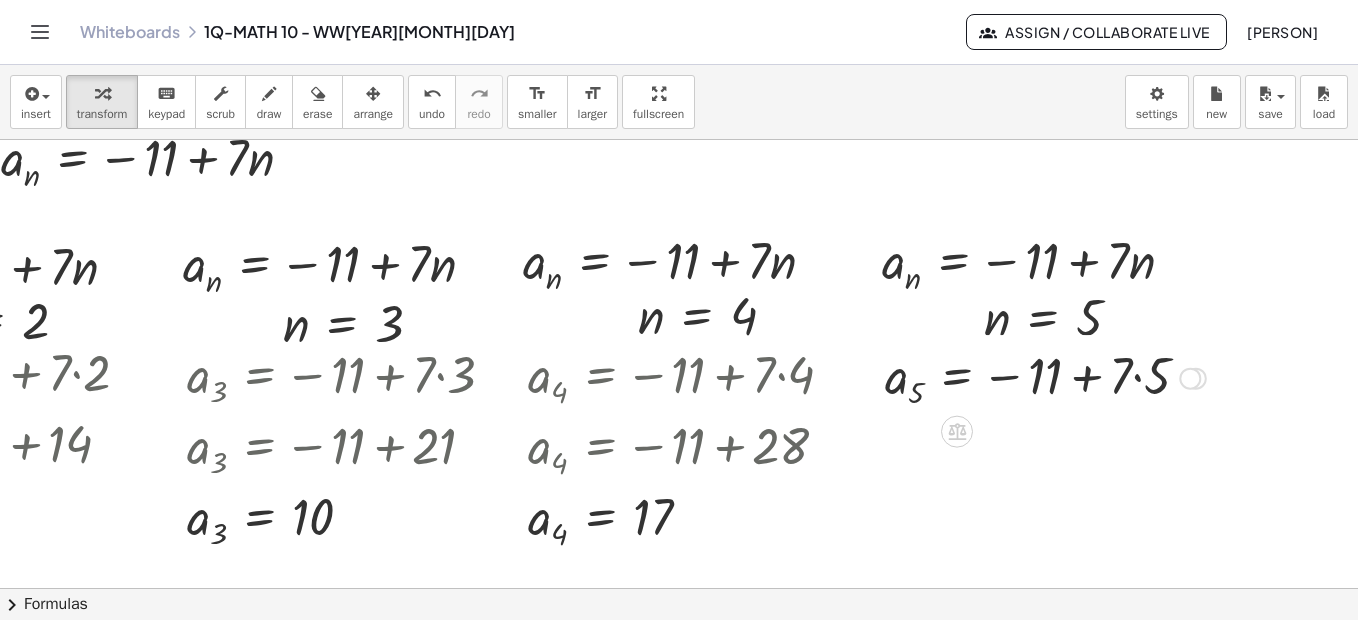 drag, startPoint x: 1181, startPoint y: 455, endPoint x: 1181, endPoint y: 367, distance: 88 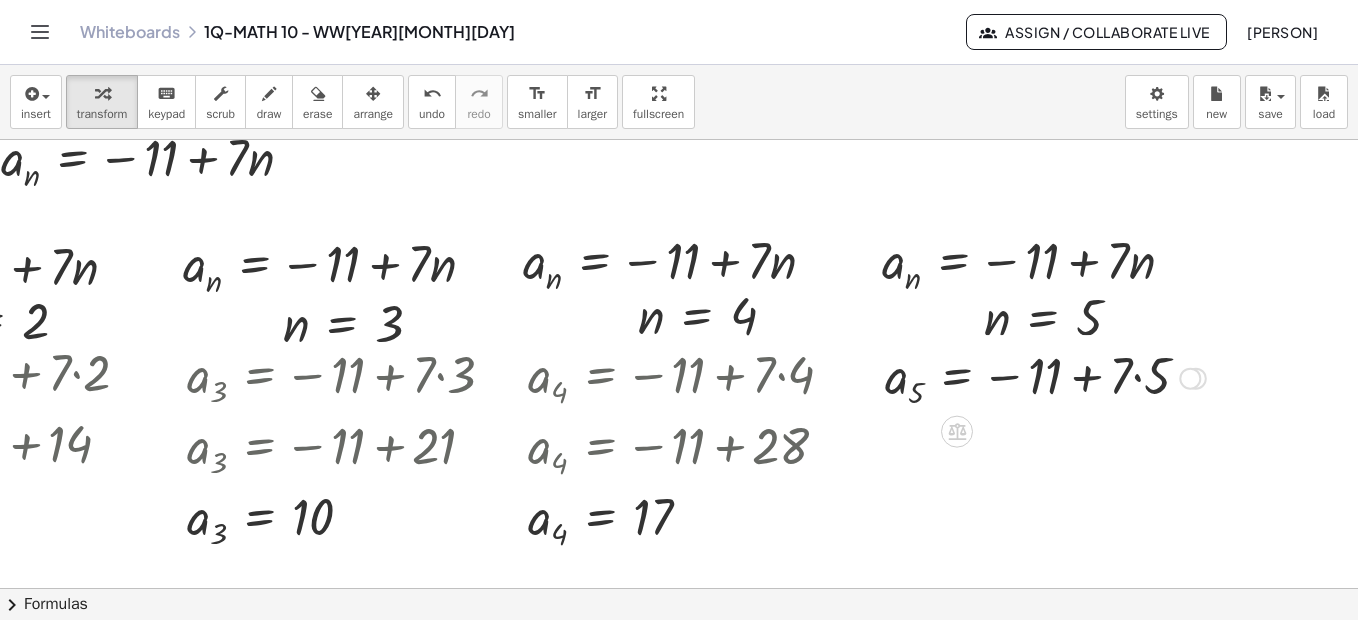 click at bounding box center (1045, 376) 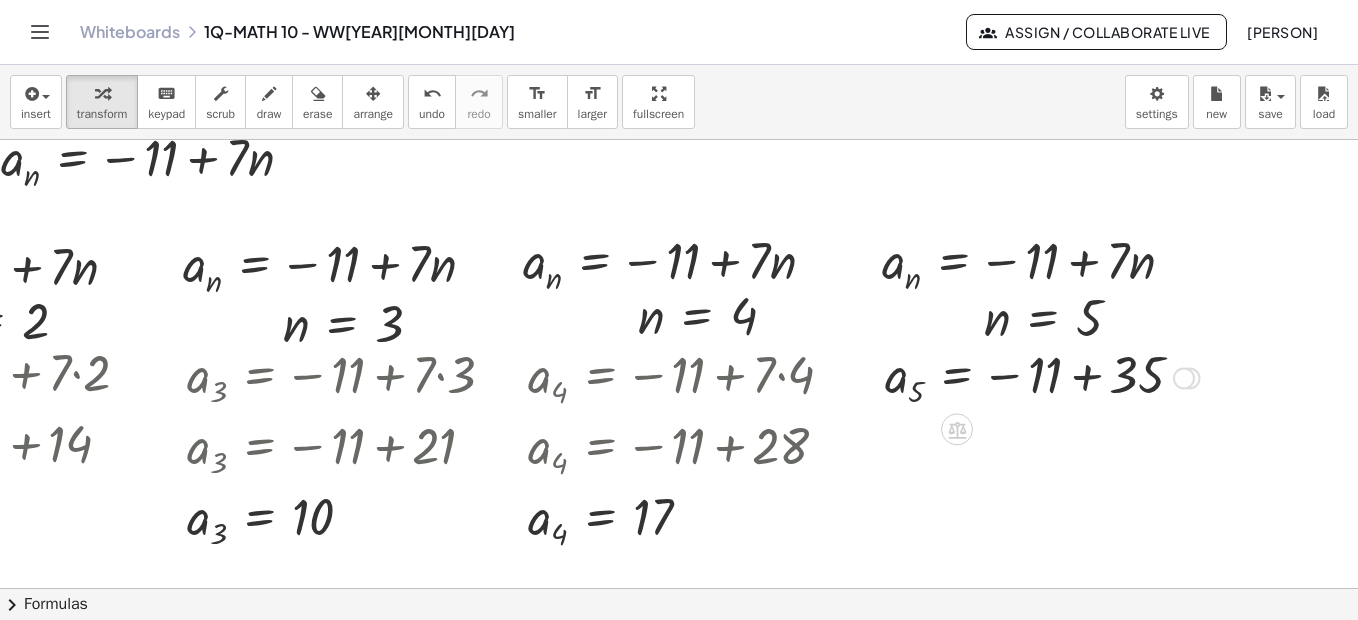 click at bounding box center (1042, 376) 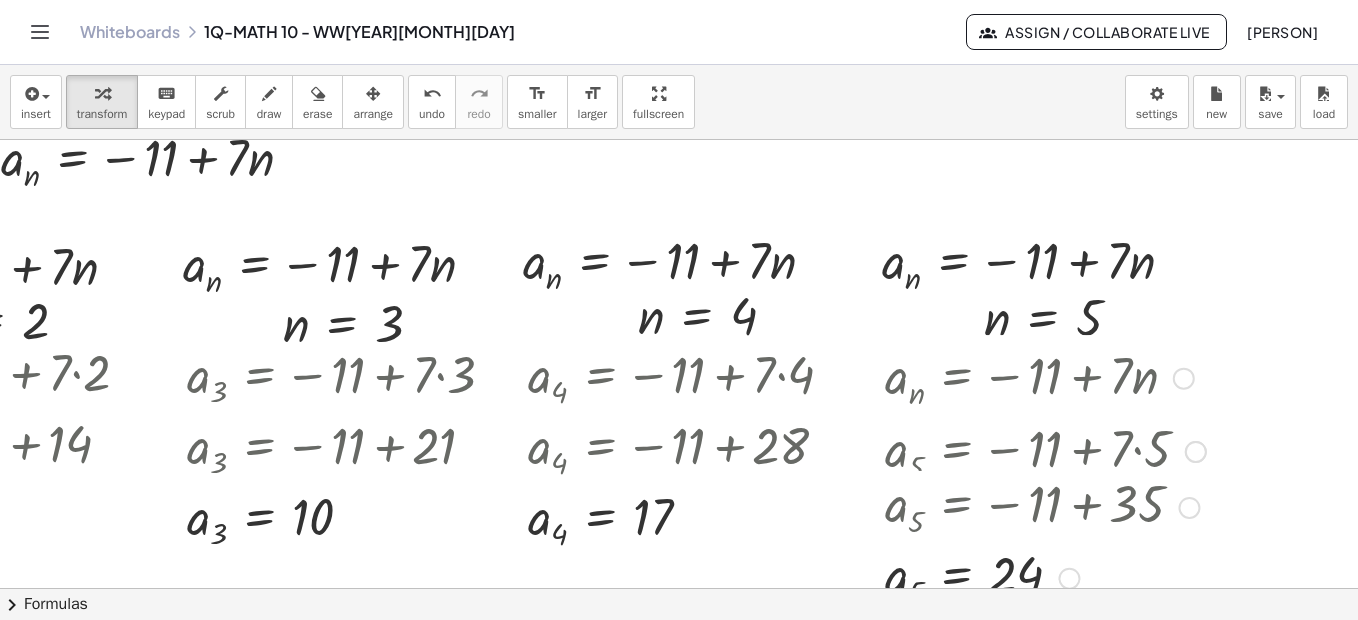 drag, startPoint x: 1053, startPoint y: 382, endPoint x: 1088, endPoint y: 612, distance: 232.6478 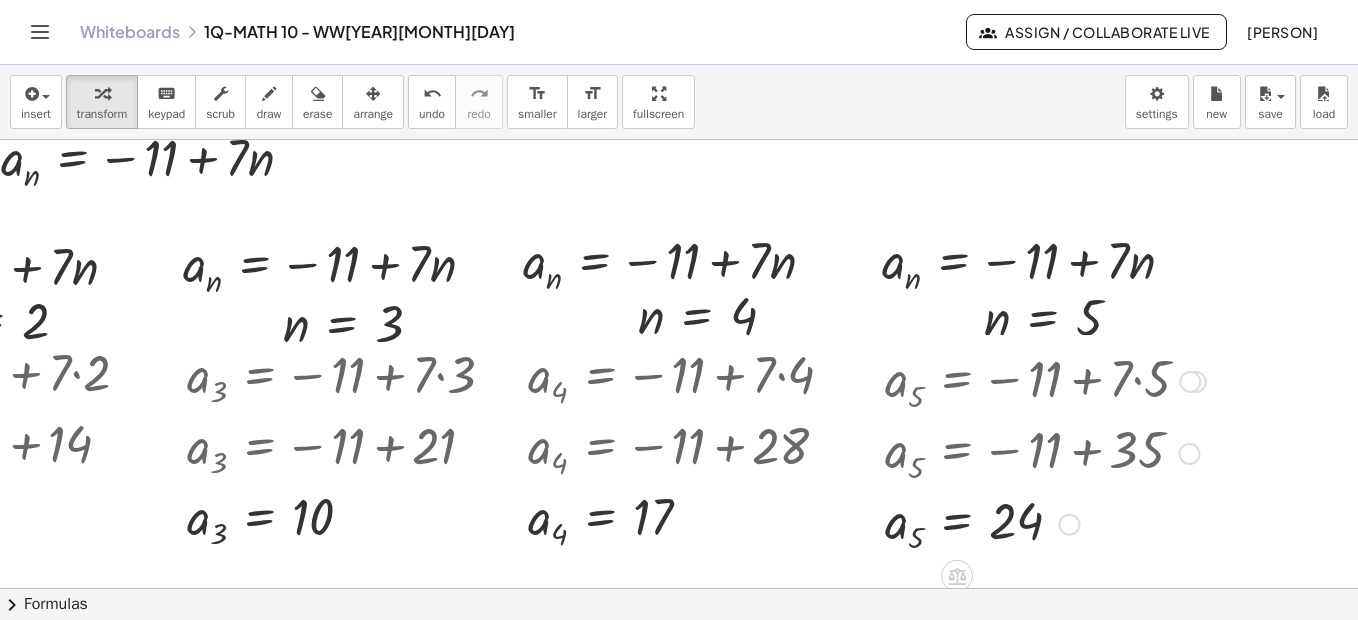 drag, startPoint x: 1174, startPoint y: 451, endPoint x: 1173, endPoint y: 372, distance: 79.00633 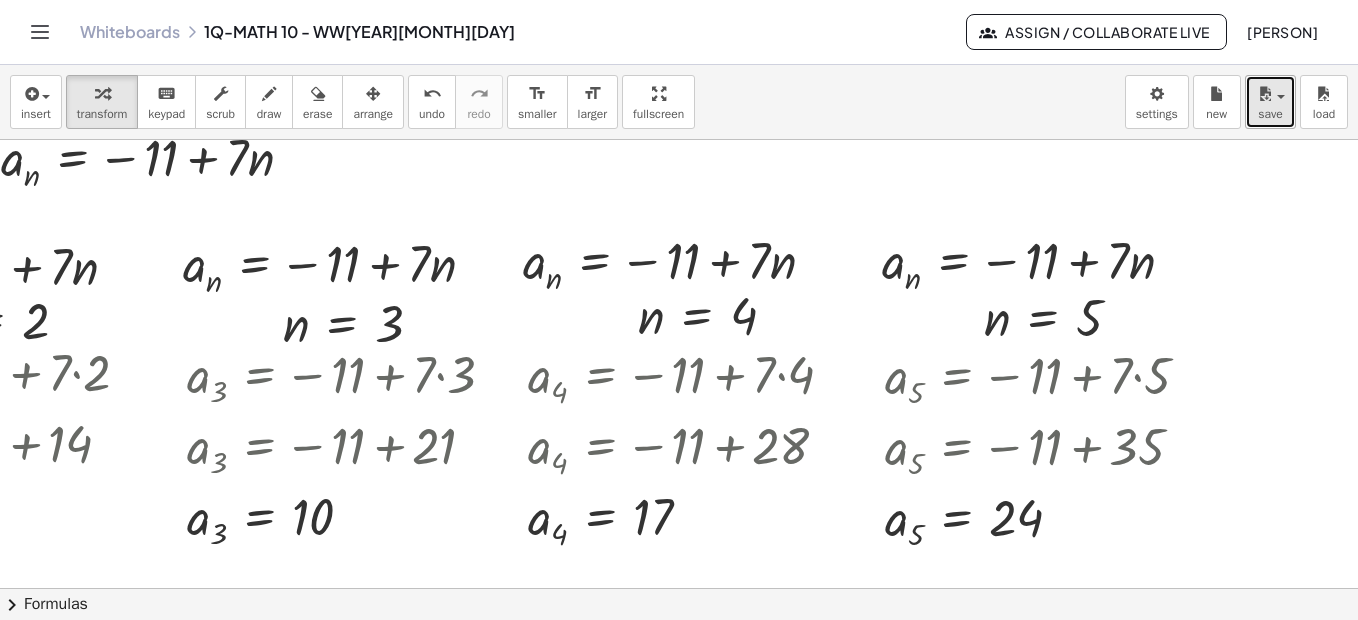 click on "save" at bounding box center [1270, 102] 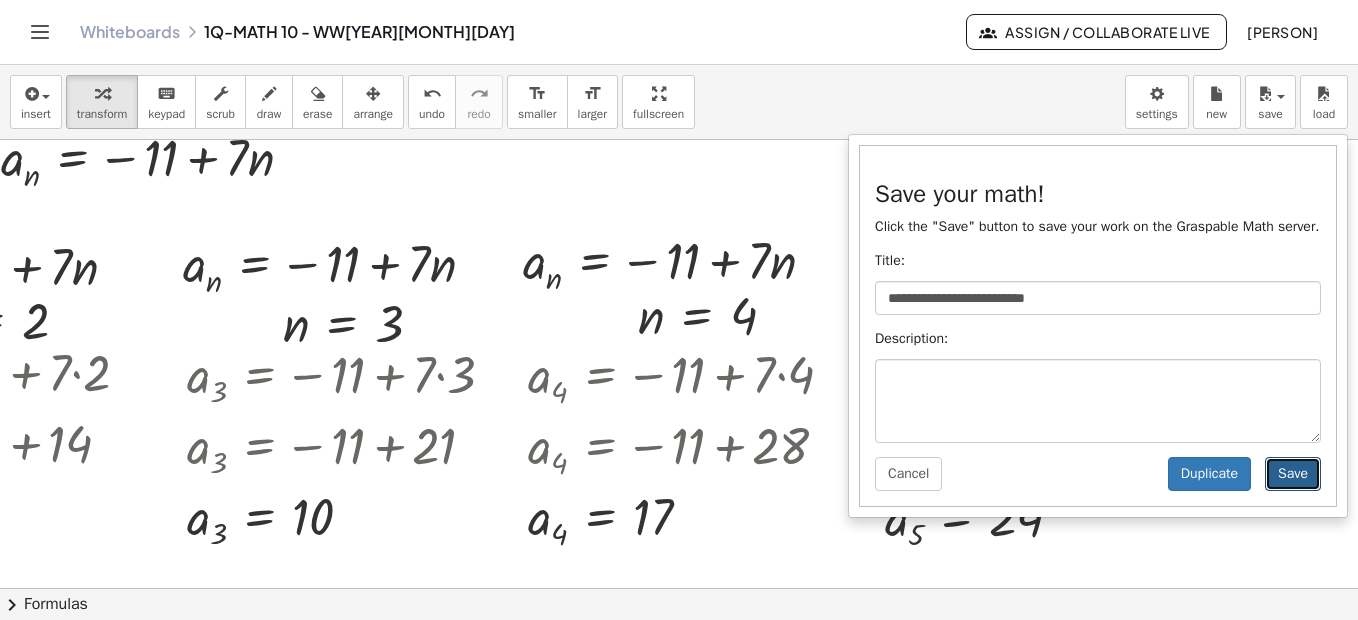 click on "Save" at bounding box center (1293, 474) 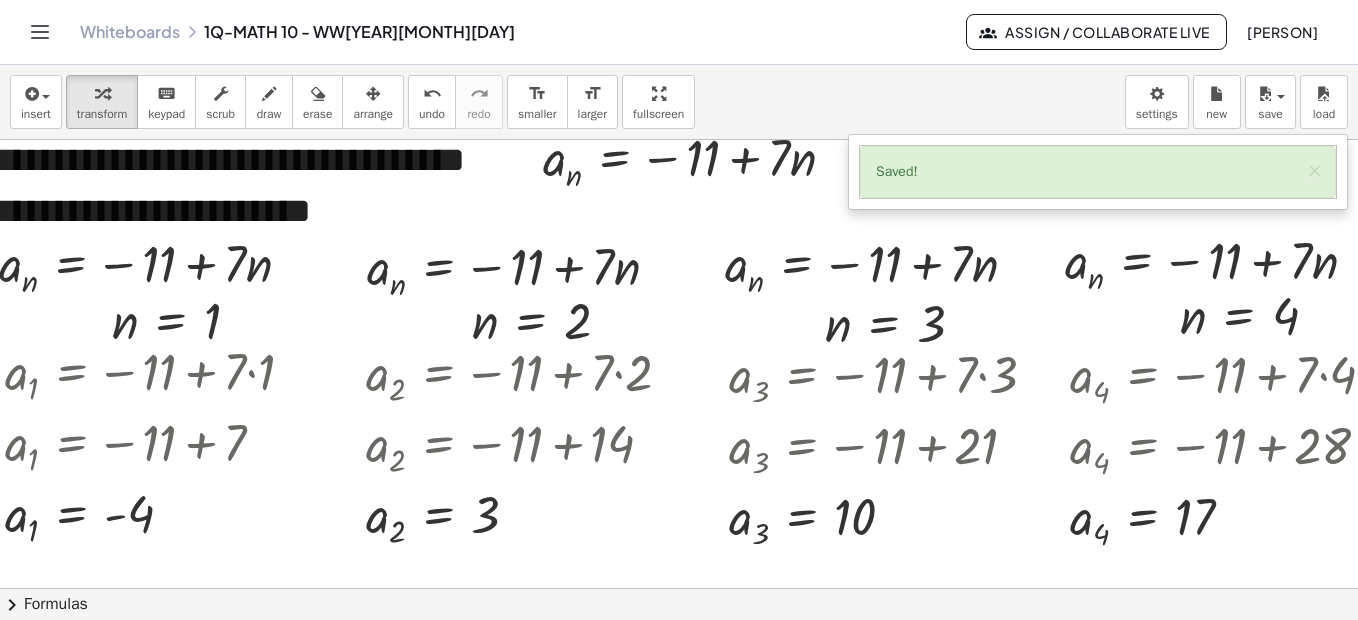 scroll, scrollTop: 3245, scrollLeft: 0, axis: vertical 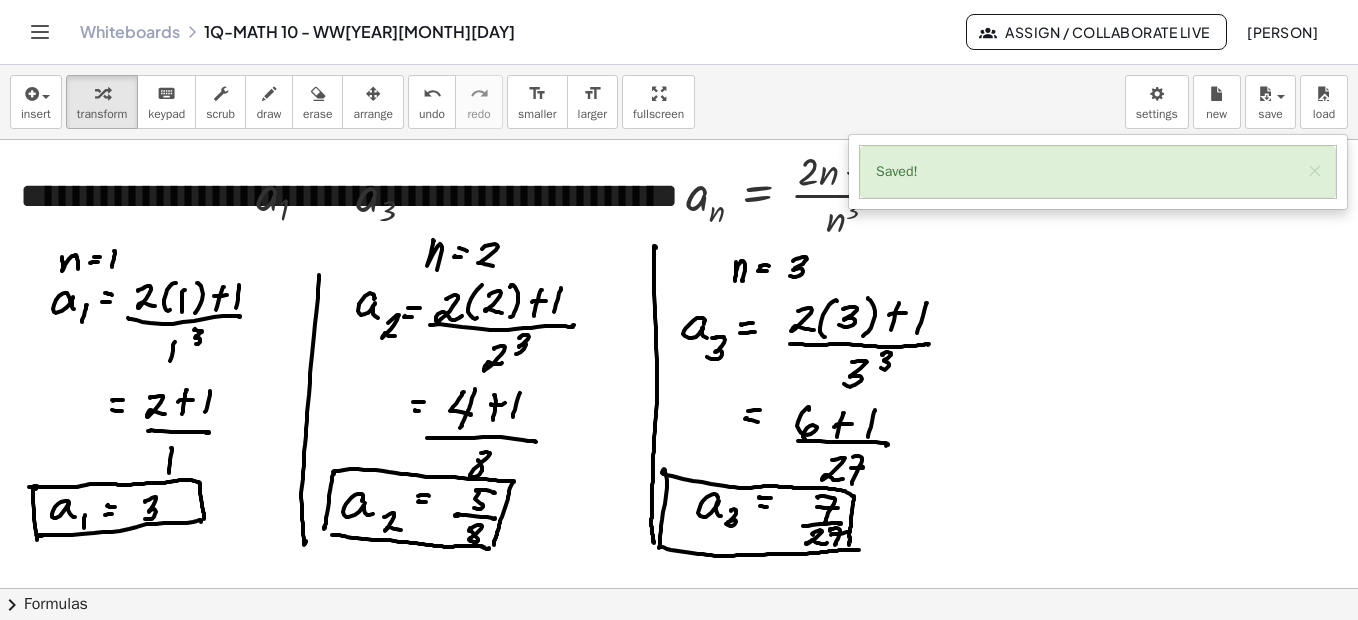 click on "insert select one: Math Expression Function Text Youtube Video Graphing Geometry Geometry 3D transform keyboard keypad scrub draw erase arrange undo undo redo redo format_size smaller format_size larger fullscreen load   save Saved! × new settings" at bounding box center [679, 102] 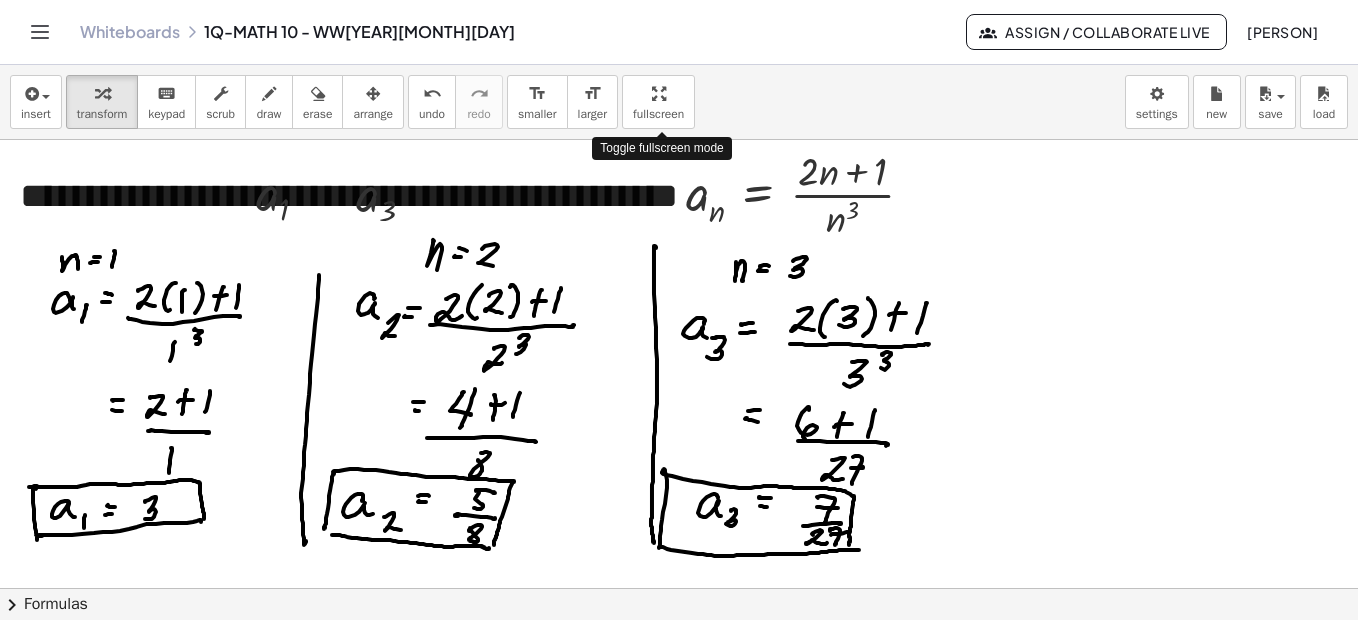 click on "**********" at bounding box center [679, 342] 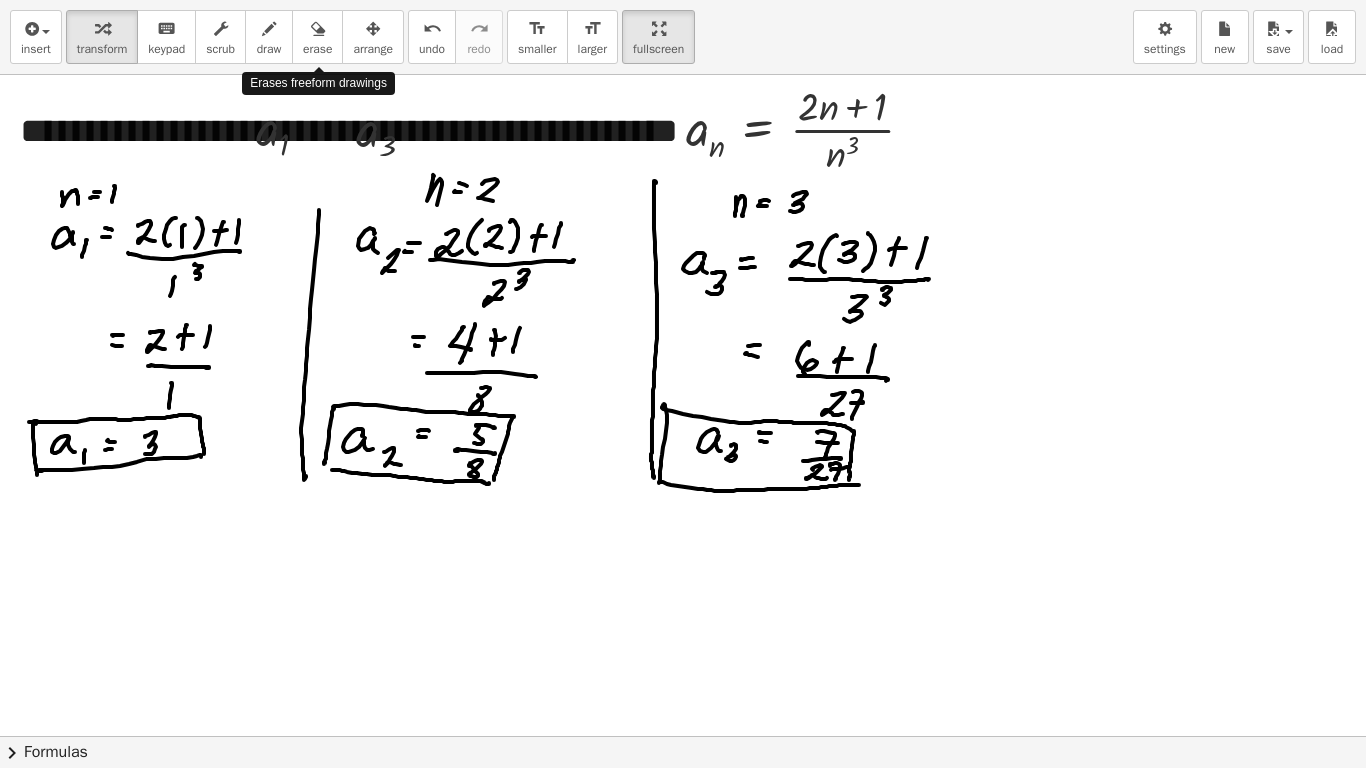 drag, startPoint x: 327, startPoint y: 55, endPoint x: 32, endPoint y: 190, distance: 324.42258 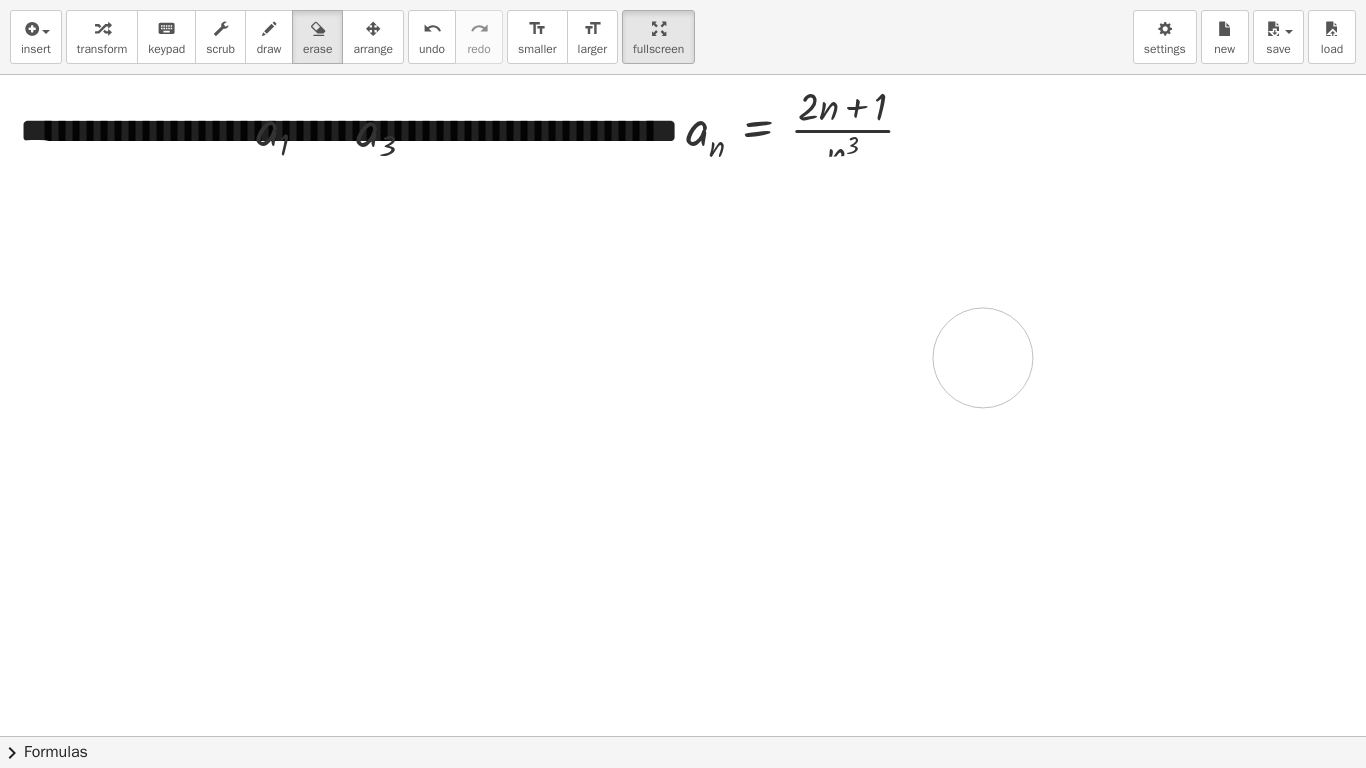 drag, startPoint x: 32, startPoint y: 190, endPoint x: 983, endPoint y: 358, distance: 965.7251 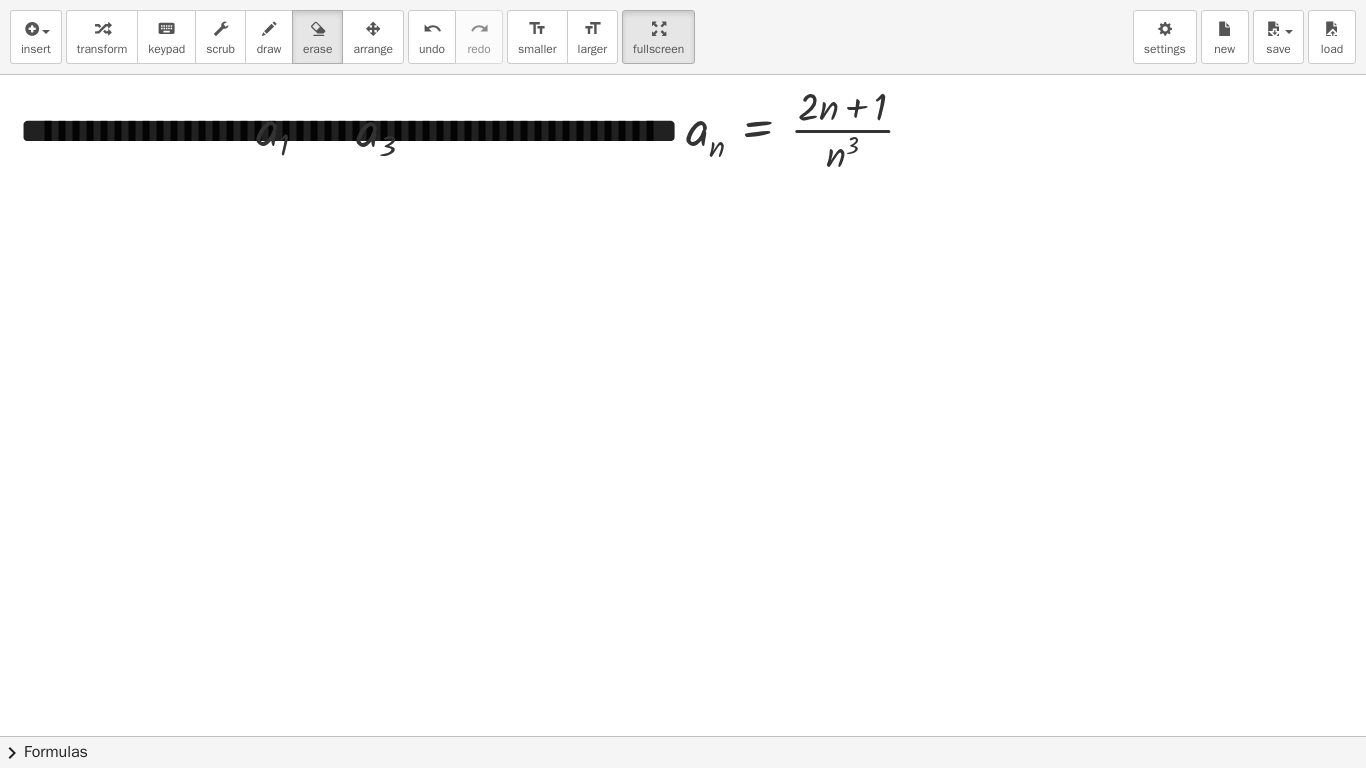 click on "transform" at bounding box center [102, 49] 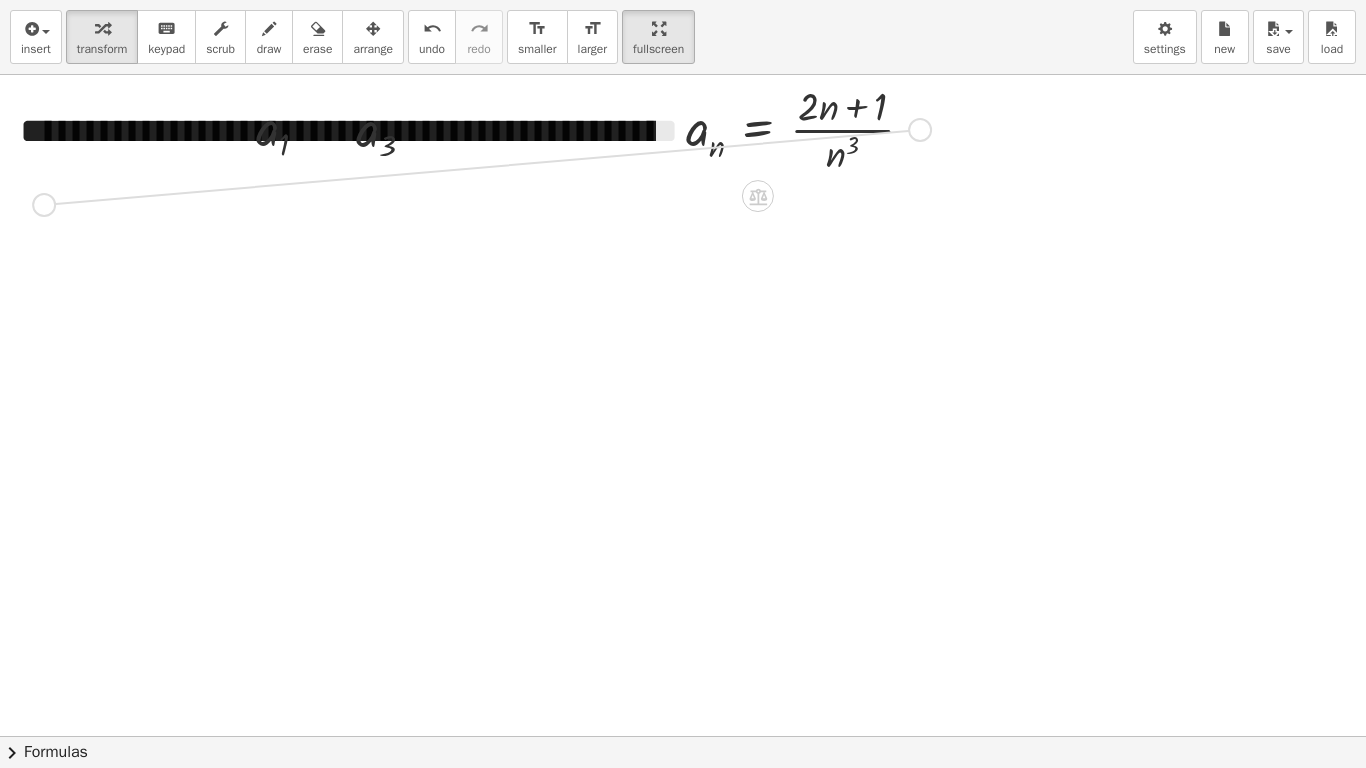 drag, startPoint x: 922, startPoint y: 133, endPoint x: 38, endPoint y: 214, distance: 887.7032 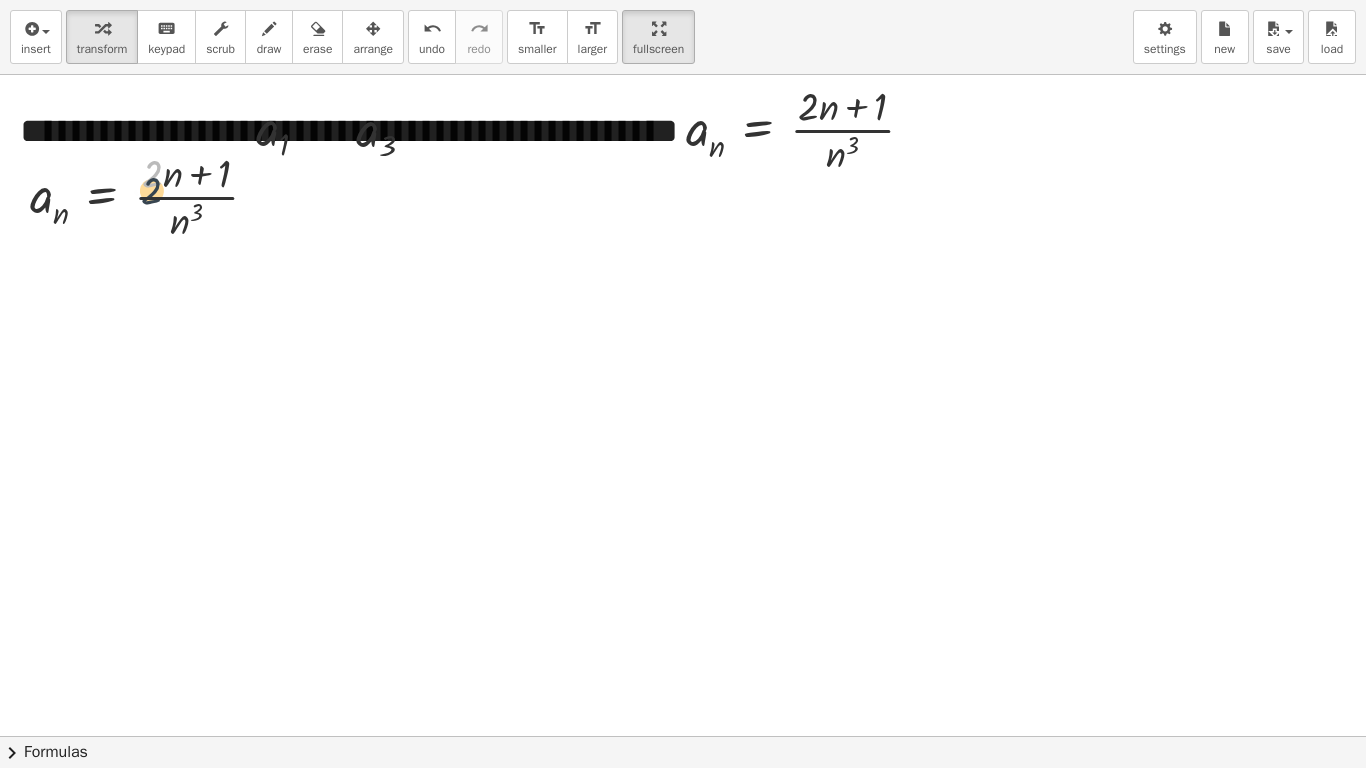 drag, startPoint x: 151, startPoint y: 156, endPoint x: 63, endPoint y: 166, distance: 88.56636 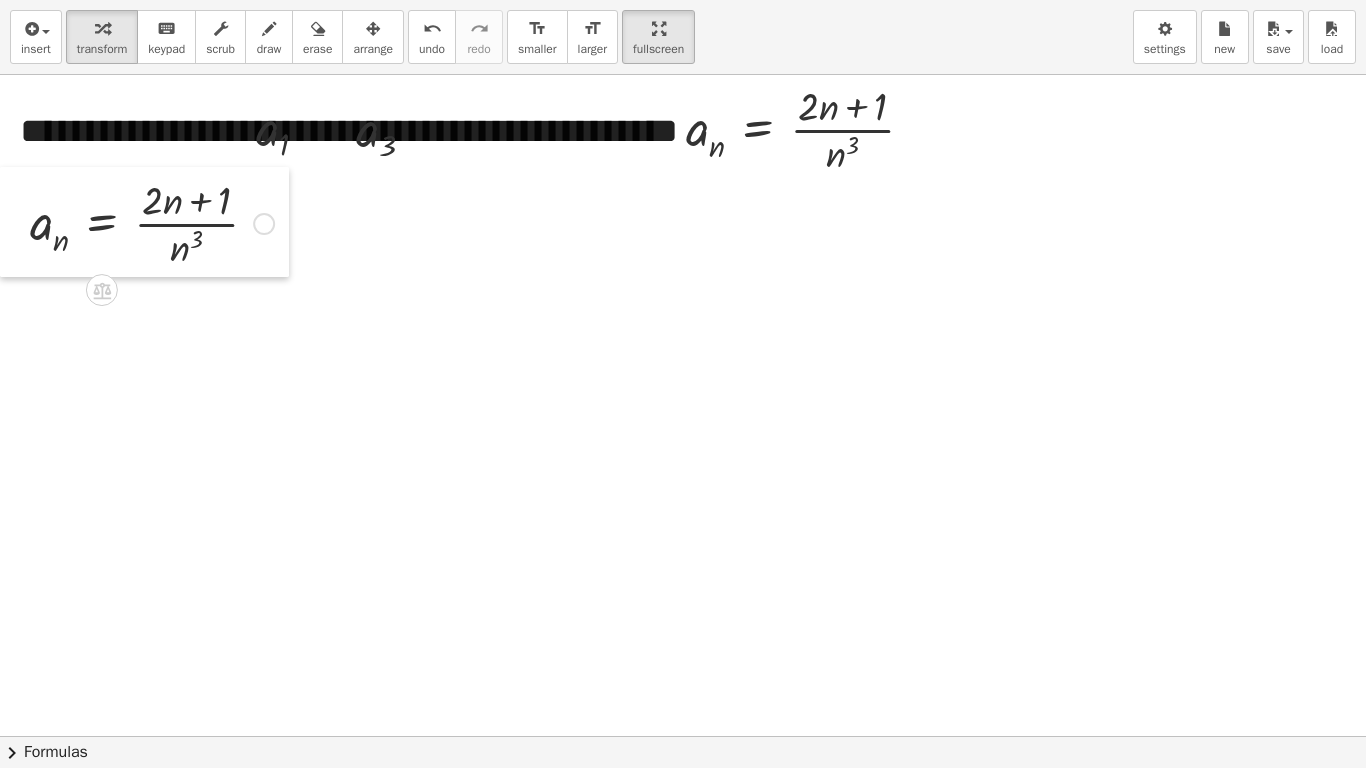 drag, startPoint x: 5, startPoint y: 158, endPoint x: 3, endPoint y: 185, distance: 27.073973 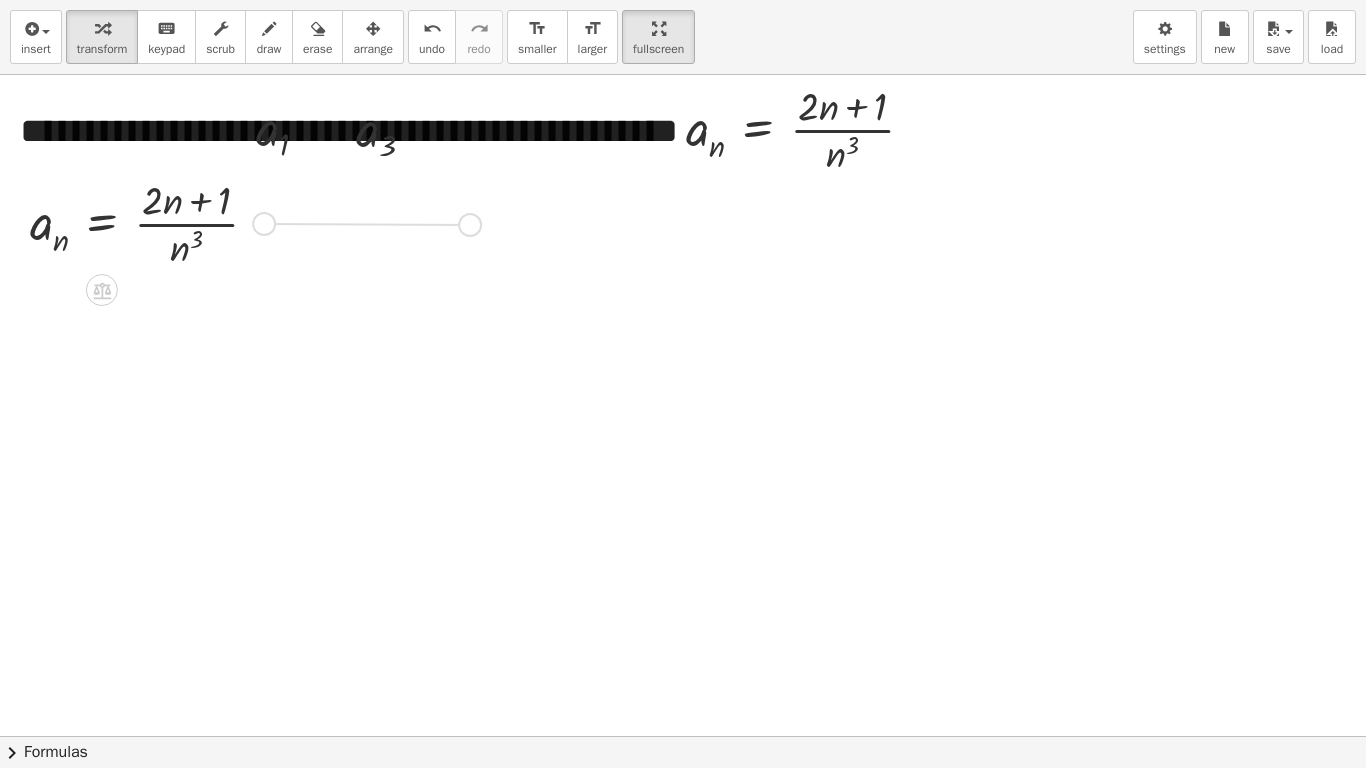 drag, startPoint x: 264, startPoint y: 221, endPoint x: 473, endPoint y: 222, distance: 209.0024 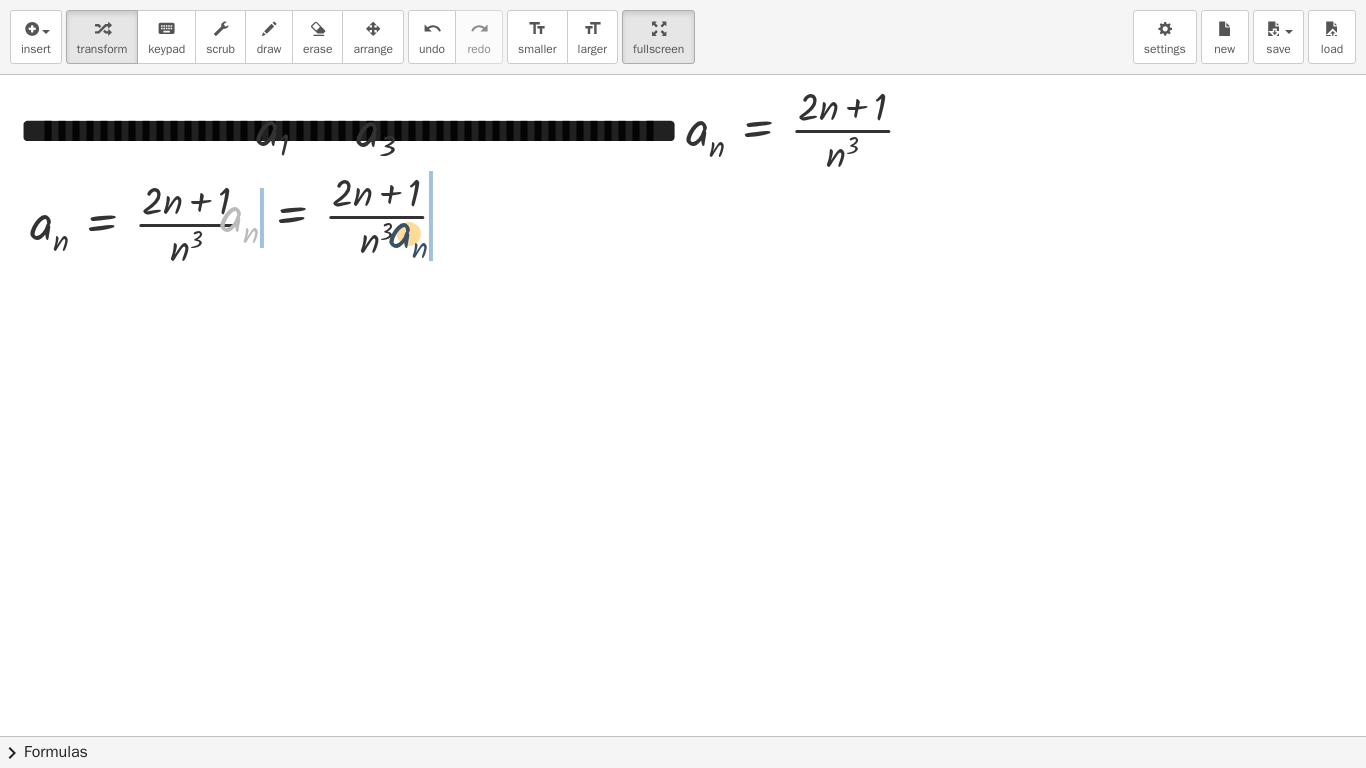 drag, startPoint x: 232, startPoint y: 176, endPoint x: 406, endPoint y: 192, distance: 174.73409 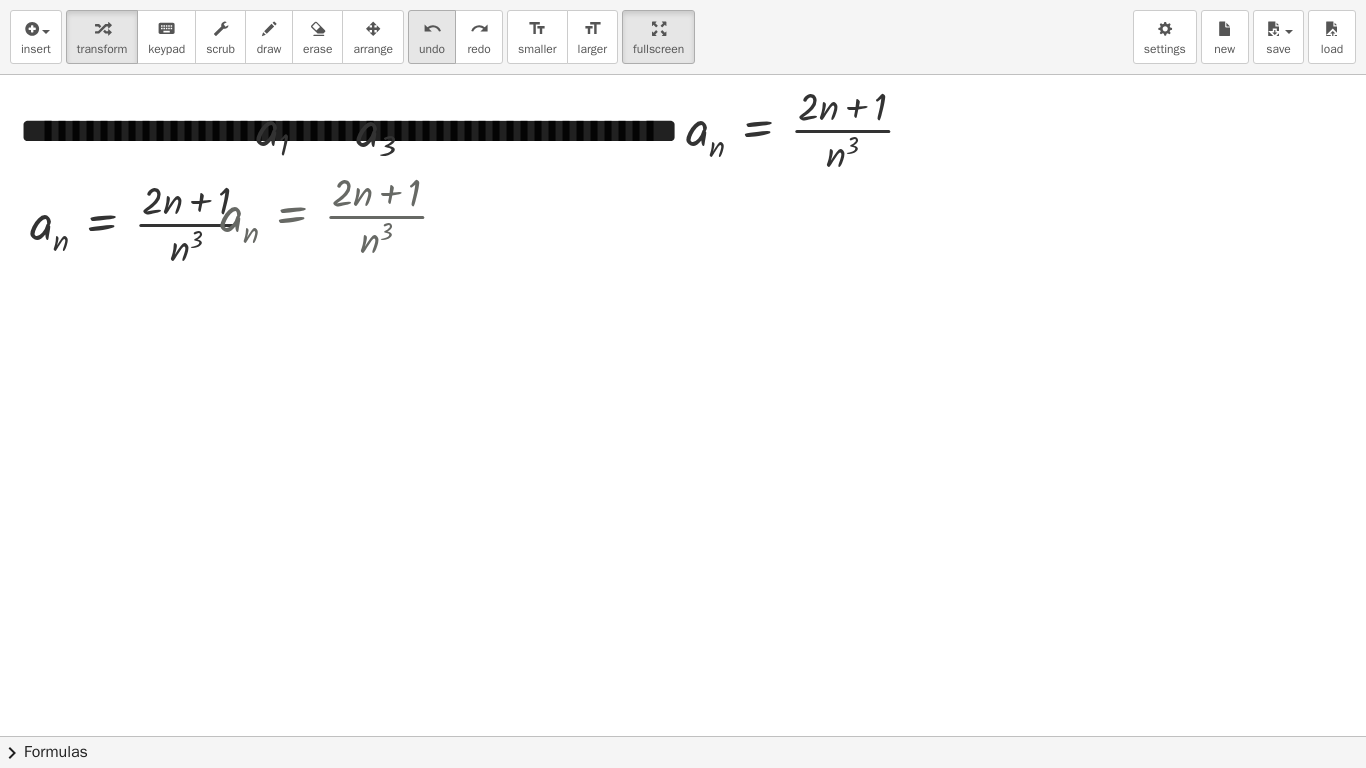 click on "undo undo" at bounding box center (432, 37) 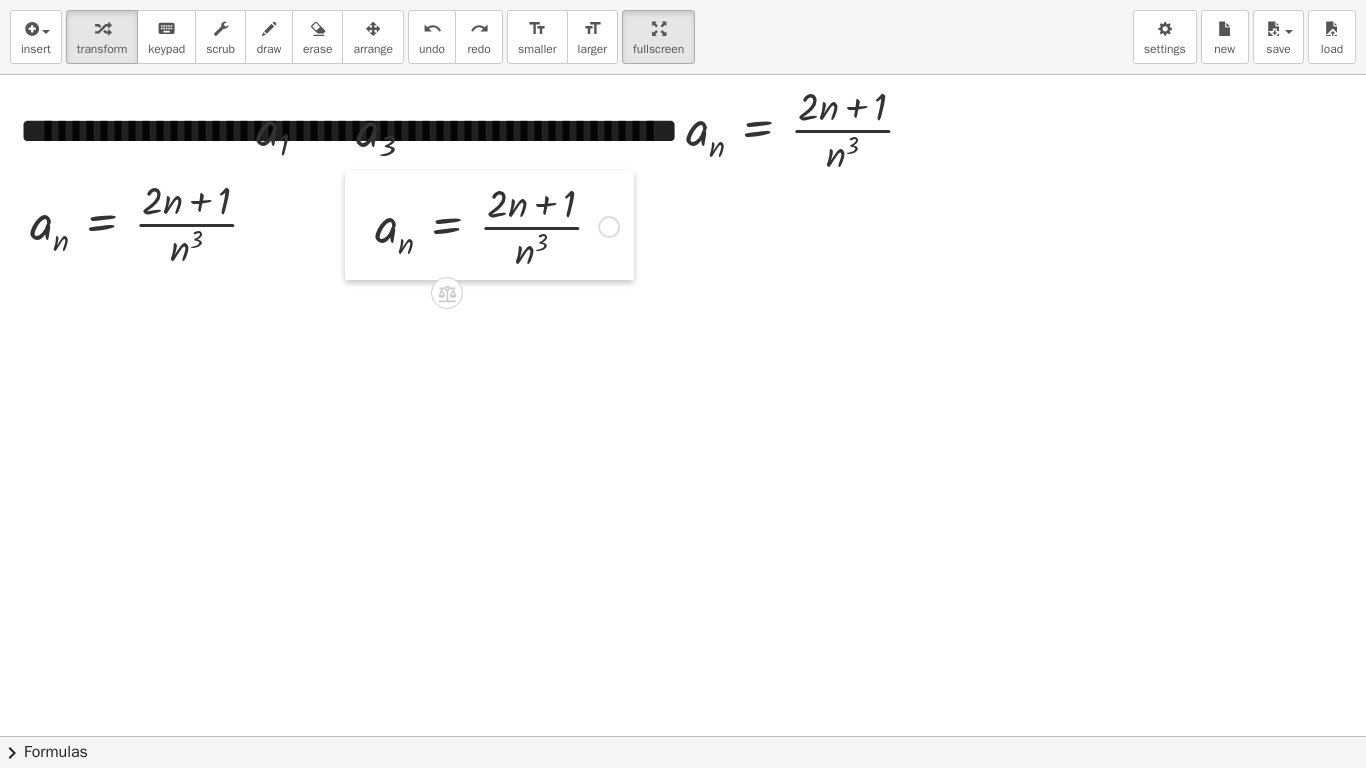 drag, startPoint x: 198, startPoint y: 183, endPoint x: 353, endPoint y: 194, distance: 155.38983 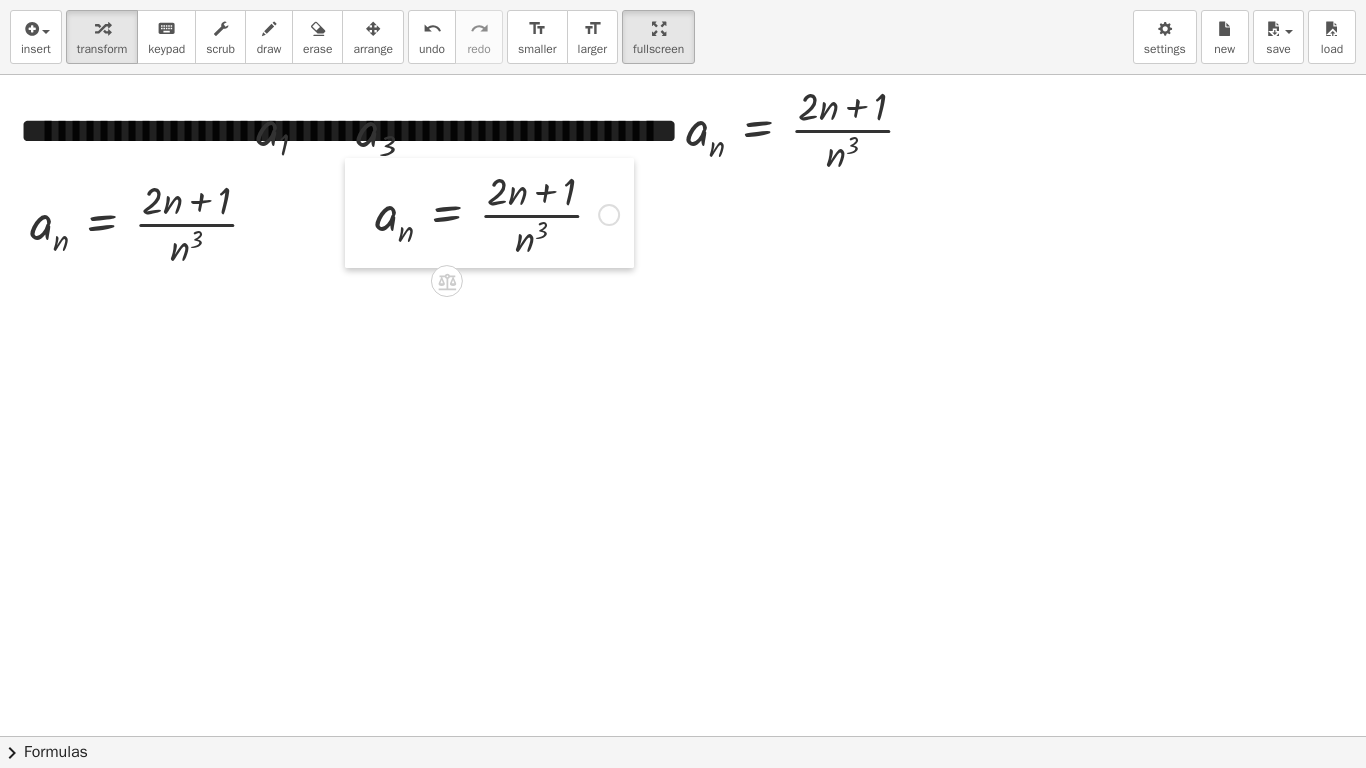 drag, startPoint x: 349, startPoint y: 199, endPoint x: 349, endPoint y: 187, distance: 12 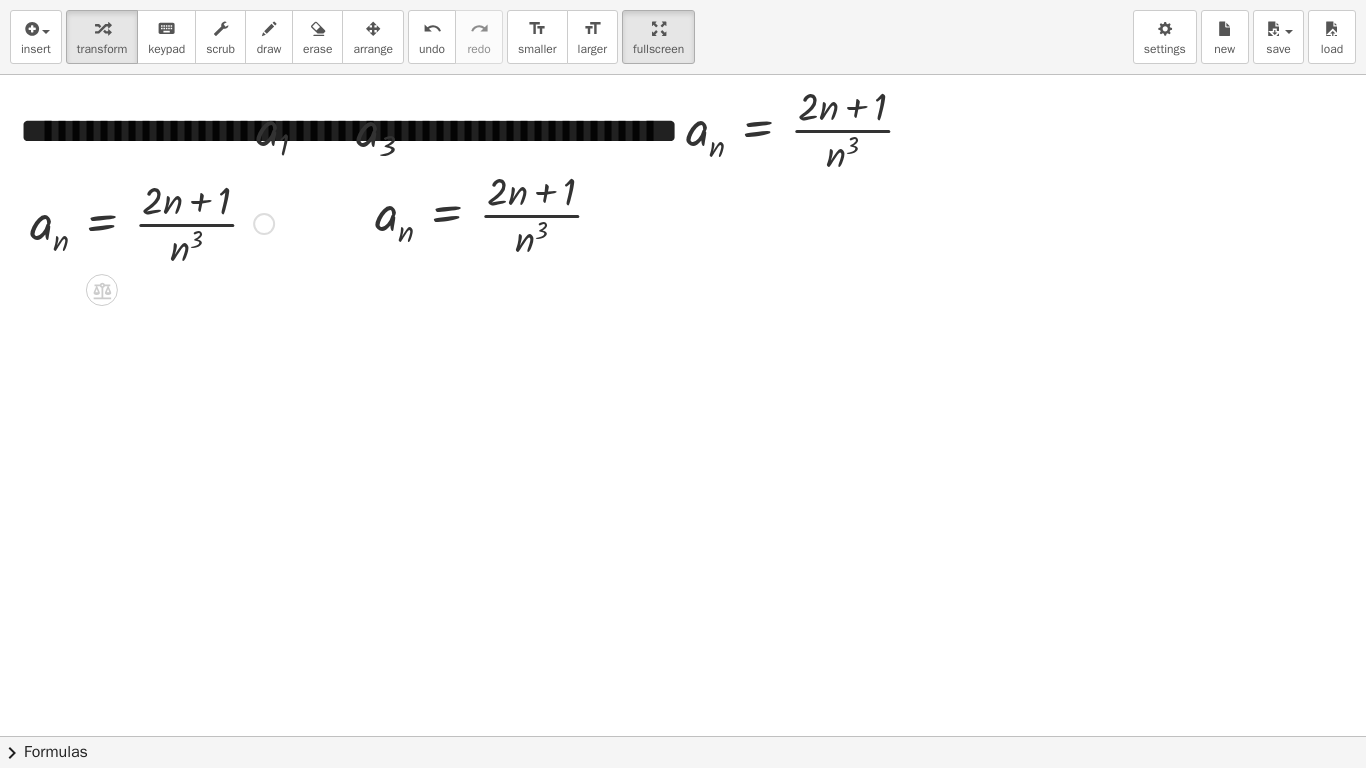 click at bounding box center (152, 222) 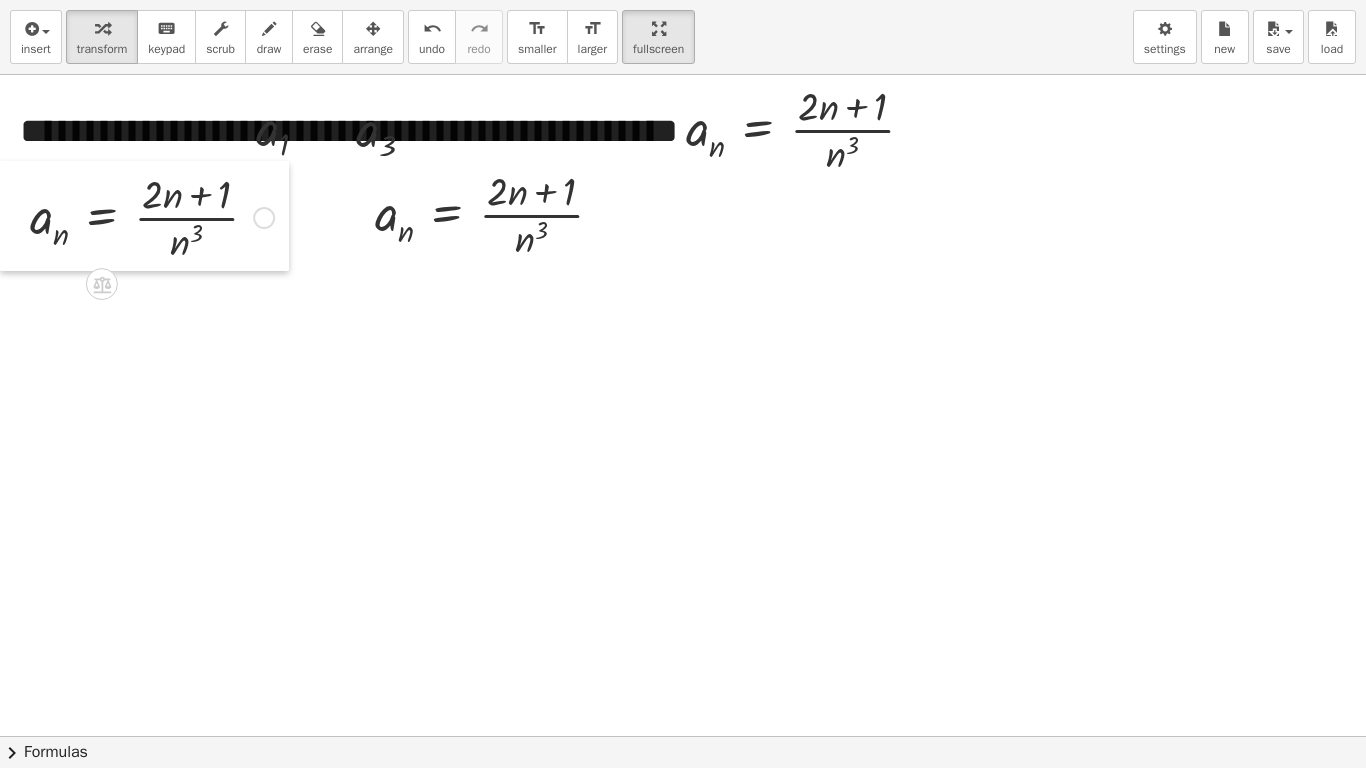 drag, startPoint x: 17, startPoint y: 184, endPoint x: 3, endPoint y: 178, distance: 15.231546 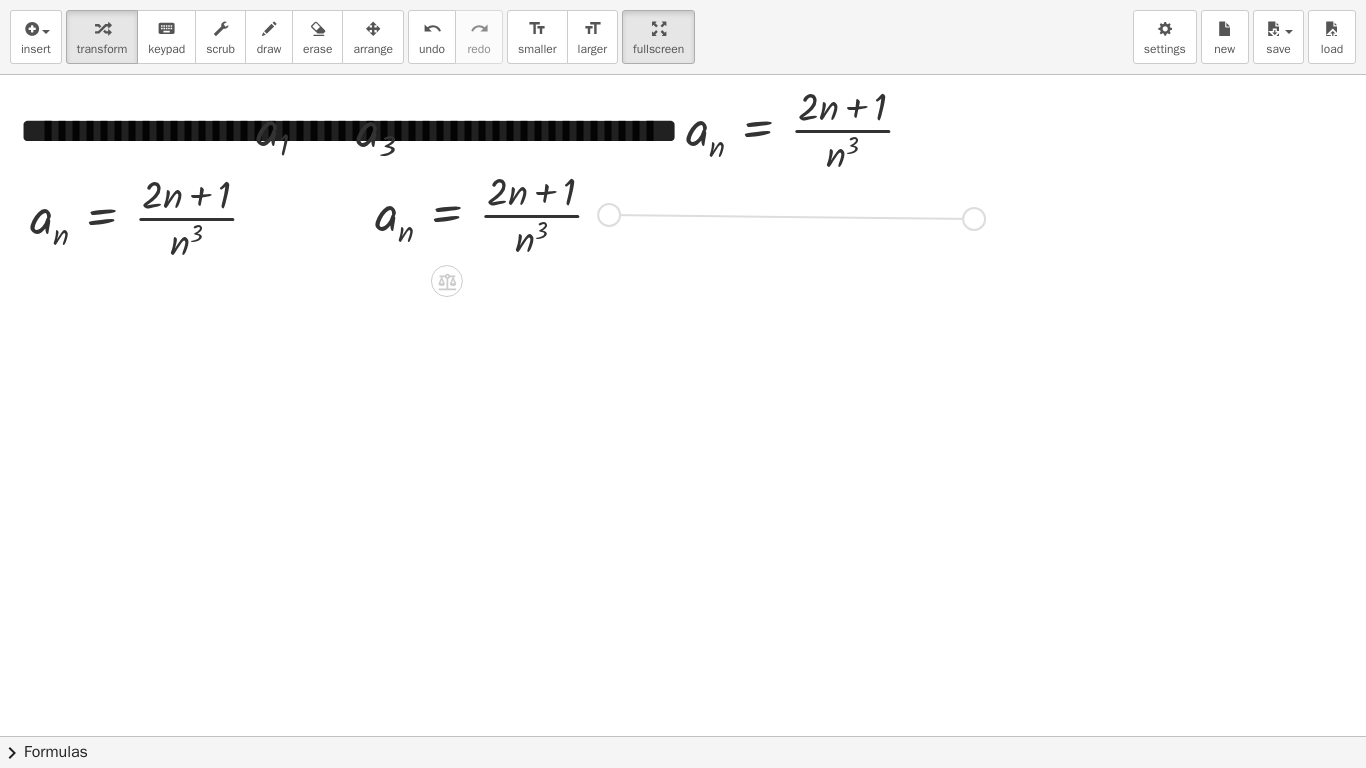 drag, startPoint x: 614, startPoint y: 216, endPoint x: 984, endPoint y: 219, distance: 370.01218 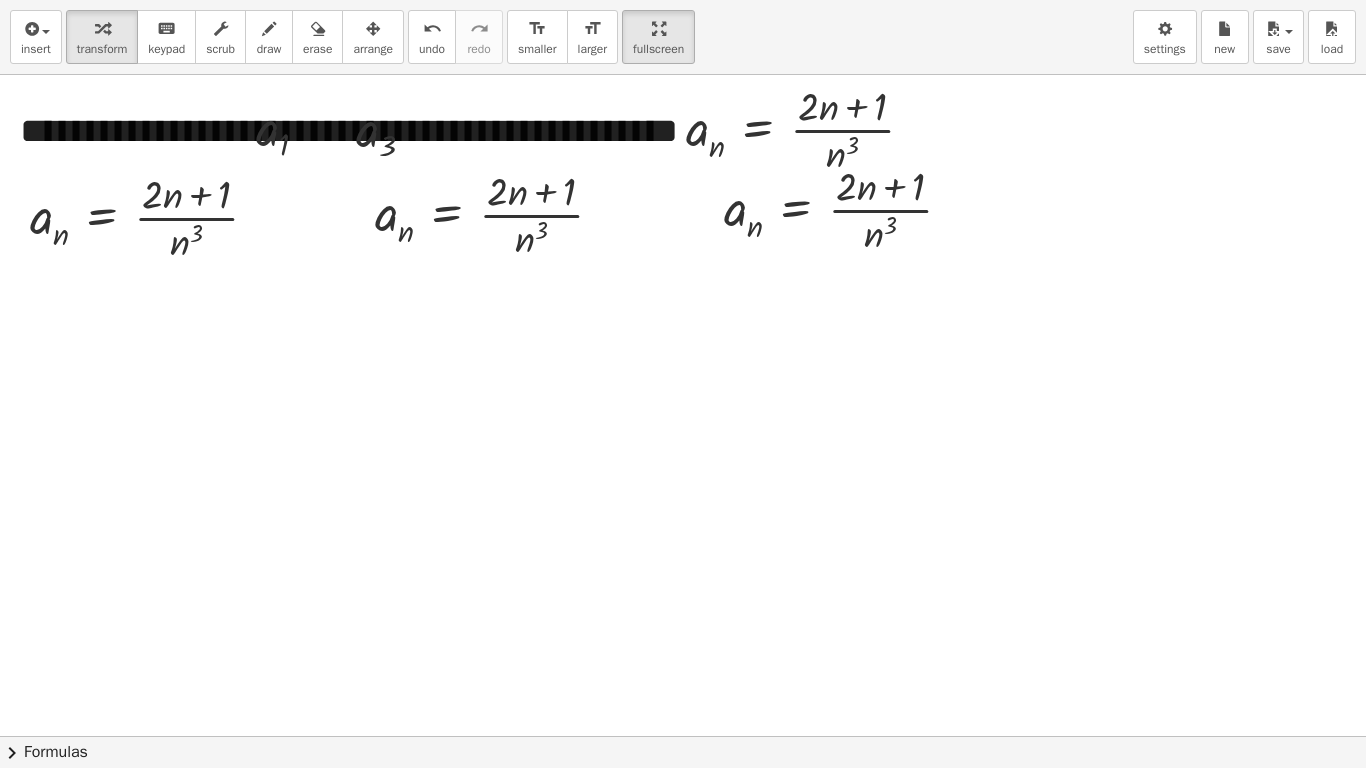 click at bounding box center (957, 2465) 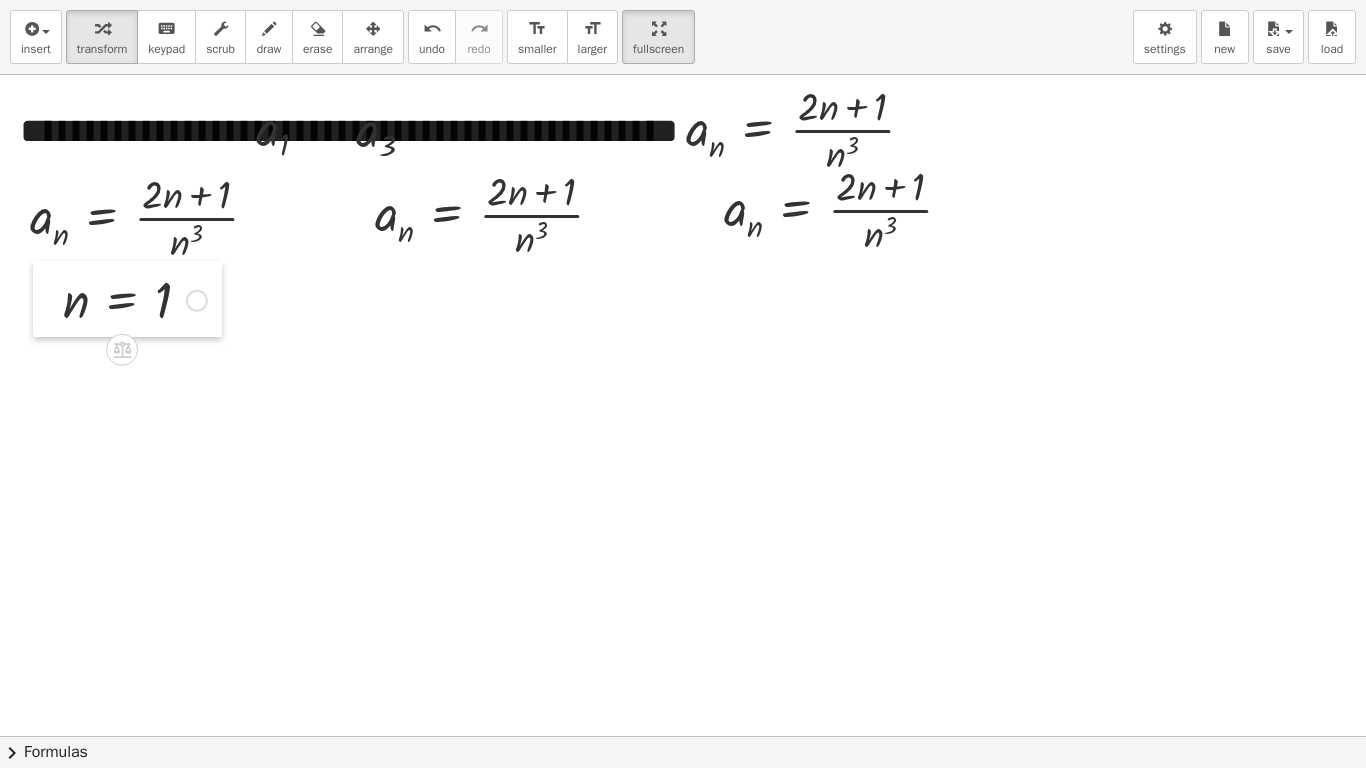 drag, startPoint x: 435, startPoint y: 327, endPoint x: 41, endPoint y: 288, distance: 395.9255 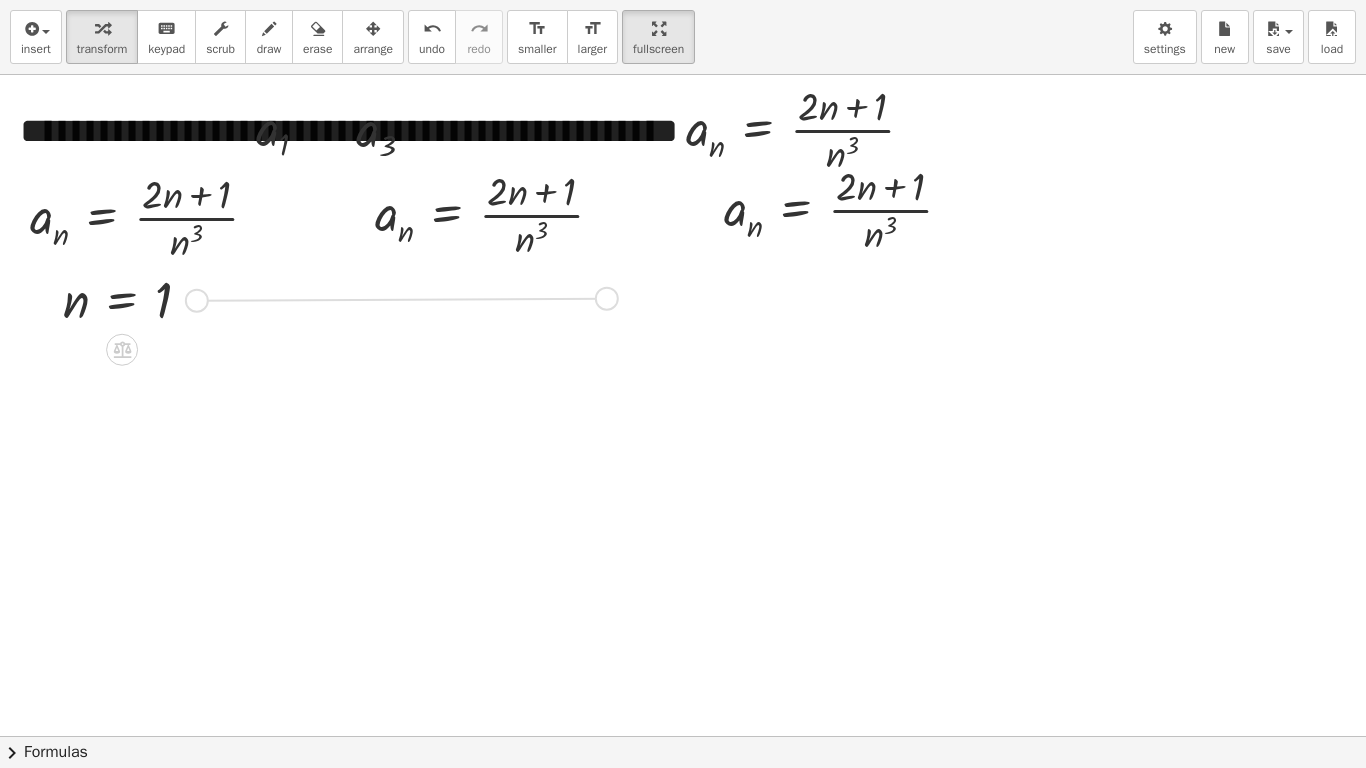 drag, startPoint x: 197, startPoint y: 302, endPoint x: 606, endPoint y: 300, distance: 409.00488 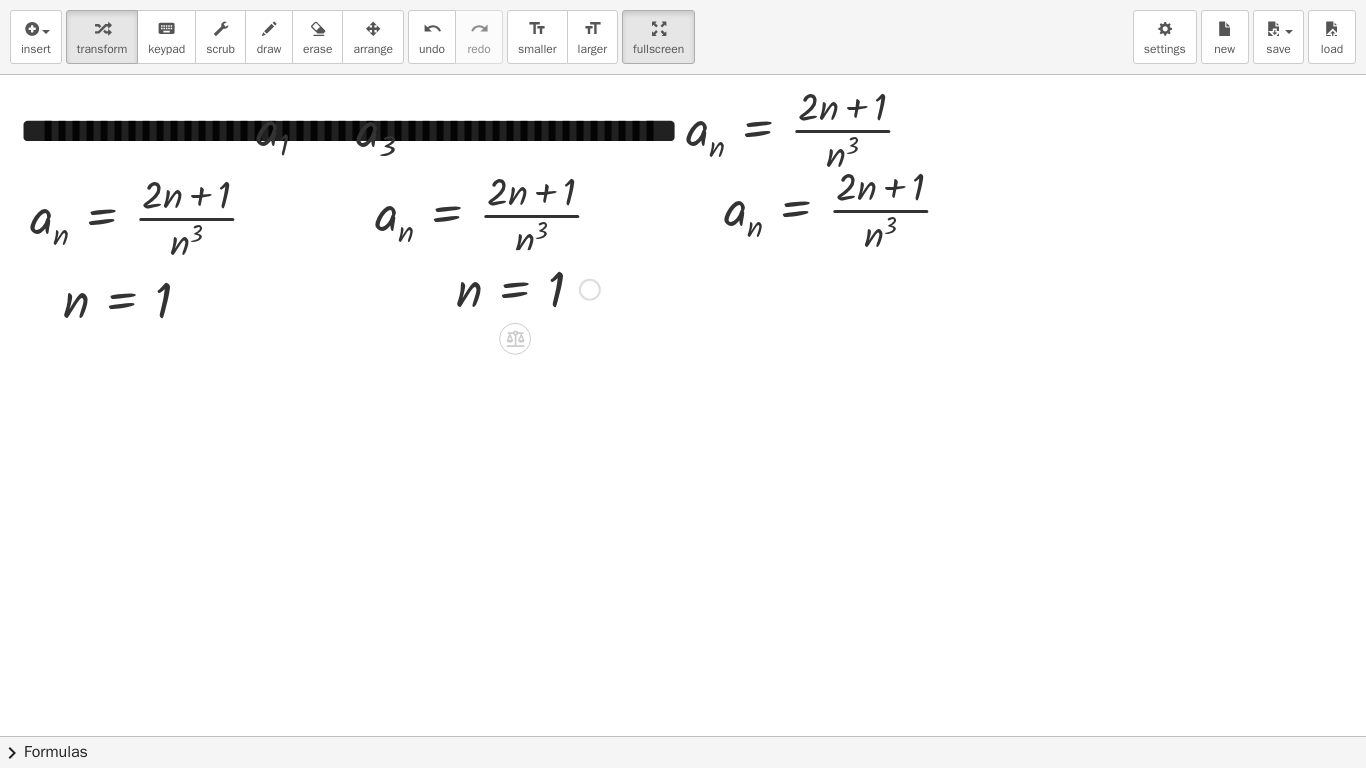 click at bounding box center (590, 290) 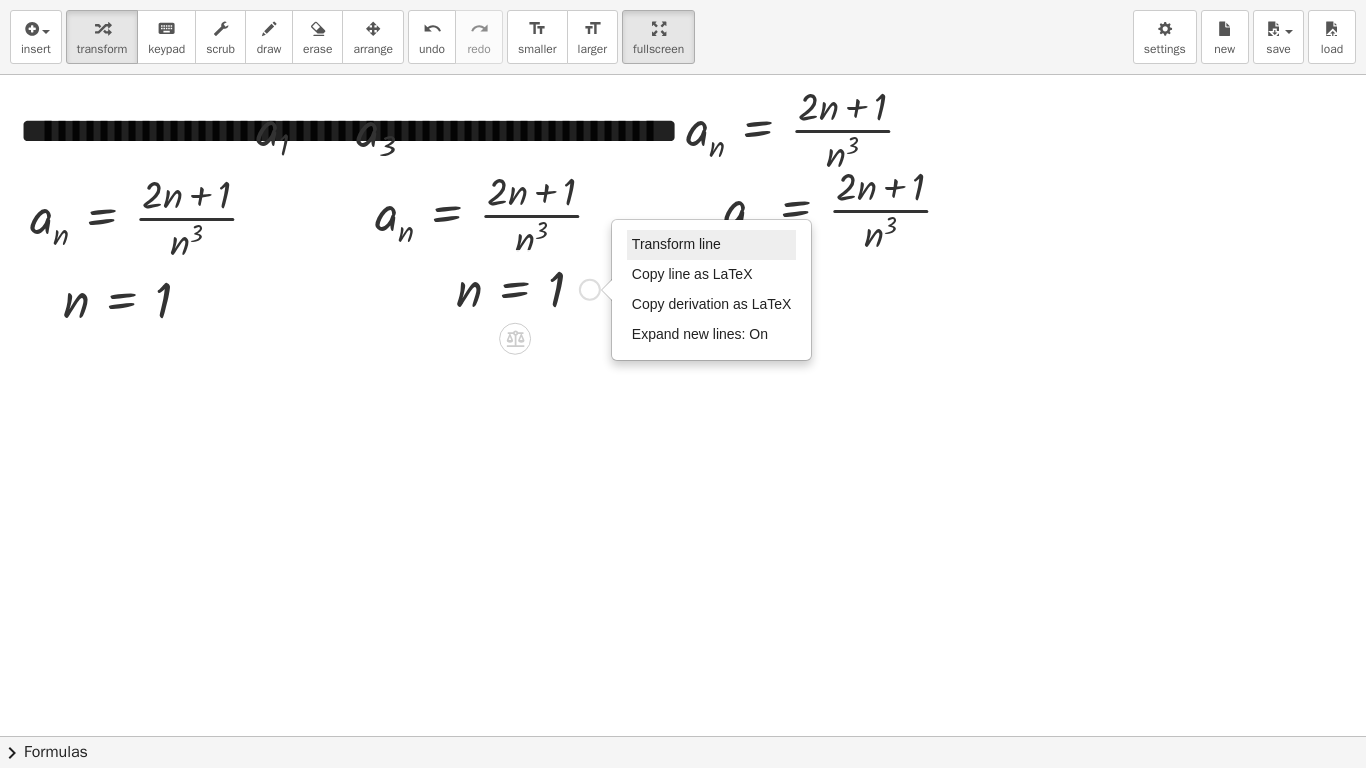 click on "Transform line" at bounding box center (676, 244) 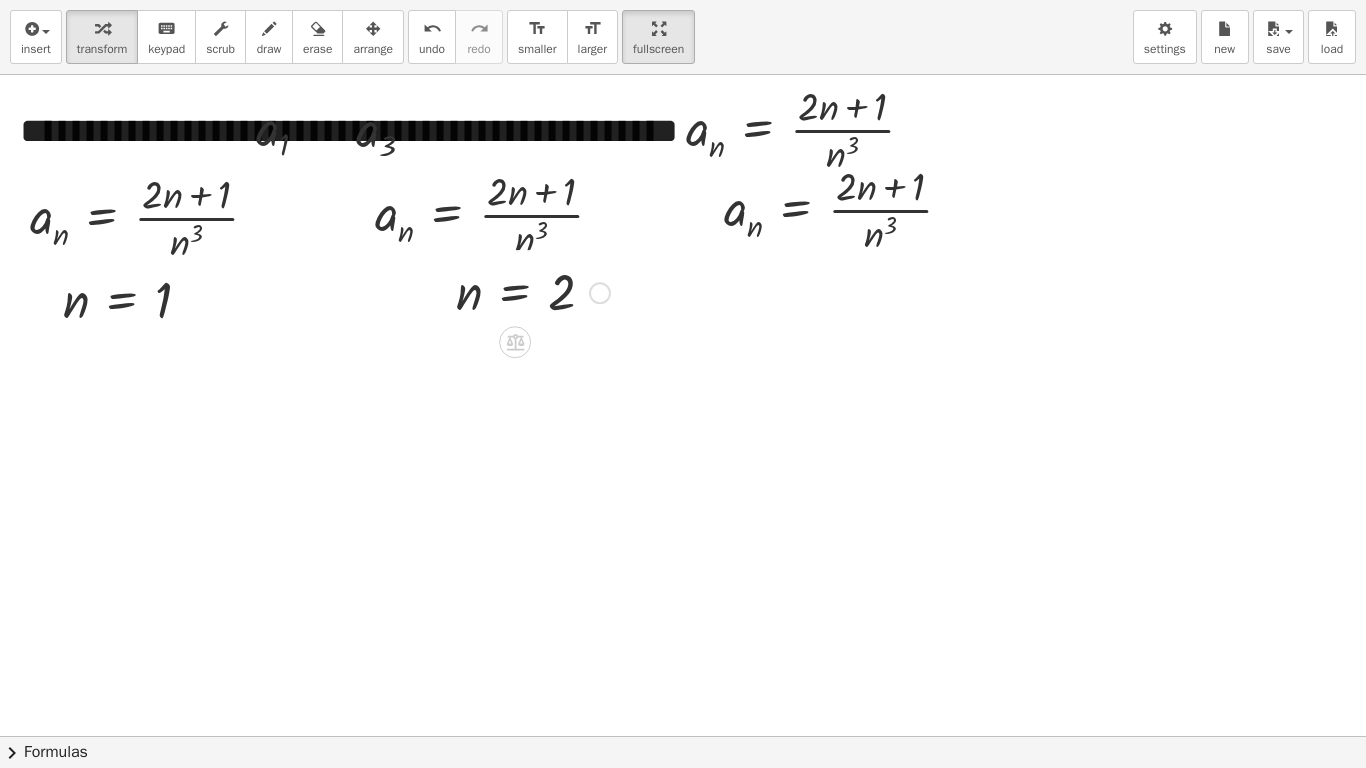 drag, startPoint x: 600, startPoint y: 353, endPoint x: 592, endPoint y: 286, distance: 67.47592 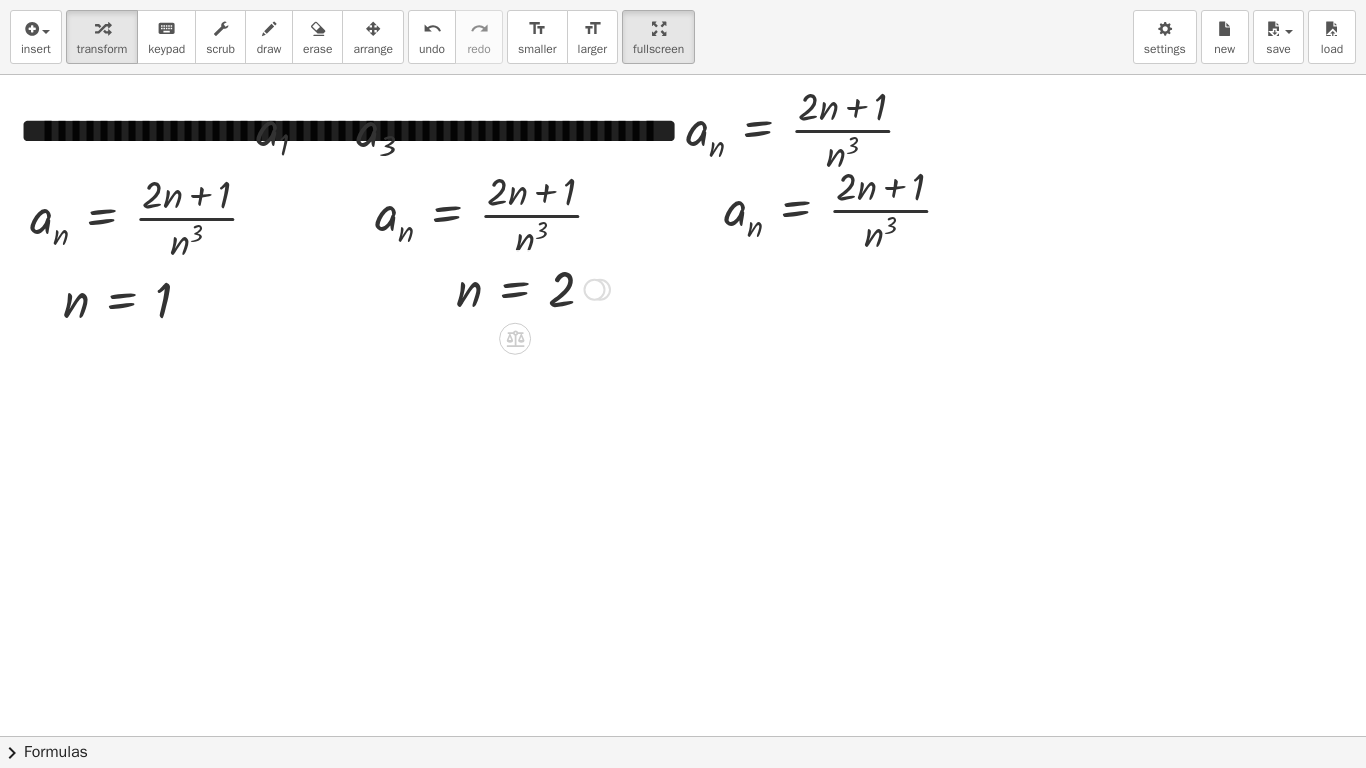 click at bounding box center (533, 288) 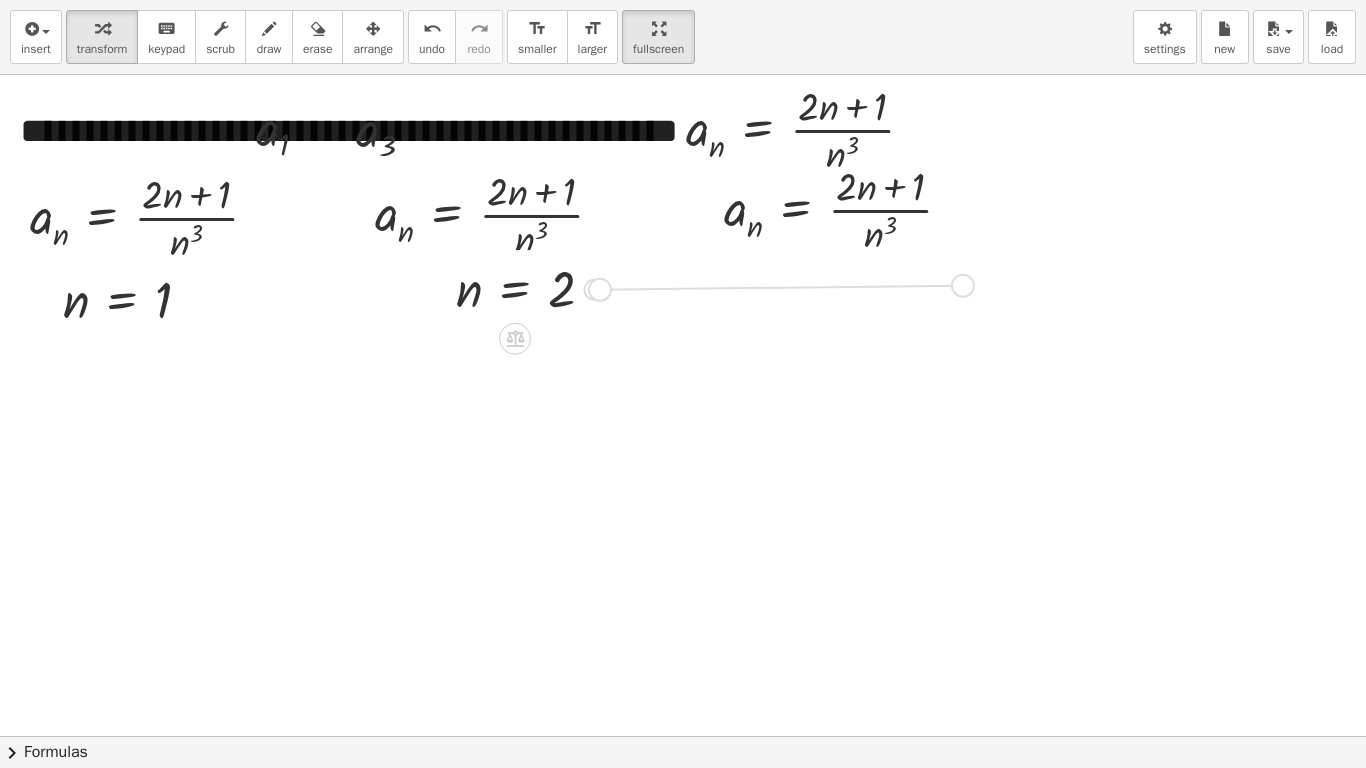 drag, startPoint x: 599, startPoint y: 291, endPoint x: 966, endPoint y: 285, distance: 367.04904 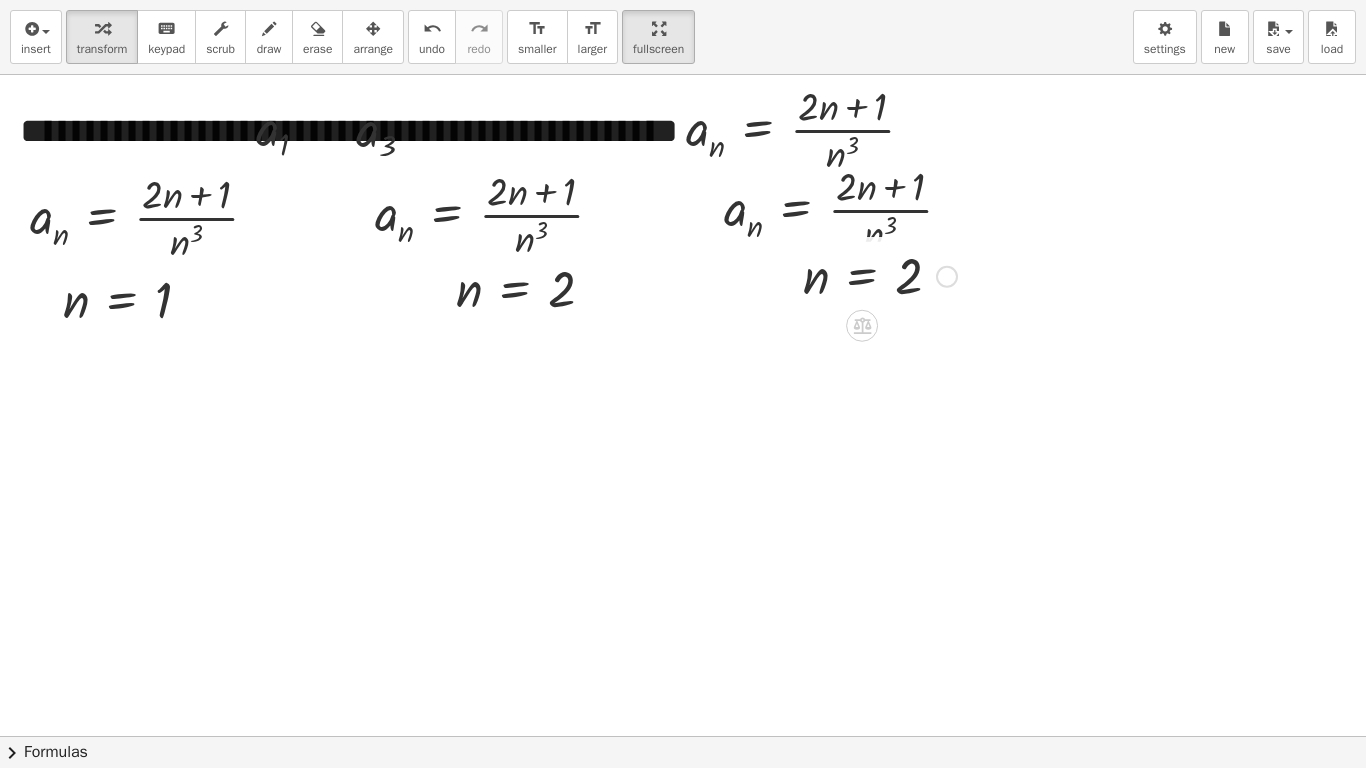 click at bounding box center [947, 277] 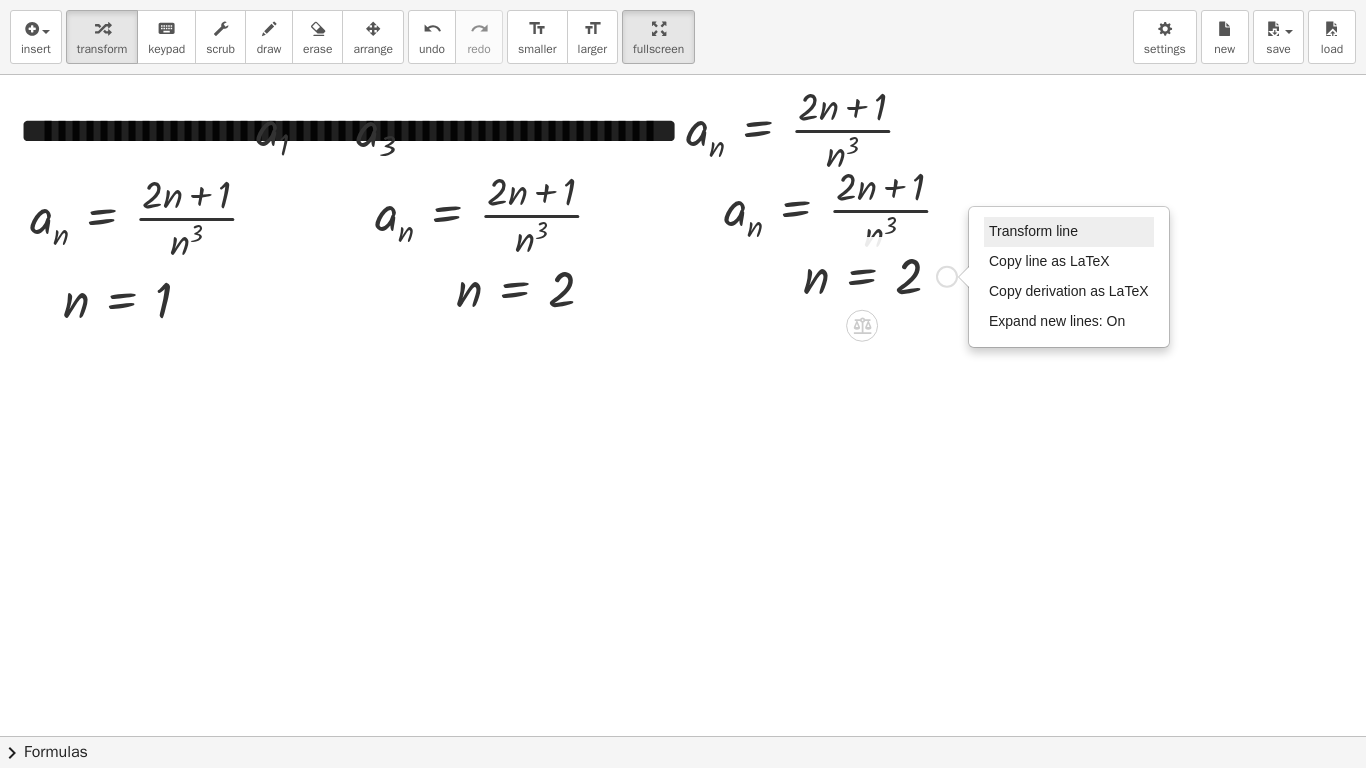 click on "Transform line" at bounding box center (1033, 231) 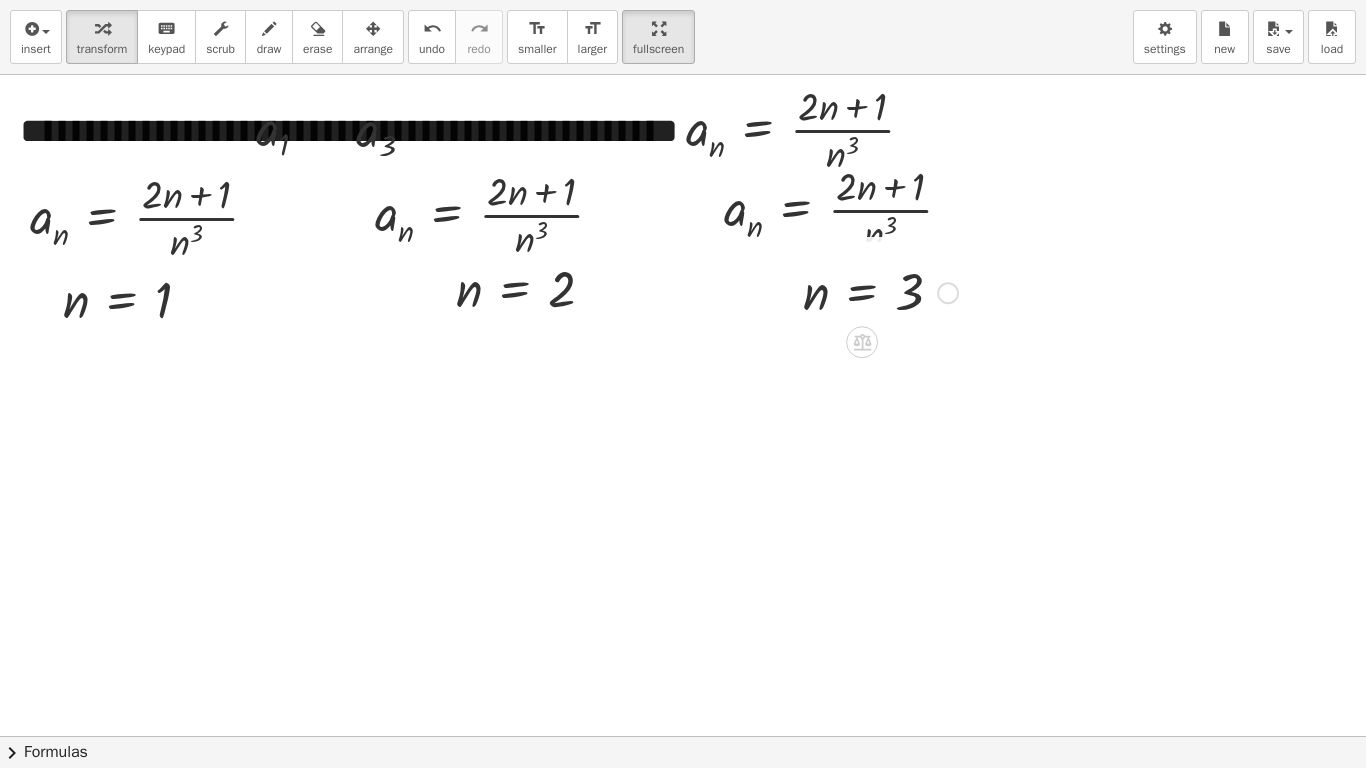 drag, startPoint x: 946, startPoint y: 343, endPoint x: 934, endPoint y: 288, distance: 56.293873 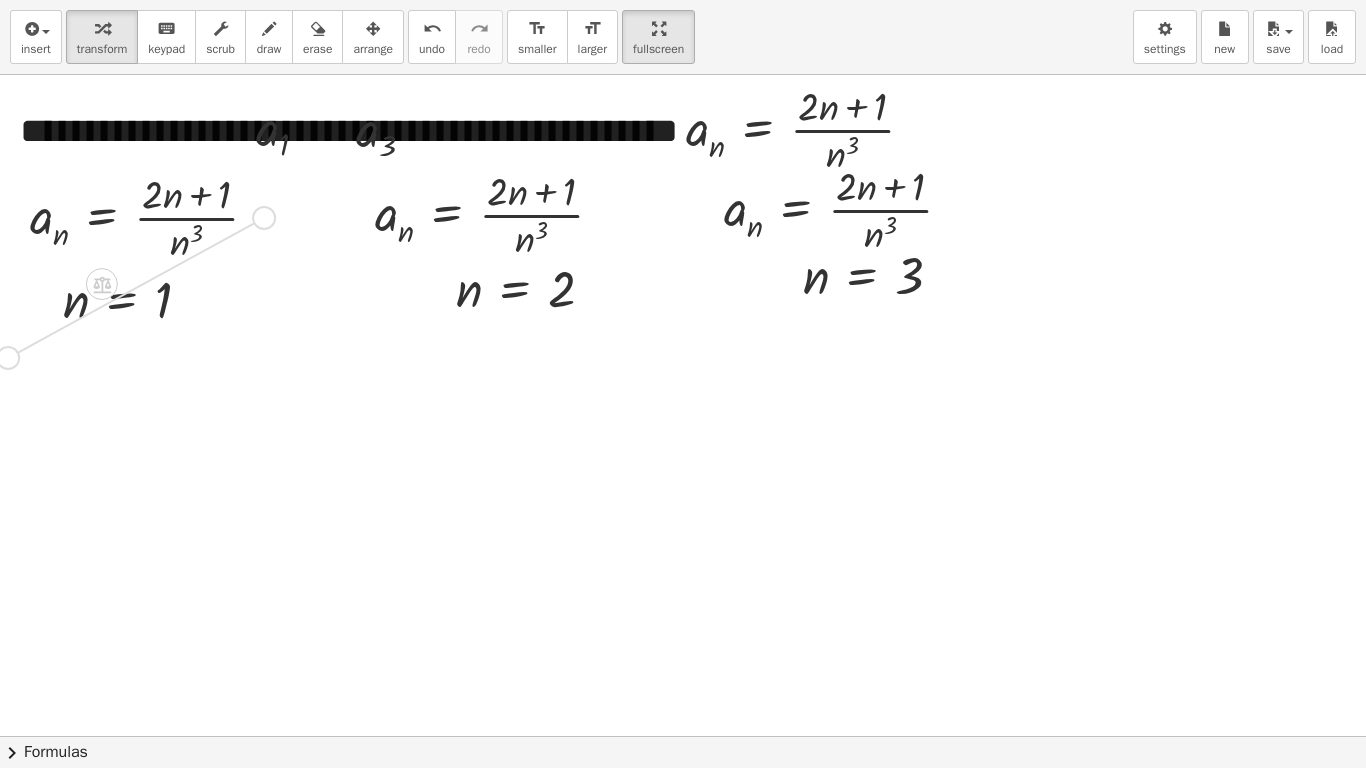 drag, startPoint x: 257, startPoint y: 224, endPoint x: 0, endPoint y: 372, distance: 296.56873 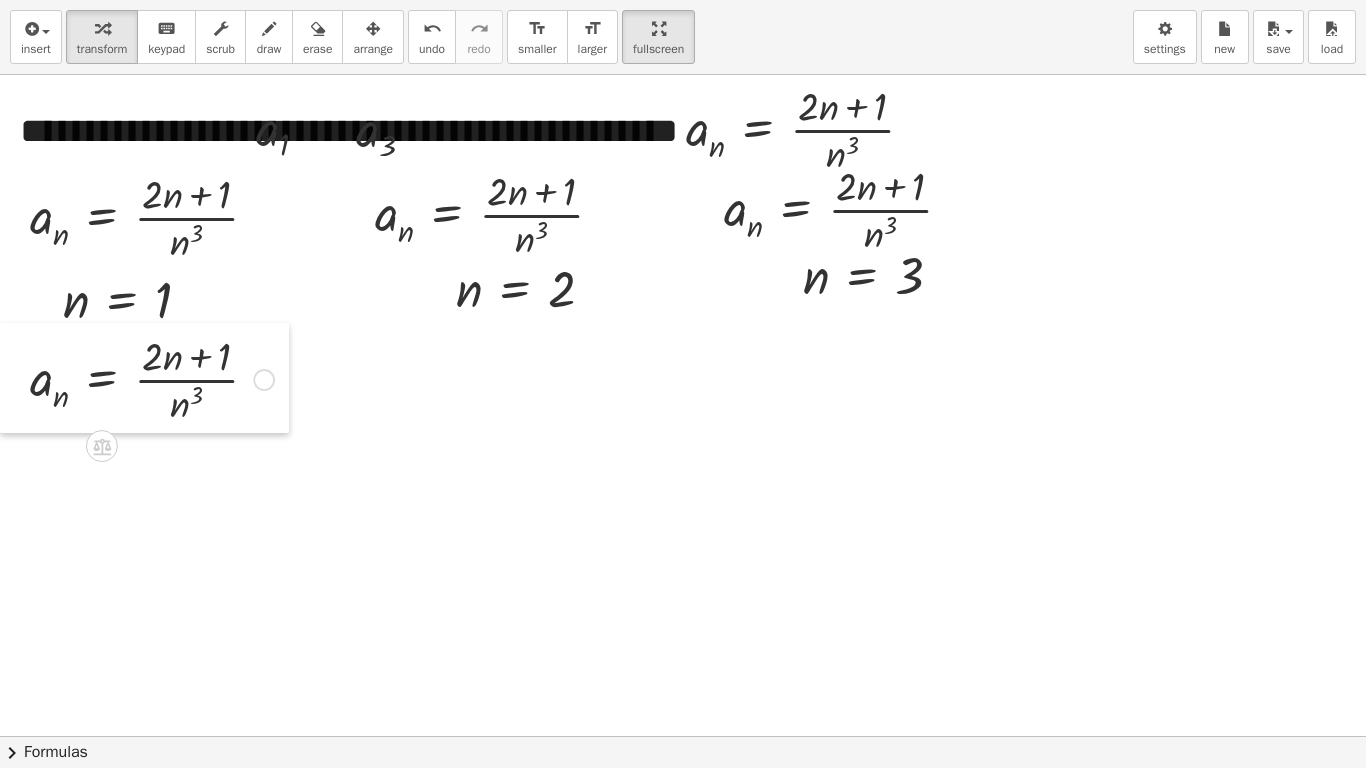 drag, startPoint x: 20, startPoint y: 298, endPoint x: 19, endPoint y: 329, distance: 31.016125 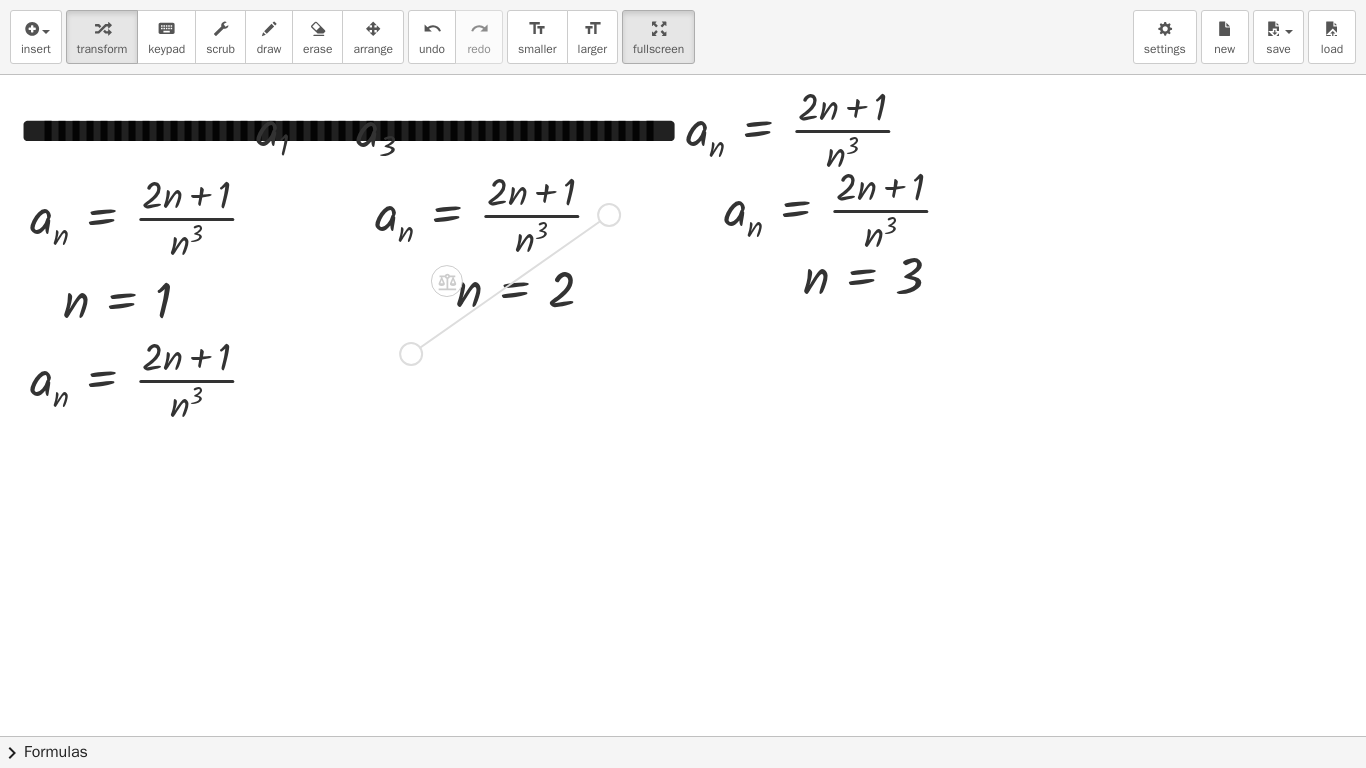 drag, startPoint x: 605, startPoint y: 213, endPoint x: 400, endPoint y: 357, distance: 250.52145 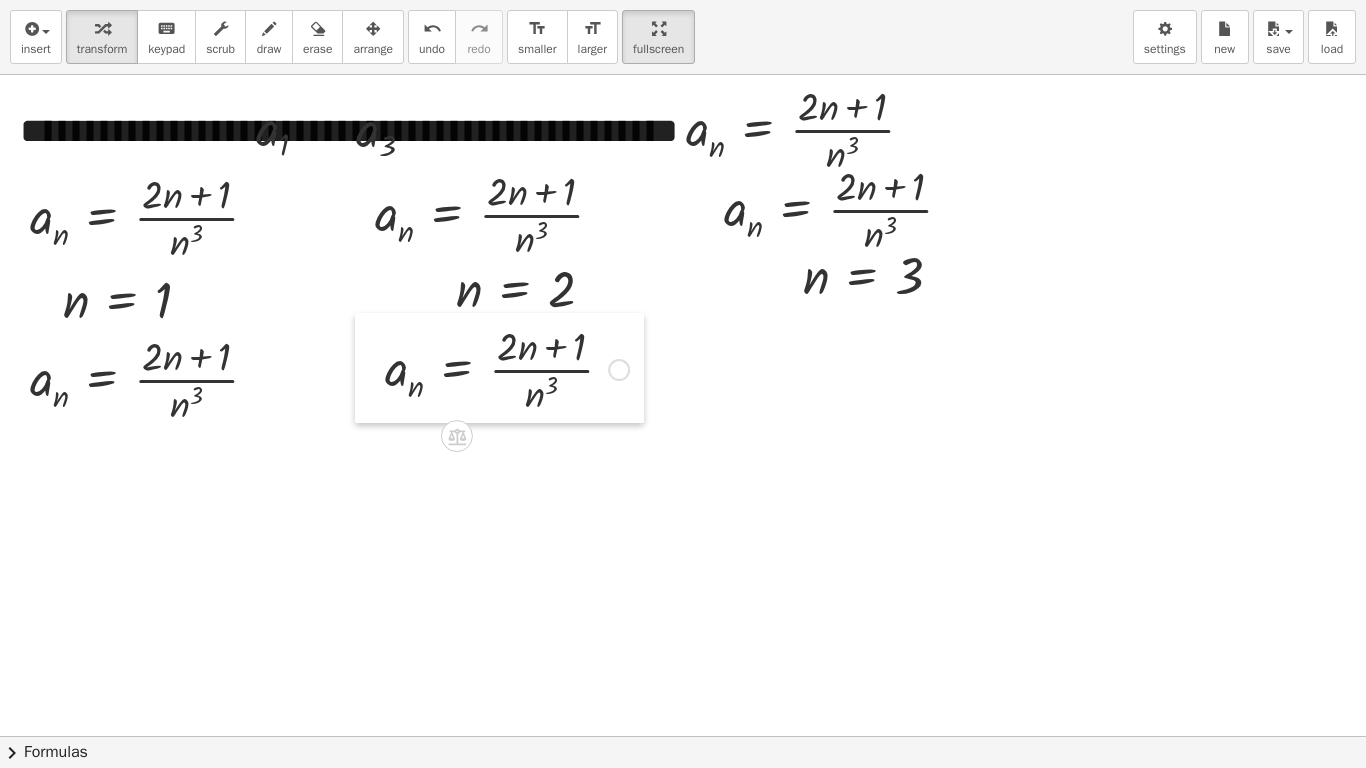 drag, startPoint x: 156, startPoint y: 296, endPoint x: 381, endPoint y: 321, distance: 226.38463 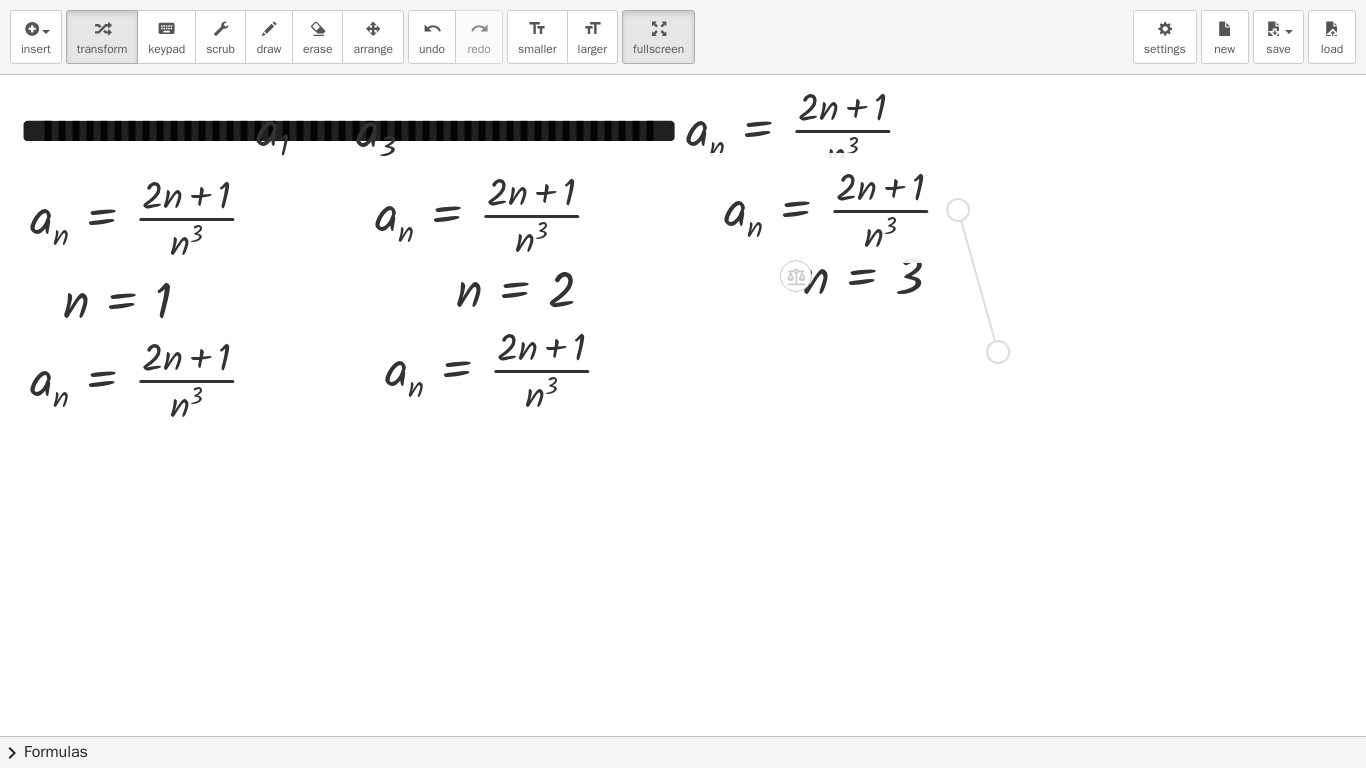 drag, startPoint x: 954, startPoint y: 211, endPoint x: 995, endPoint y: 355, distance: 149.72308 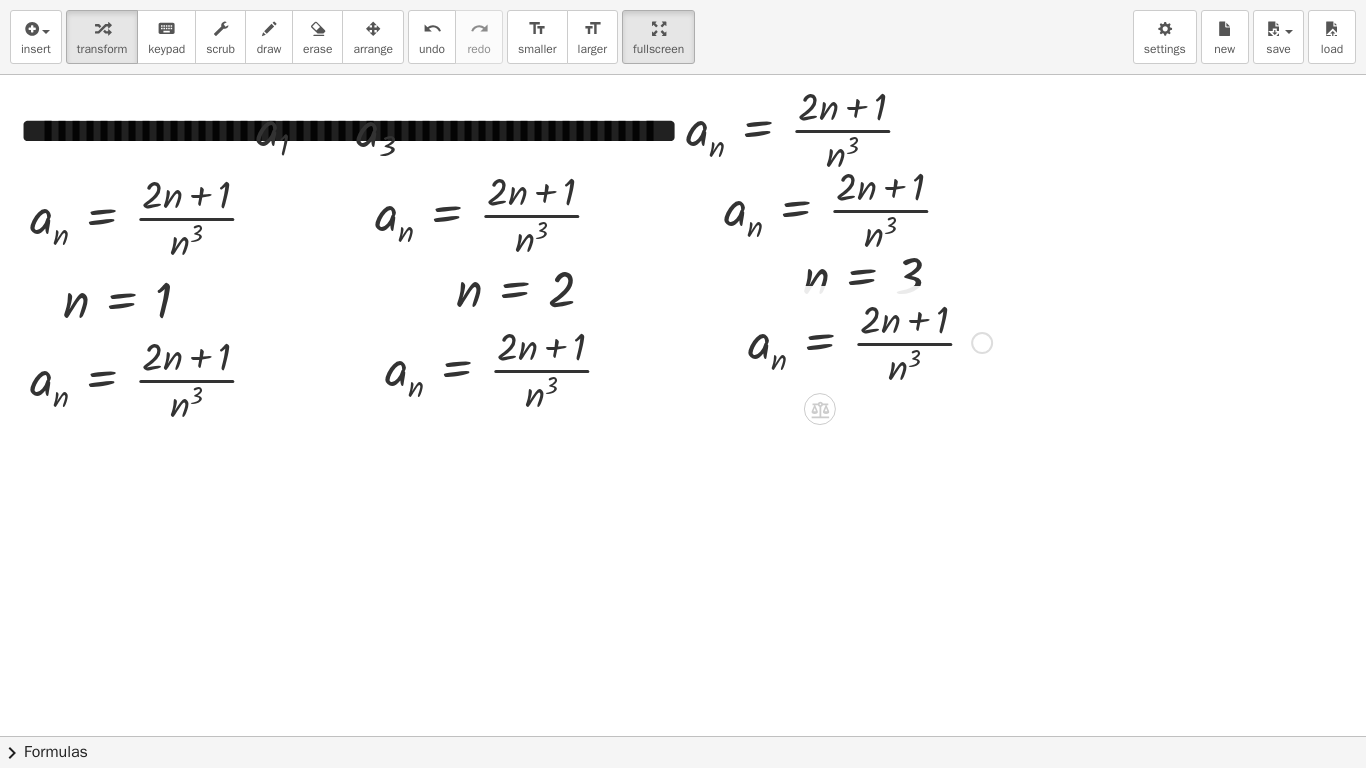 click at bounding box center [870, 341] 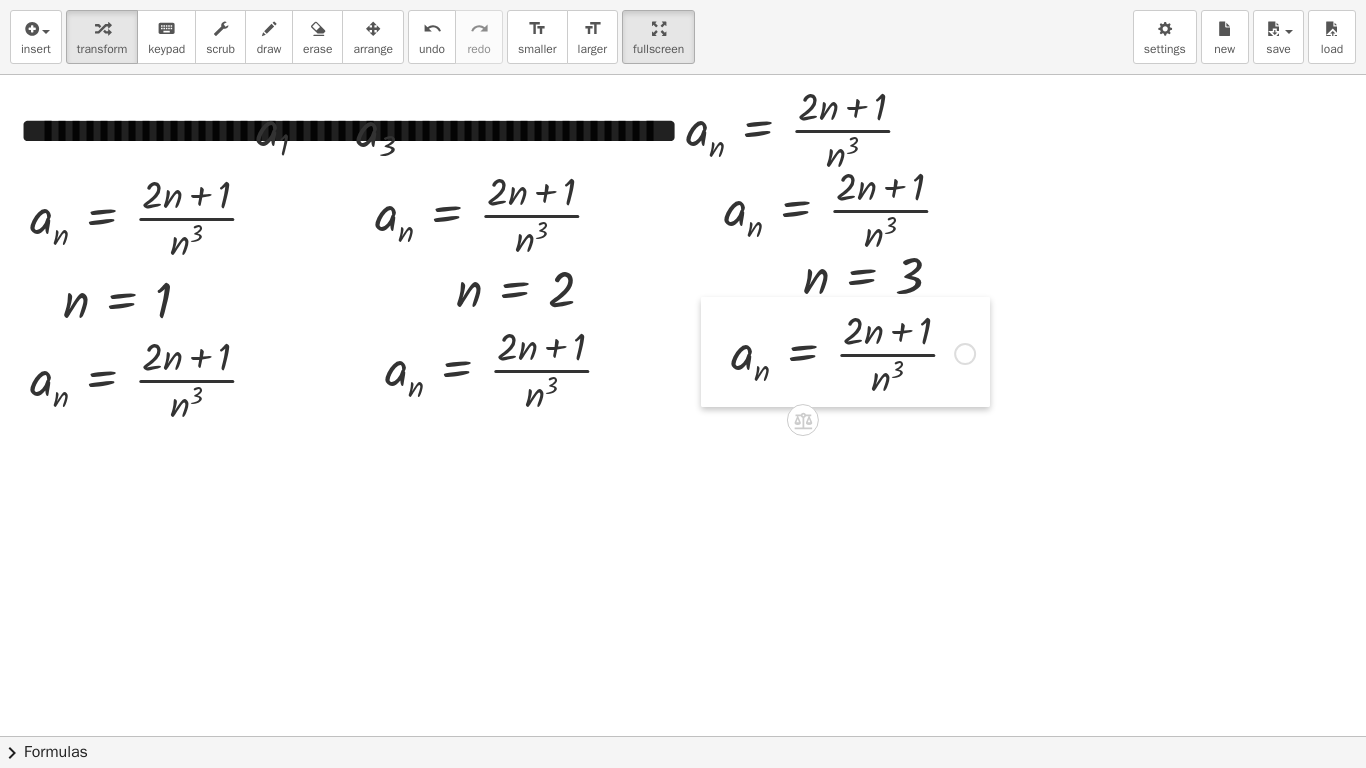 drag, startPoint x: 740, startPoint y: 300, endPoint x: 723, endPoint y: 311, distance: 20.248457 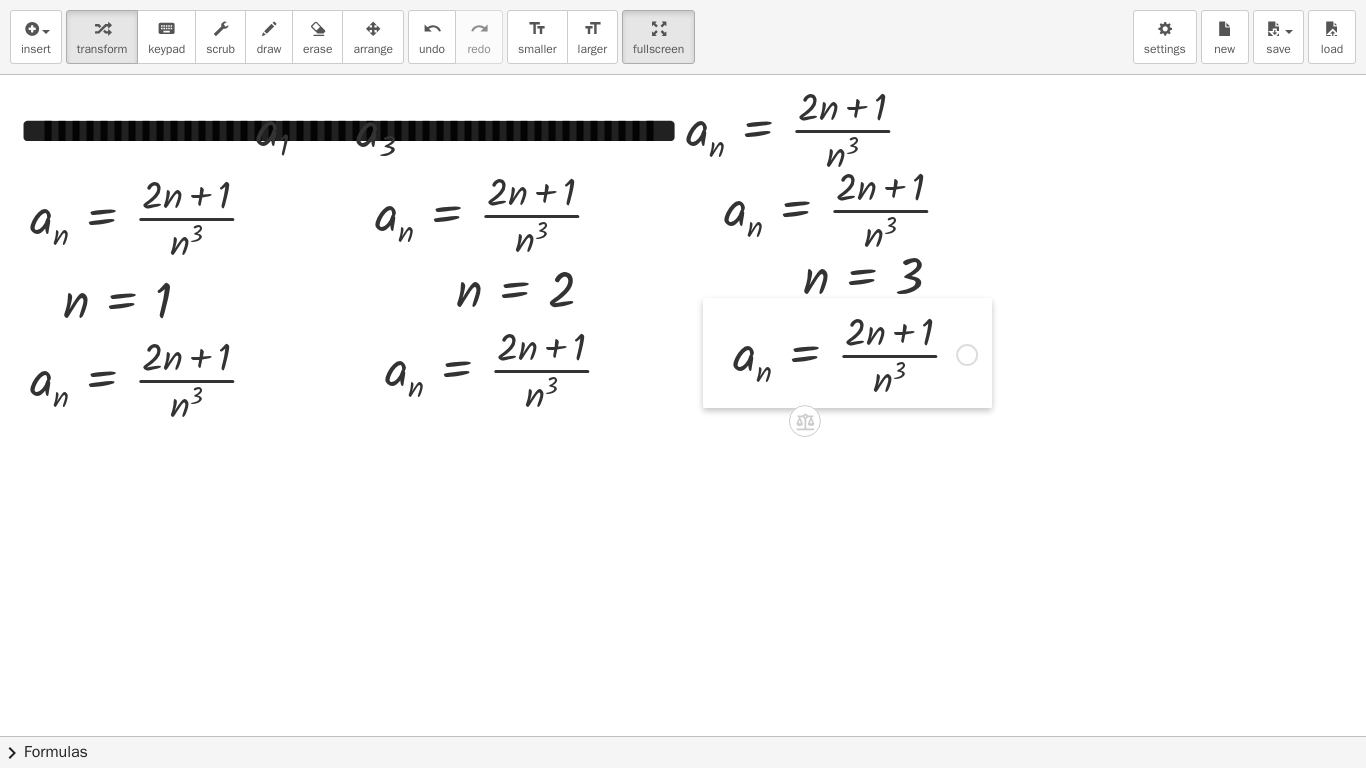 click at bounding box center [718, 353] 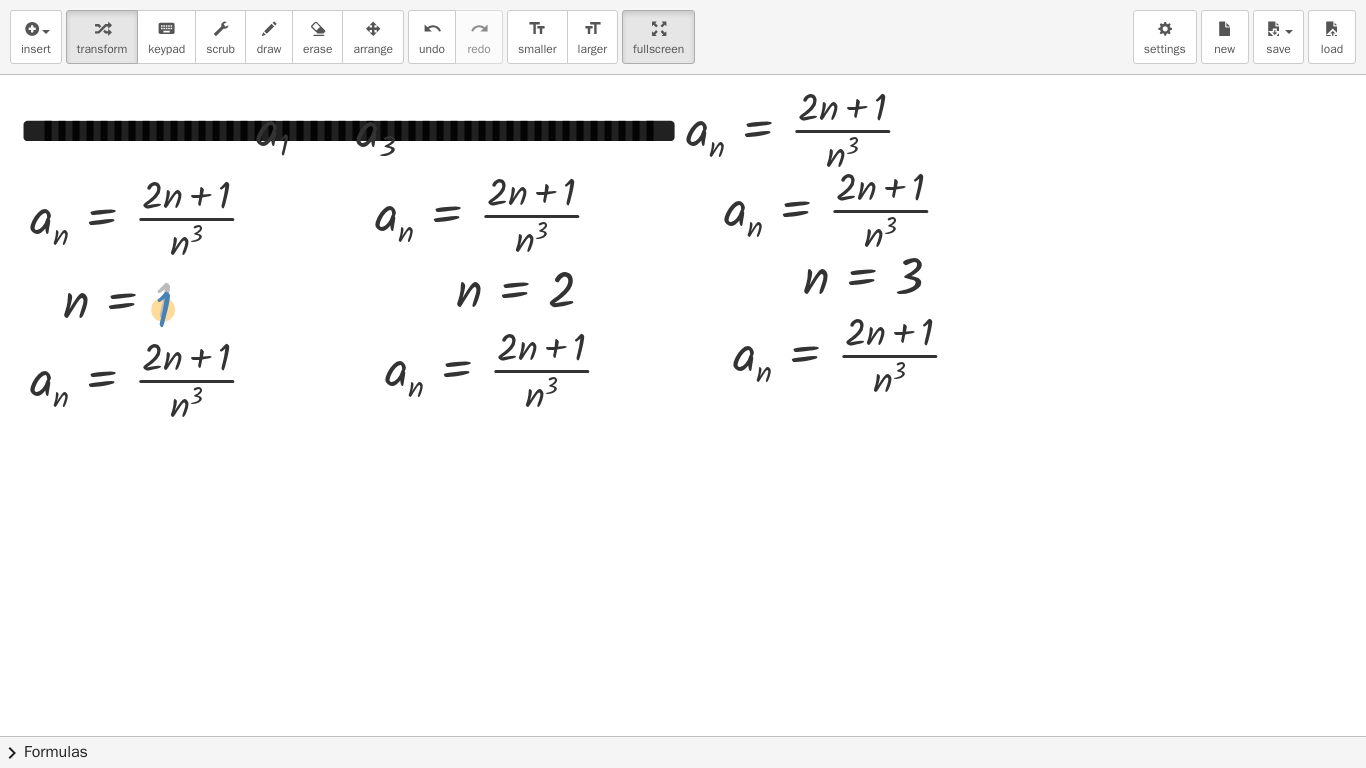 click at bounding box center [135, 299] 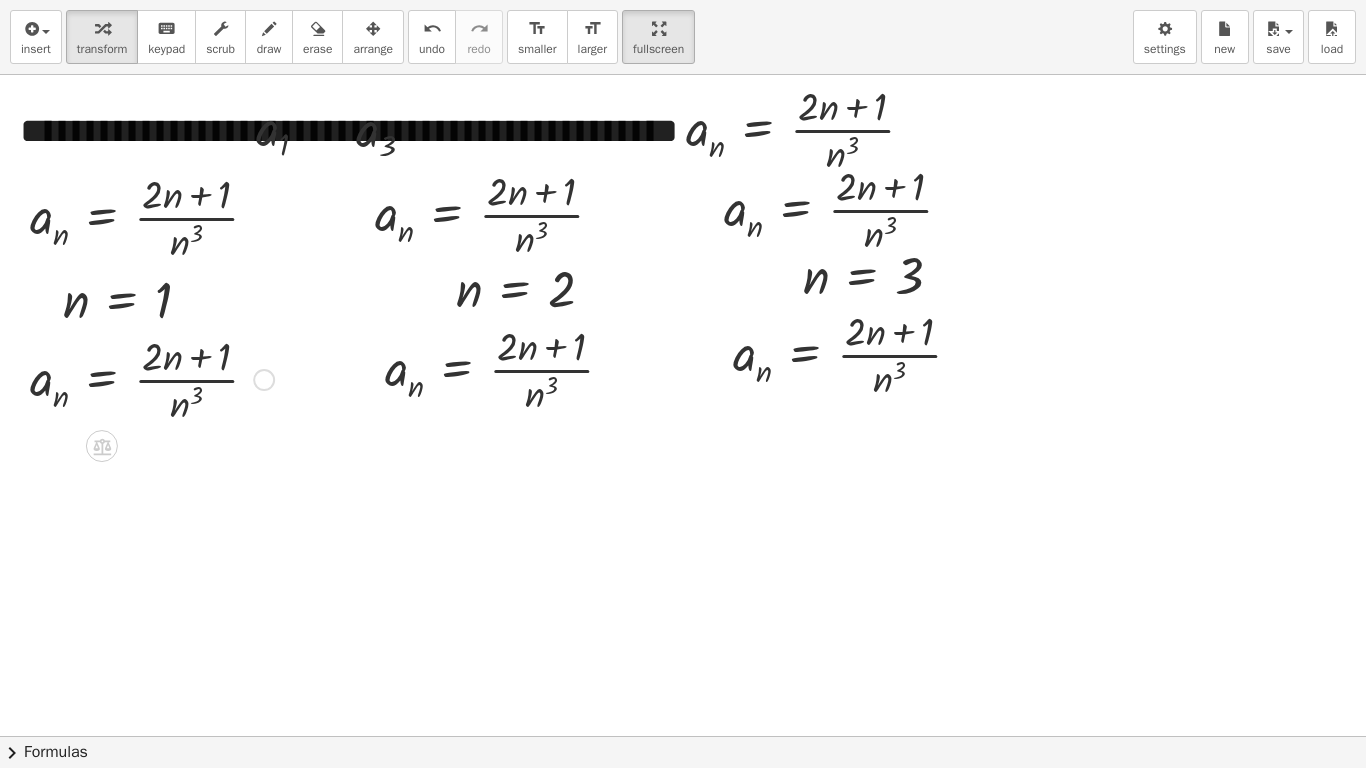 click at bounding box center (264, 380) 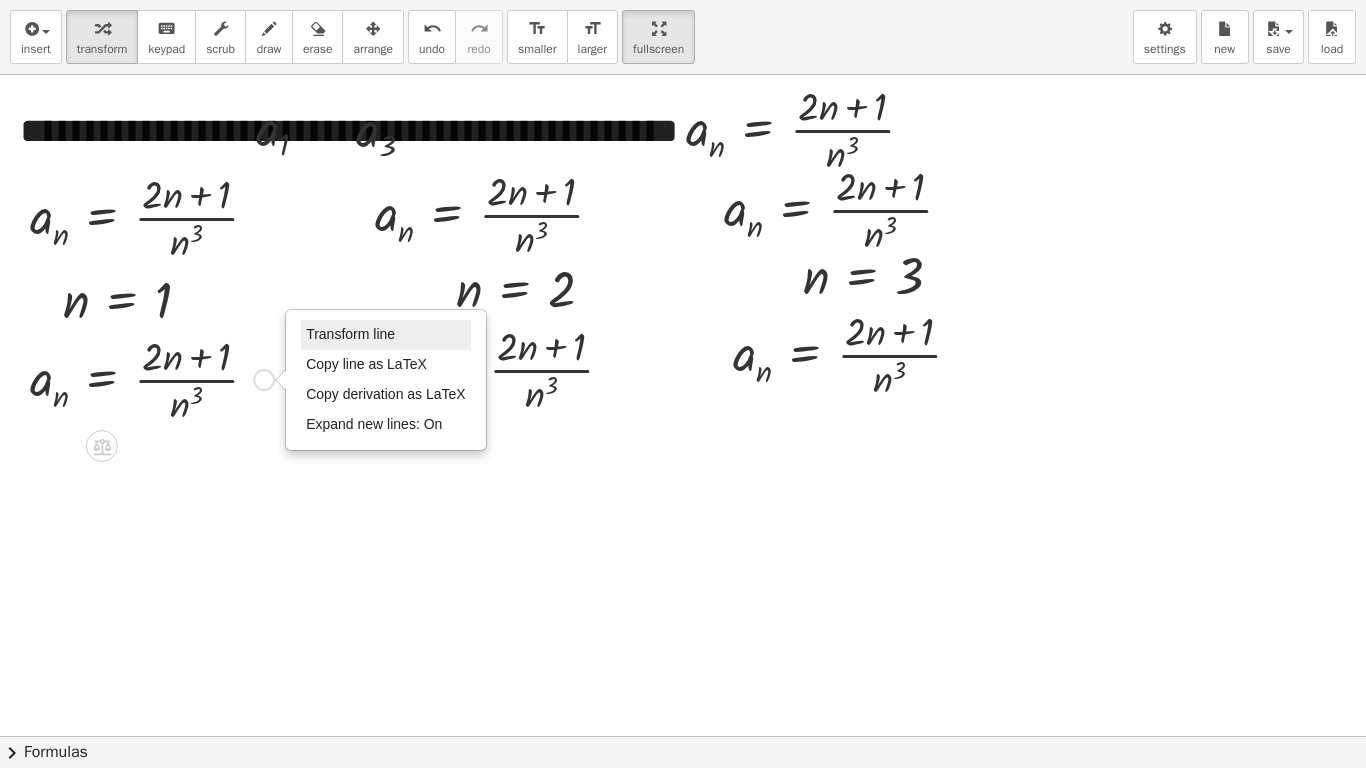 click on "Transform line" at bounding box center [350, 334] 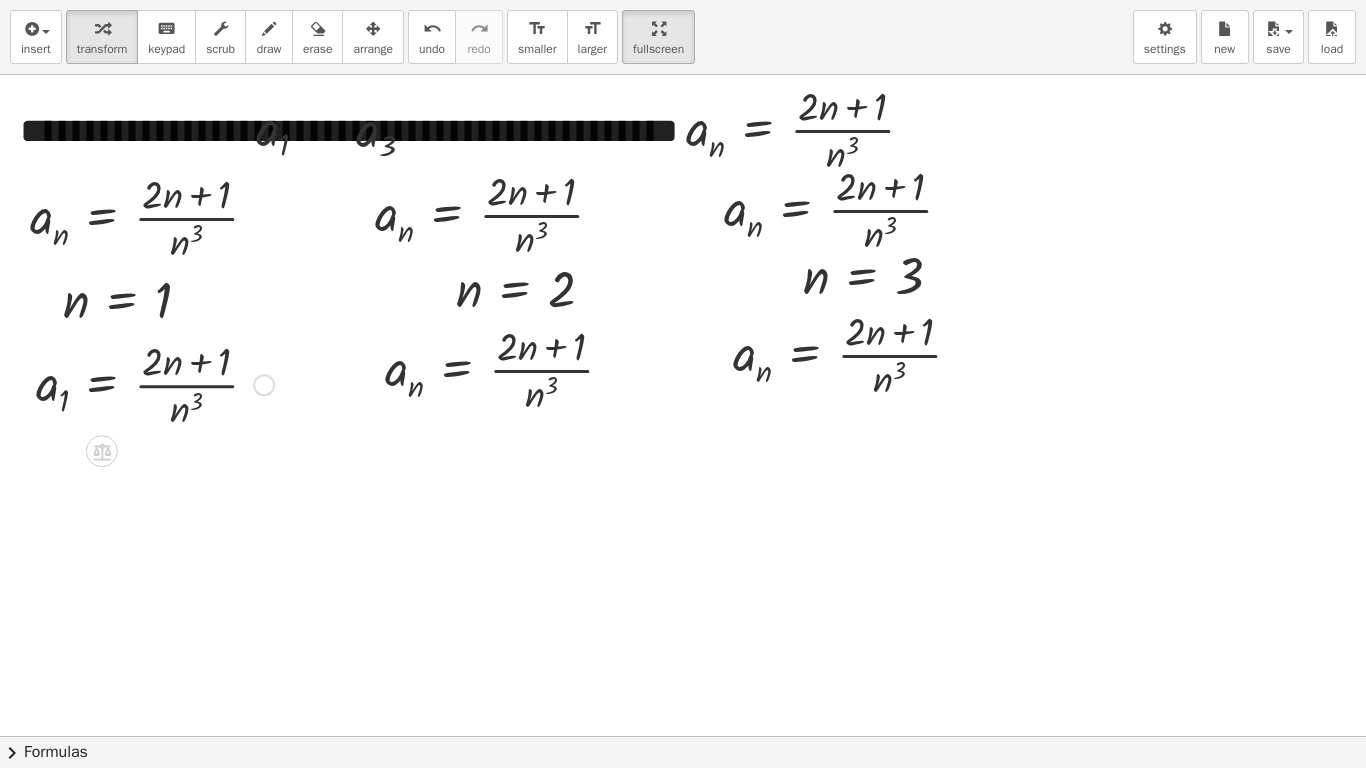 drag, startPoint x: 262, startPoint y: 483, endPoint x: 267, endPoint y: 381, distance: 102.122475 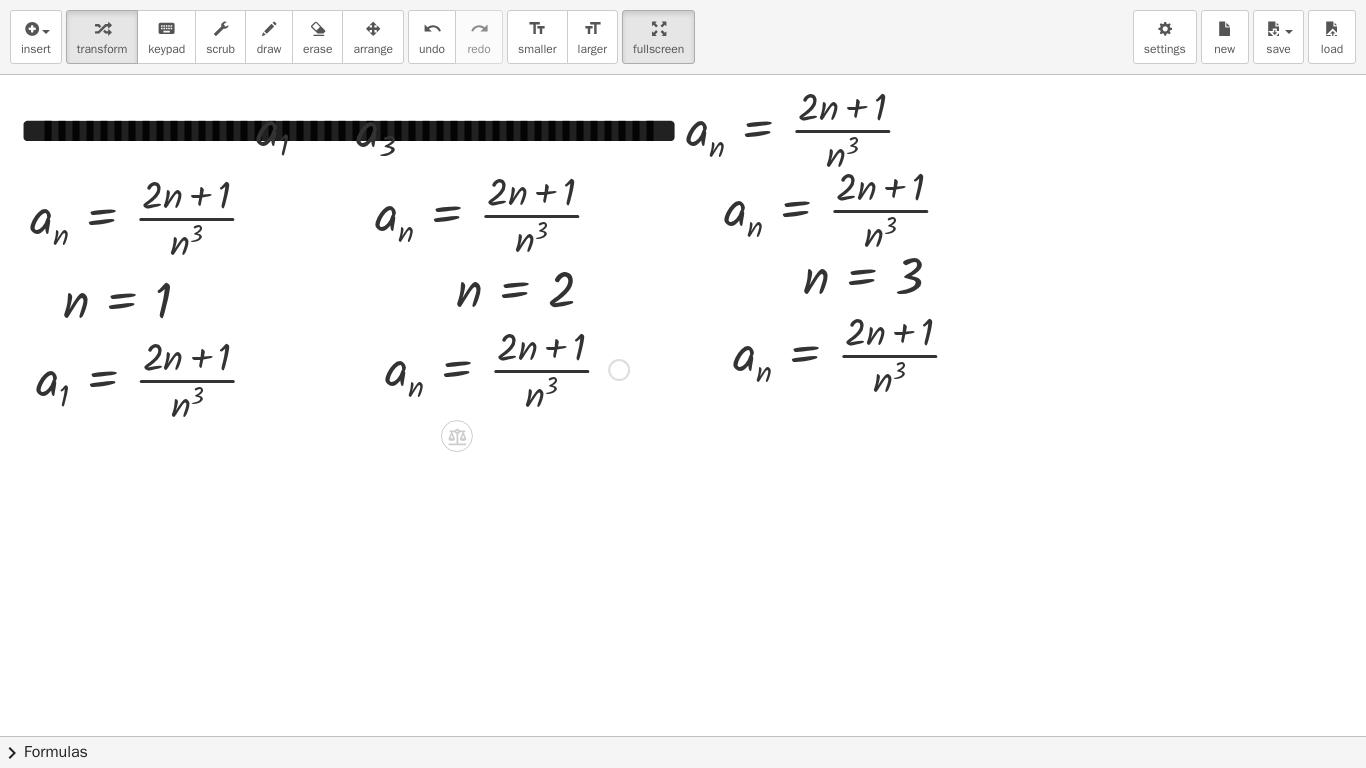 click at bounding box center [619, 370] 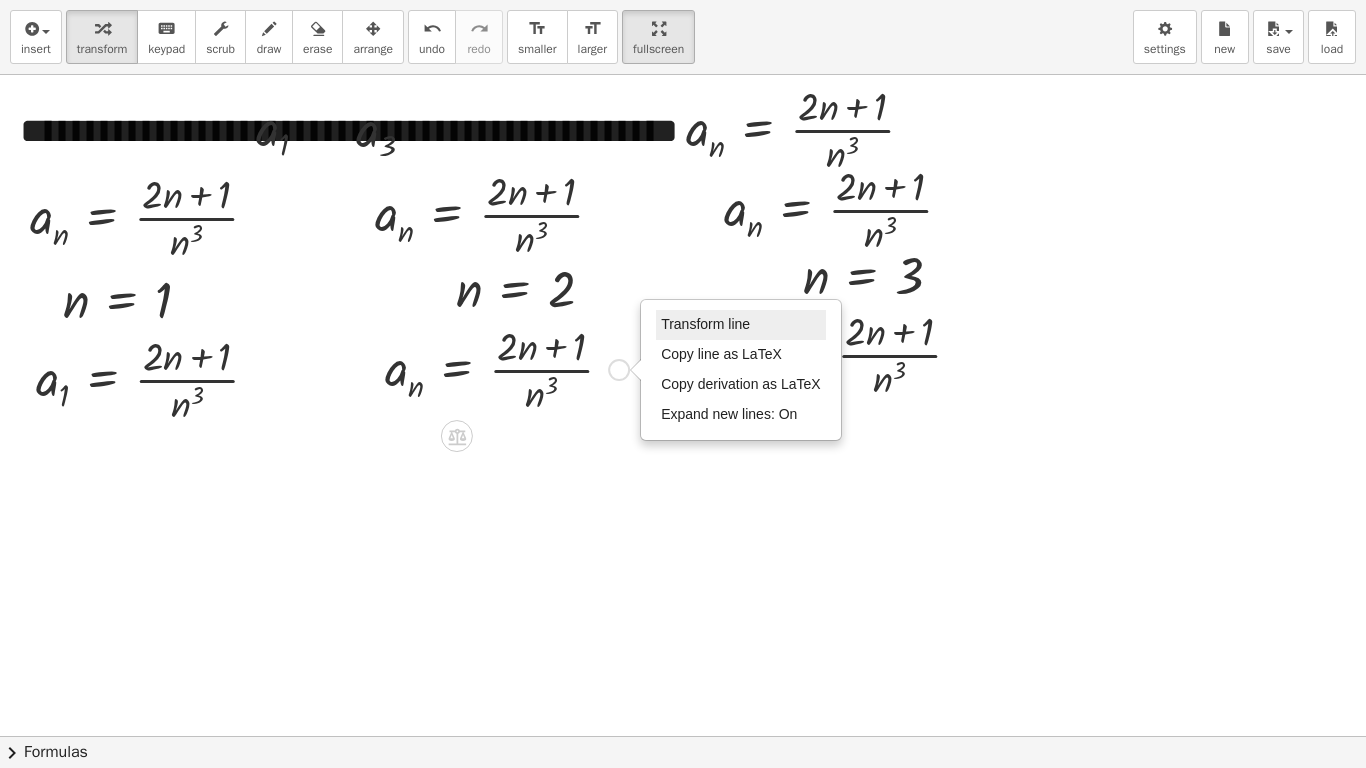 click on "Transform line" at bounding box center (705, 324) 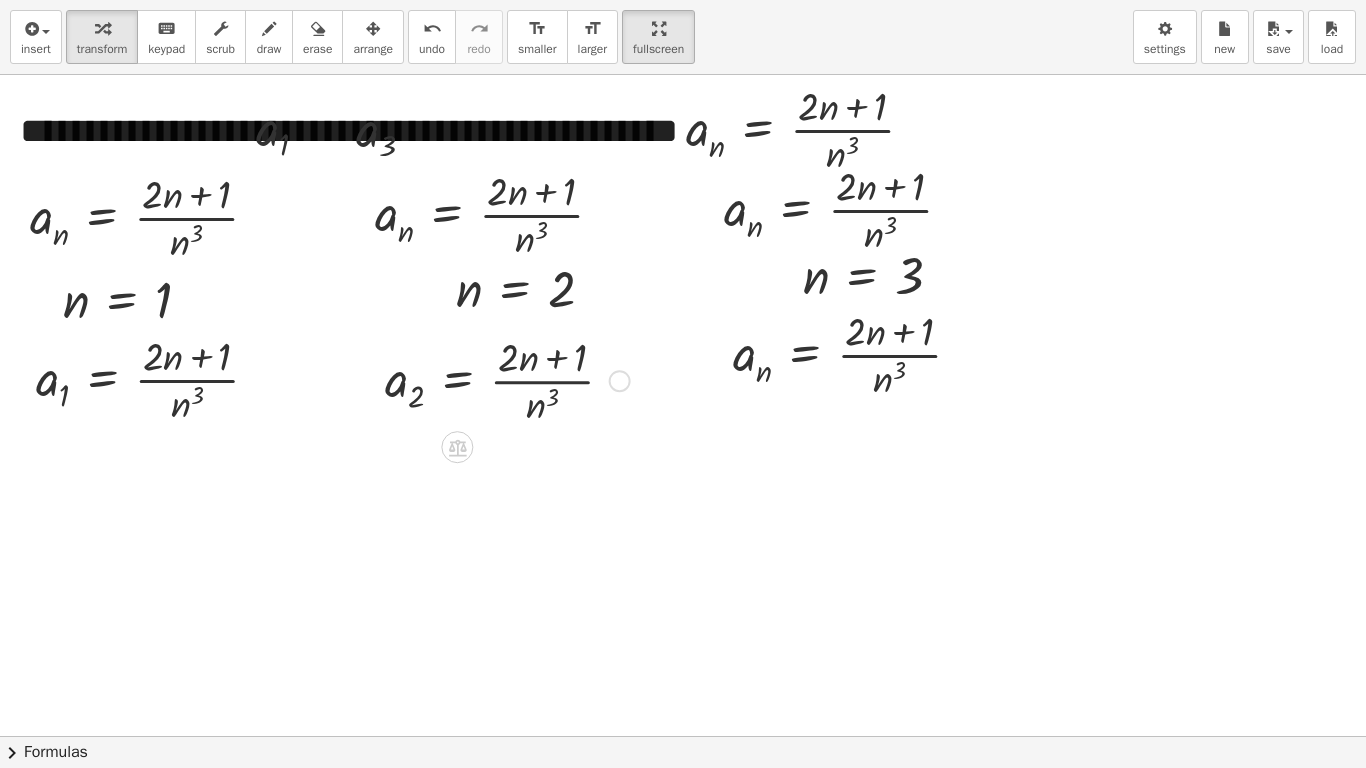 drag, startPoint x: 621, startPoint y: 473, endPoint x: 633, endPoint y: 377, distance: 96.74709 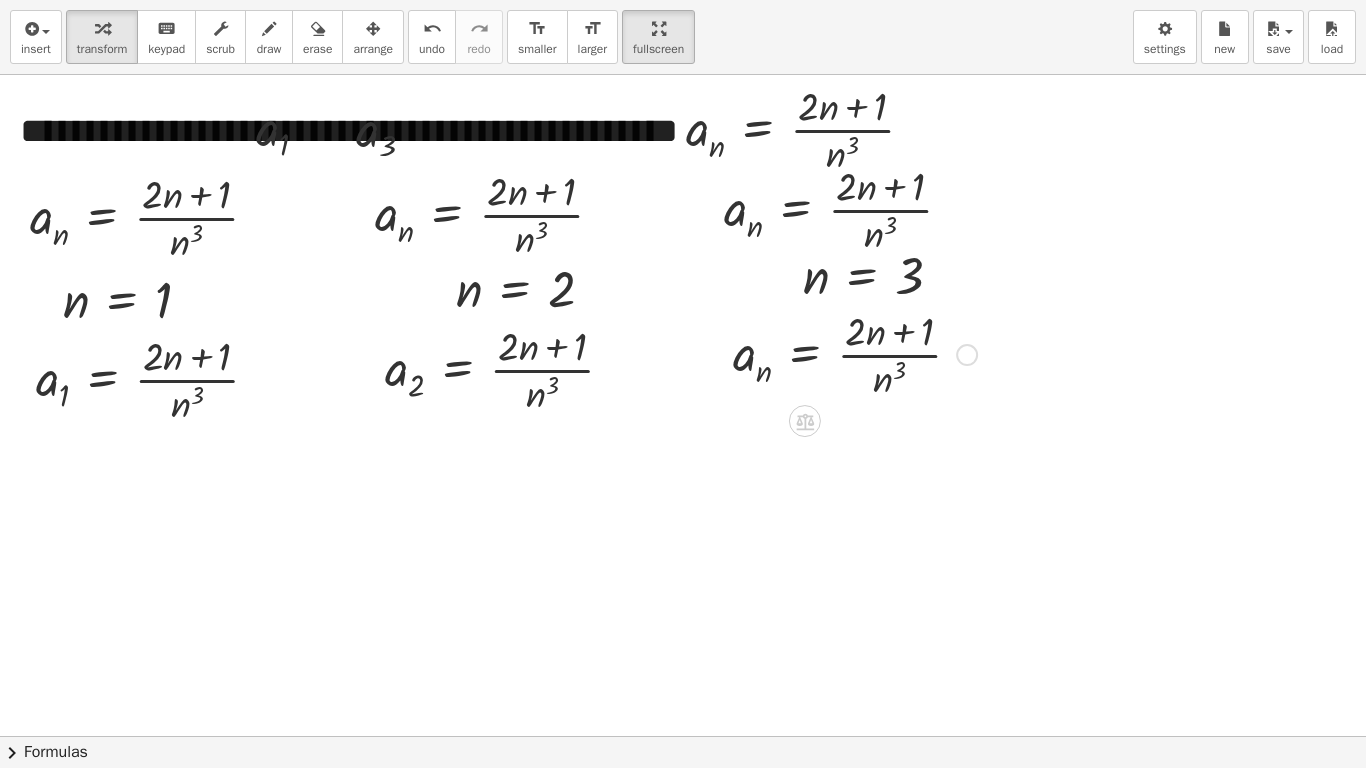 click at bounding box center (967, 355) 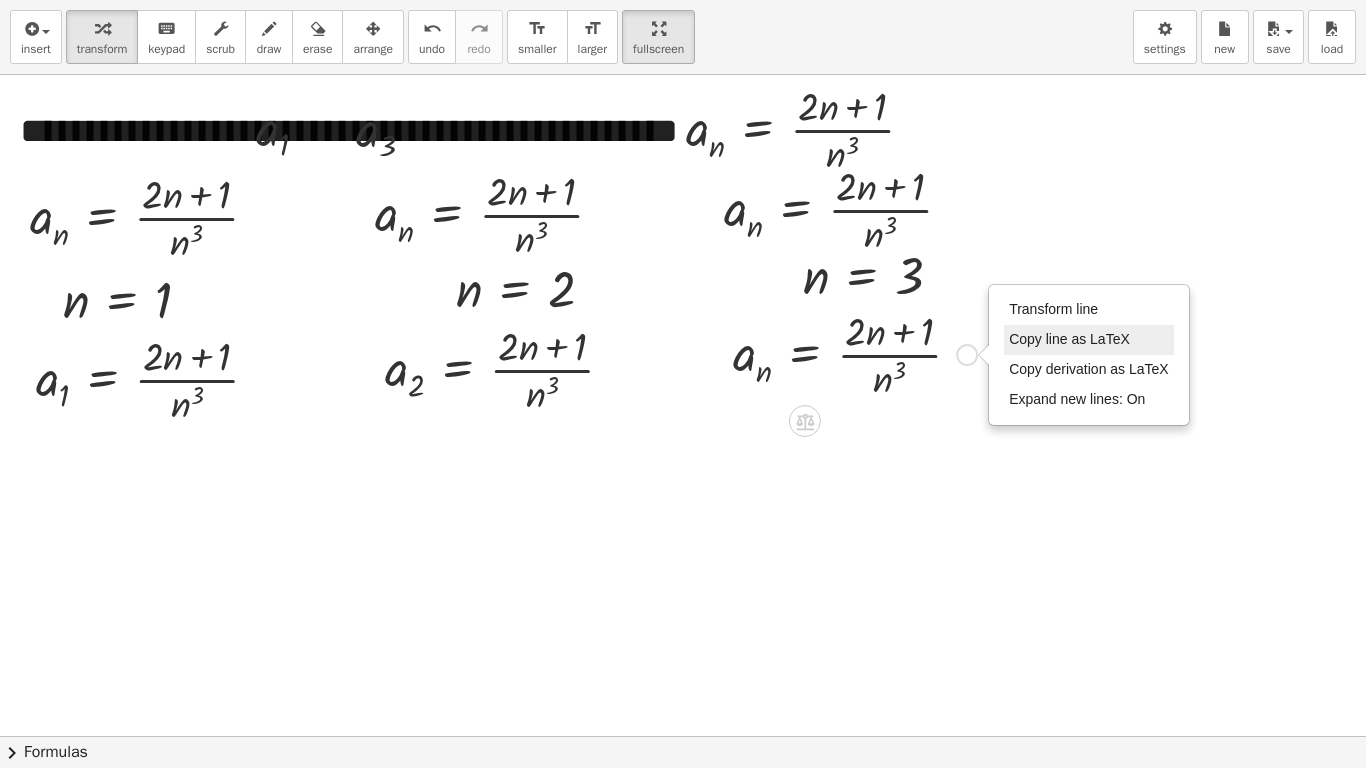 drag, startPoint x: 1048, startPoint y: 311, endPoint x: 1004, endPoint y: 342, distance: 53.823788 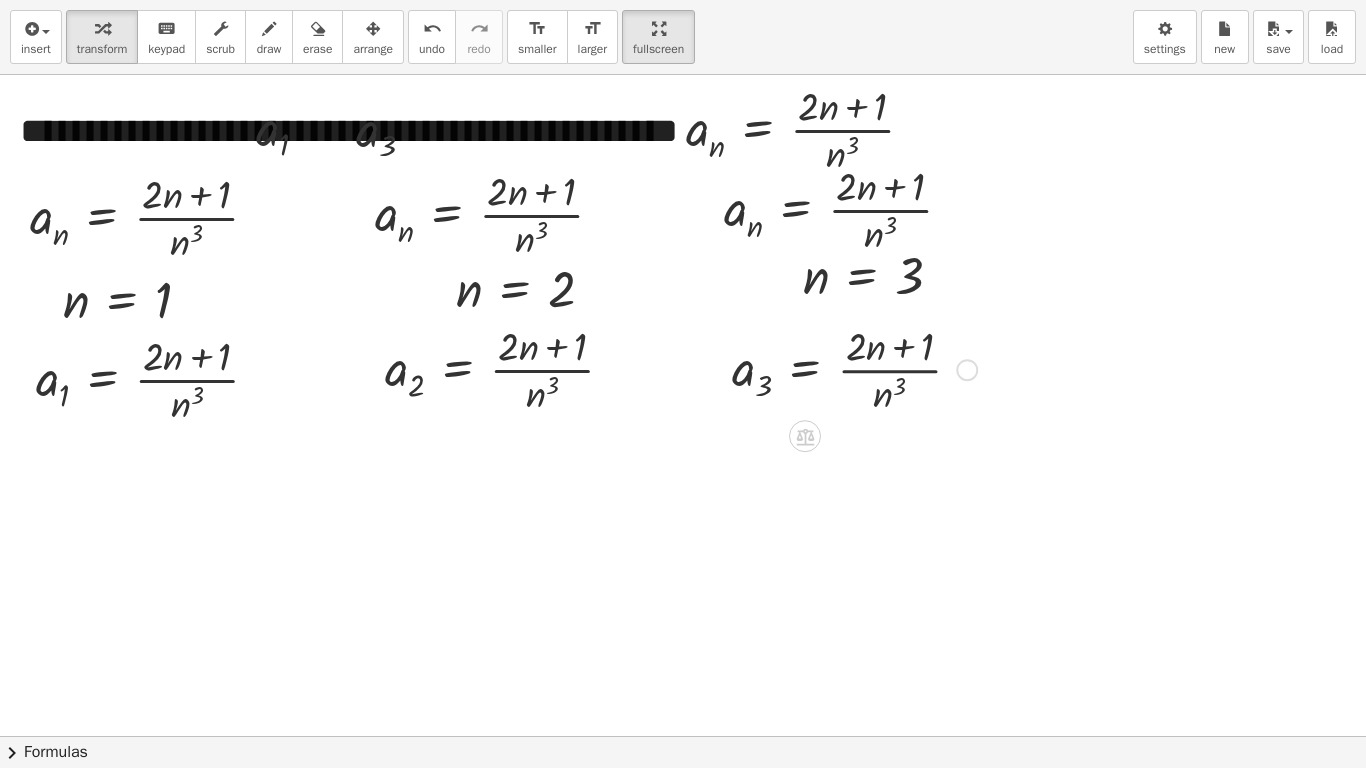 drag, startPoint x: 970, startPoint y: 455, endPoint x: 957, endPoint y: 359, distance: 96.87621 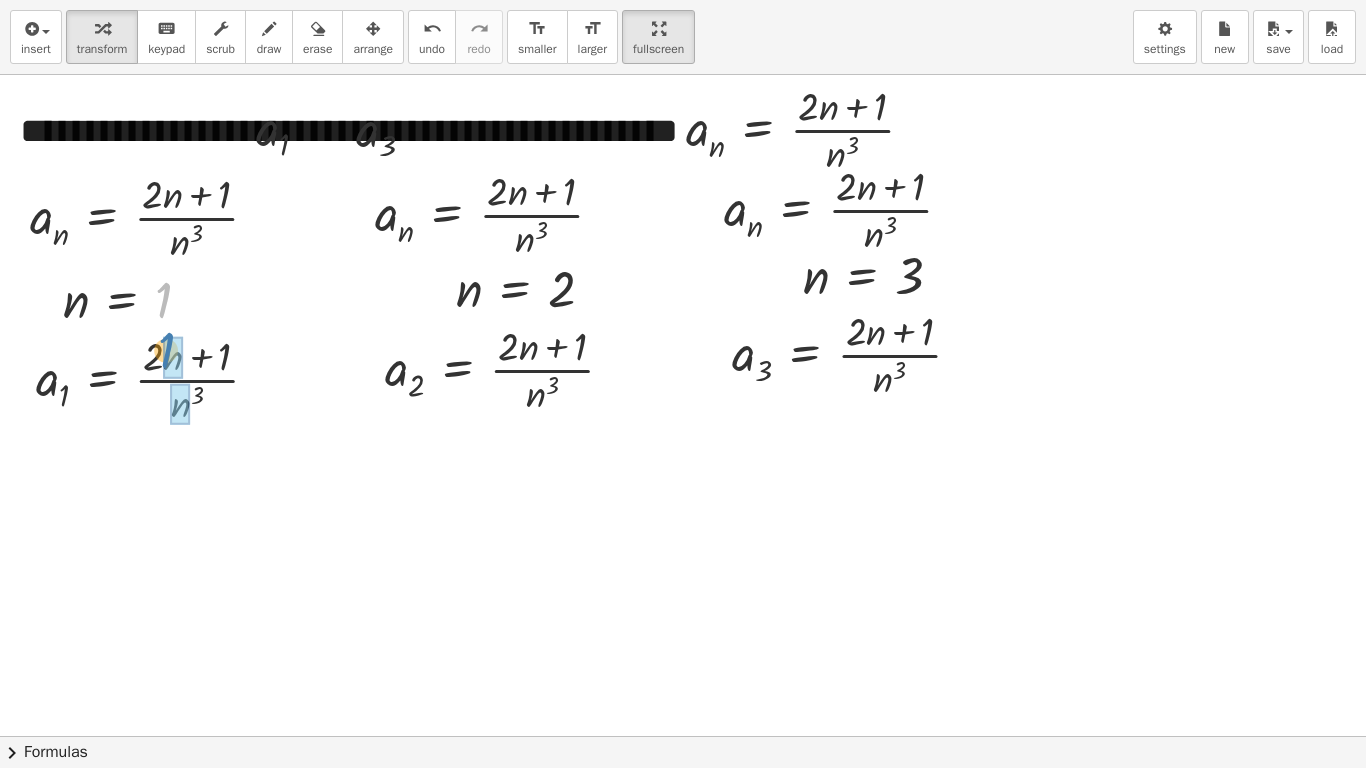 drag, startPoint x: 162, startPoint y: 298, endPoint x: 165, endPoint y: 350, distance: 52.086468 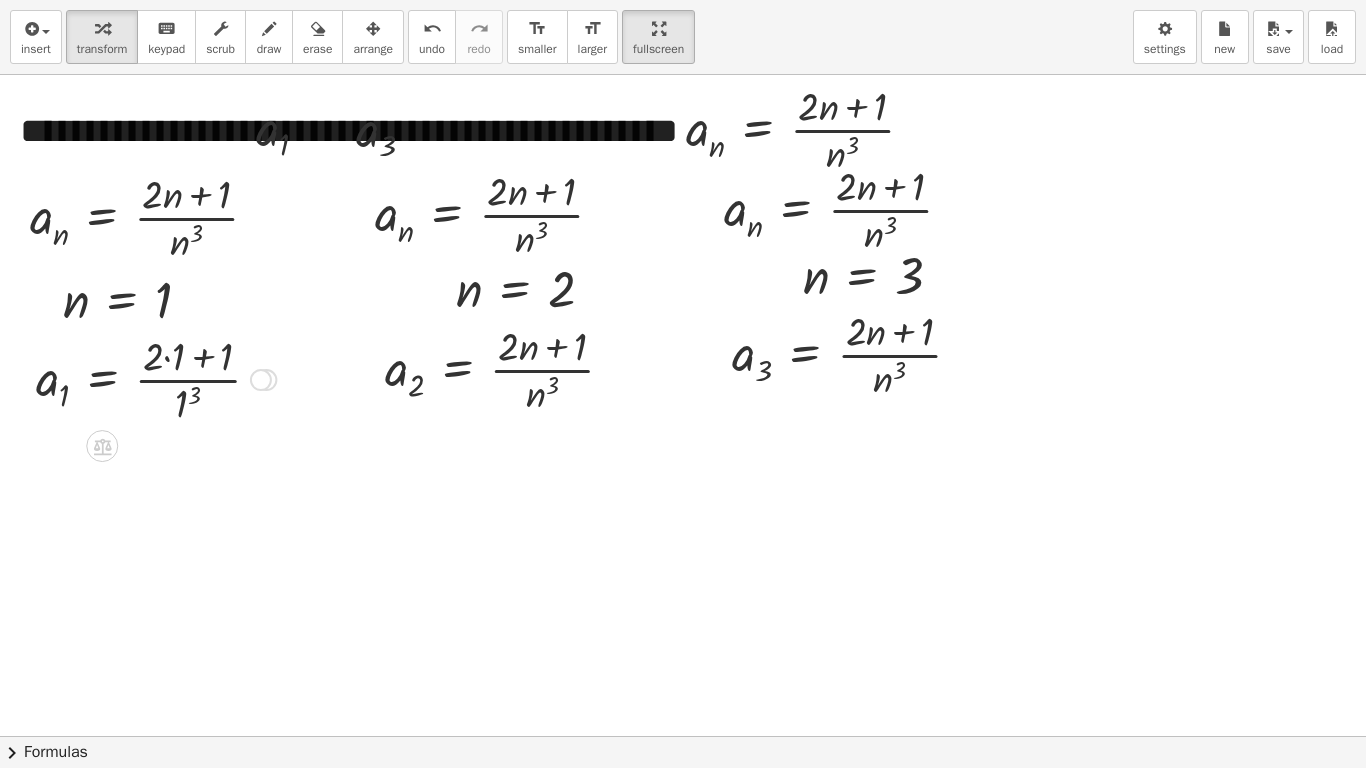drag, startPoint x: 269, startPoint y: 483, endPoint x: 268, endPoint y: 365, distance: 118.004234 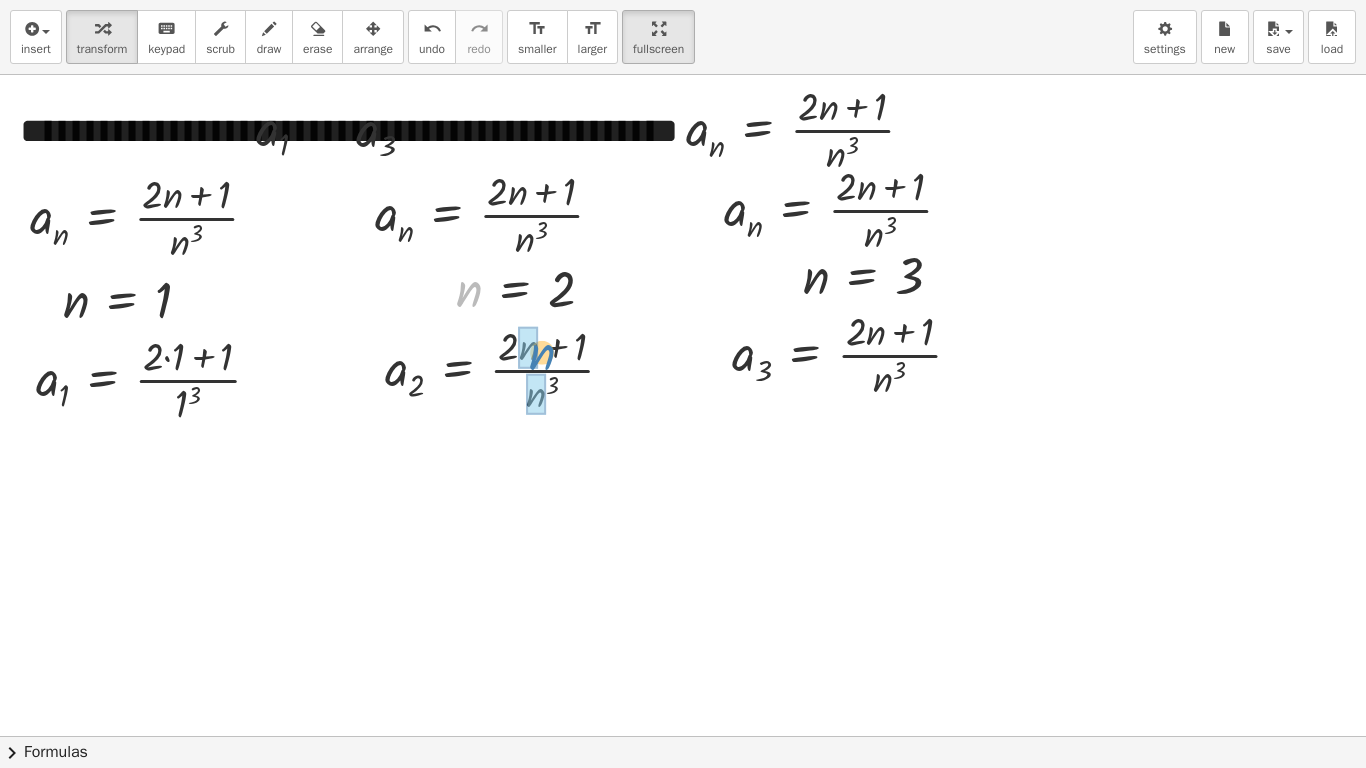 drag, startPoint x: 458, startPoint y: 290, endPoint x: 534, endPoint y: 348, distance: 95.60335 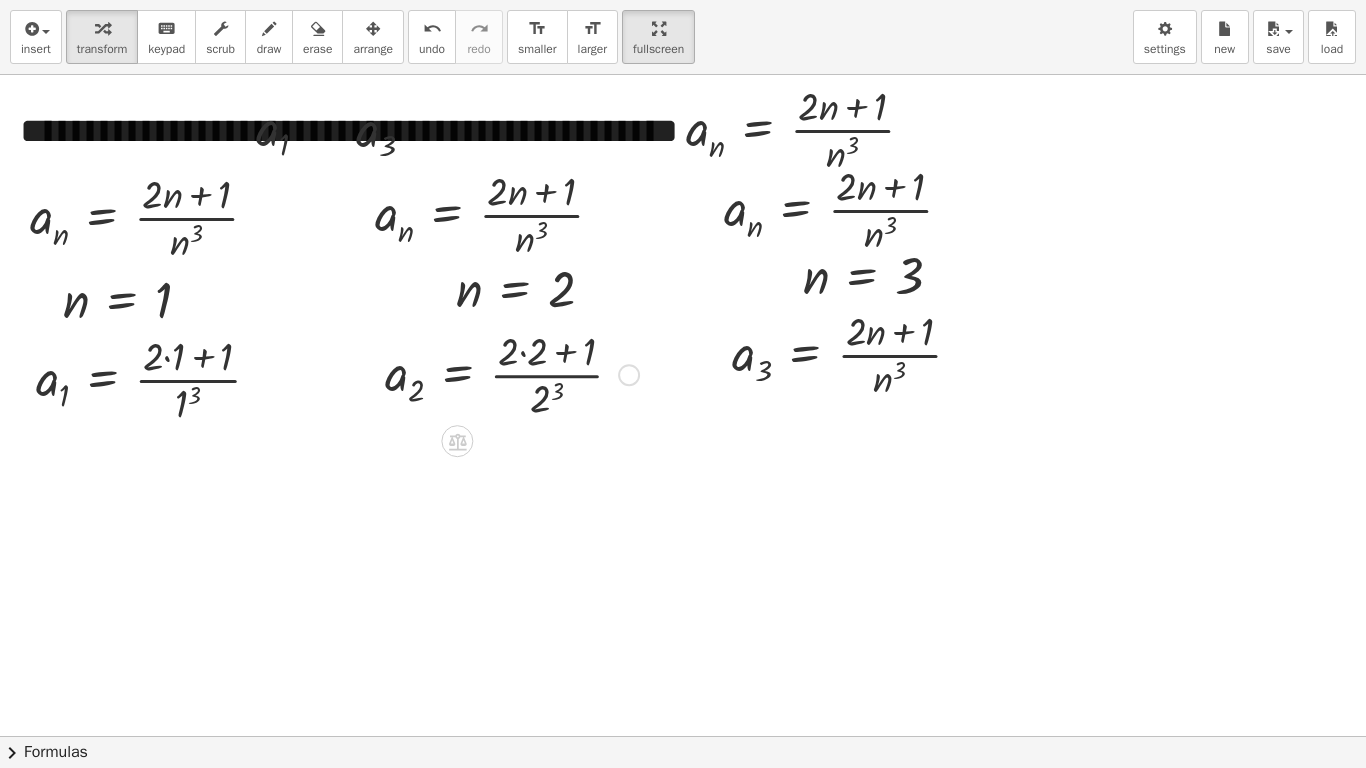 drag, startPoint x: 635, startPoint y: 473, endPoint x: 626, endPoint y: 371, distance: 102.396286 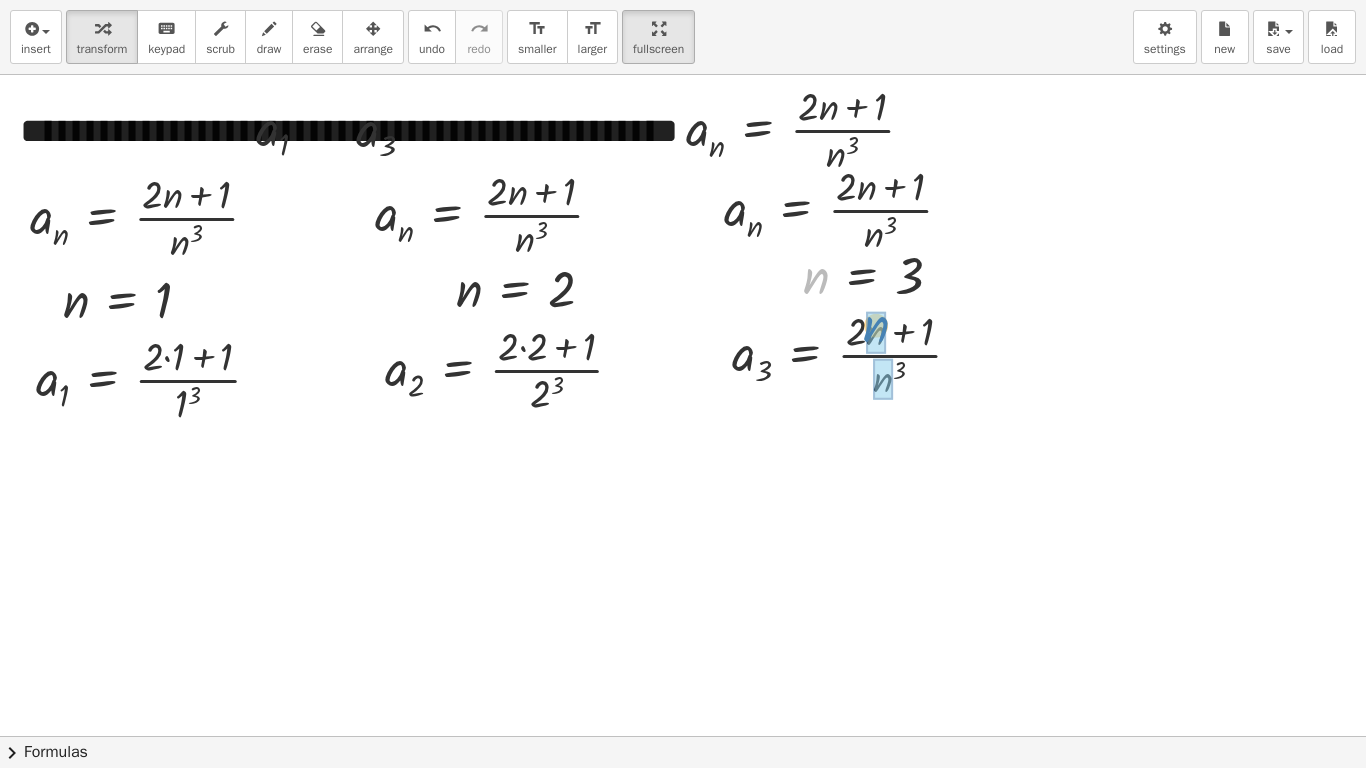 drag, startPoint x: 819, startPoint y: 285, endPoint x: 879, endPoint y: 335, distance: 78.10249 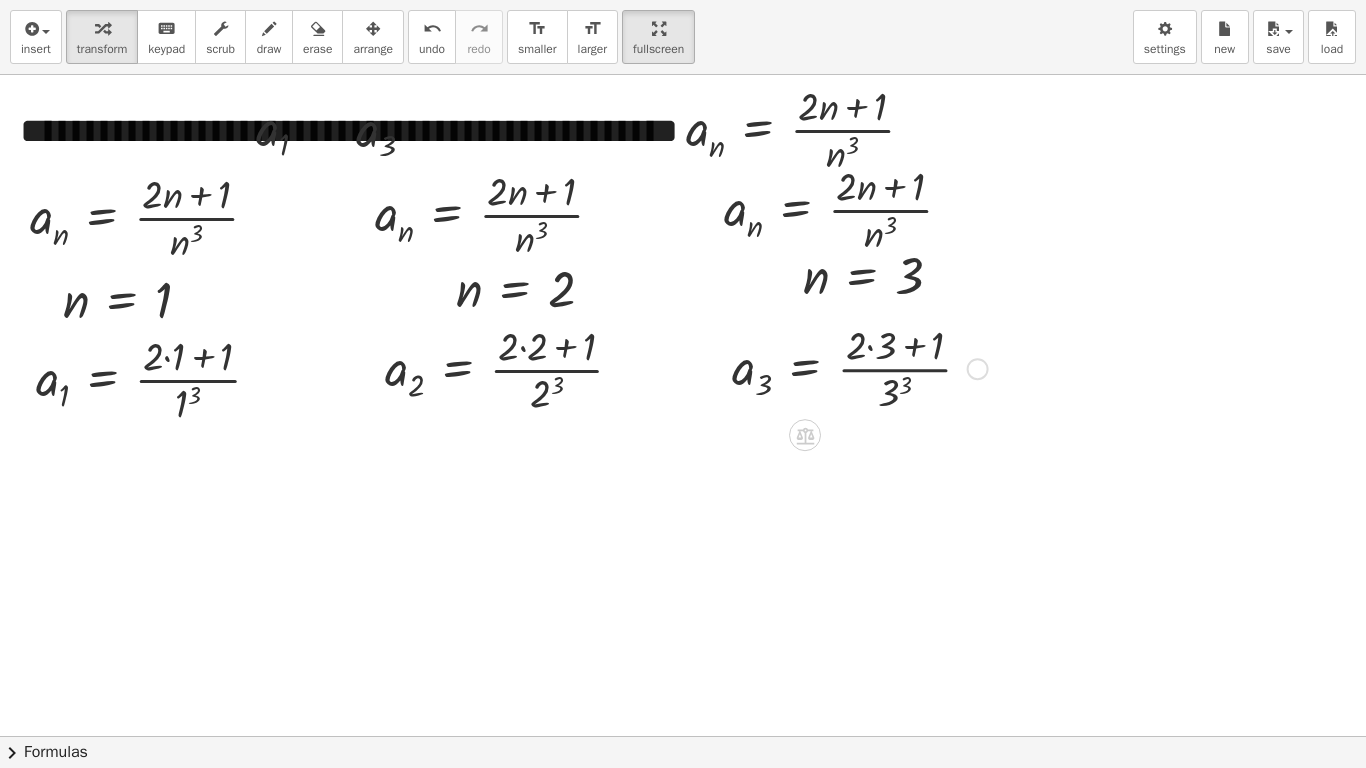 drag, startPoint x: 971, startPoint y: 448, endPoint x: 971, endPoint y: 350, distance: 98 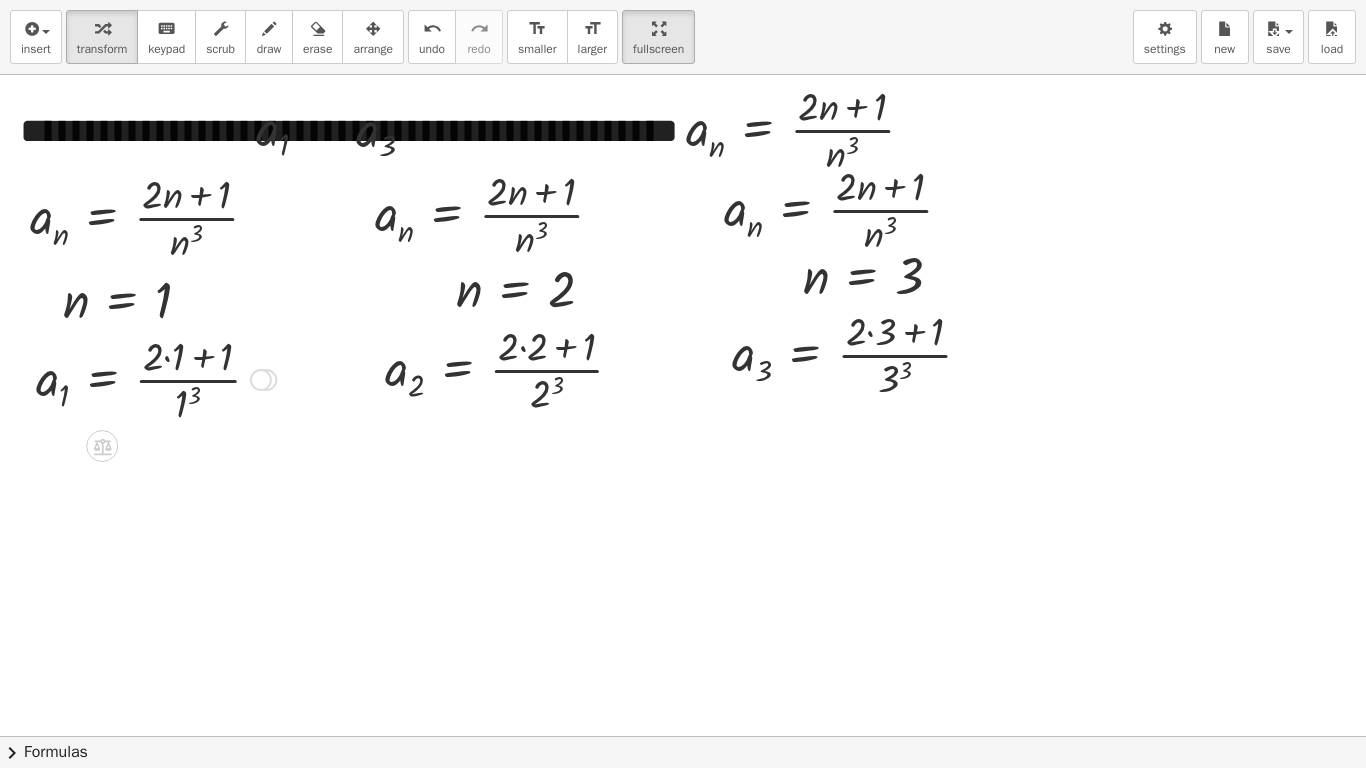 click at bounding box center [156, 378] 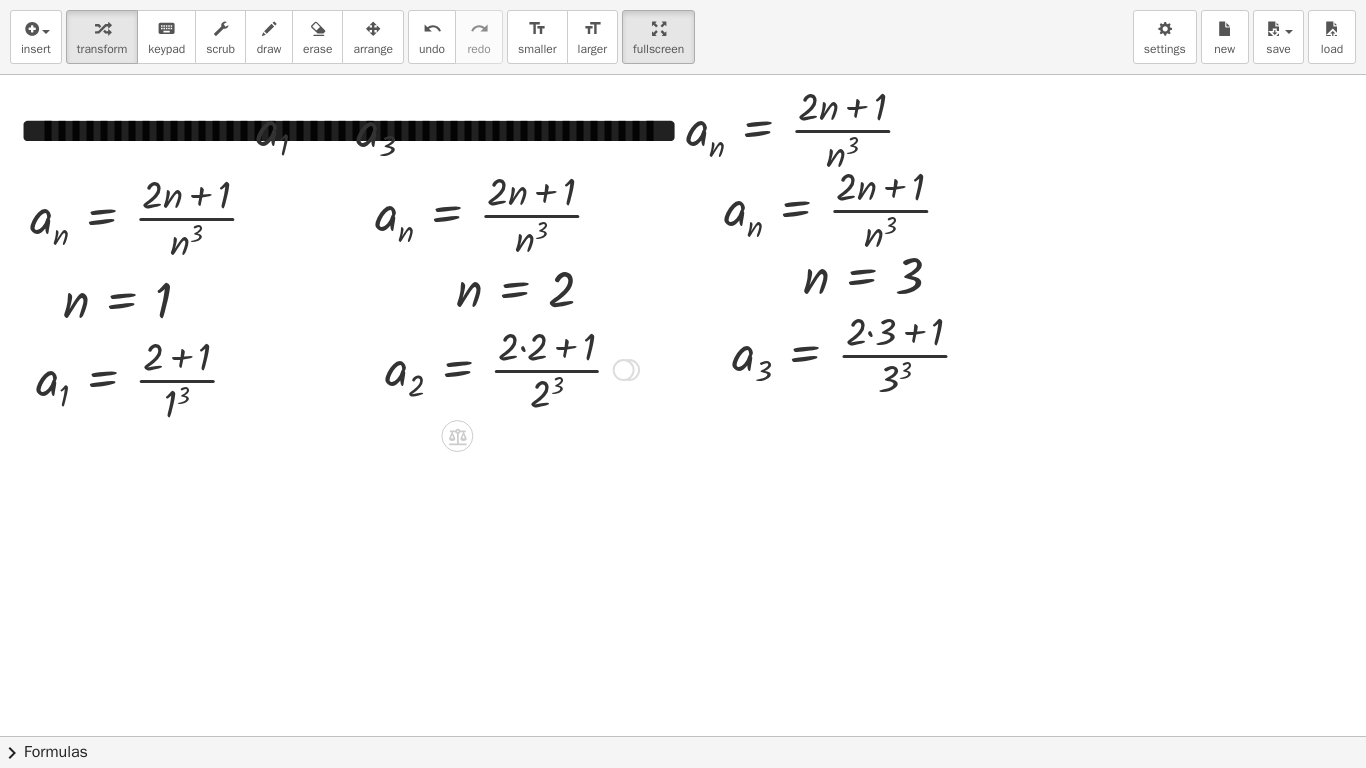 click at bounding box center [512, 368] 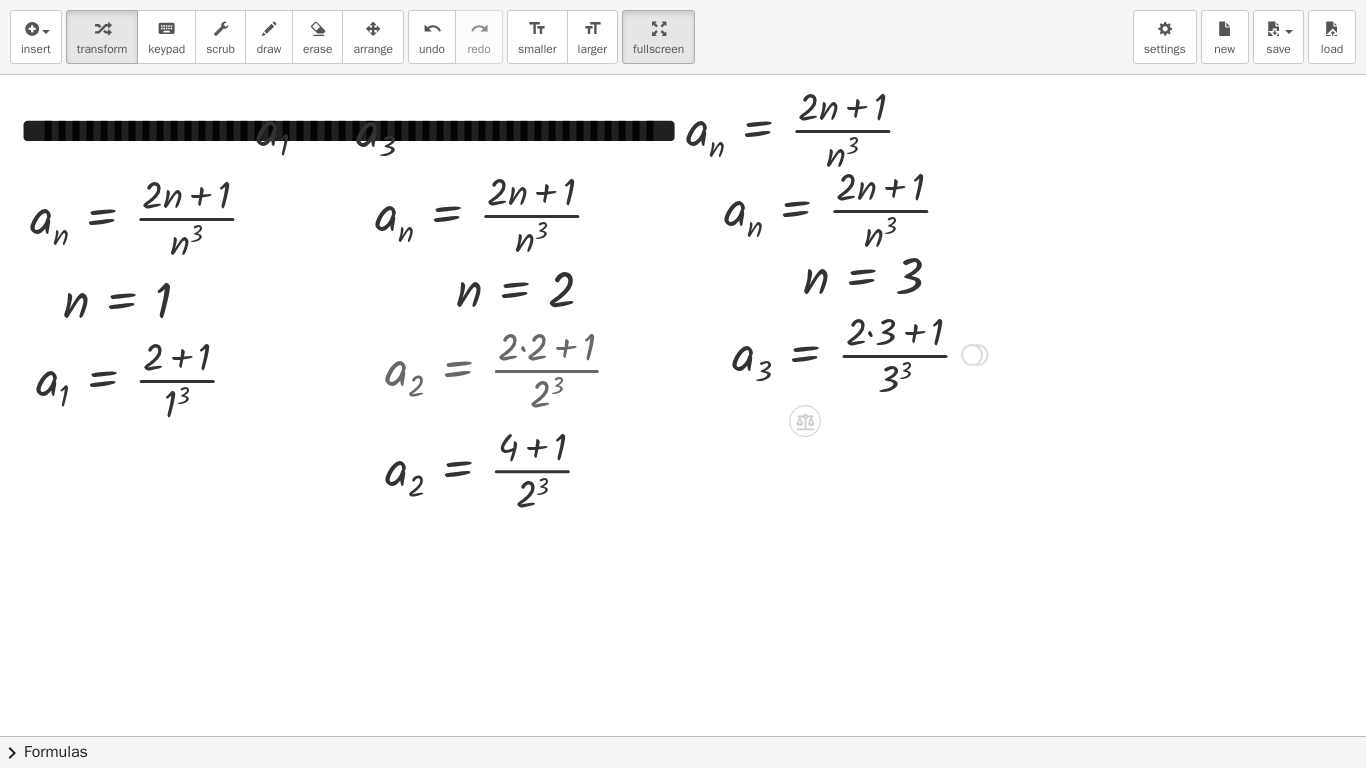 click at bounding box center (860, 353) 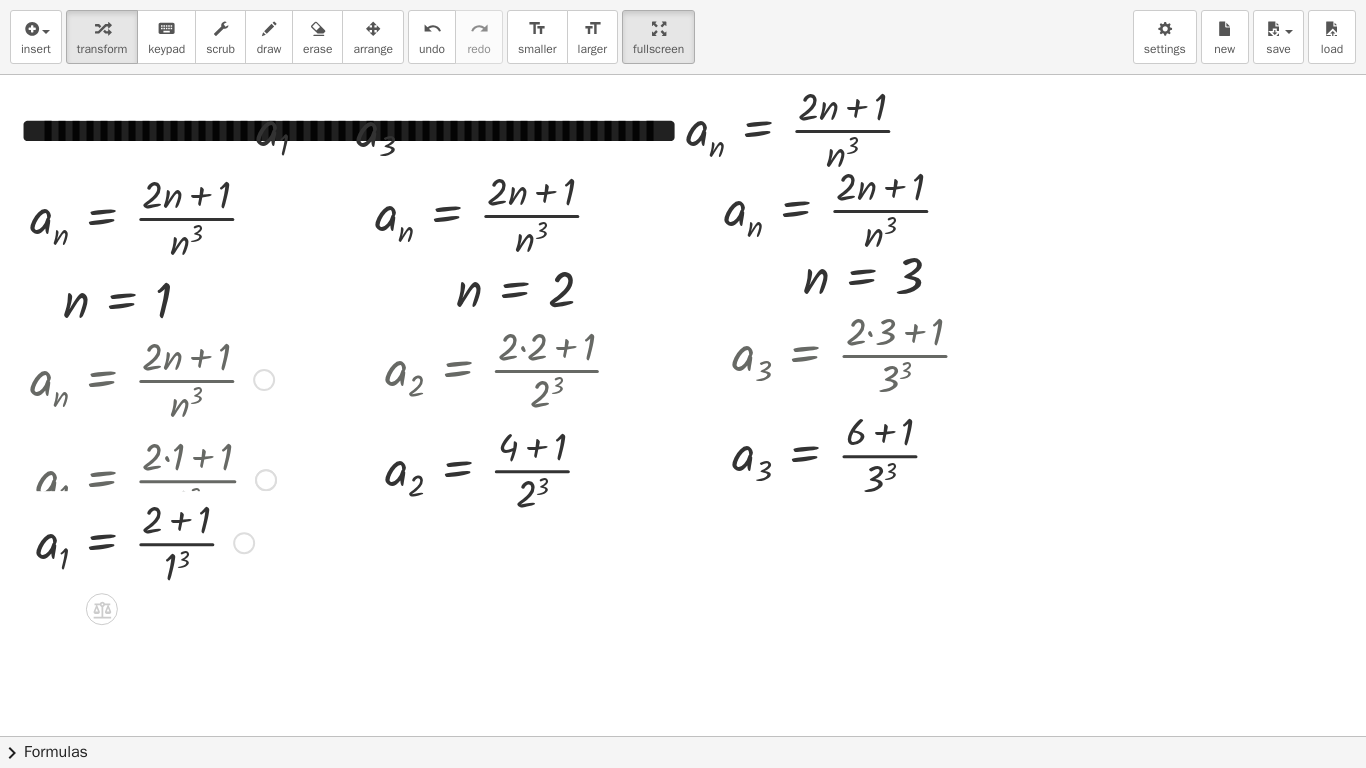 drag, startPoint x: 233, startPoint y: 381, endPoint x: 237, endPoint y: 533, distance: 152.05263 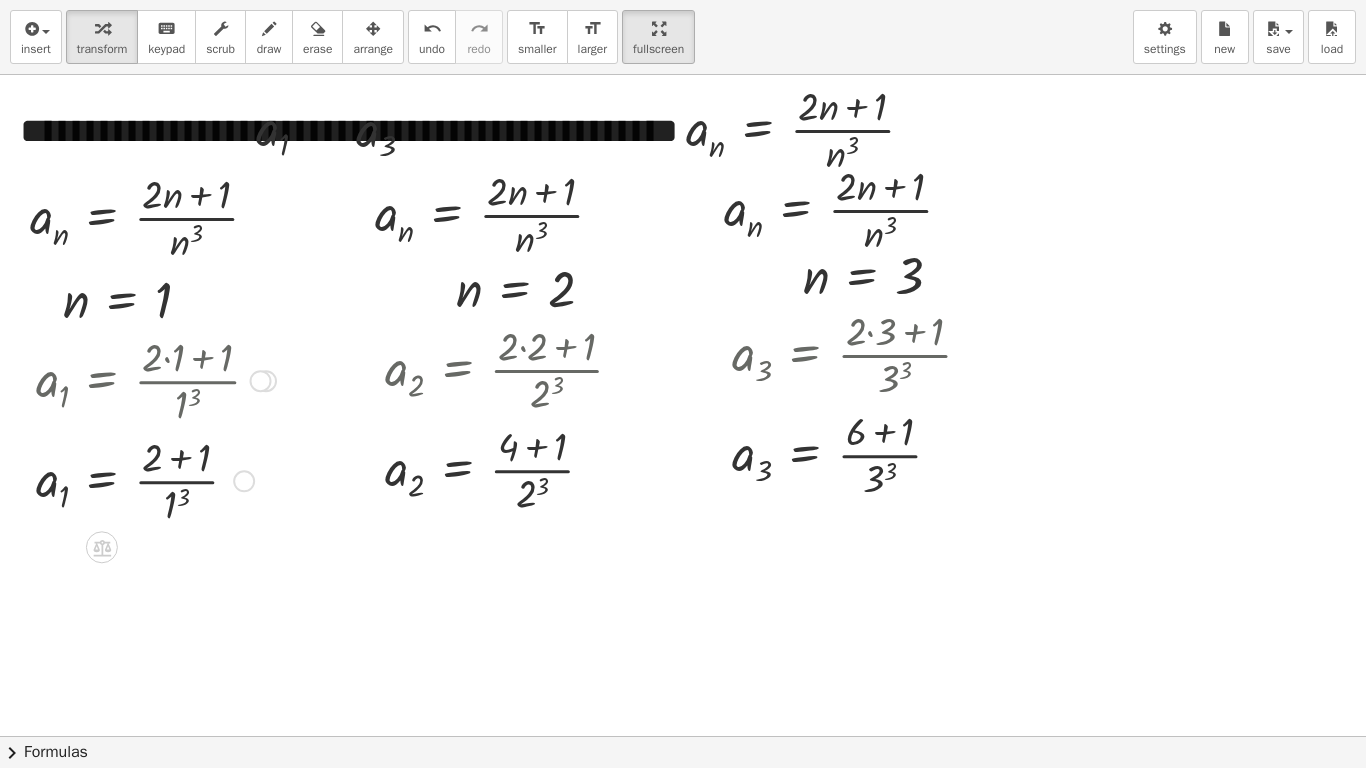 drag, startPoint x: 259, startPoint y: 478, endPoint x: 260, endPoint y: 373, distance: 105.00476 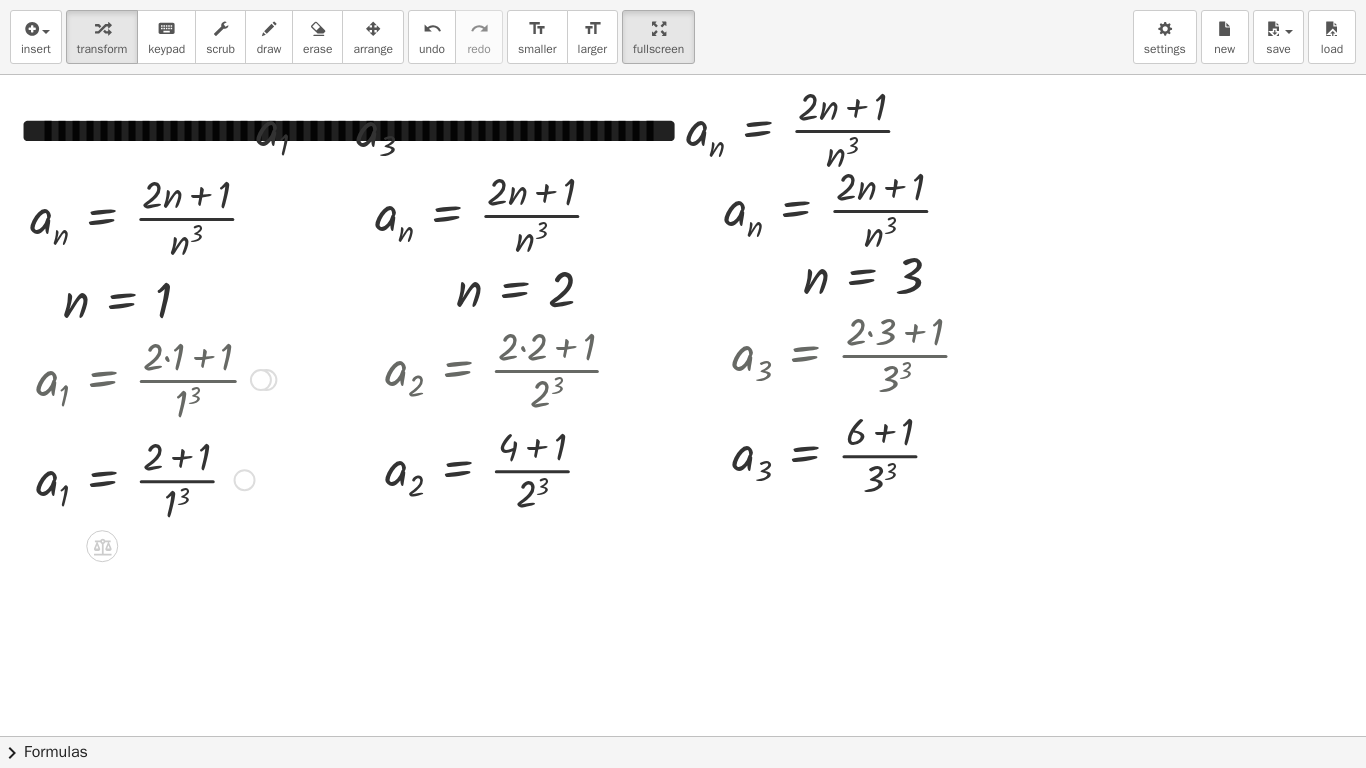 click at bounding box center (156, 478) 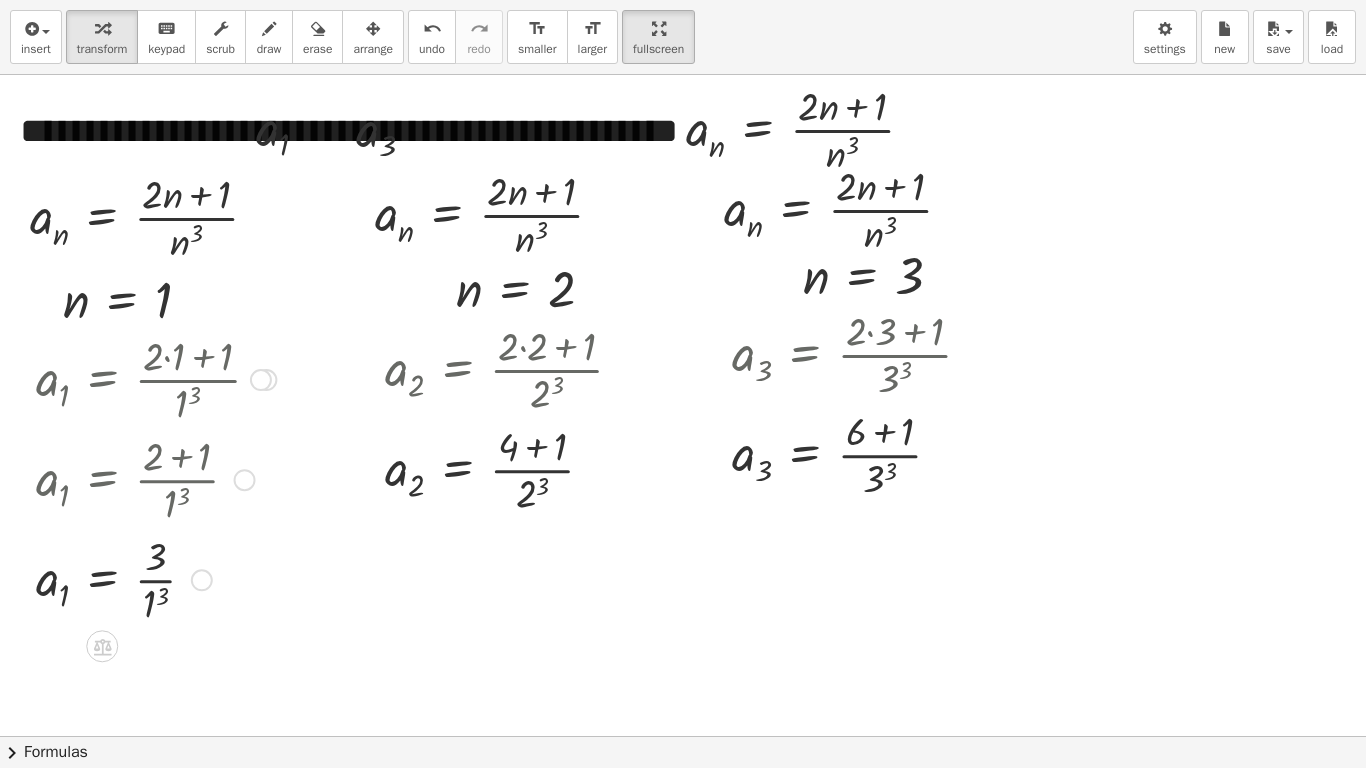 click at bounding box center [156, 578] 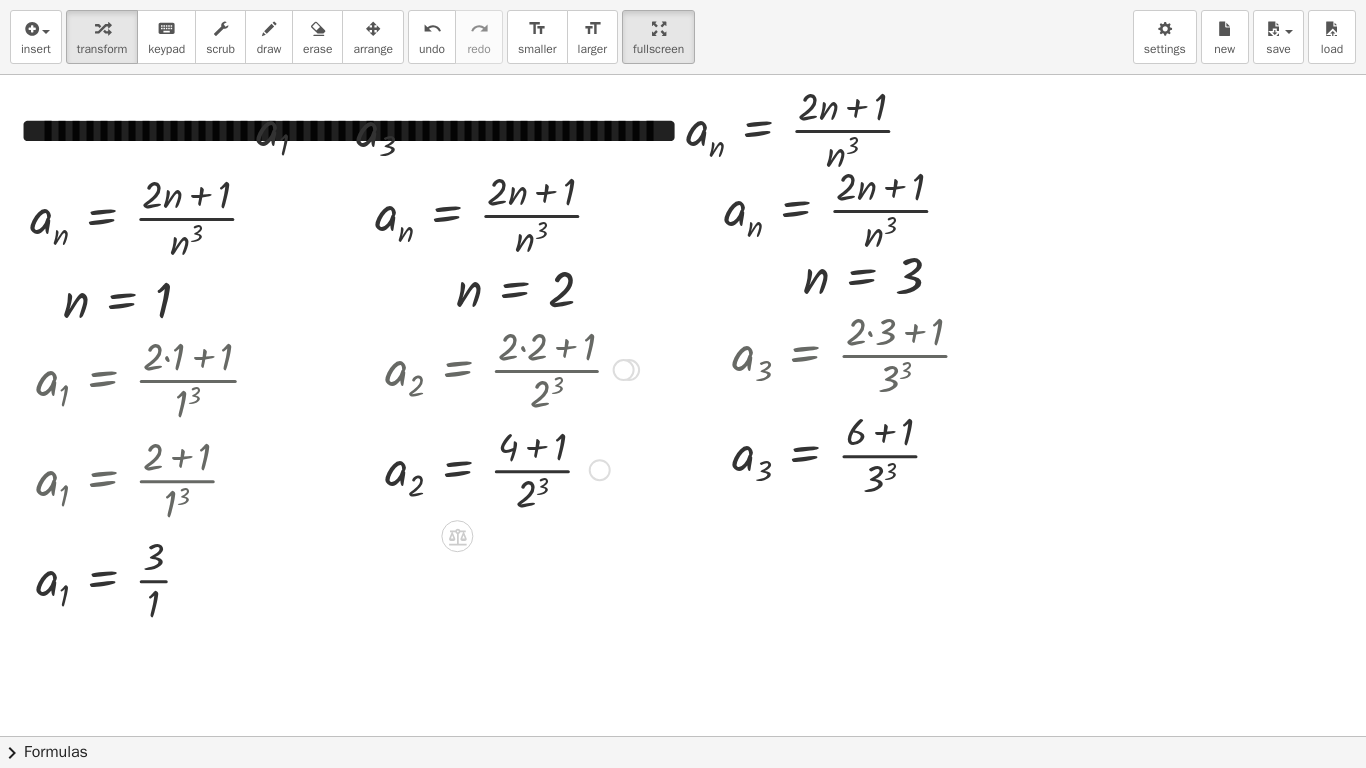 click at bounding box center [512, 468] 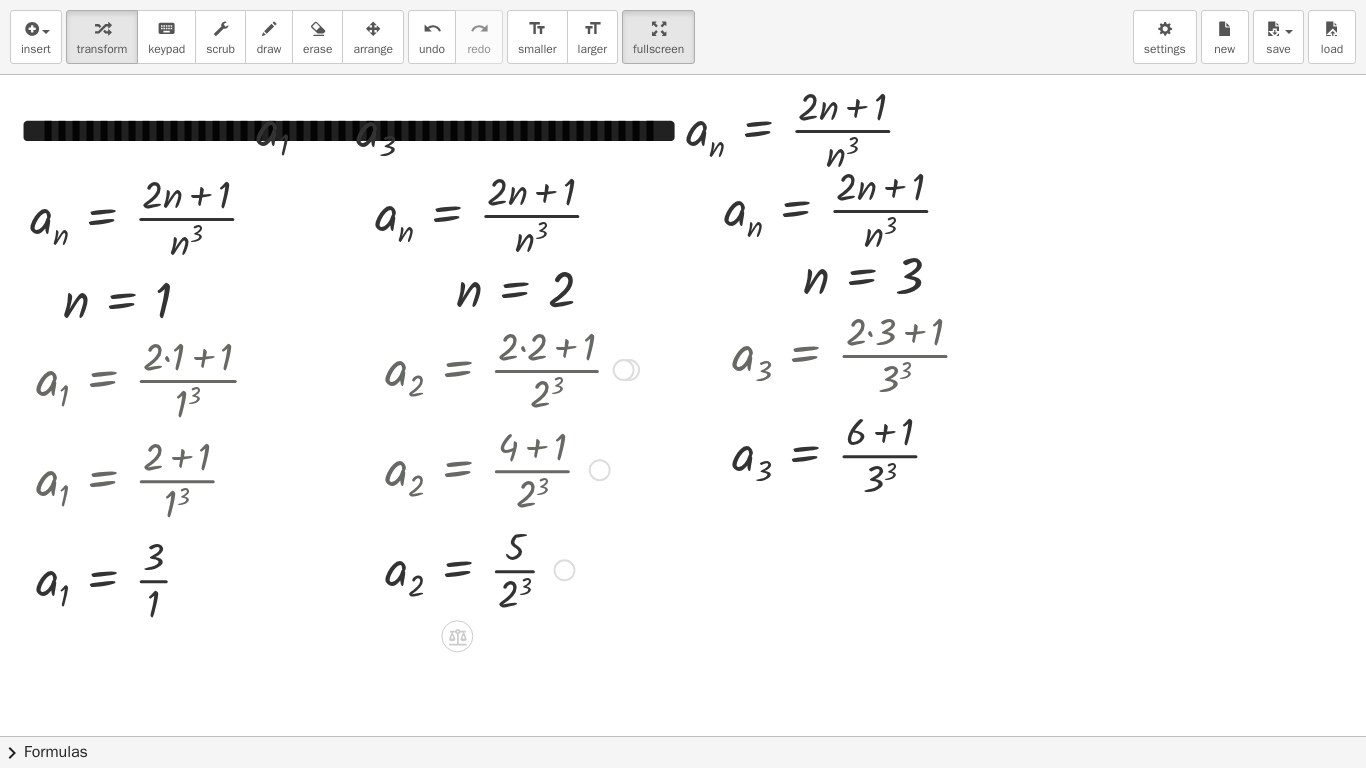 click at bounding box center (512, 568) 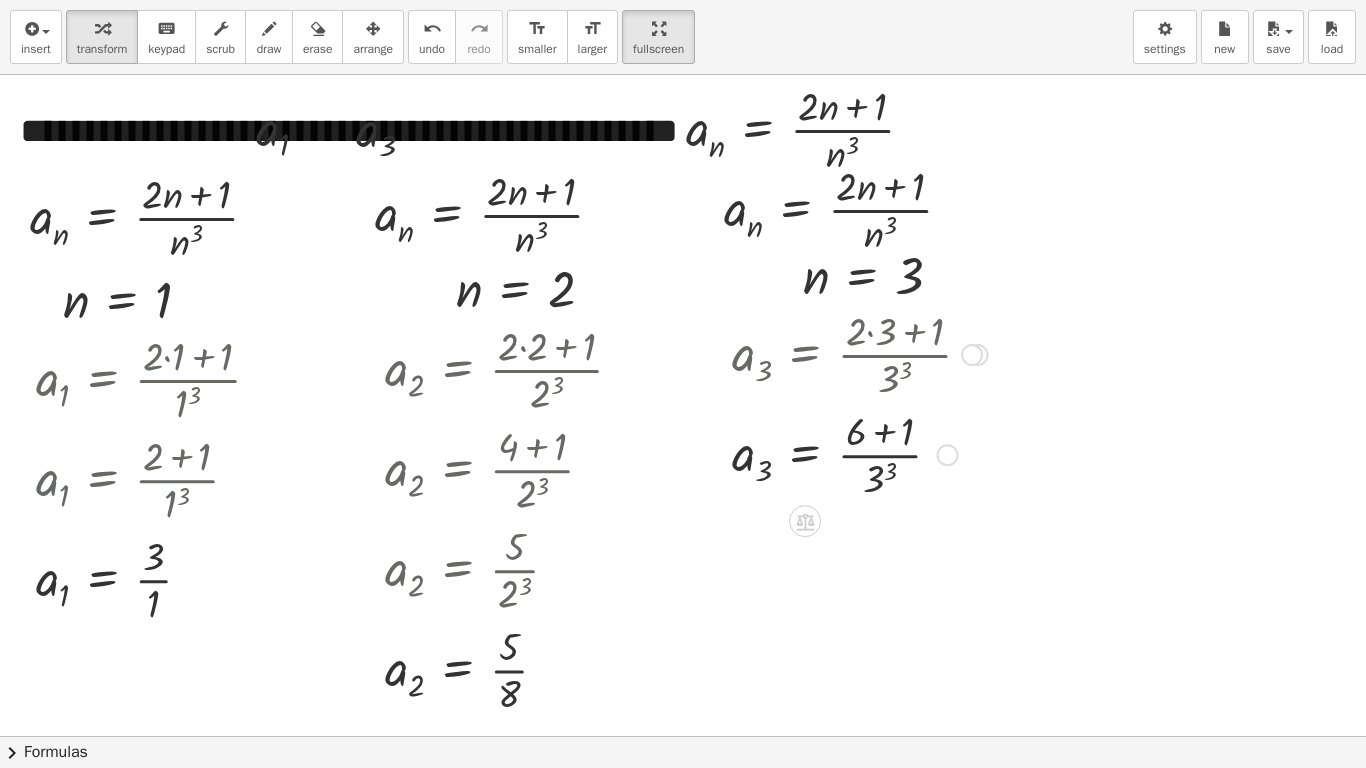 click at bounding box center [860, 453] 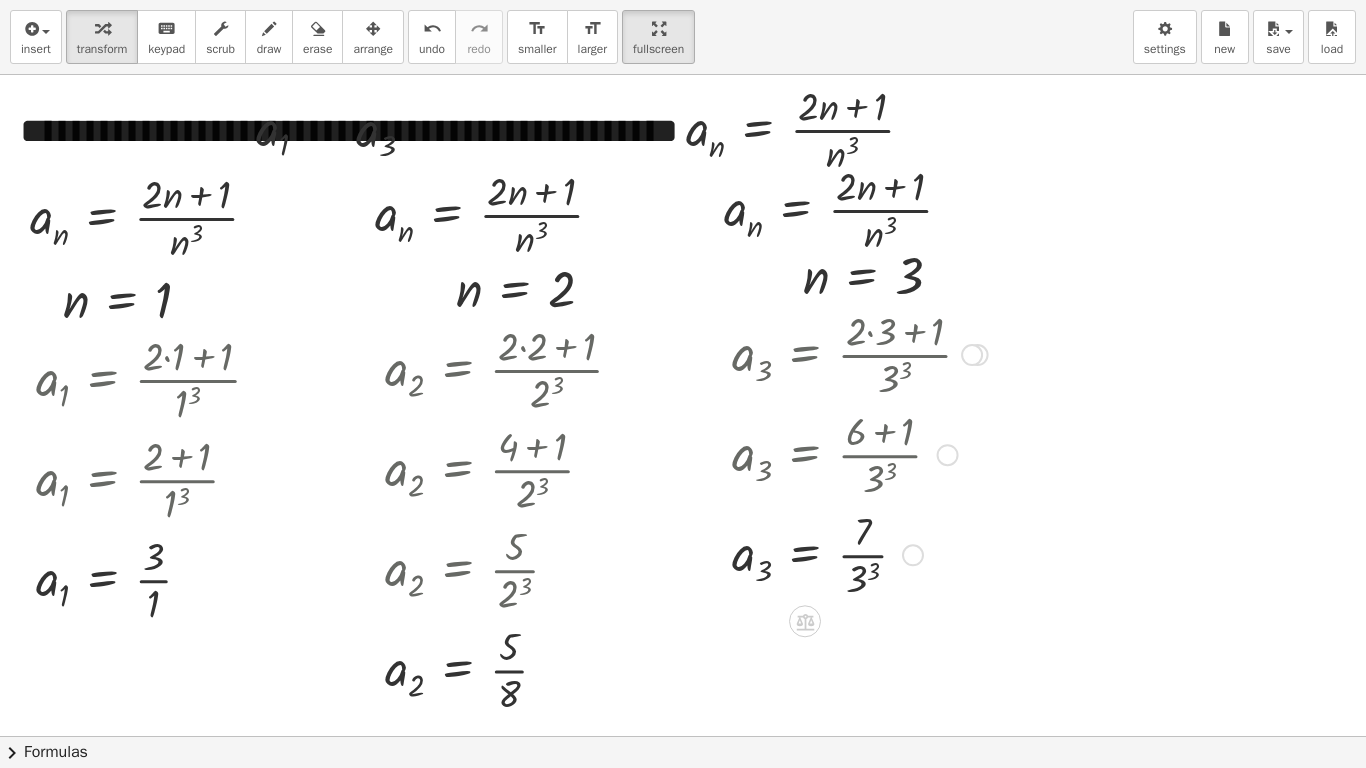 click at bounding box center (860, 553) 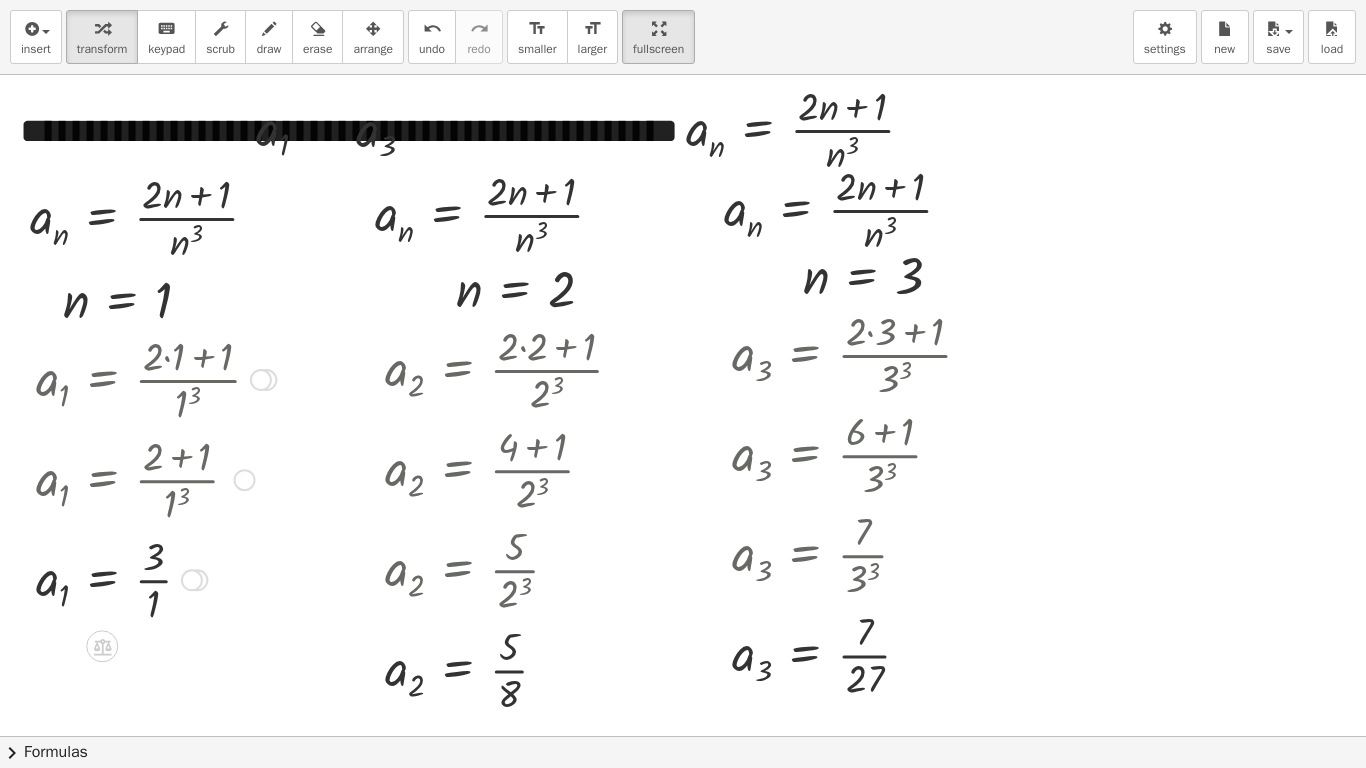 click at bounding box center [156, 578] 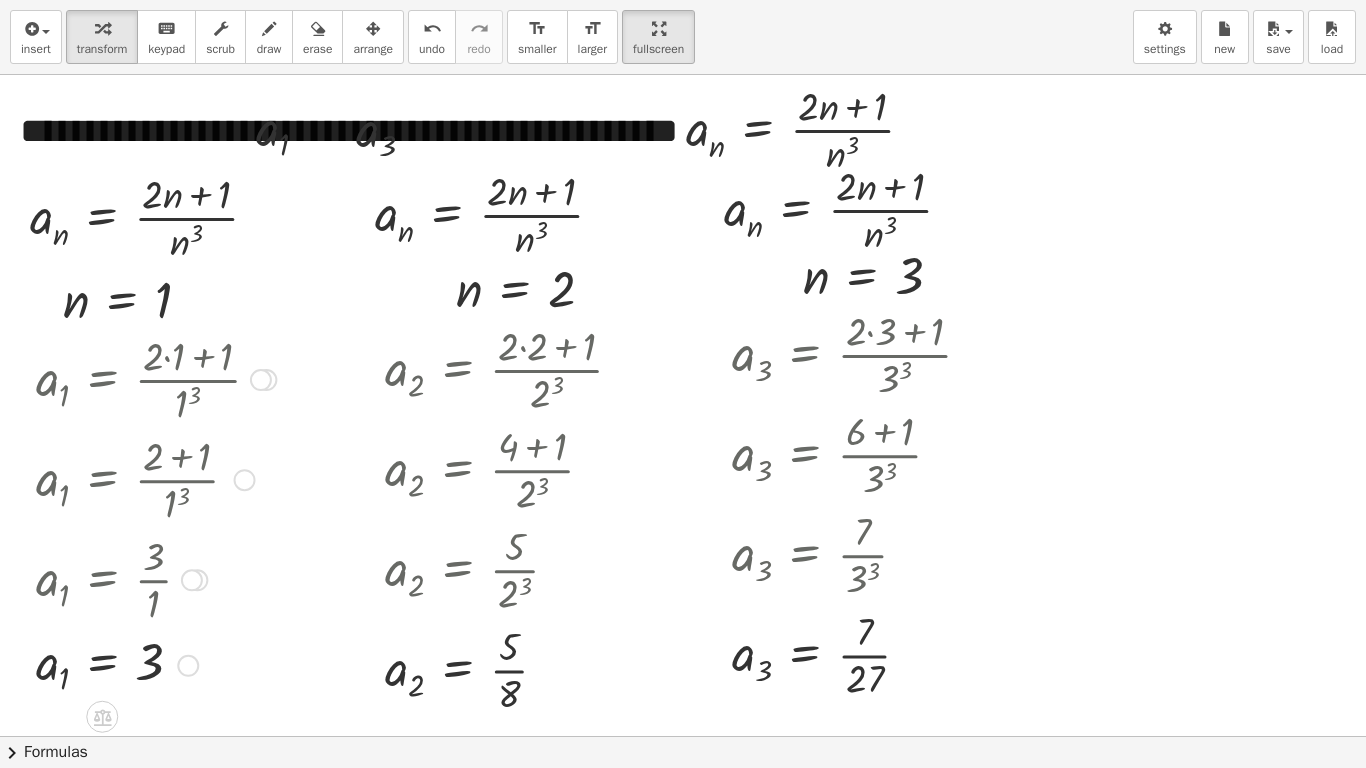 click at bounding box center [261, 380] 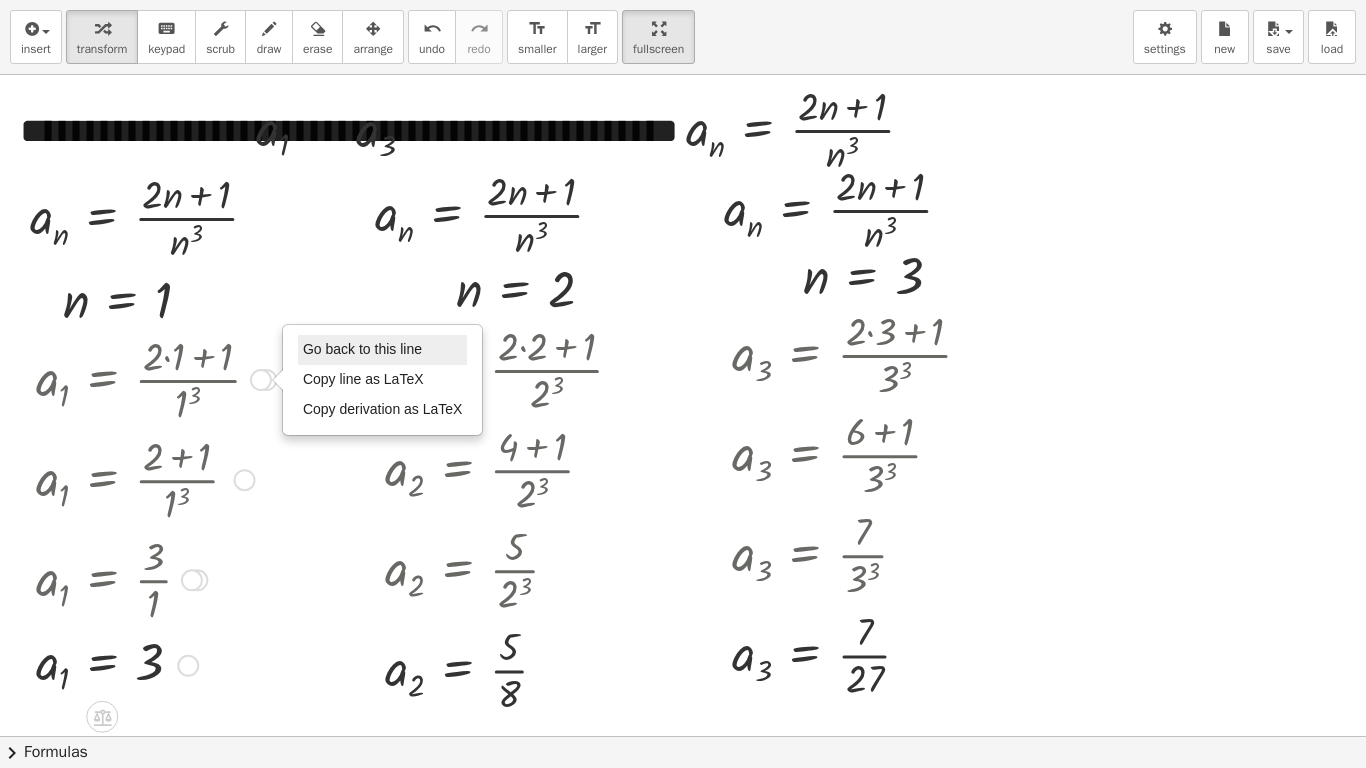click on "Go back to this line" at bounding box center (362, 349) 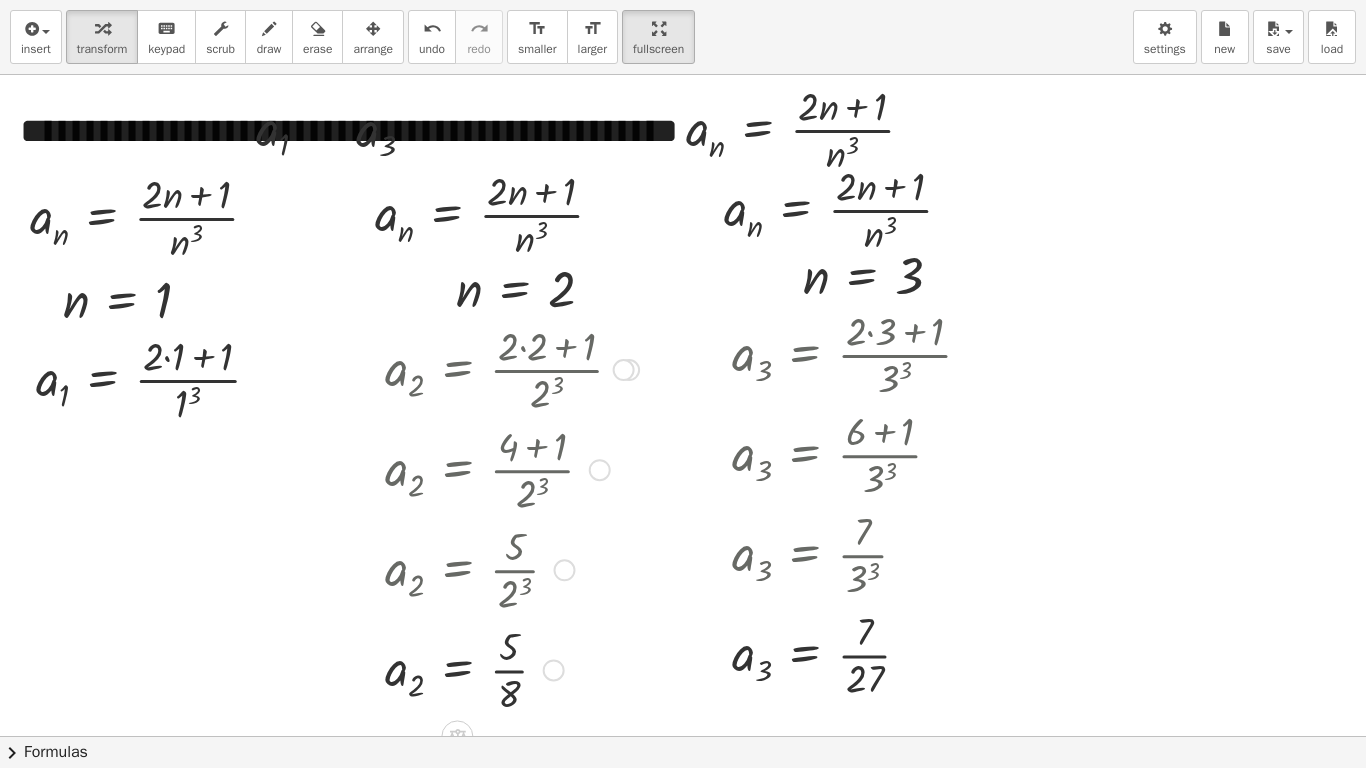 click at bounding box center [624, 370] 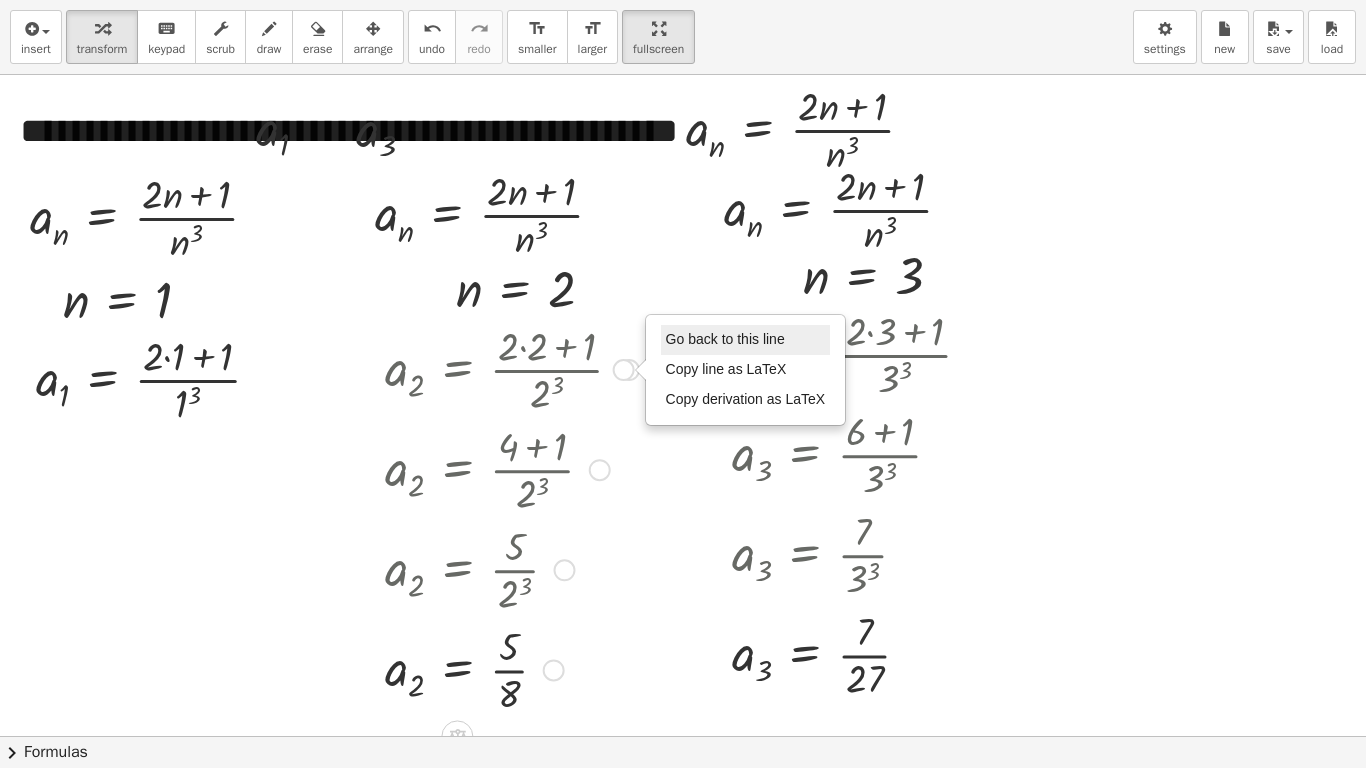 click on "Go back to this line" at bounding box center [725, 339] 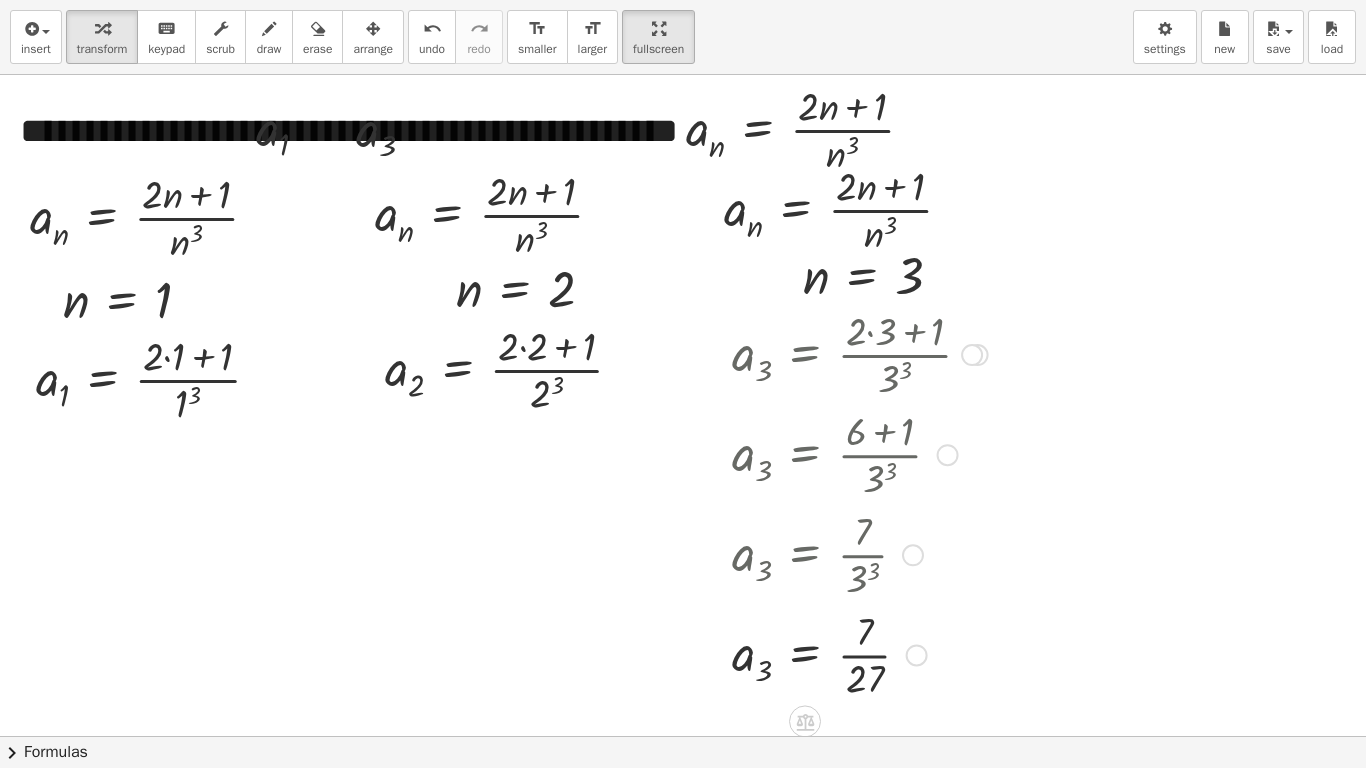 click at bounding box center [972, 355] 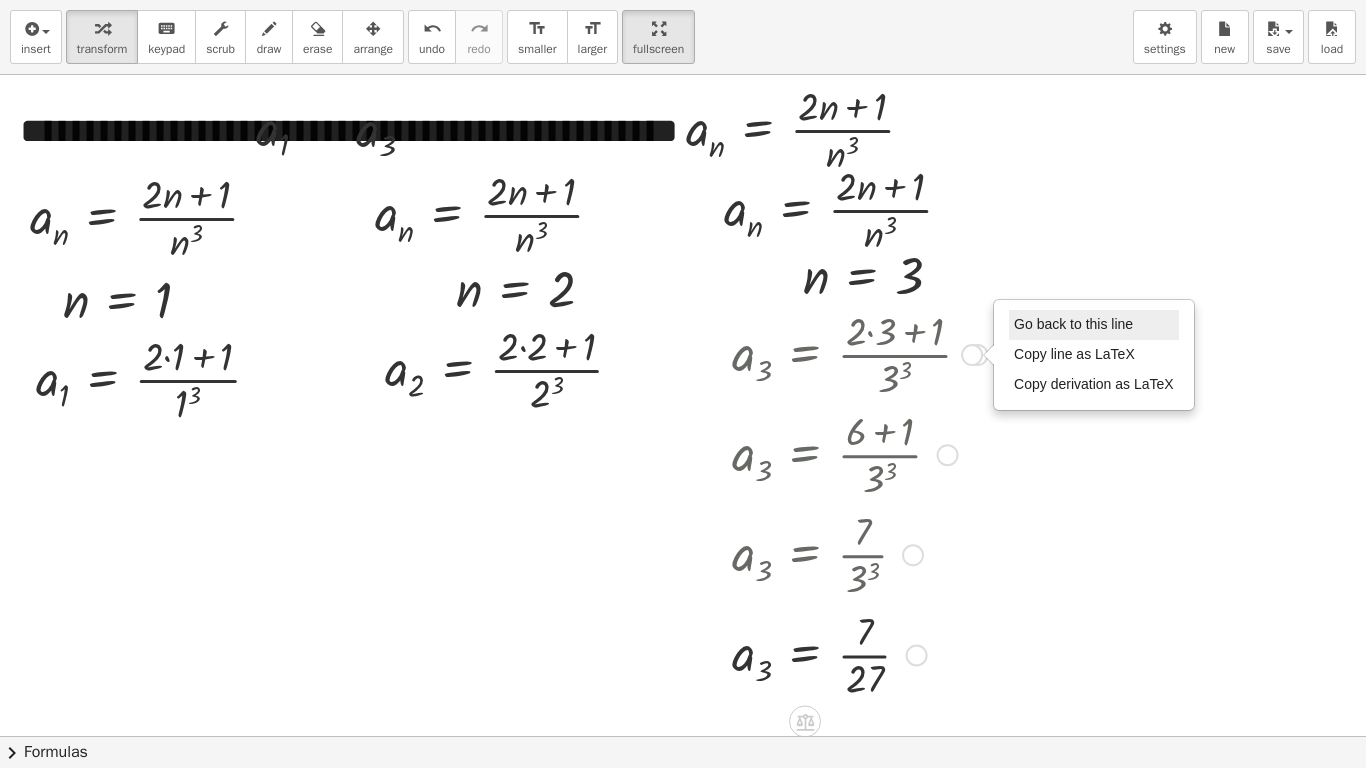 click on "Go back to this line" at bounding box center (1073, 324) 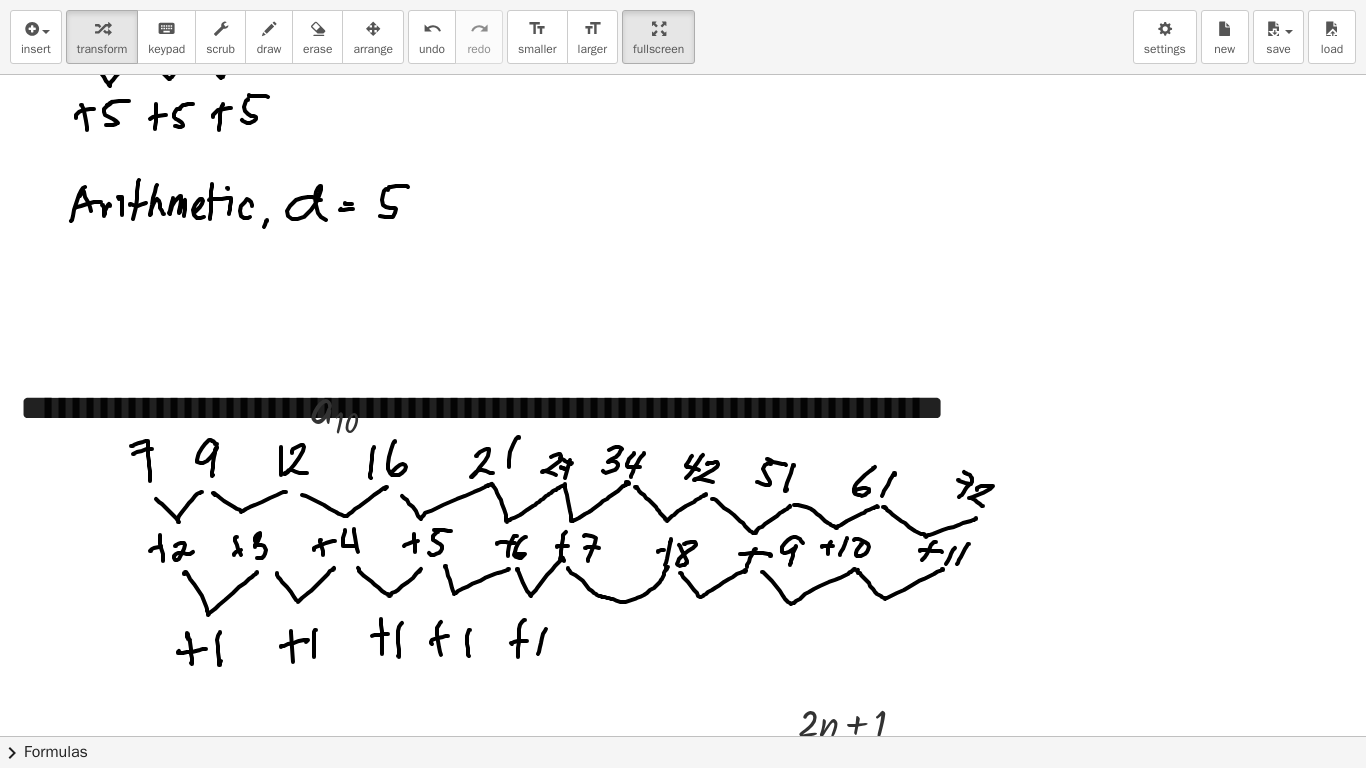 scroll, scrollTop: 874, scrollLeft: 0, axis: vertical 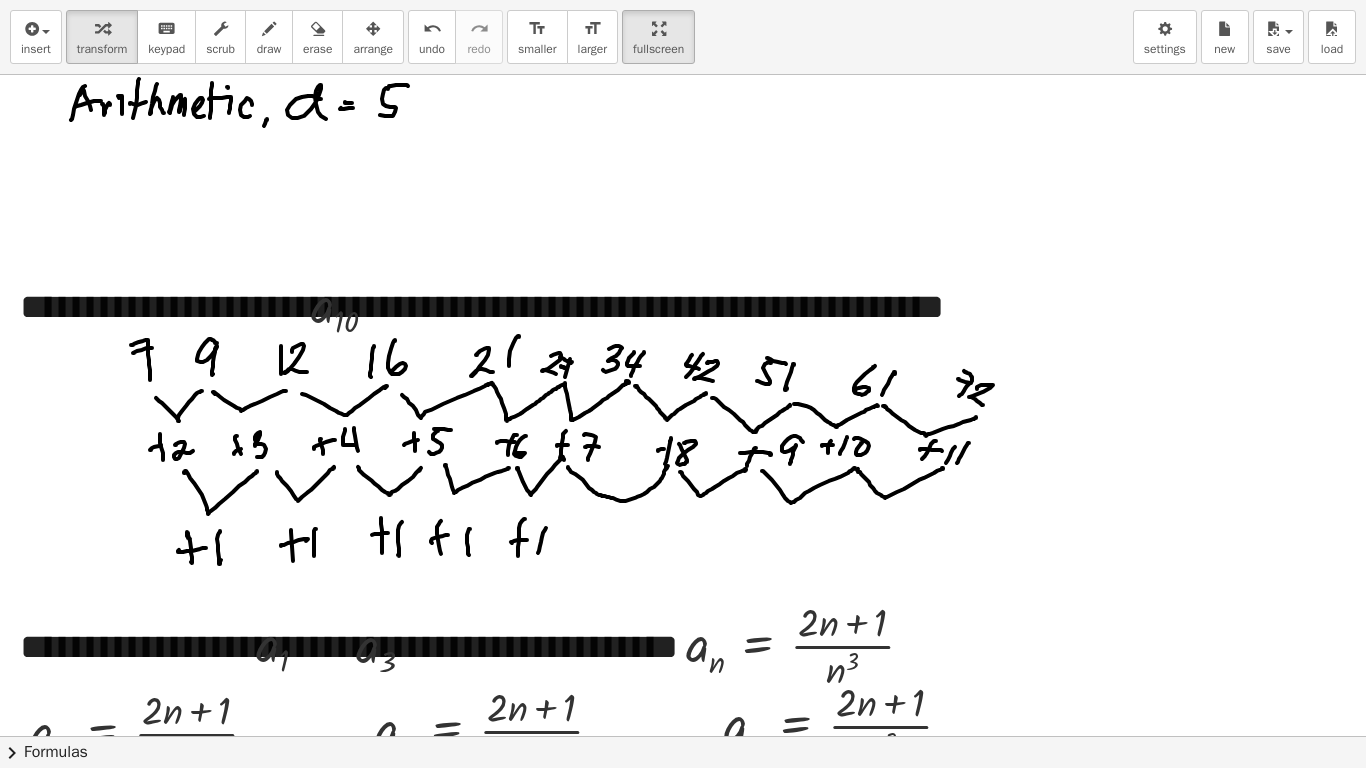 drag, startPoint x: 317, startPoint y: 51, endPoint x: 285, endPoint y: 175, distance: 128.06248 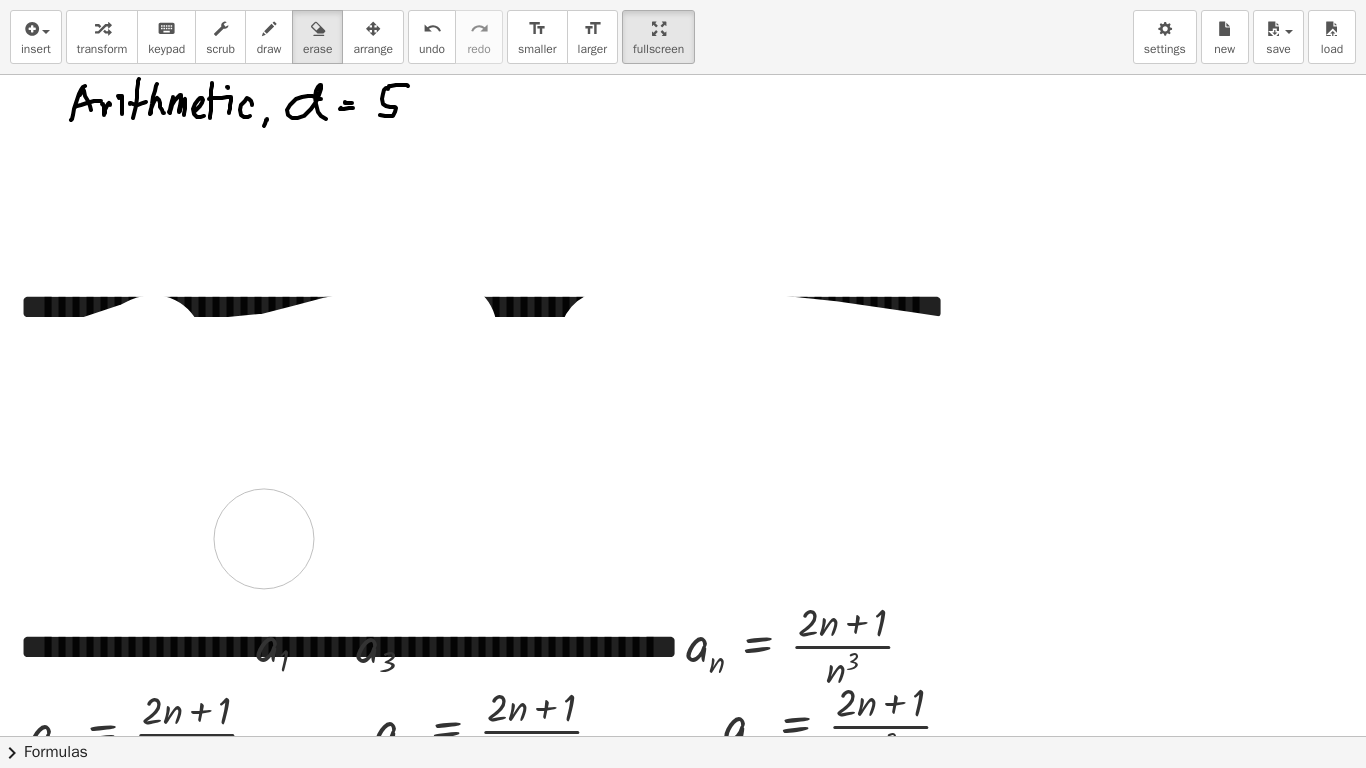 drag, startPoint x: 92, startPoint y: 367, endPoint x: 183, endPoint y: 524, distance: 181.46625 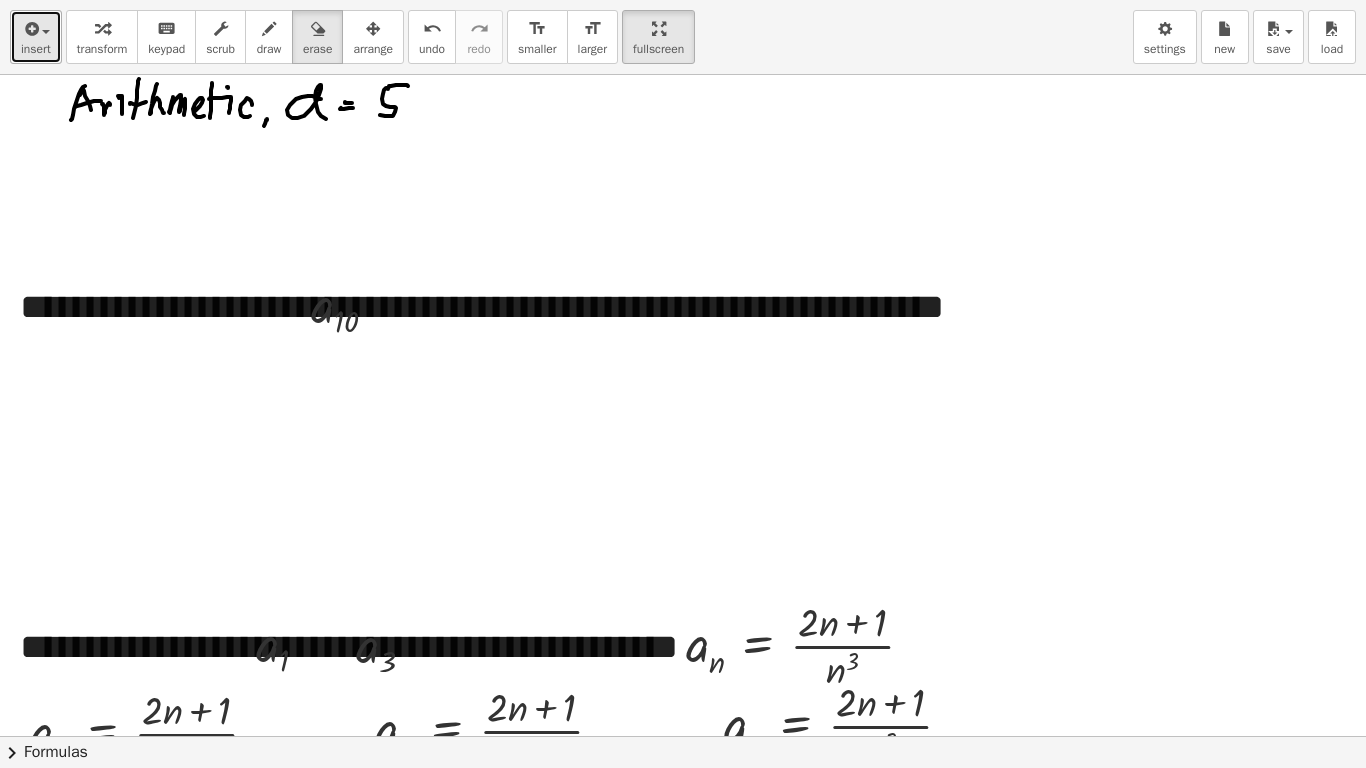 click on "insert" at bounding box center (36, 49) 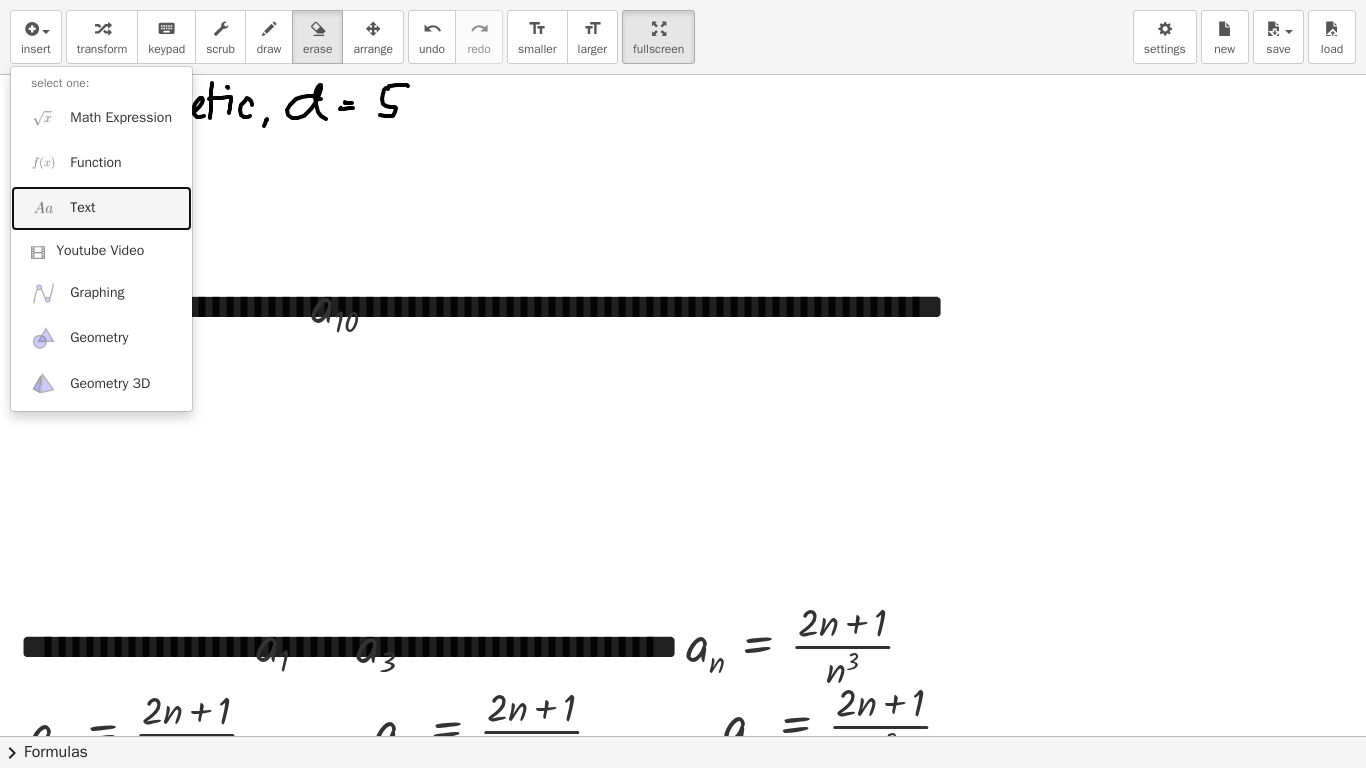 click on "Text" at bounding box center (82, 208) 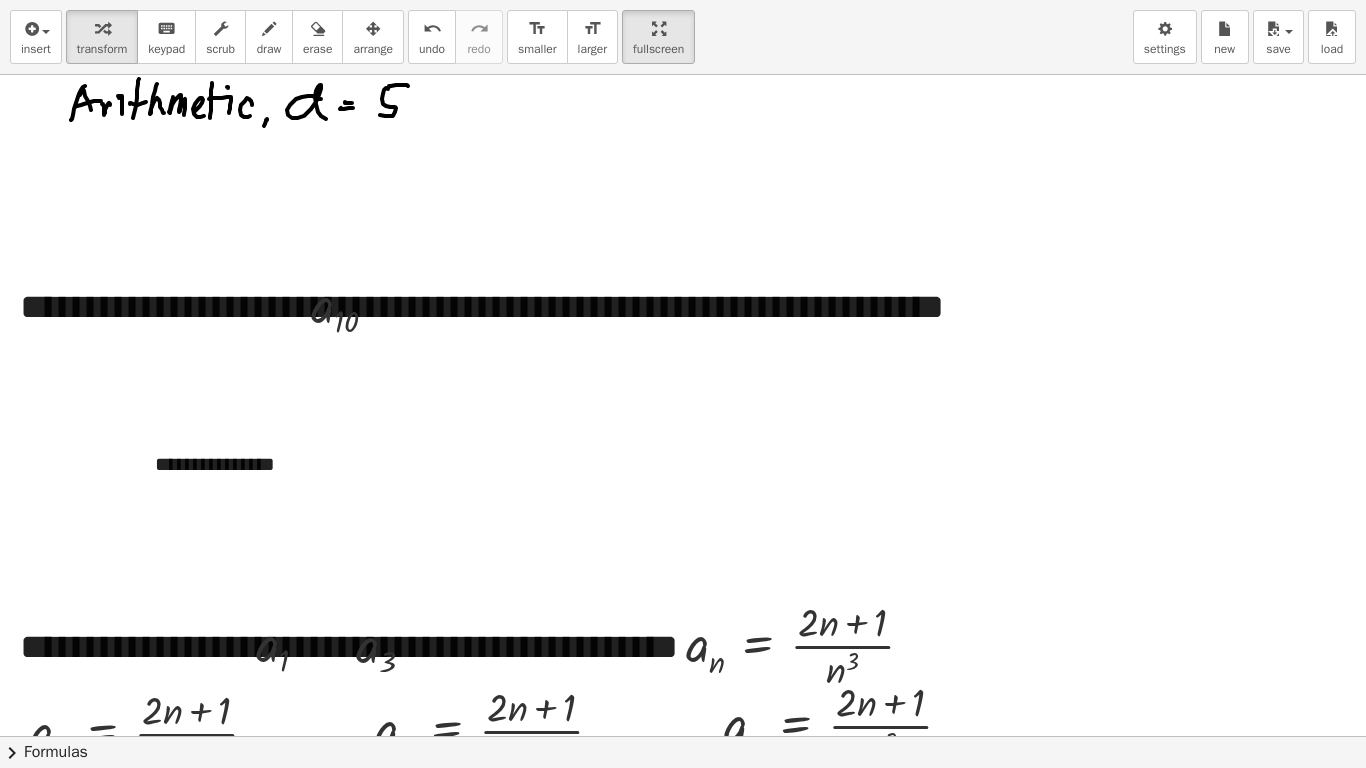 type 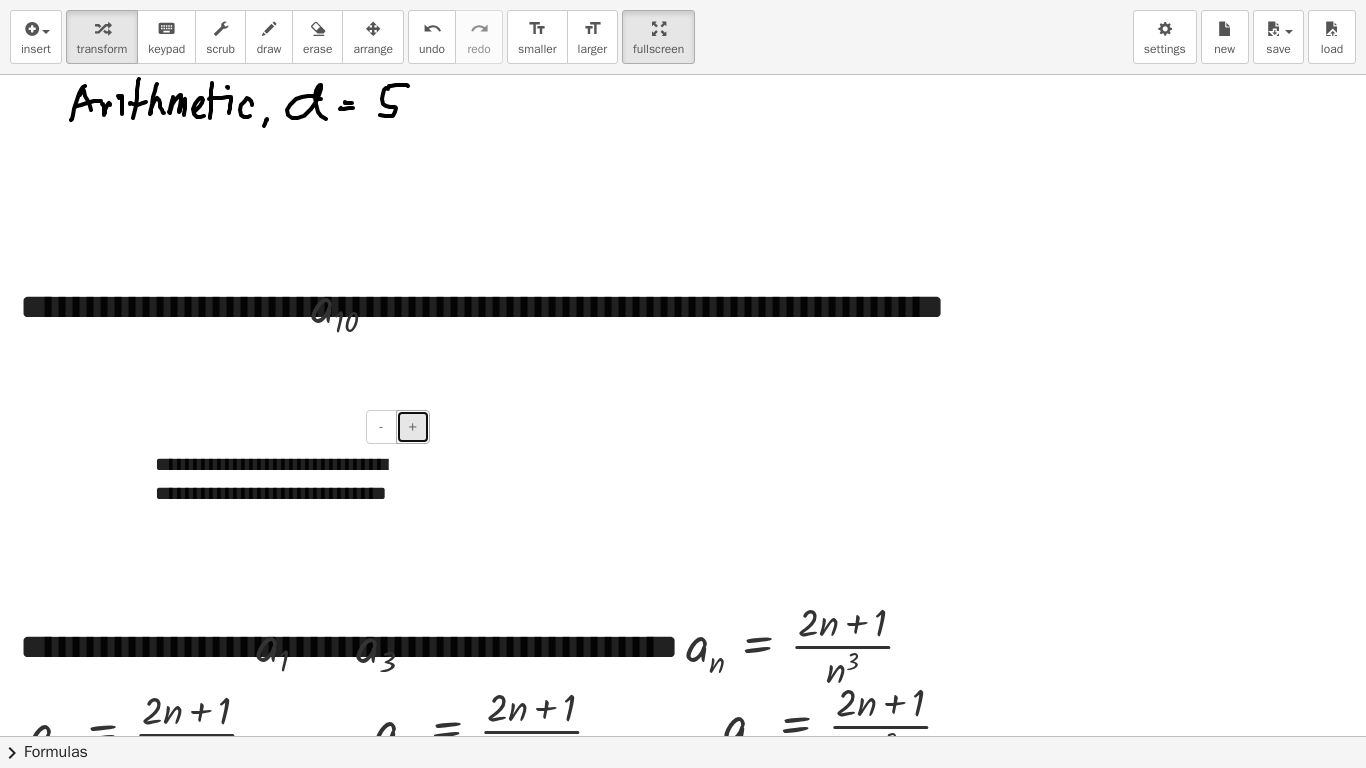 click on "+" at bounding box center (413, 427) 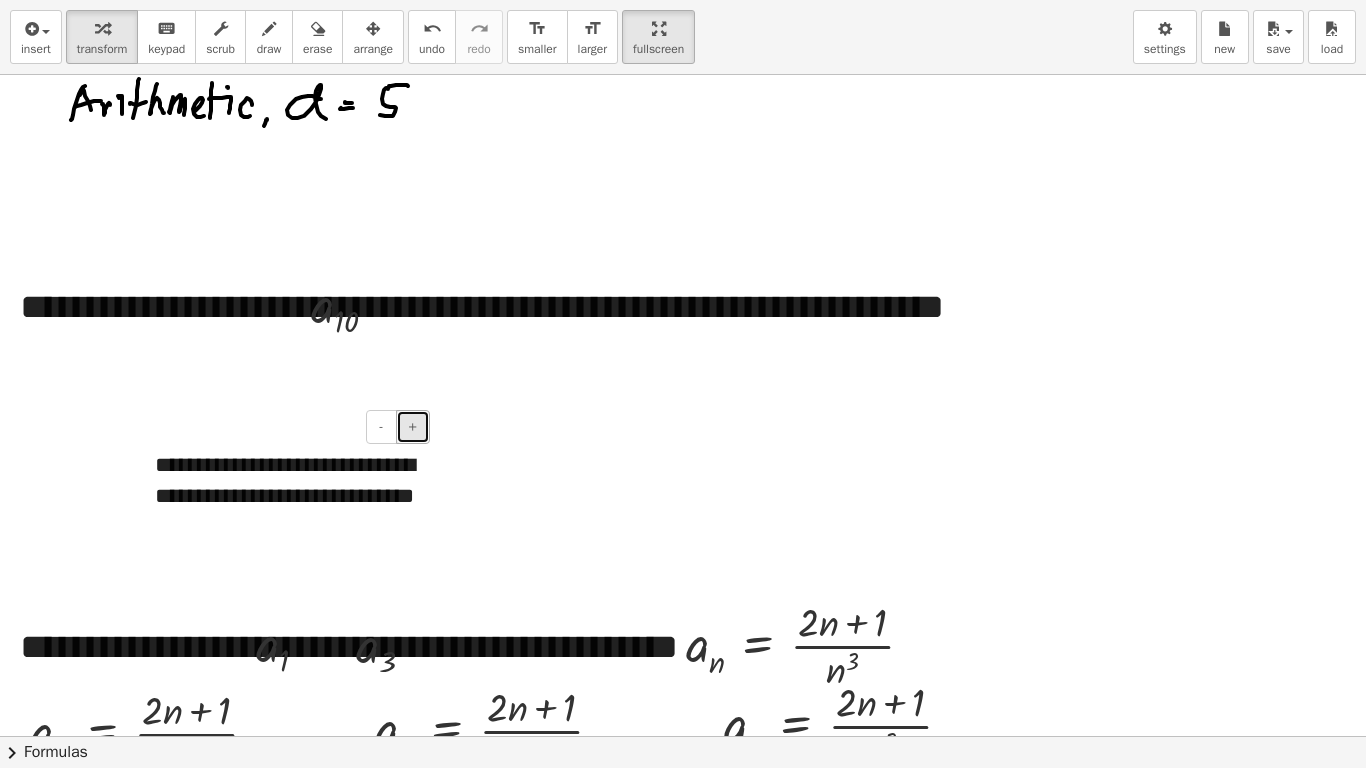 click on "+" at bounding box center [413, 427] 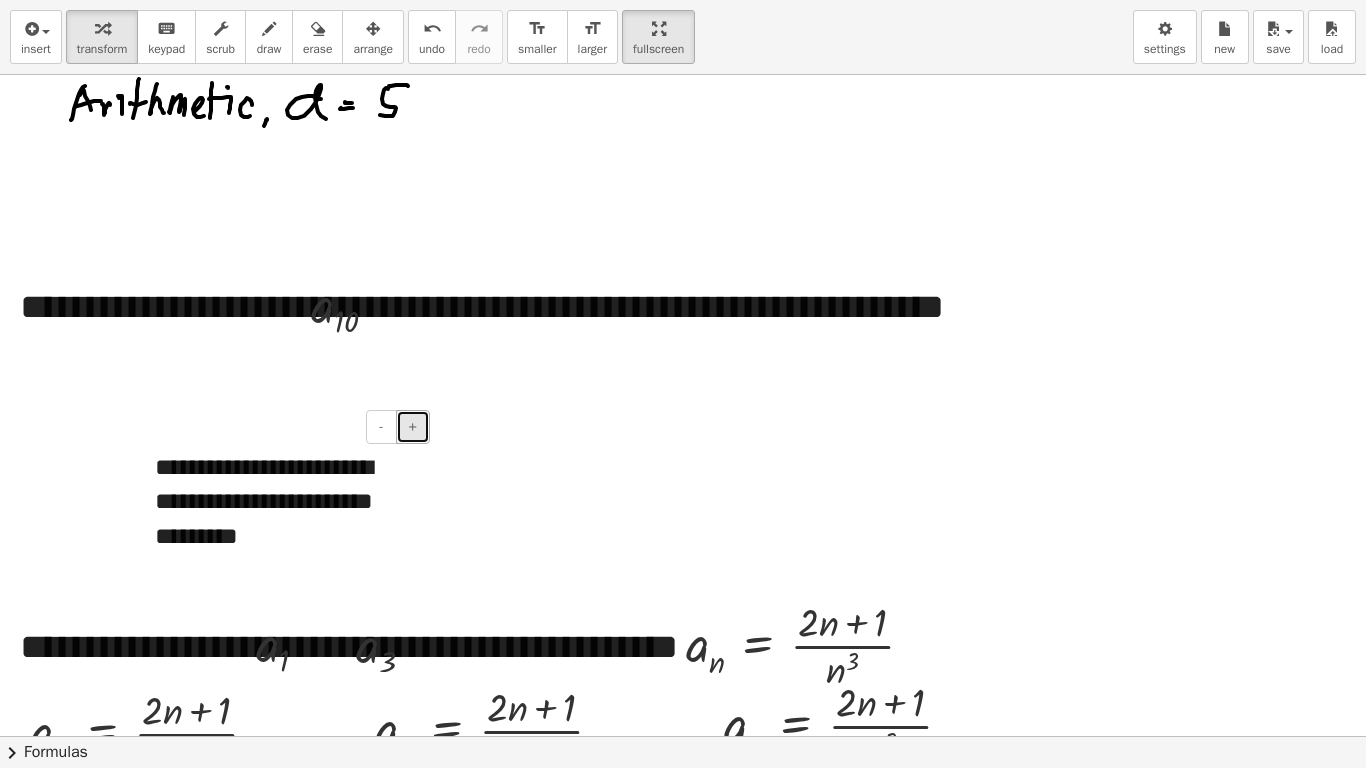 click on "+" at bounding box center [413, 427] 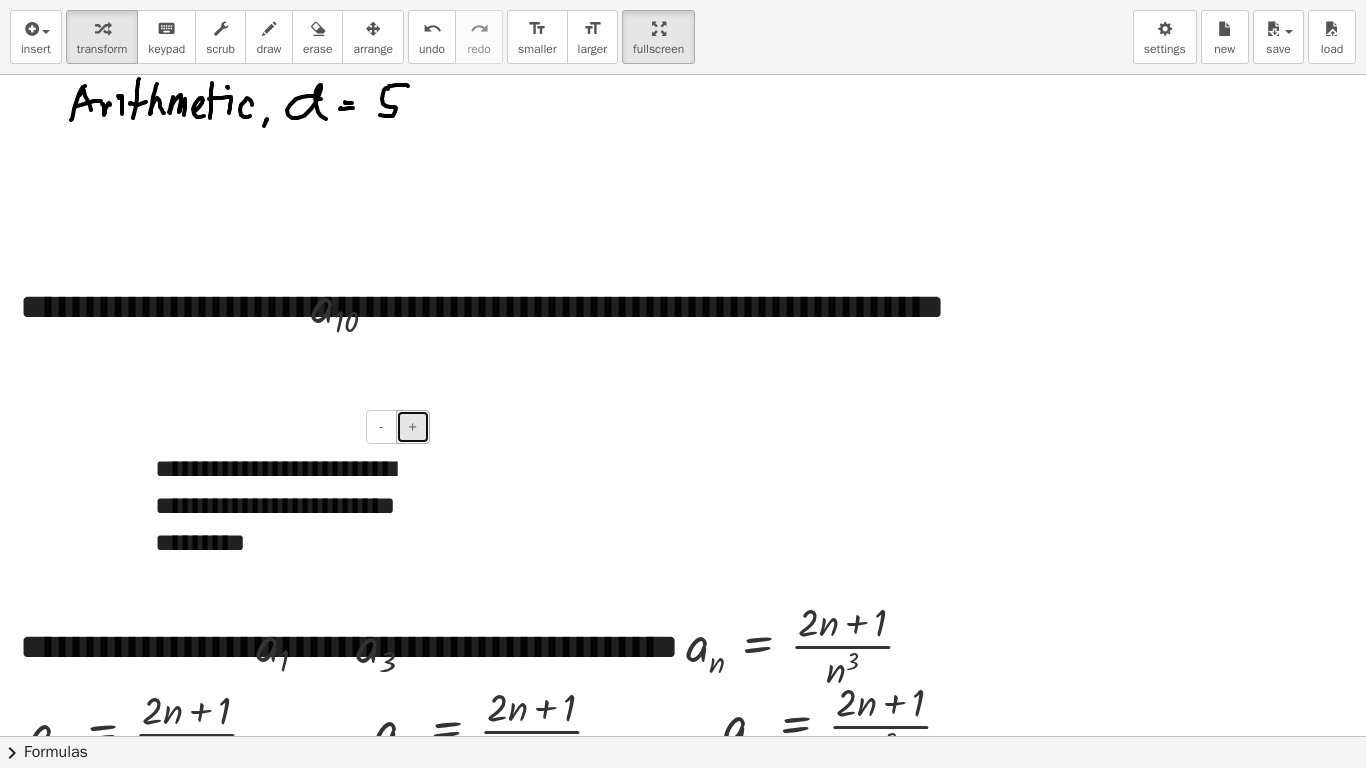 click on "+" at bounding box center (413, 427) 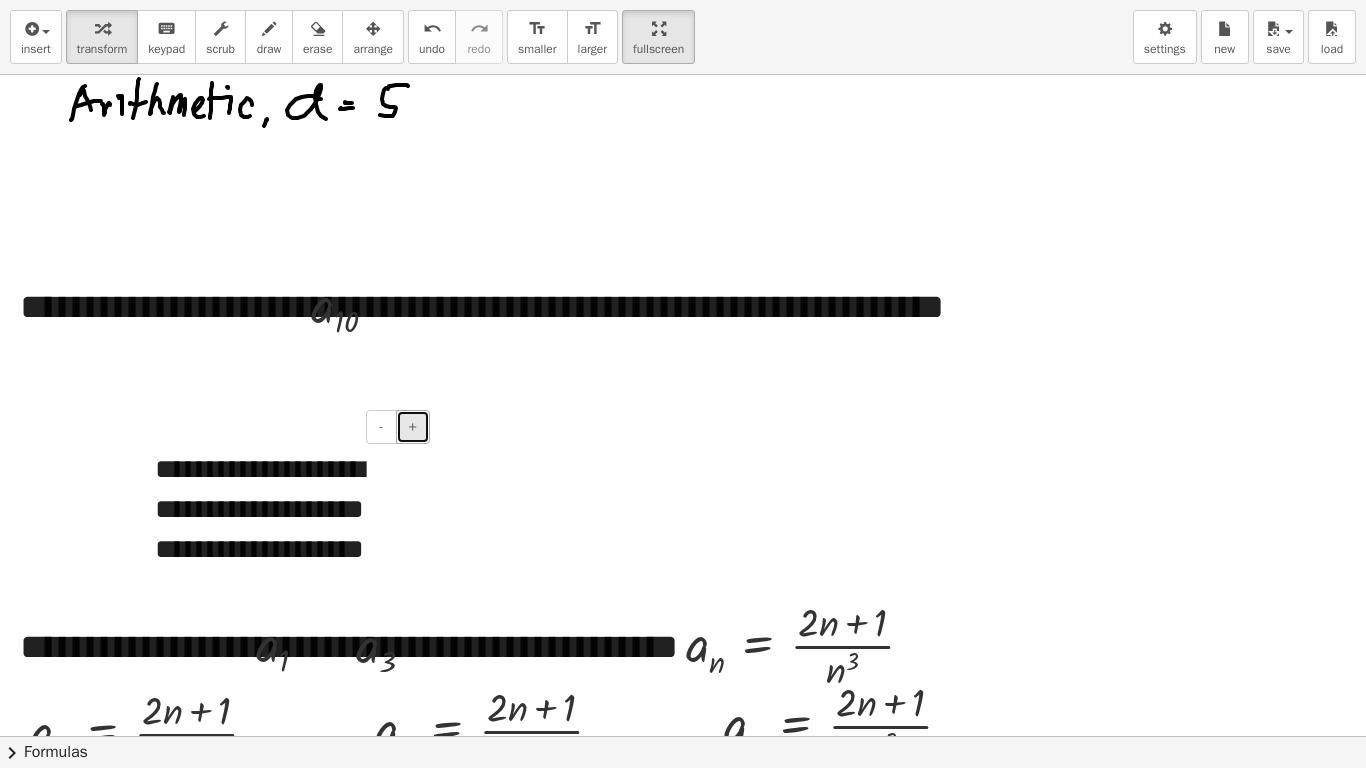 click on "+" at bounding box center (413, 427) 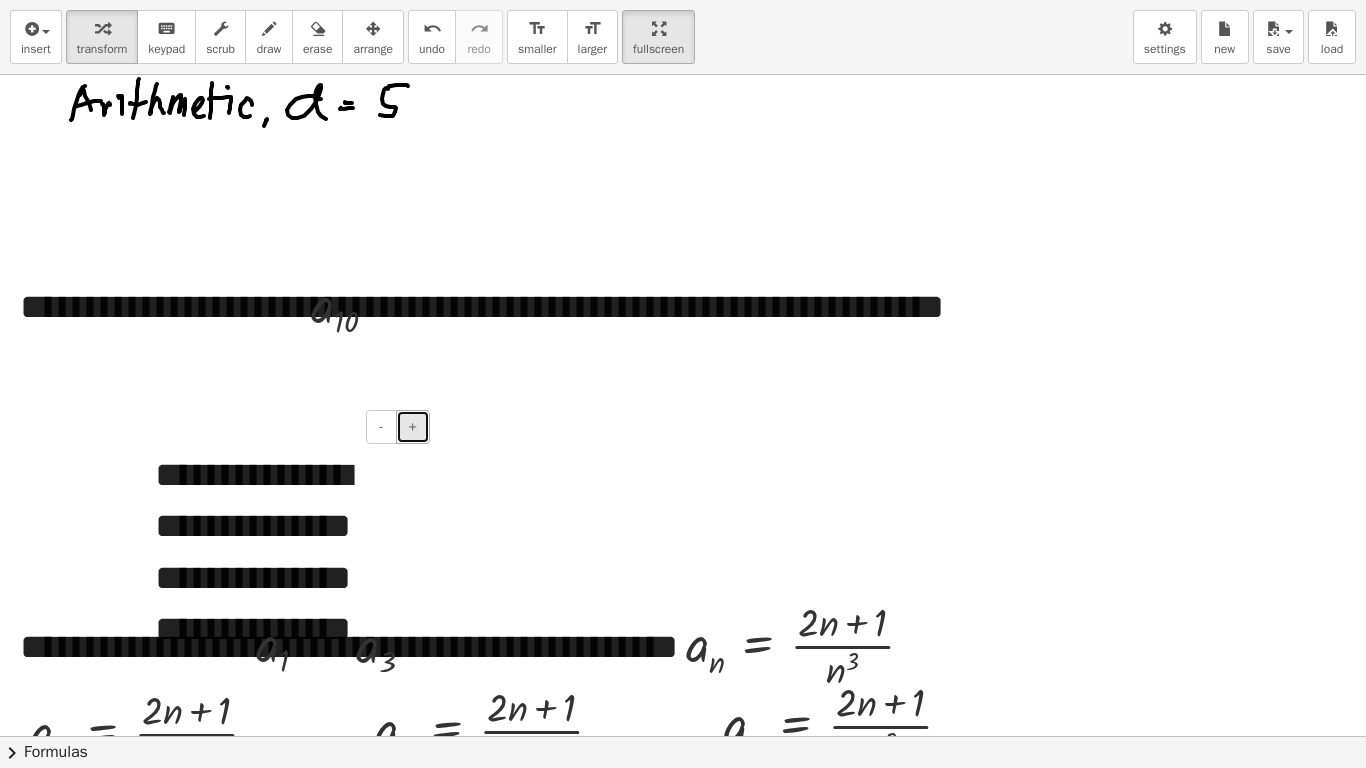 click on "+" at bounding box center (413, 427) 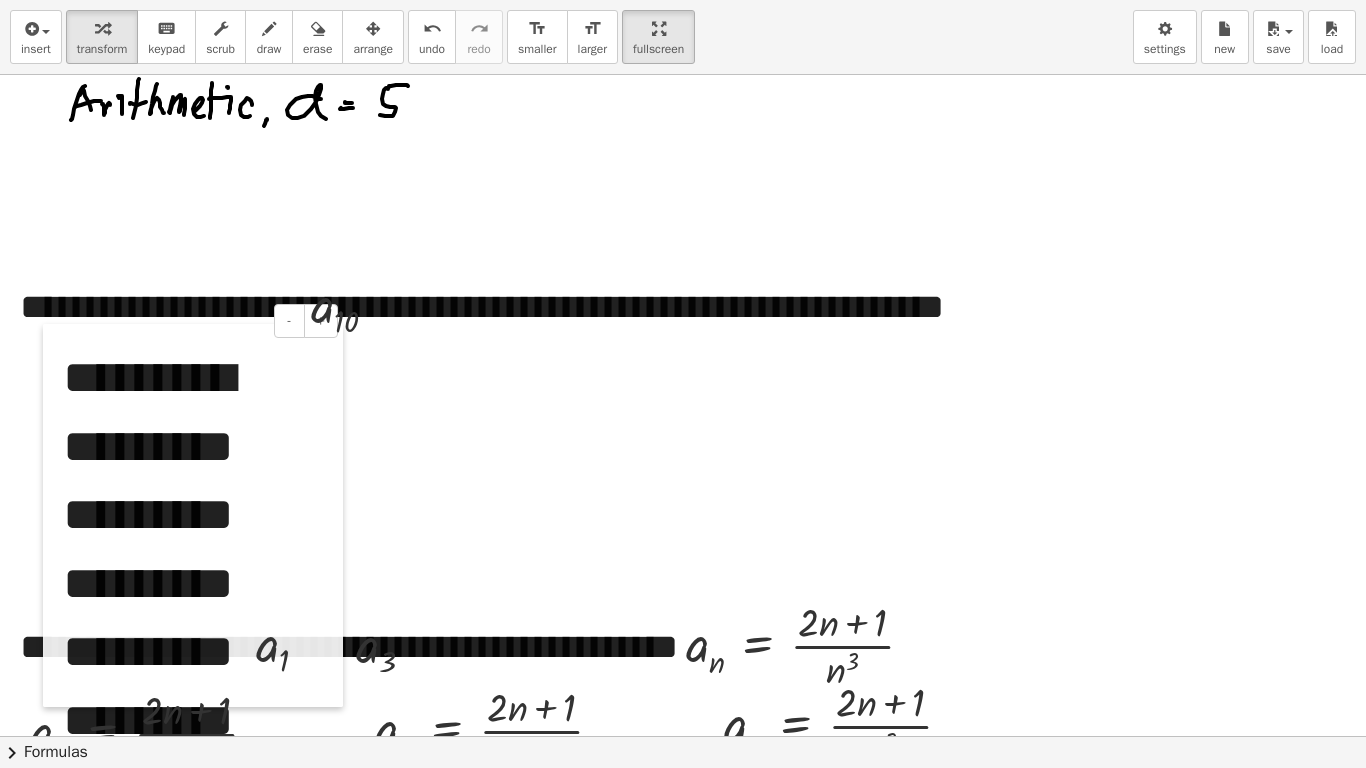 drag, startPoint x: 145, startPoint y: 470, endPoint x: 53, endPoint y: 364, distance: 140.35669 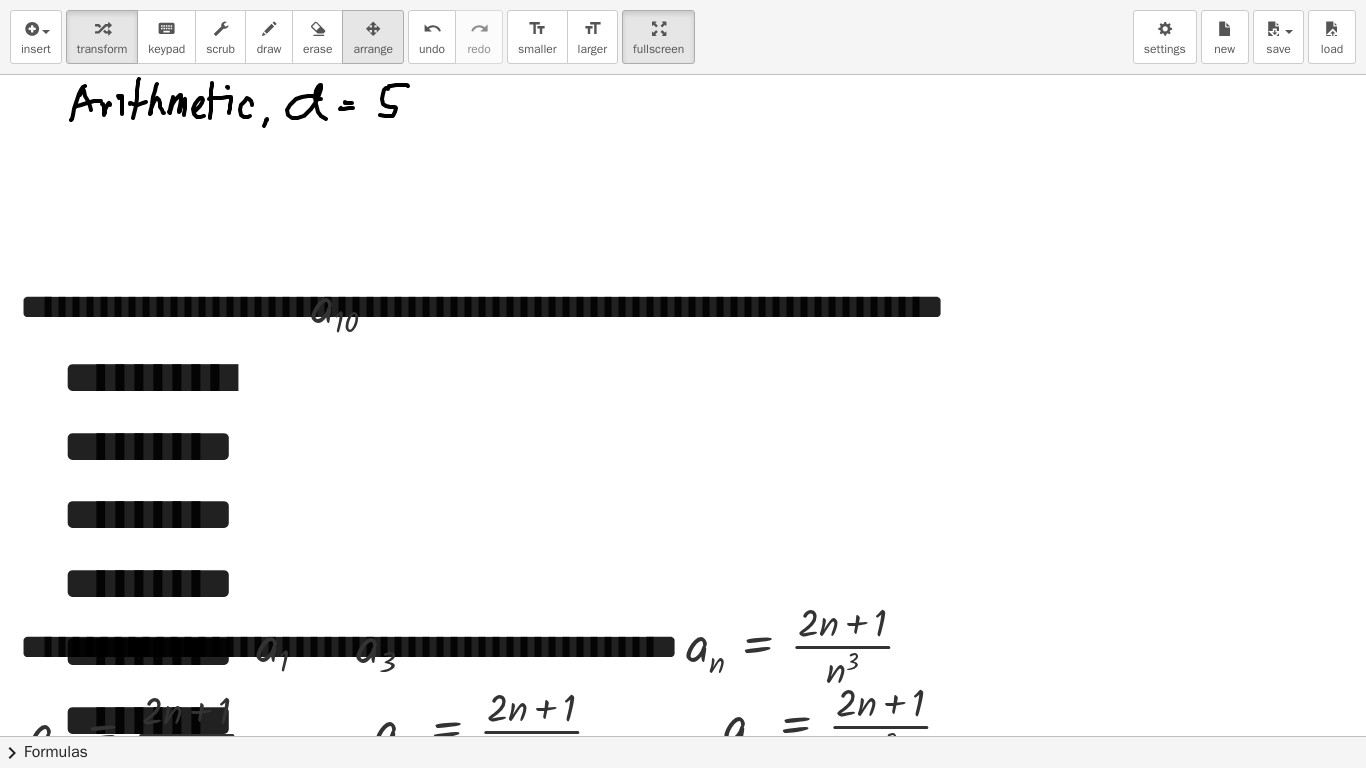 click on "arrange" at bounding box center (373, 49) 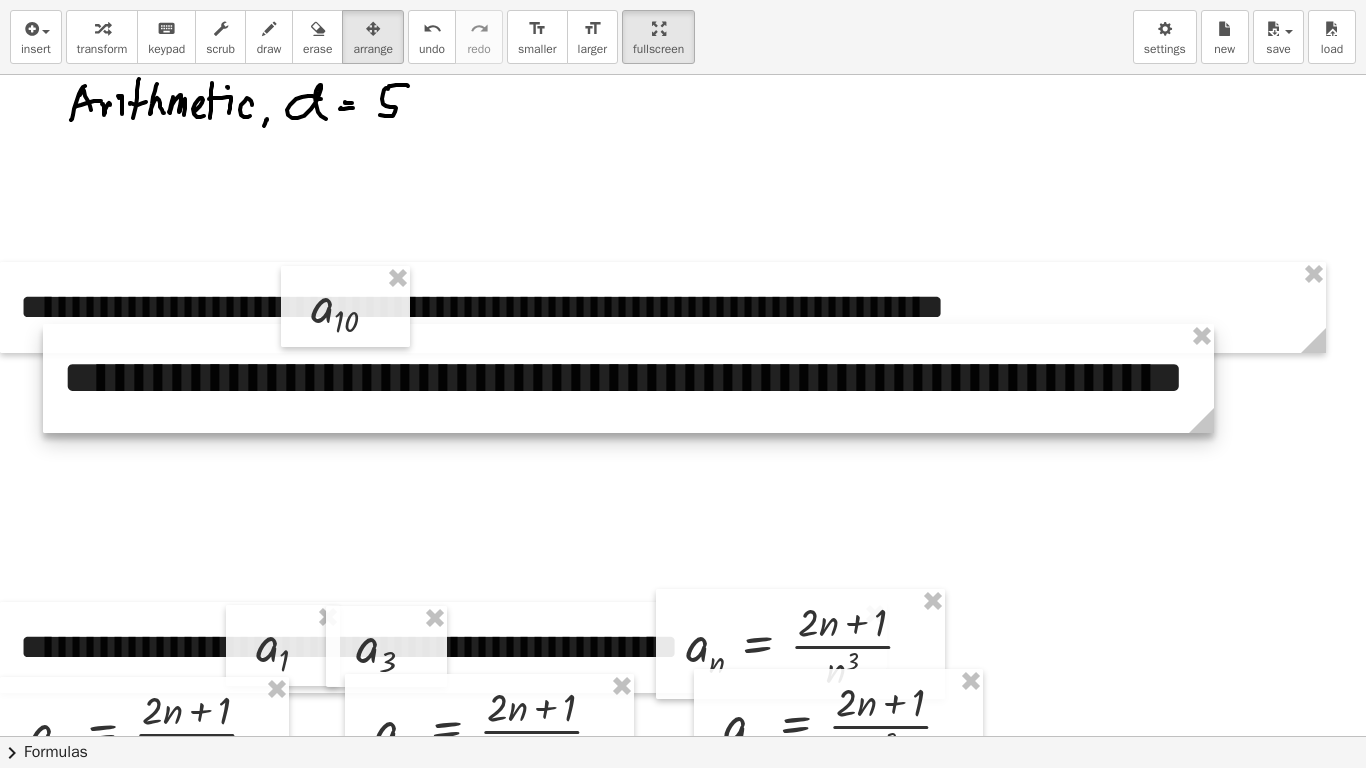 drag, startPoint x: 336, startPoint y: 698, endPoint x: 1207, endPoint y: 589, distance: 877.7938 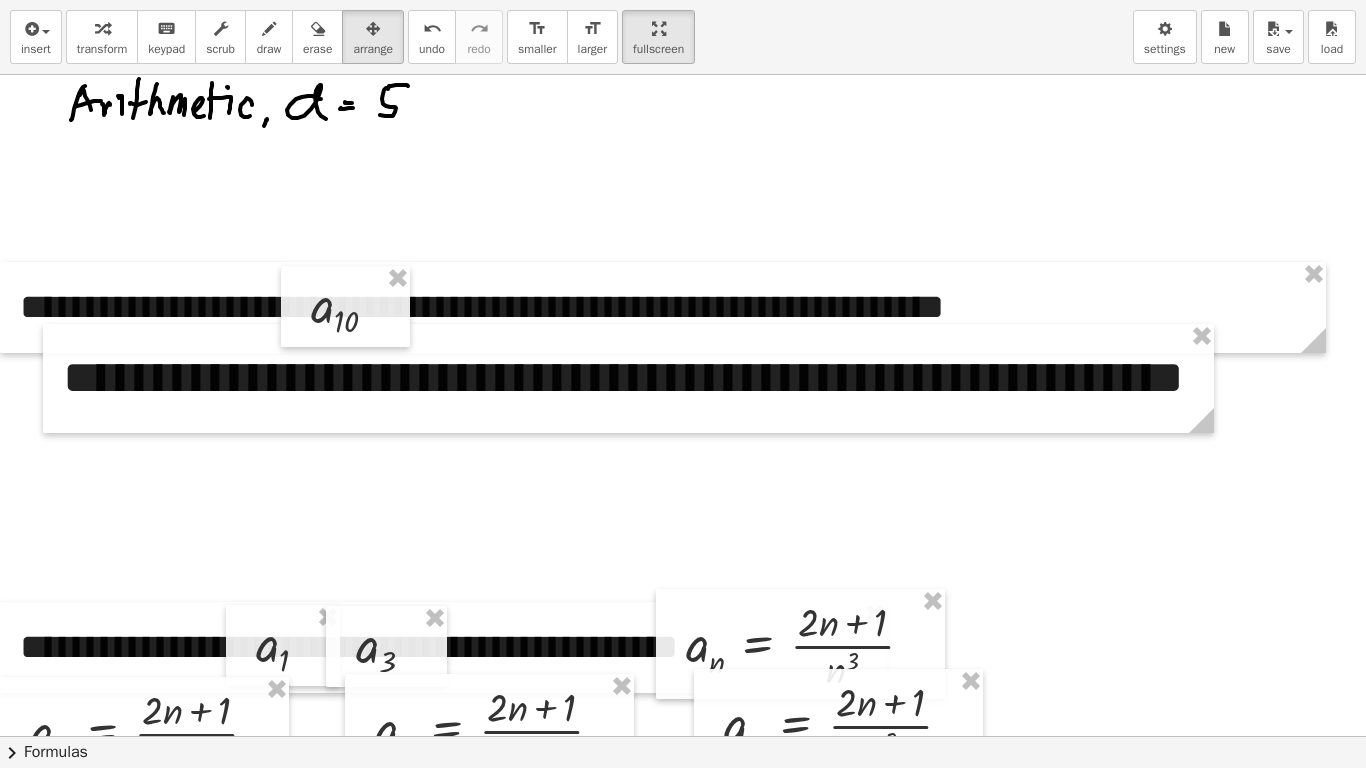 click on "transform" at bounding box center (102, 49) 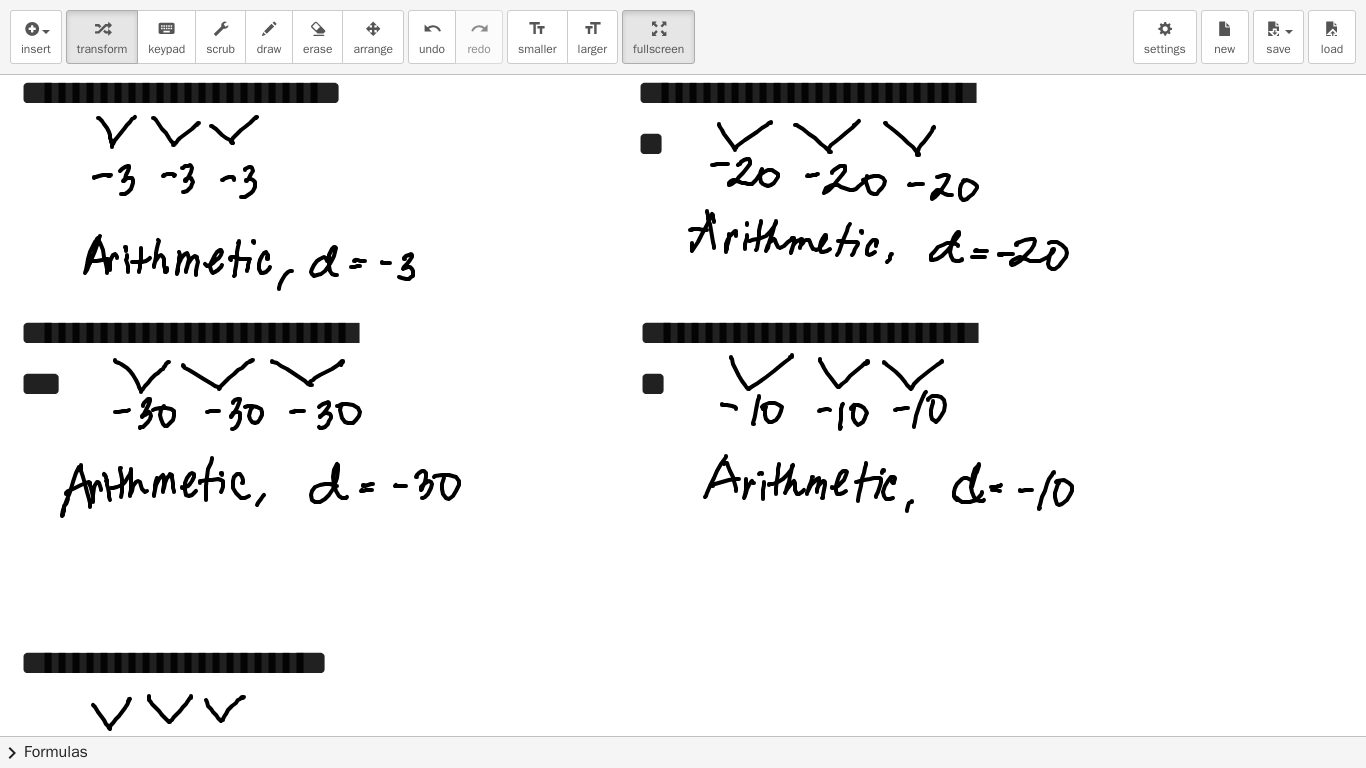 scroll, scrollTop: 0, scrollLeft: 0, axis: both 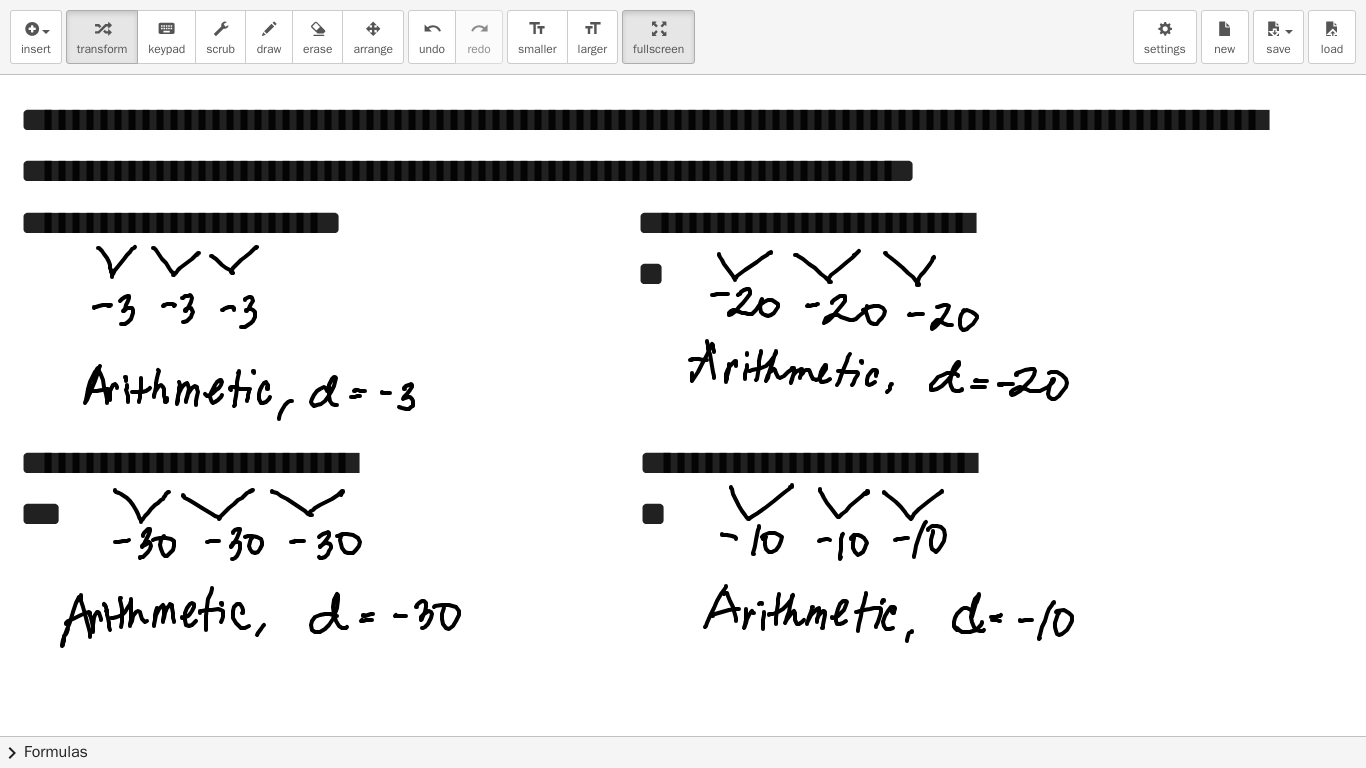 click at bounding box center (318, 29) 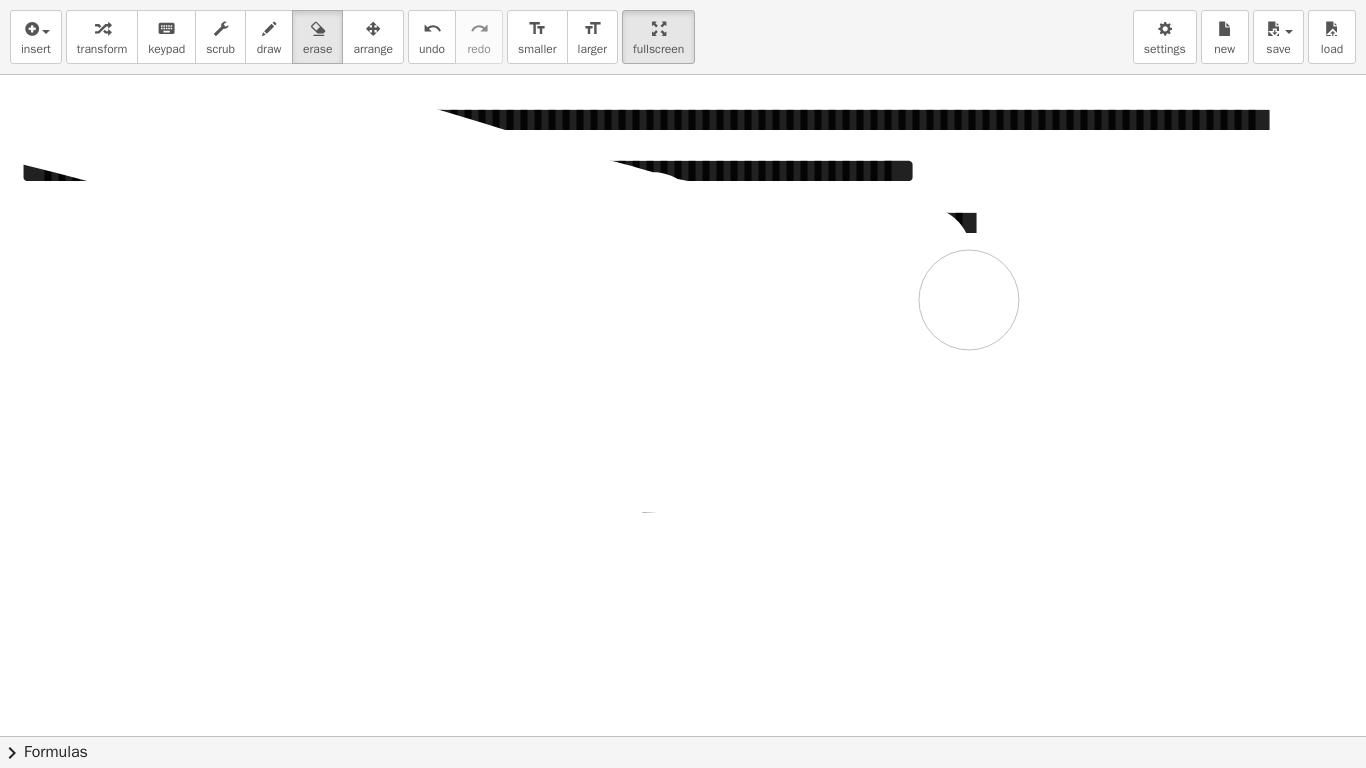 drag, startPoint x: 330, startPoint y: 267, endPoint x: 1007, endPoint y: 268, distance: 677.00073 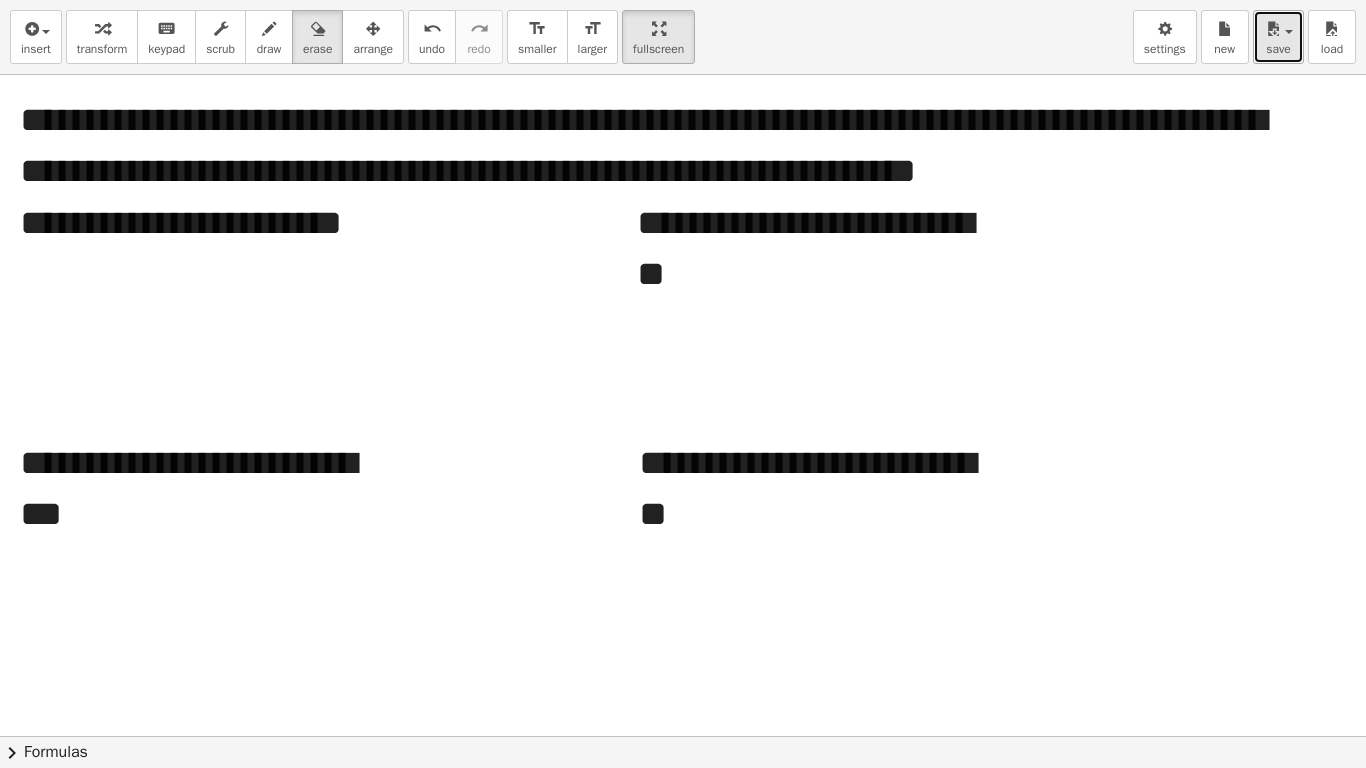 click on "save" at bounding box center (1278, 49) 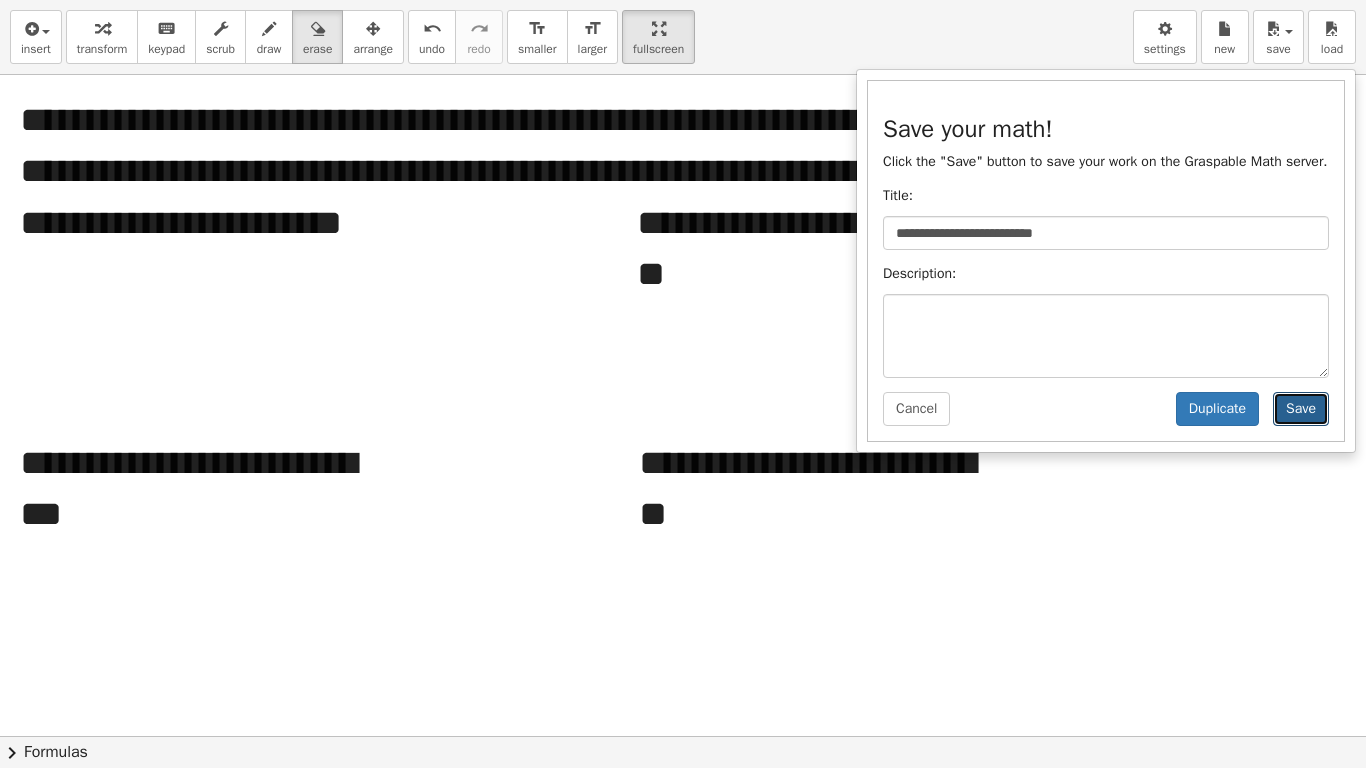 click on "Save" at bounding box center (1301, 409) 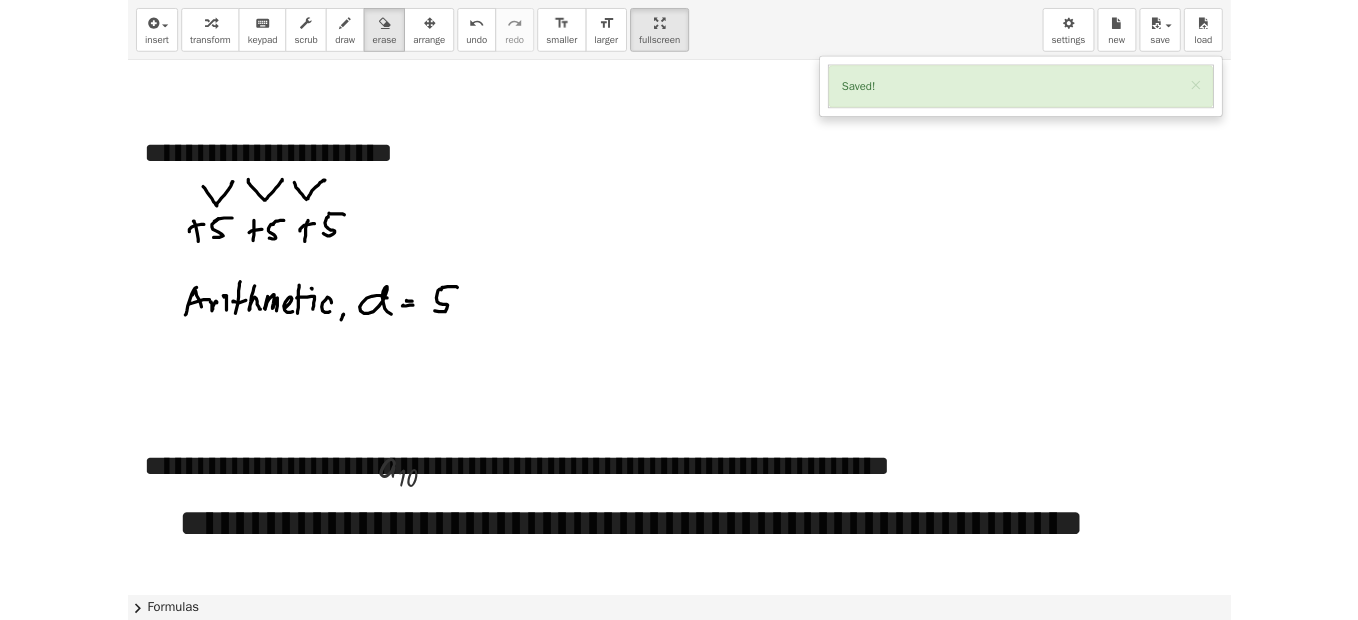 scroll, scrollTop: 580, scrollLeft: 0, axis: vertical 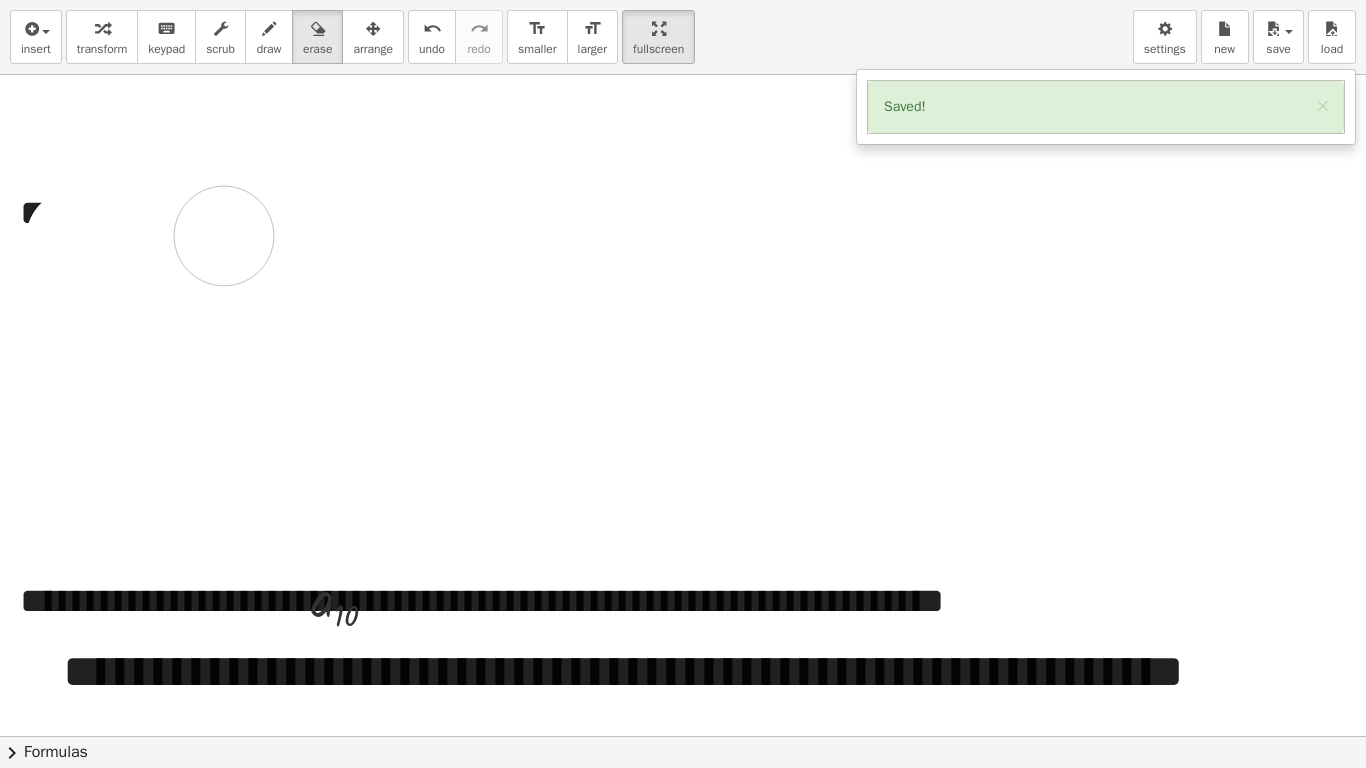 drag, startPoint x: 206, startPoint y: 261, endPoint x: 236, endPoint y: 241, distance: 36.05551 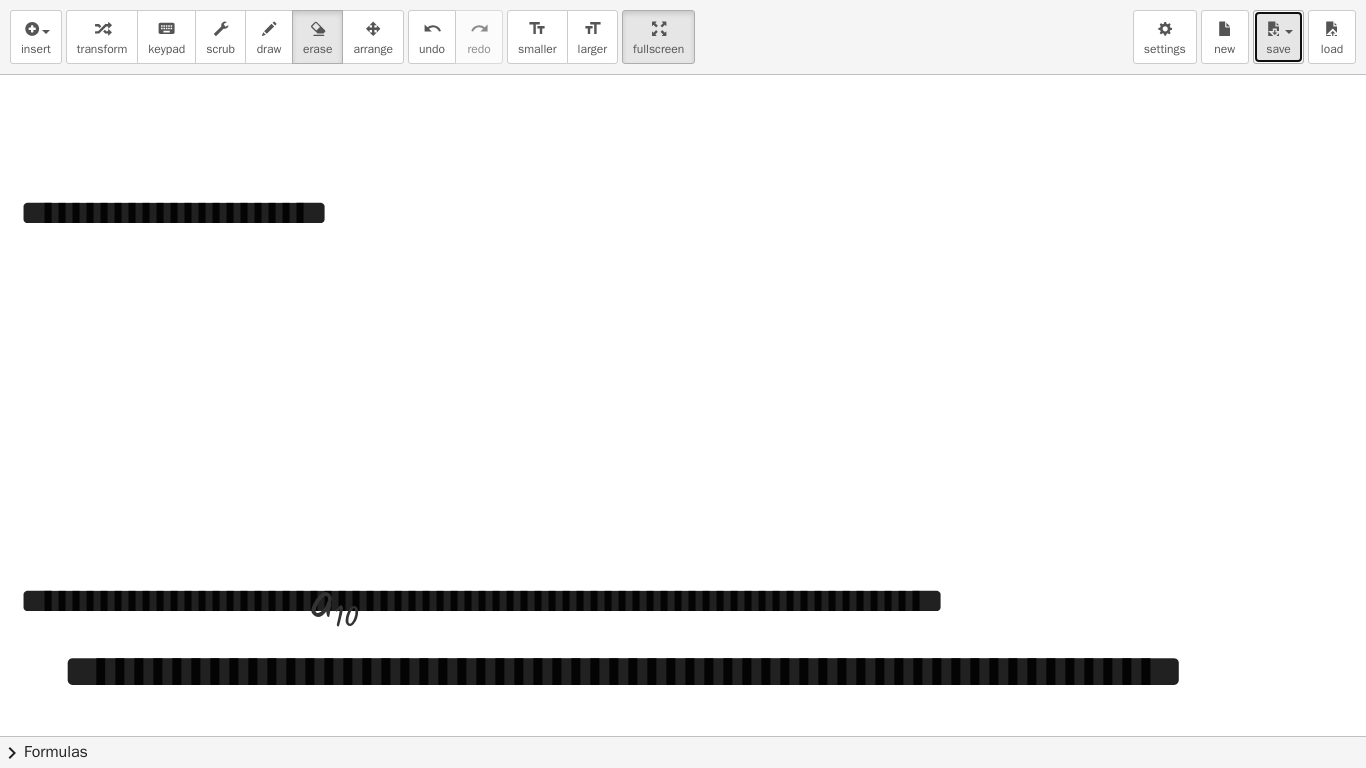 click on "save" at bounding box center [1278, 49] 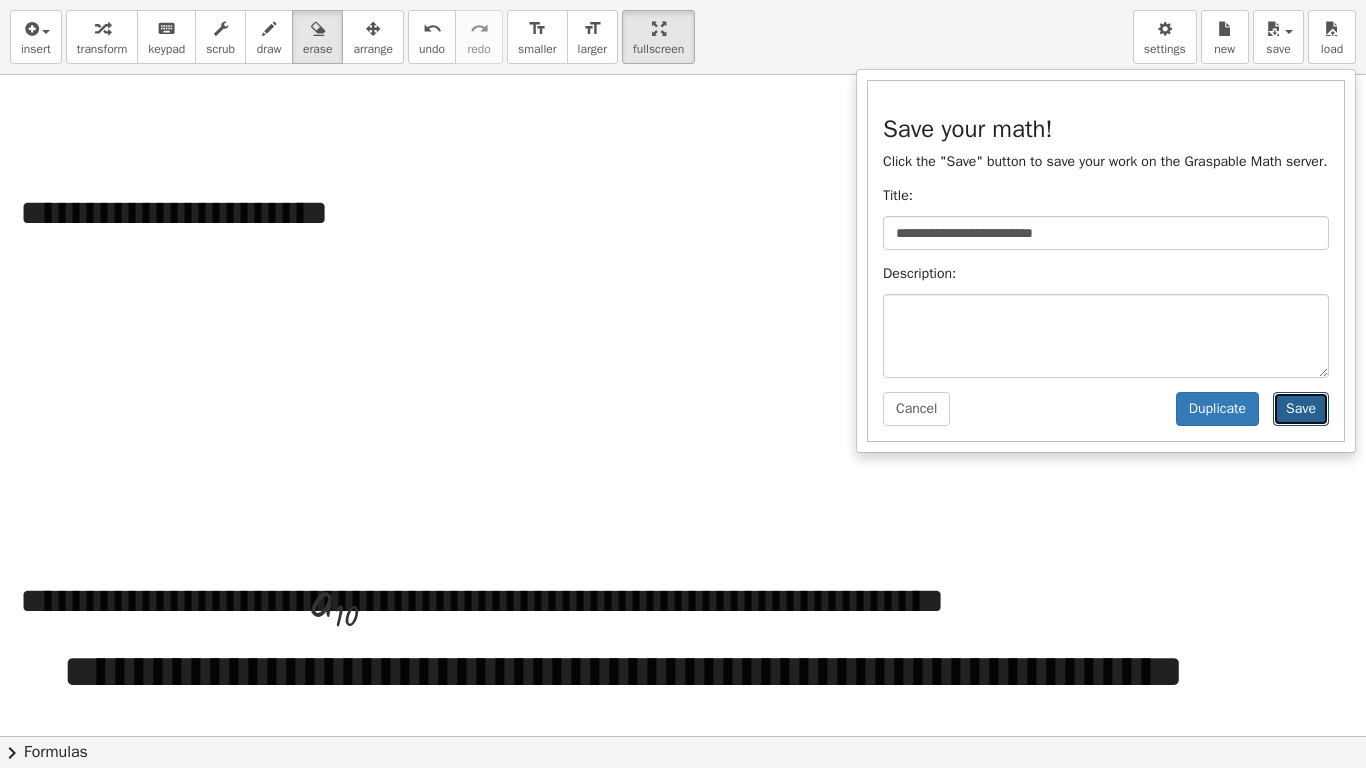 click on "Save" at bounding box center [1301, 409] 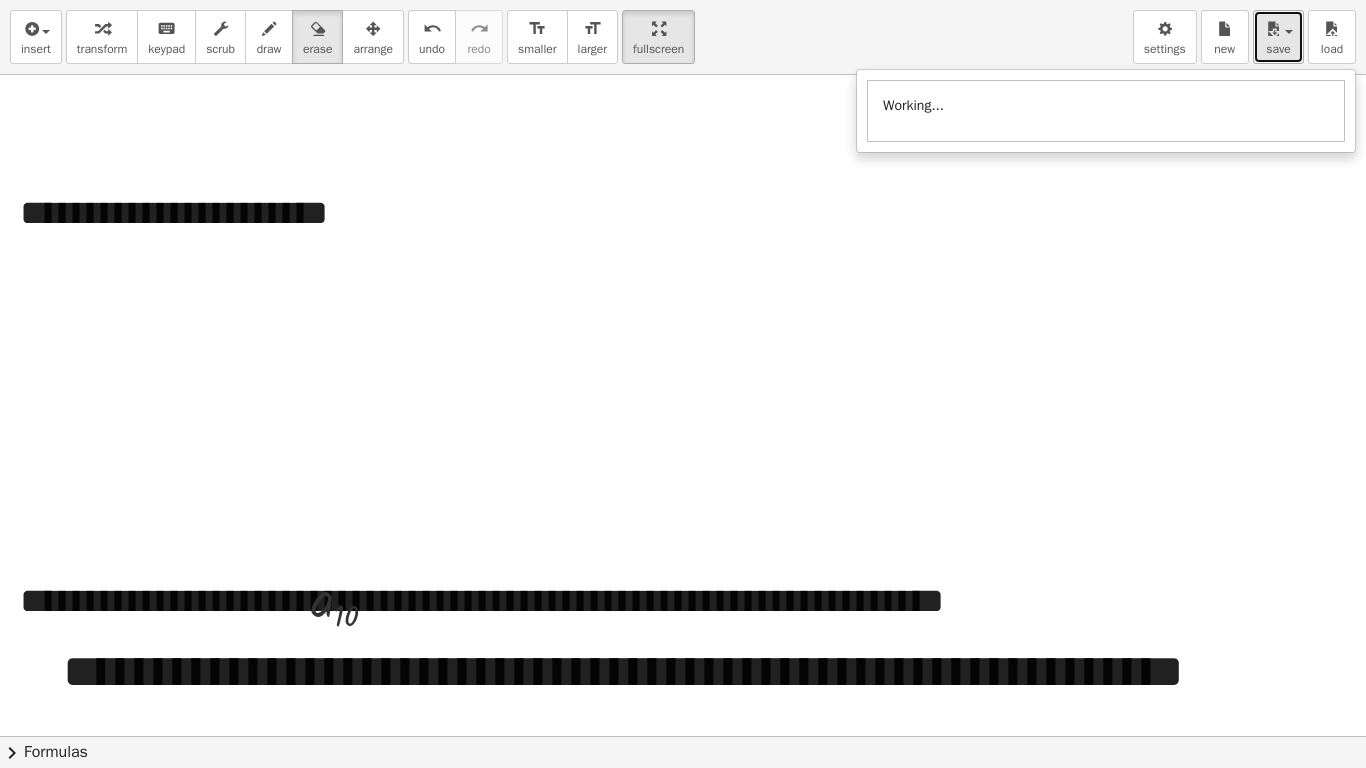 click on "save" at bounding box center (1278, 37) 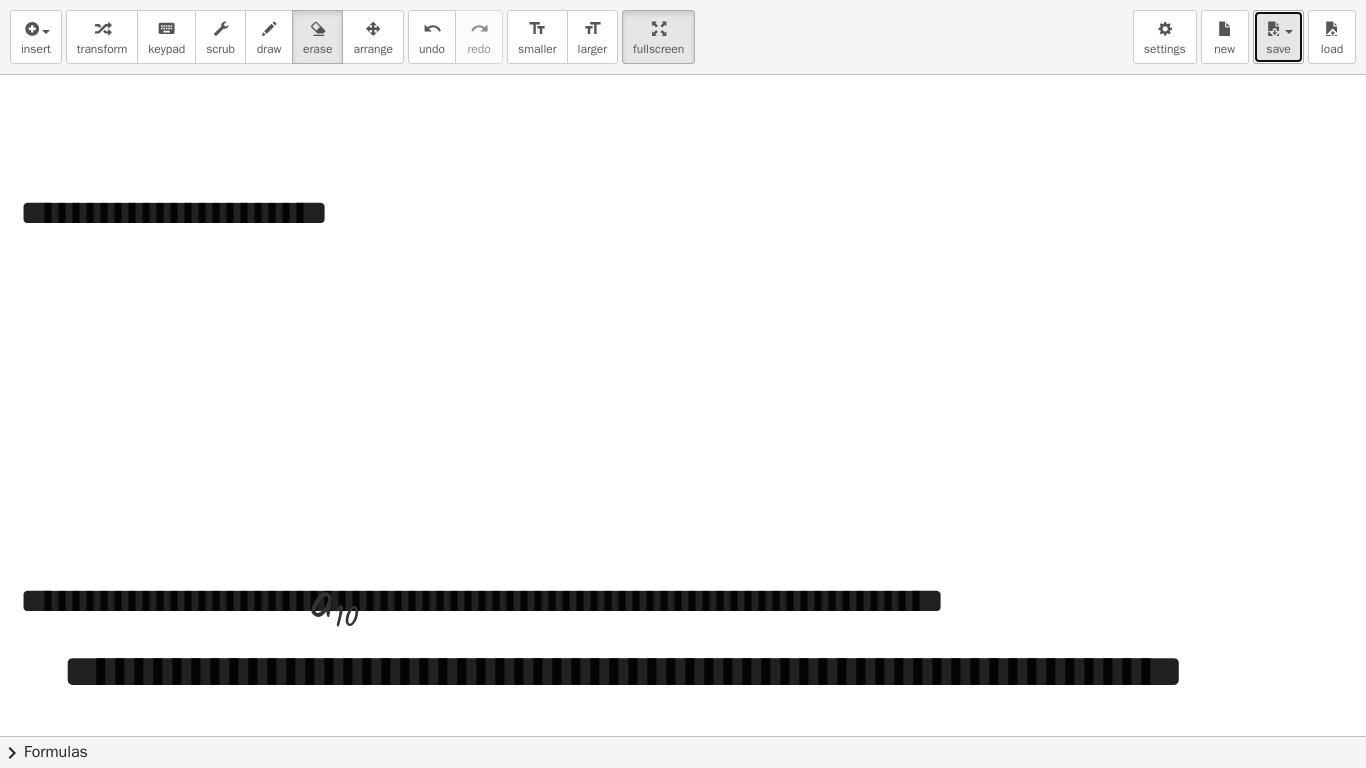 click on "save" at bounding box center (1278, 49) 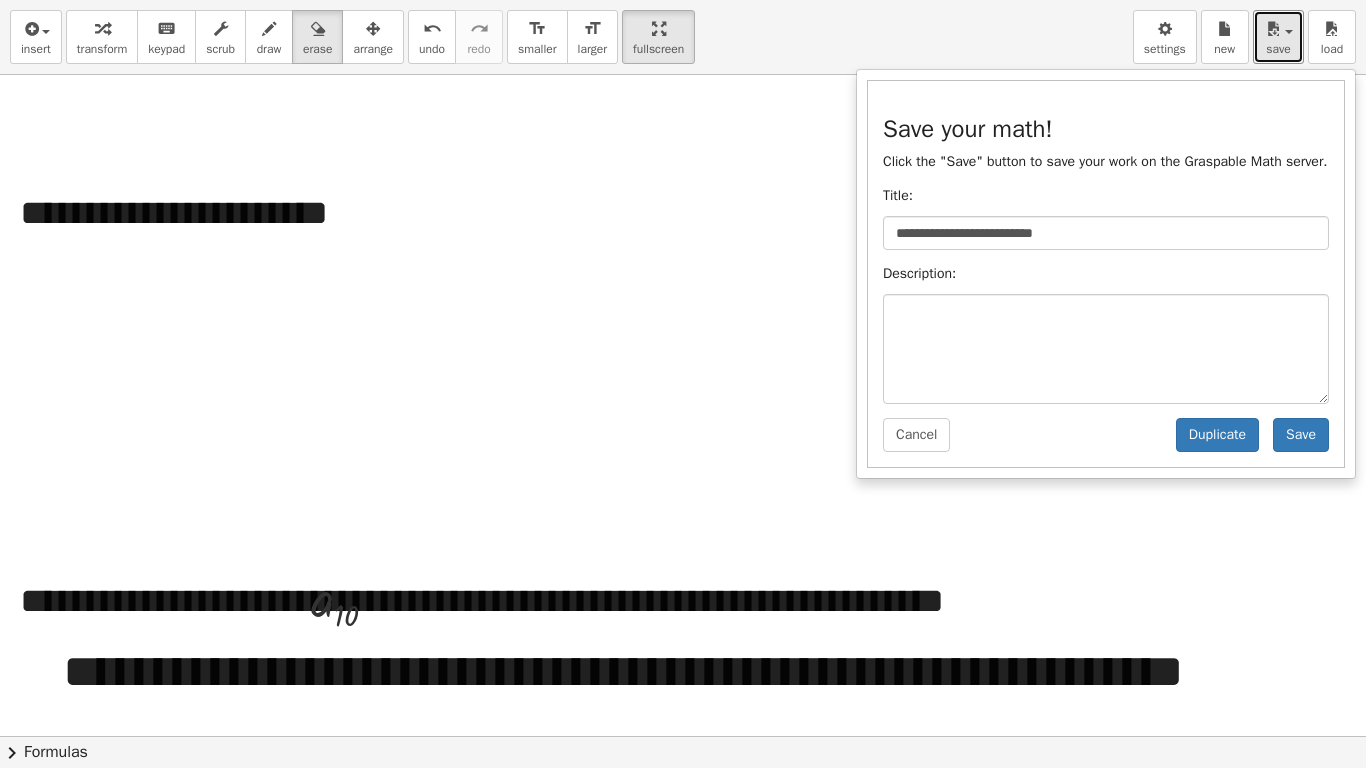 drag, startPoint x: 1323, startPoint y: 369, endPoint x: 1323, endPoint y: 395, distance: 26 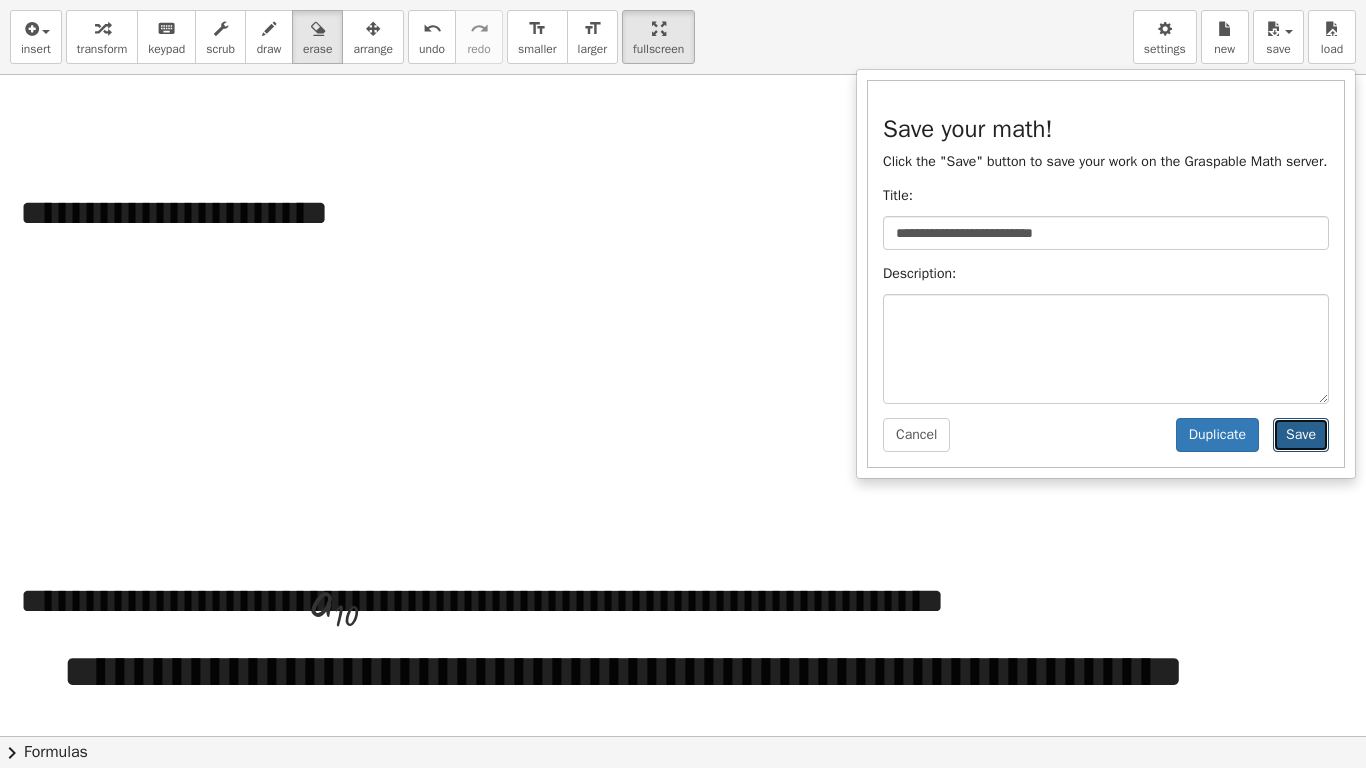 click on "Save" at bounding box center (1301, 435) 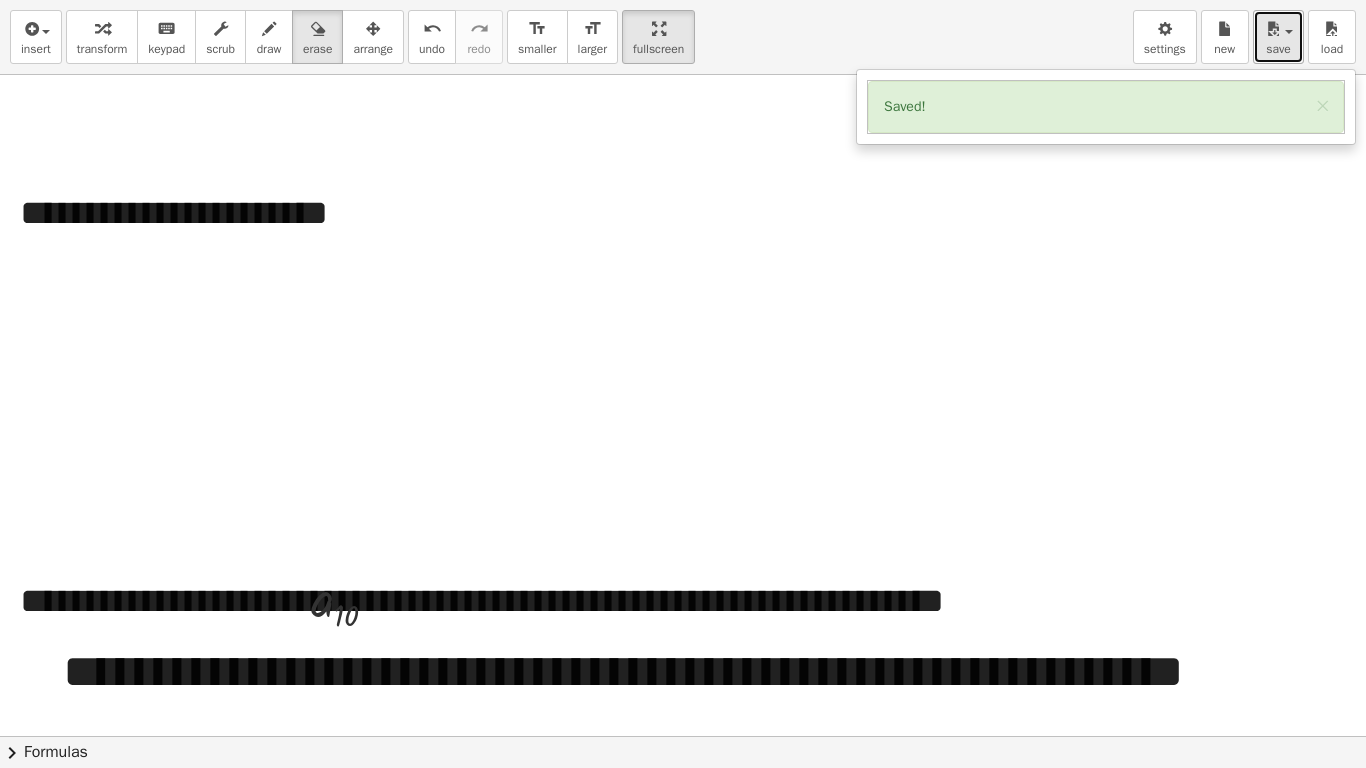 click on "save" at bounding box center [1278, 37] 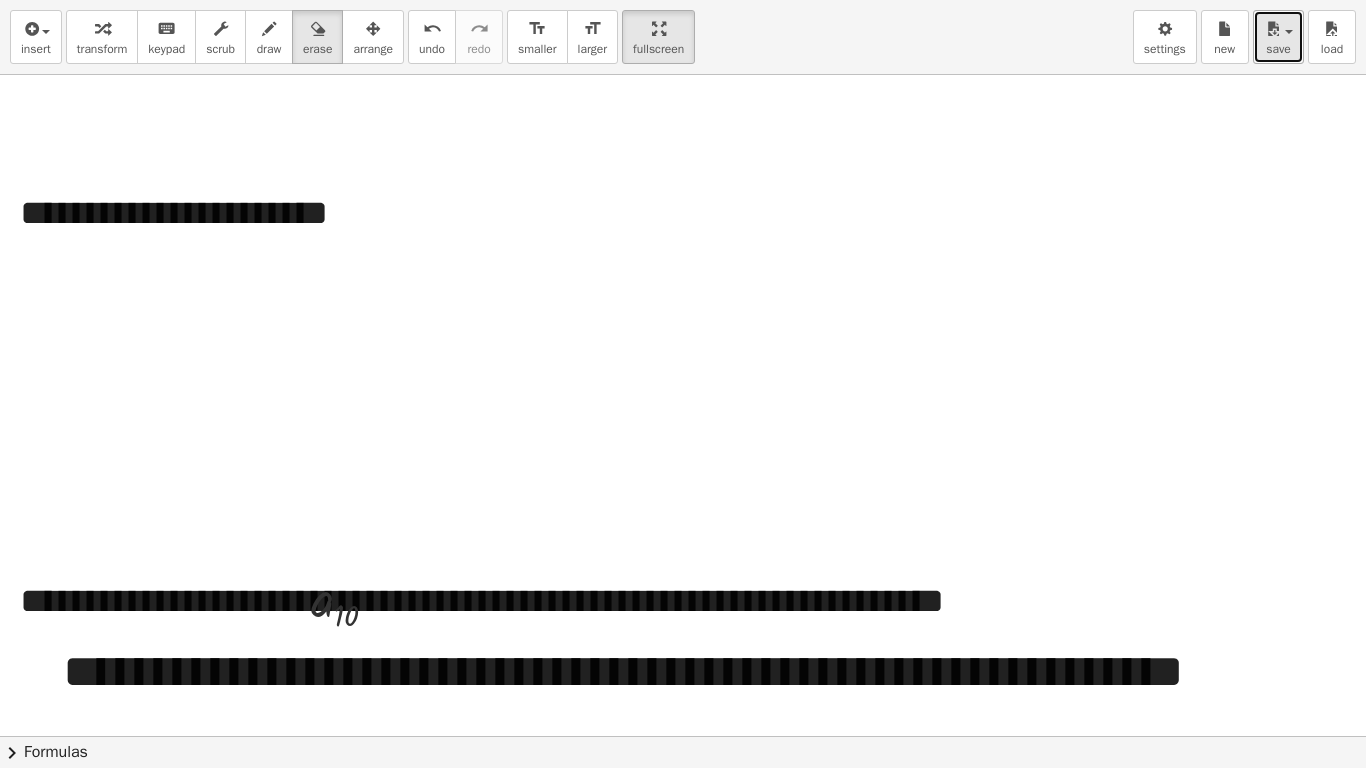 click on "save" at bounding box center [1278, 49] 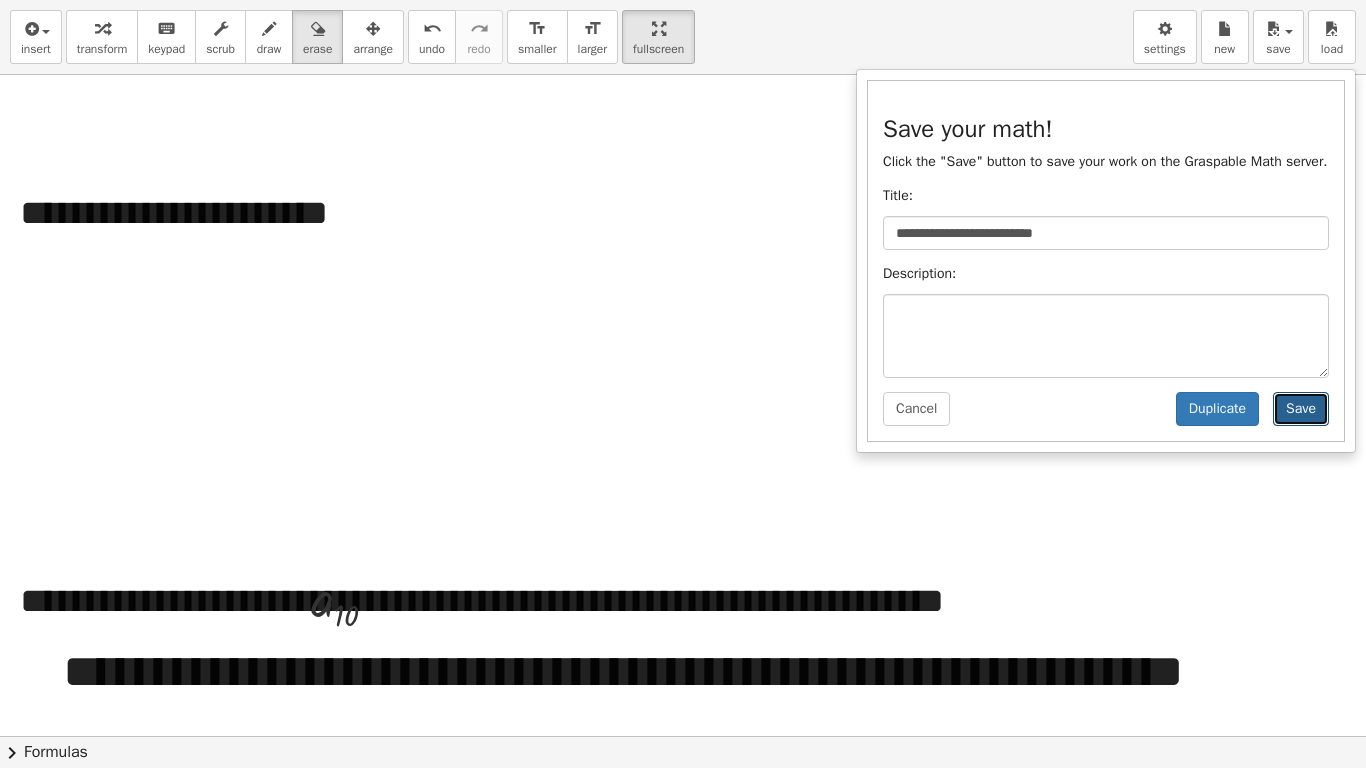 click on "Save" at bounding box center (1301, 409) 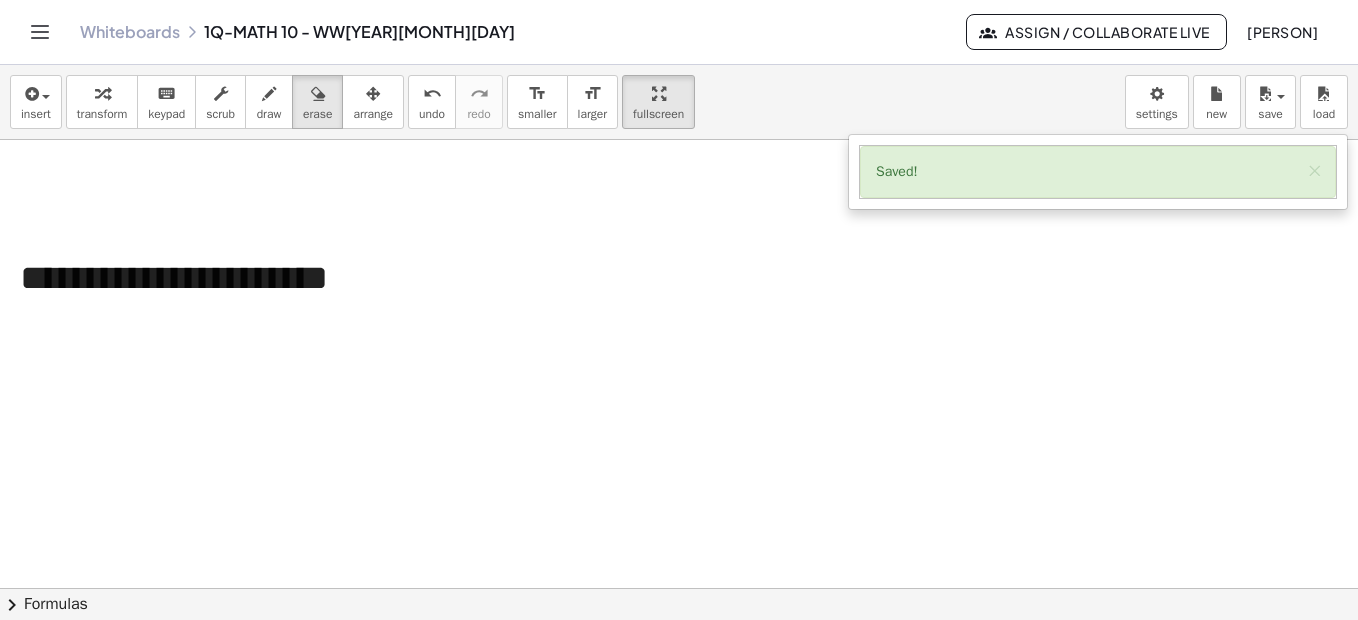 click on "Whiteboards" 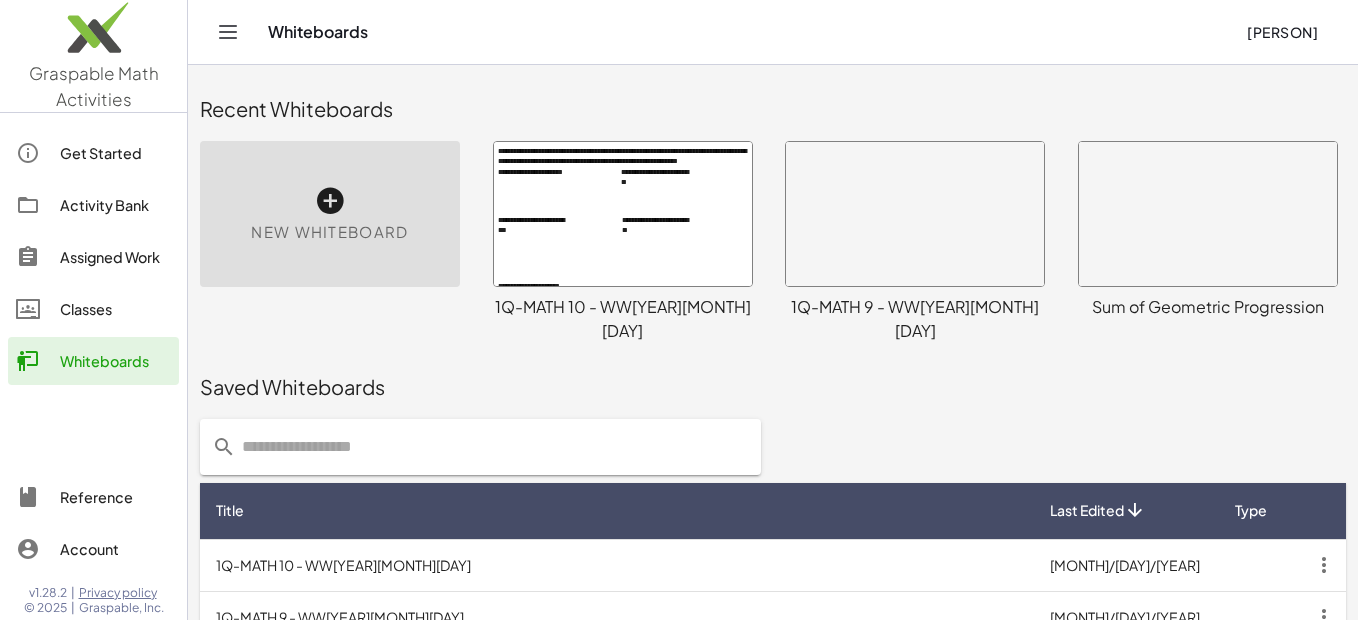 click on "1Q-MATH 10 - WW[YEAR][MONTH][DAY]" at bounding box center [617, 565] 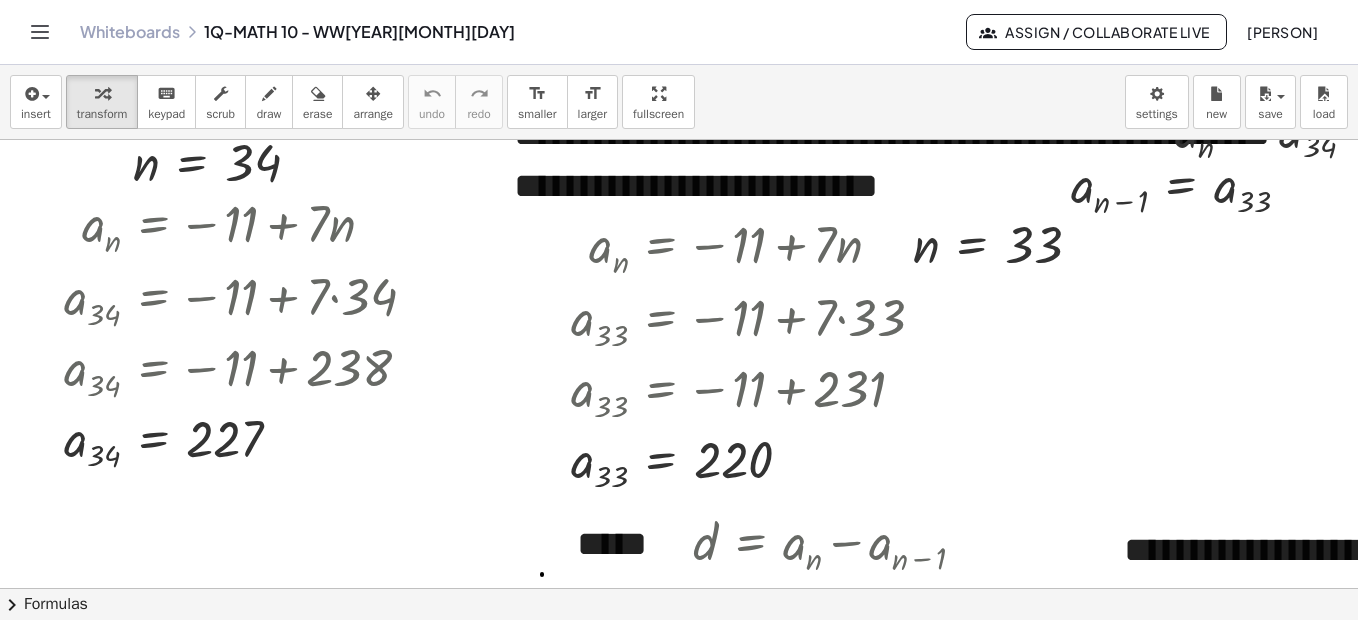 scroll, scrollTop: 2486, scrollLeft: 0, axis: vertical 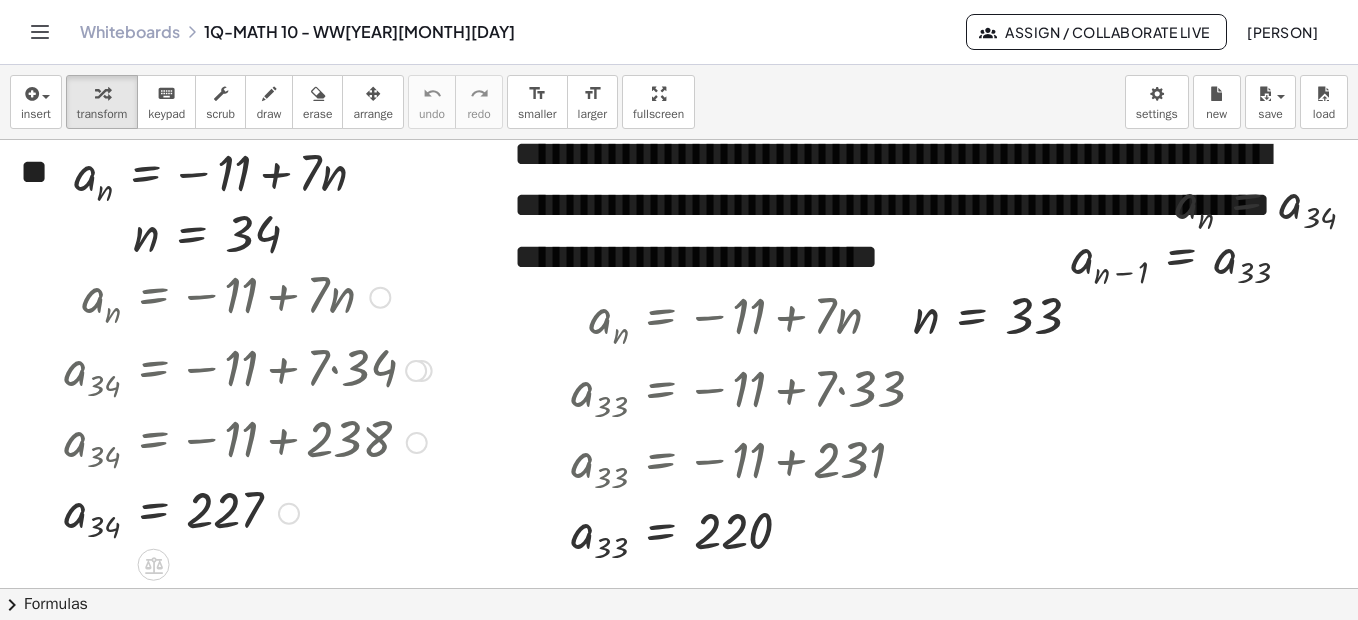 click at bounding box center [380, 298] 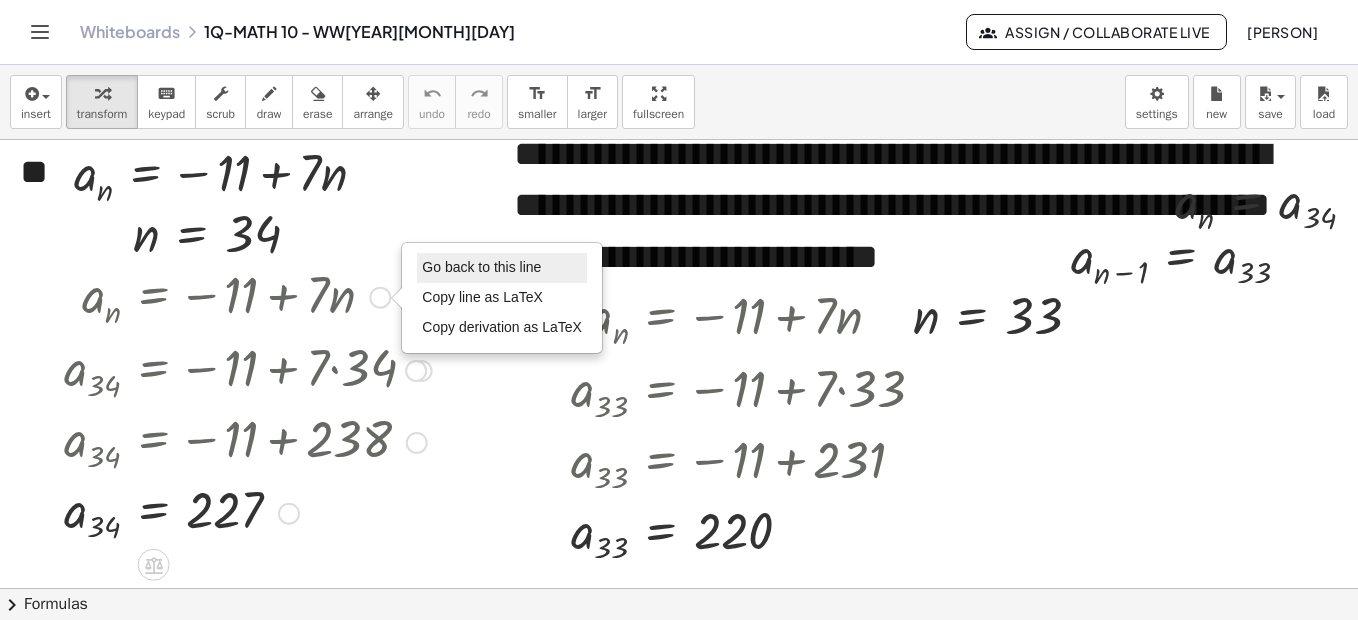 click on "Go back to this line" at bounding box center (481, 267) 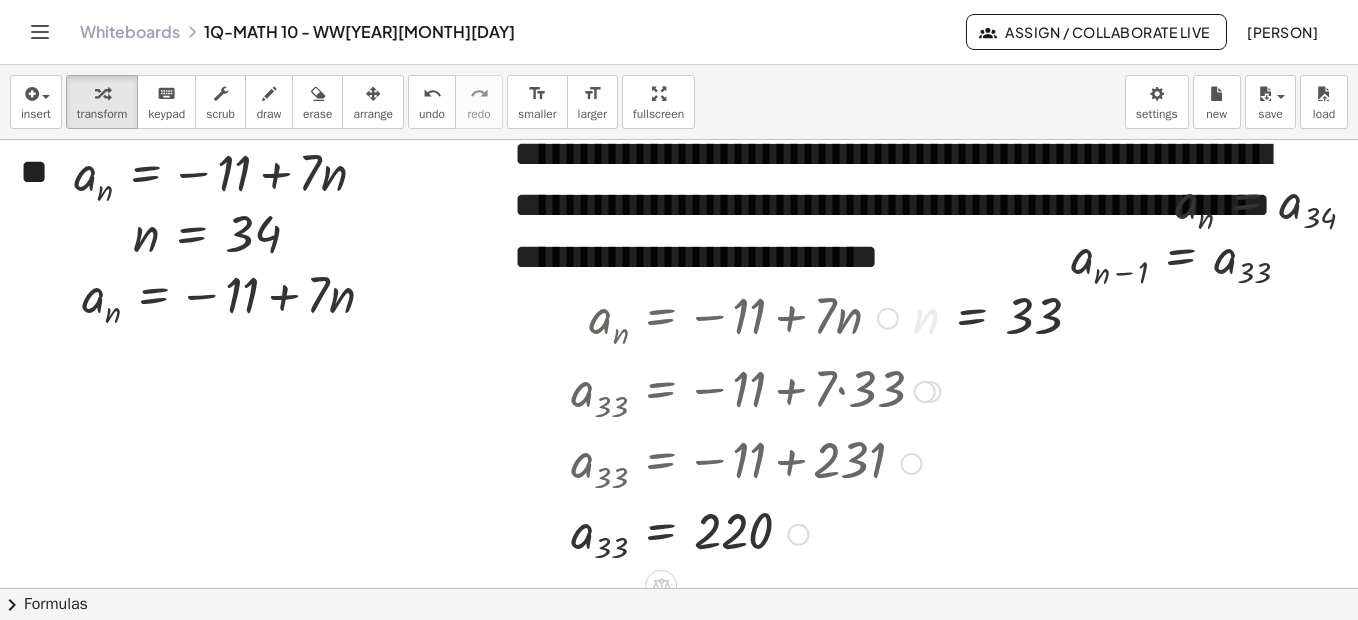 click at bounding box center (888, 319) 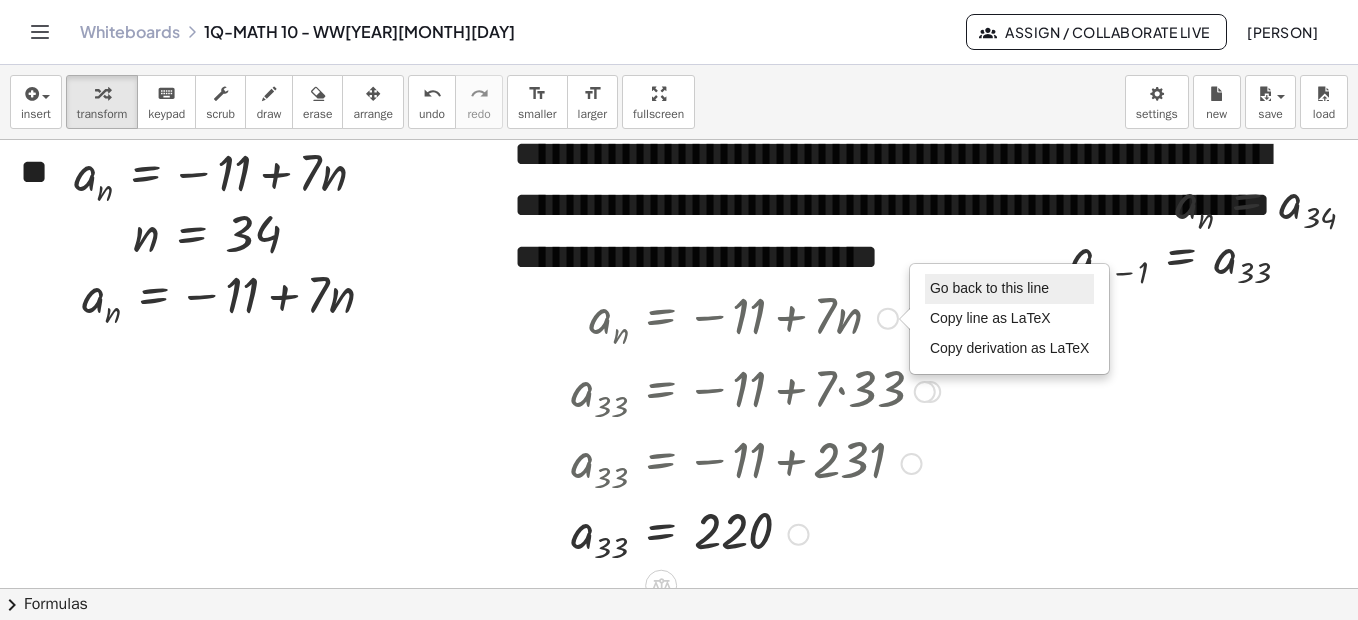 click on "Go back to this line" at bounding box center (1010, 289) 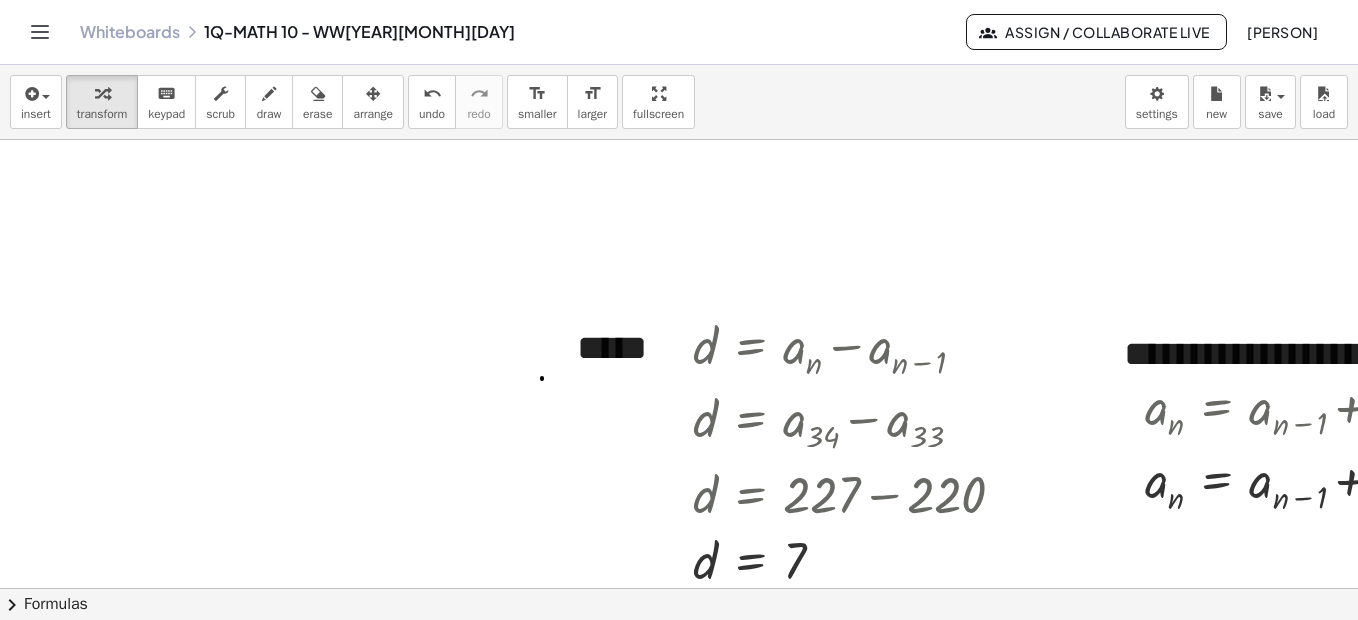 scroll, scrollTop: 2806, scrollLeft: 0, axis: vertical 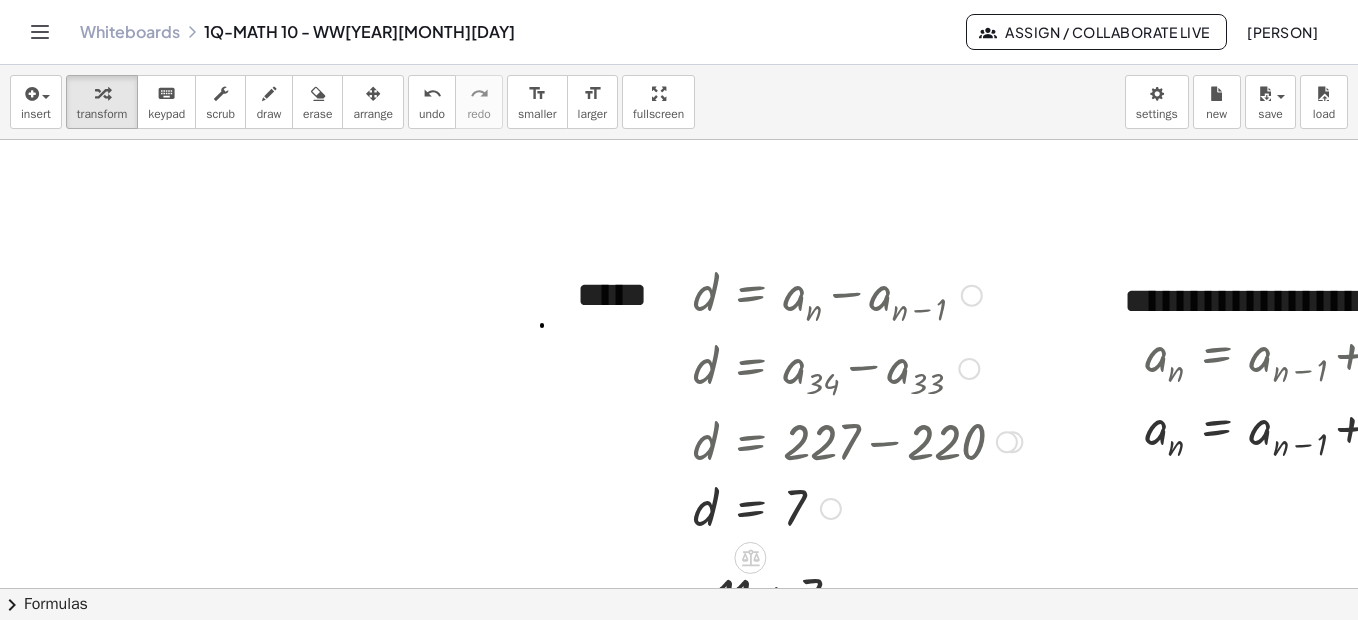 click at bounding box center (972, 296) 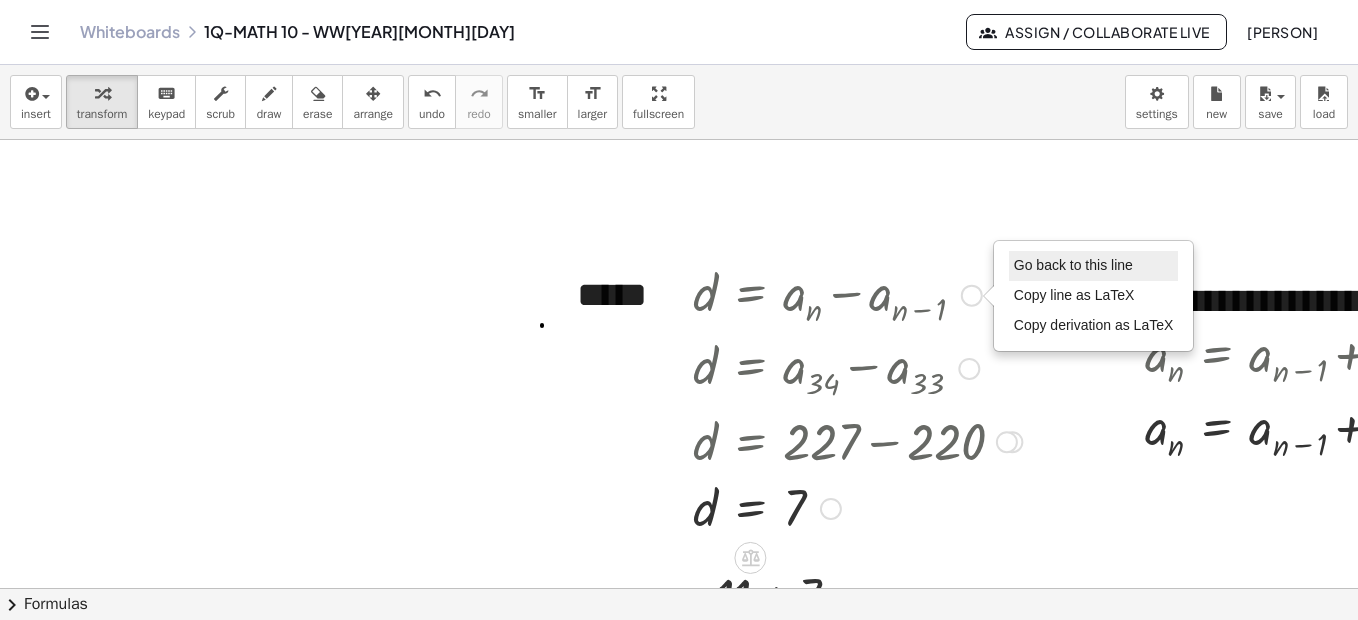click on "Go back to this line" at bounding box center [1073, 265] 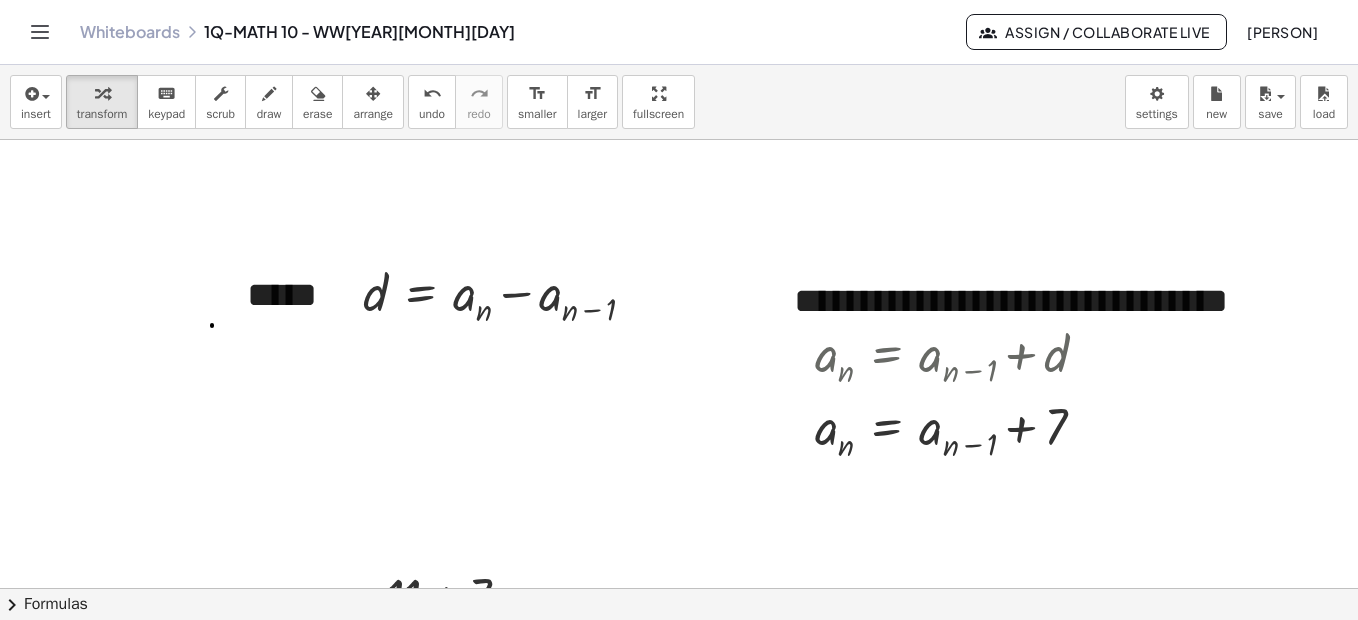scroll, scrollTop: 2806, scrollLeft: 332, axis: both 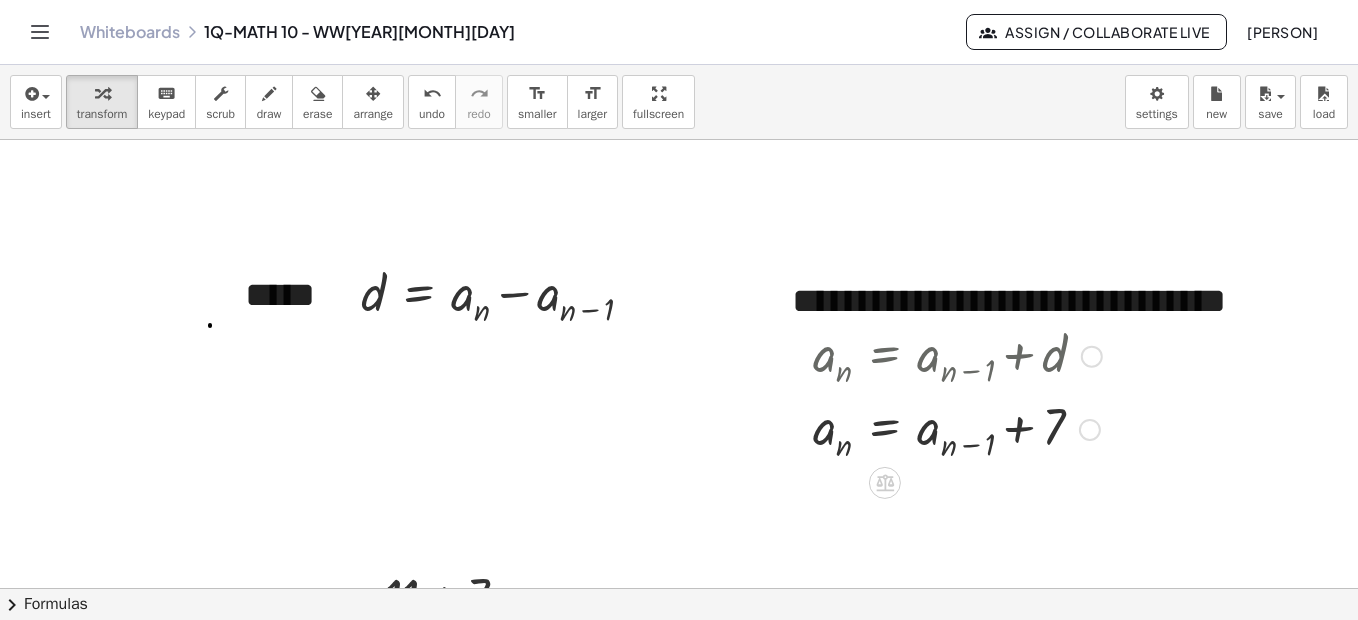 click at bounding box center [1092, 357] 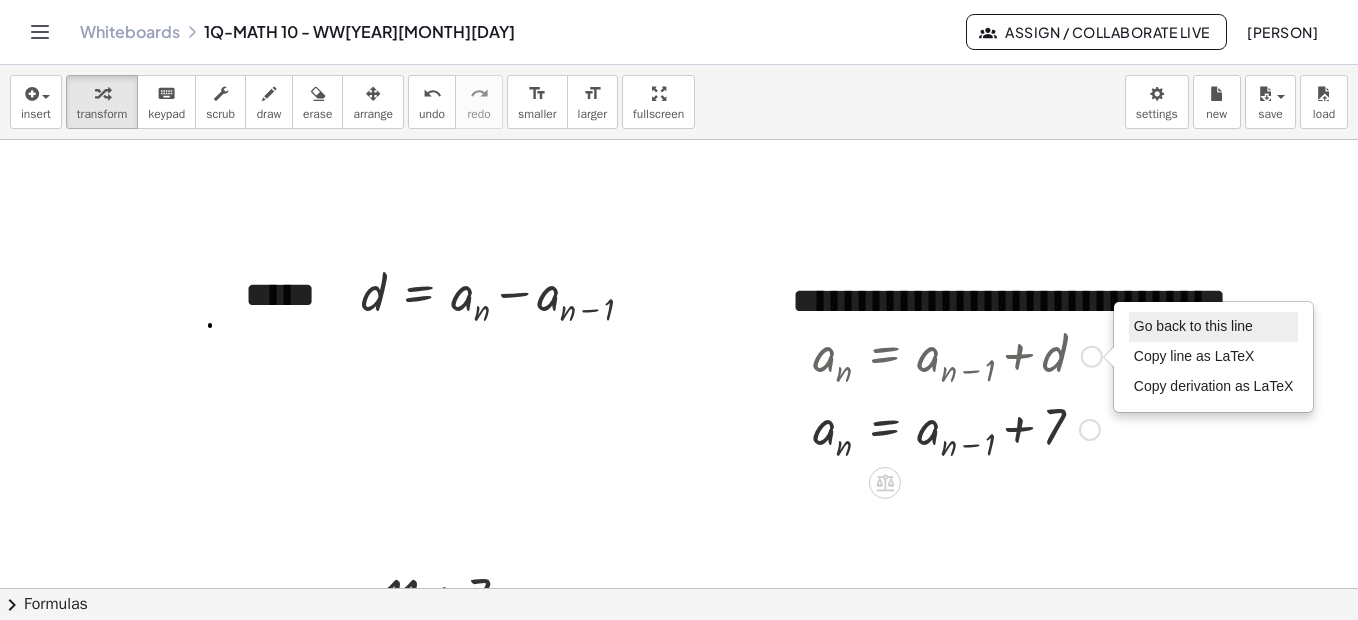 click on "Go back to this line" at bounding box center (1214, 327) 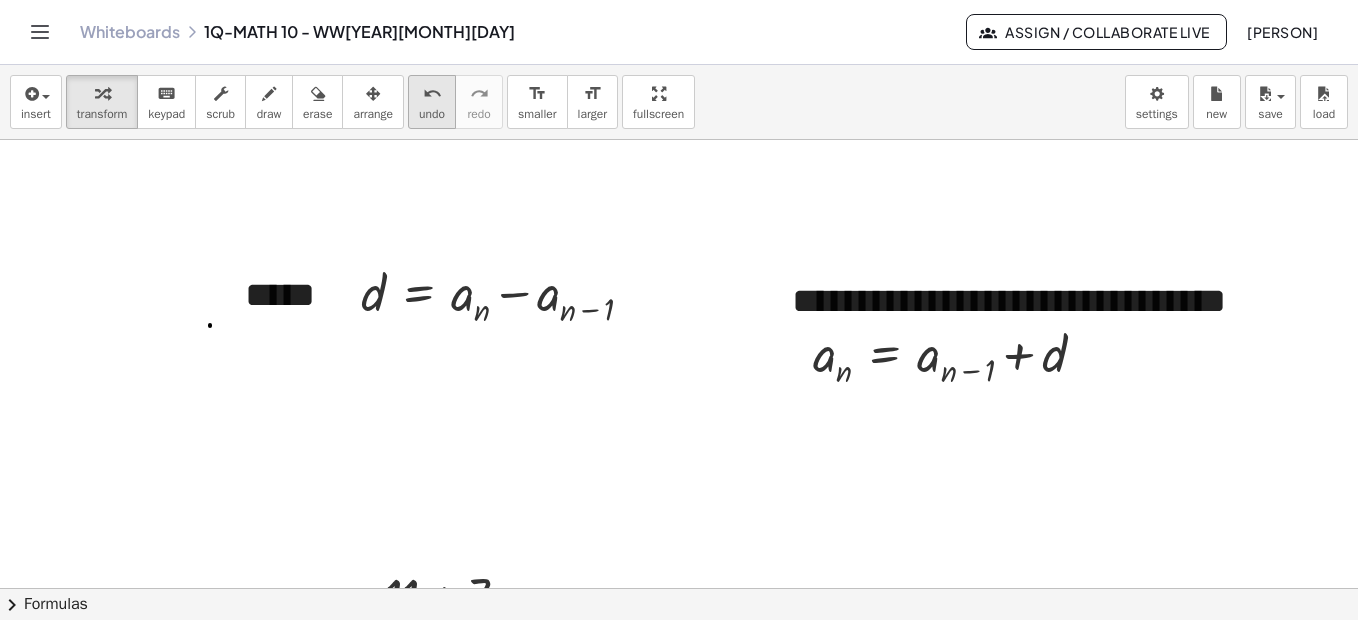 click on "undo" at bounding box center [432, 114] 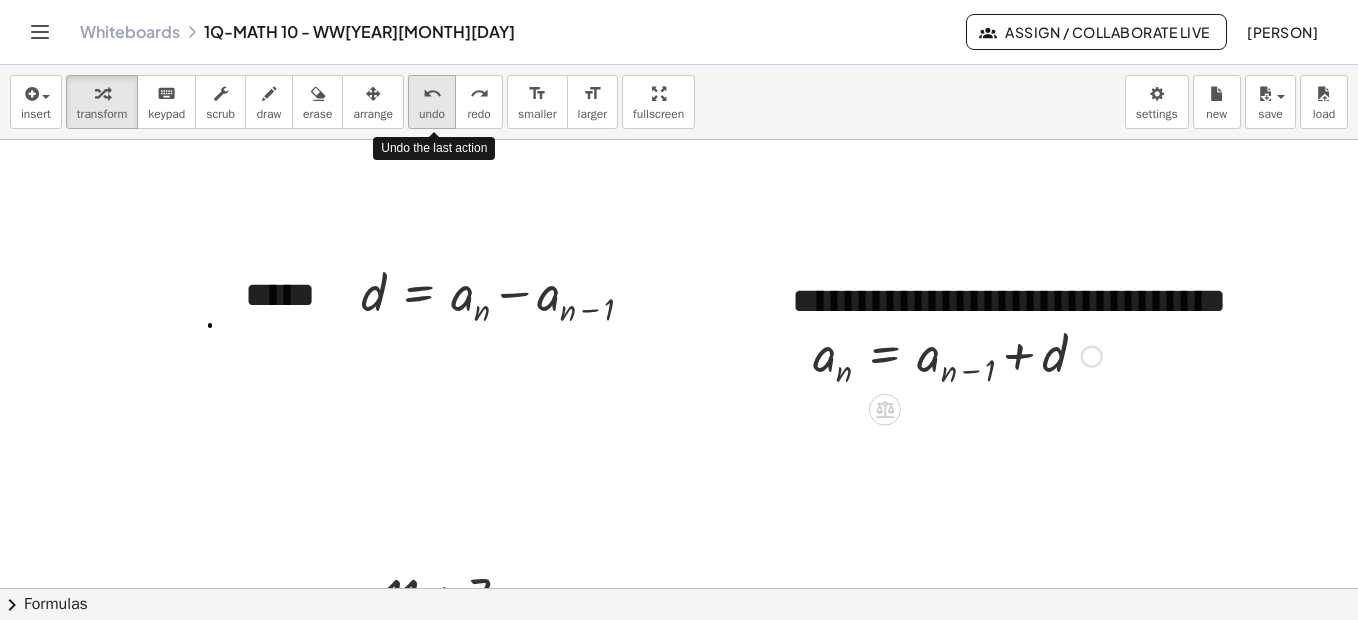click on "undo" at bounding box center [432, 114] 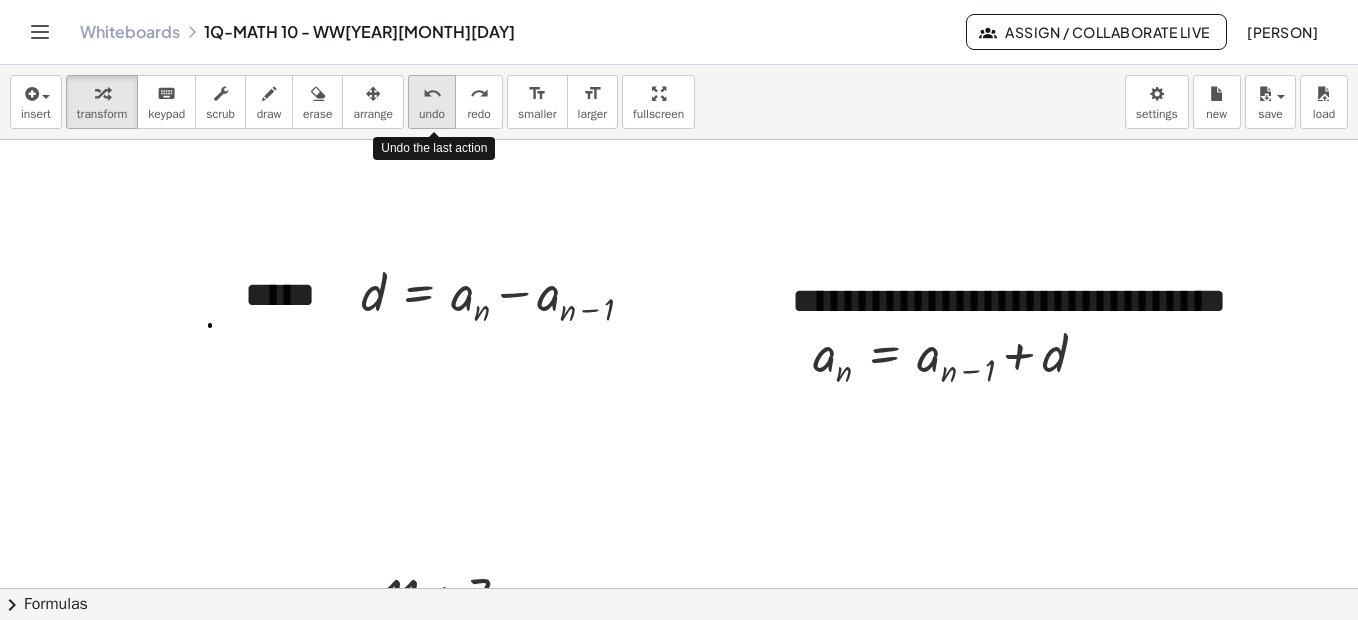 click on "undo" at bounding box center (432, 114) 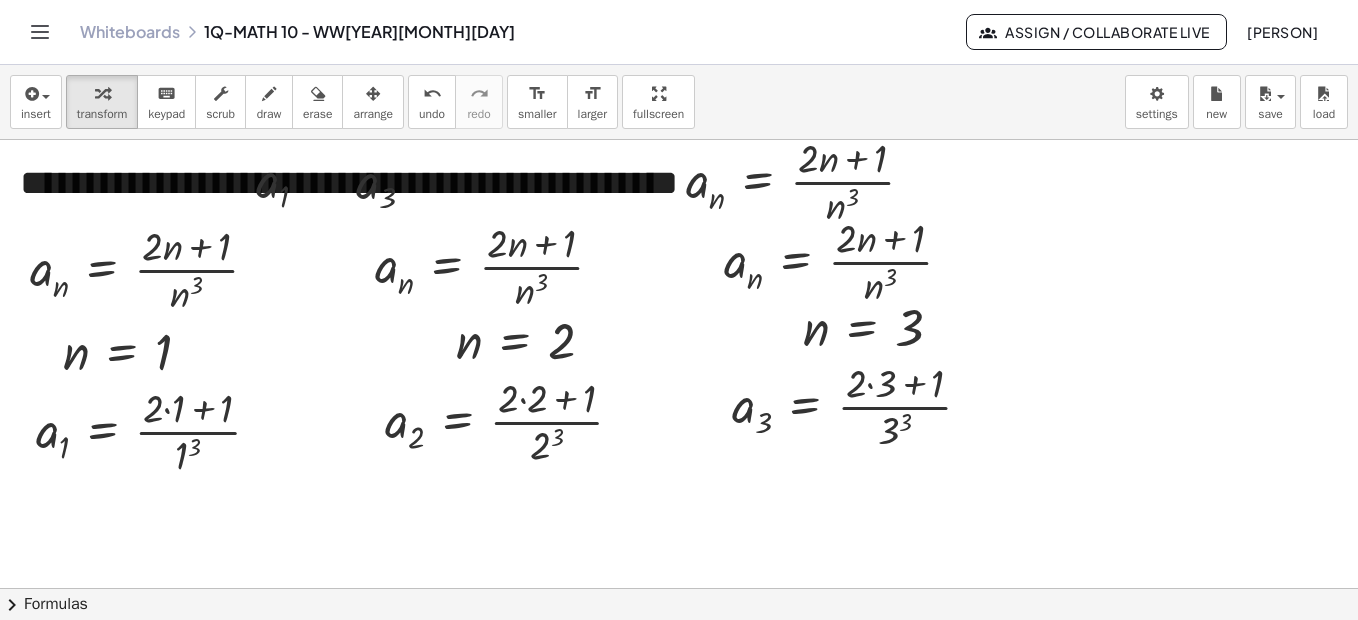 scroll, scrollTop: 1492, scrollLeft: 0, axis: vertical 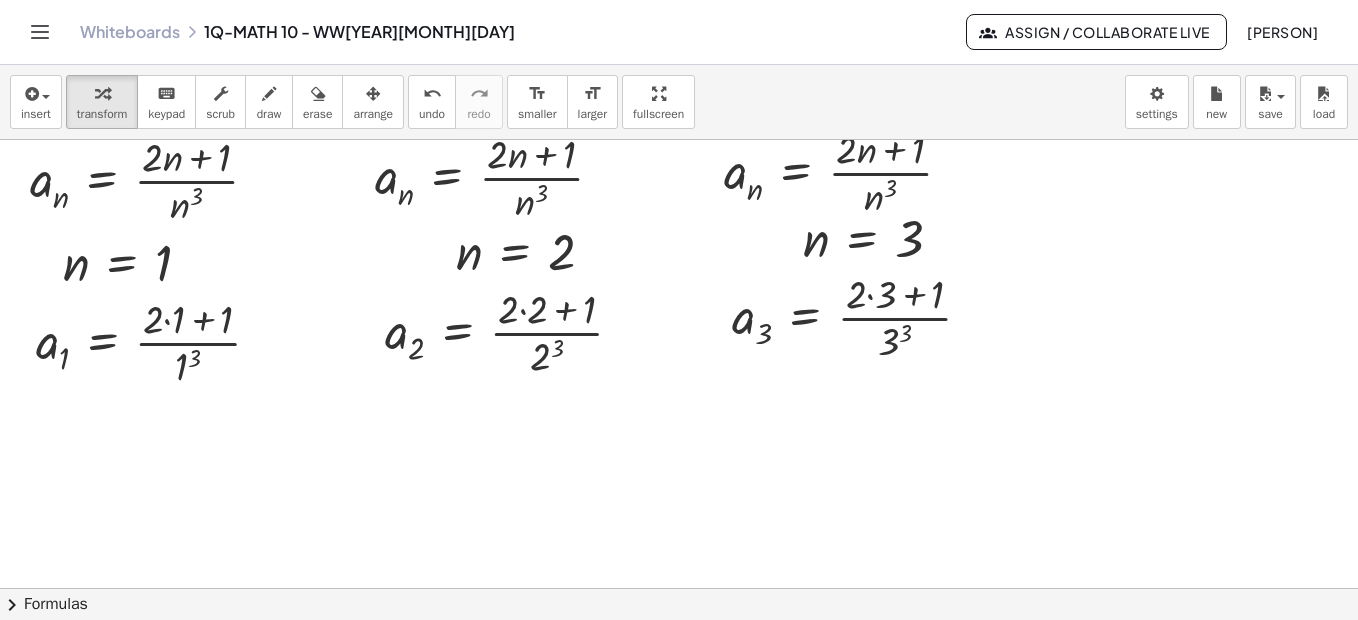 click on "a 1 = · ( + · 2 · 1 + 1 ) · 1 3" at bounding box center (102, 343) 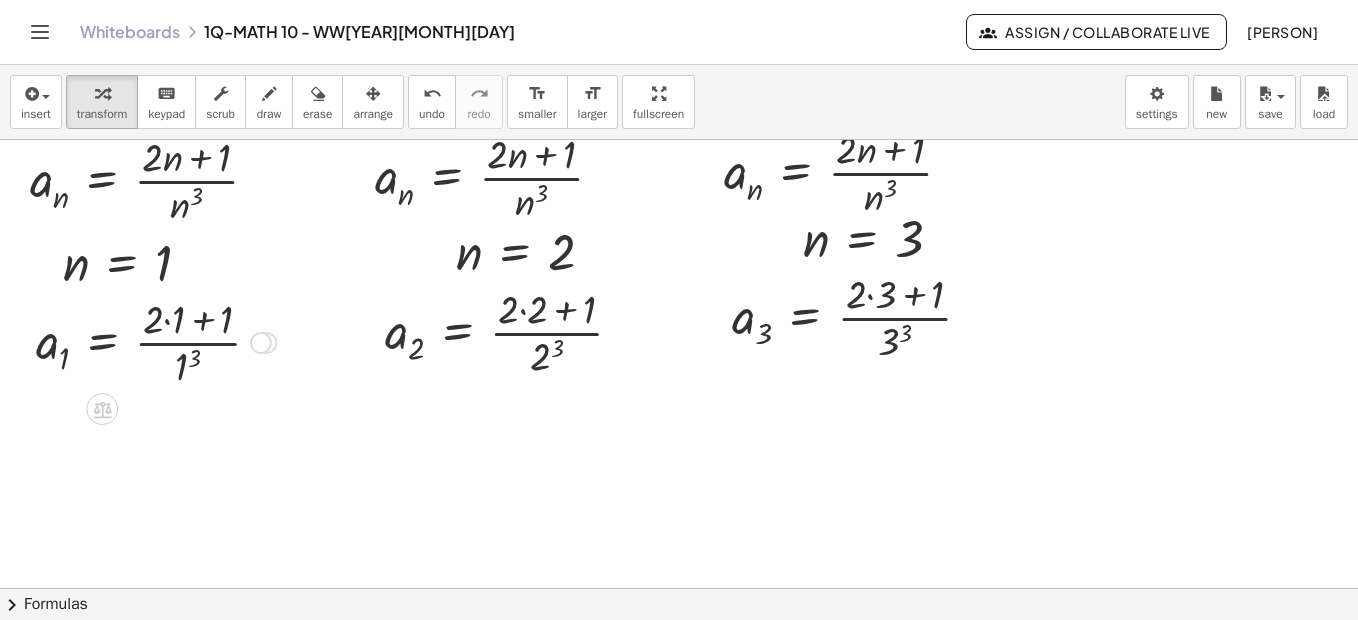 click at bounding box center [261, 343] 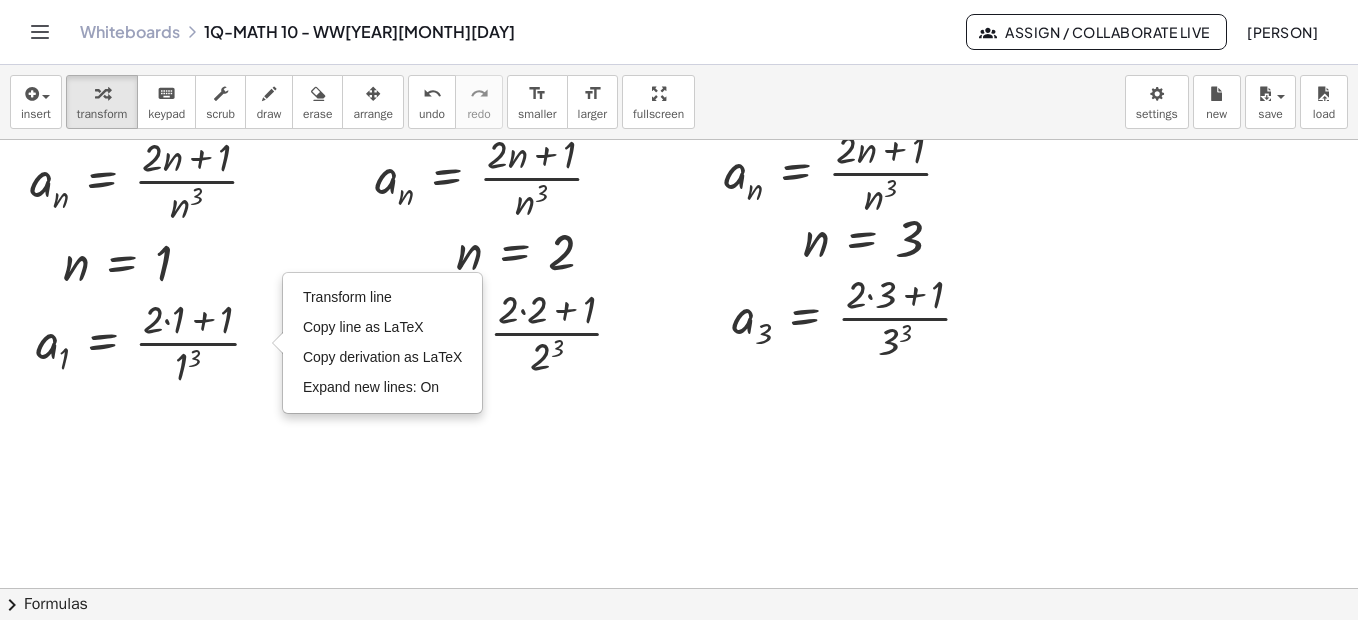 click at bounding box center [968, 2088] 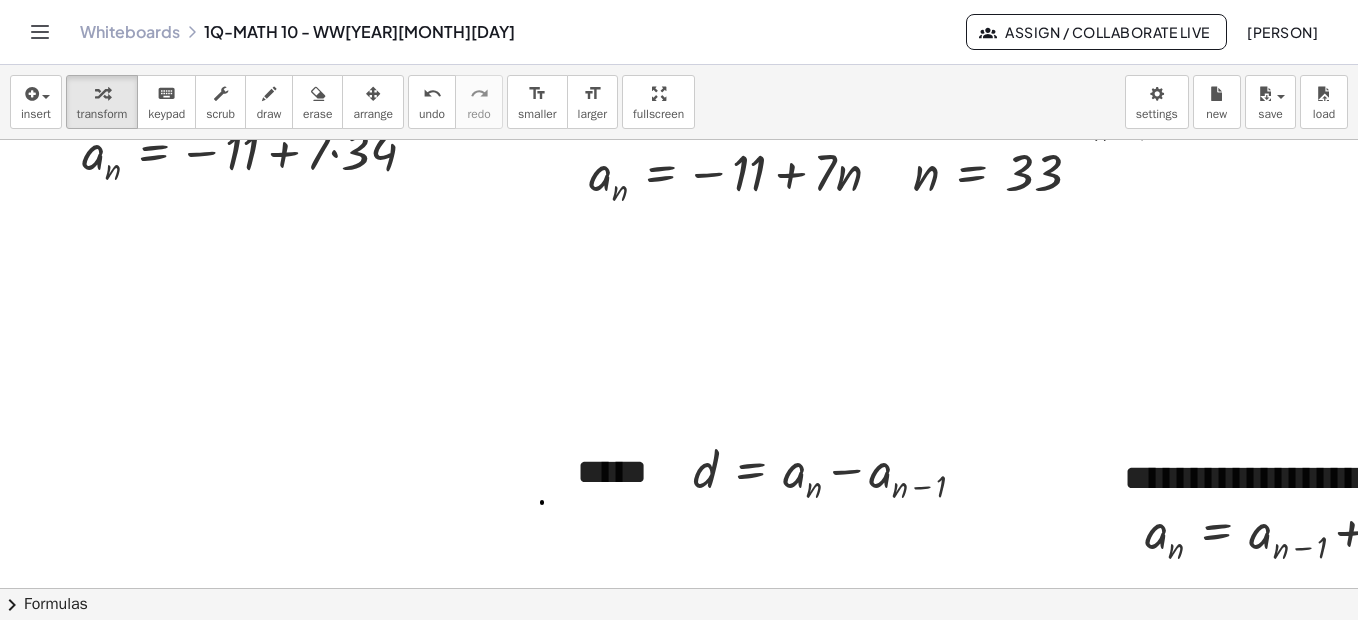 scroll, scrollTop: 2557, scrollLeft: 0, axis: vertical 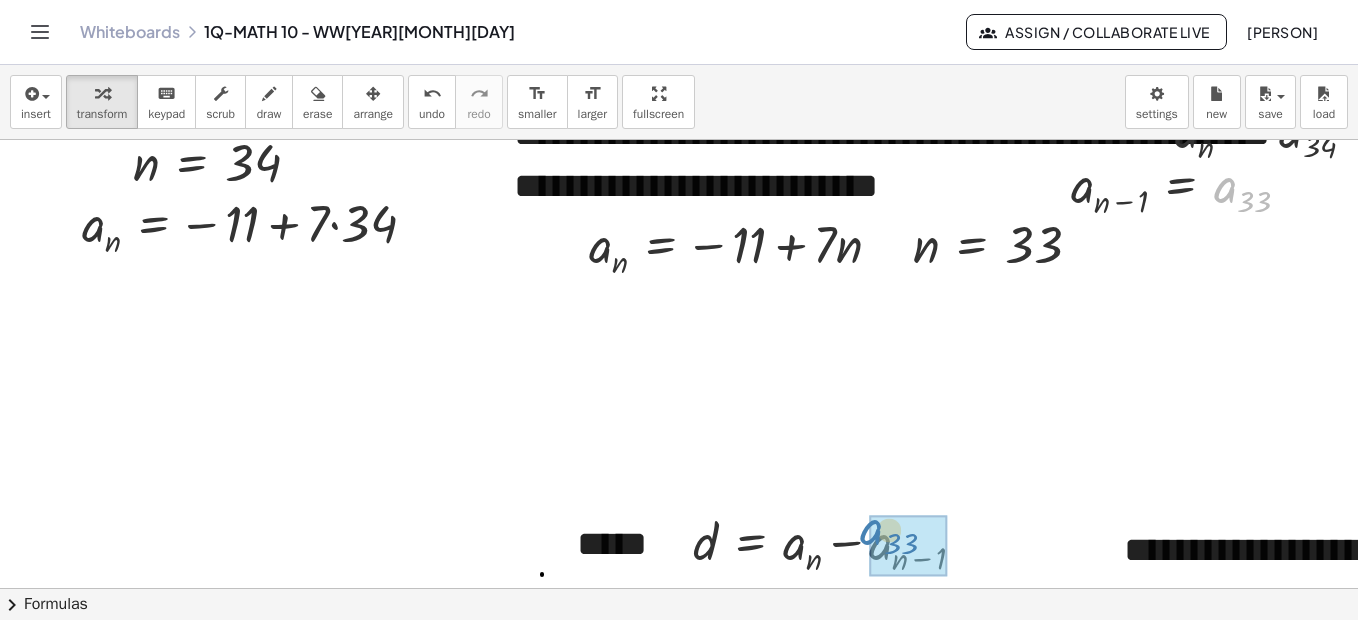 drag, startPoint x: 1225, startPoint y: 194, endPoint x: 871, endPoint y: 537, distance: 492.9148 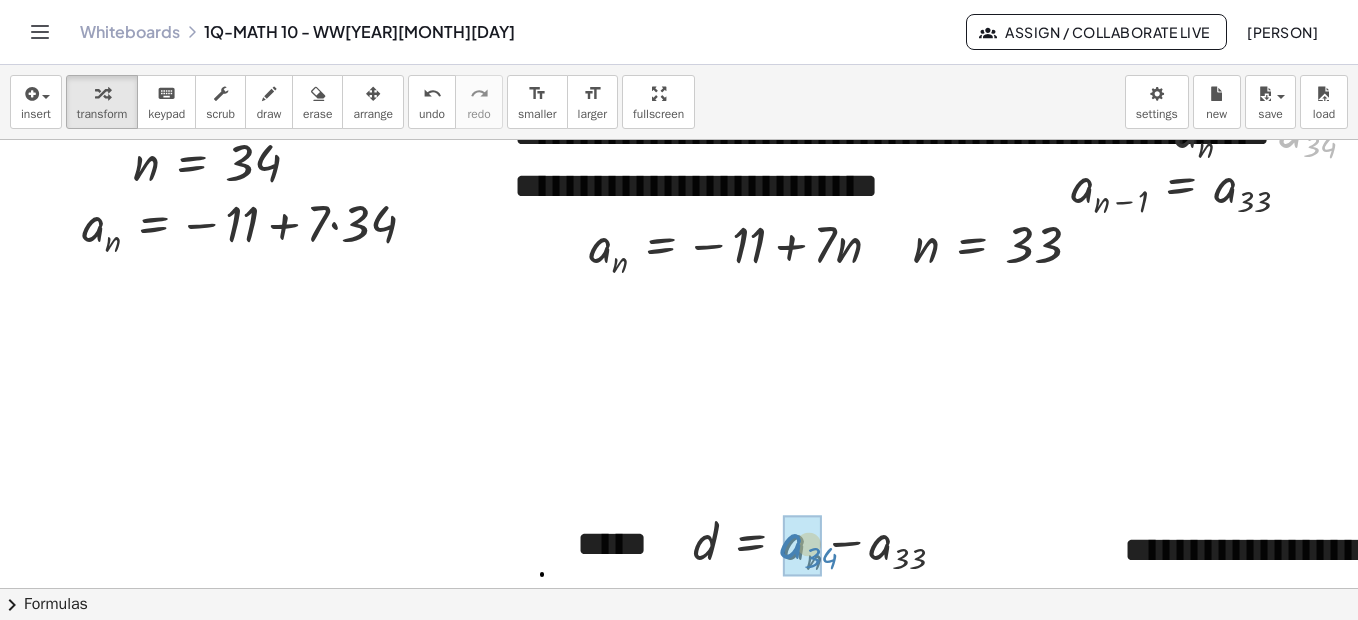 drag, startPoint x: 1295, startPoint y: 141, endPoint x: 795, endPoint y: 553, distance: 647.8765 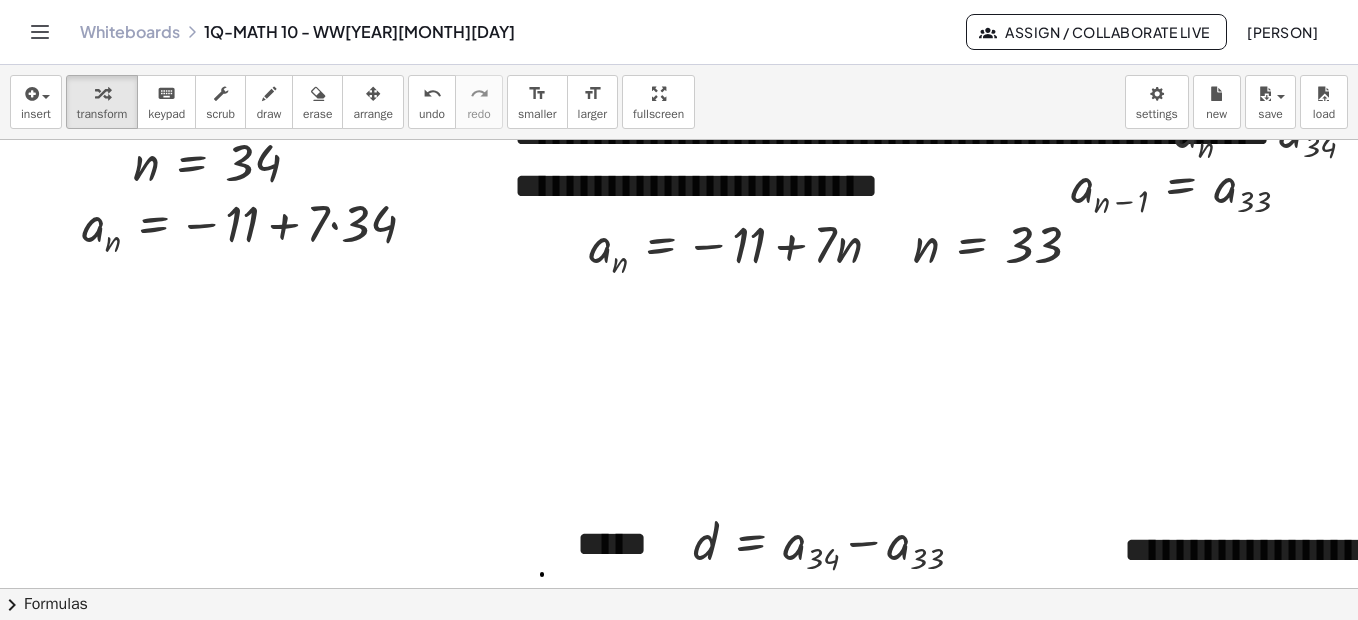 scroll, scrollTop: 2753, scrollLeft: 0, axis: vertical 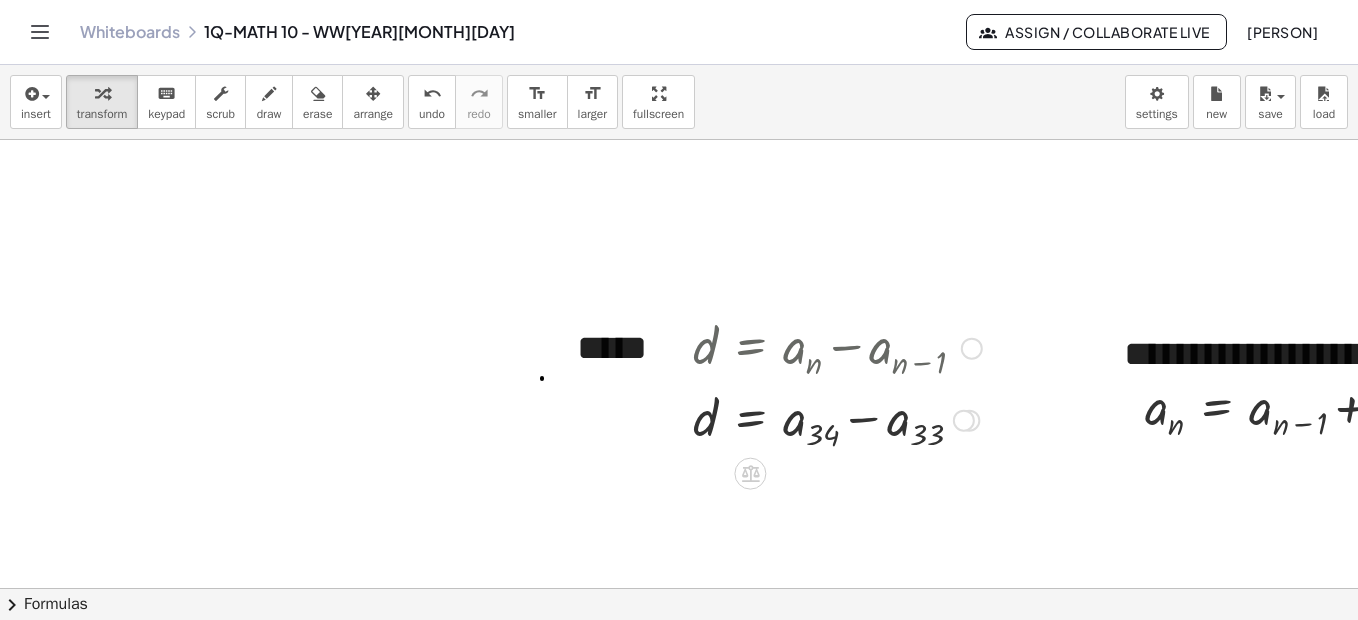 drag, startPoint x: 966, startPoint y: 353, endPoint x: 964, endPoint y: 431, distance: 78.025635 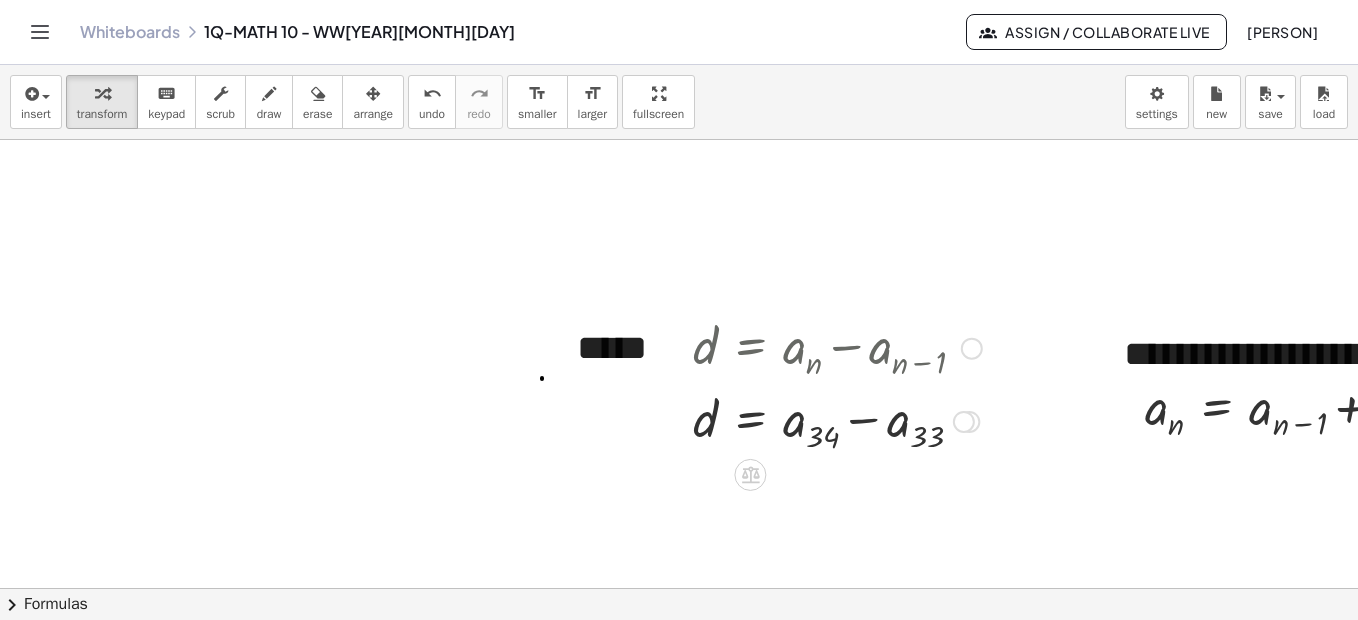 click at bounding box center [972, 349] 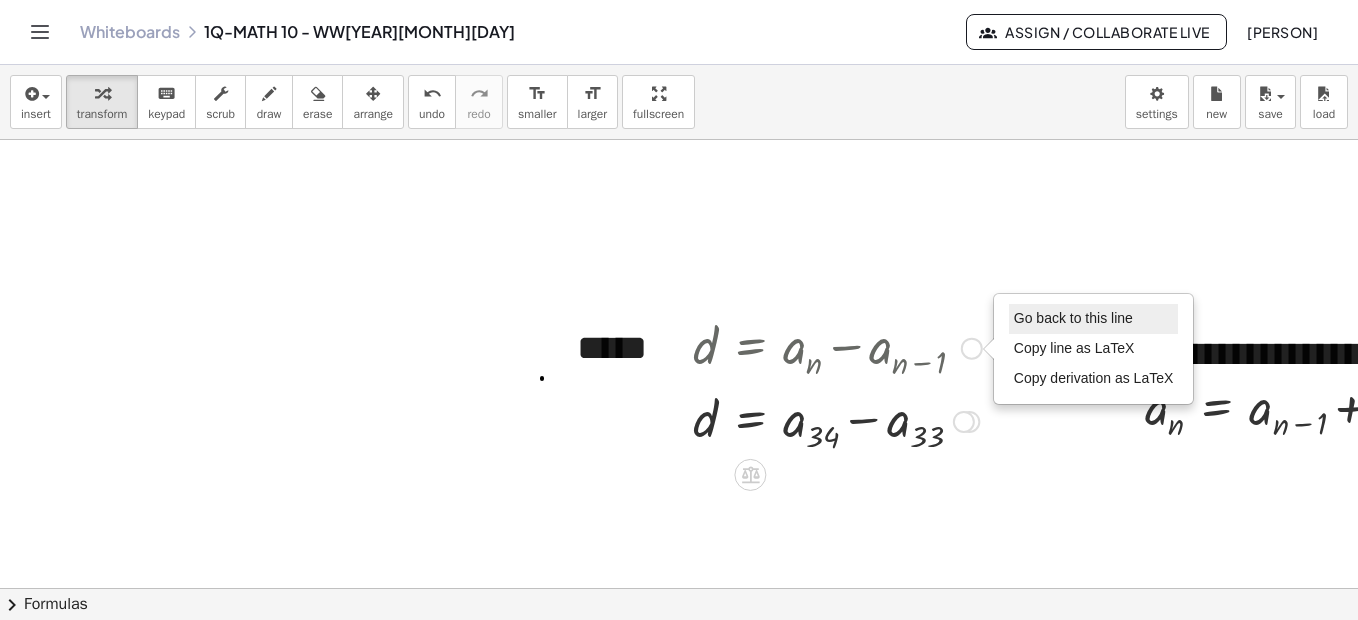 click on "Go back to this line" at bounding box center (1073, 318) 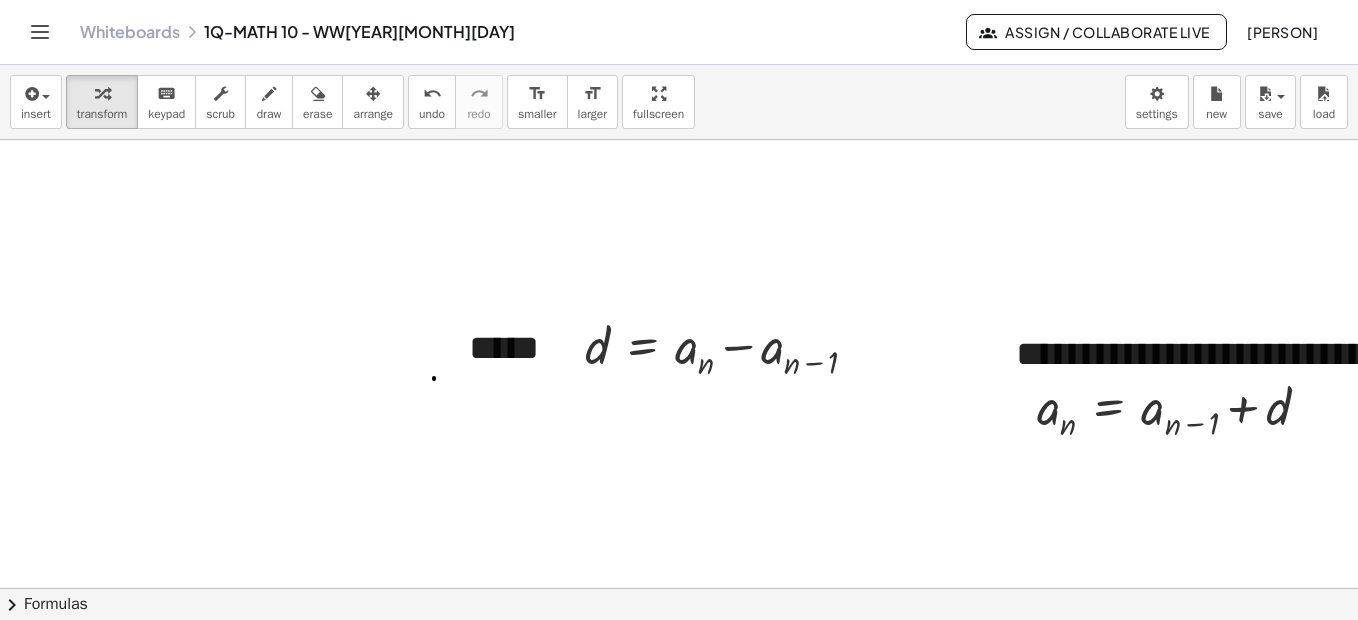scroll, scrollTop: 2753, scrollLeft: 179, axis: both 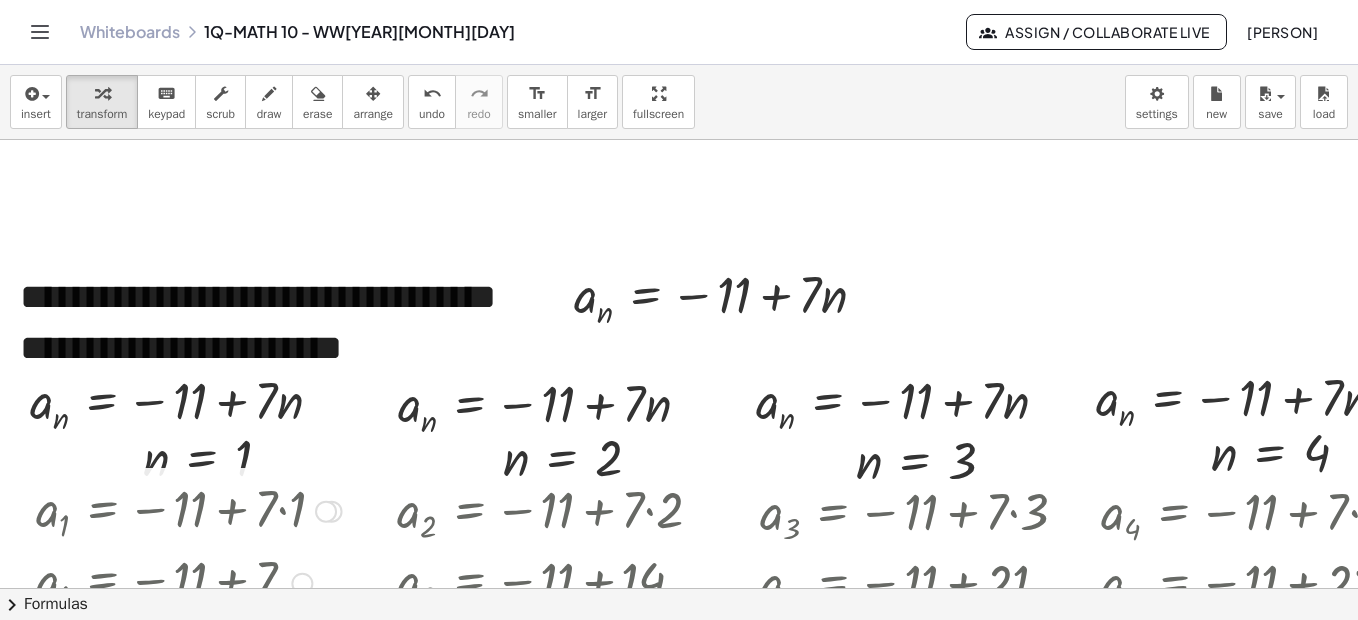 click at bounding box center [326, 512] 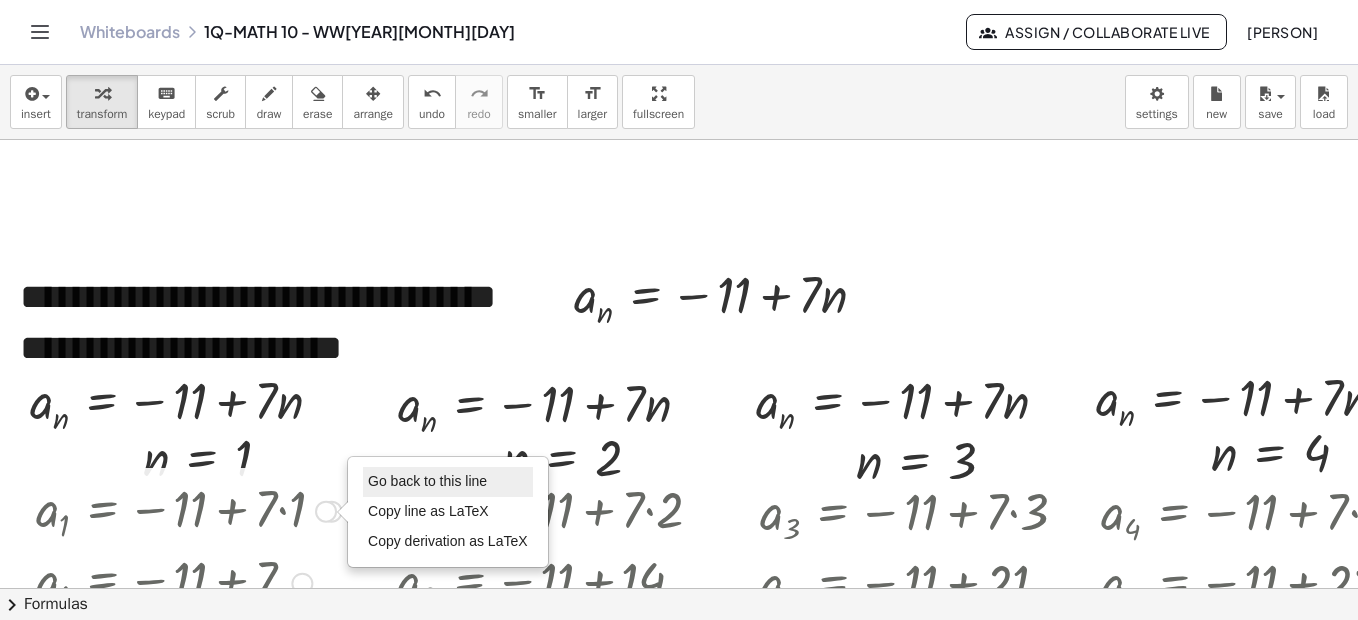 click on "Go back to this line" at bounding box center (427, 481) 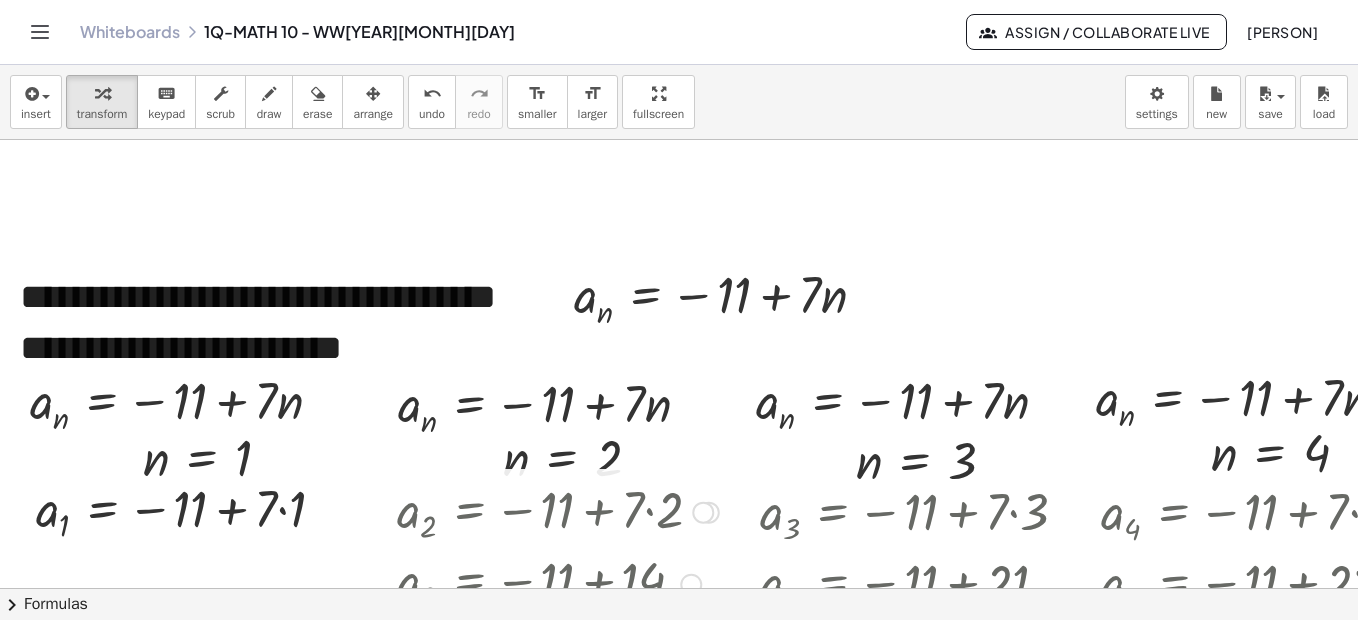 click at bounding box center [703, 513] 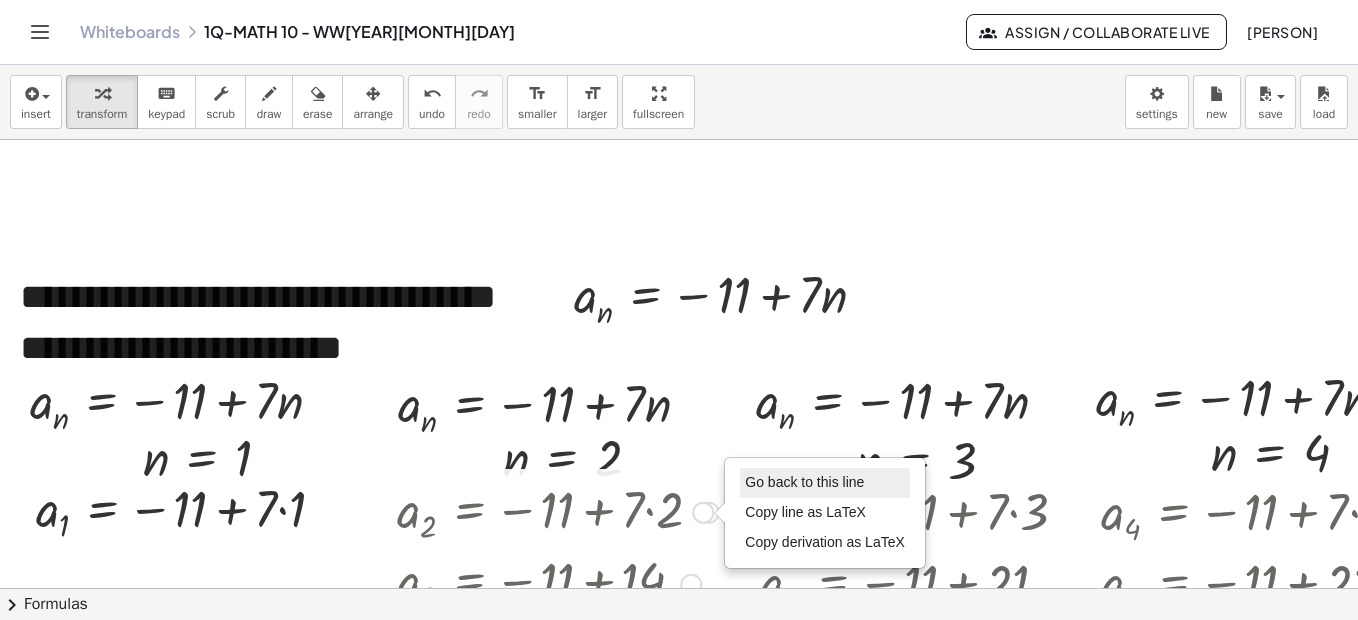 click on "Go back to this line" at bounding box center [804, 482] 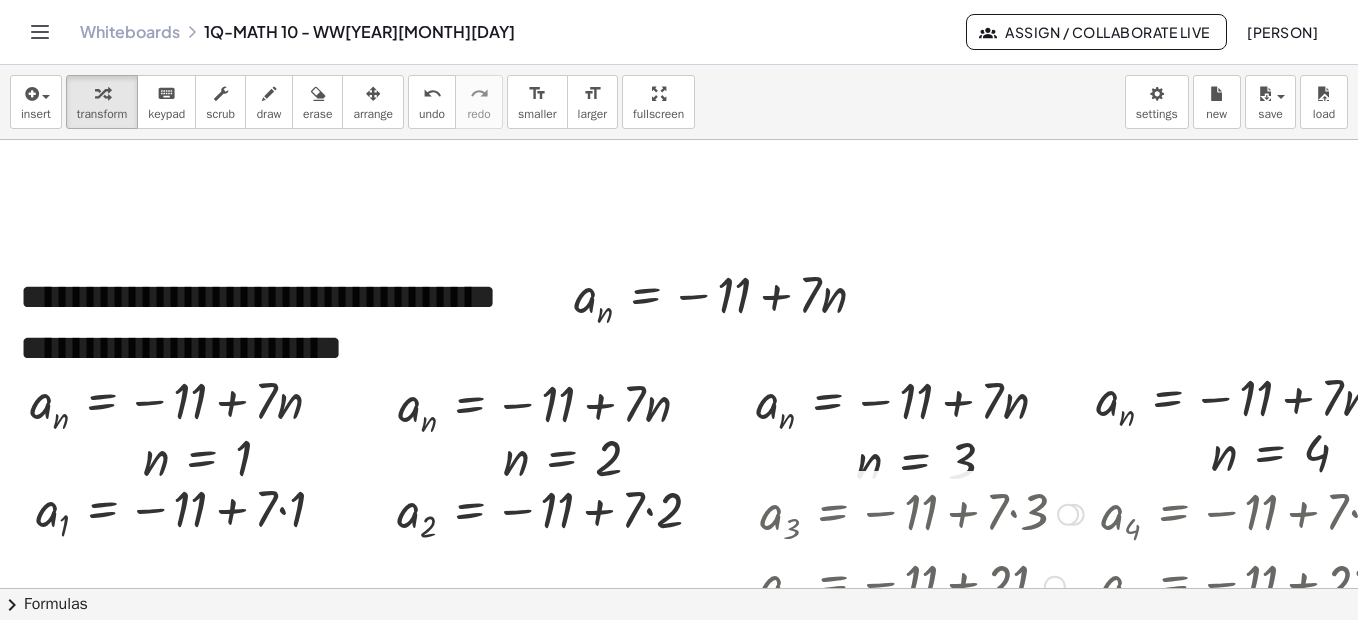 click at bounding box center (1068, 515) 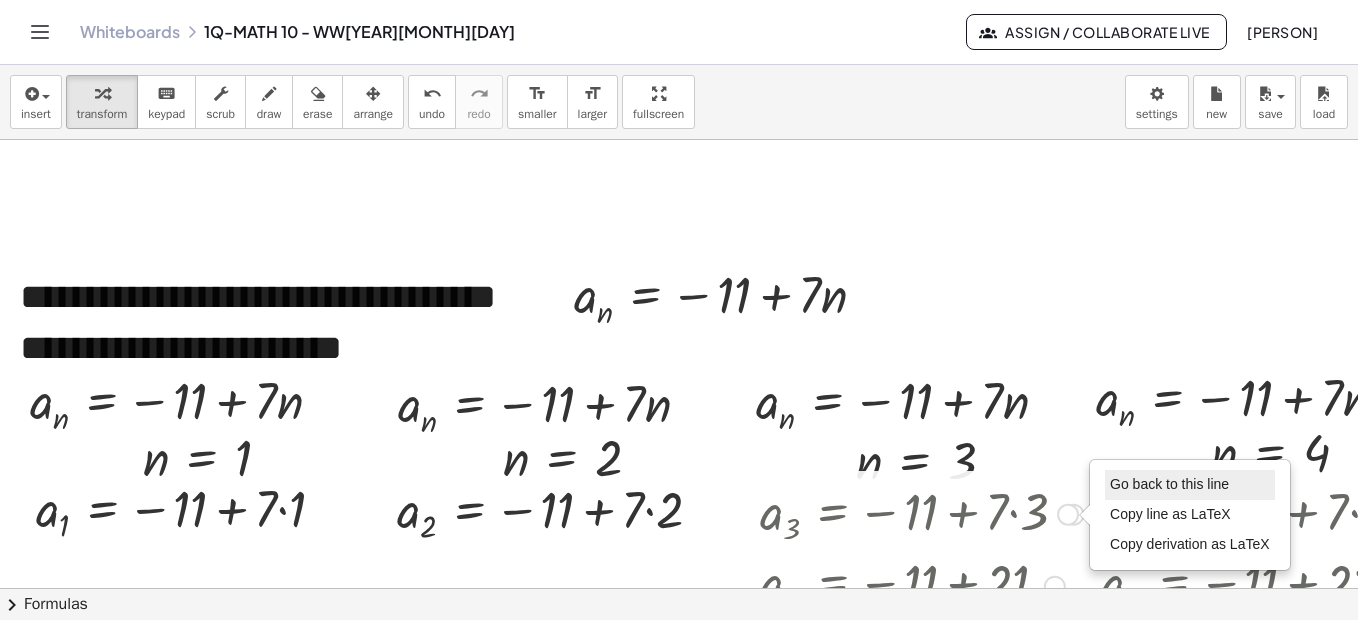 click on "Go back to this line" at bounding box center (1190, 485) 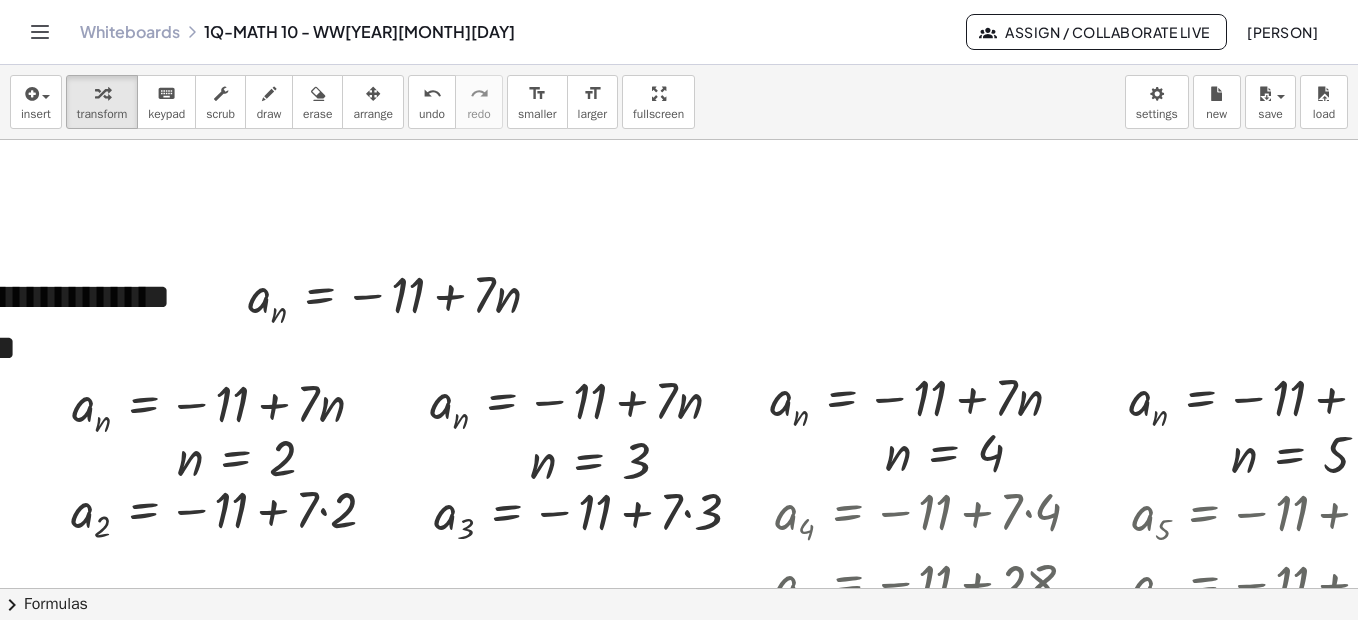 scroll, scrollTop: 3108, scrollLeft: 429, axis: both 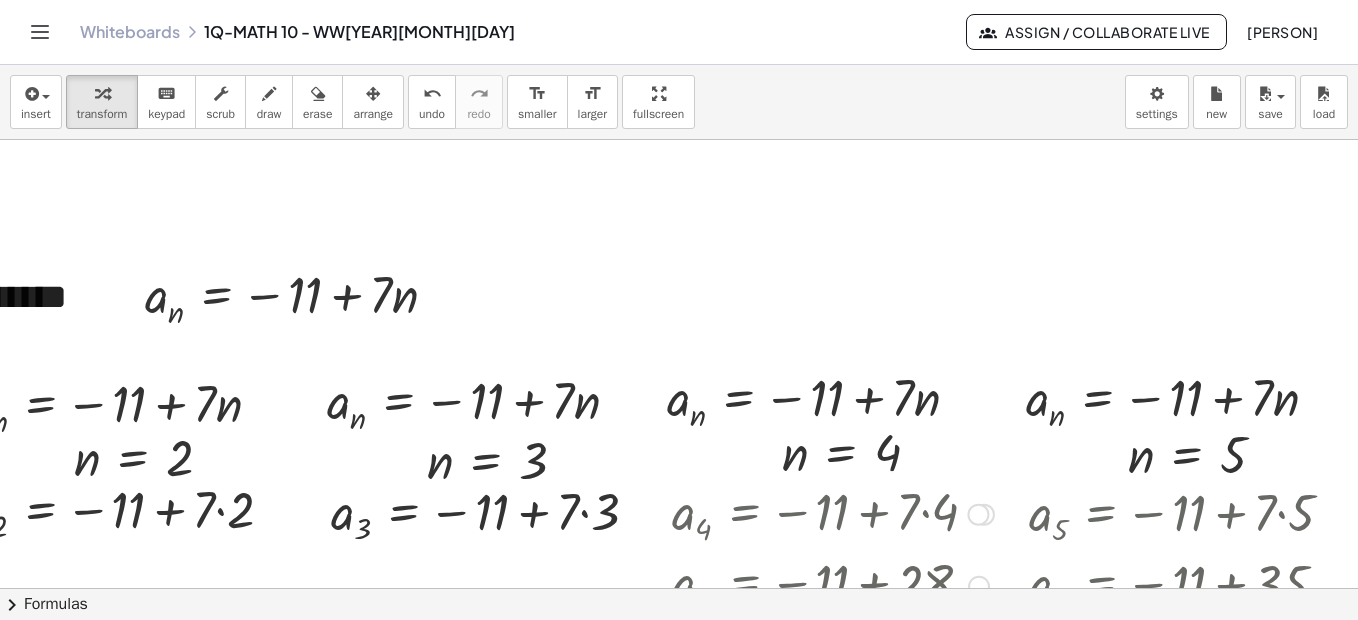 click at bounding box center (978, 515) 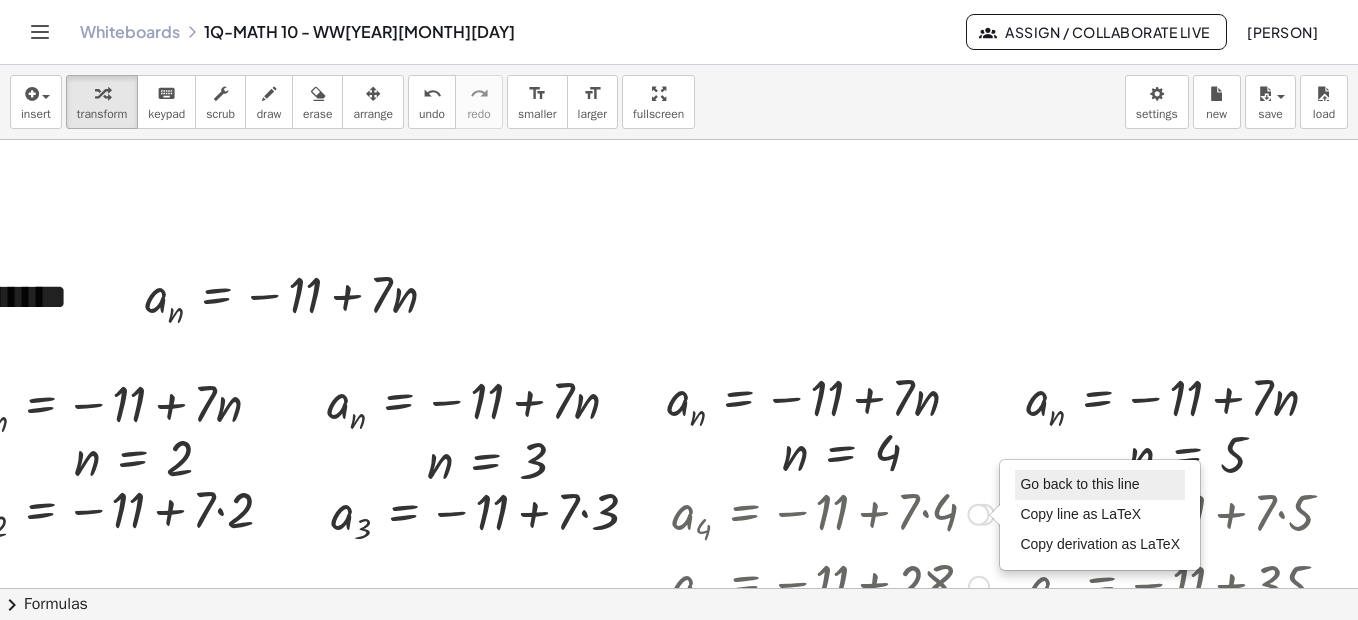 click on "Go back to this line" at bounding box center (1079, 484) 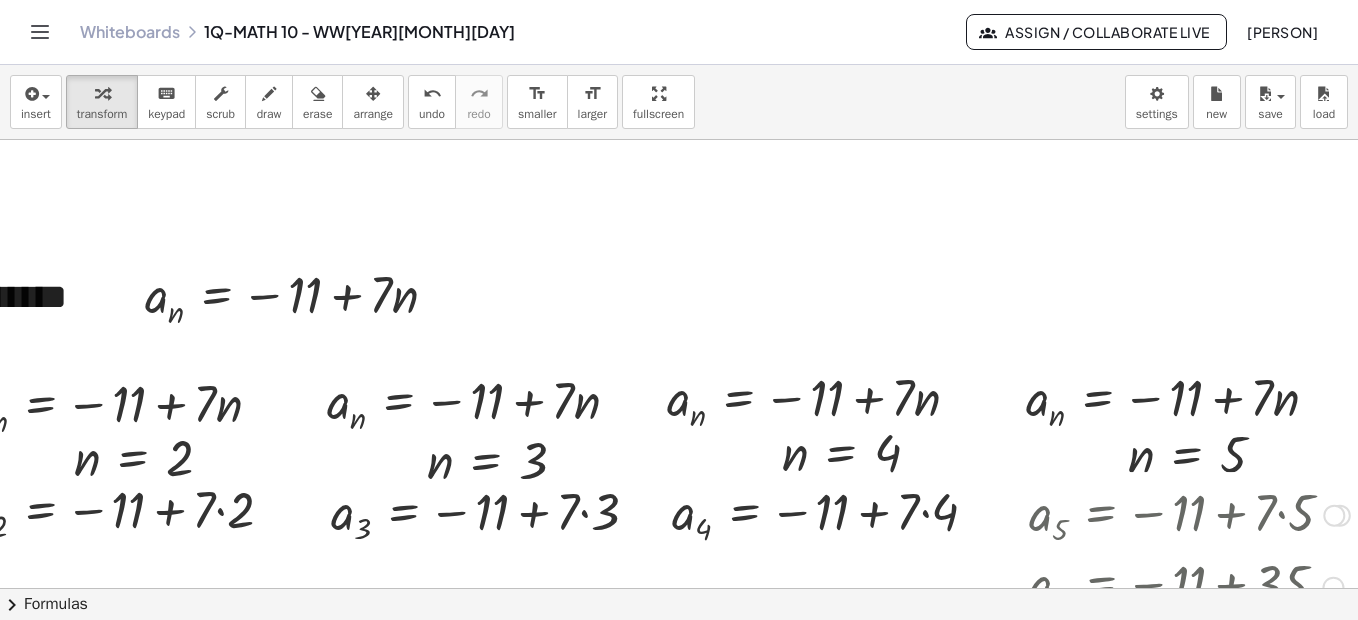 click at bounding box center [1334, 516] 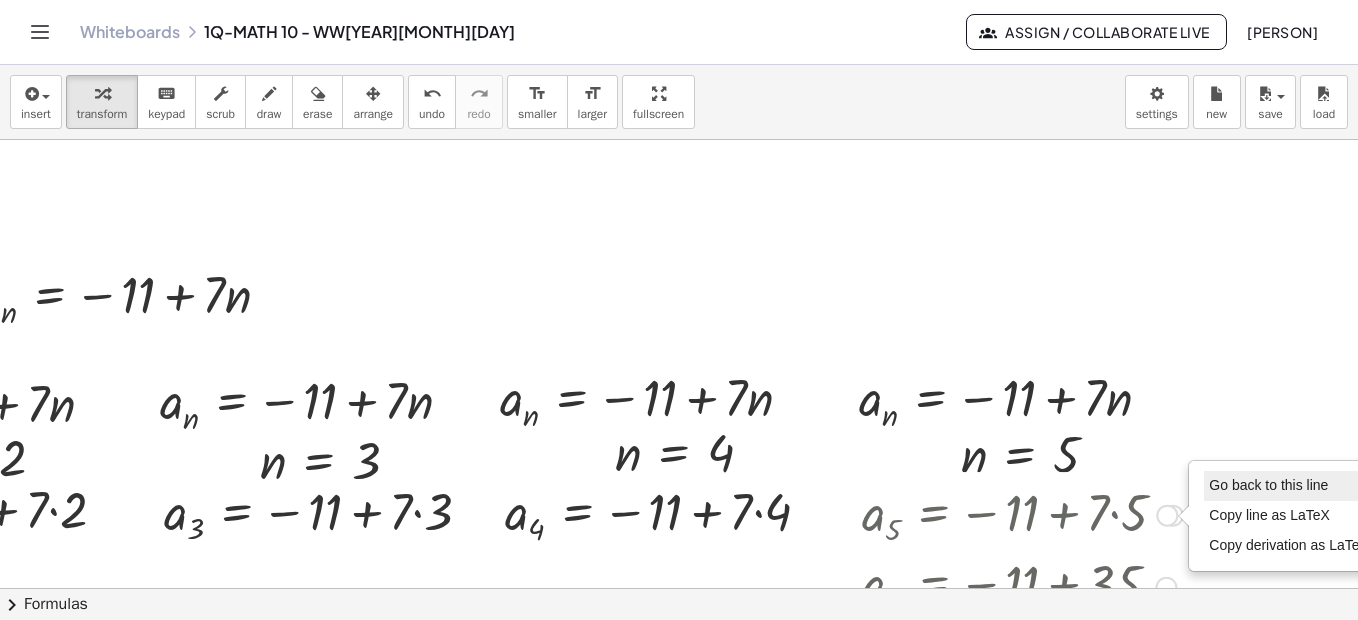 click on "Go back to this line" at bounding box center [1289, 486] 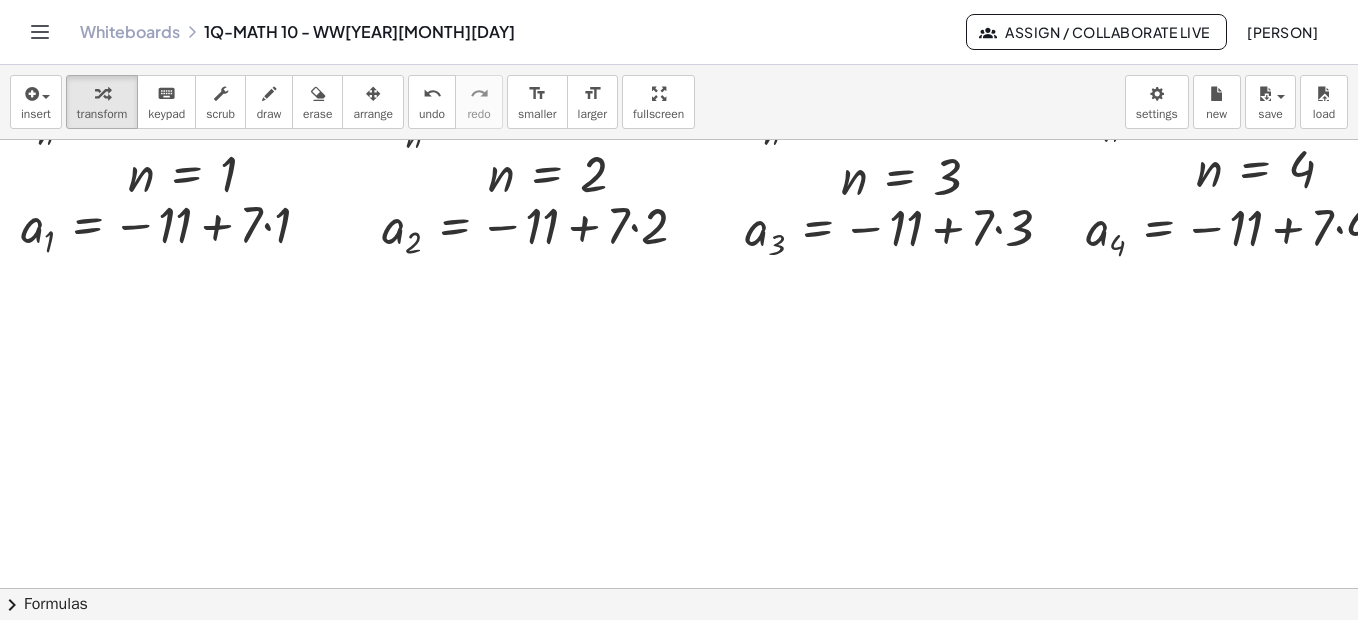 scroll, scrollTop: 3392, scrollLeft: 0, axis: vertical 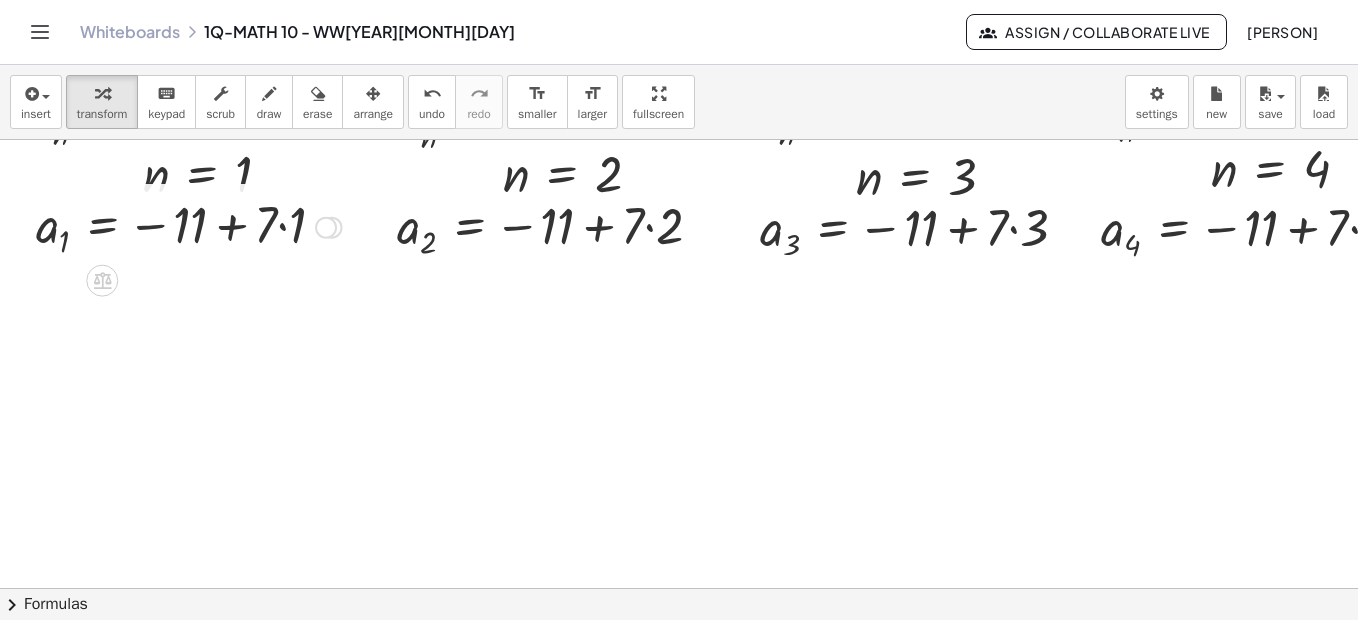 click at bounding box center [189, 225] 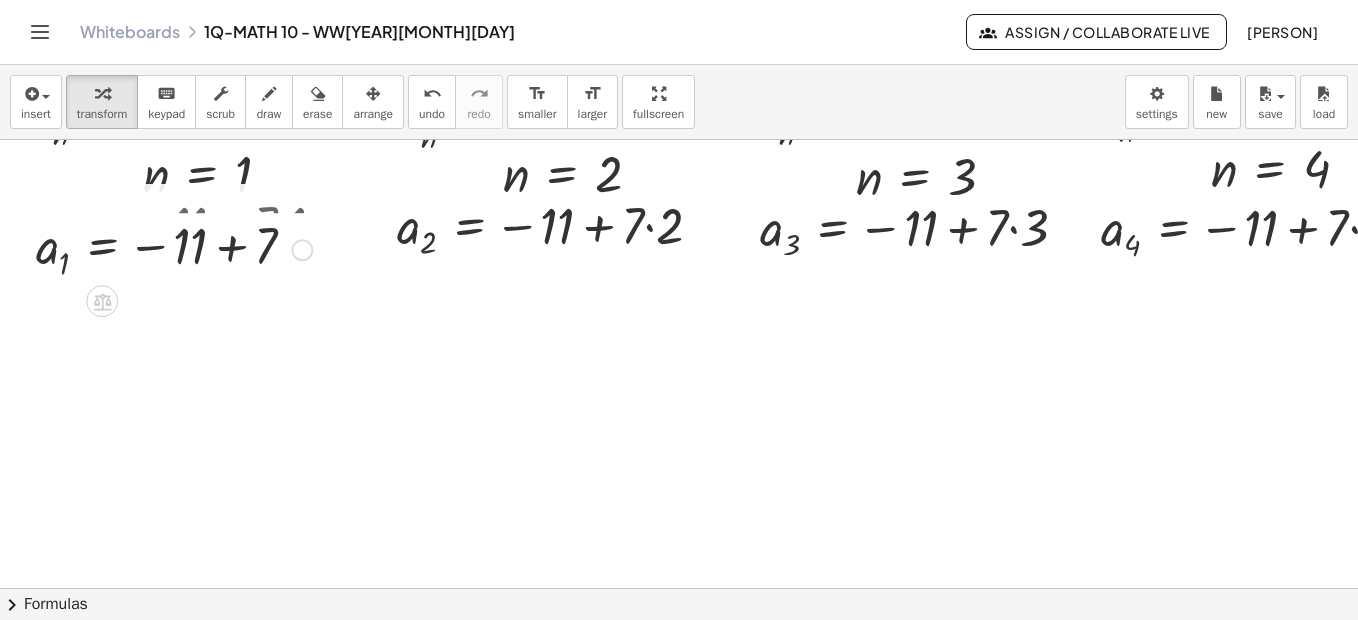 click at bounding box center (189, 225) 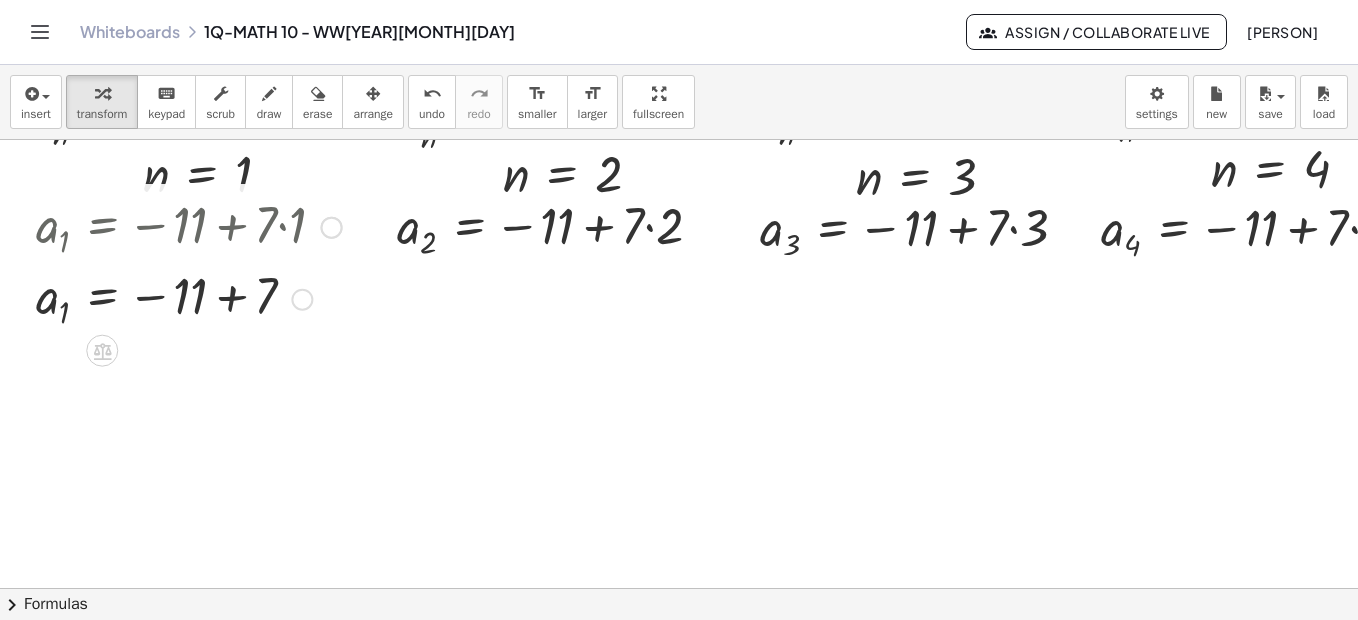 click at bounding box center (189, 297) 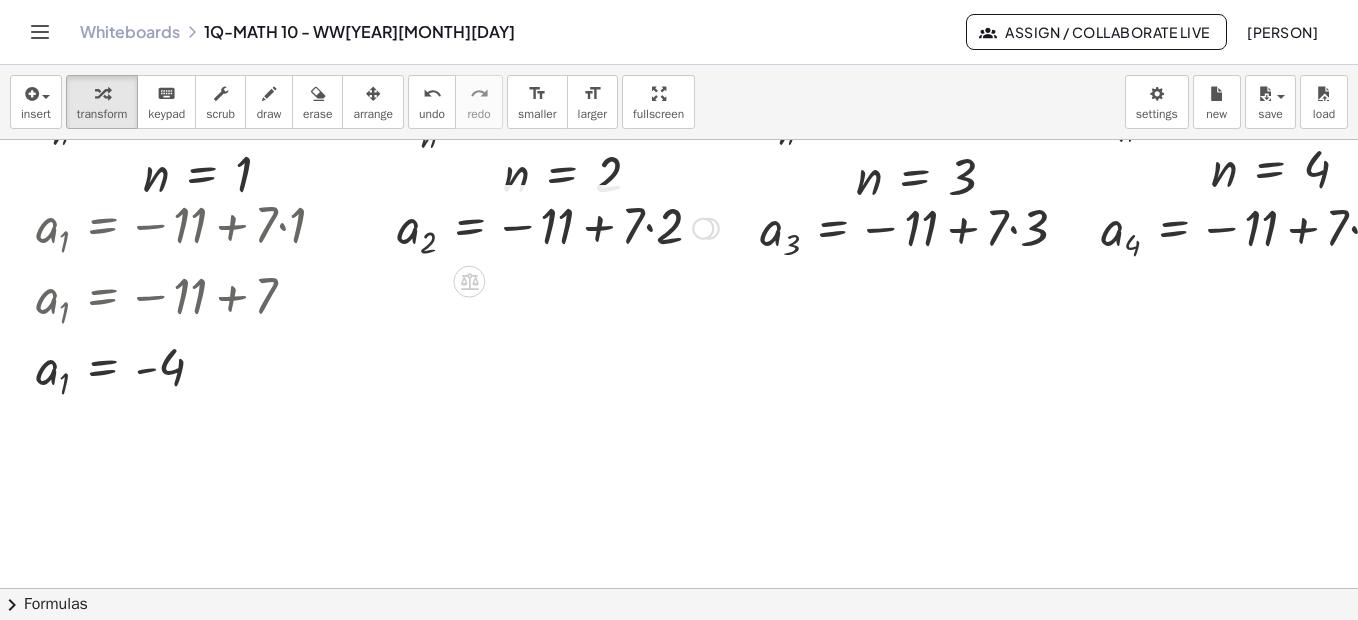 click at bounding box center (558, 226) 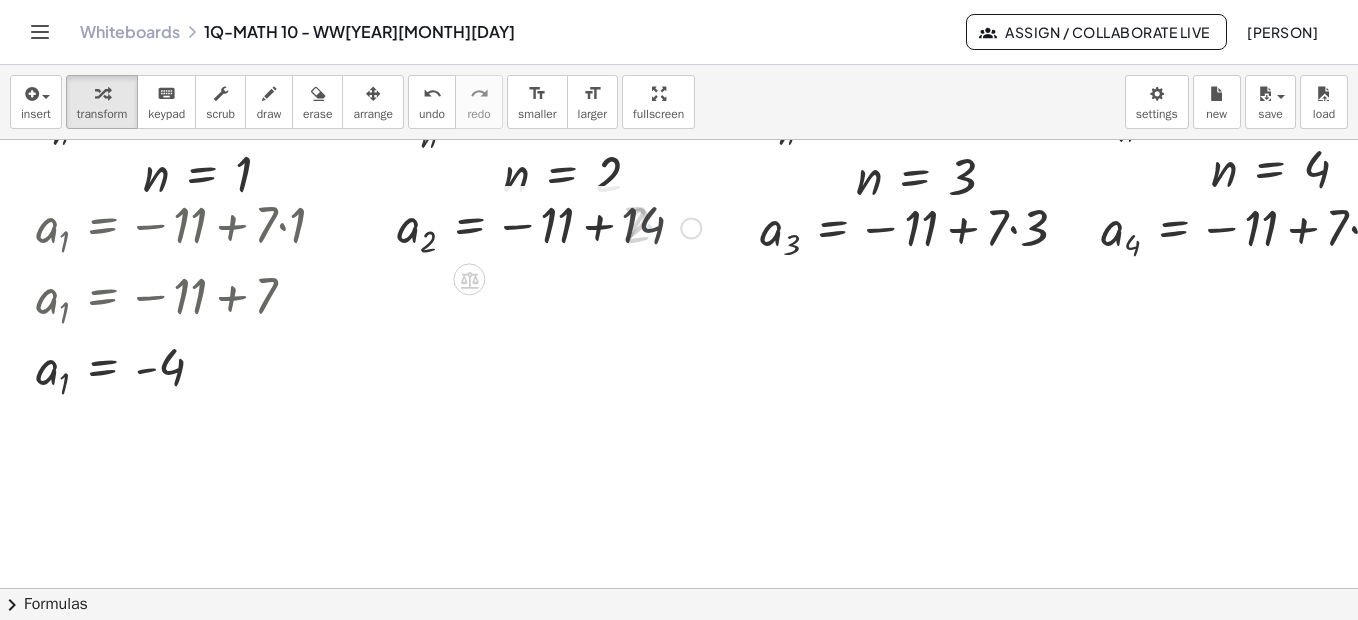 click at bounding box center [549, 226] 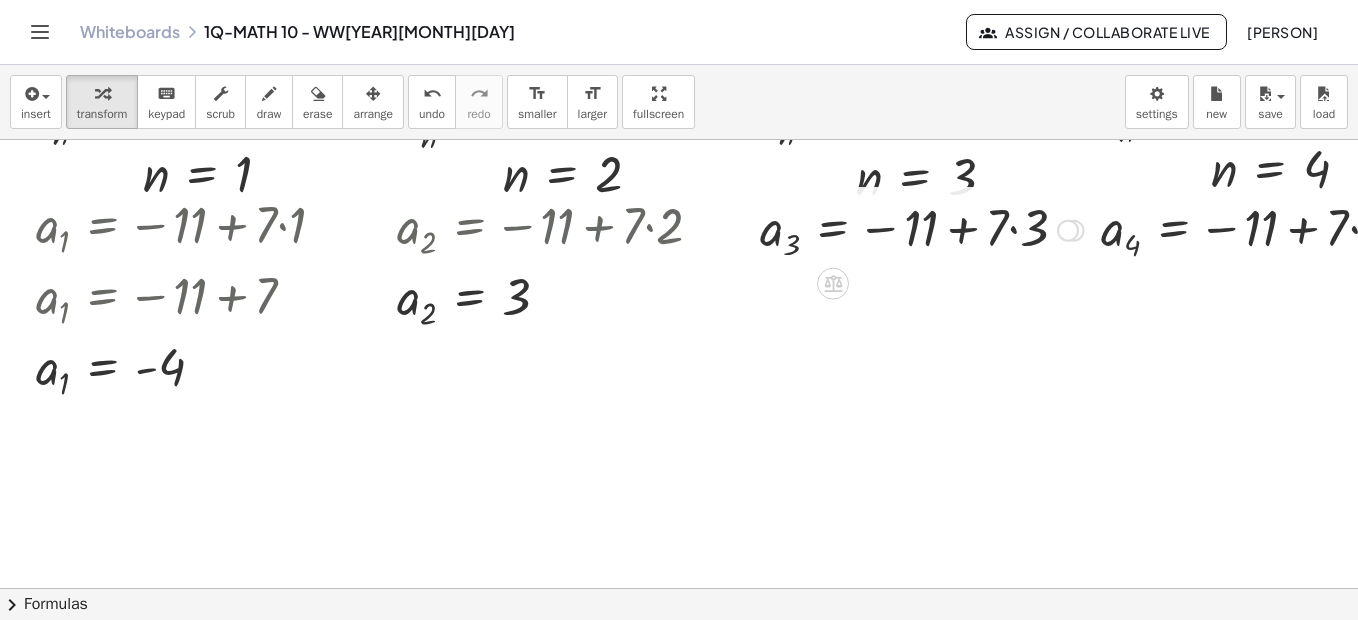 click at bounding box center [922, 228] 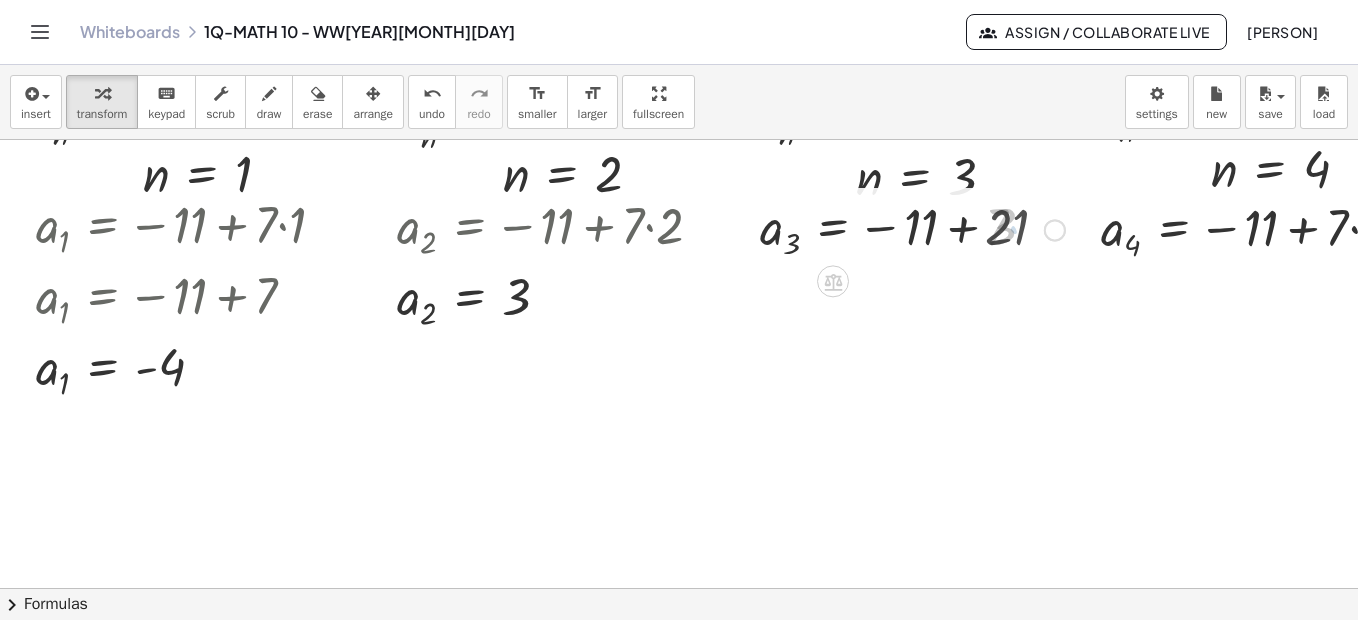 click at bounding box center [912, 228] 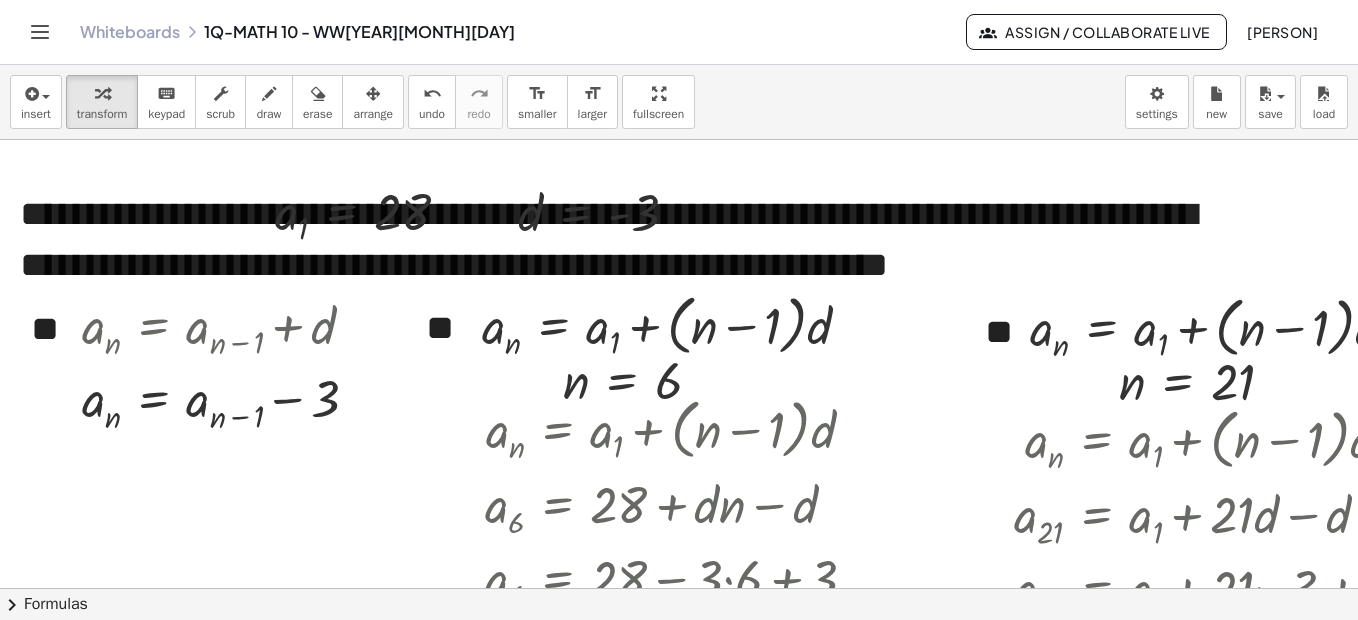 scroll, scrollTop: 3854, scrollLeft: 0, axis: vertical 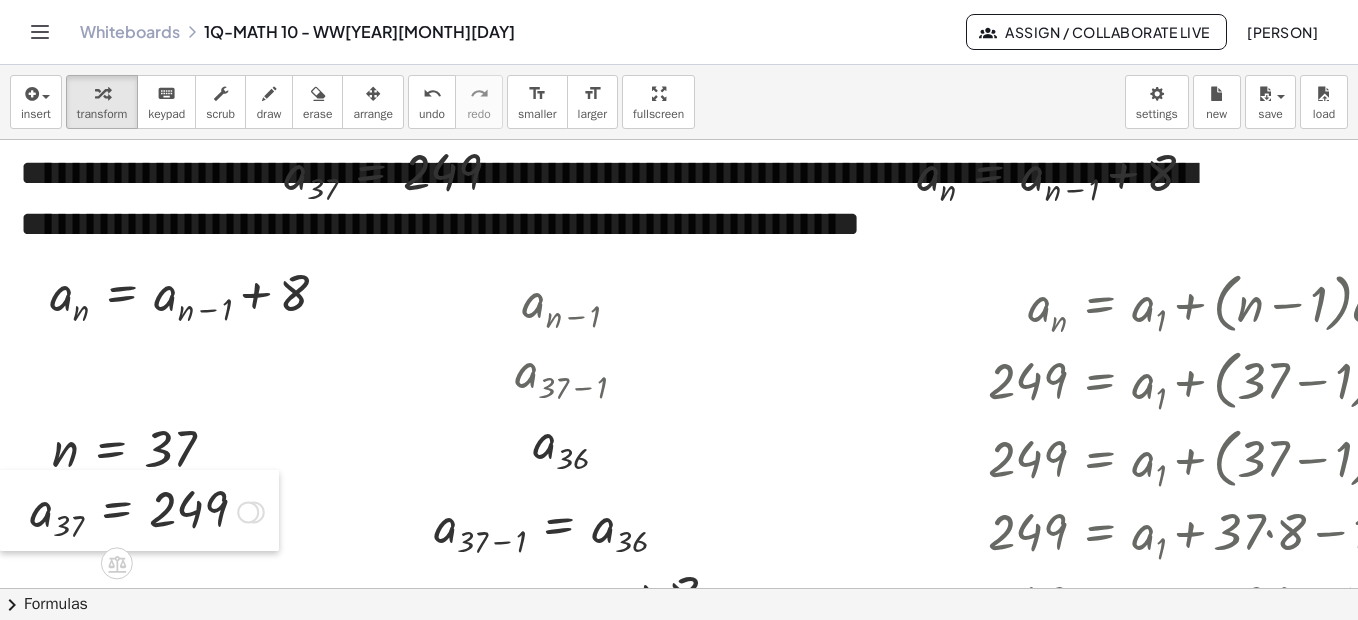 drag, startPoint x: 24, startPoint y: 347, endPoint x: 12, endPoint y: 488, distance: 141.50972 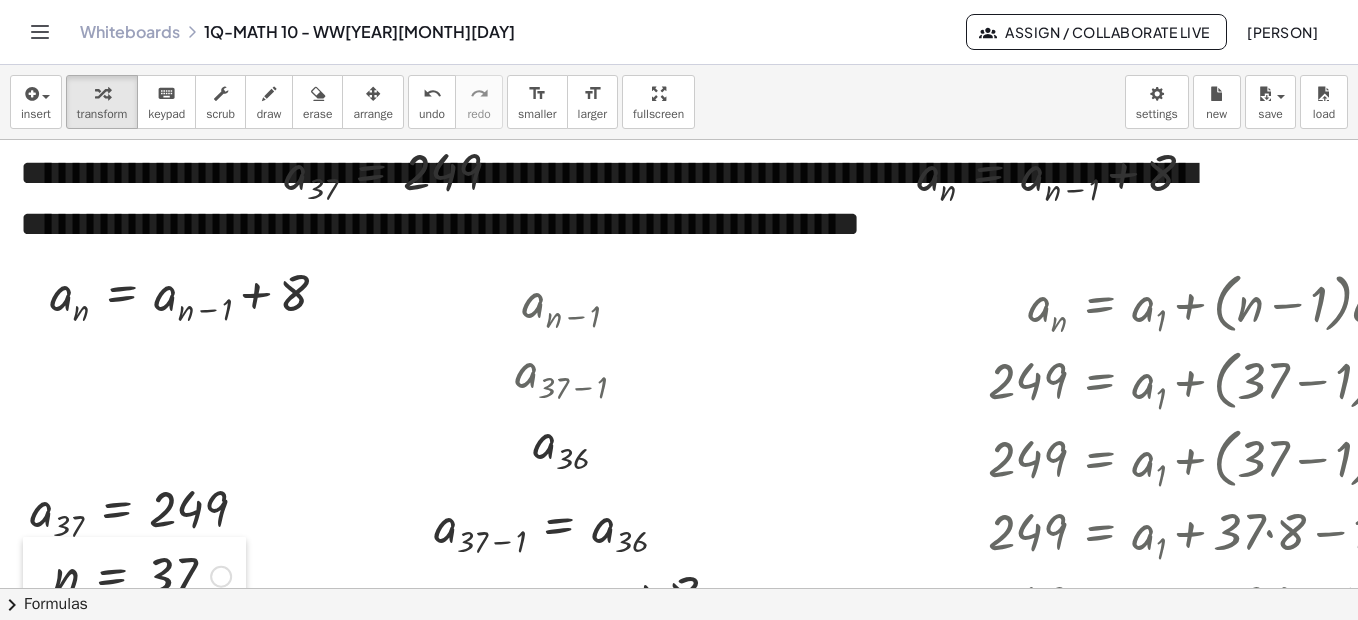 drag, startPoint x: 31, startPoint y: 440, endPoint x: 32, endPoint y: 567, distance: 127.00394 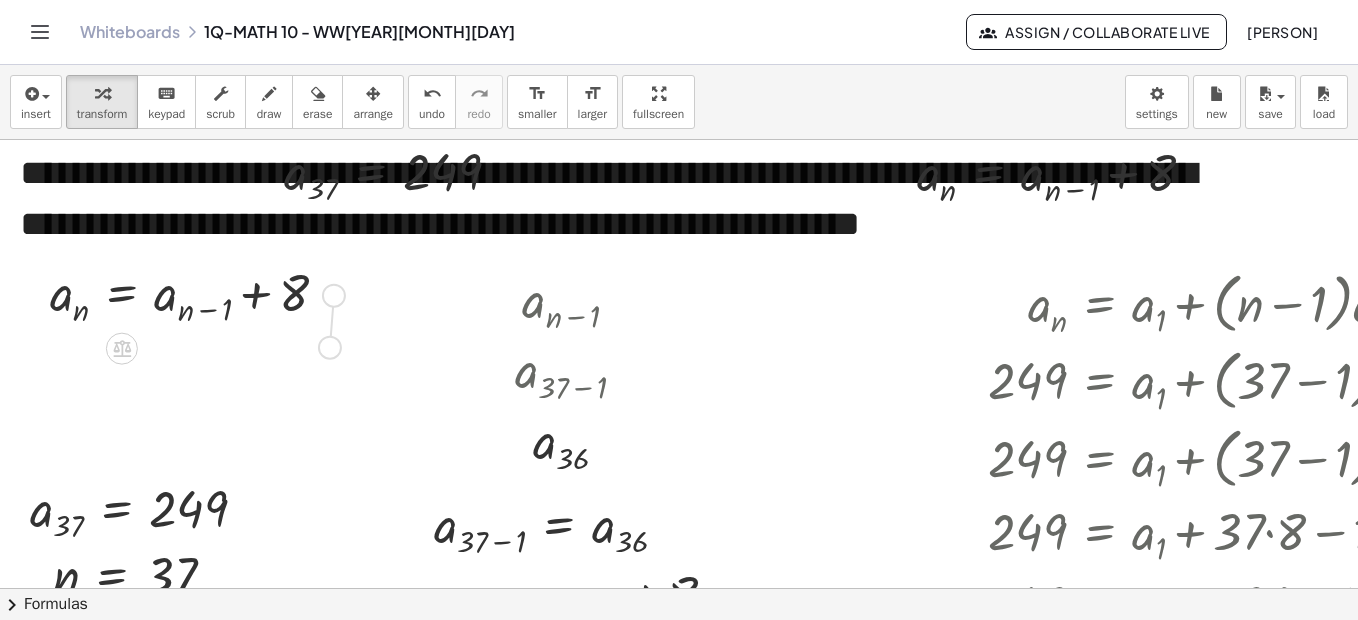 drag, startPoint x: 330, startPoint y: 299, endPoint x: 326, endPoint y: 359, distance: 60.133186 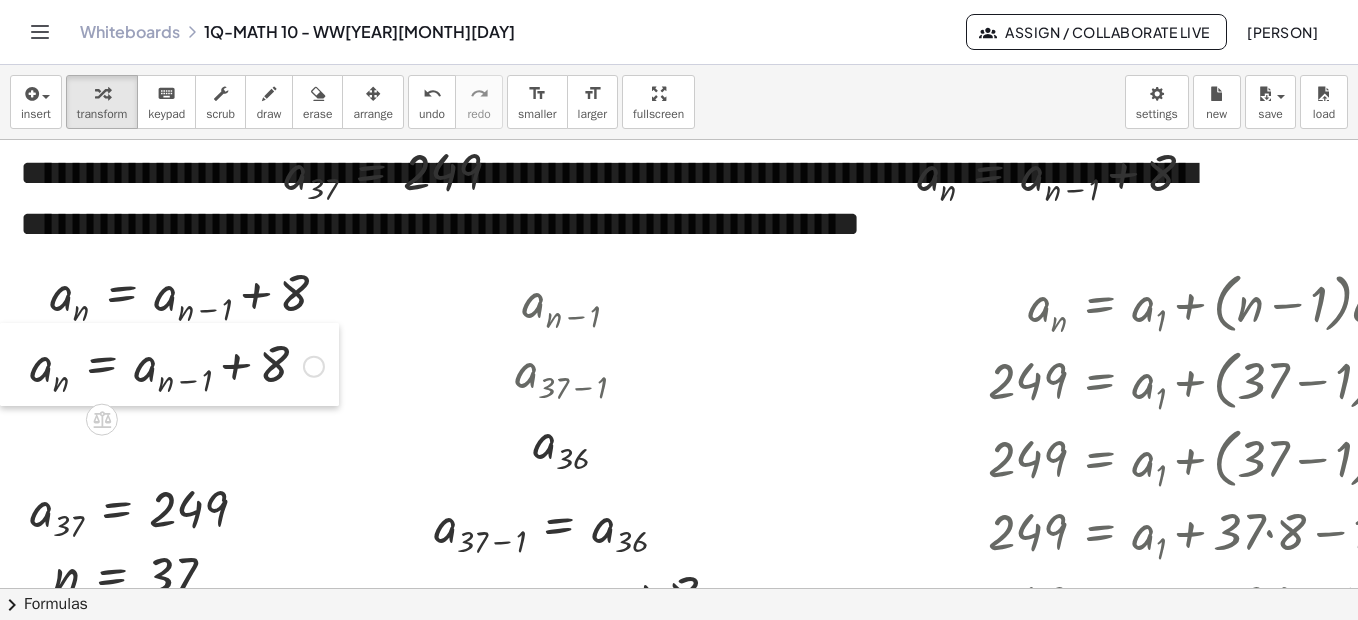 drag, startPoint x: 22, startPoint y: 317, endPoint x: -3, endPoint y: 345, distance: 37.536648 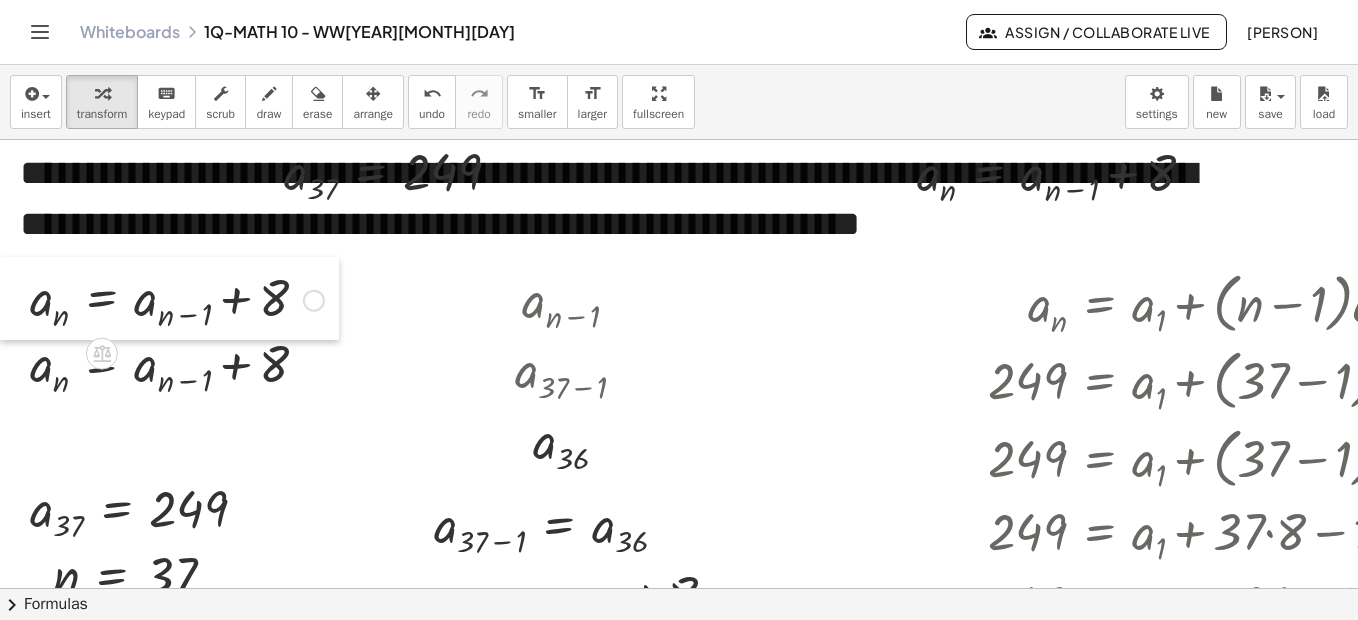 drag, startPoint x: 38, startPoint y: 286, endPoint x: -4, endPoint y: 291, distance: 42.296574 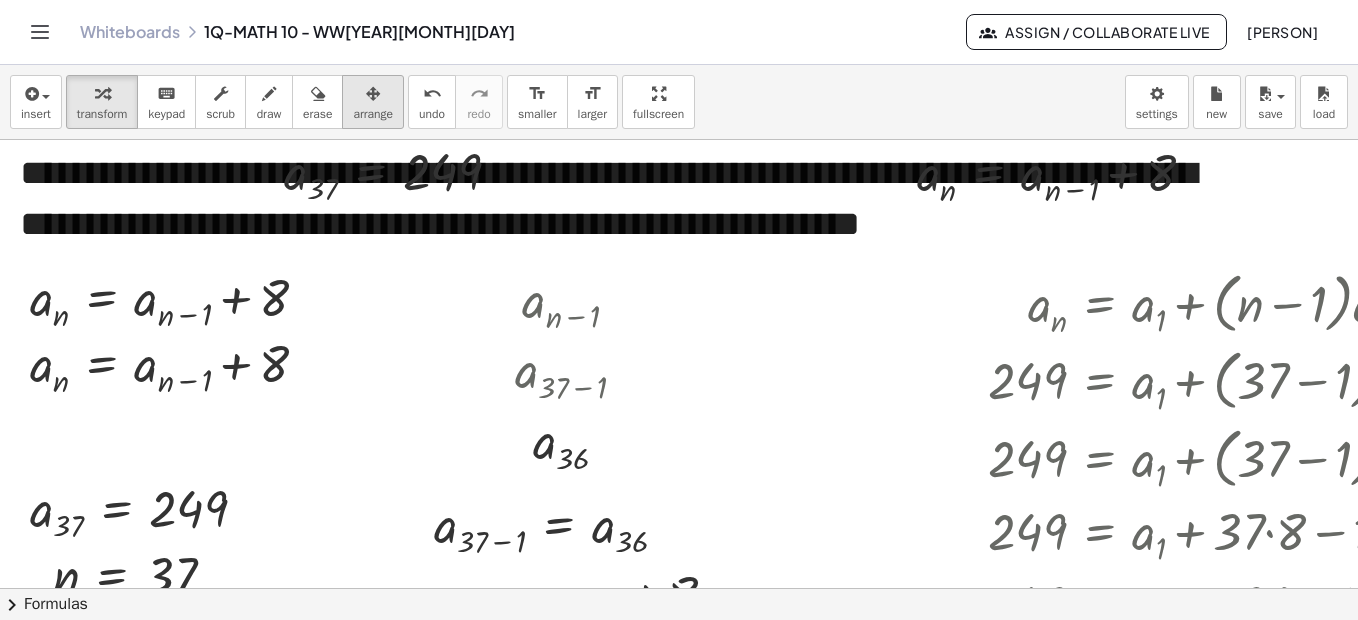 click on "arrange" at bounding box center (373, 114) 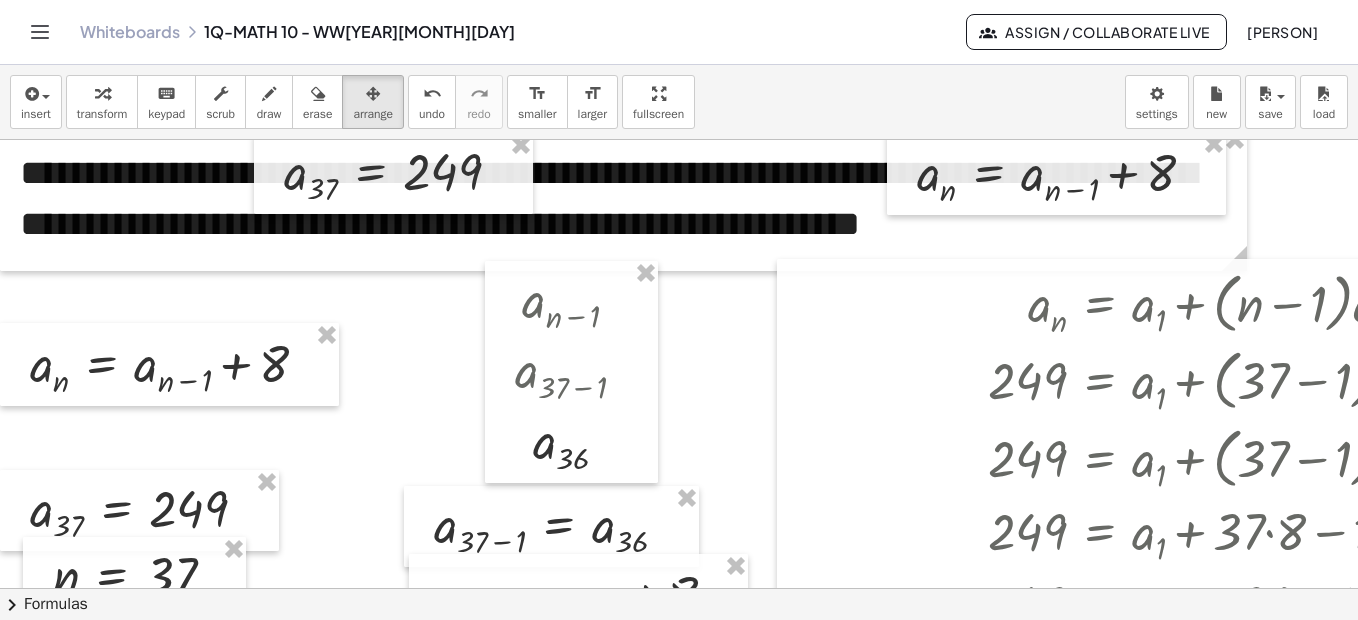 click on "transform" at bounding box center [102, 102] 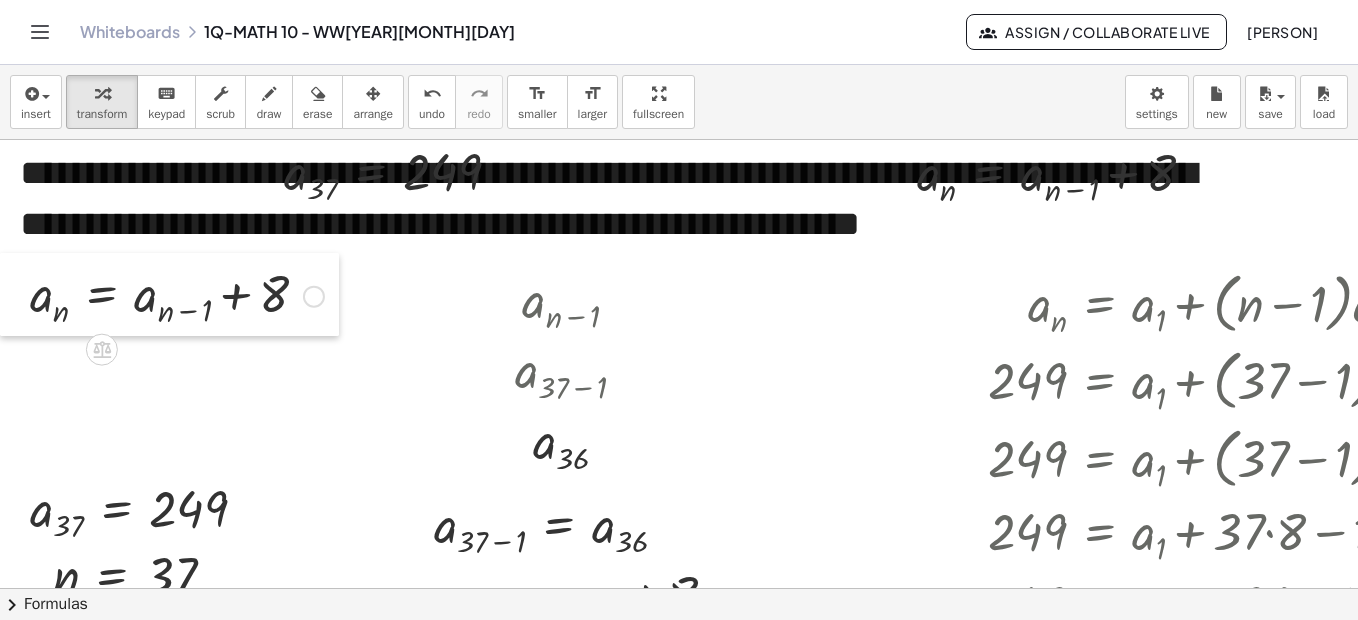drag, startPoint x: 21, startPoint y: 349, endPoint x: 20, endPoint y: 279, distance: 70.00714 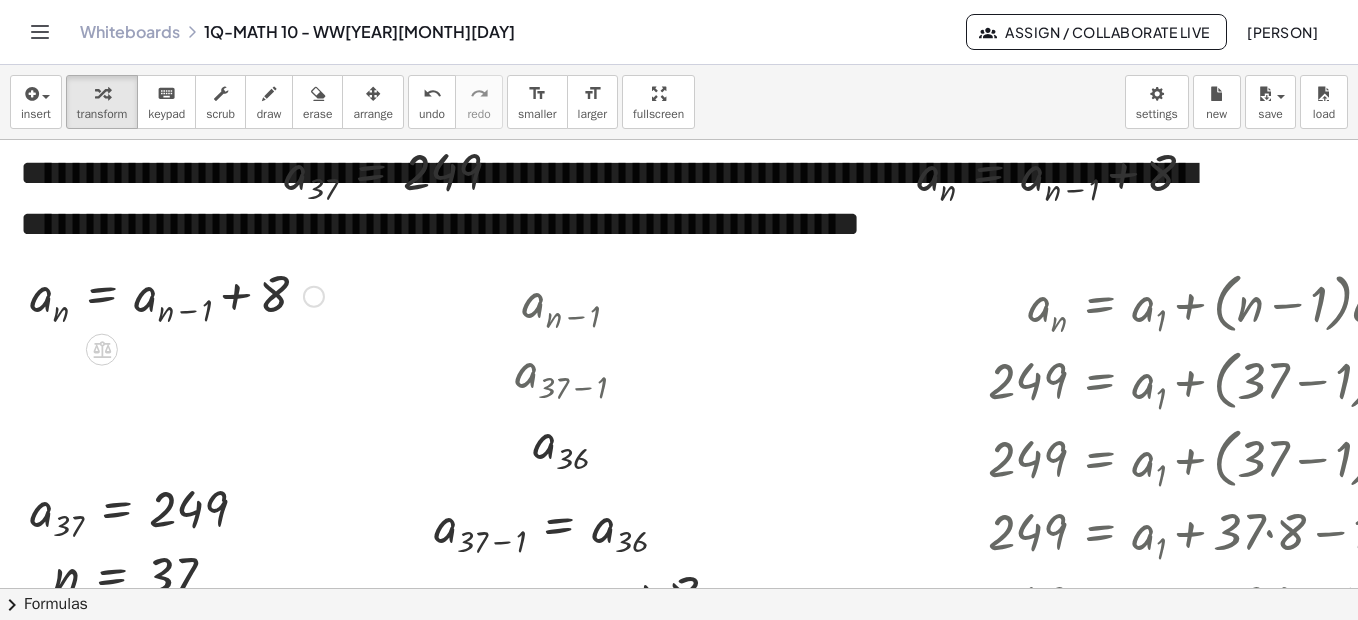 click at bounding box center [314, 297] 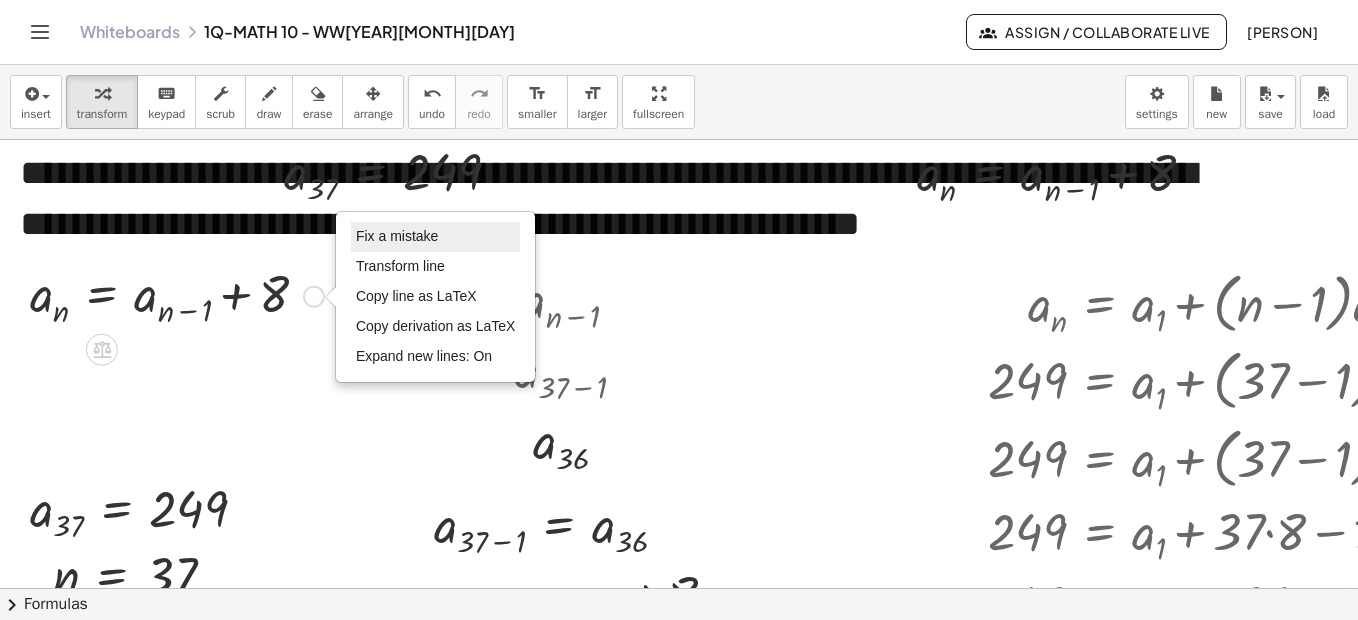 click on "Fix a mistake" at bounding box center [397, 236] 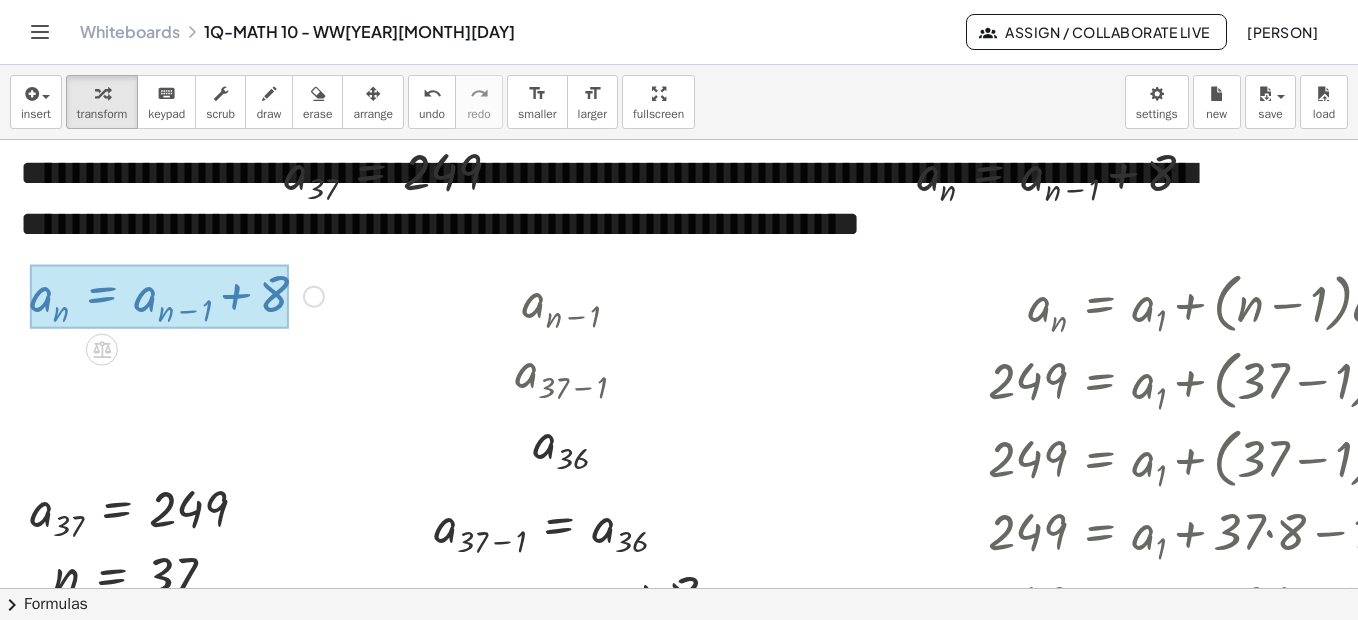 click at bounding box center (159, 296) 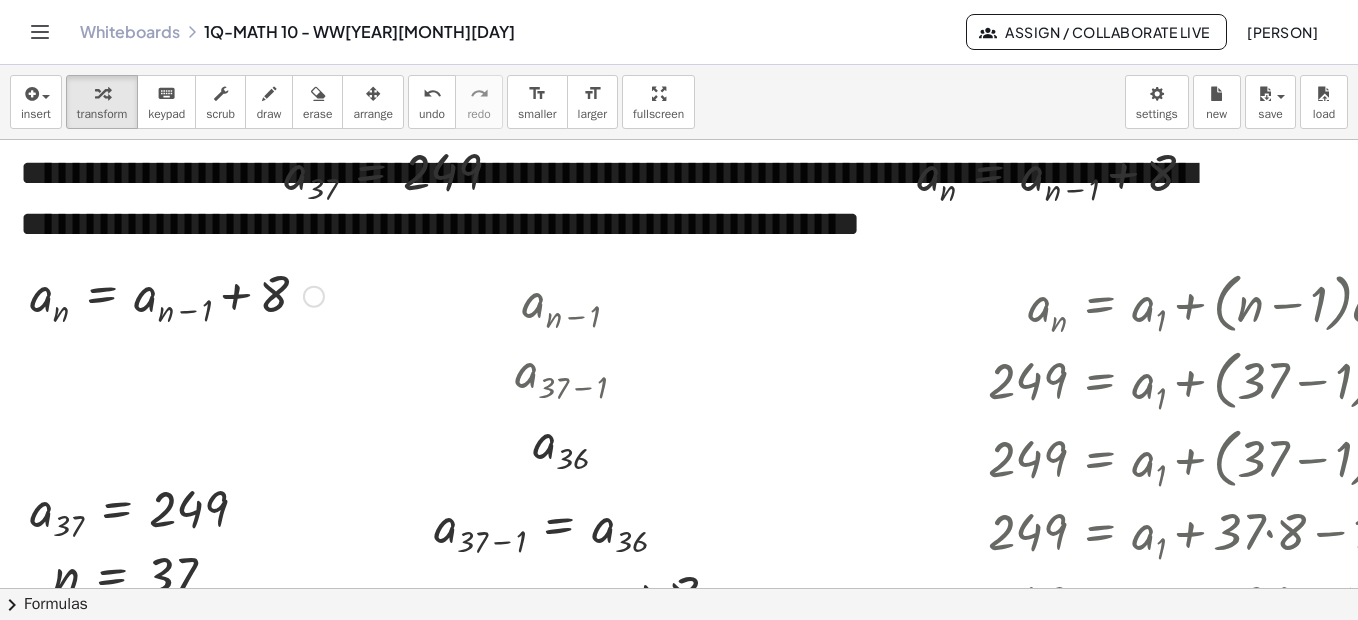 click on "Fix a mistake Transform line Copy line as LaTeX Copy derivation as LaTeX Expand new lines: On" at bounding box center [314, 297] 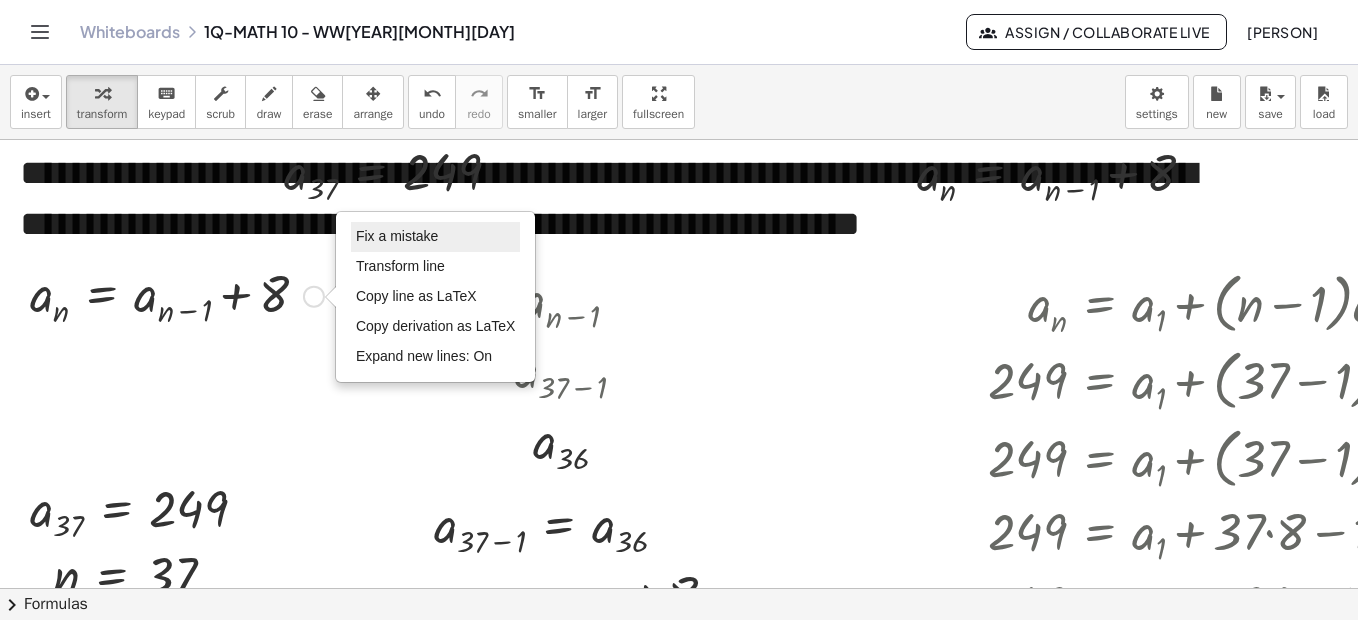 click on "Fix a mistake" at bounding box center [436, 237] 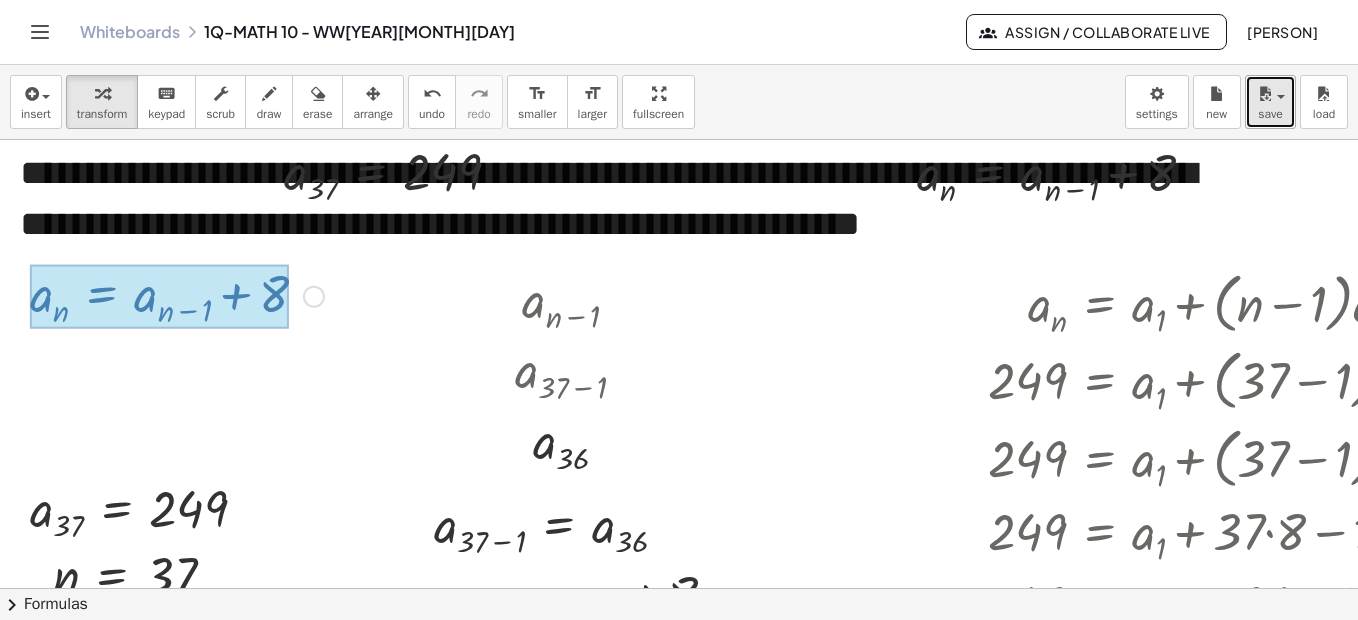 click on "save" at bounding box center (1270, 102) 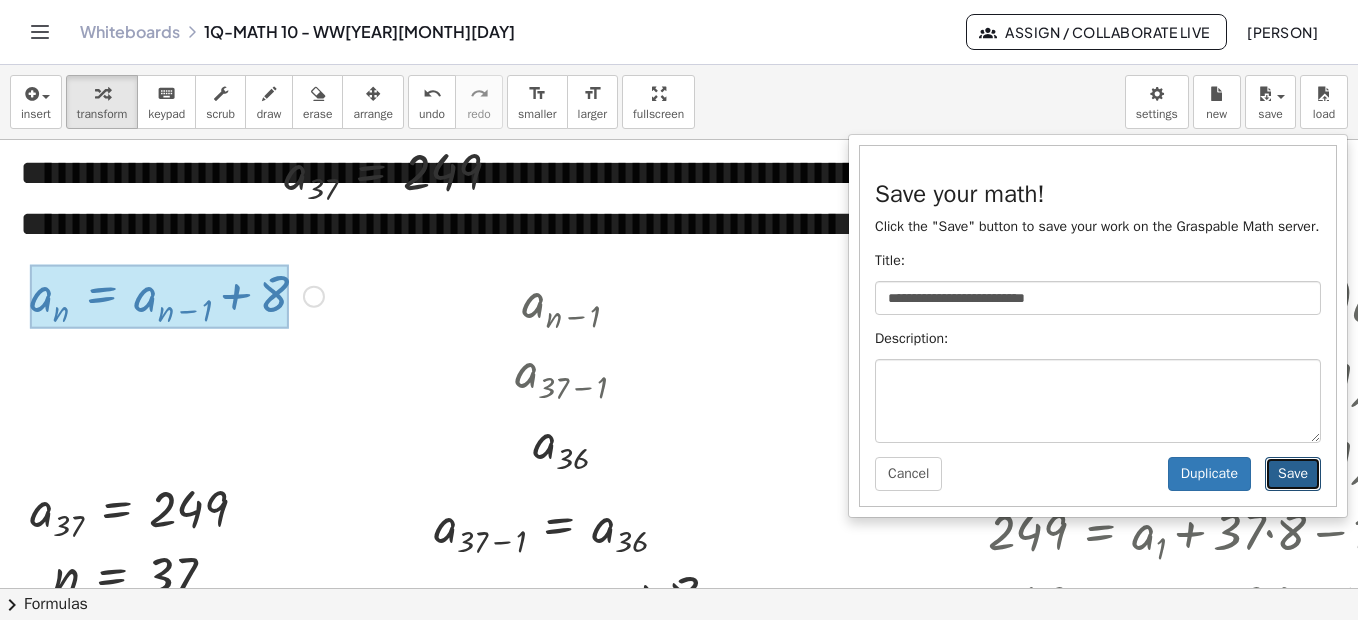 click on "Save" at bounding box center (1293, 474) 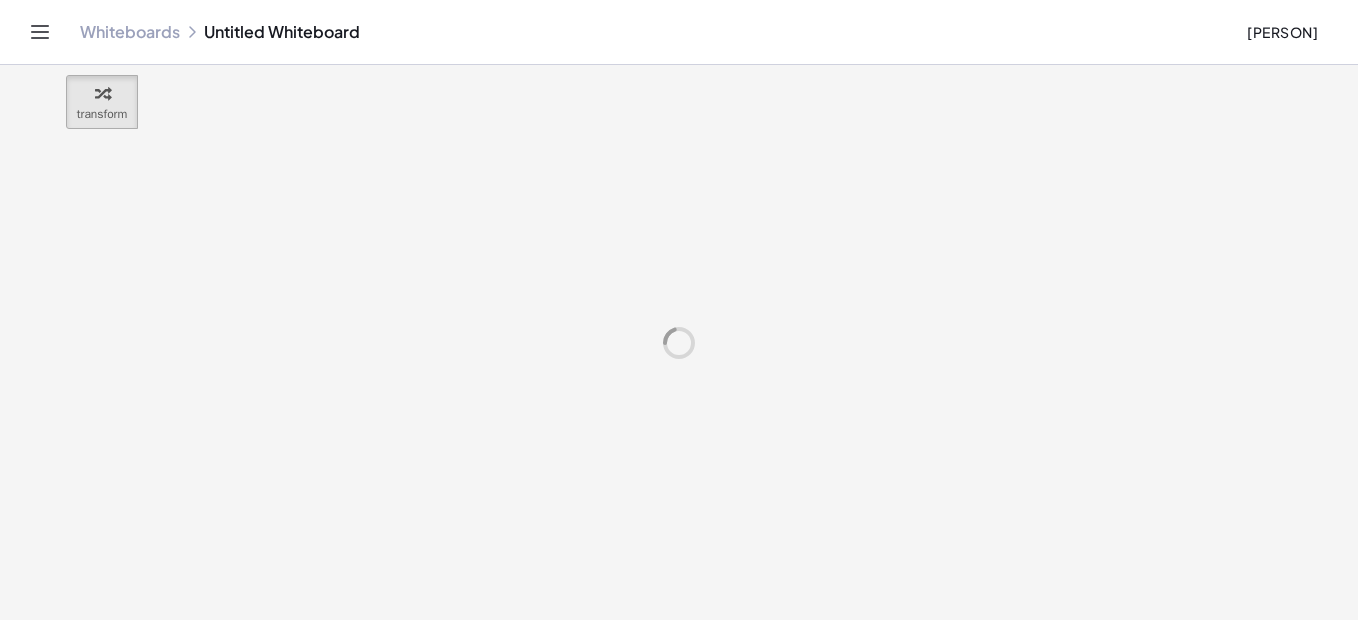 scroll, scrollTop: 0, scrollLeft: 0, axis: both 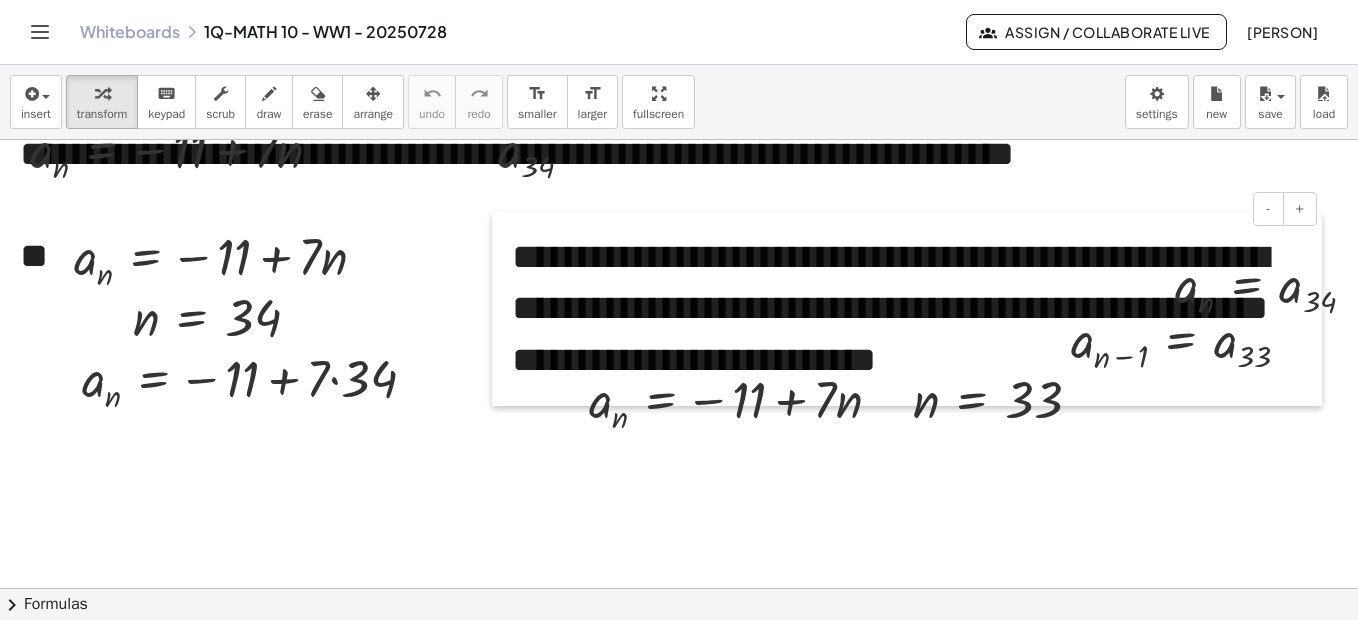 drag, startPoint x: 496, startPoint y: 232, endPoint x: 494, endPoint y: 251, distance: 19.104973 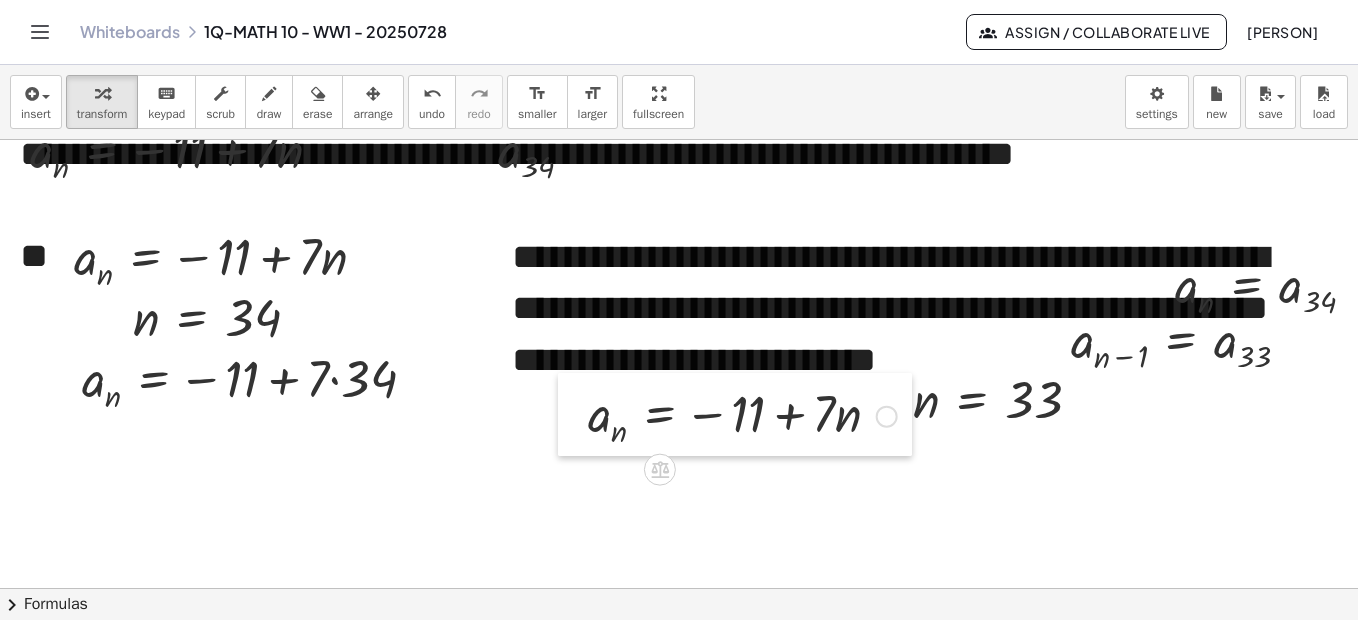 drag, startPoint x: 572, startPoint y: 380, endPoint x: 571, endPoint y: 394, distance: 14.035668 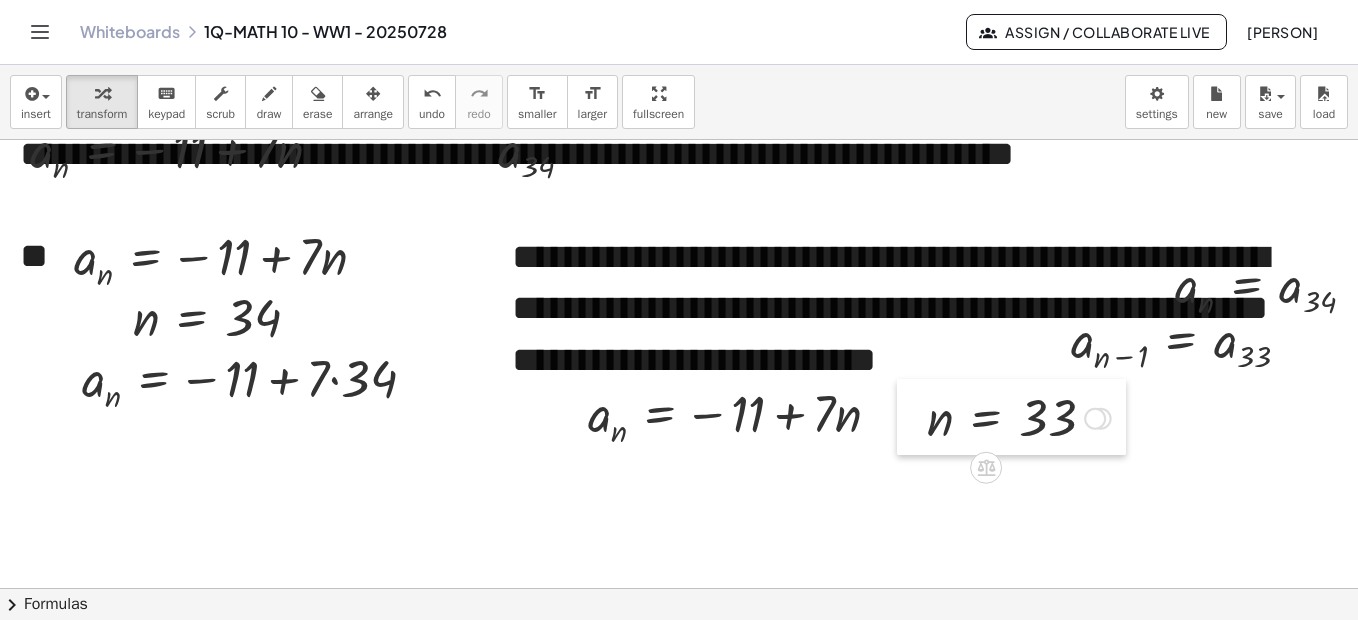 drag, startPoint x: 898, startPoint y: 368, endPoint x: 912, endPoint y: 386, distance: 22.803509 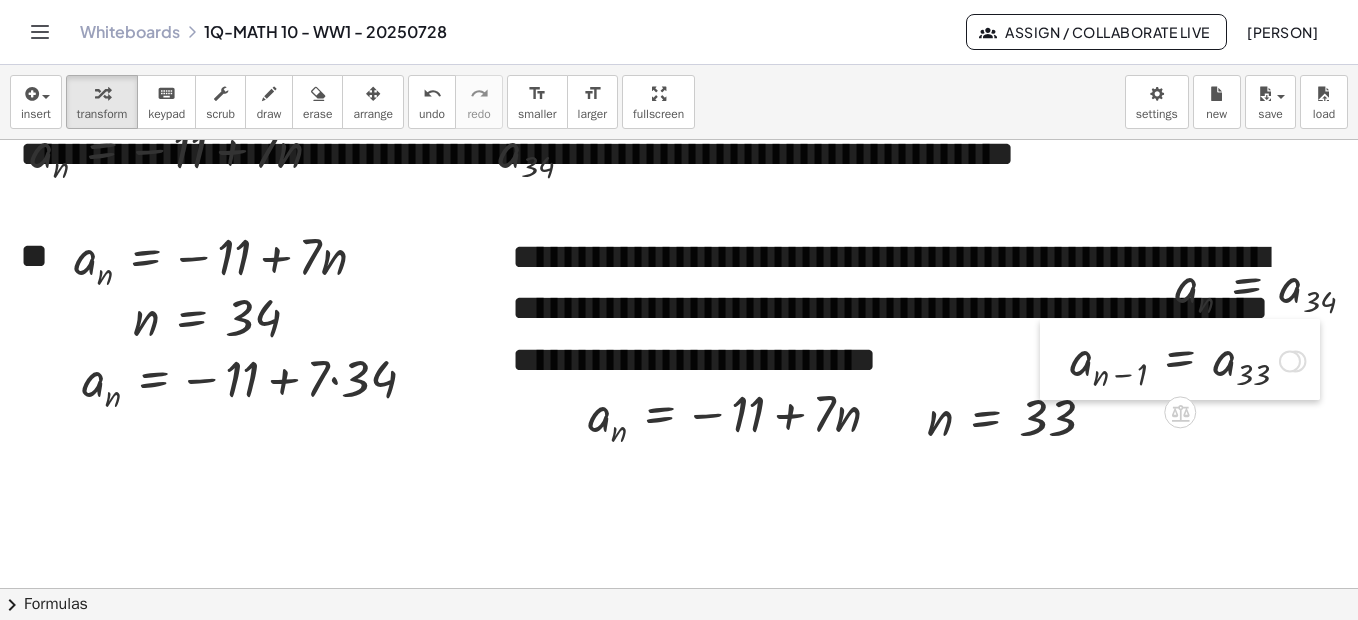 drag, startPoint x: 1050, startPoint y: 330, endPoint x: 1049, endPoint y: 348, distance: 18.027756 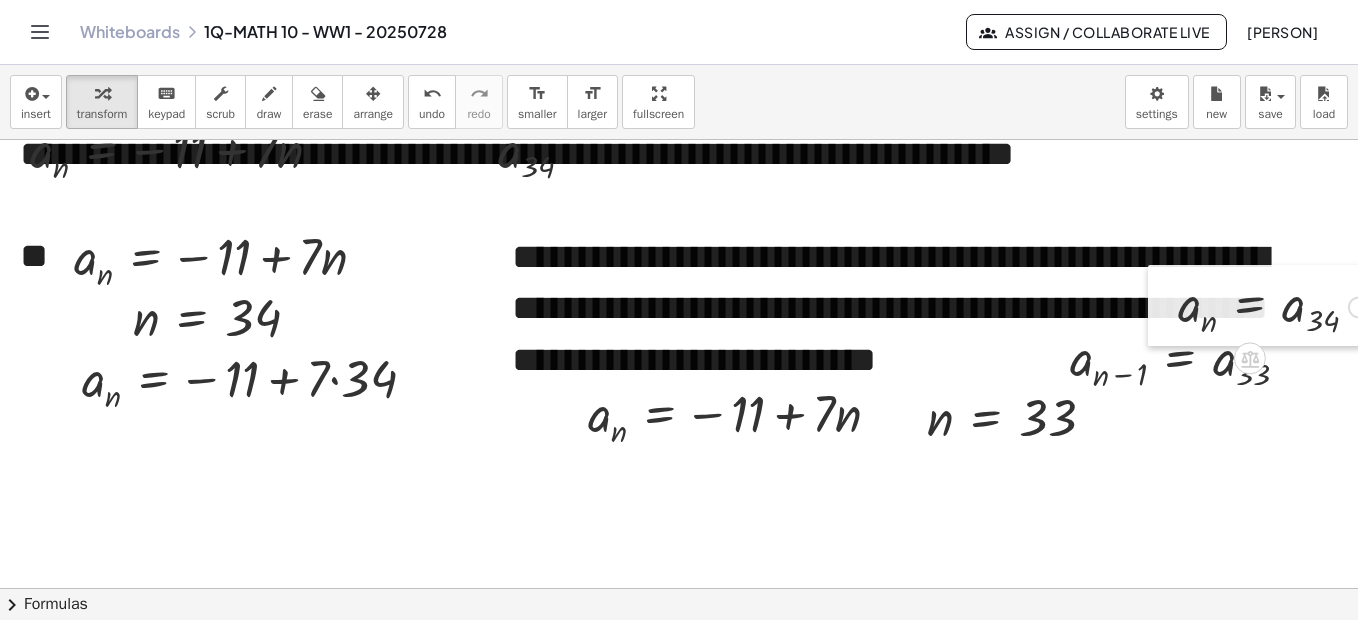 drag, startPoint x: 1165, startPoint y: 266, endPoint x: 1168, endPoint y: 285, distance: 19.235384 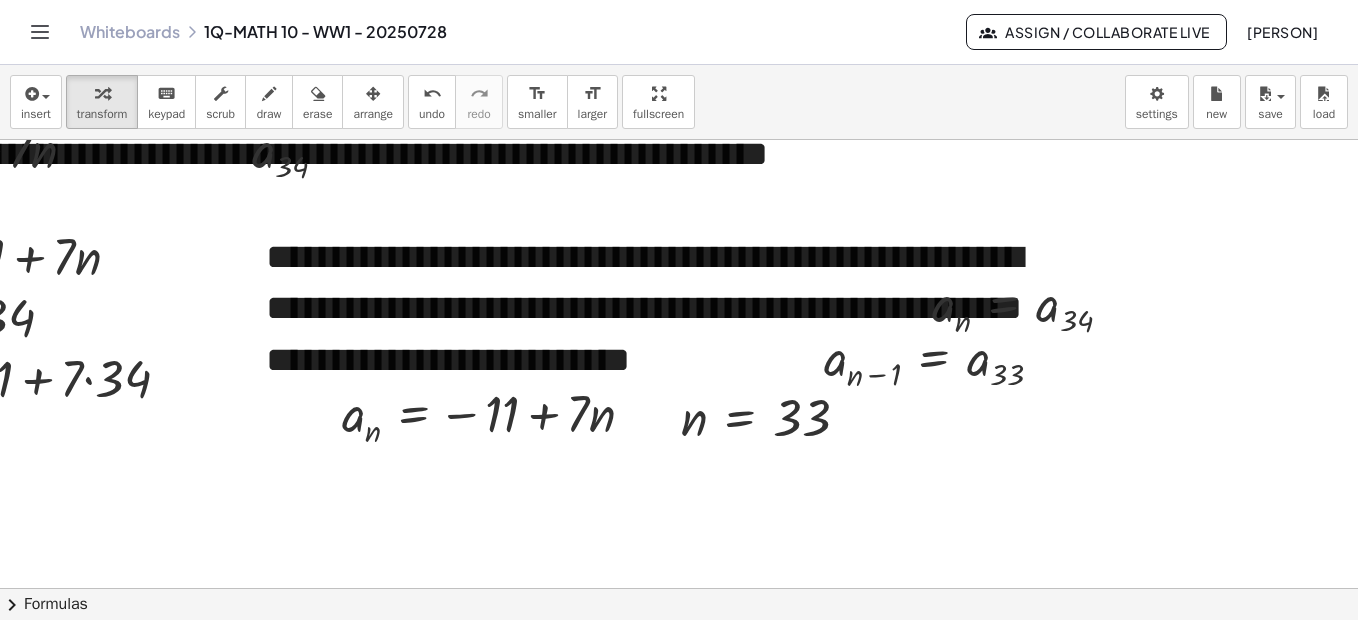 scroll, scrollTop: 2402, scrollLeft: 0, axis: vertical 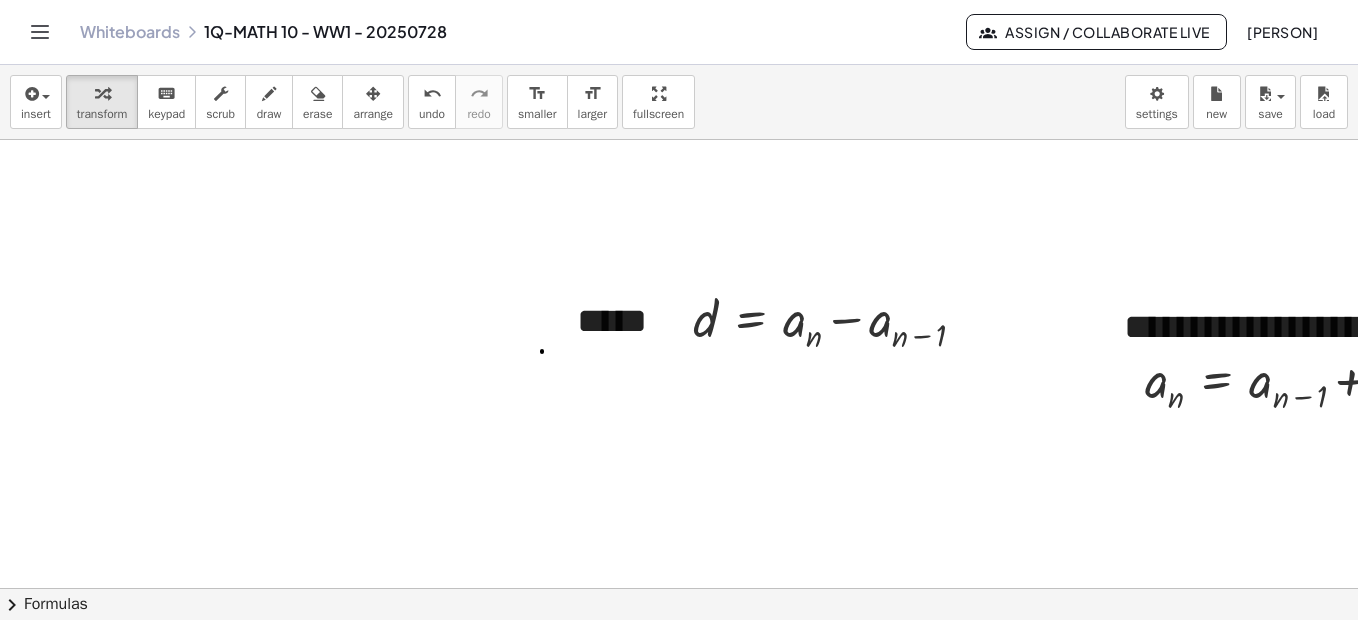 drag, startPoint x: 545, startPoint y: 351, endPoint x: 521, endPoint y: 351, distance: 24 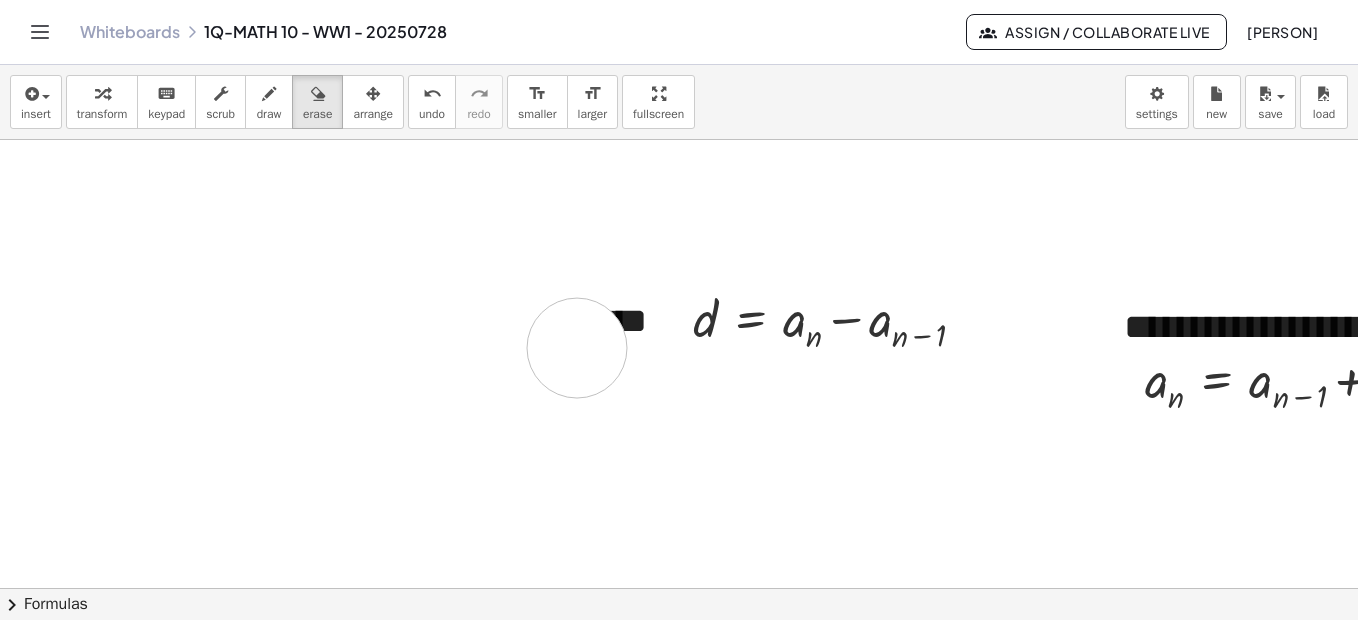 drag, startPoint x: 534, startPoint y: 348, endPoint x: 575, endPoint y: 354, distance: 41.4367 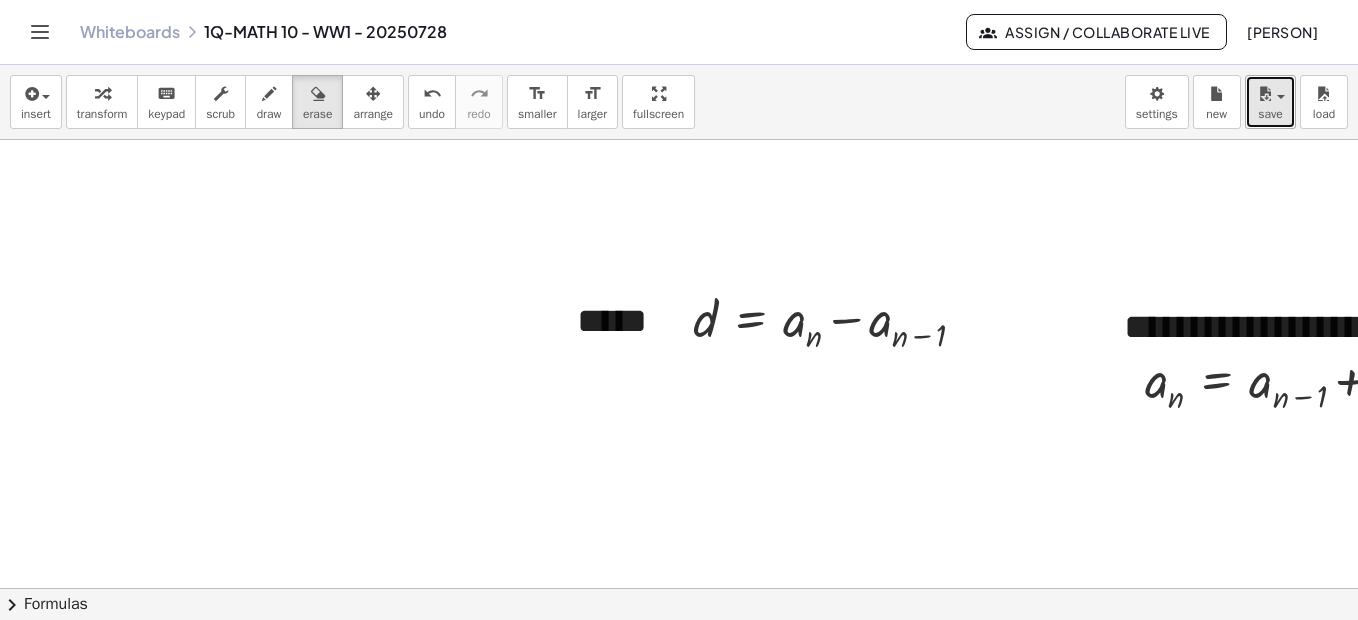 click on "save" at bounding box center [1270, 114] 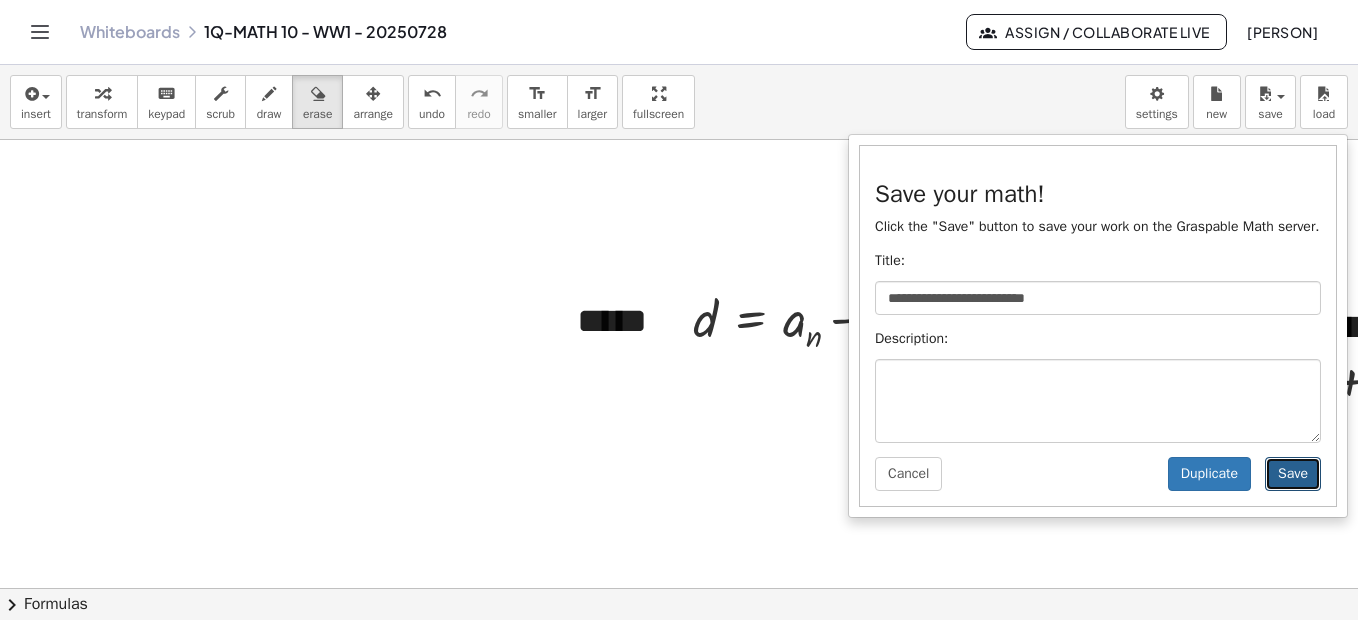click on "Save" at bounding box center [1293, 474] 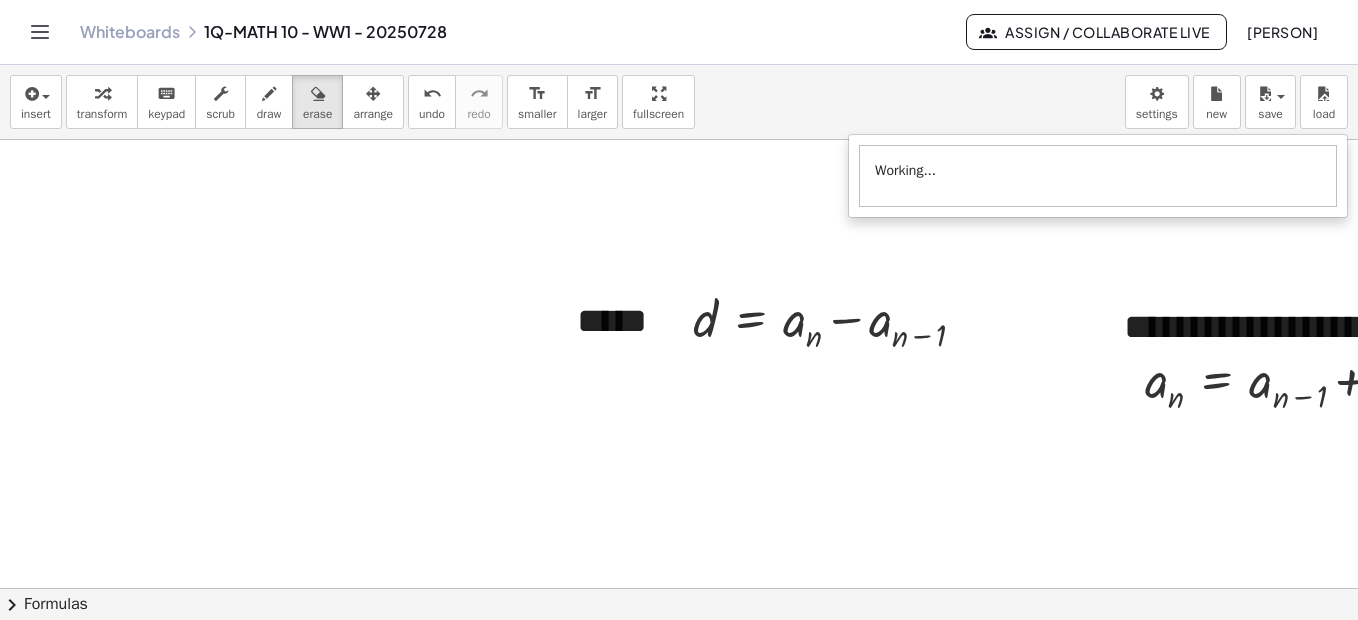 scroll, scrollTop: 3158, scrollLeft: 0, axis: vertical 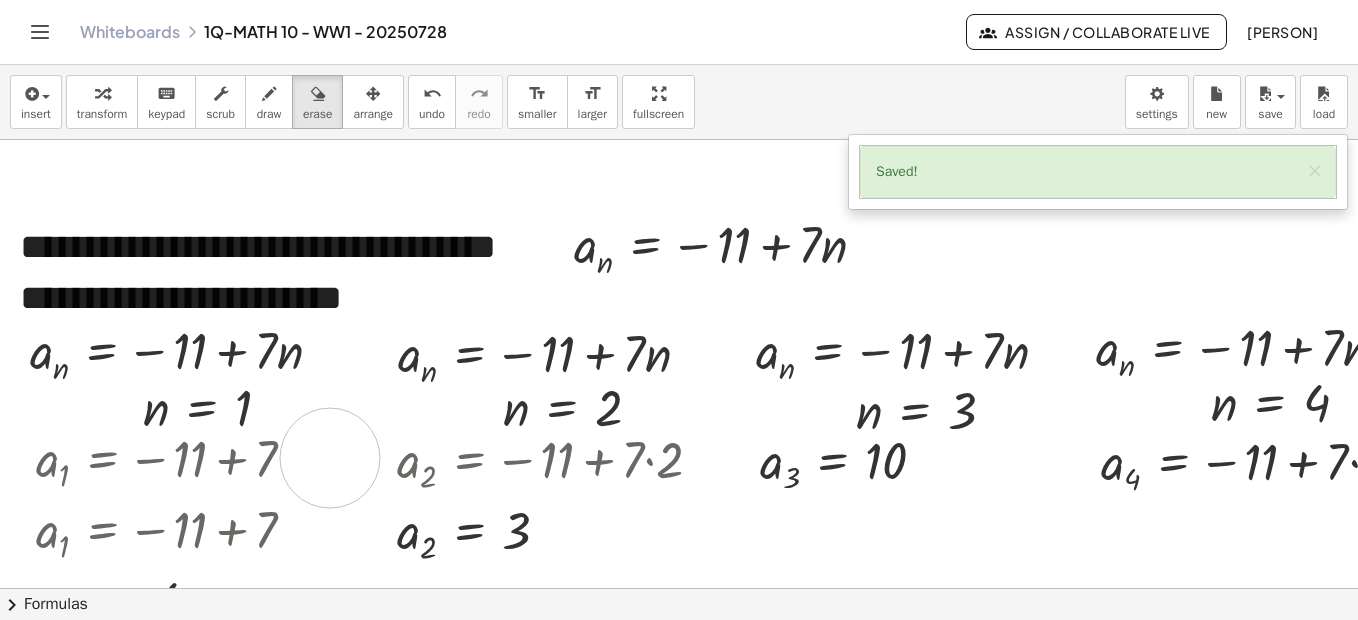 click at bounding box center (968, 422) 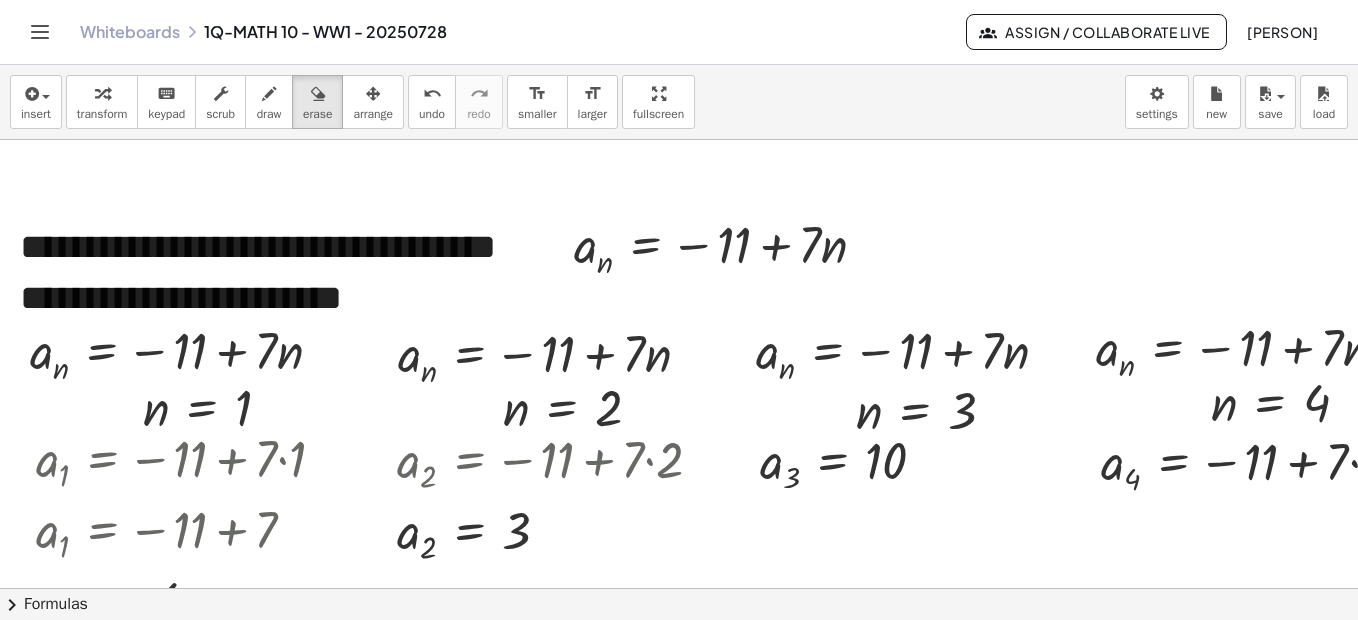 click at bounding box center [102, 93] 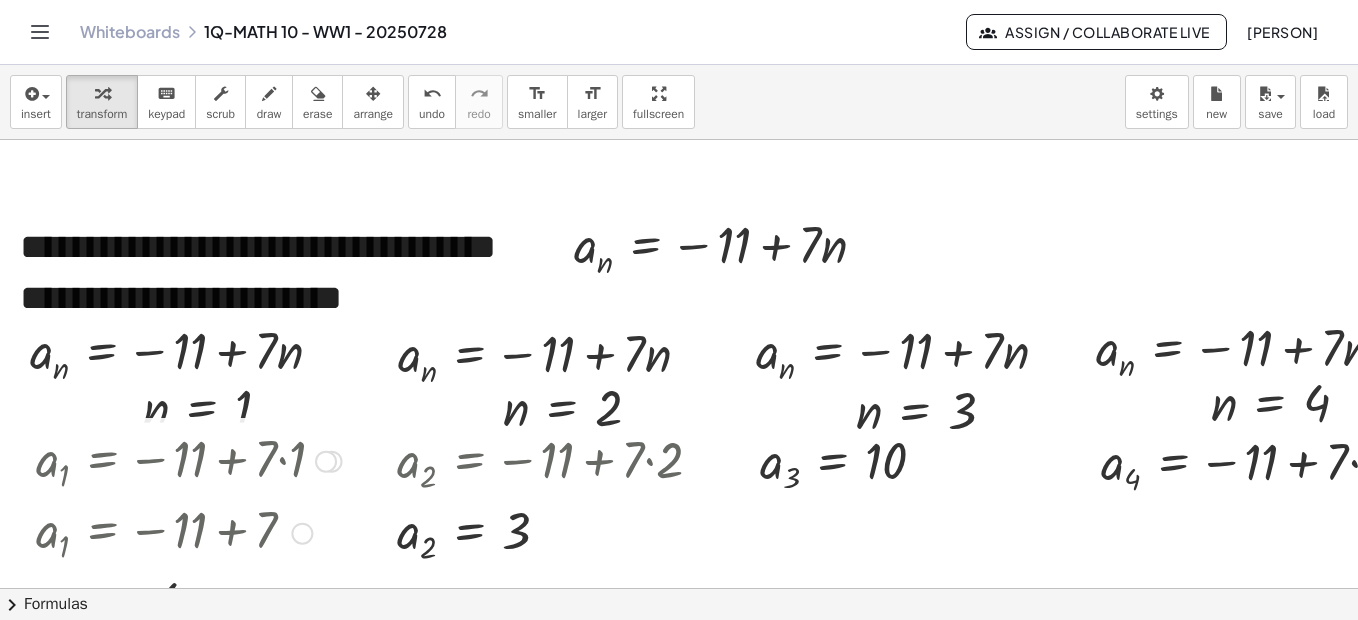 click at bounding box center [326, 462] 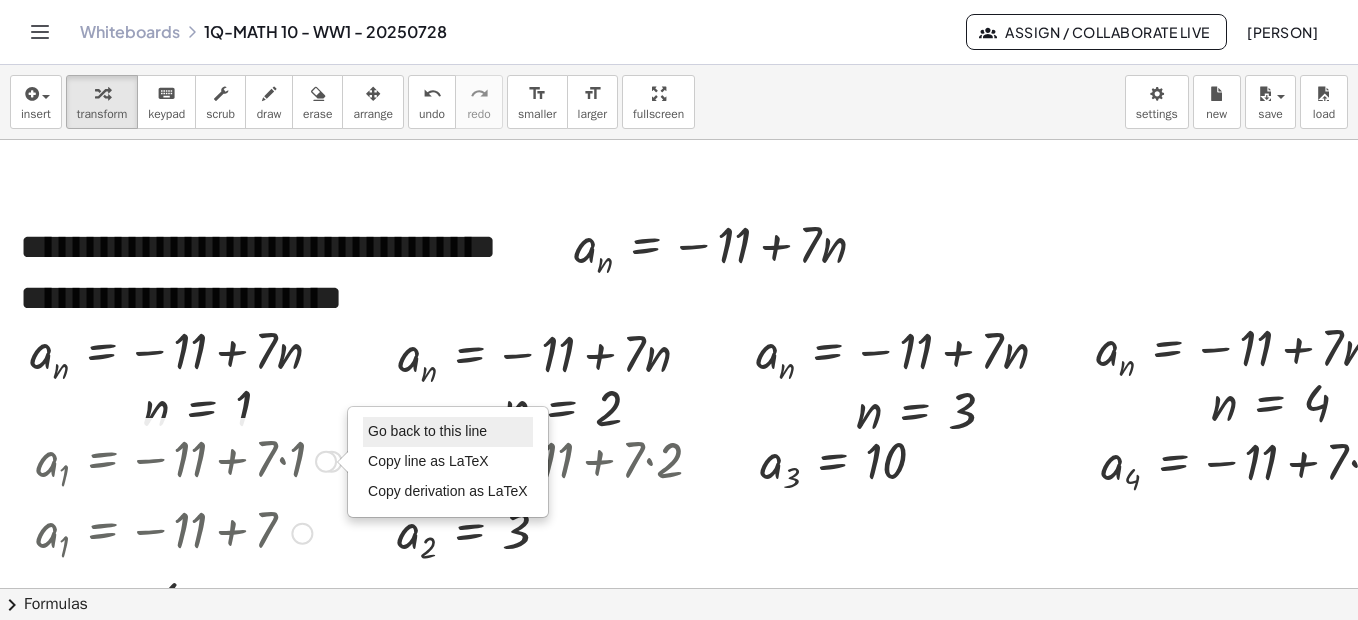 click on "Go back to this line" at bounding box center (427, 431) 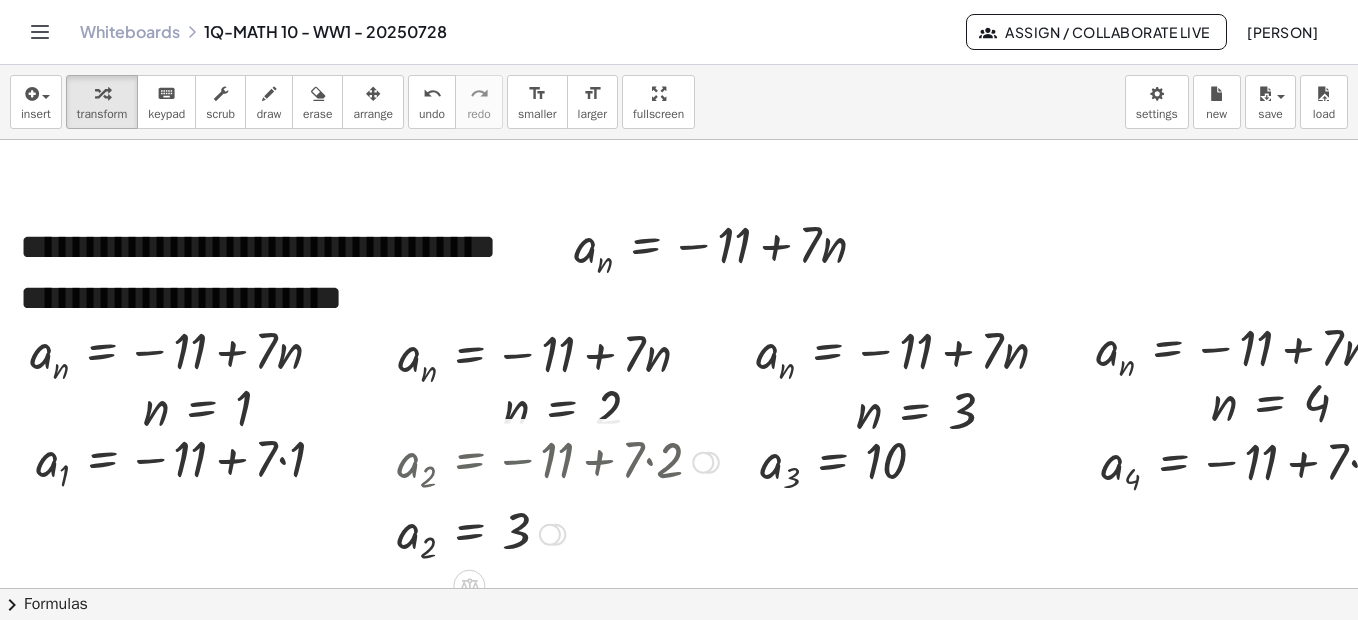 click at bounding box center (703, 463) 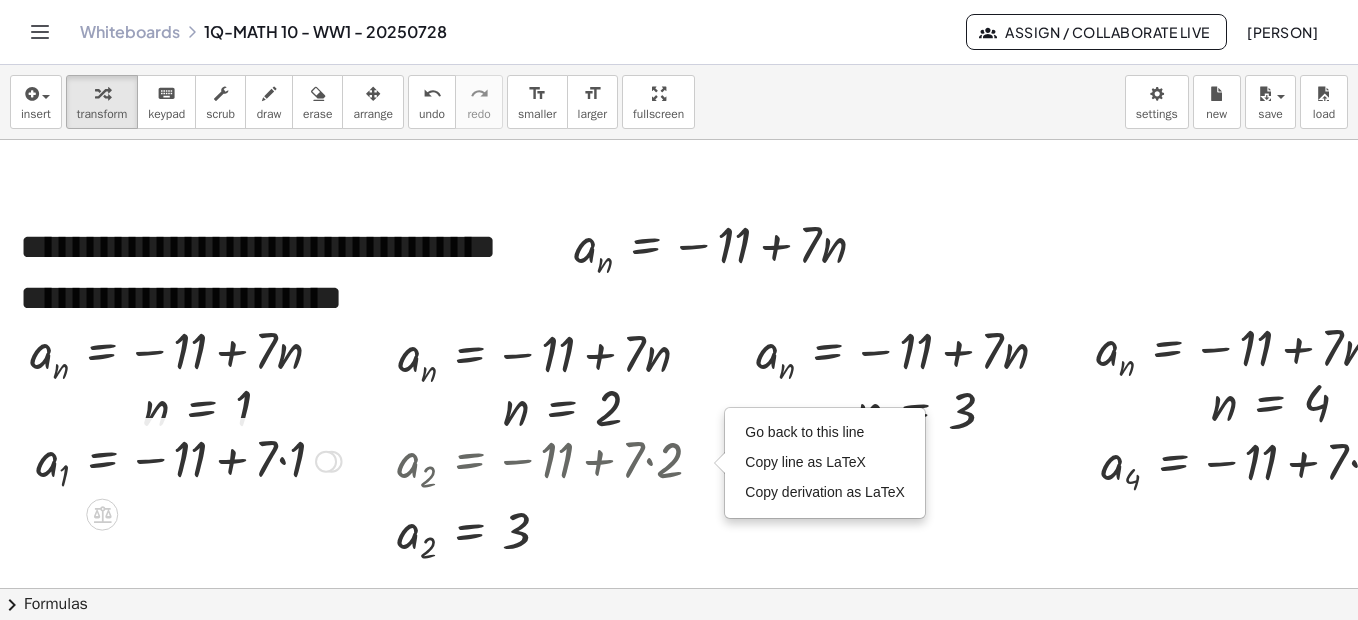 click at bounding box center [189, 459] 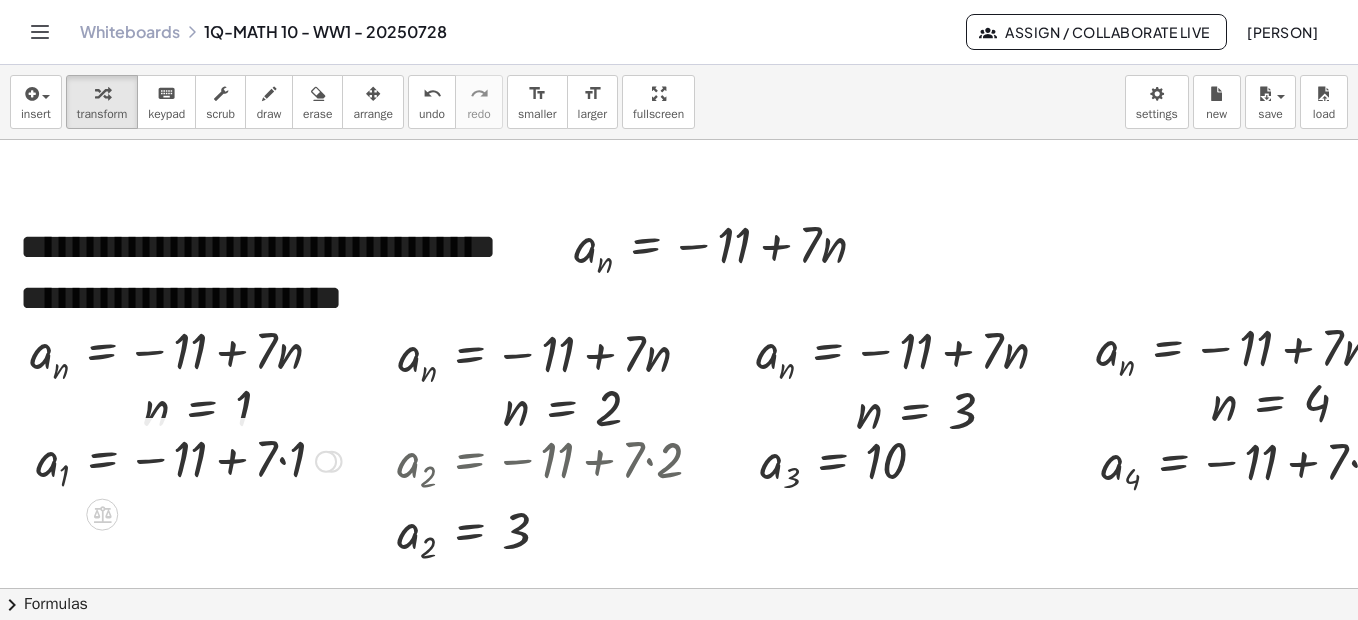 click at bounding box center [189, 459] 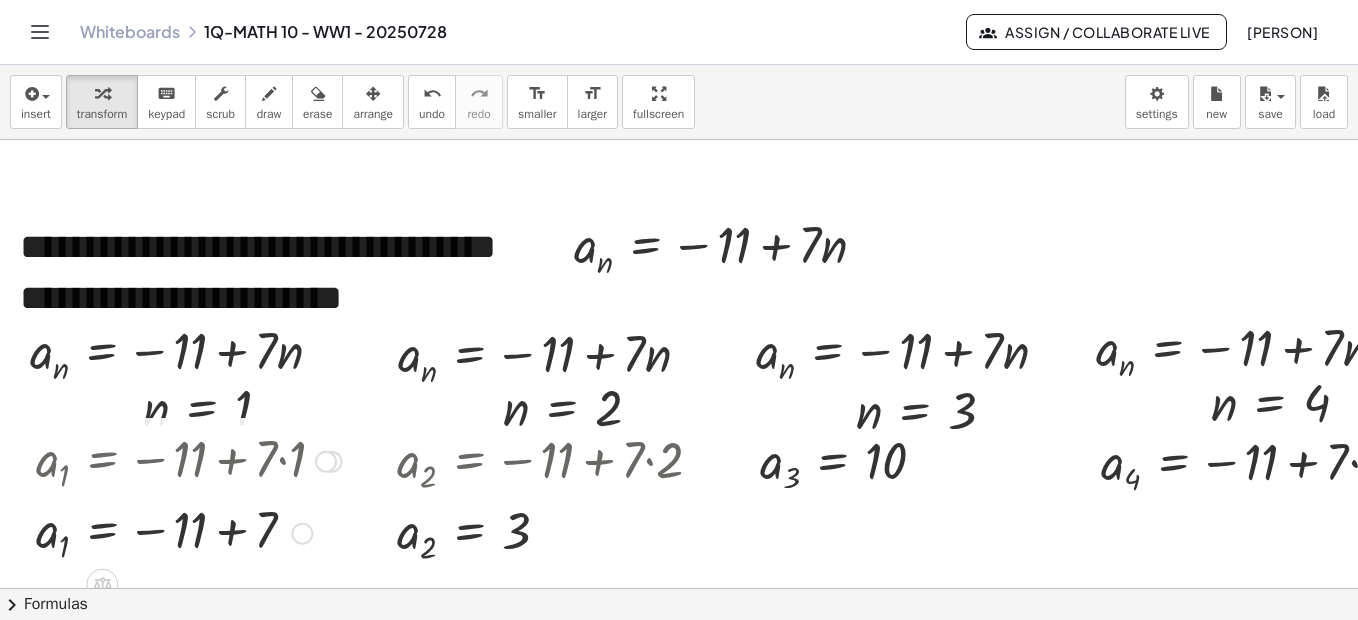 click at bounding box center [189, 531] 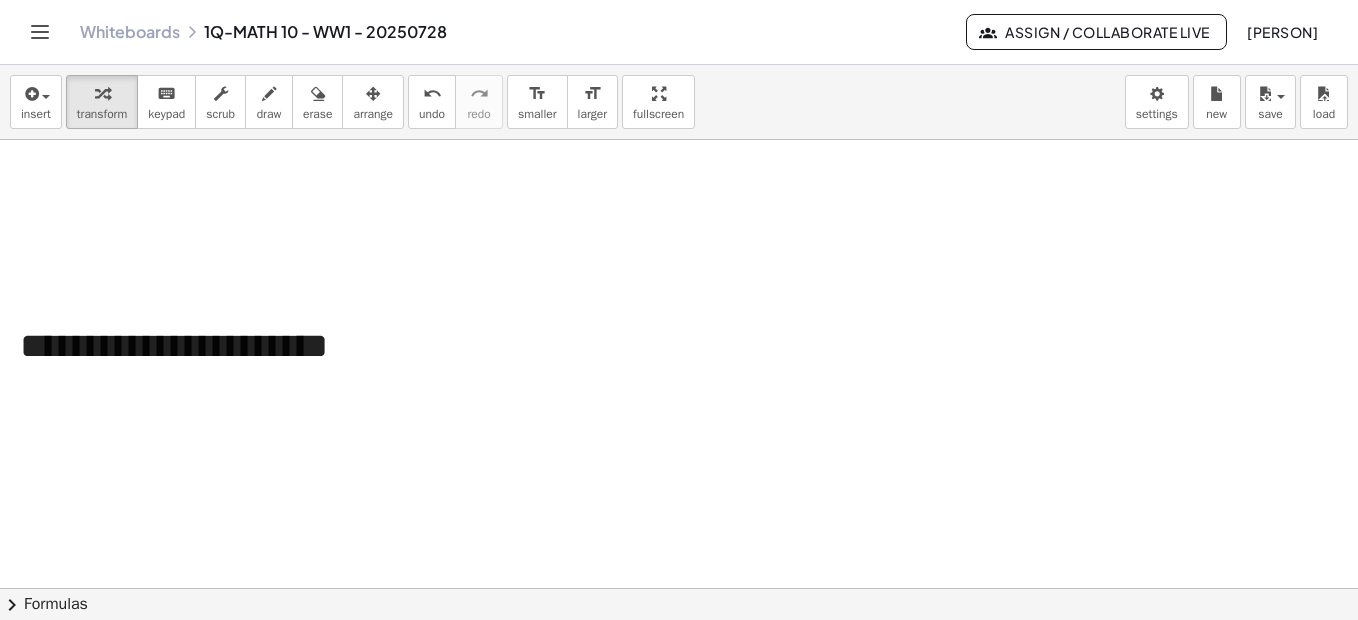 scroll, scrollTop: 134, scrollLeft: 0, axis: vertical 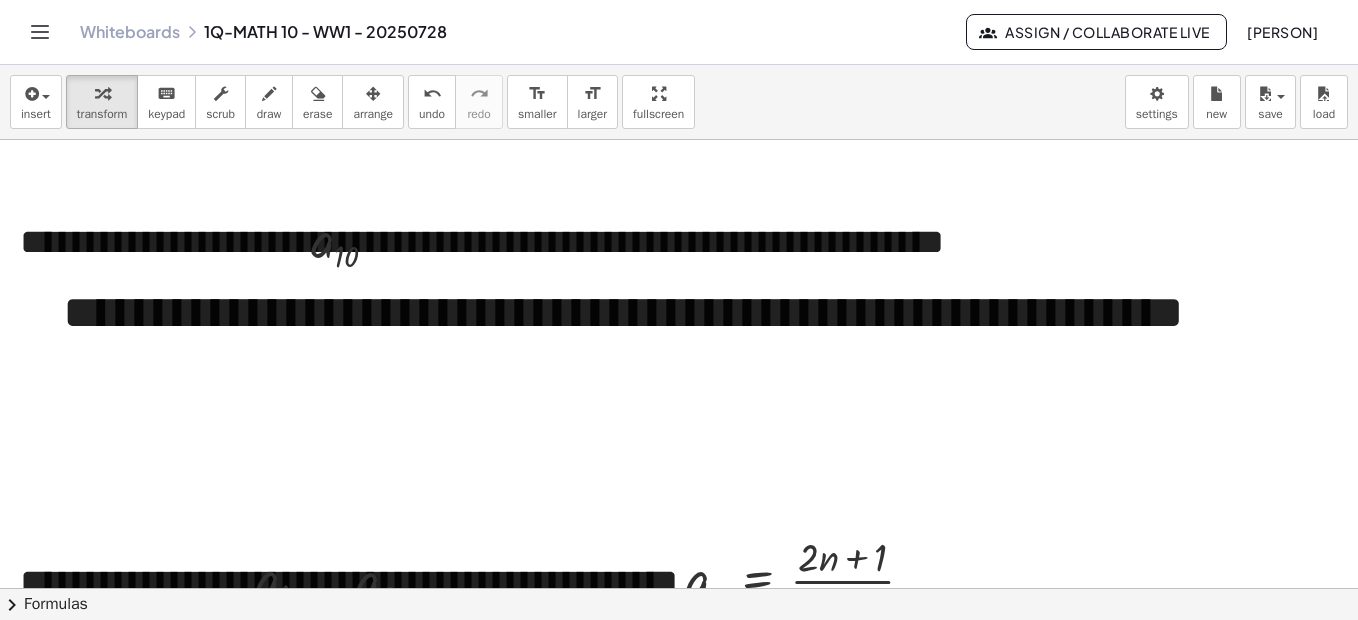 click at bounding box center (968, 2576) 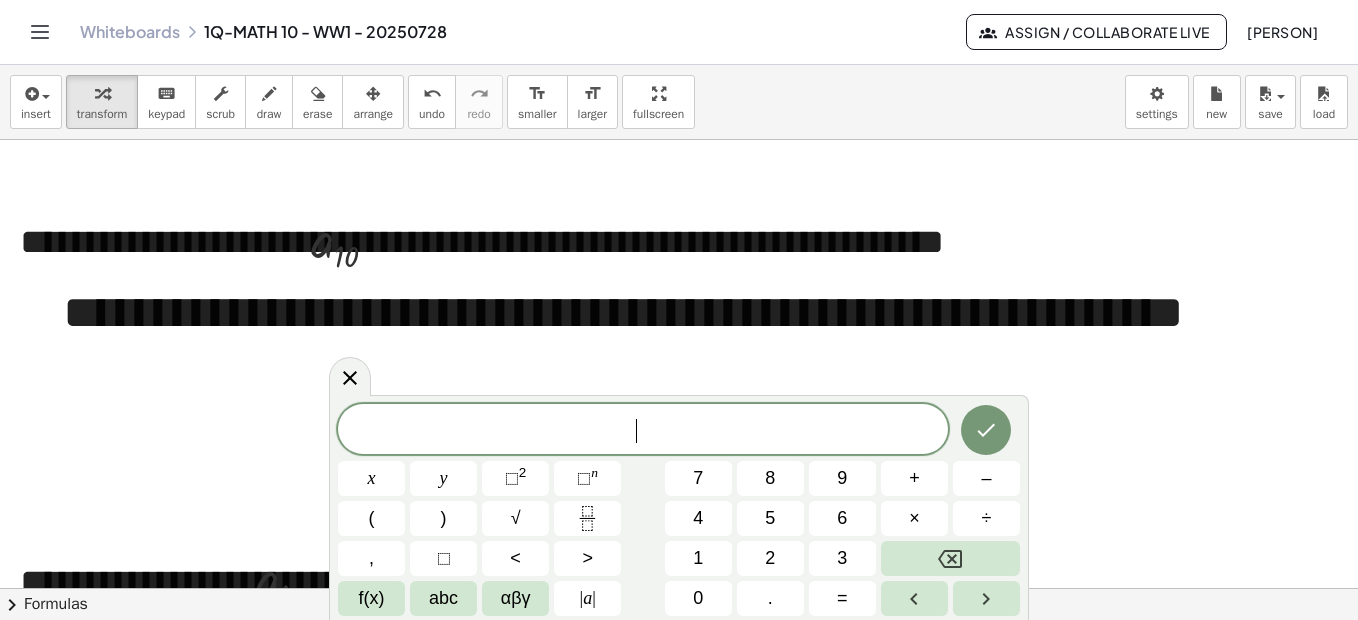 click 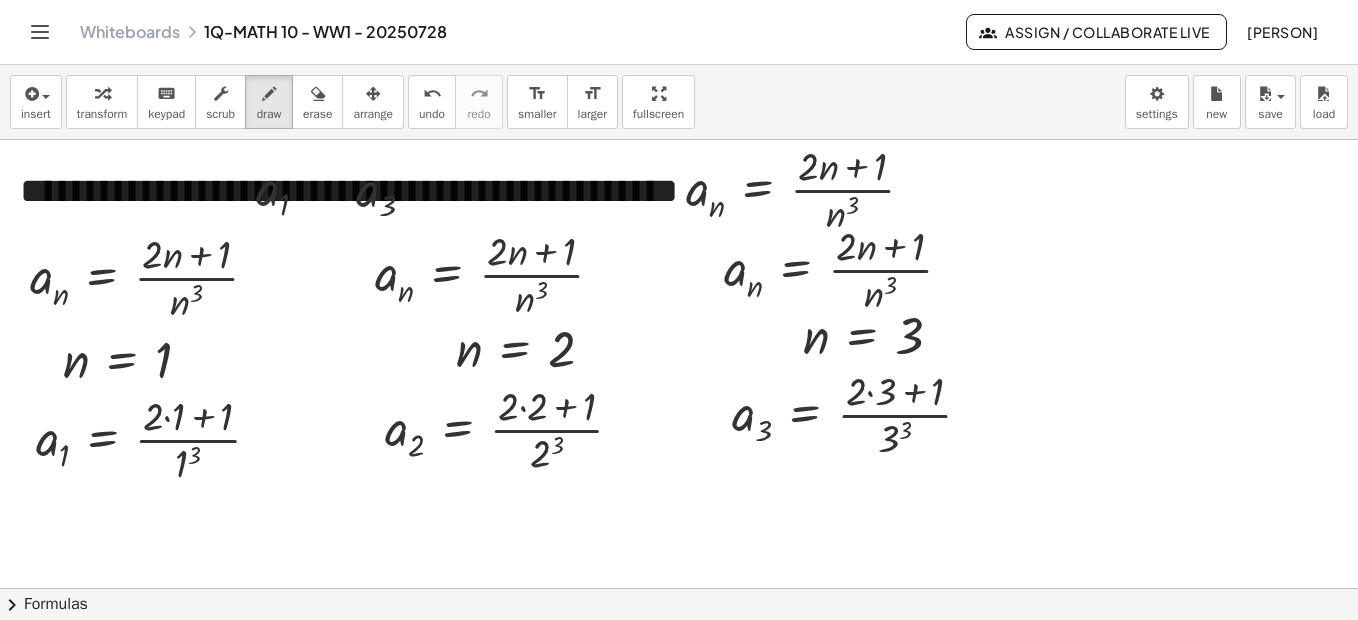 scroll, scrollTop: 1448, scrollLeft: 0, axis: vertical 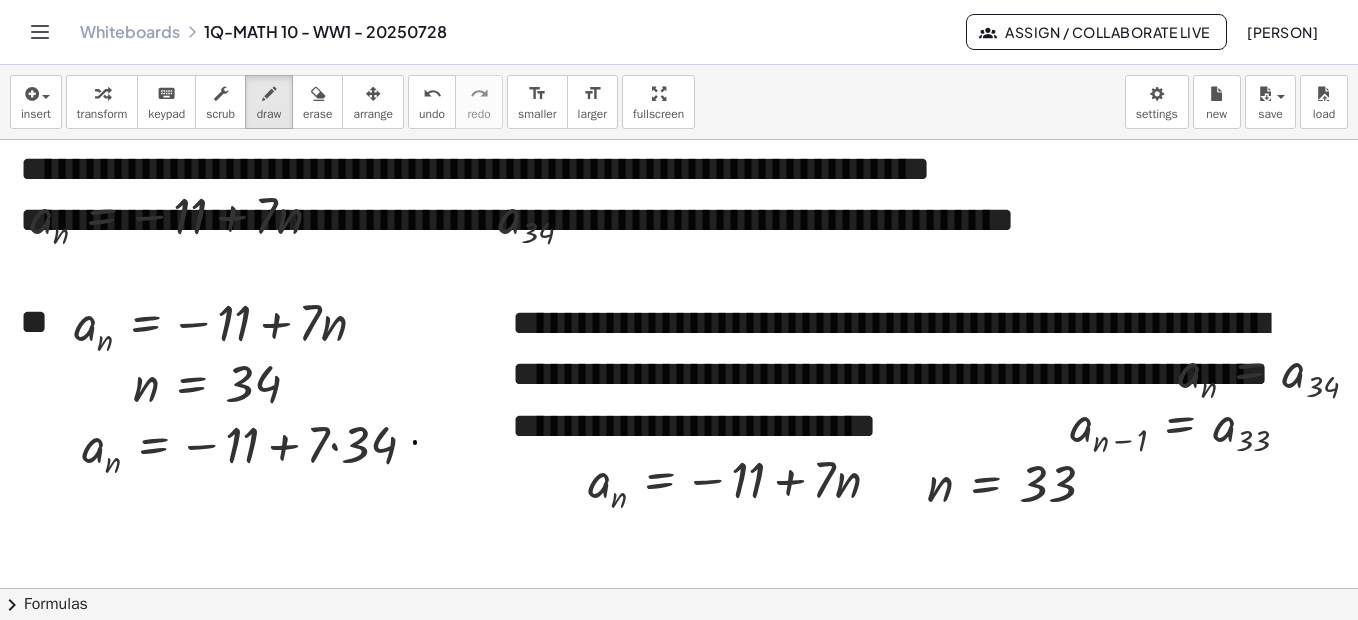 click at bounding box center [968, 1244] 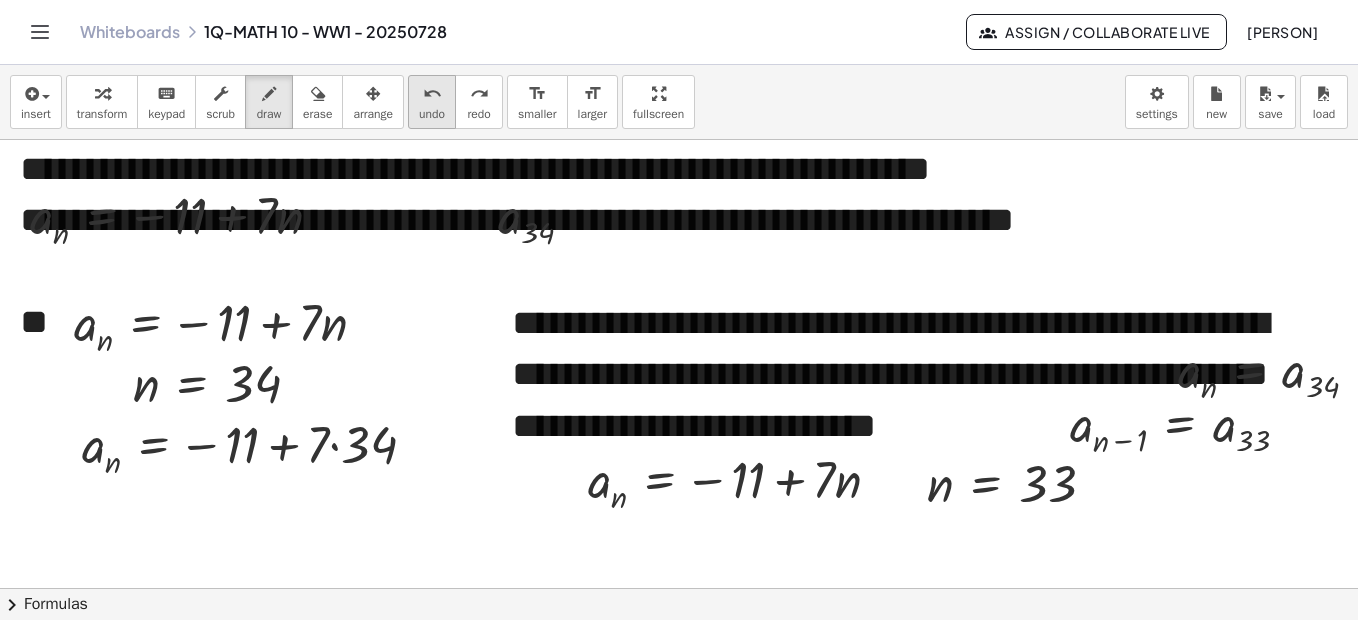 click on "undo" at bounding box center [432, 114] 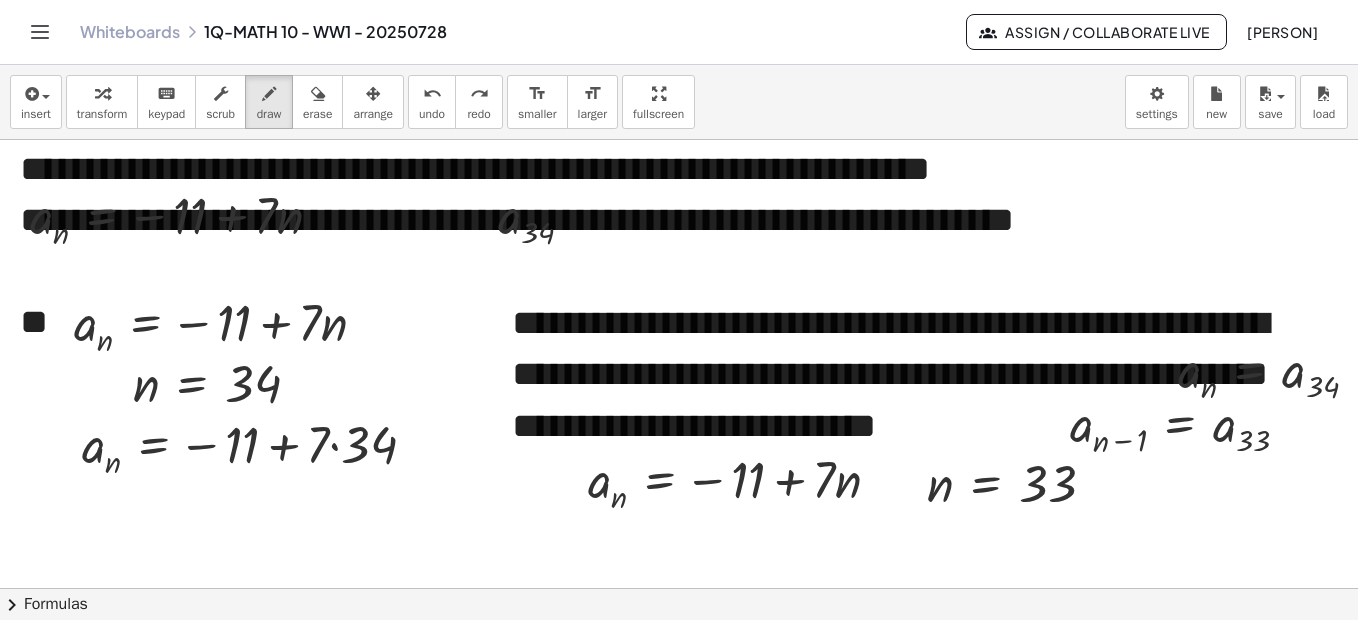 drag, startPoint x: 128, startPoint y: 117, endPoint x: 404, endPoint y: 488, distance: 462.4035 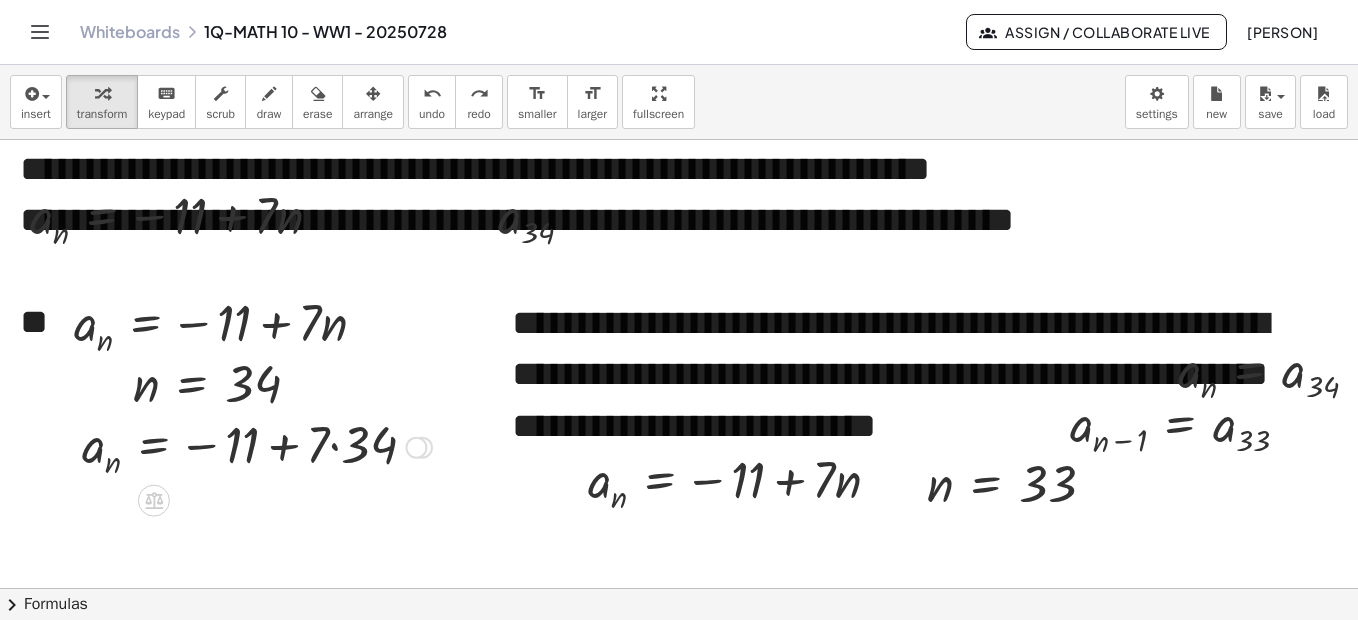 click at bounding box center (416, 448) 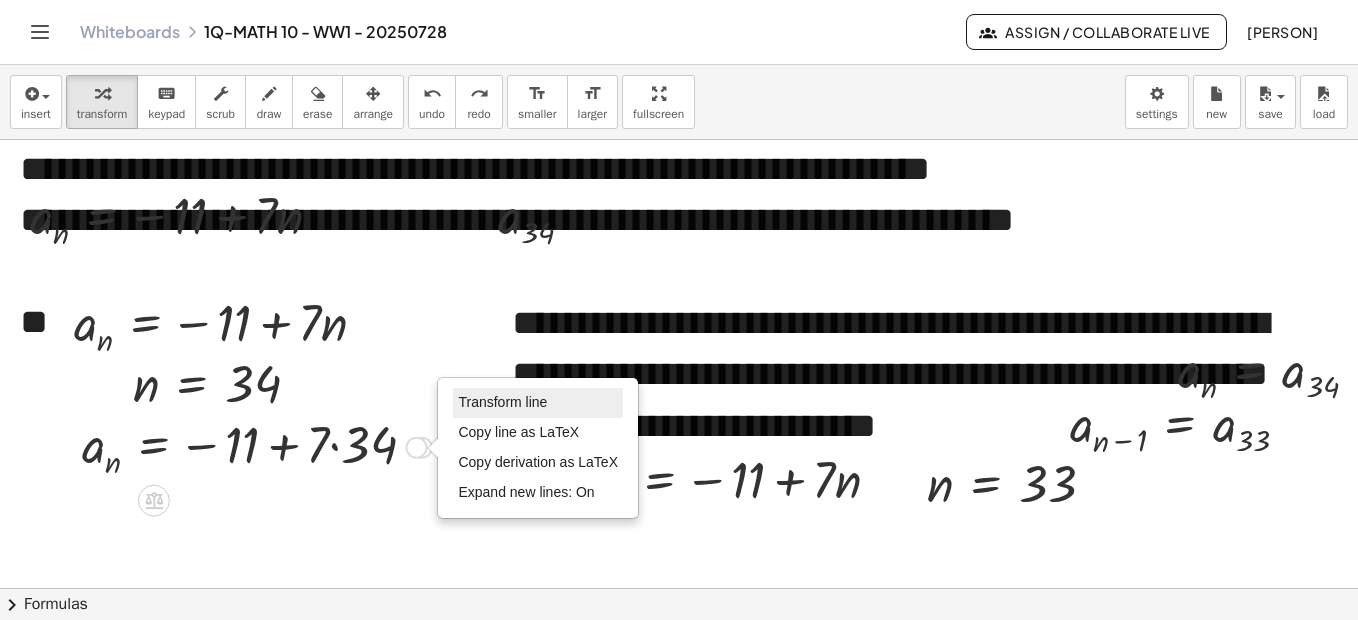click on "Transform line" at bounding box center (502, 402) 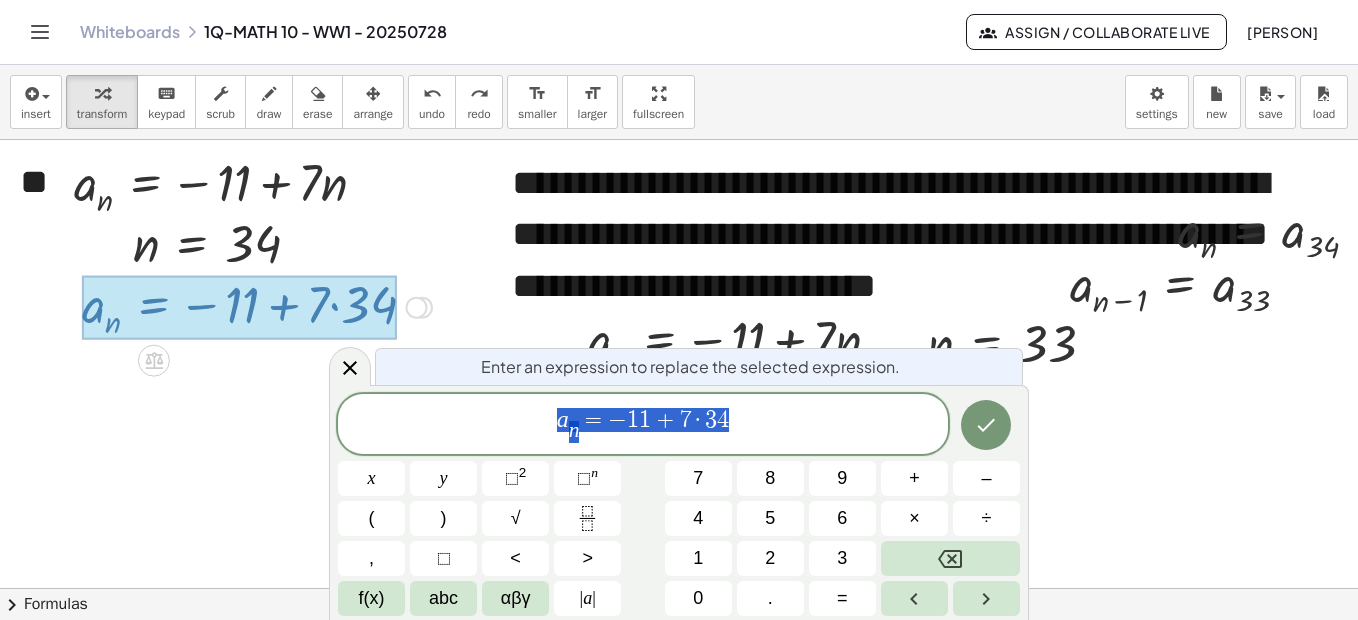 scroll, scrollTop: 2478, scrollLeft: 0, axis: vertical 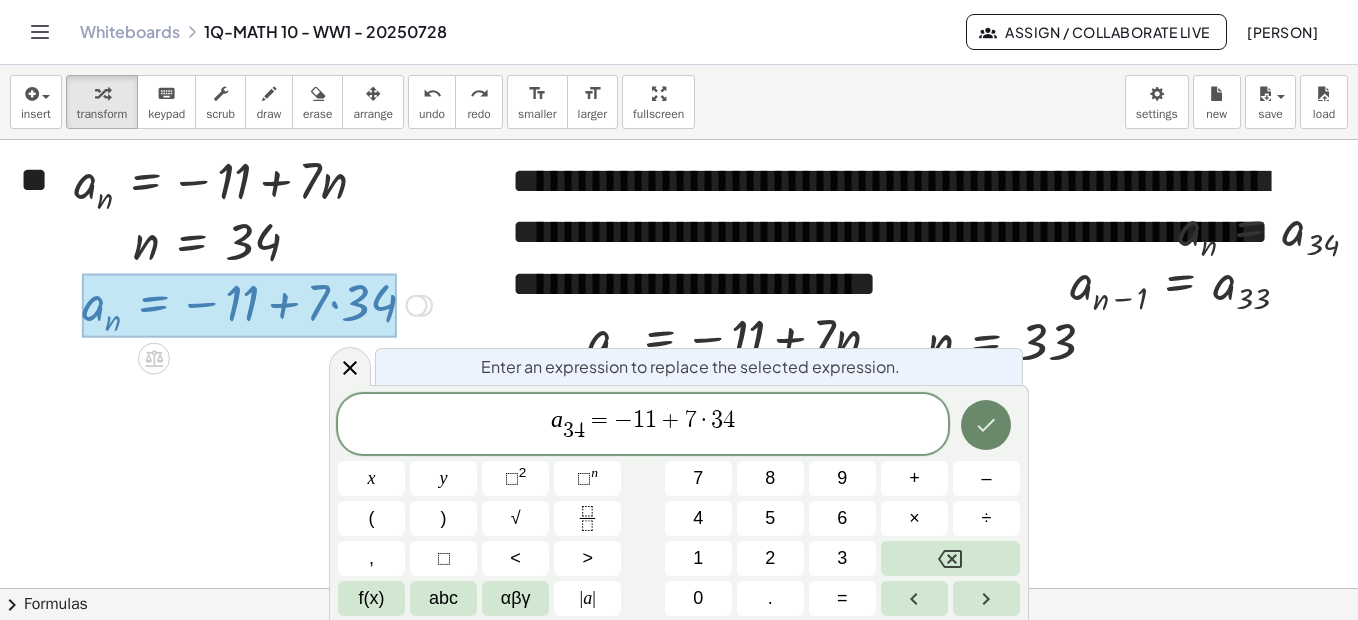 click 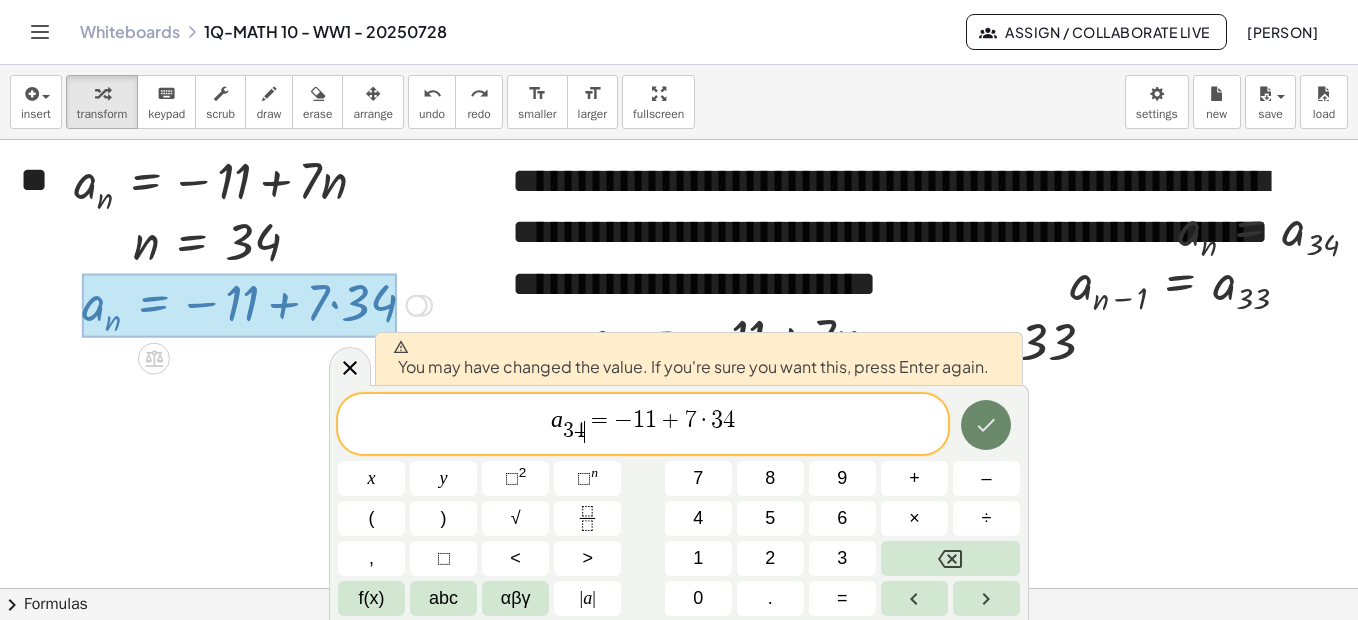 click 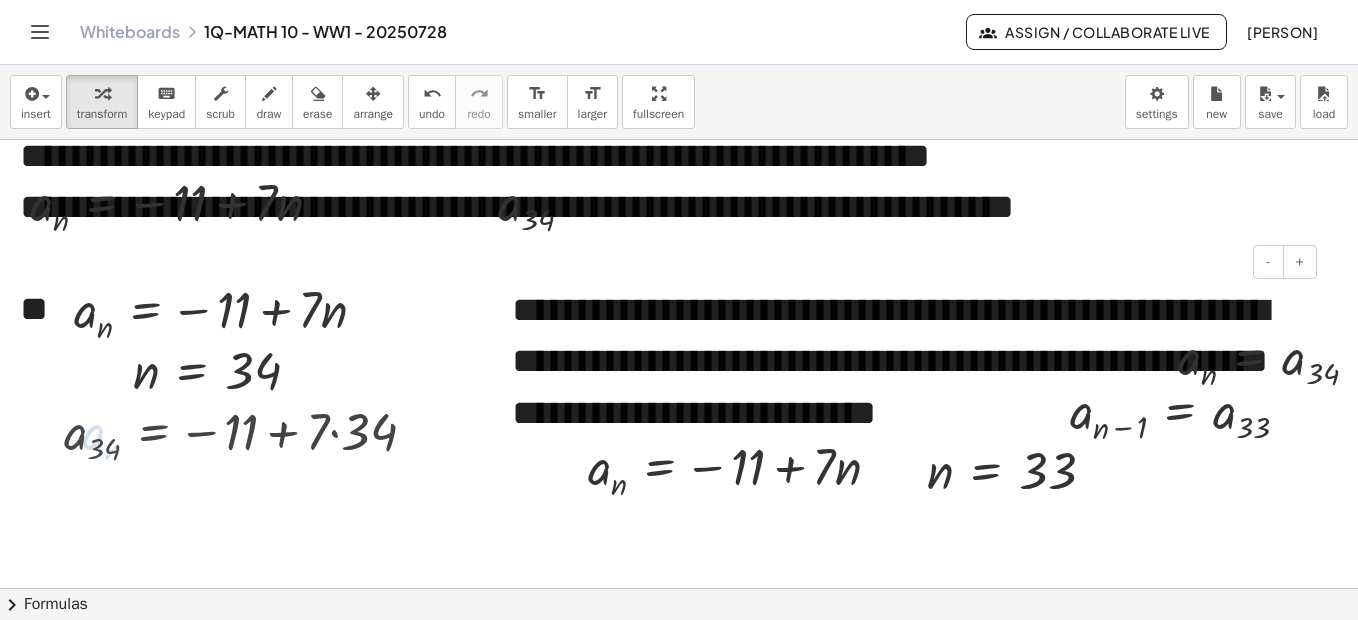 scroll, scrollTop: 2336, scrollLeft: 0, axis: vertical 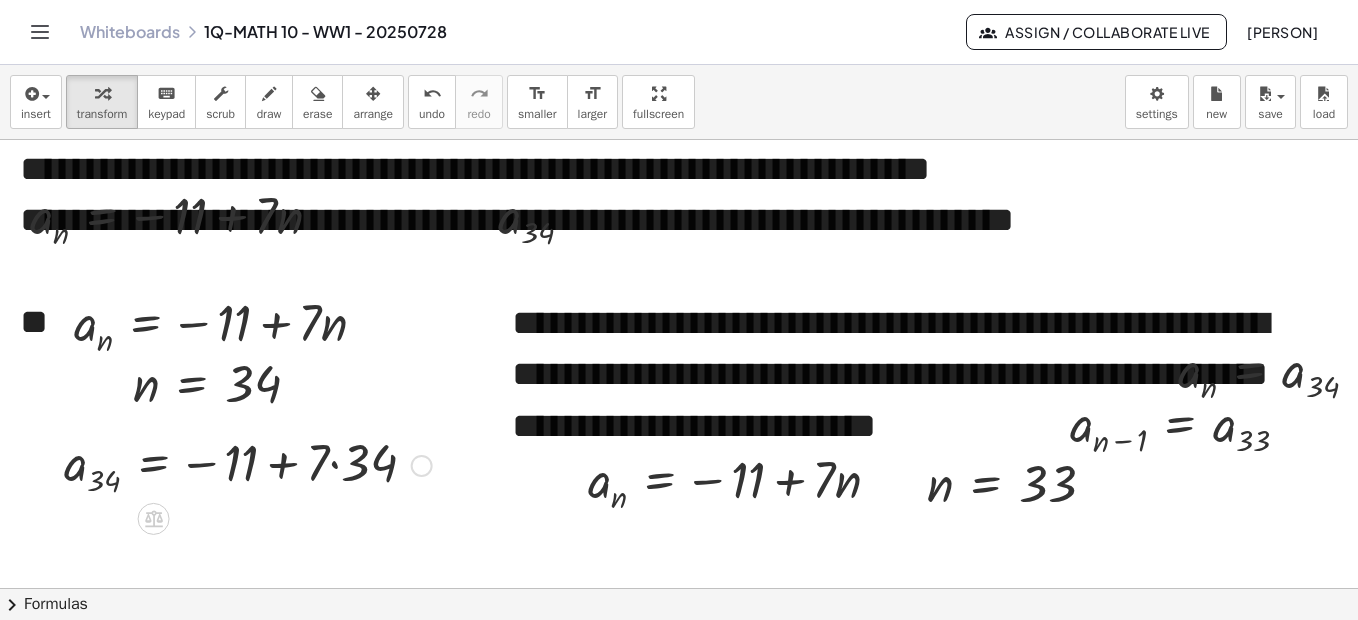 drag, startPoint x: 422, startPoint y: 520, endPoint x: 431, endPoint y: 448, distance: 72.56032 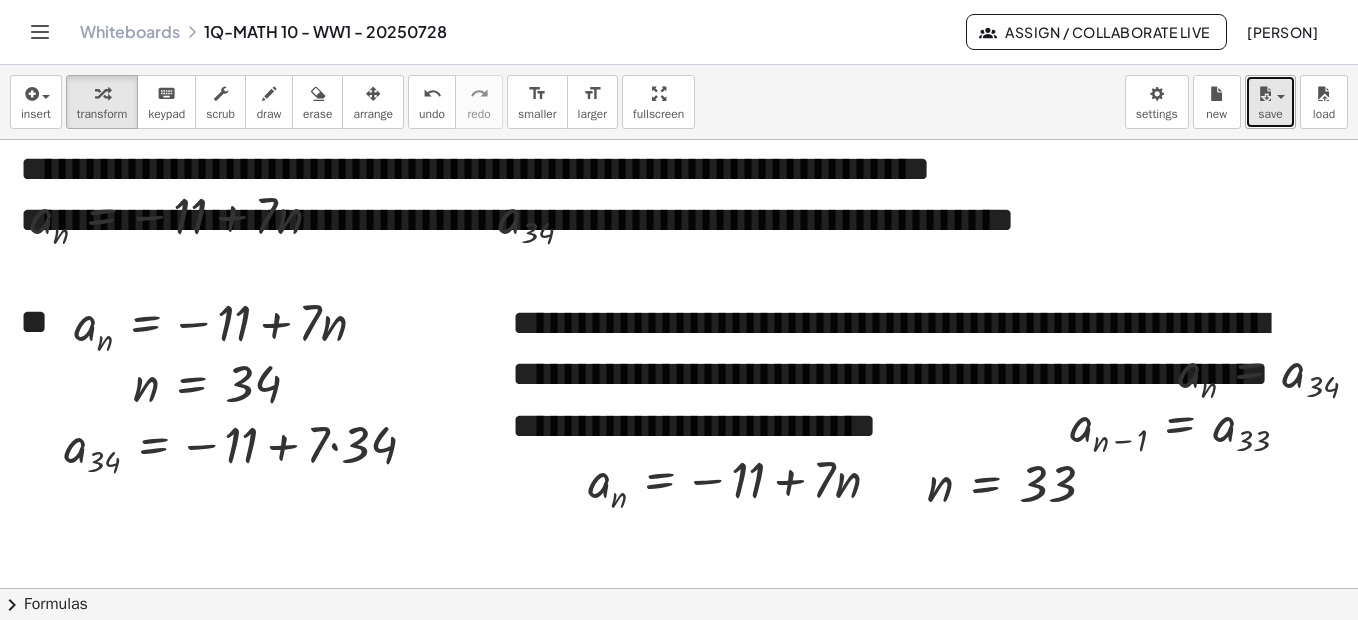 click on "save" at bounding box center (1270, 114) 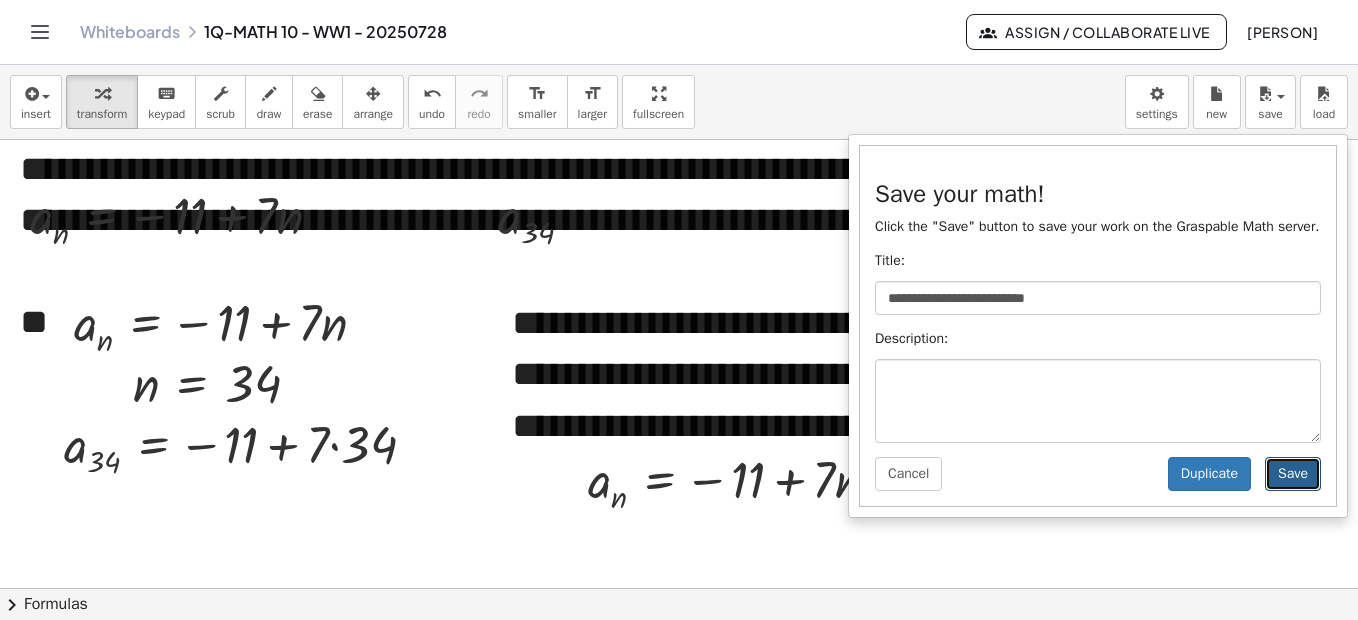 click on "Save" at bounding box center (1293, 474) 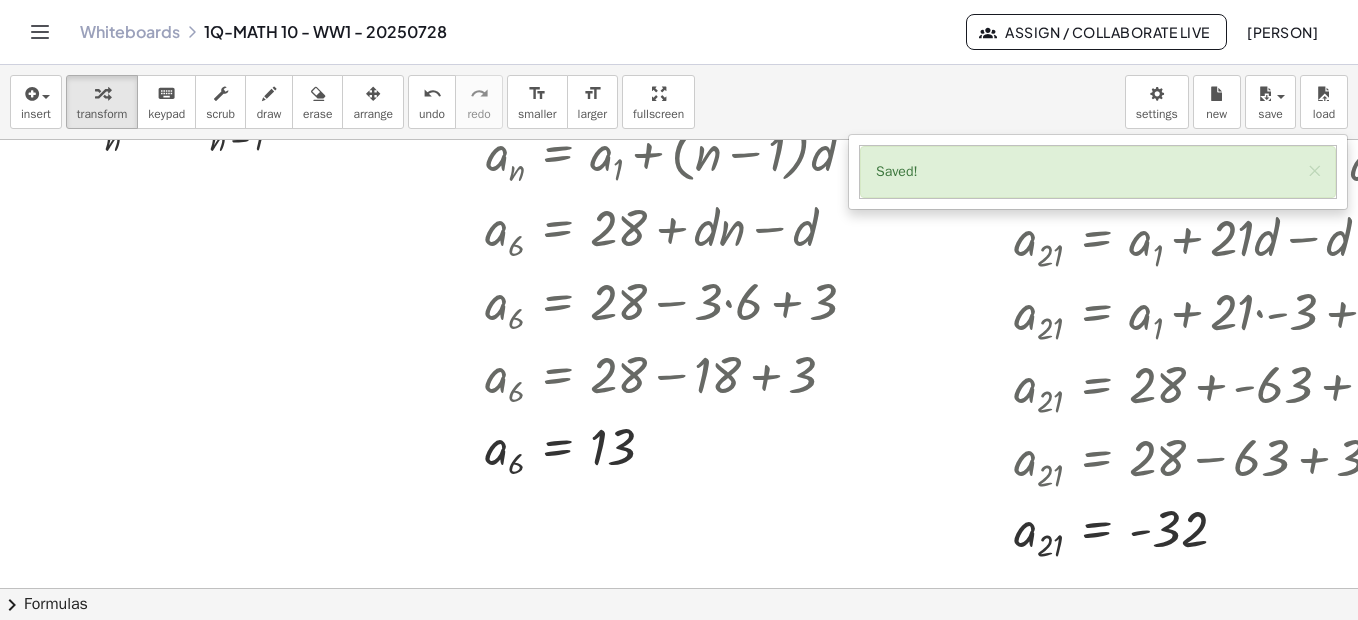 scroll, scrollTop: 4130, scrollLeft: 0, axis: vertical 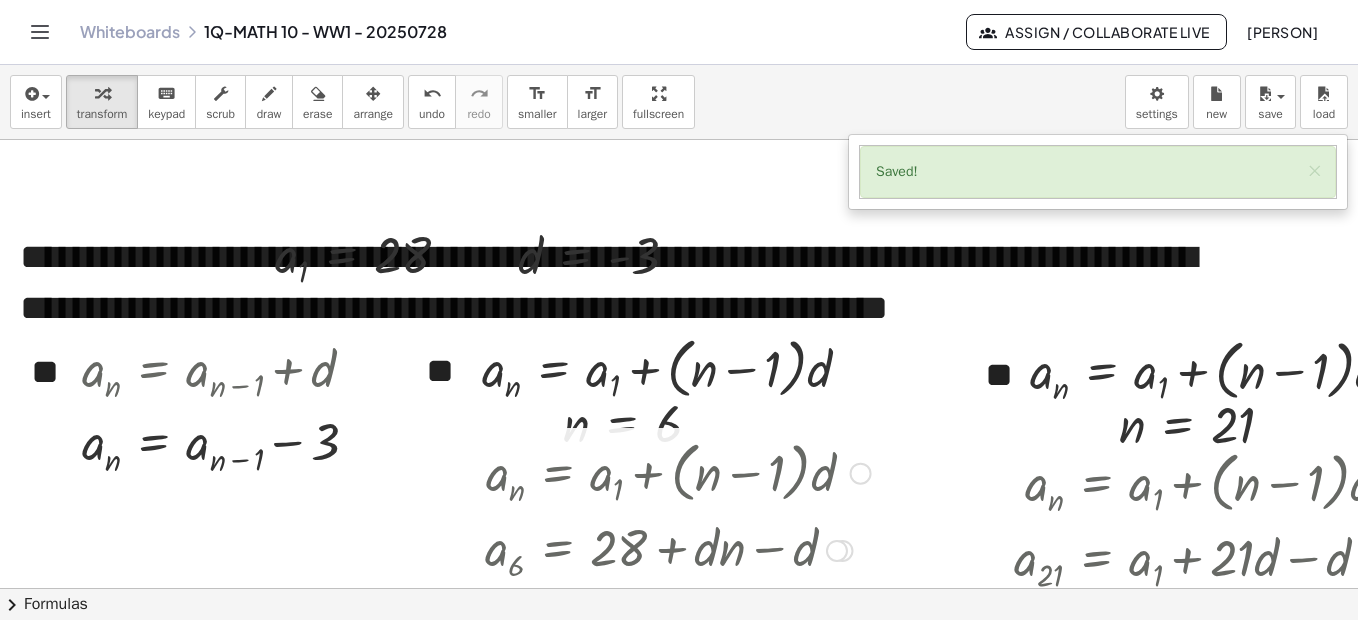 click at bounding box center (837, 551) 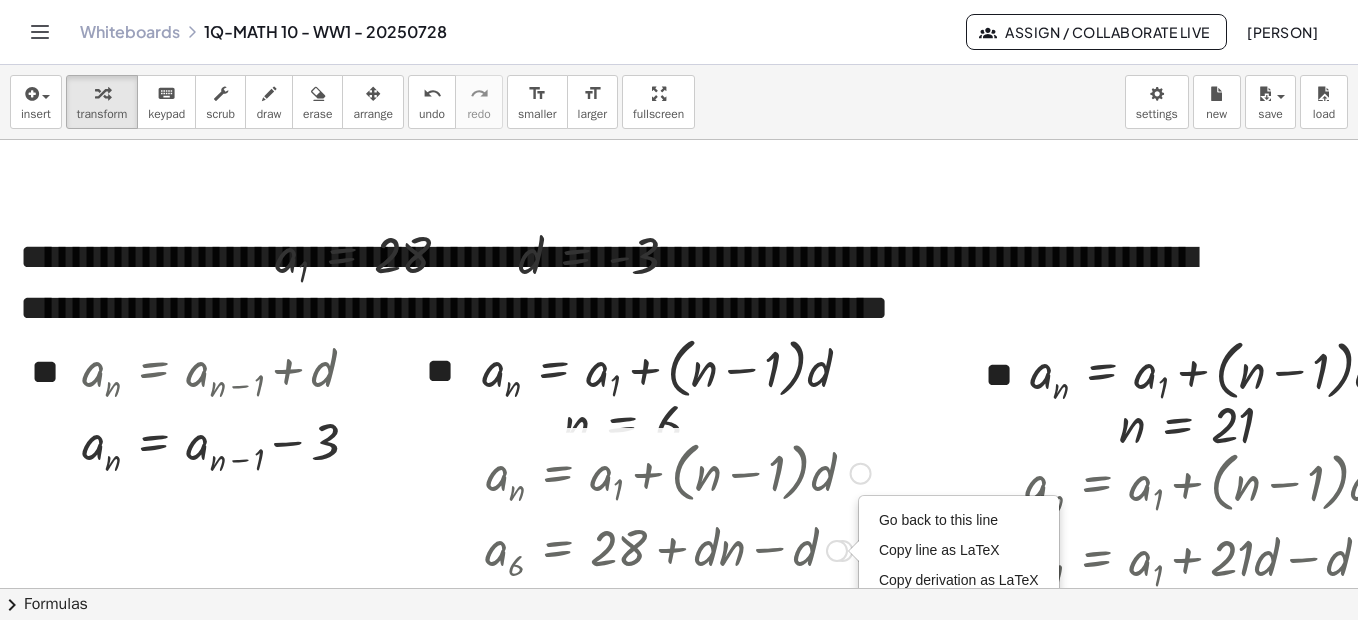 click at bounding box center (861, 474) 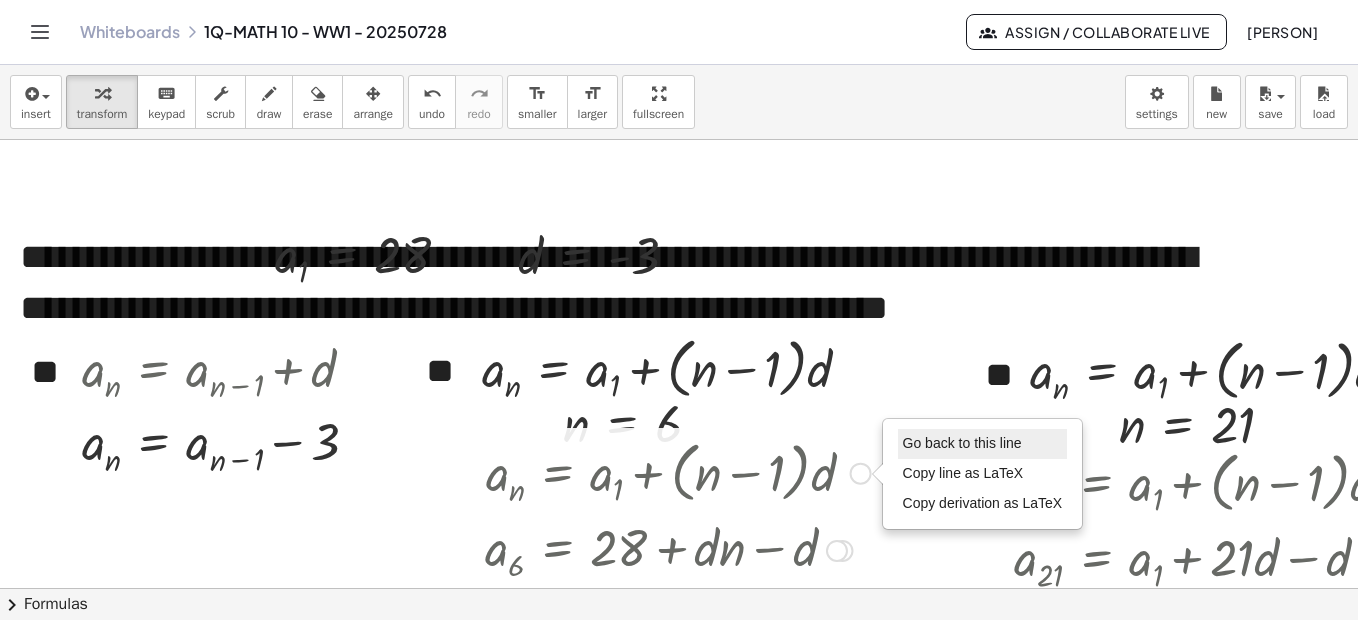 click on "Go back to this line" at bounding box center (983, 444) 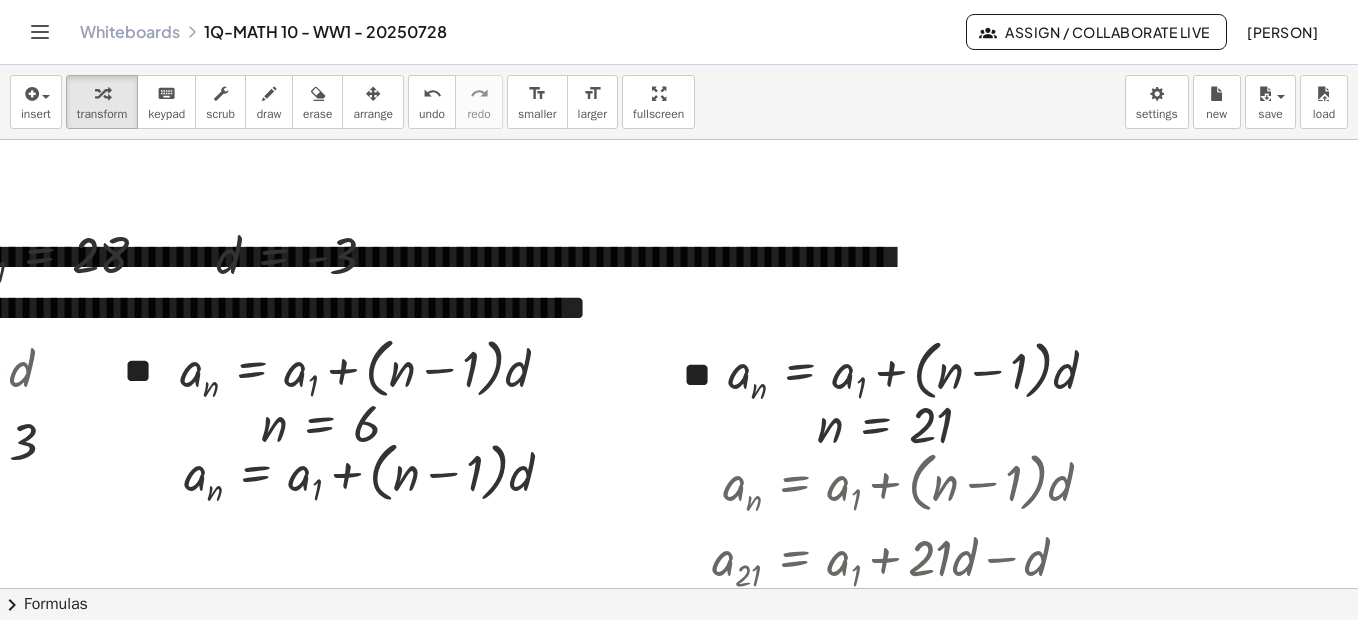 scroll, scrollTop: 3793, scrollLeft: 321, axis: both 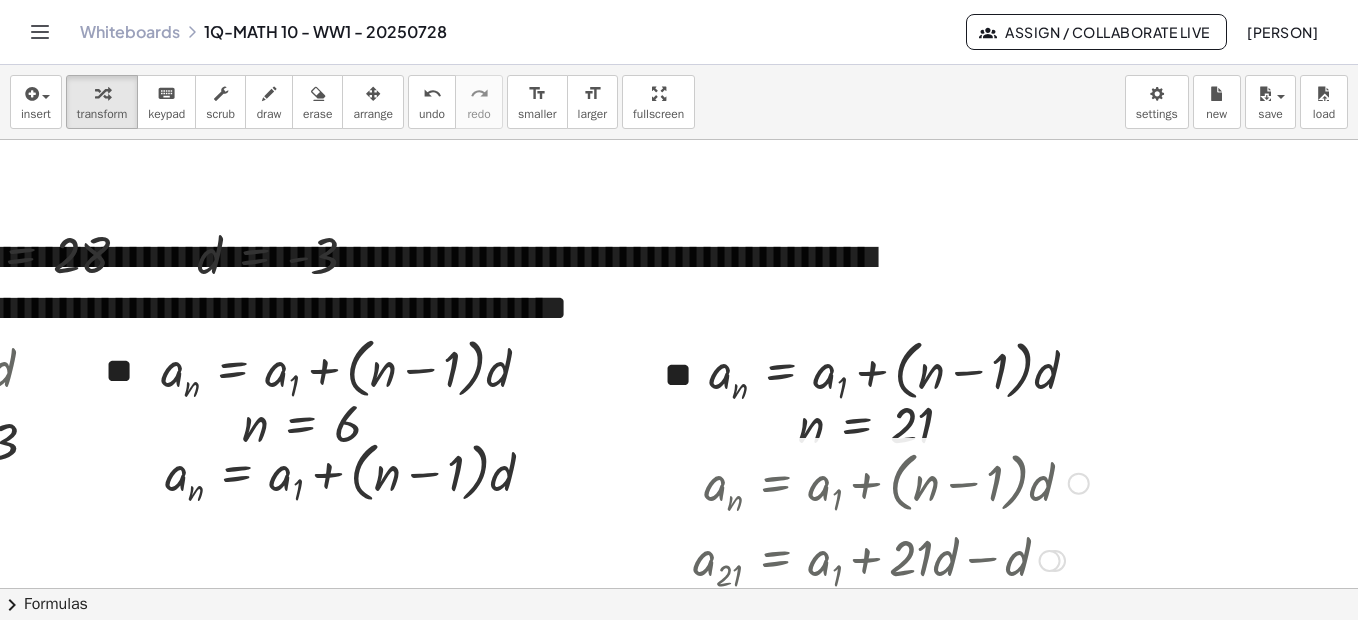 click at bounding box center [1079, 484] 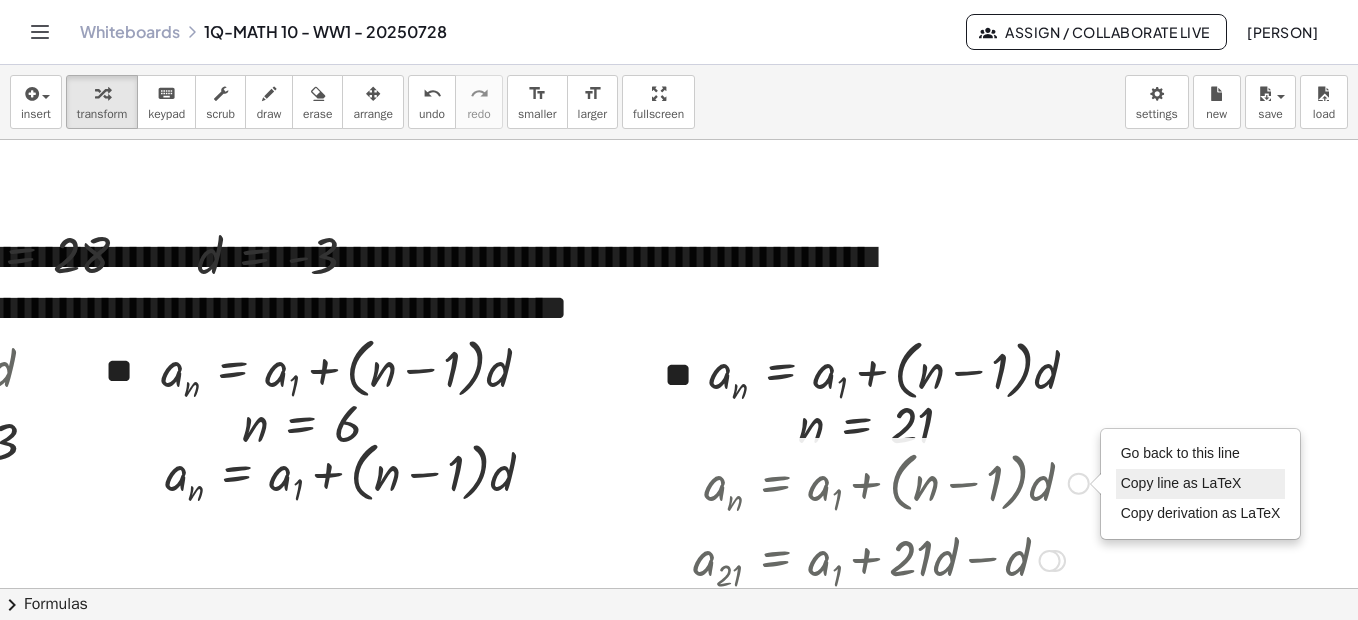 click on "Go back to this line" at bounding box center (1180, 453) 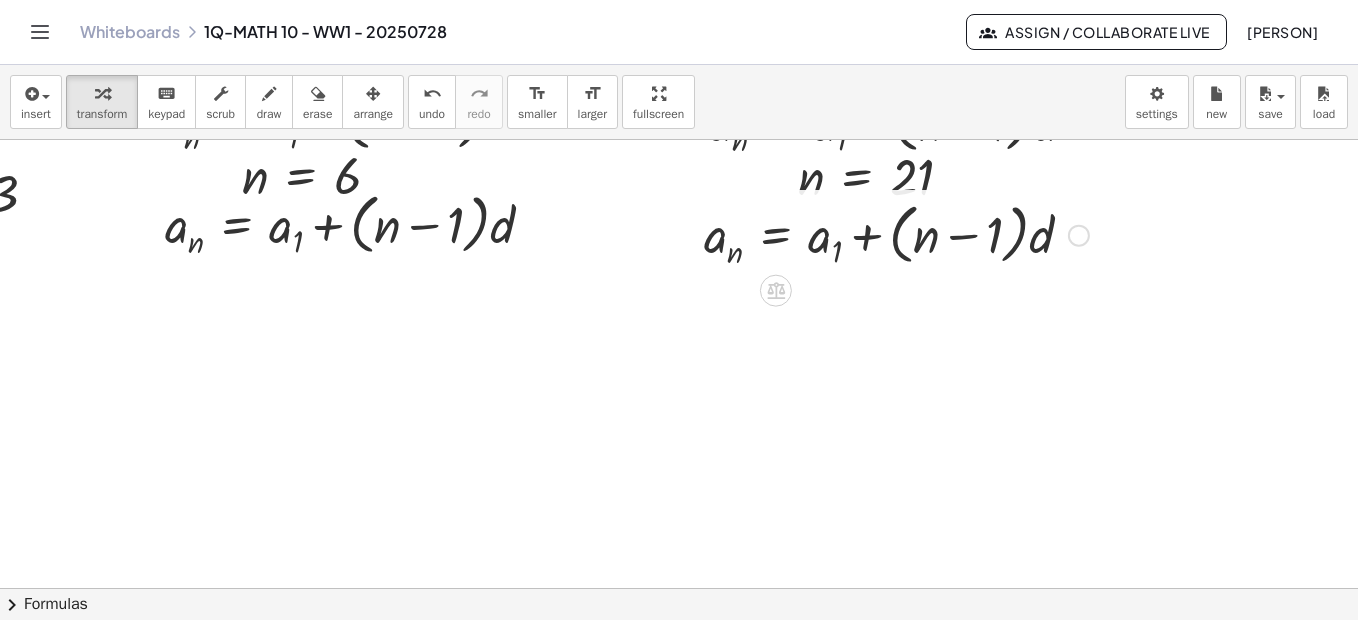 scroll, scrollTop: 4113, scrollLeft: 321, axis: both 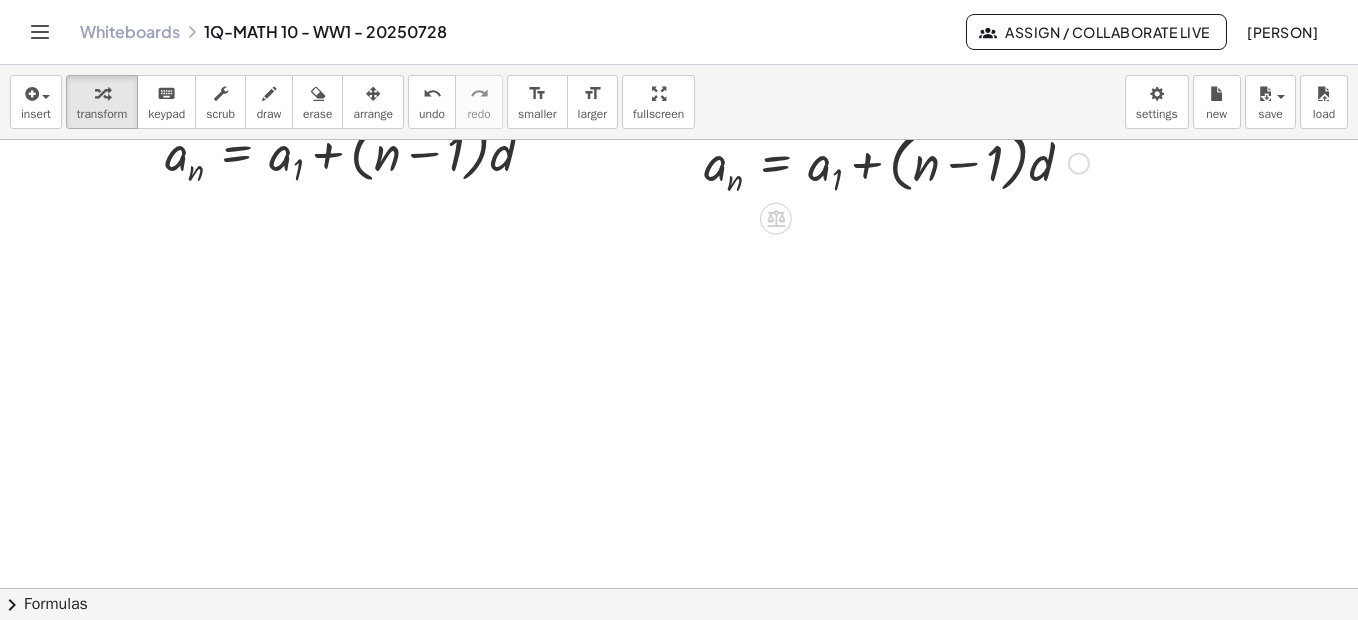 click at bounding box center [647, -533] 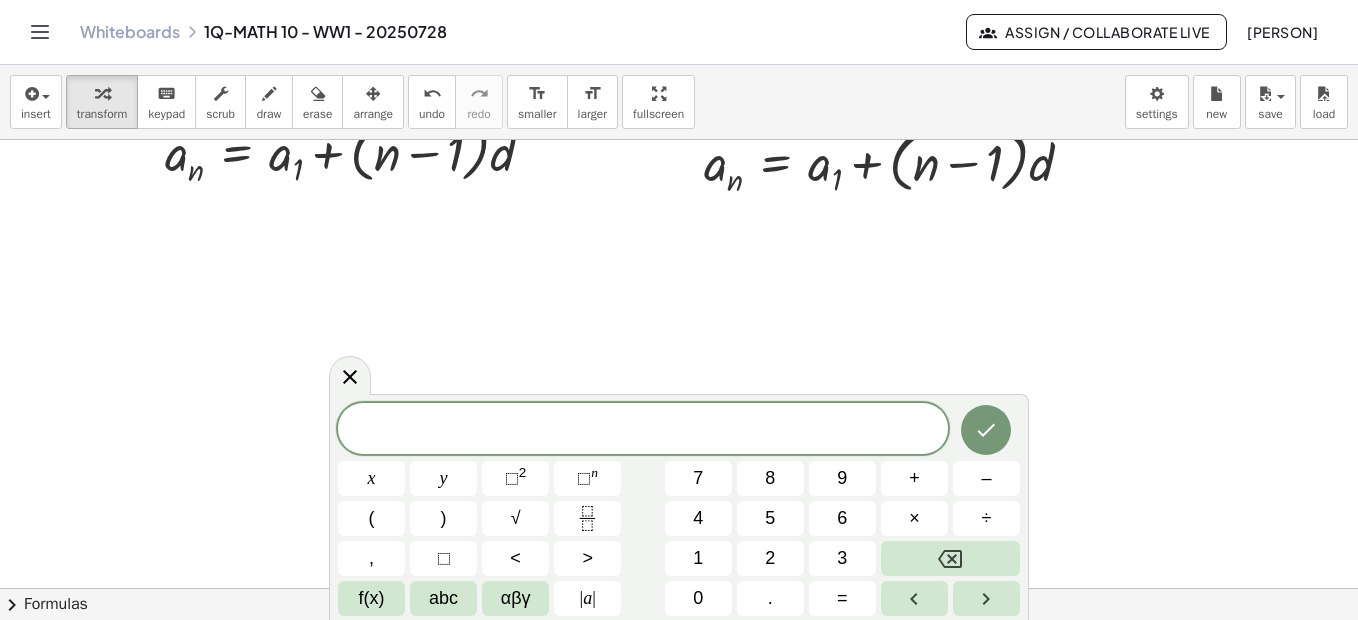 drag, startPoint x: 360, startPoint y: 387, endPoint x: 1292, endPoint y: 163, distance: 958.5405 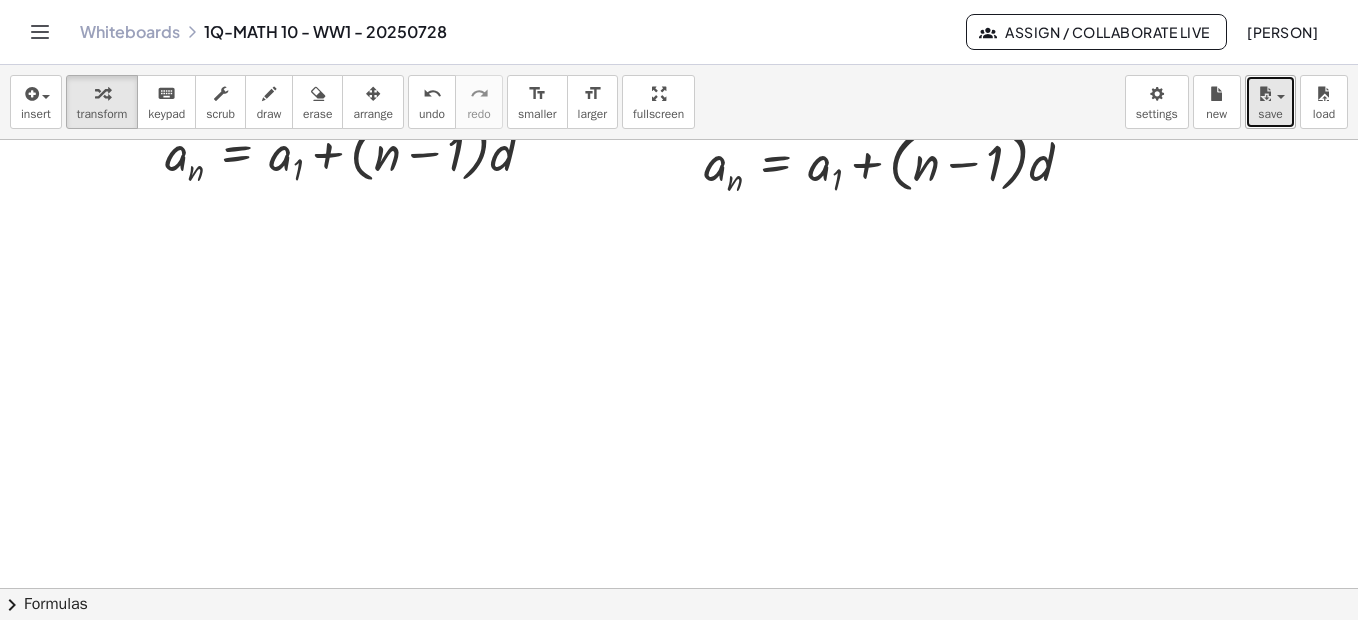 click on "save" at bounding box center [1270, 114] 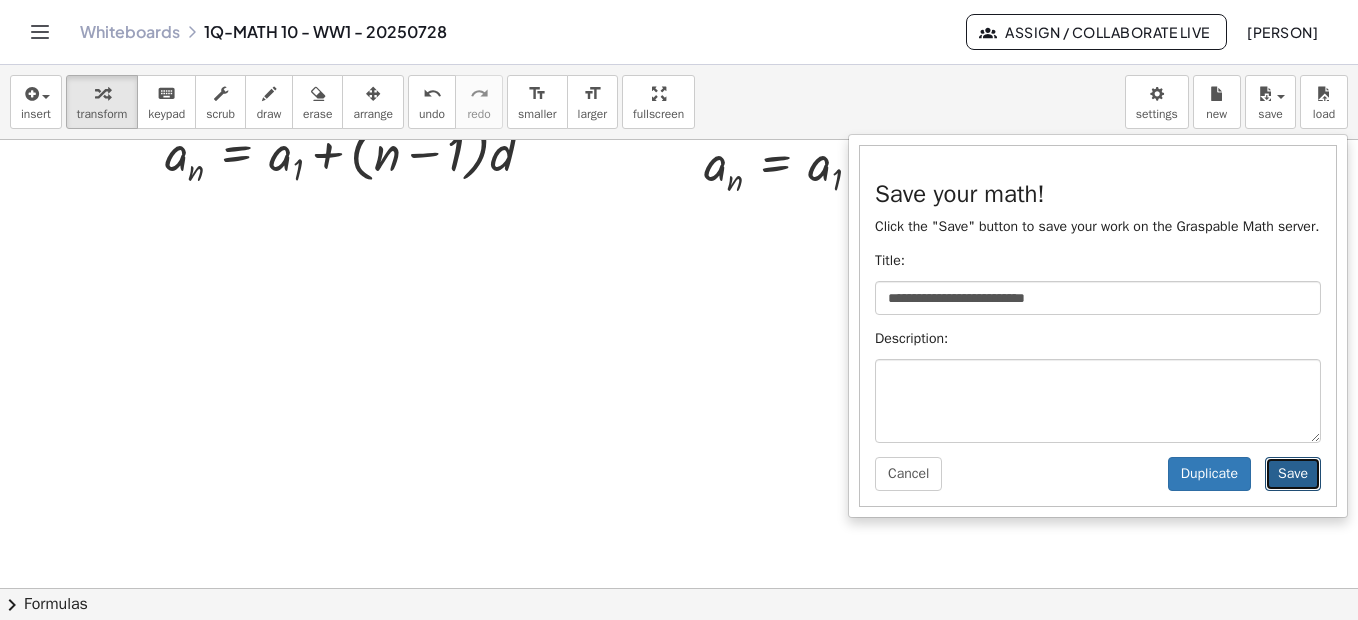 click on "Save" at bounding box center [1293, 474] 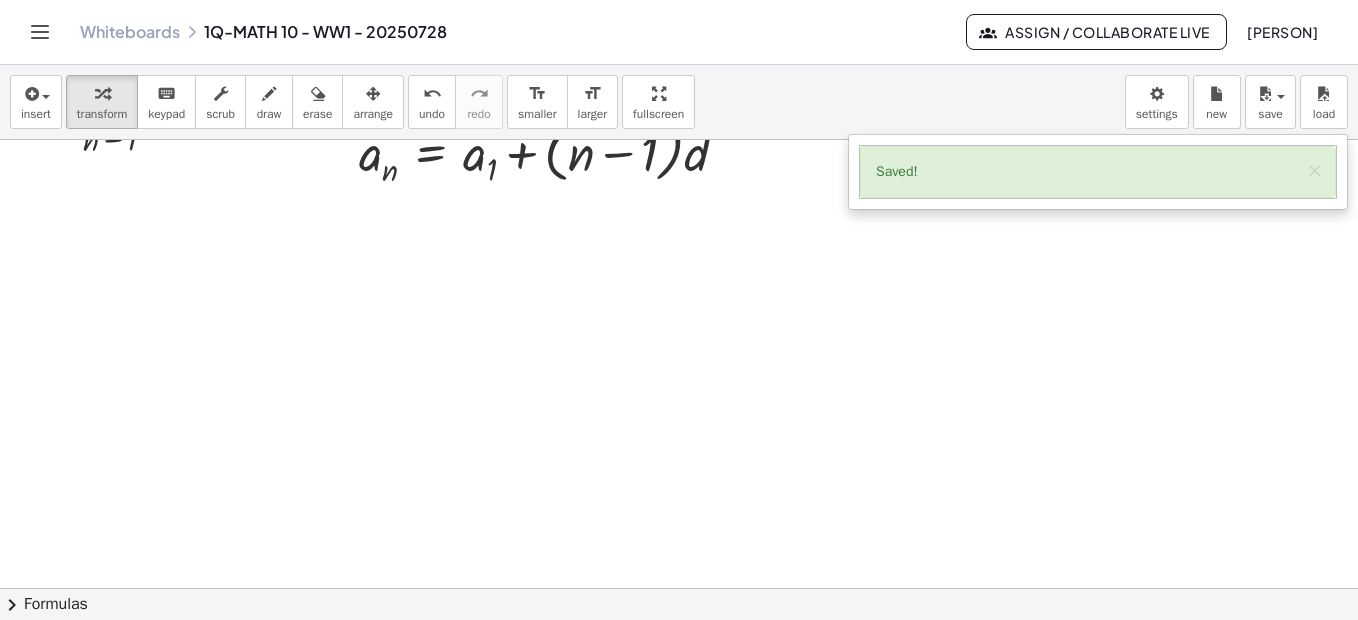 scroll, scrollTop: 4113, scrollLeft: 0, axis: vertical 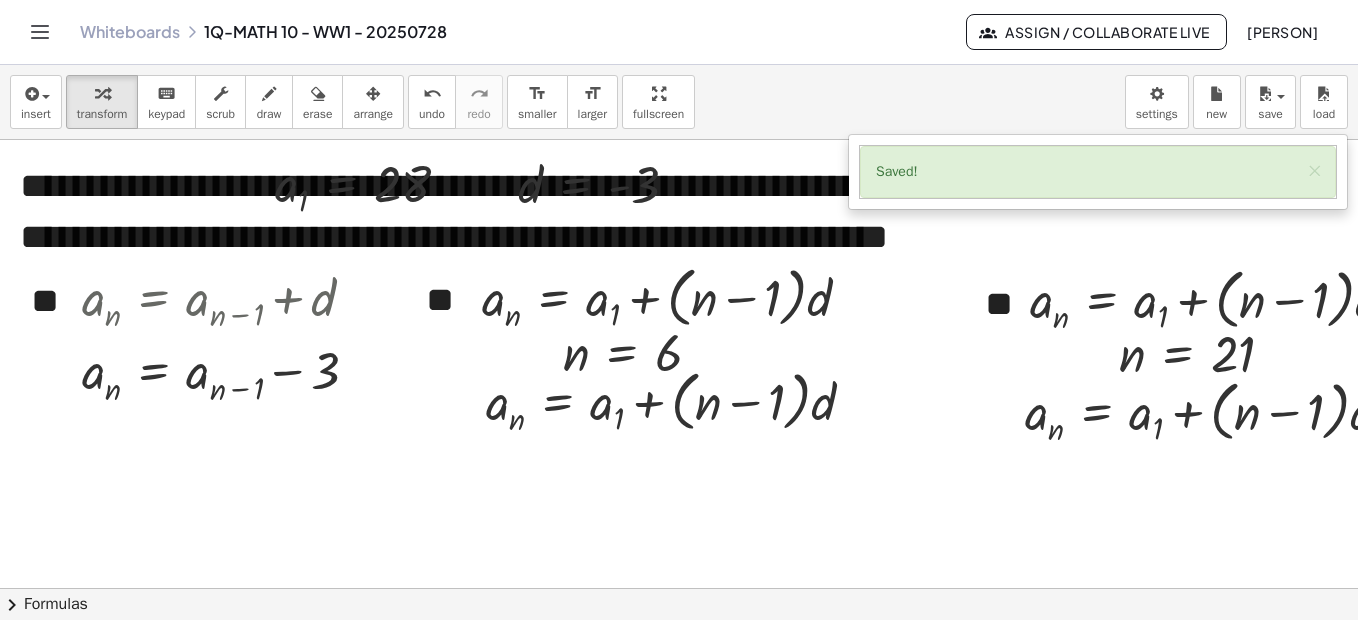 click on "insert select one: Math Expression Function Text Youtube Video Graphing Geometry Geometry 3D transform keyboard keypad scrub draw erase arrange undo undo redo redo format_size smaller format_size larger fullscreen load   save Saved! × new settings" at bounding box center [679, 102] 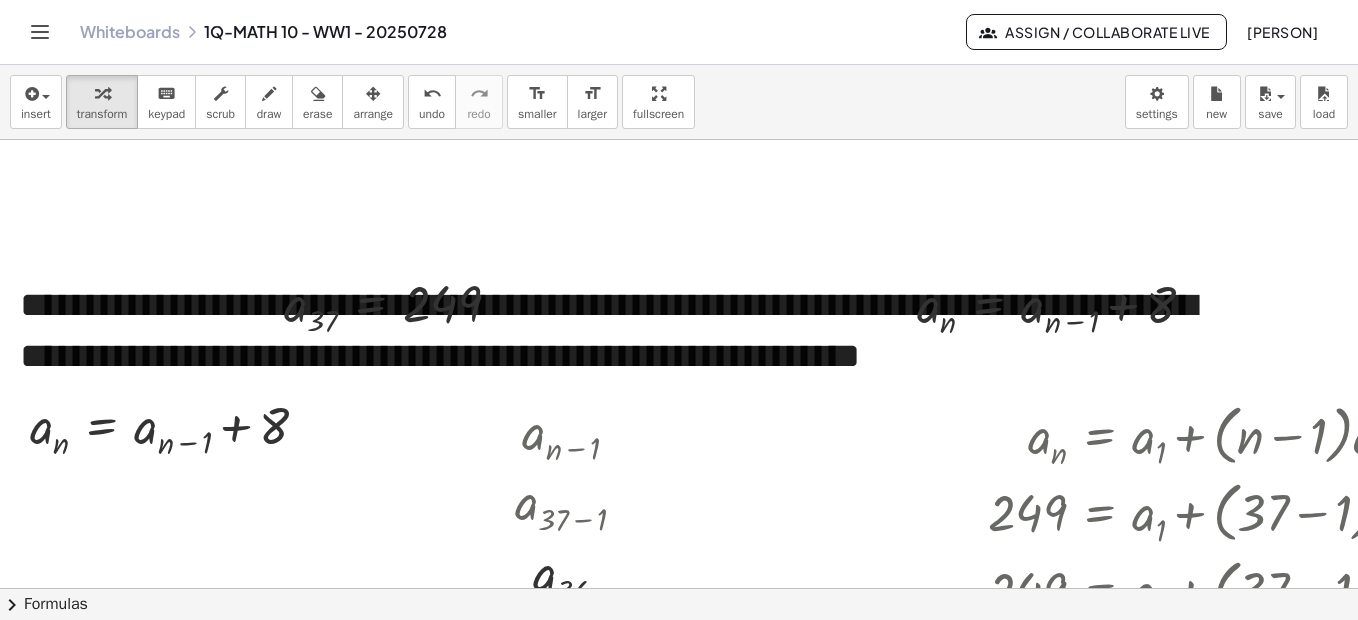 scroll, scrollTop: 4610, scrollLeft: 0, axis: vertical 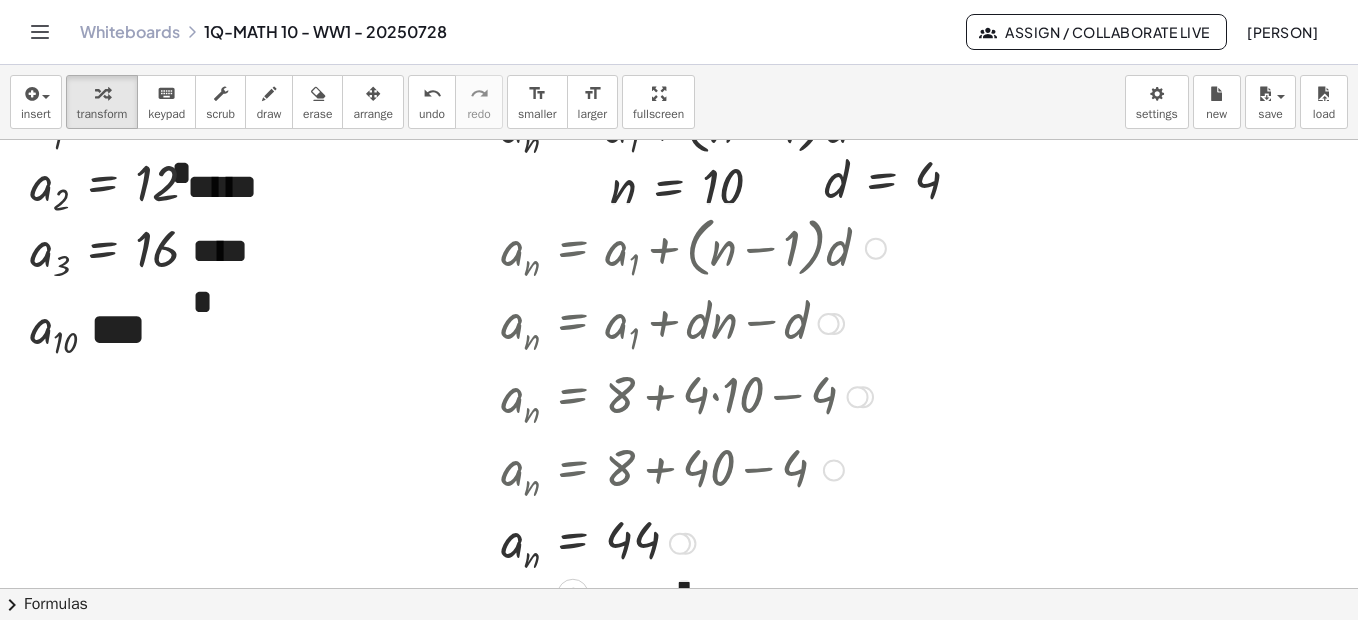 click at bounding box center [876, 249] 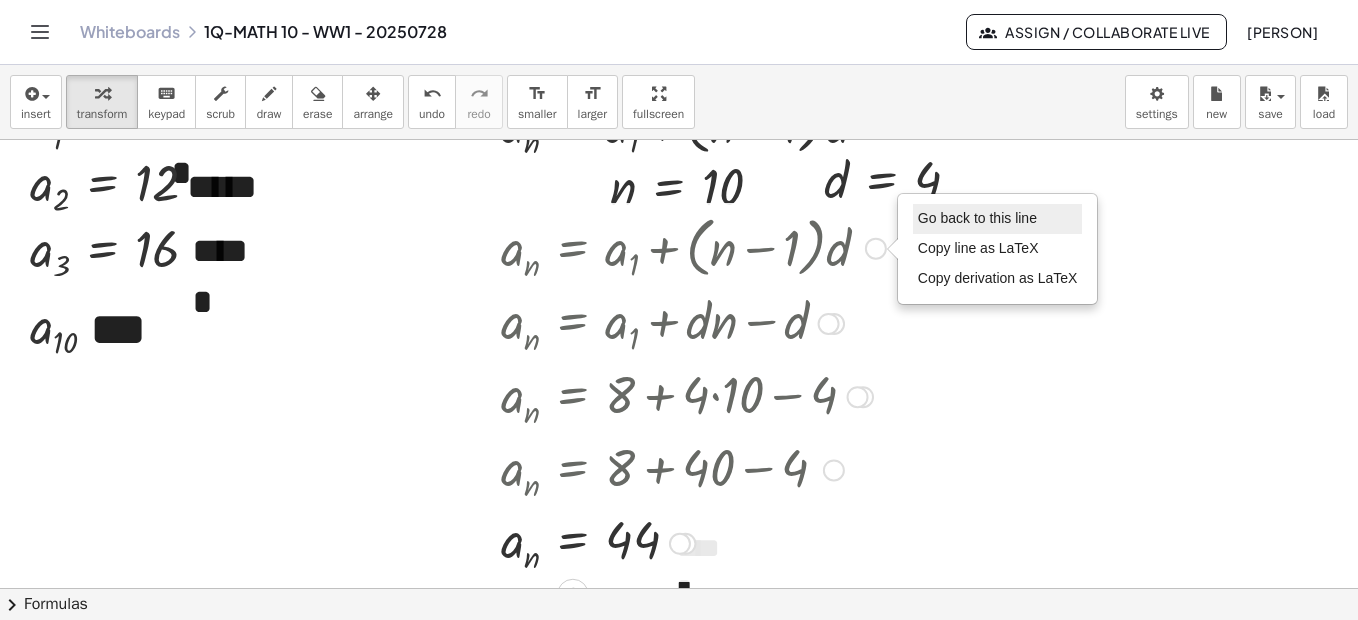 click on "Go back to this line" at bounding box center (998, 219) 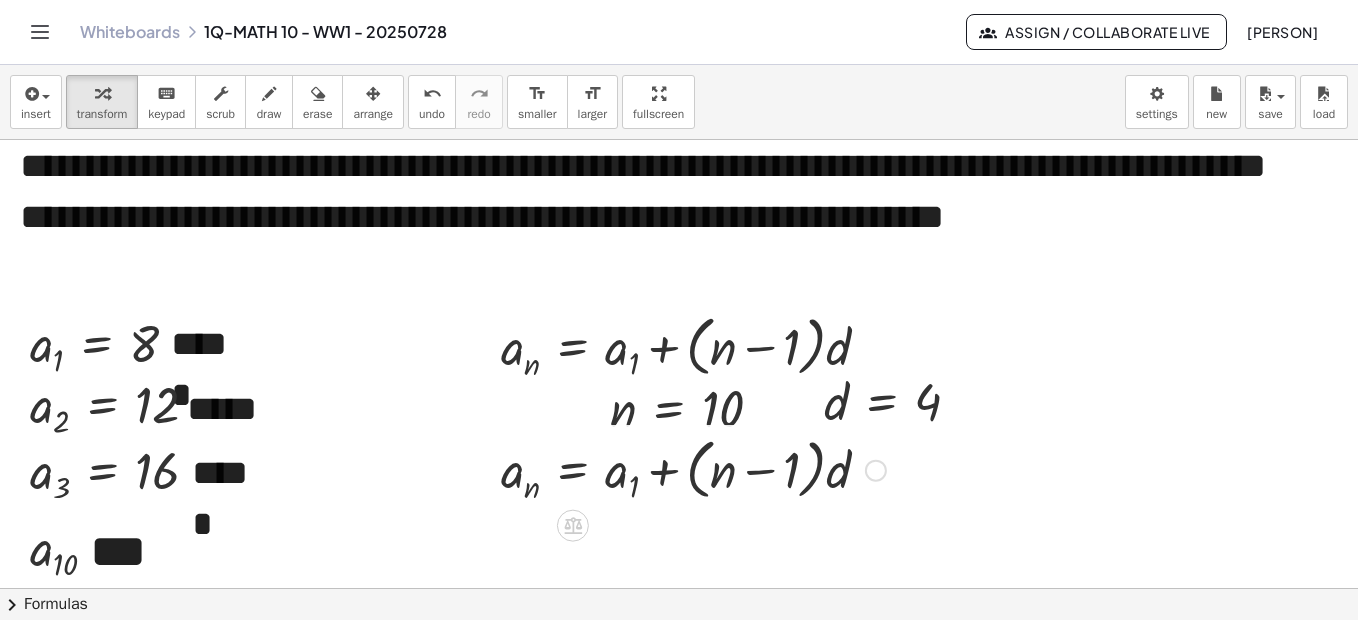 scroll, scrollTop: 6180, scrollLeft: 0, axis: vertical 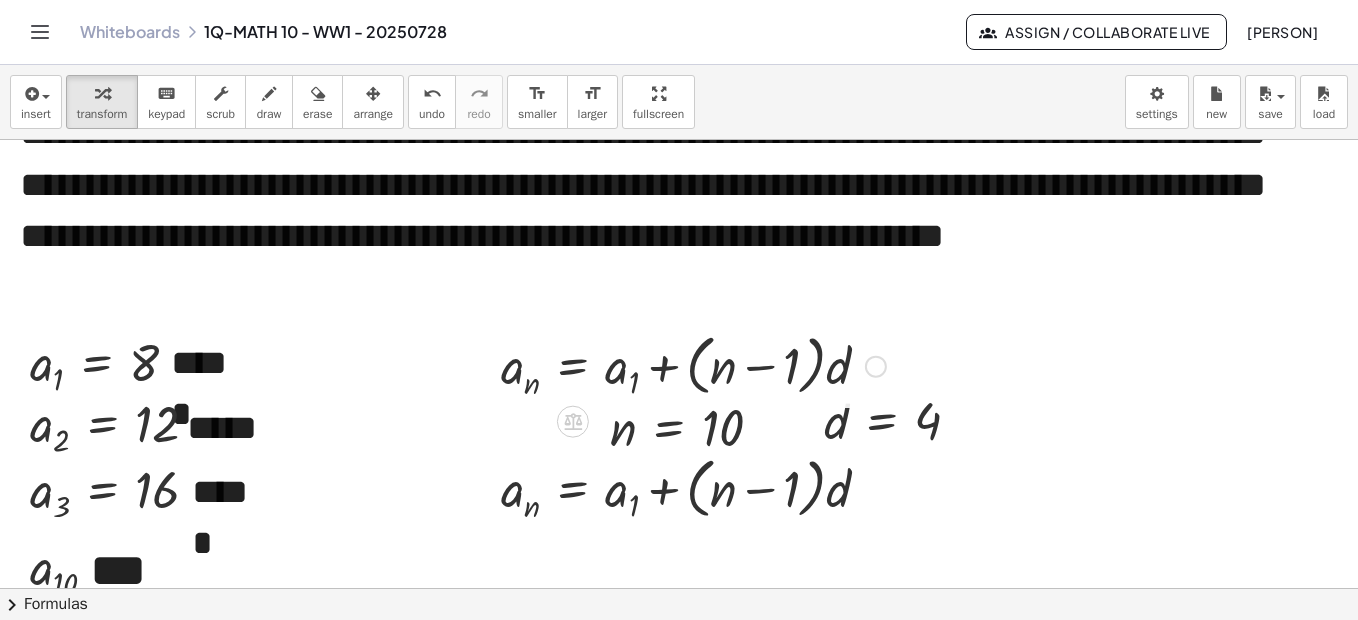 click at bounding box center (876, 367) 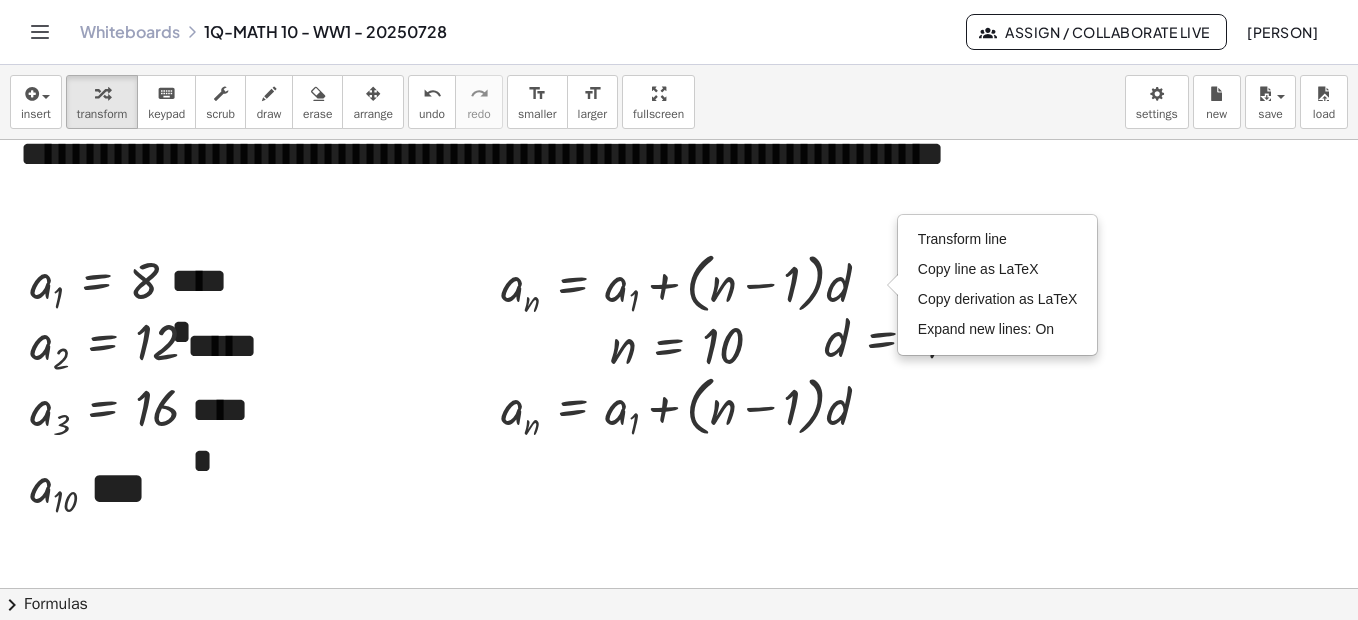 scroll, scrollTop: 6300, scrollLeft: 0, axis: vertical 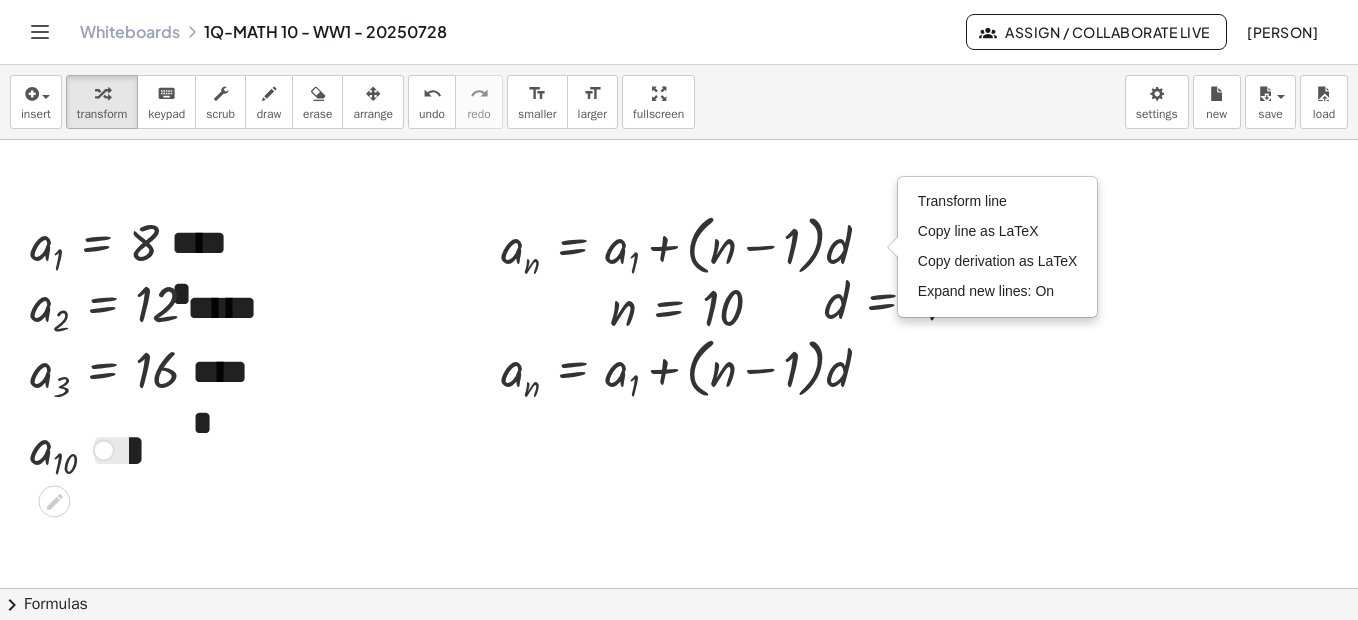 click at bounding box center [104, 450] 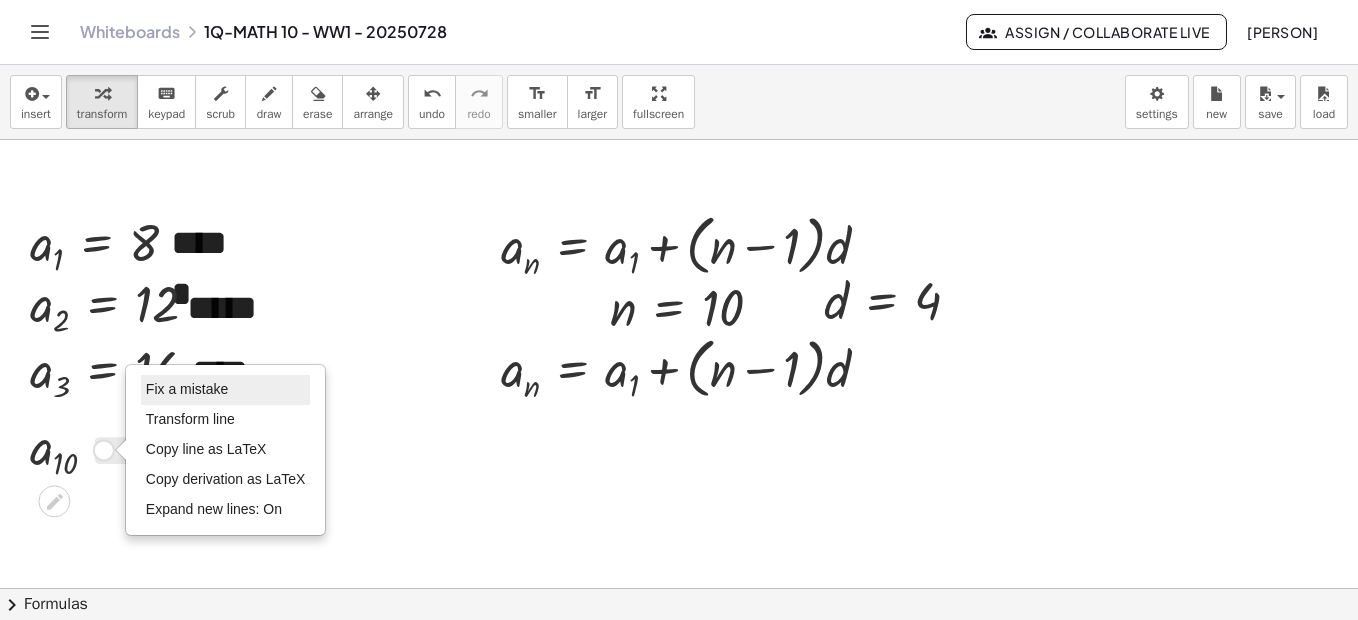 click on "Fix a mistake" at bounding box center [187, 389] 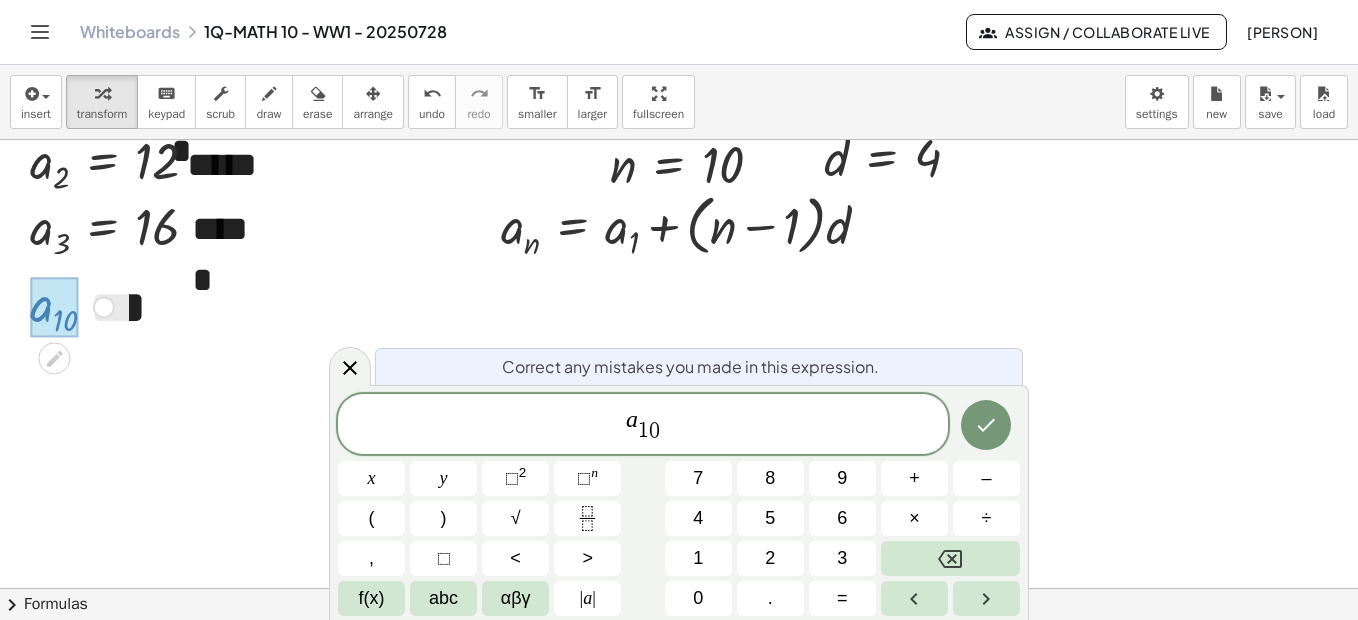 scroll, scrollTop: 6444, scrollLeft: 0, axis: vertical 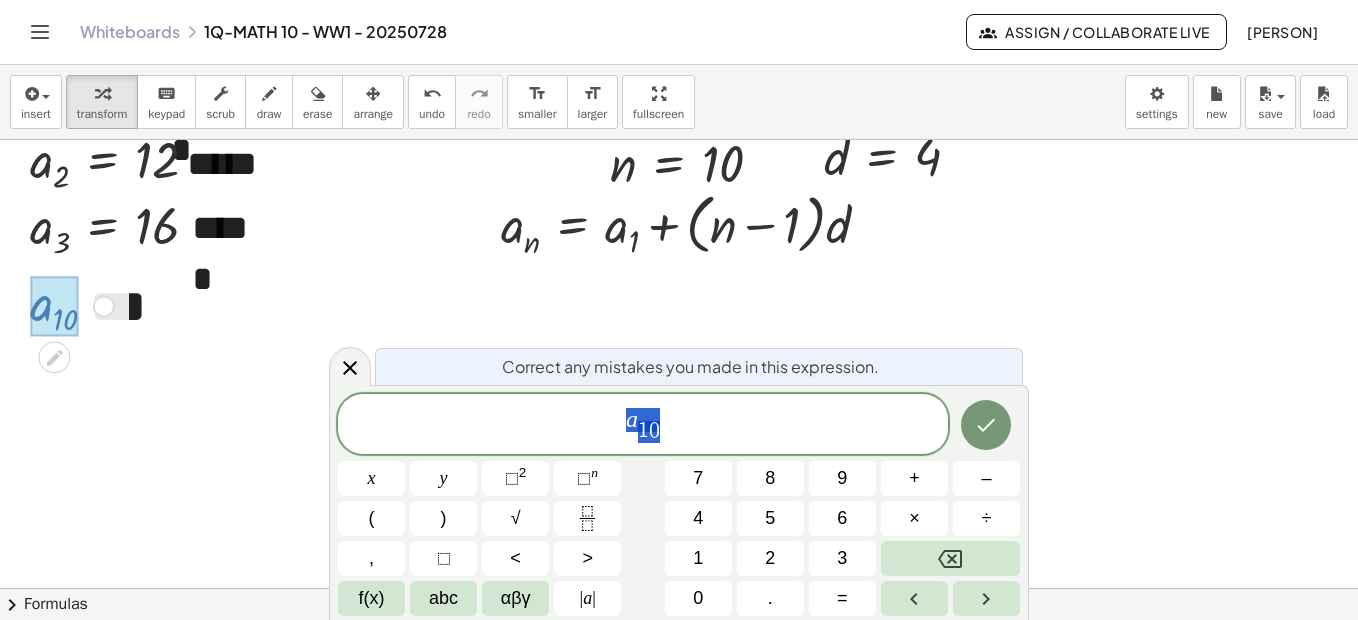drag, startPoint x: 639, startPoint y: 422, endPoint x: 628, endPoint y: 422, distance: 11 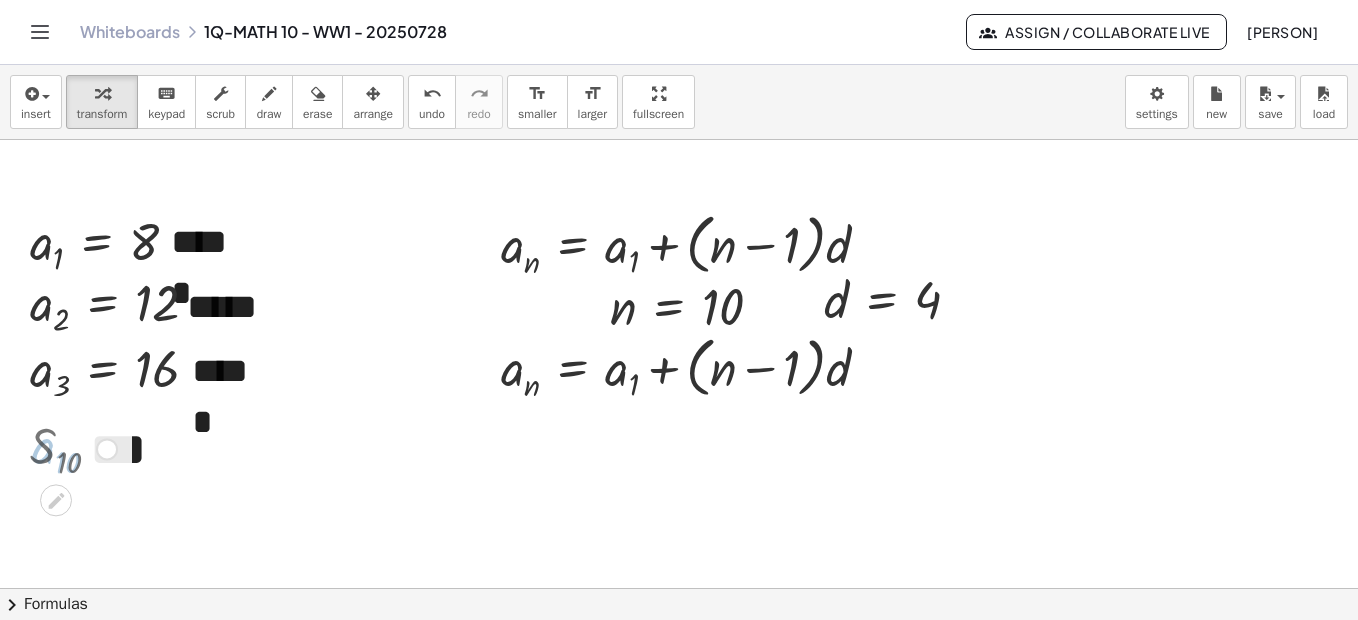 scroll, scrollTop: 6300, scrollLeft: 0, axis: vertical 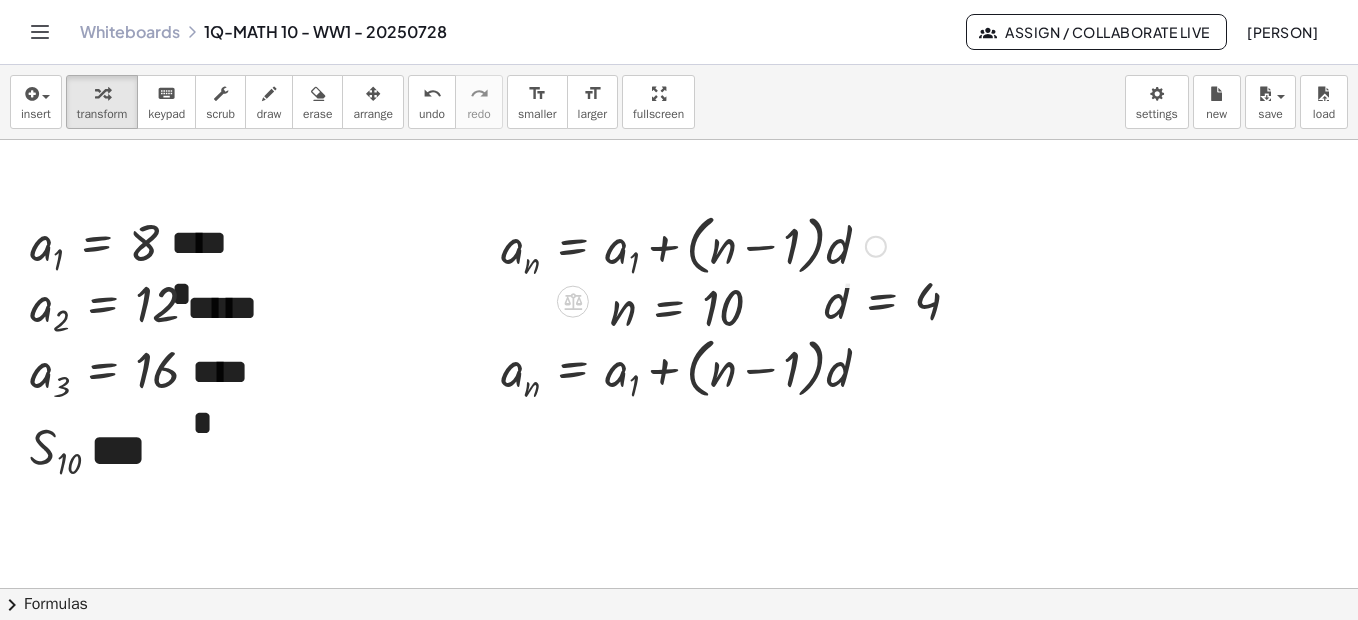 click on "Transform line Copy line as LaTeX Copy derivation as LaTeX Expand new lines: On" at bounding box center (876, 247) 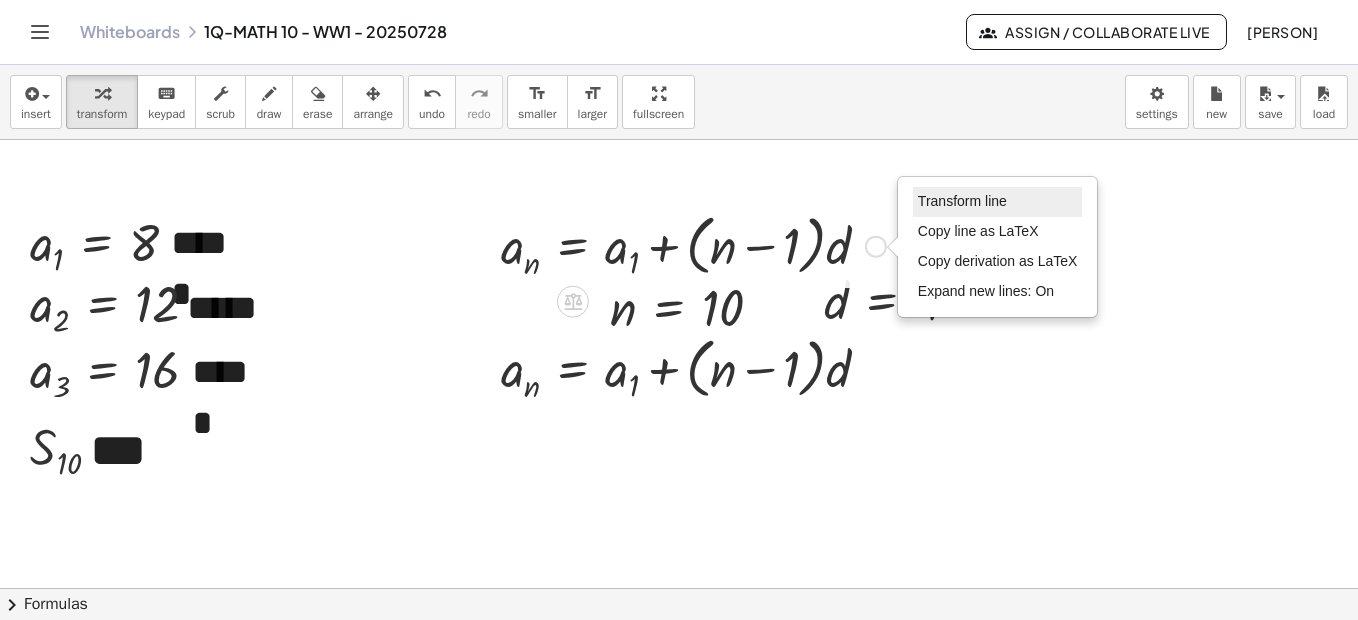 click on "Transform line" at bounding box center [962, 201] 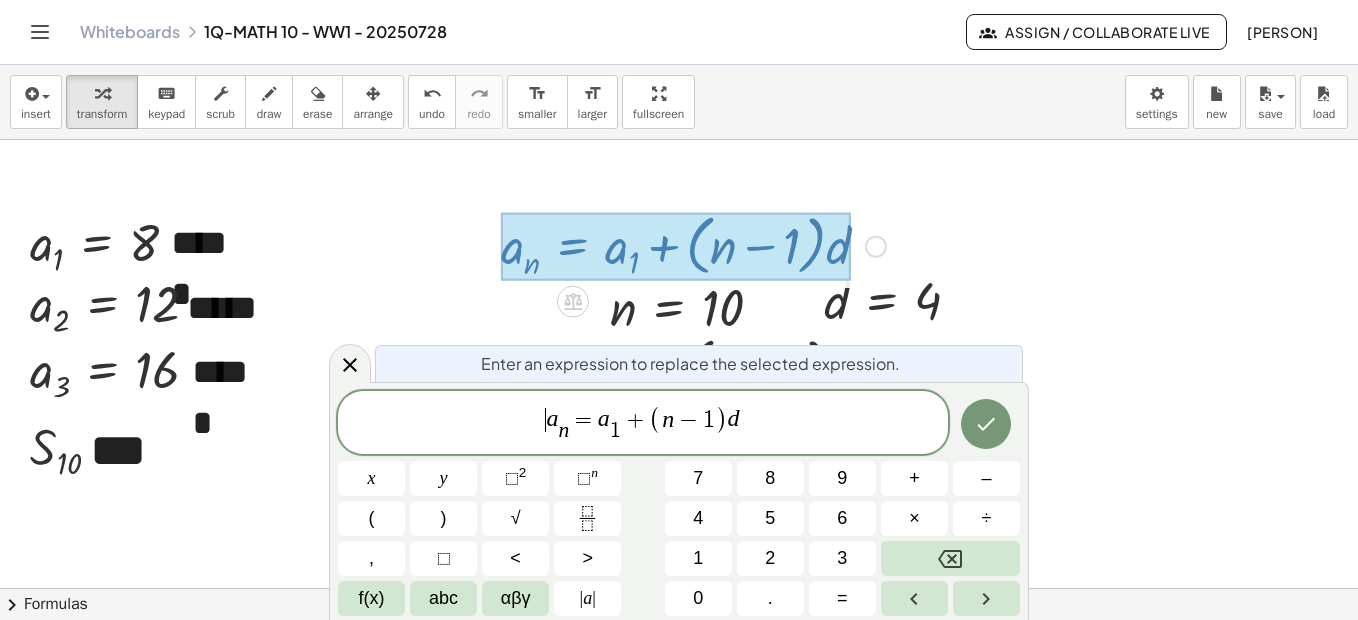 drag, startPoint x: 552, startPoint y: 424, endPoint x: 592, endPoint y: 403, distance: 45.17743 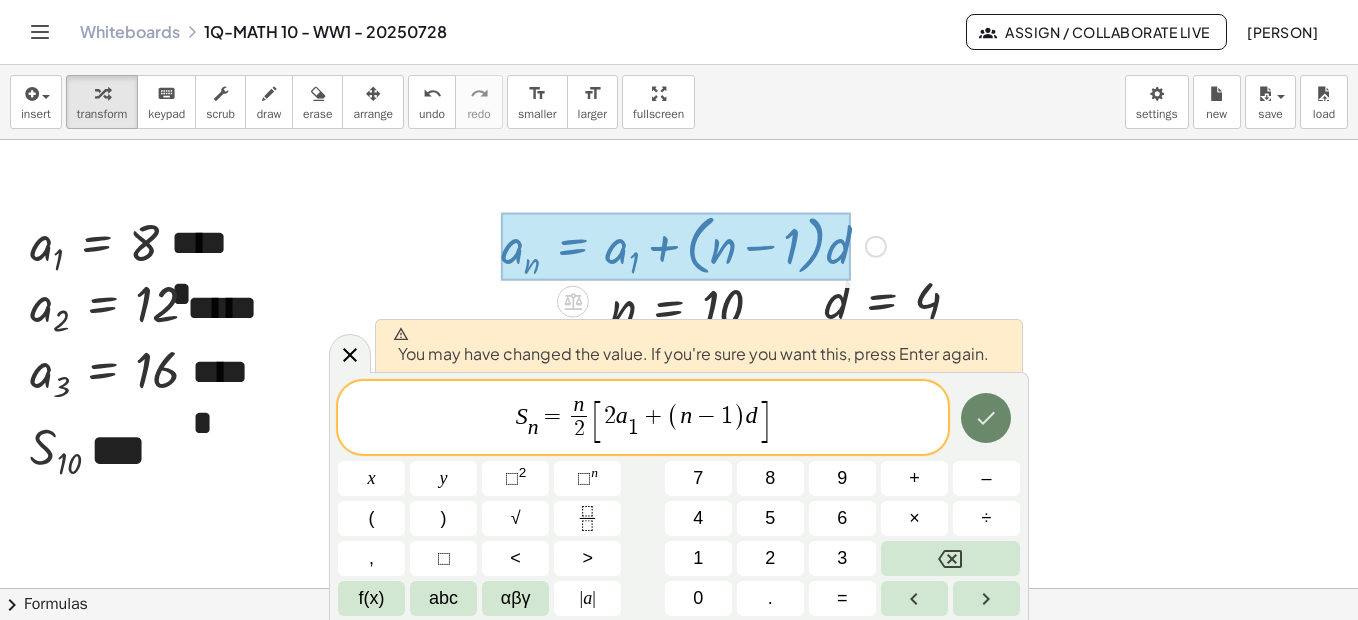 click at bounding box center (986, 418) 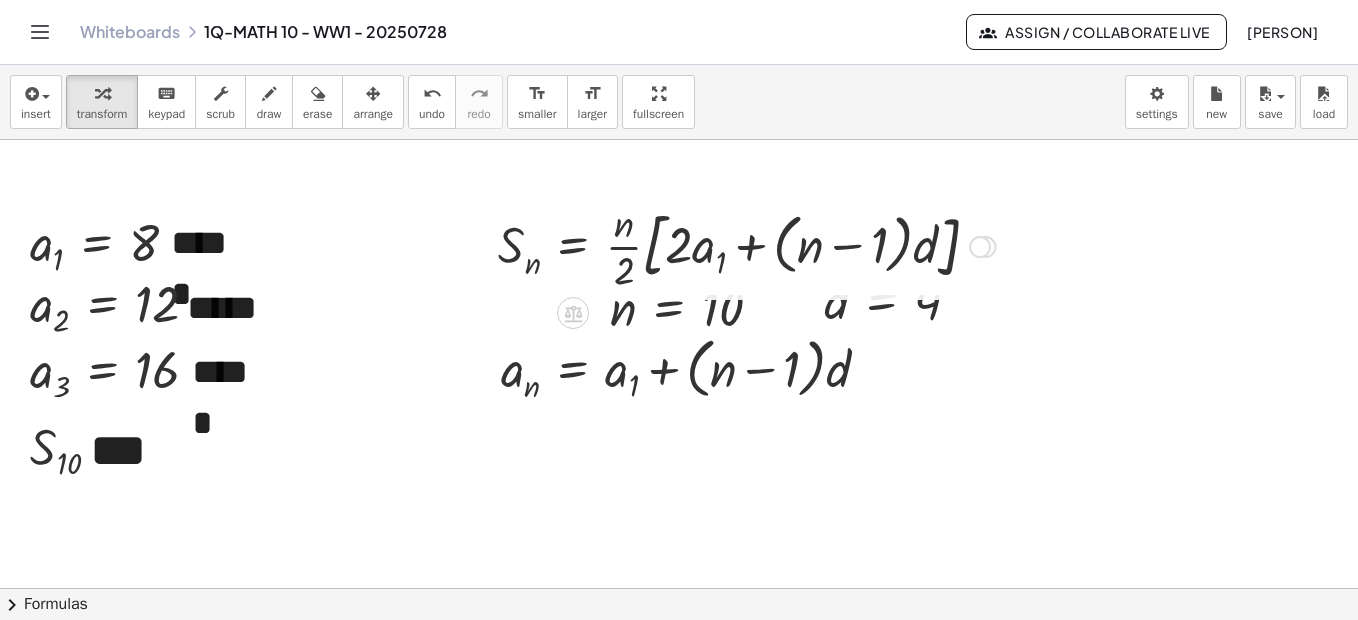 drag, startPoint x: 988, startPoint y: 338, endPoint x: 954, endPoint y: 223, distance: 119.92081 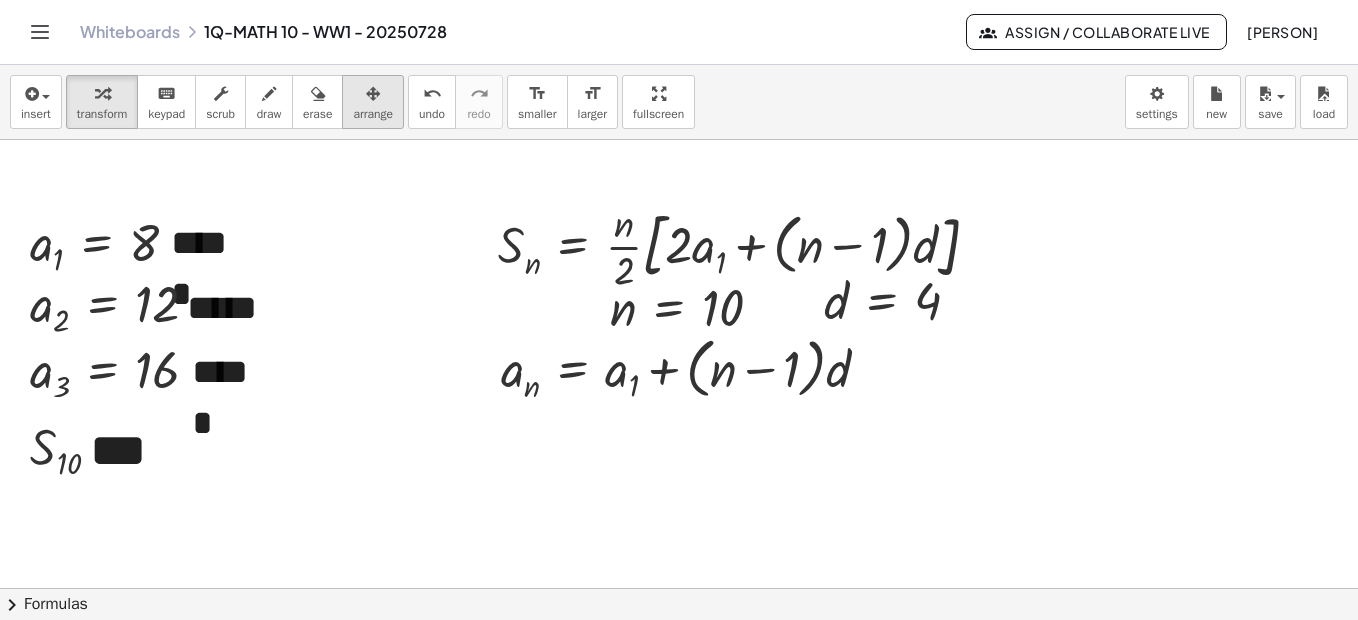 click at bounding box center [373, 93] 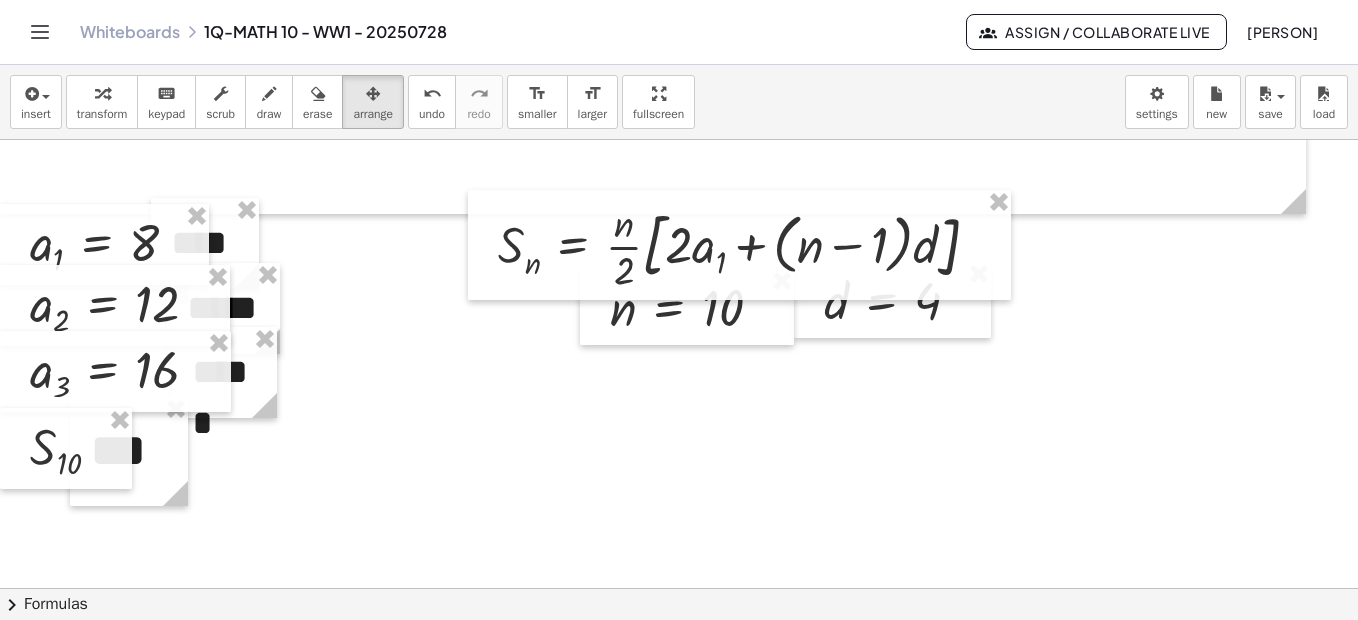 click on "transform" at bounding box center (102, 114) 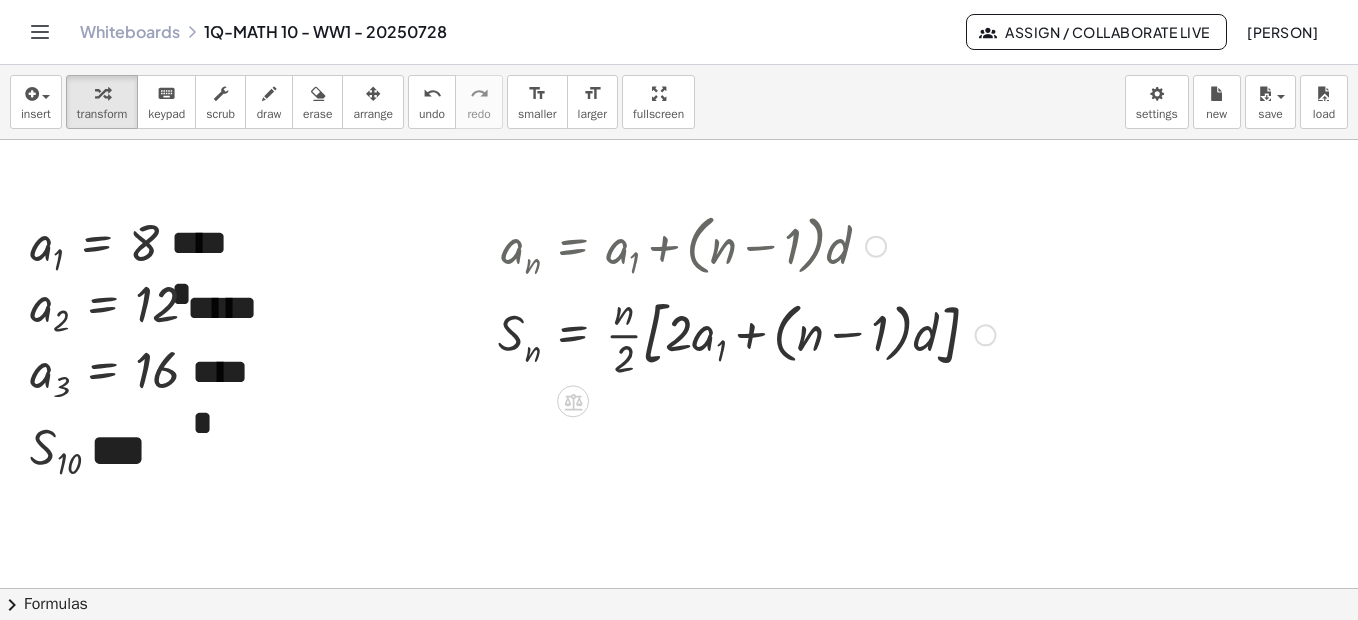 drag, startPoint x: 982, startPoint y: 250, endPoint x: 990, endPoint y: 412, distance: 162.19742 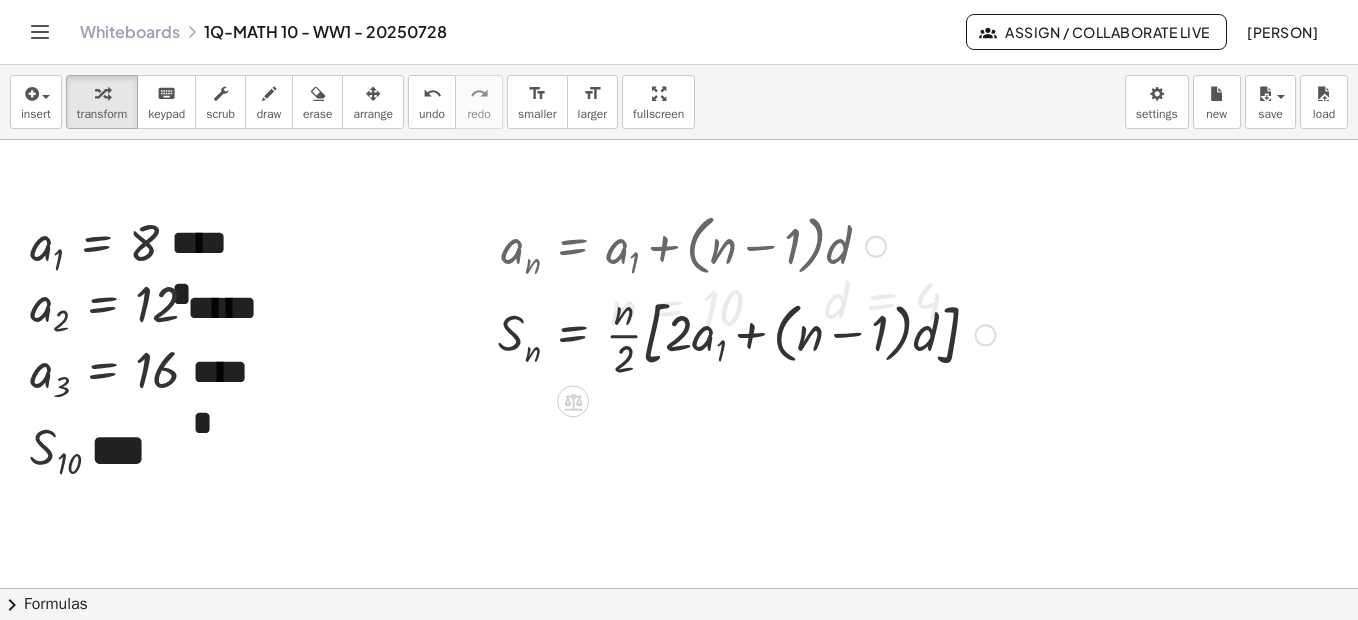 click on "Transform line Copy line as LaTeX Copy derivation as LaTeX Expand new lines: On" at bounding box center [986, 335] 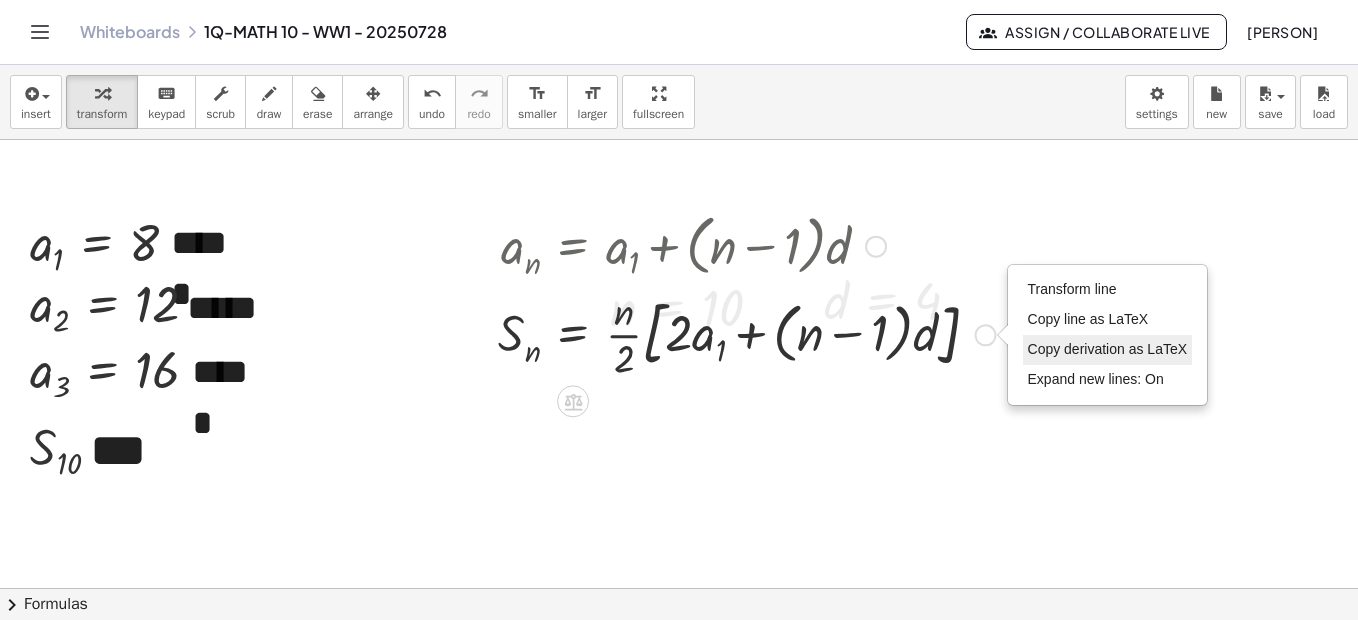 click on "Copy derivation as LaTeX" at bounding box center [1108, 349] 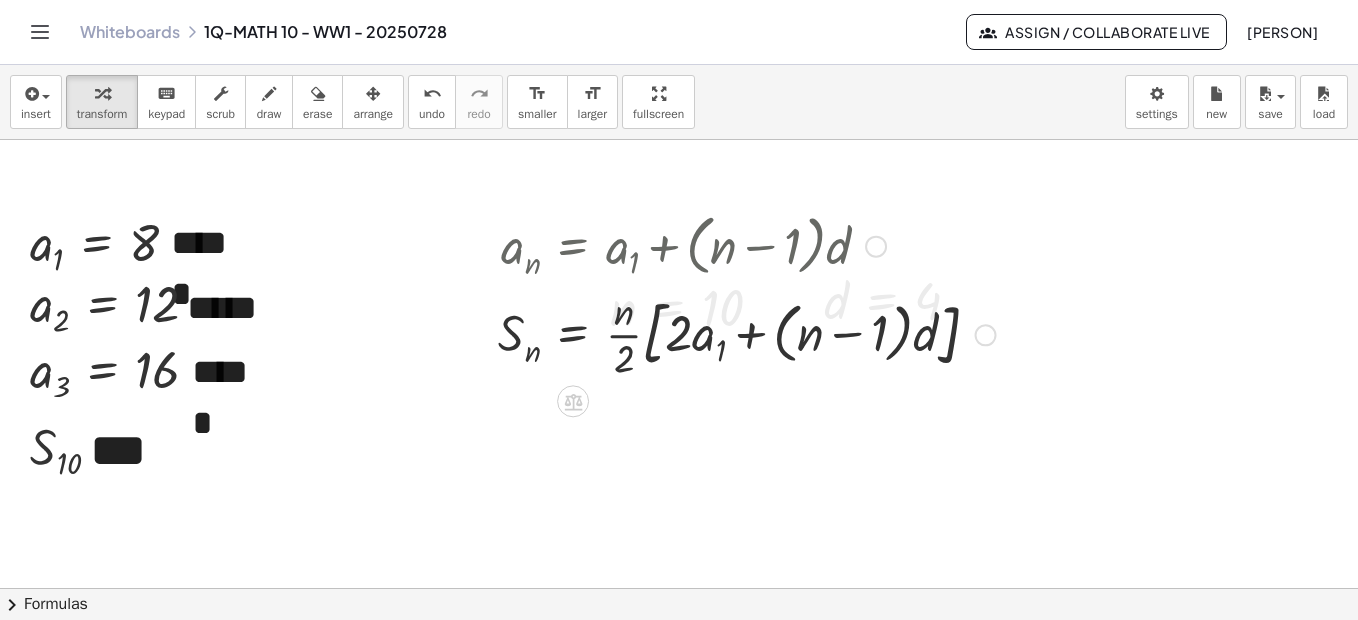click at bounding box center [876, 247] 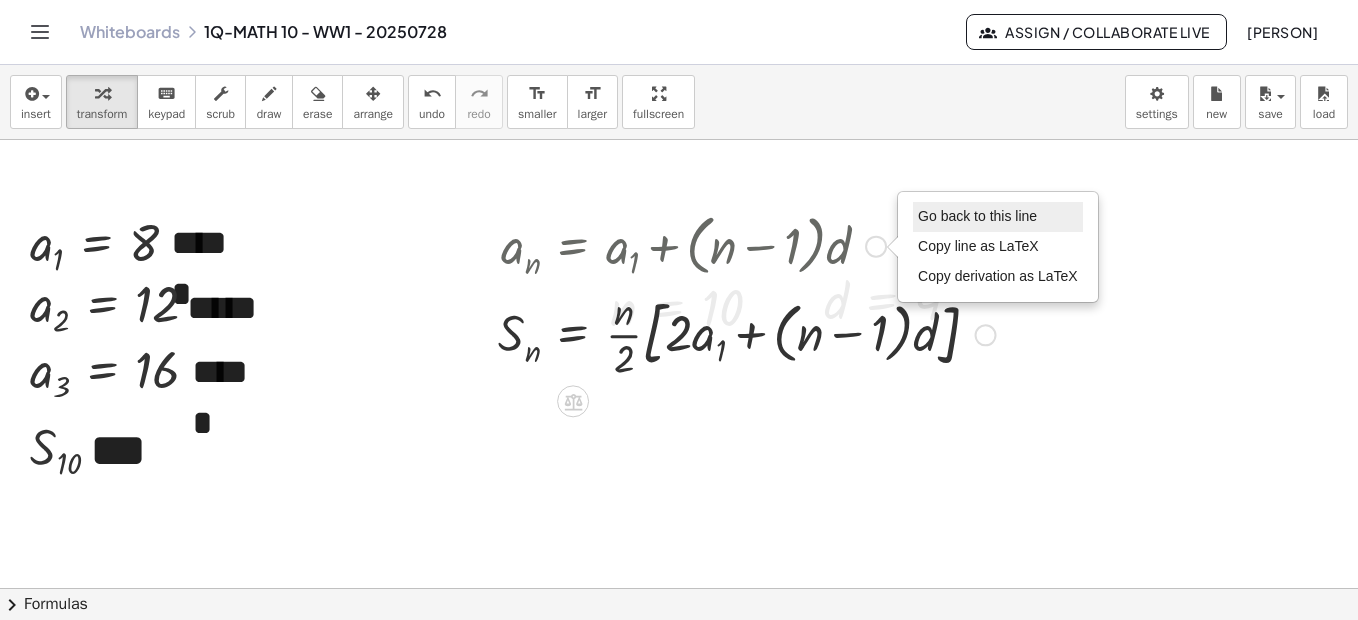 click on "Go back to this line" at bounding box center (977, 216) 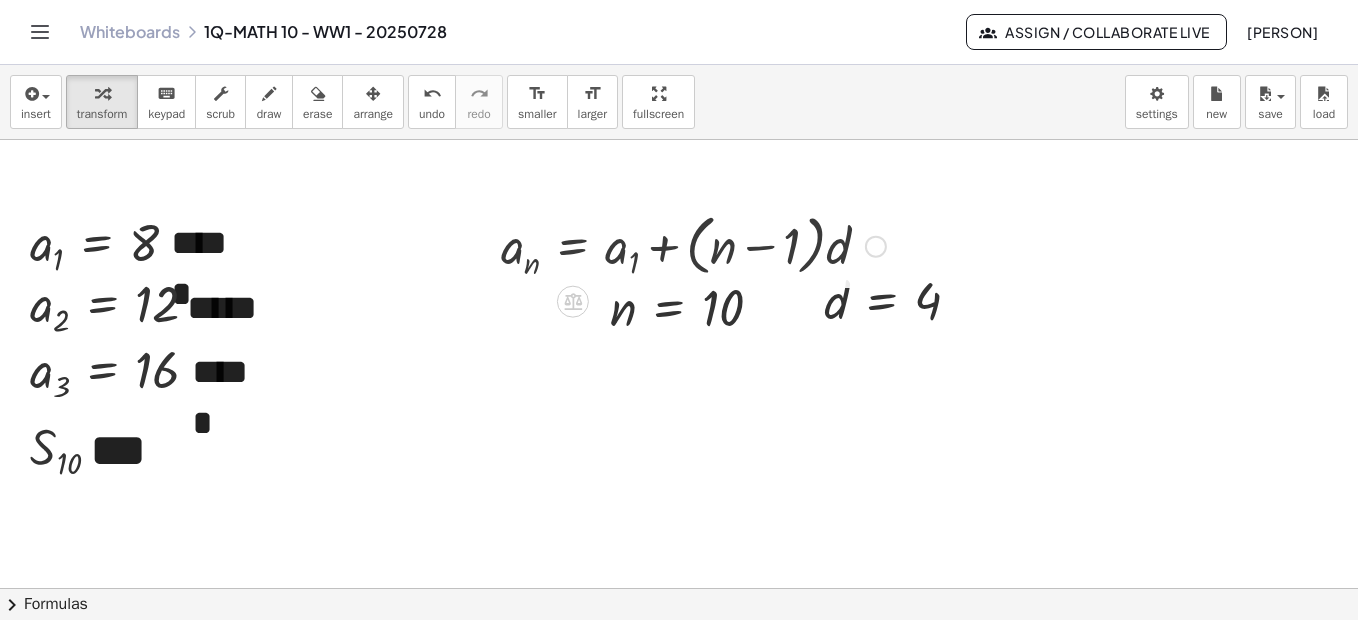 click on "Go back to this line Copy line as LaTeX Copy derivation as LaTeX" at bounding box center (876, 247) 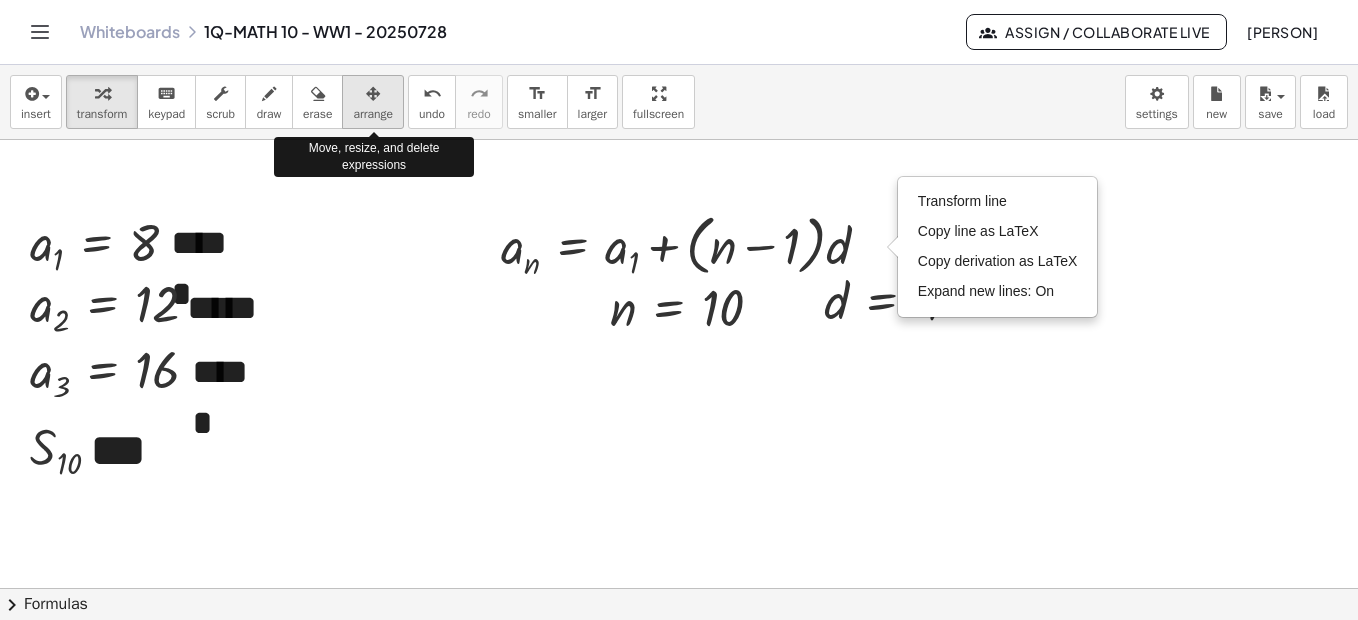 click on "arrange" at bounding box center [373, 114] 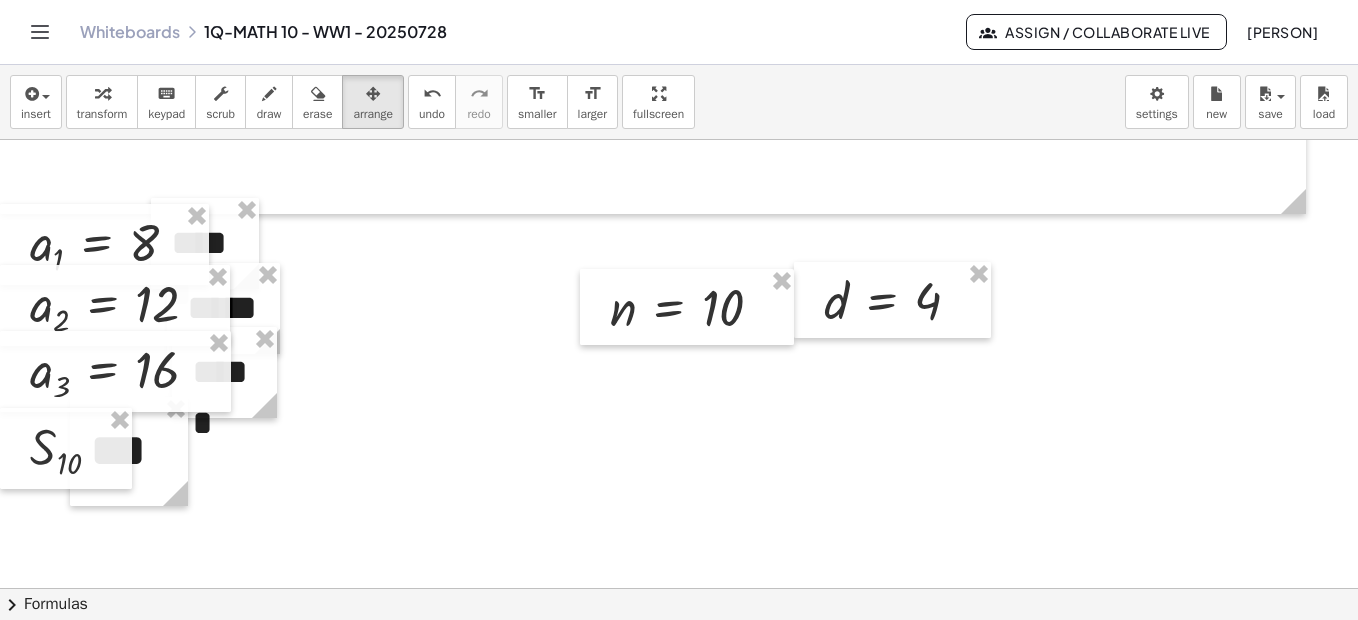 drag, startPoint x: 100, startPoint y: 99, endPoint x: 326, endPoint y: 266, distance: 281.0071 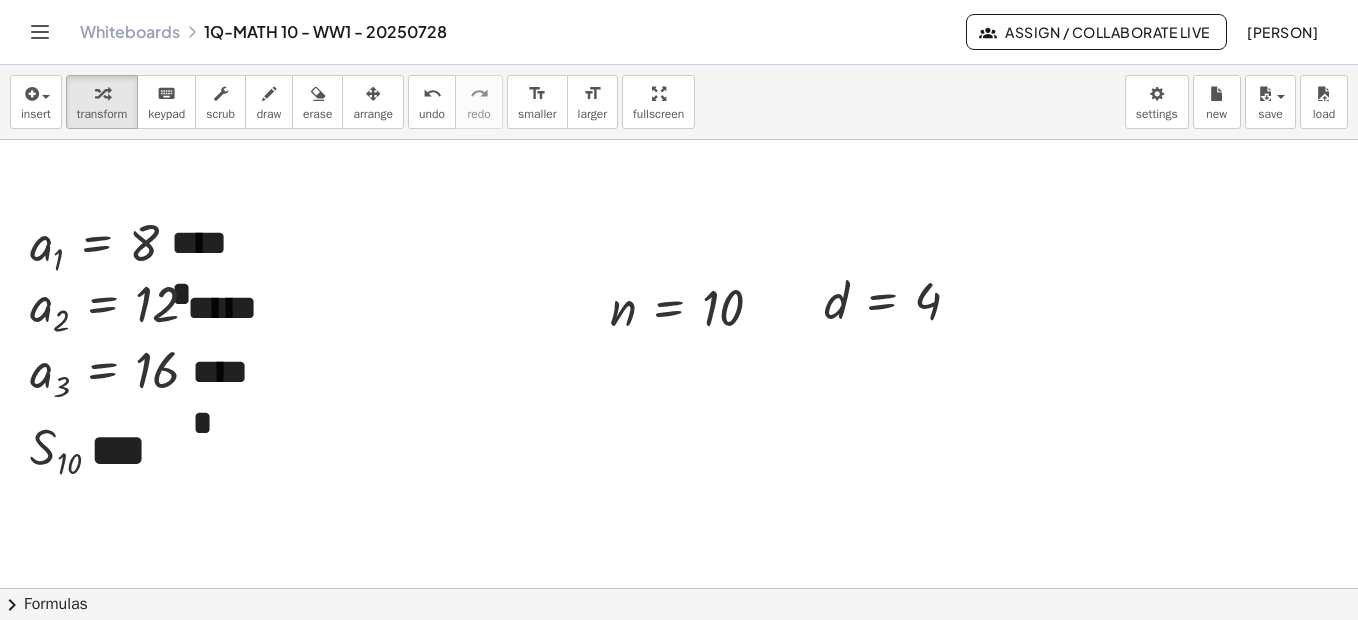 click at bounding box center [968, -2576] 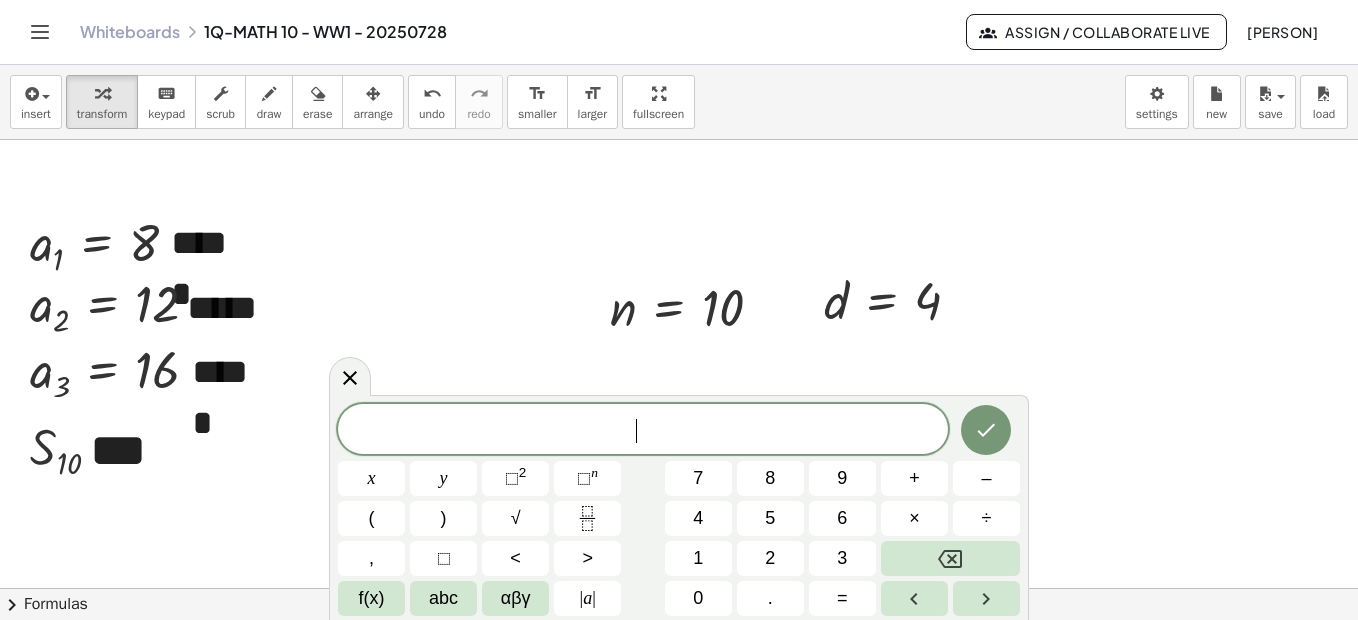 drag, startPoint x: 658, startPoint y: 423, endPoint x: 603, endPoint y: 423, distance: 55 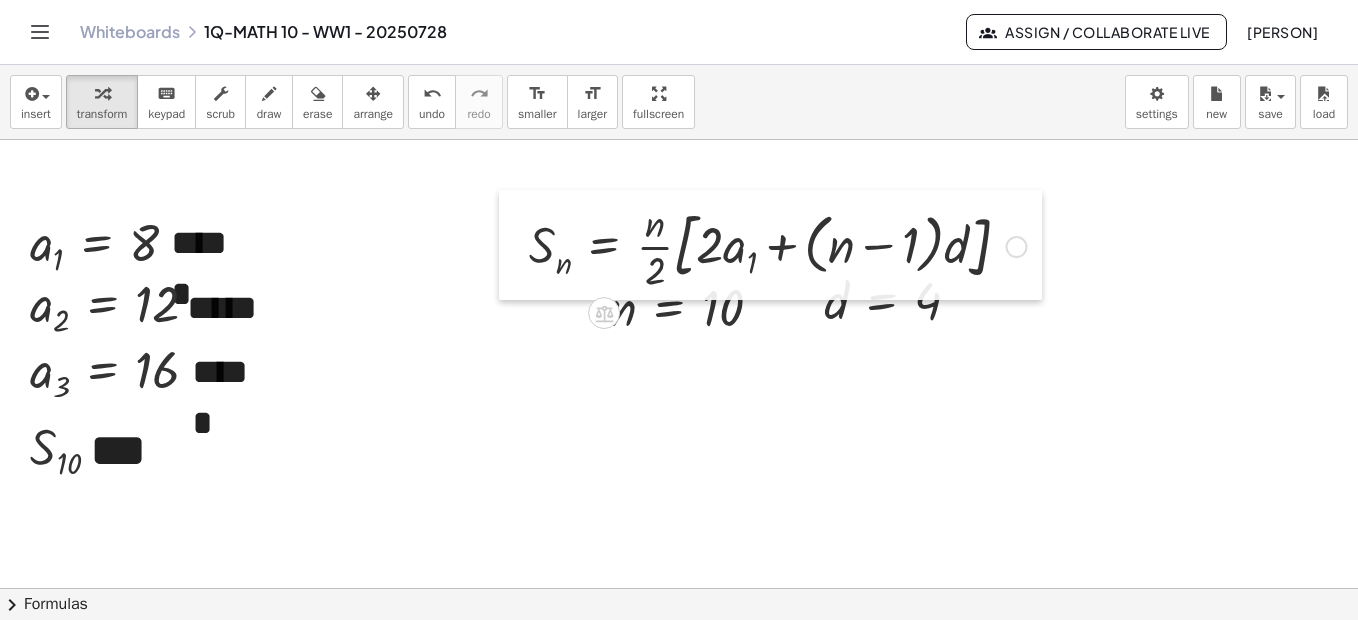 drag, startPoint x: 582, startPoint y: 265, endPoint x: 517, endPoint y: 225, distance: 76.321686 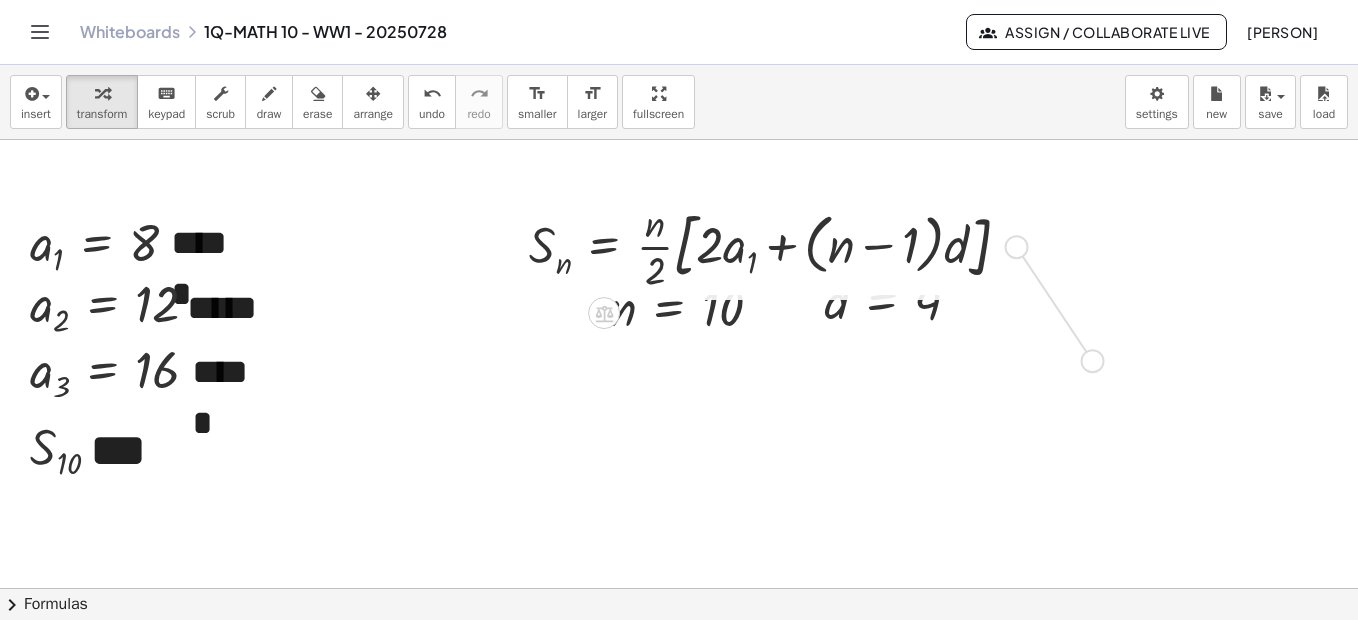 drag, startPoint x: 1017, startPoint y: 251, endPoint x: 1093, endPoint y: 370, distance: 141.19844 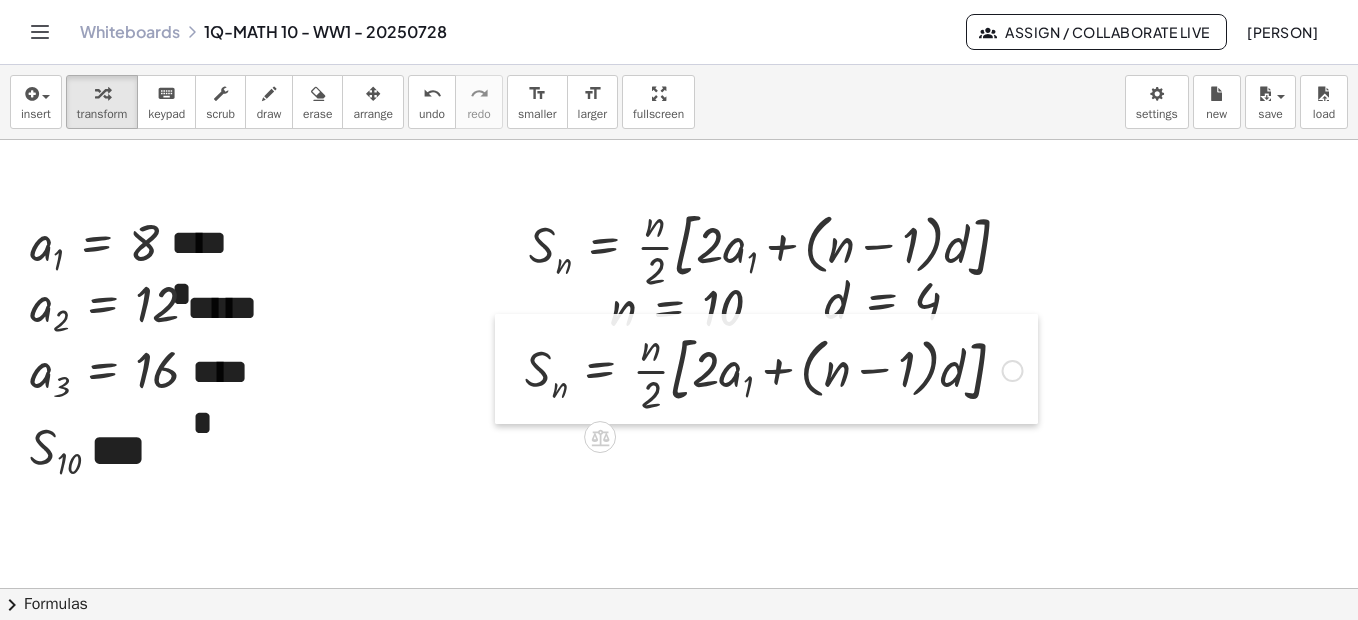 drag, startPoint x: 565, startPoint y: 312, endPoint x: 501, endPoint y: 331, distance: 66.760765 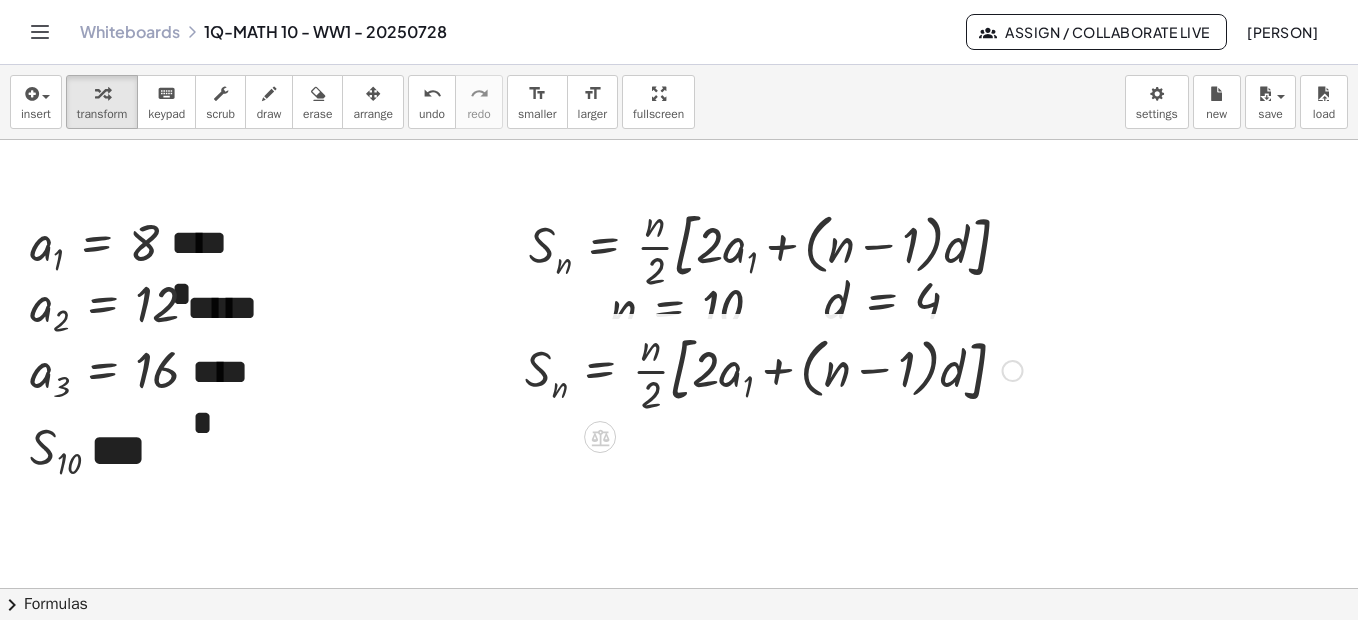 click at bounding box center (1013, 371) 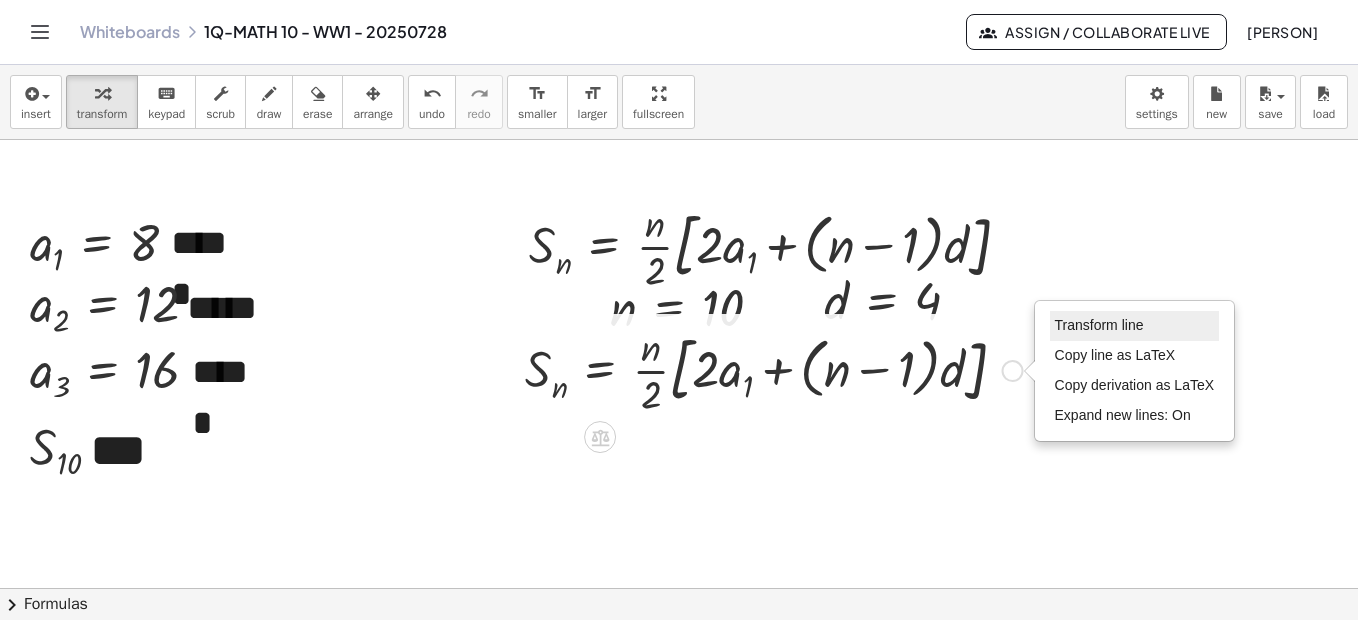 click on "Transform line" at bounding box center [1099, 325] 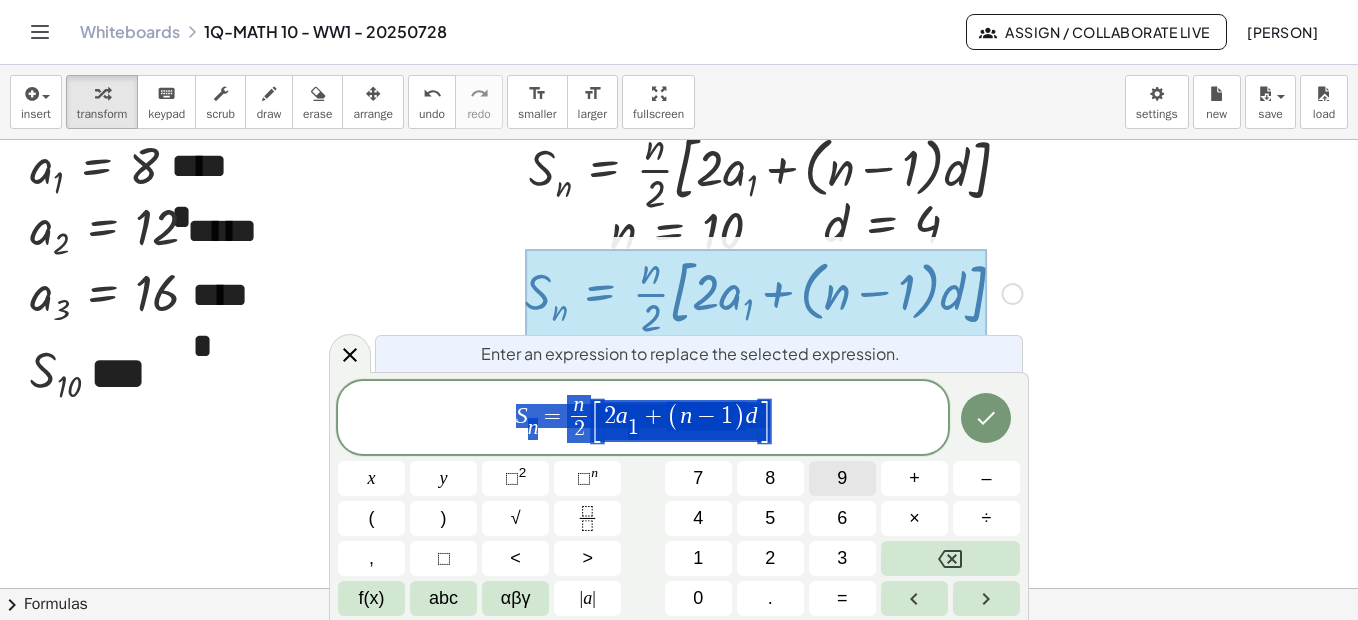 scroll, scrollTop: 6379, scrollLeft: 0, axis: vertical 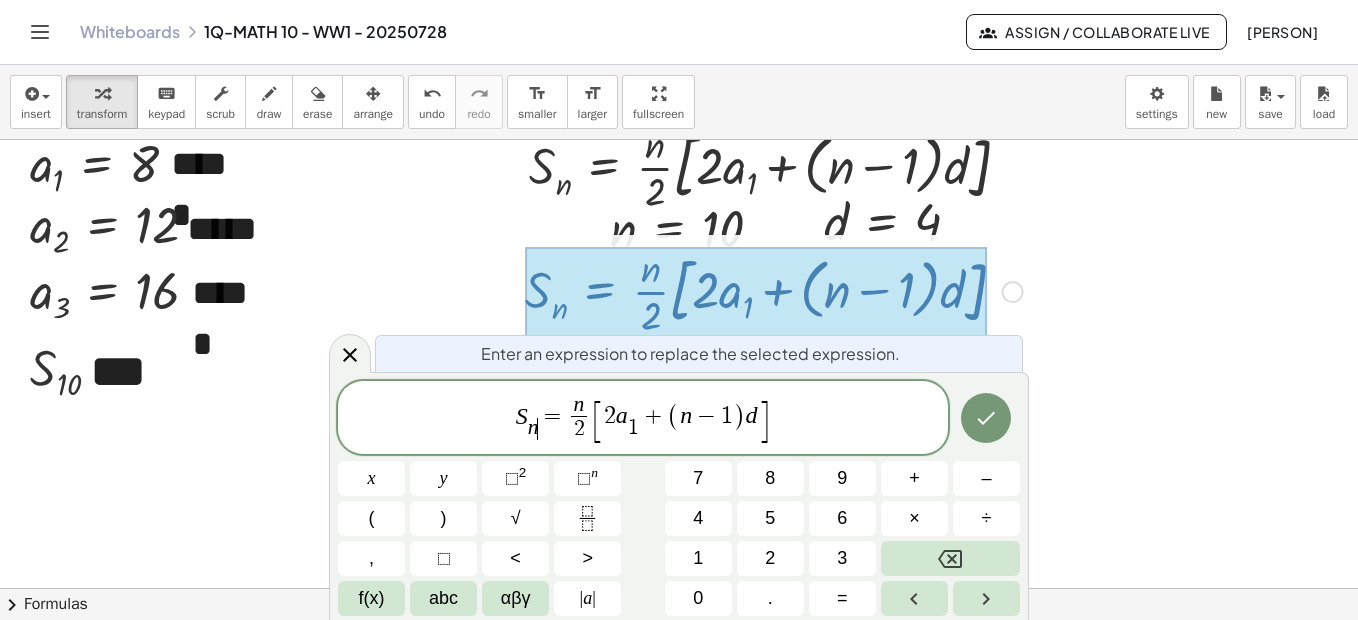 click on "S n ​ ​ = n 2 ​ [ 2 a 1 ​ + ( n − 1 ) d ]" at bounding box center [643, 419] 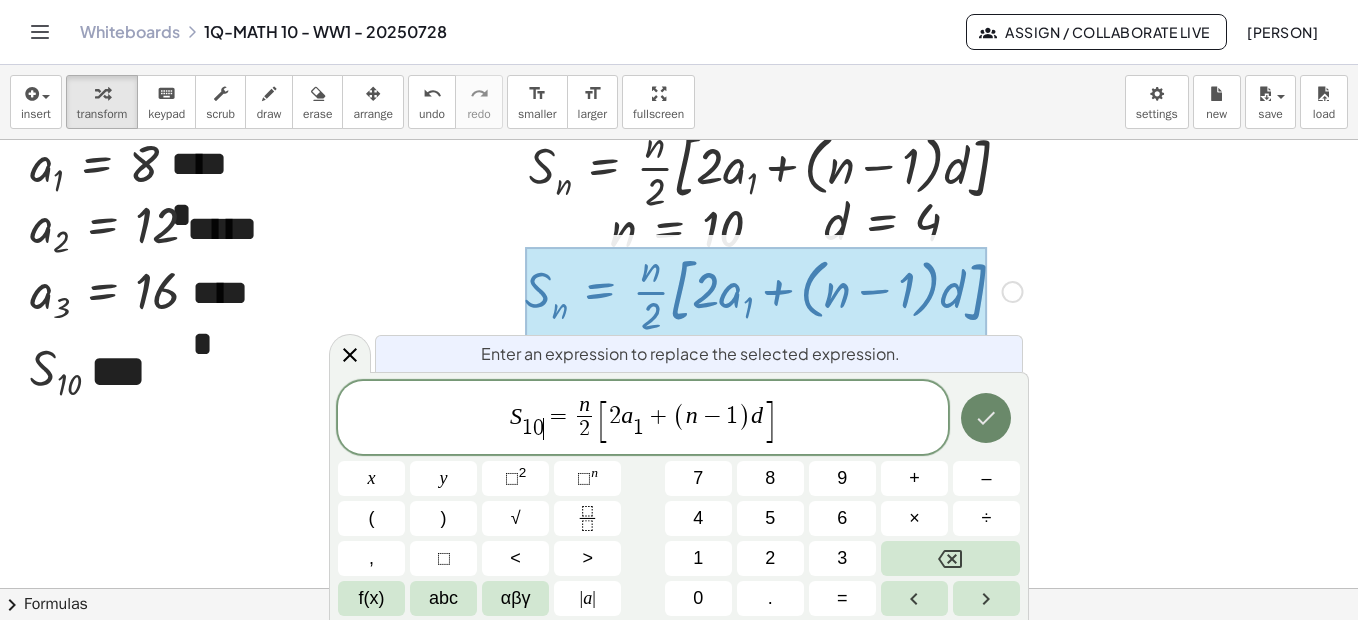 click 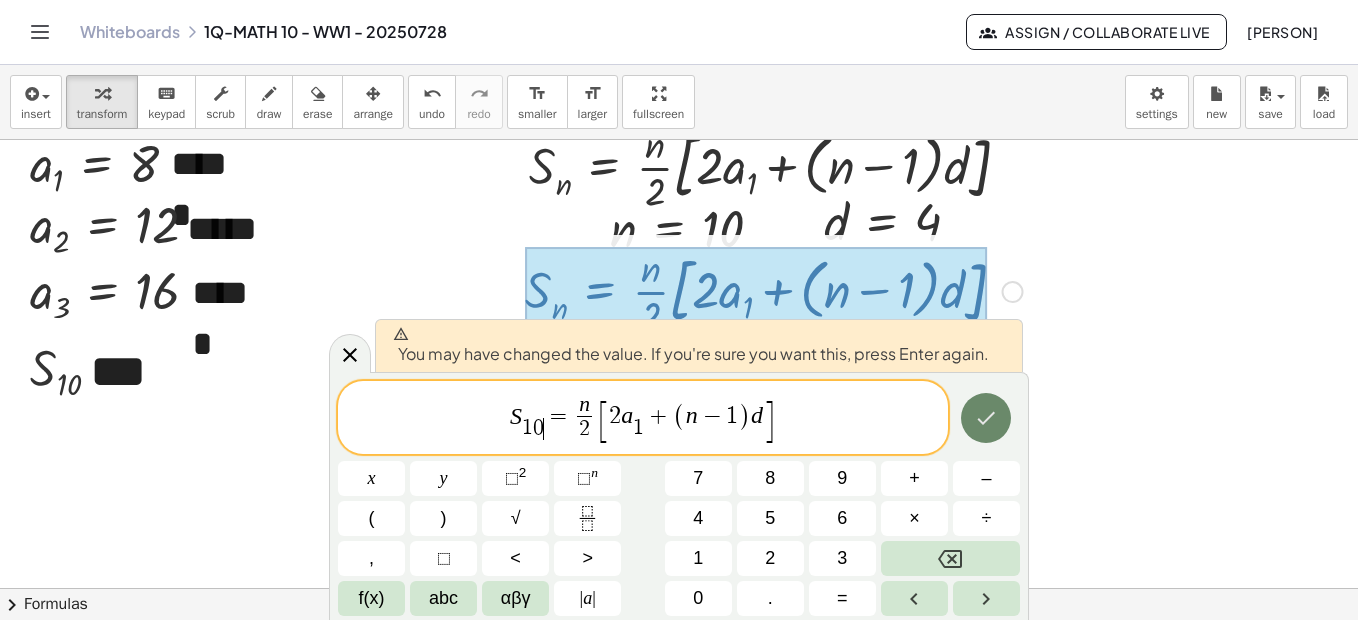 click at bounding box center [986, 418] 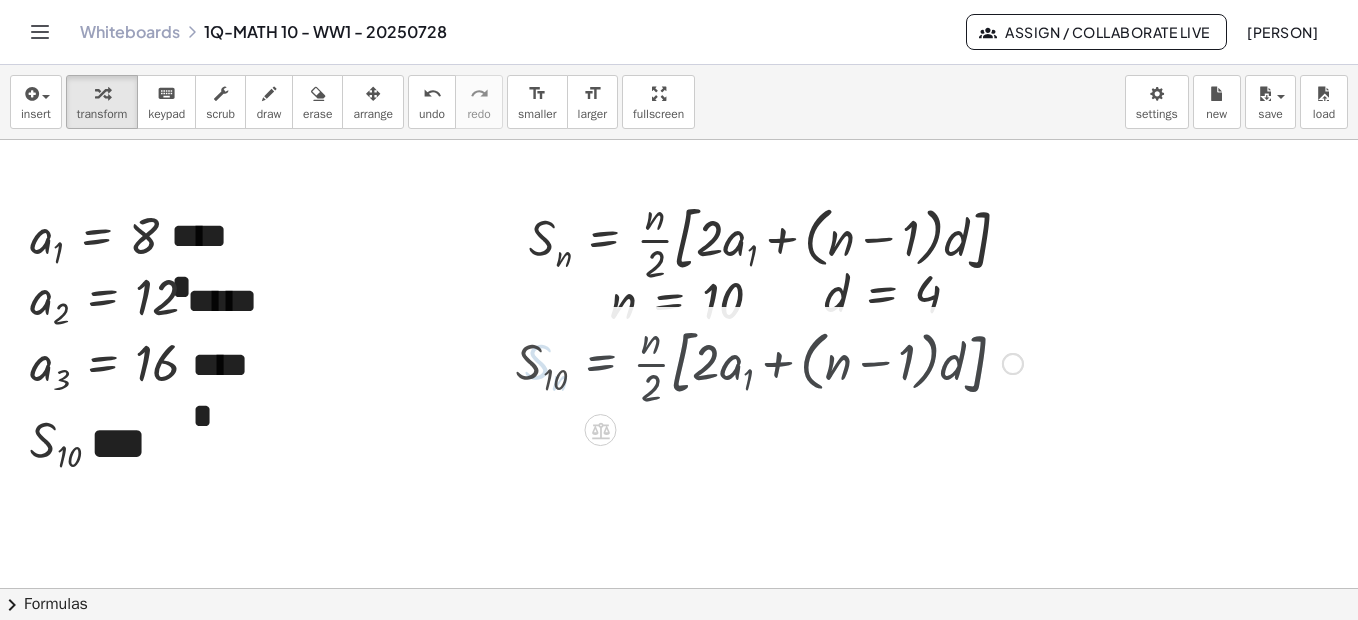 scroll, scrollTop: 6300, scrollLeft: 0, axis: vertical 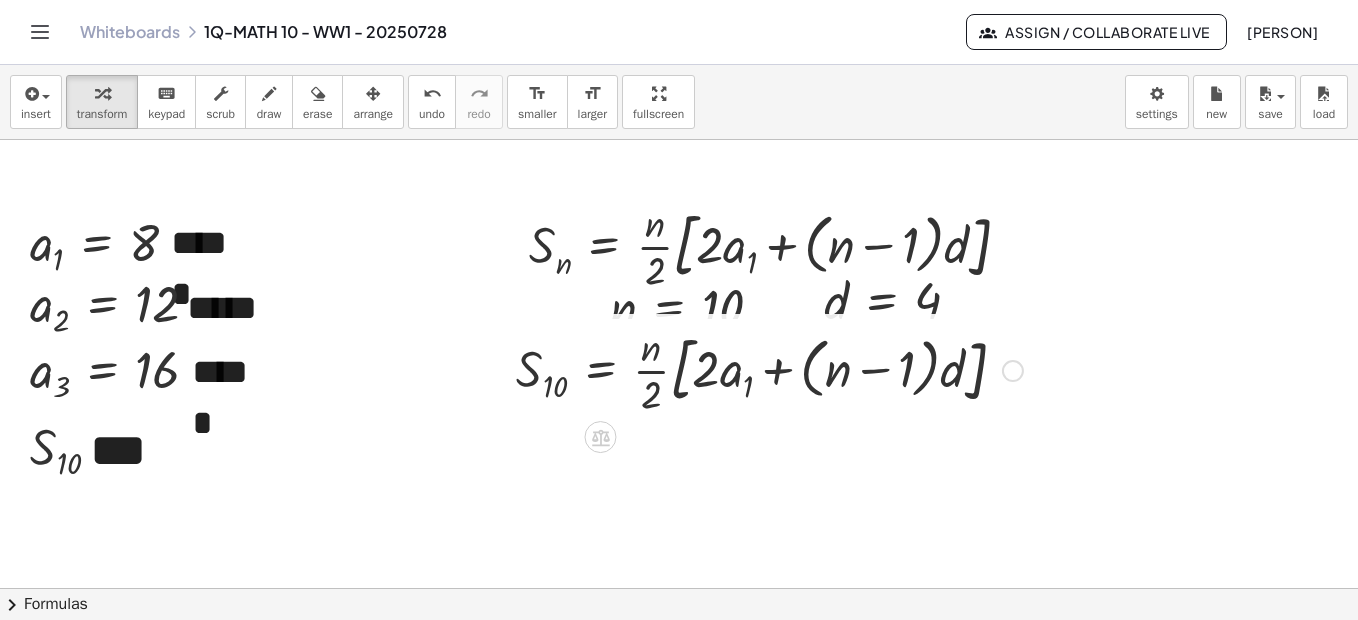 drag, startPoint x: 1019, startPoint y: 469, endPoint x: 1014, endPoint y: 360, distance: 109.11462 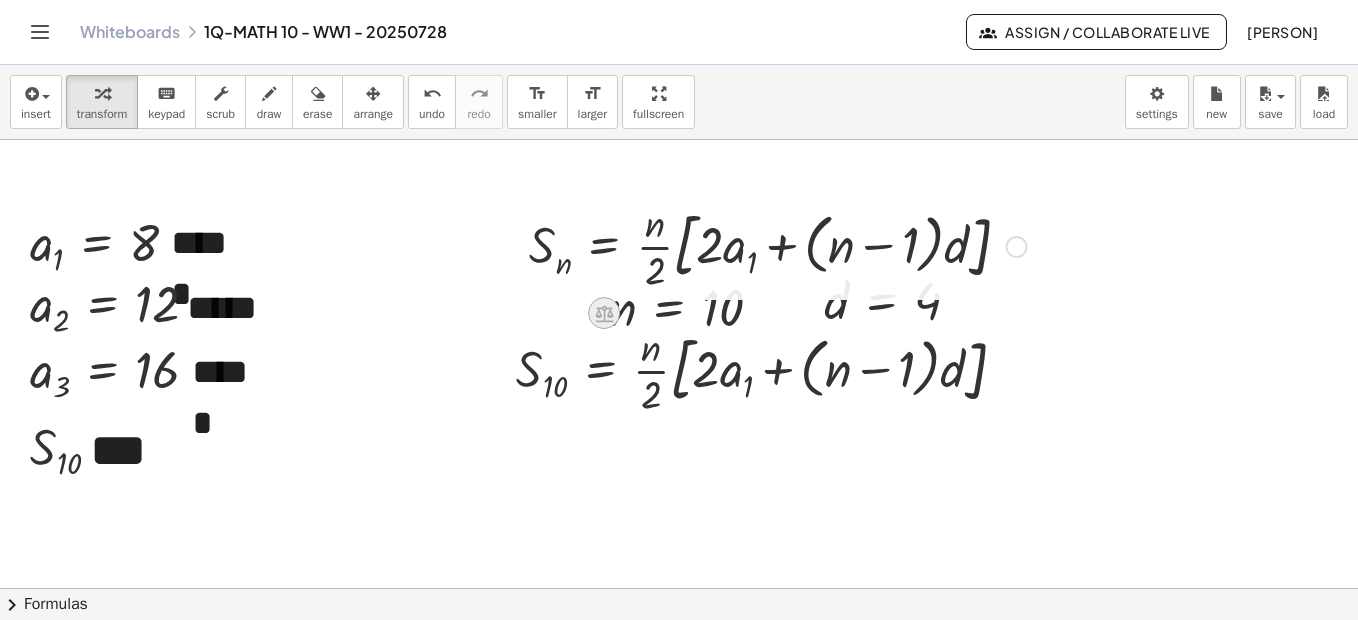 click 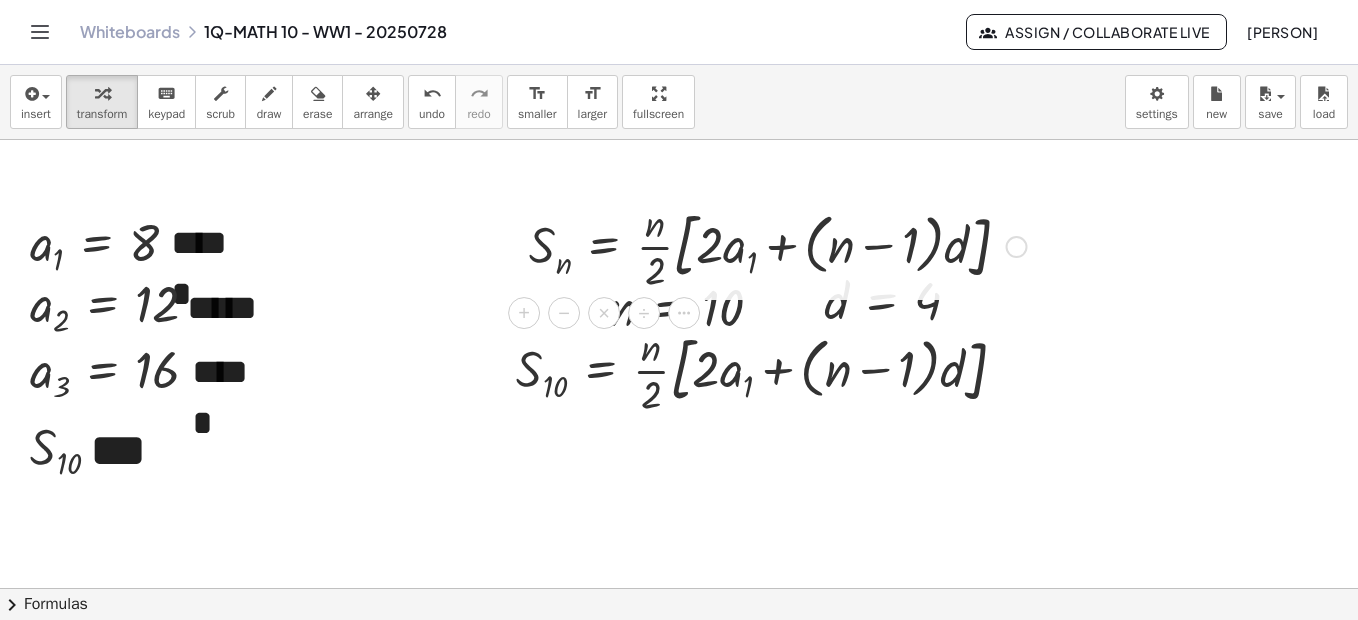 click on "+ − × ÷" at bounding box center (612, 310) 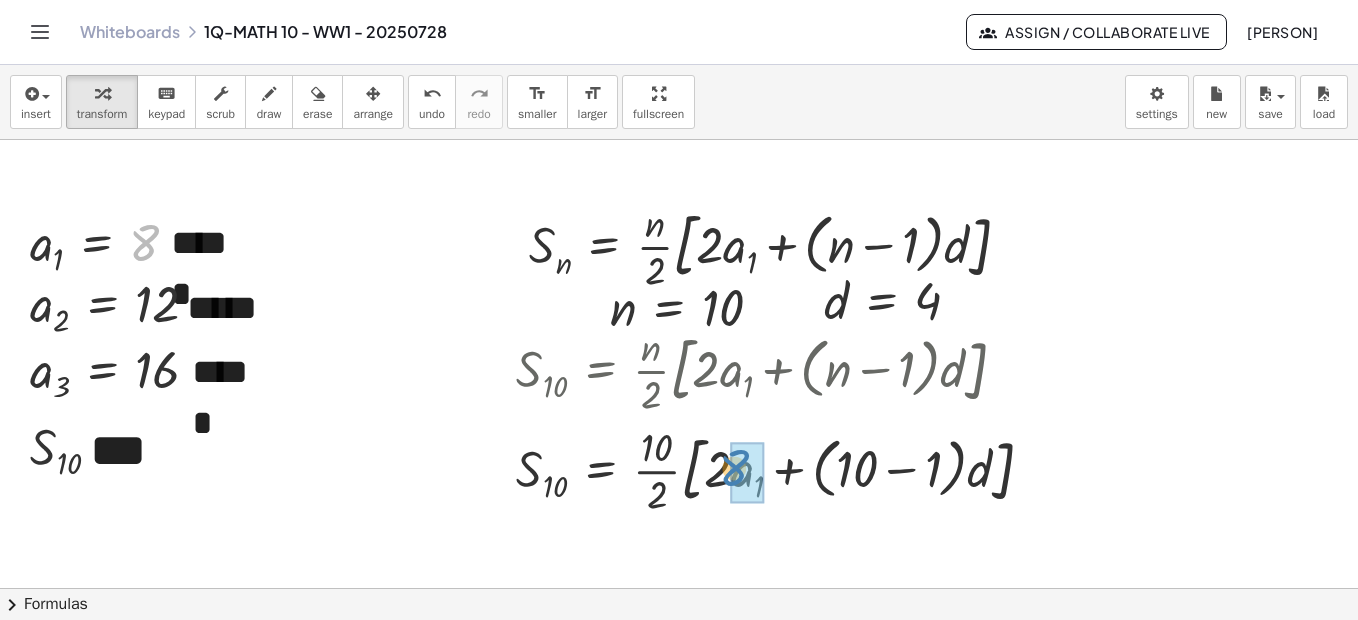 drag, startPoint x: 145, startPoint y: 240, endPoint x: 734, endPoint y: 464, distance: 630.1563 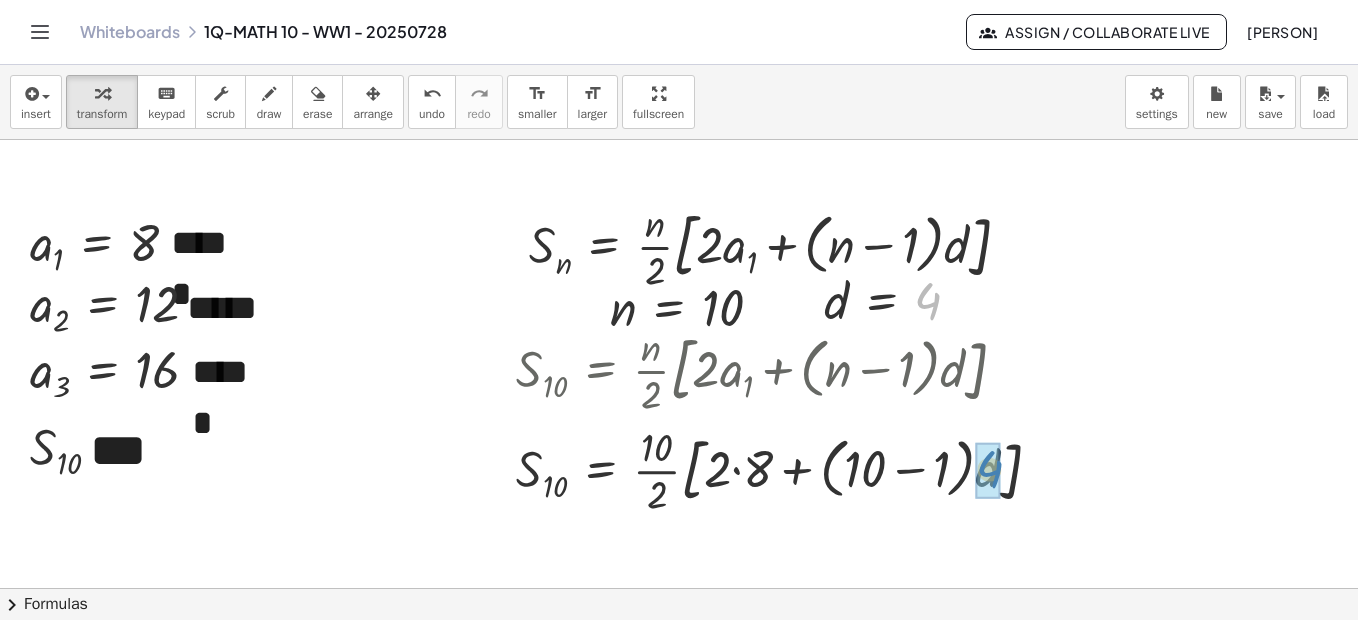 drag, startPoint x: 926, startPoint y: 304, endPoint x: 988, endPoint y: 474, distance: 180.95303 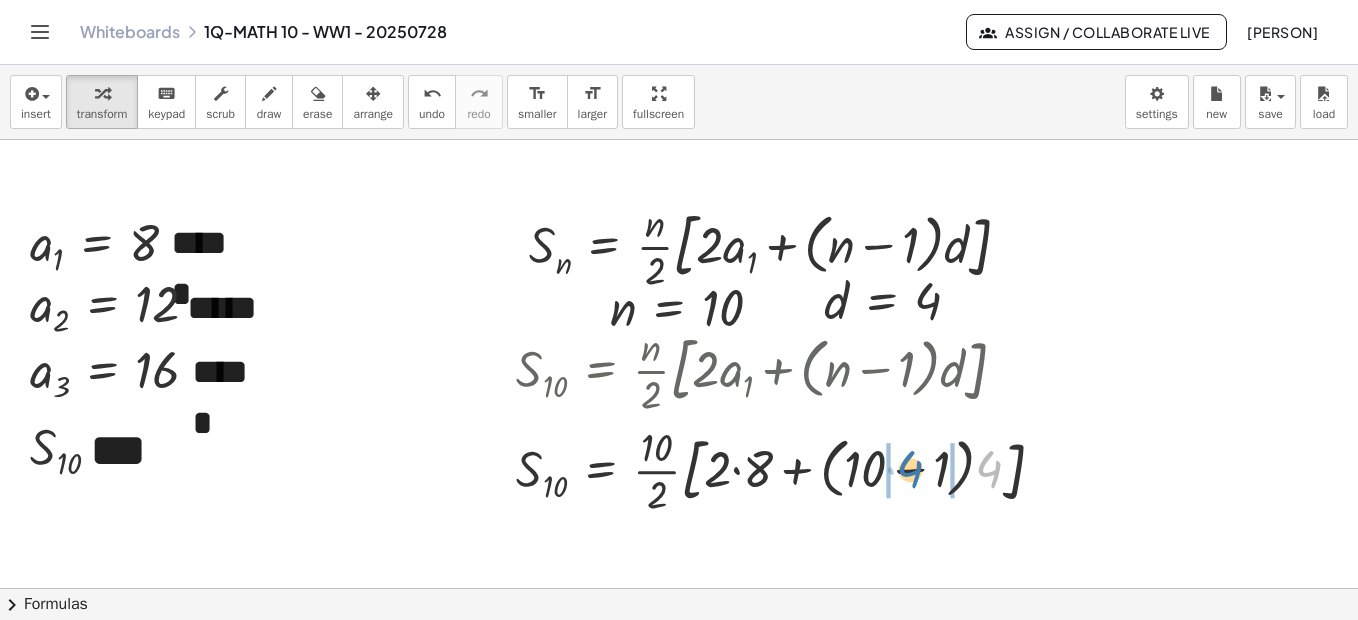 drag, startPoint x: 995, startPoint y: 472, endPoint x: 916, endPoint y: 472, distance: 79 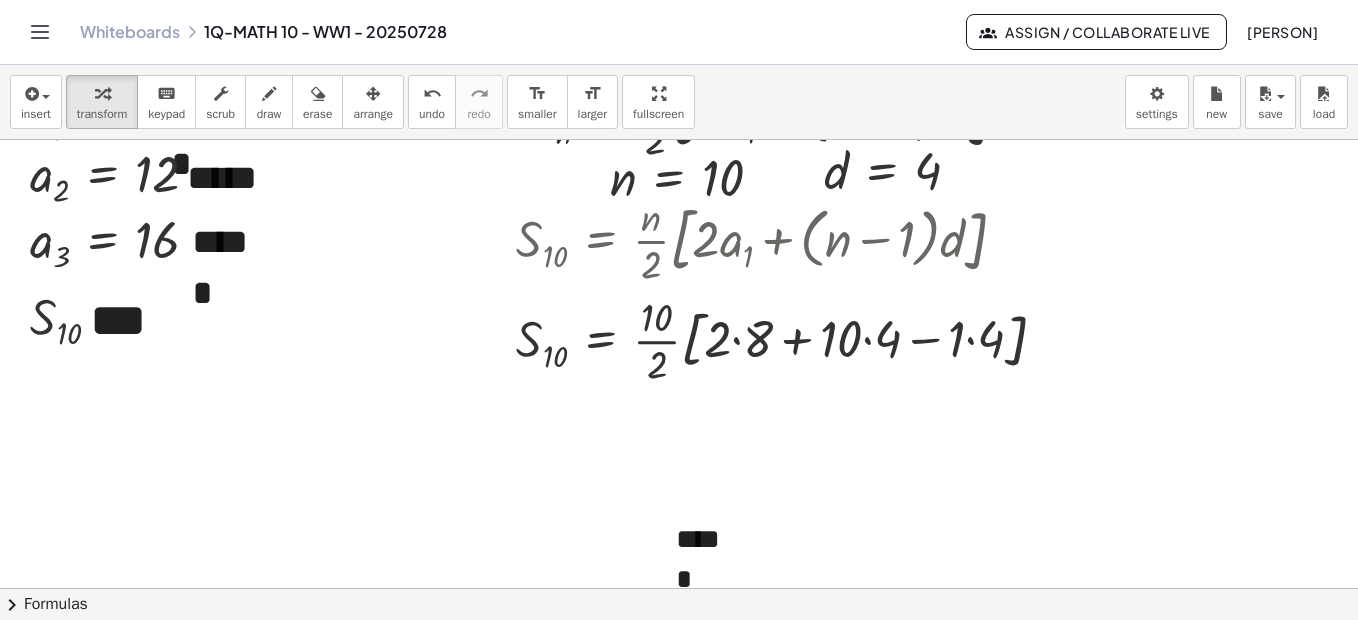scroll, scrollTop: 6467, scrollLeft: 0, axis: vertical 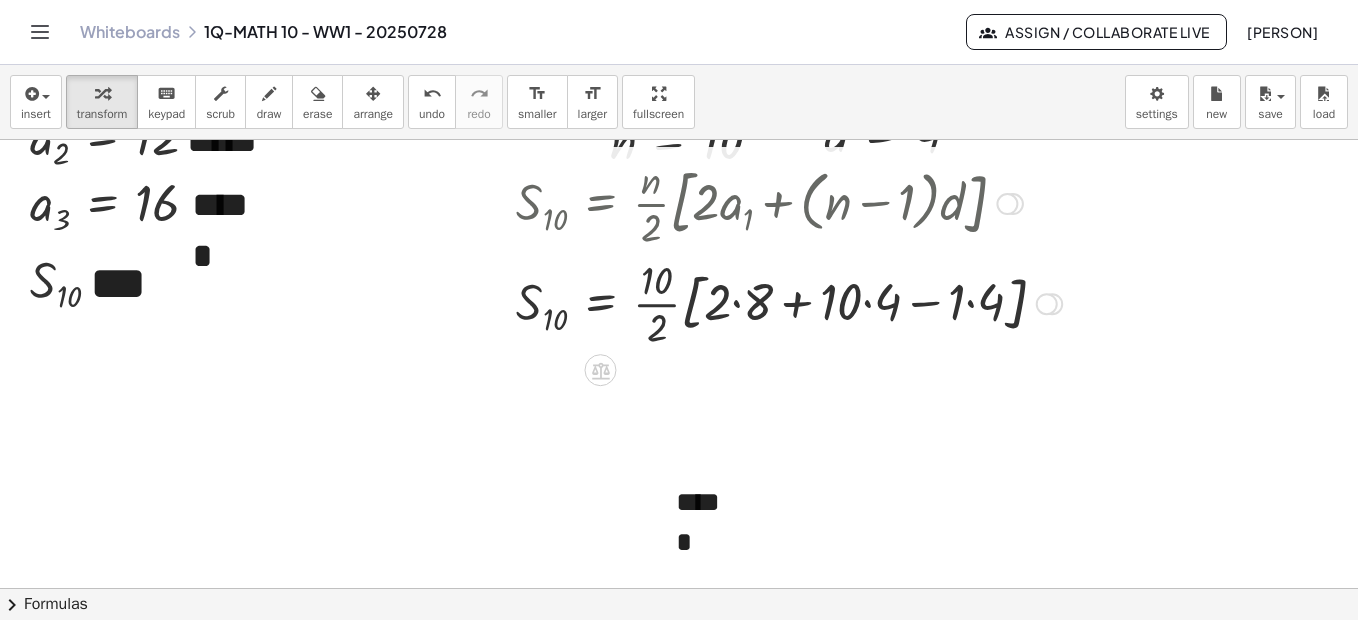 click at bounding box center (789, 302) 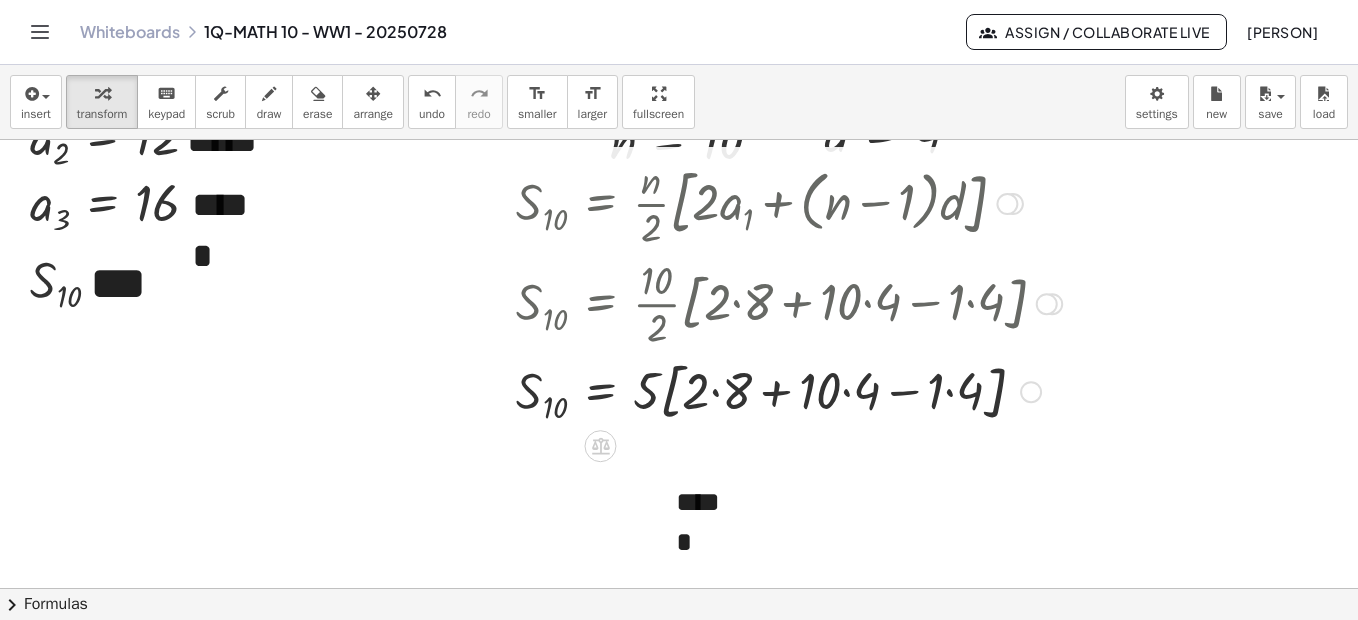 click at bounding box center (789, 390) 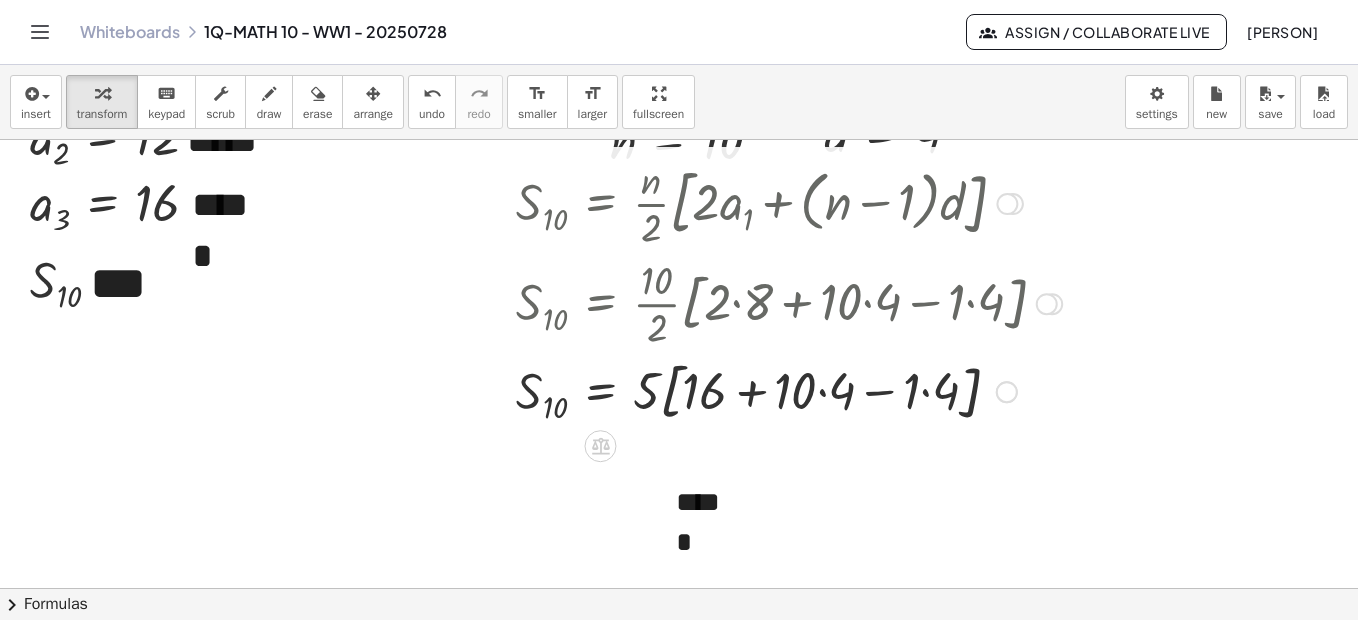 click at bounding box center (789, 390) 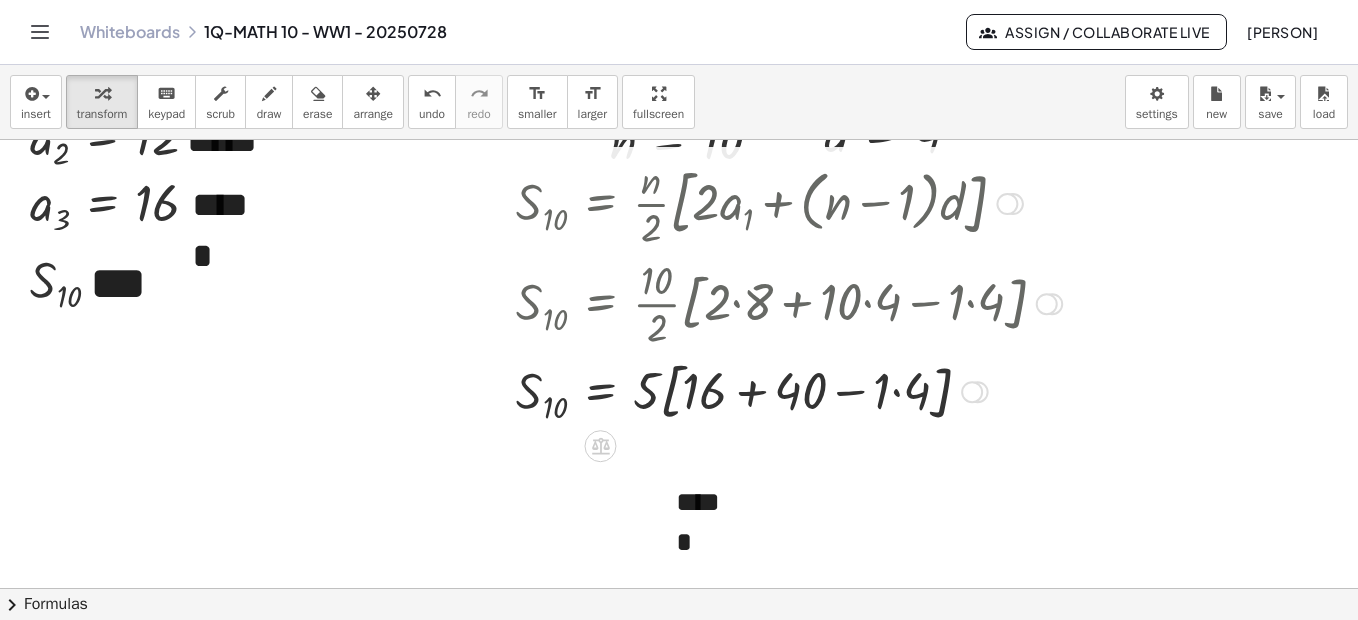 click at bounding box center [789, 390] 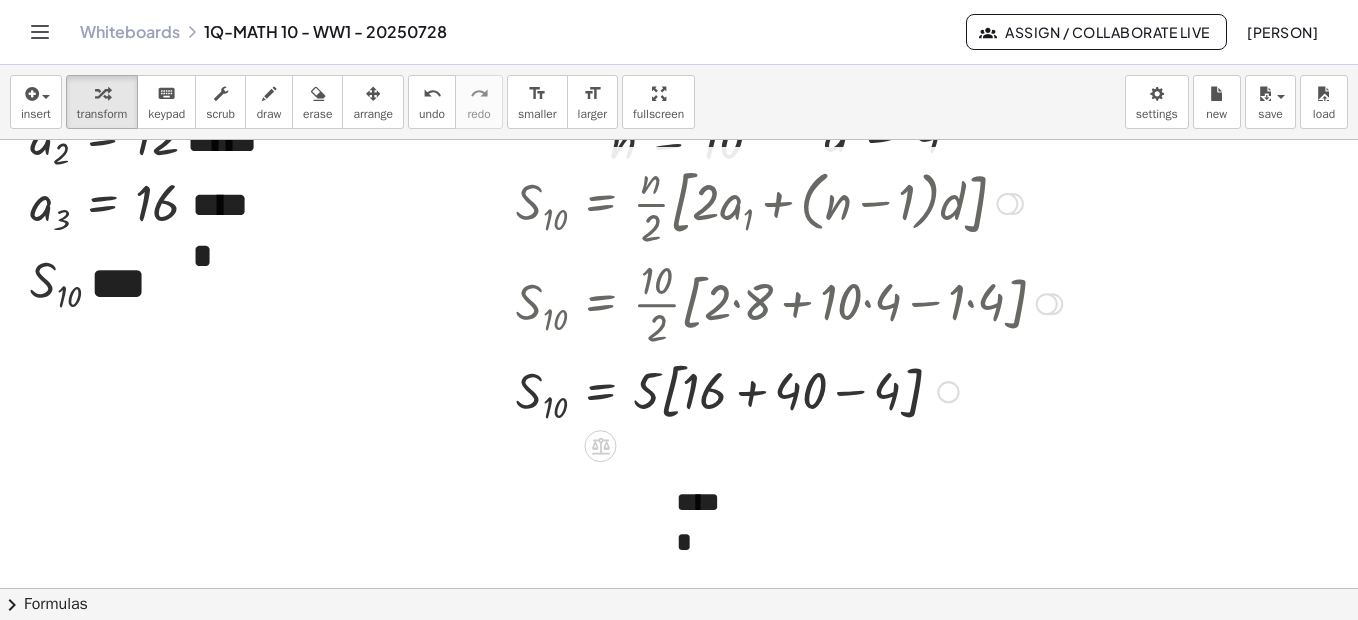 click at bounding box center (789, 390) 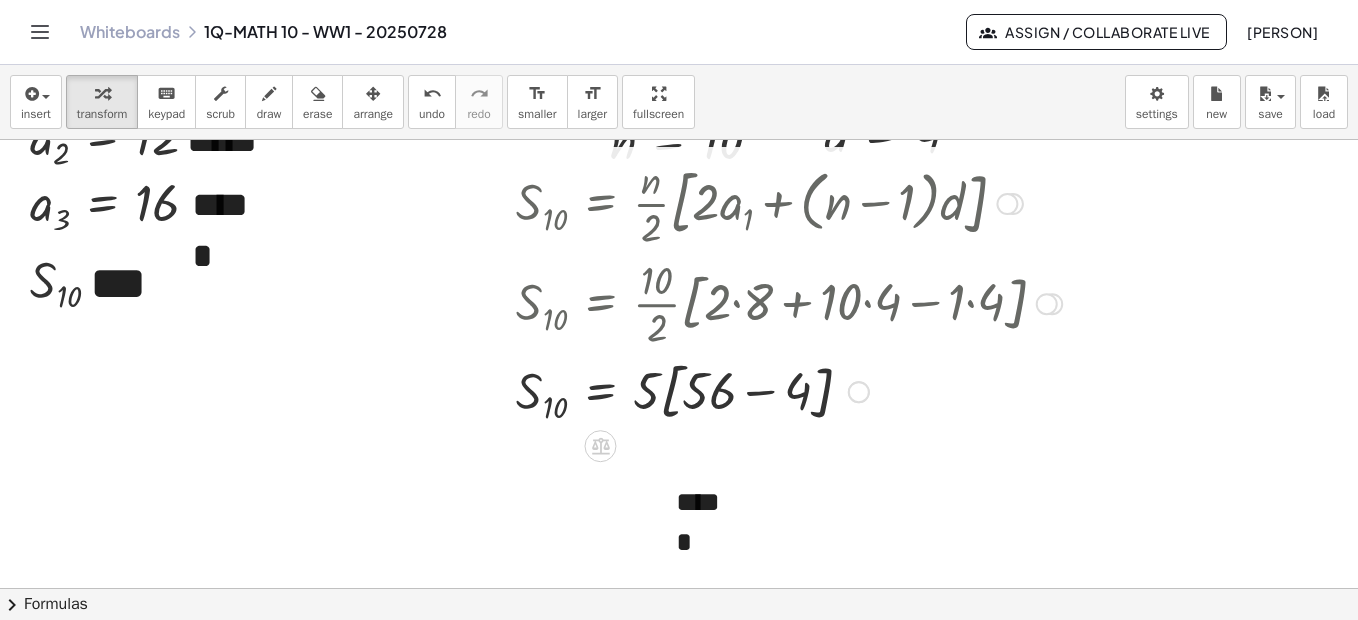 click at bounding box center (789, 390) 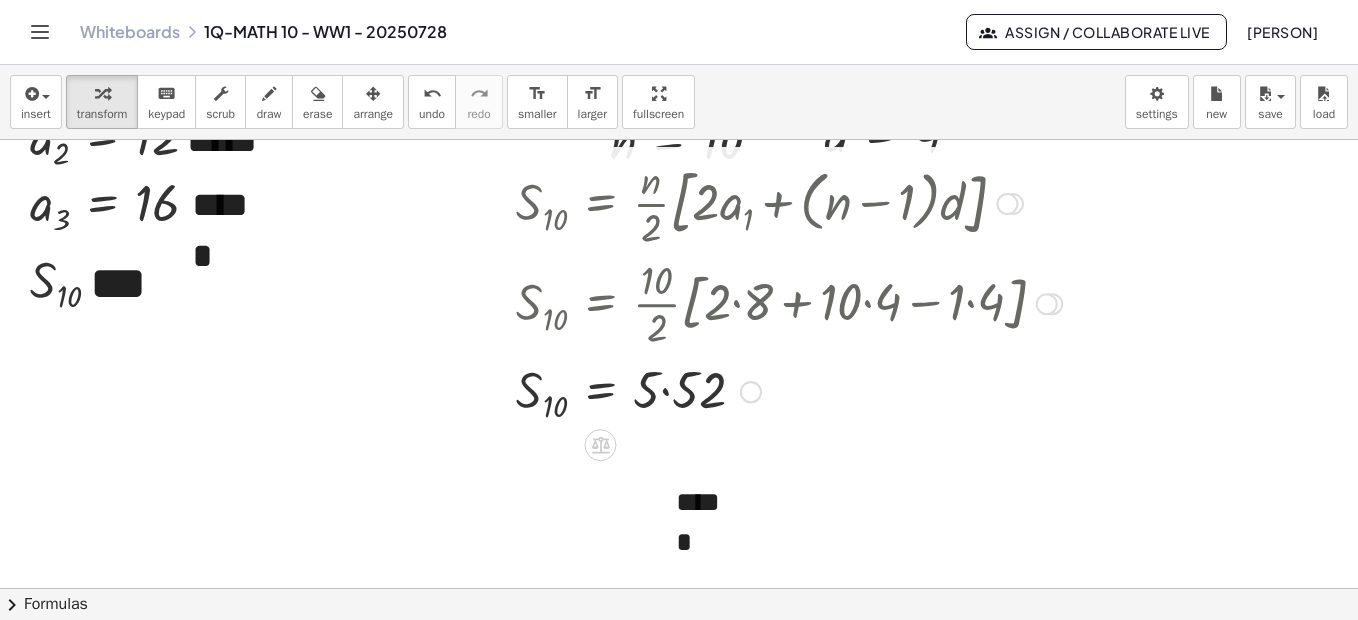 click at bounding box center [789, 390] 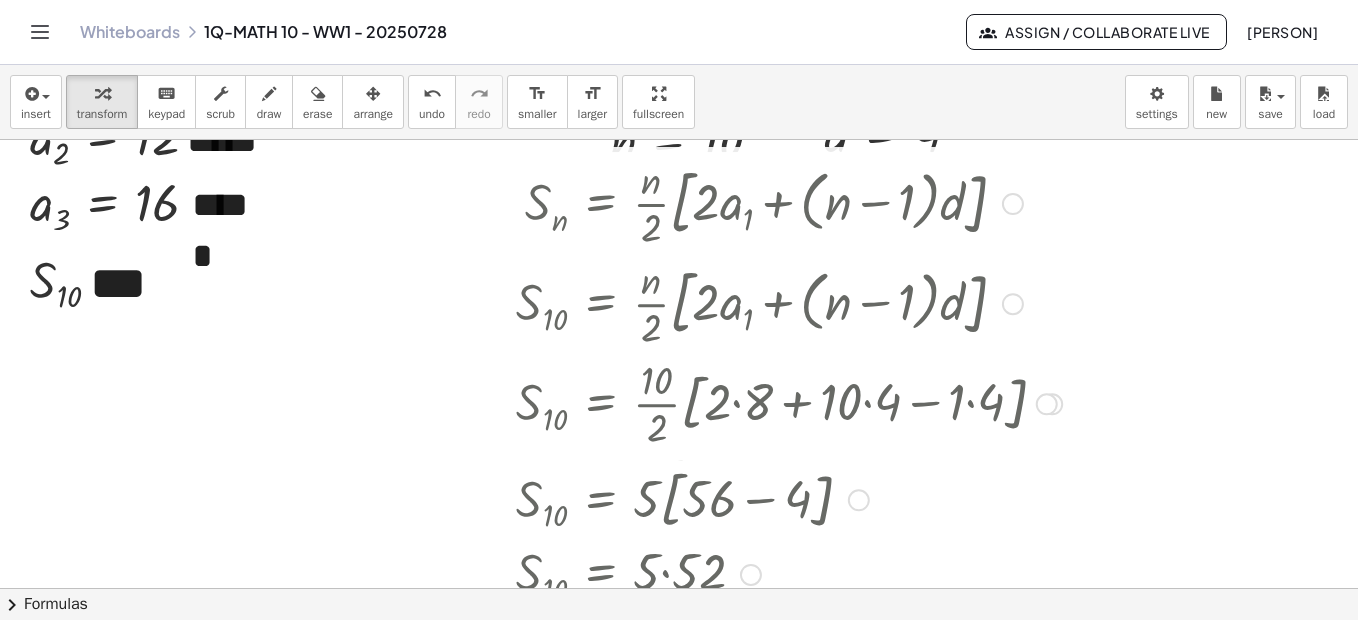 drag, startPoint x: 729, startPoint y: 393, endPoint x: 846, endPoint y: 596, distance: 234.30322 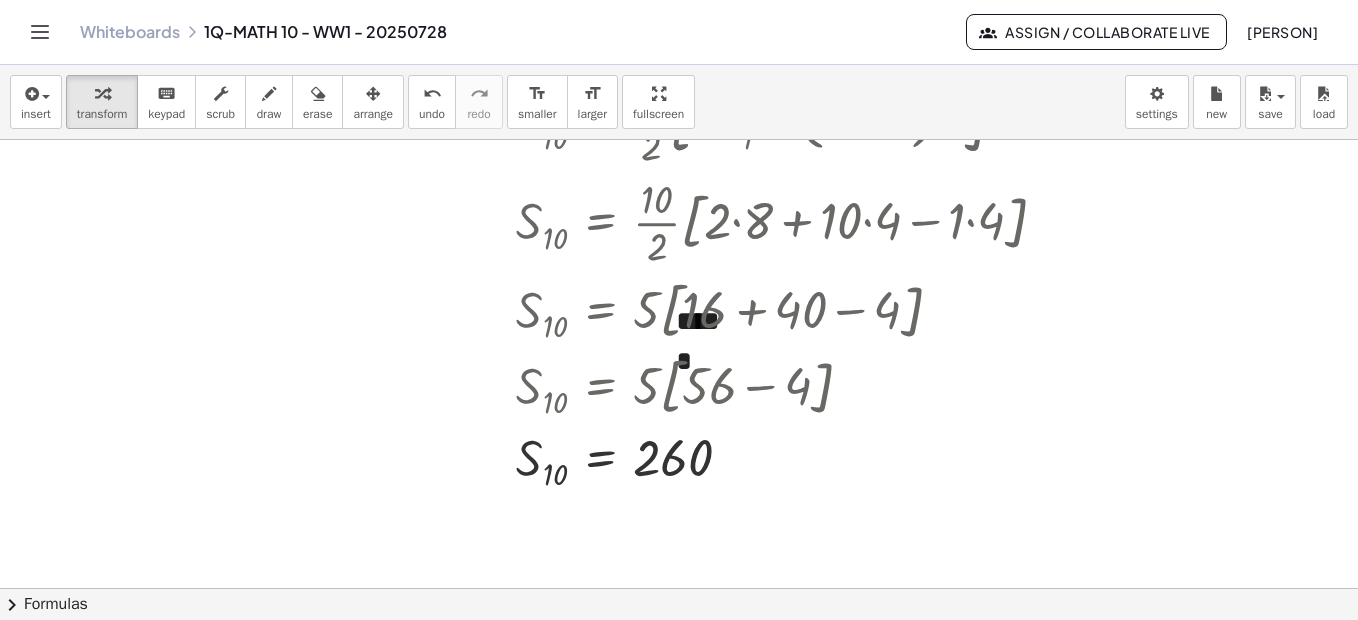scroll, scrollTop: 6667, scrollLeft: 0, axis: vertical 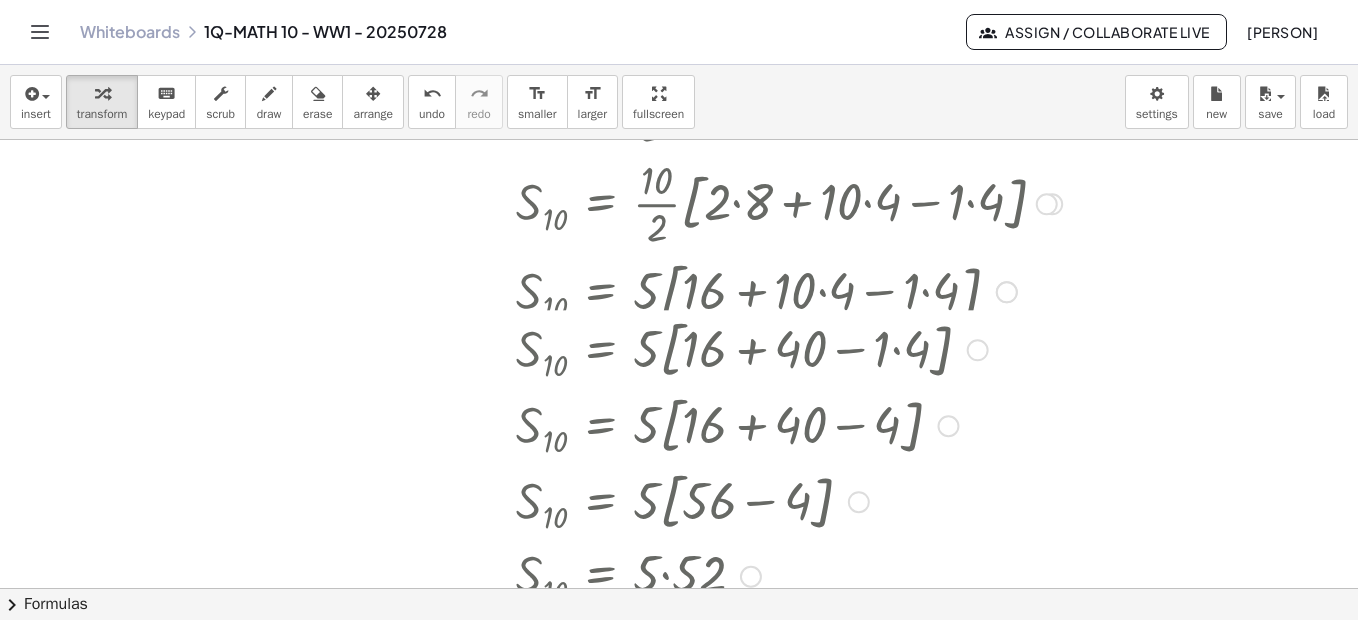 drag, startPoint x: 732, startPoint y: 449, endPoint x: 735, endPoint y: 662, distance: 213.02112 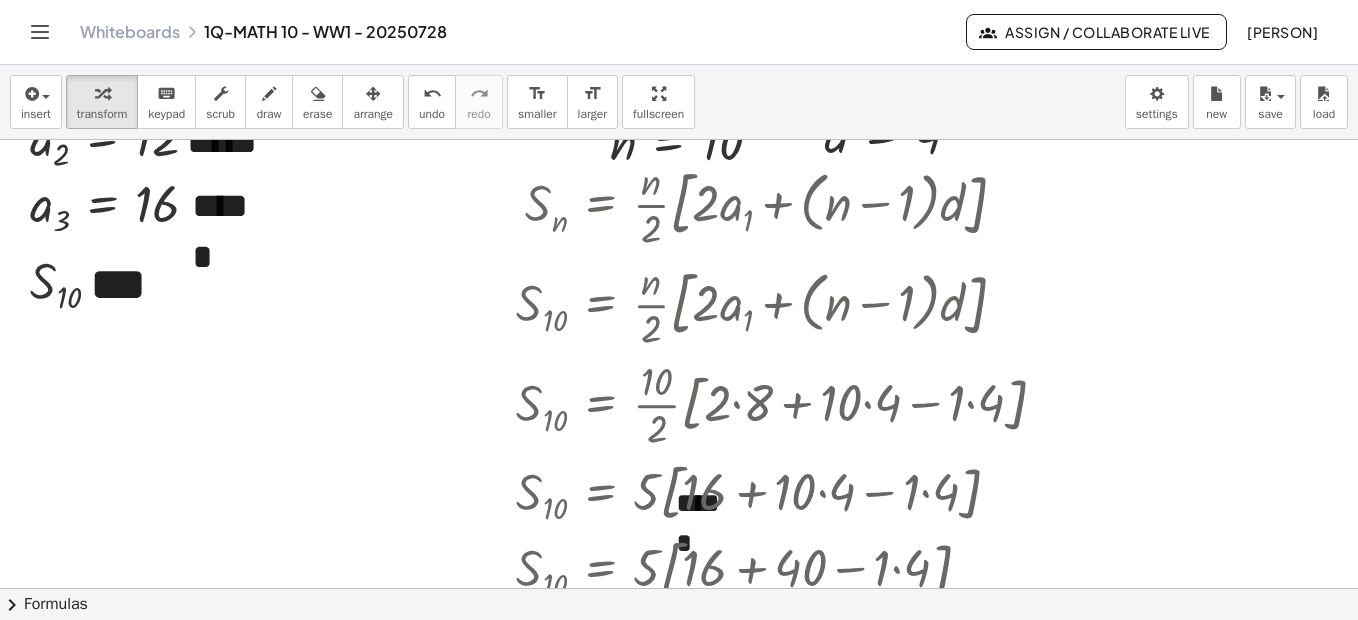 scroll, scrollTop: 6457, scrollLeft: 0, axis: vertical 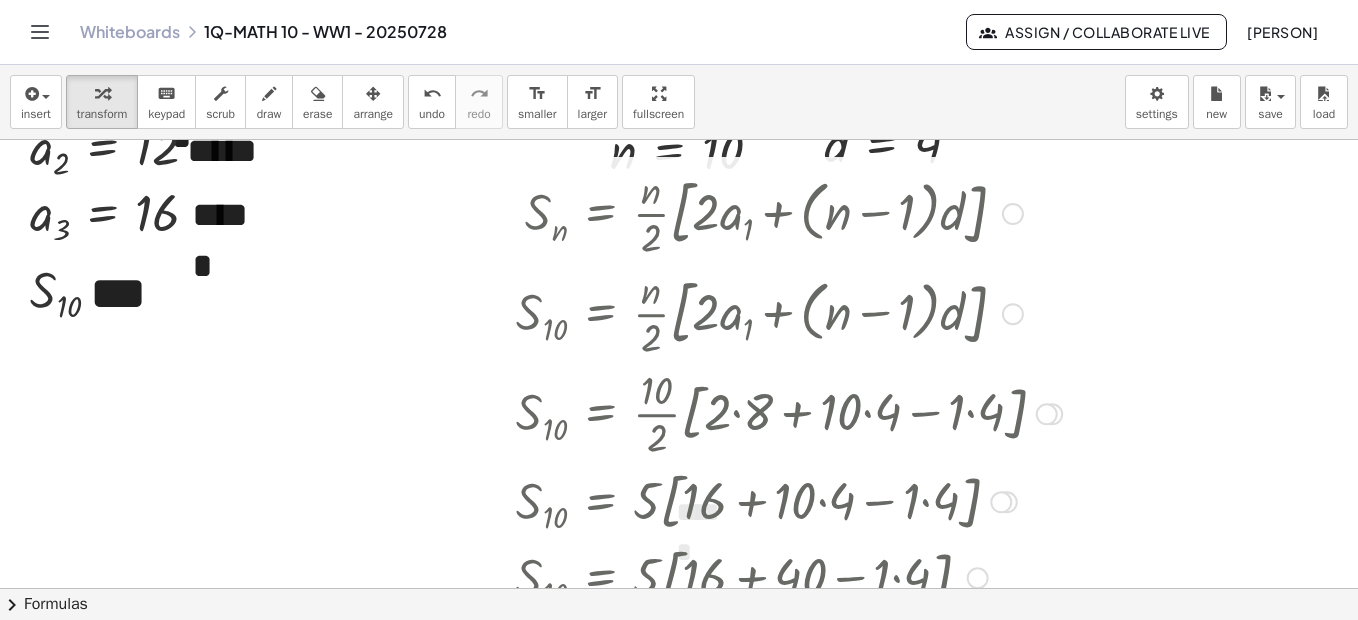 drag, startPoint x: 1012, startPoint y: 315, endPoint x: 1023, endPoint y: 223, distance: 92.65527 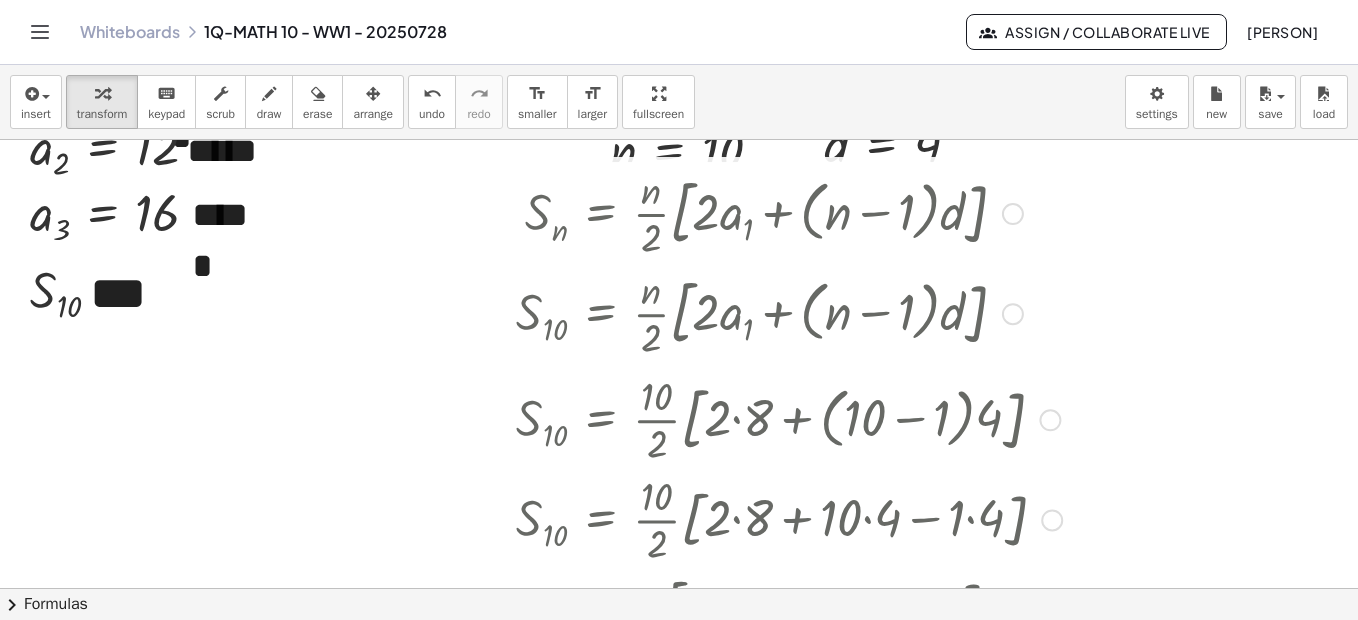 drag, startPoint x: 1046, startPoint y: 315, endPoint x: 1036, endPoint y: 531, distance: 216.23135 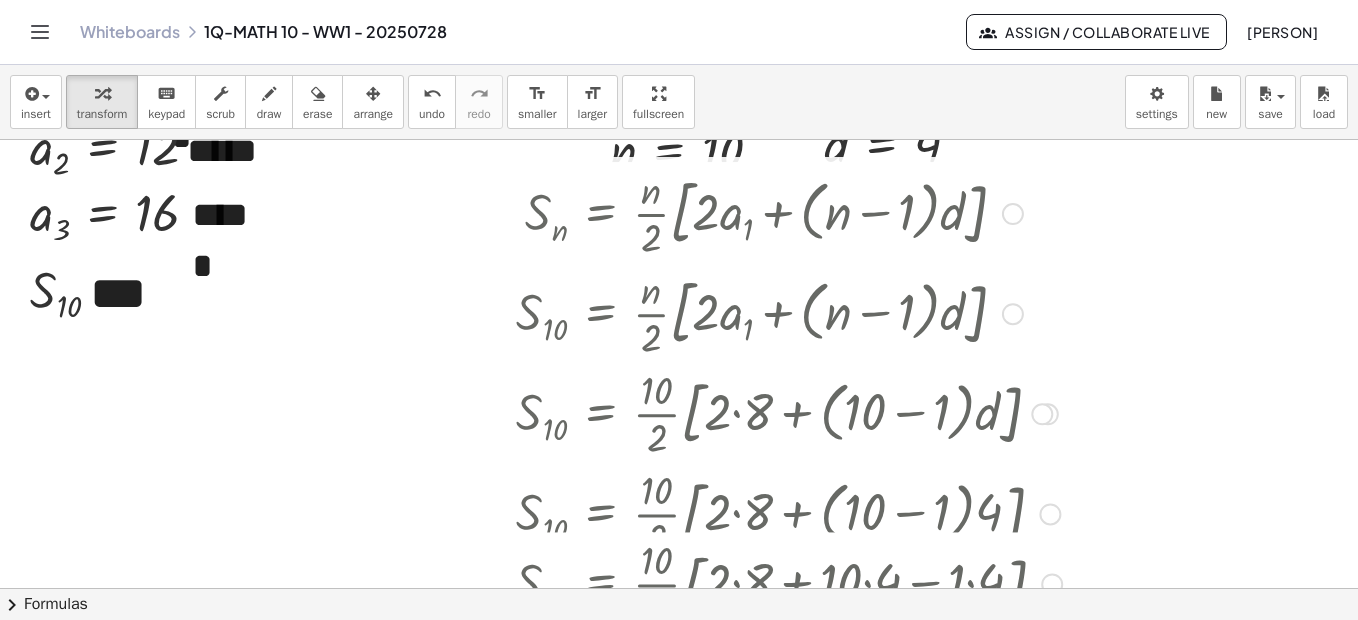 drag, startPoint x: 1043, startPoint y: 514, endPoint x: 1043, endPoint y: 591, distance: 77 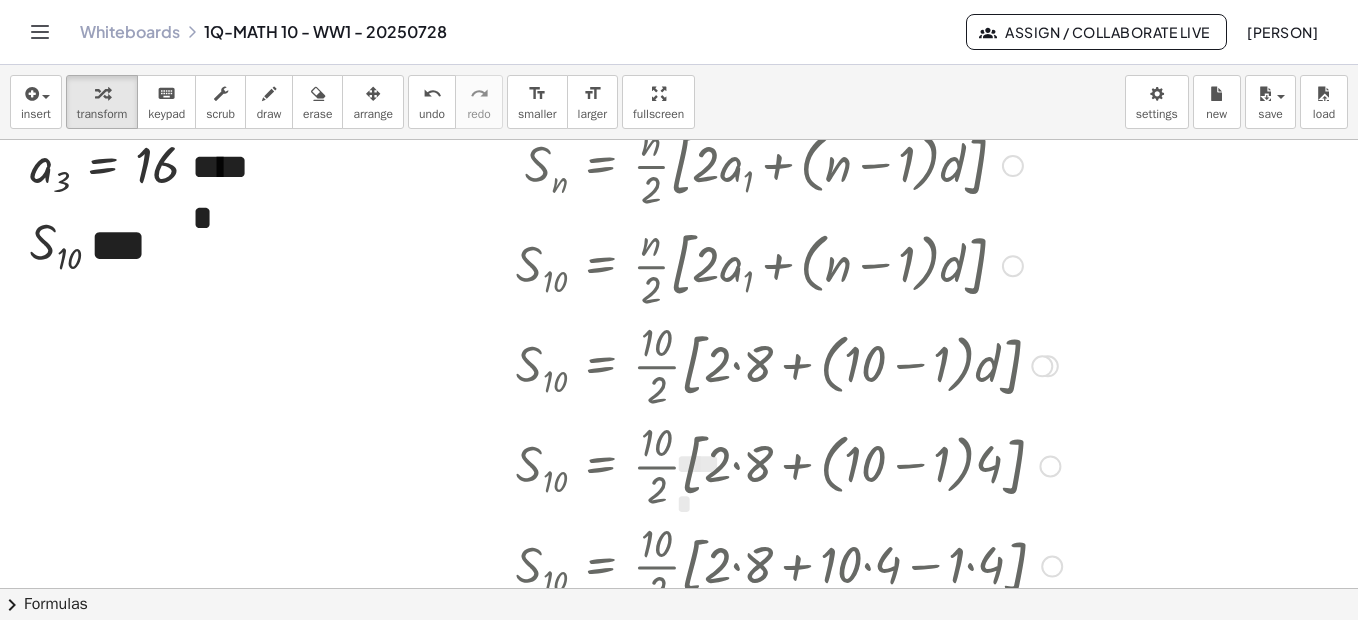 scroll, scrollTop: 6497, scrollLeft: 0, axis: vertical 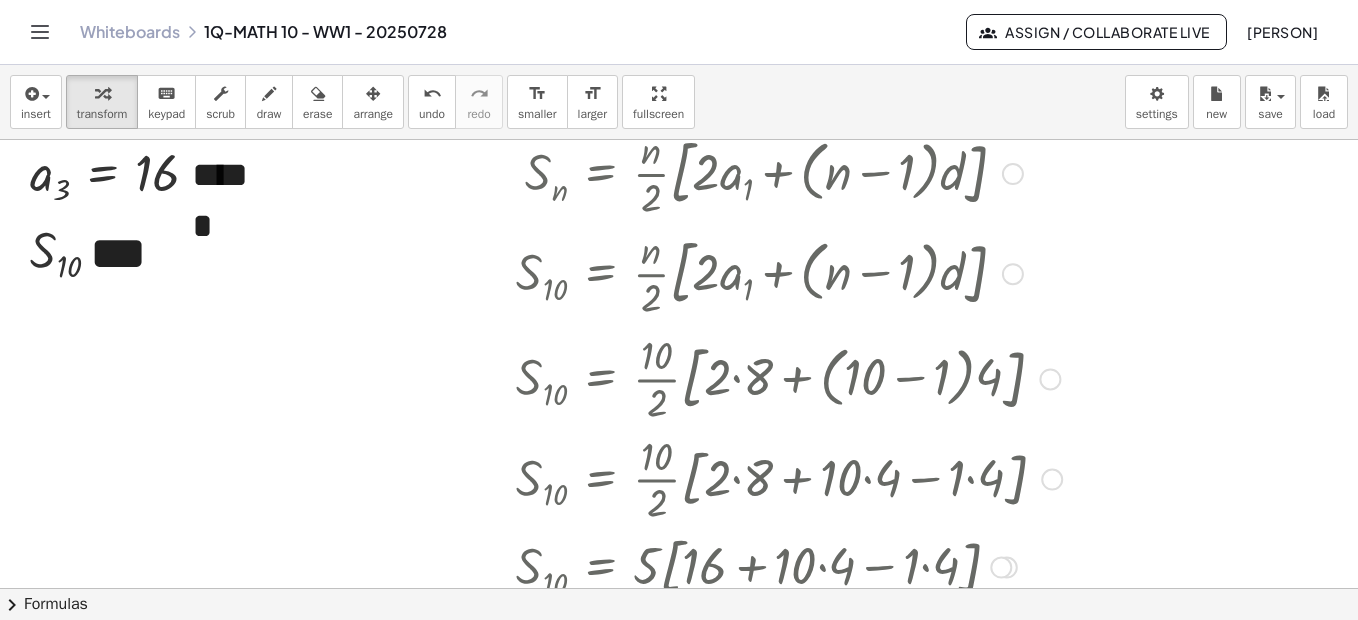 drag, startPoint x: 1048, startPoint y: 470, endPoint x: 1053, endPoint y: 371, distance: 99.12618 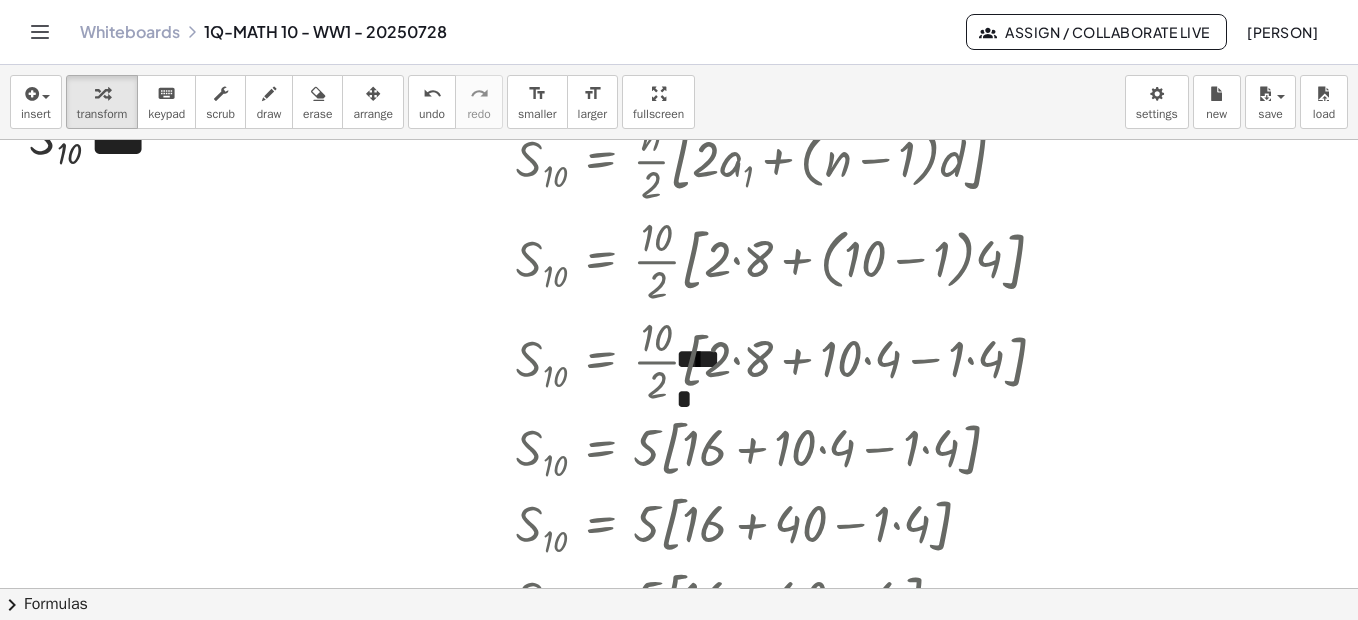 scroll, scrollTop: 6586, scrollLeft: 0, axis: vertical 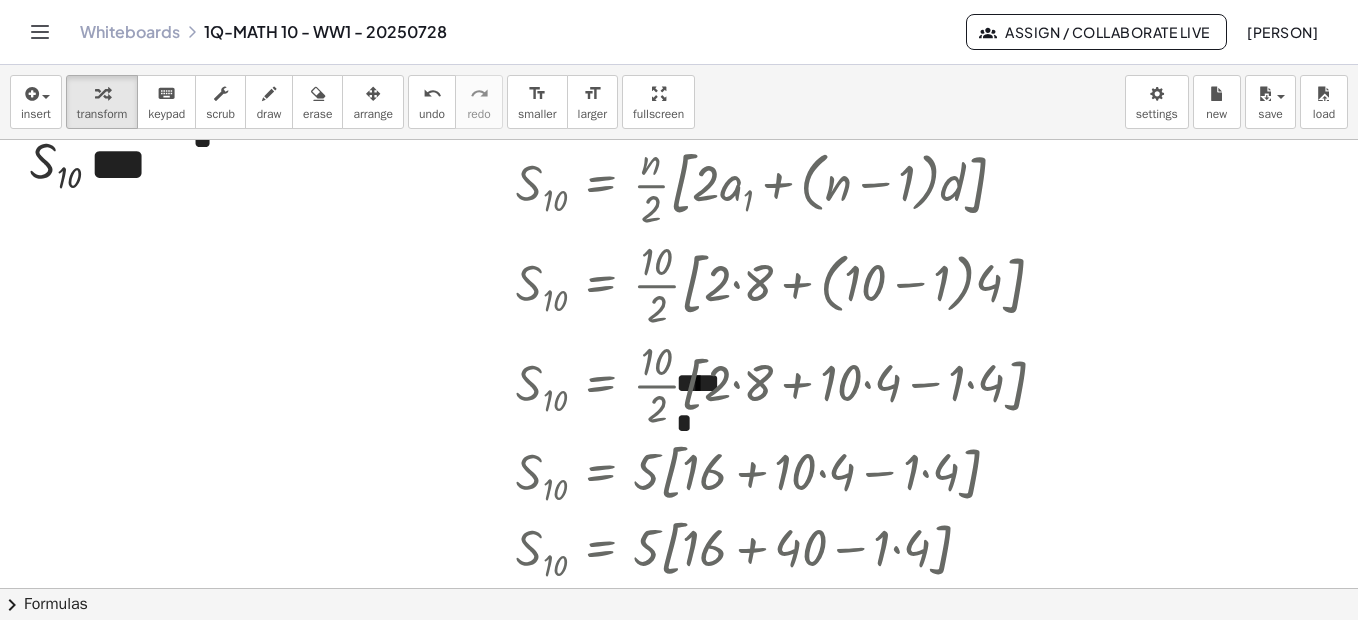 click at bounding box center (968, -2638) 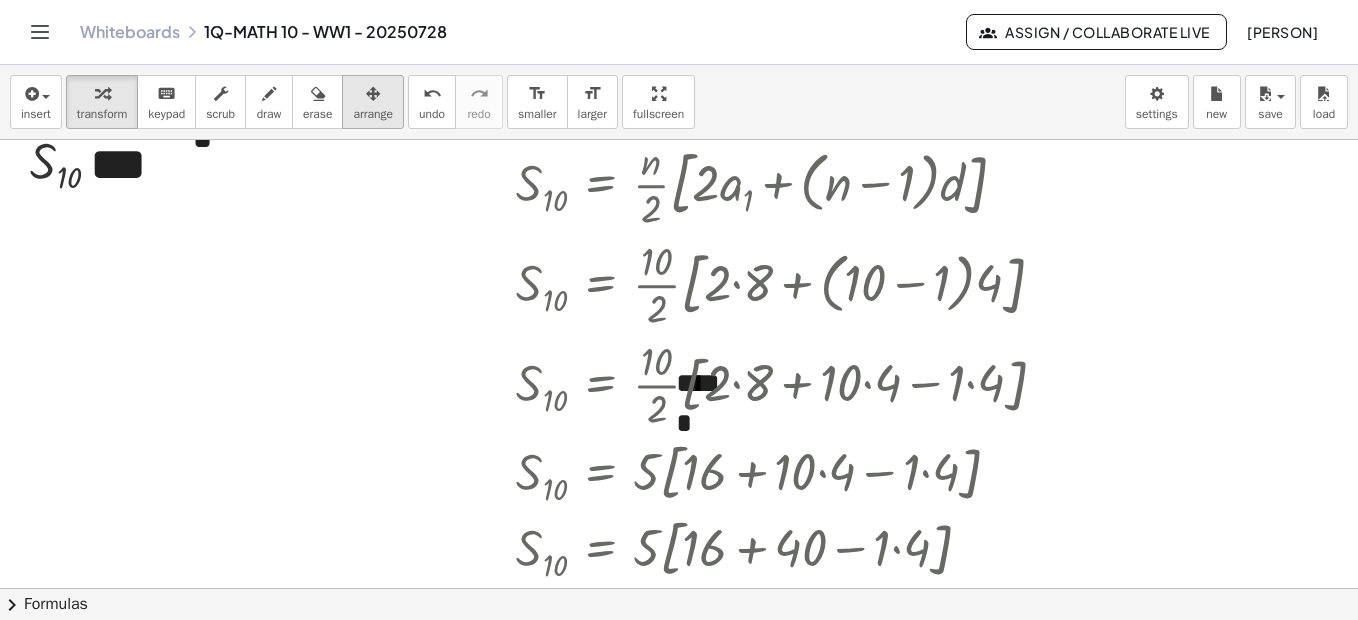 click at bounding box center (373, 94) 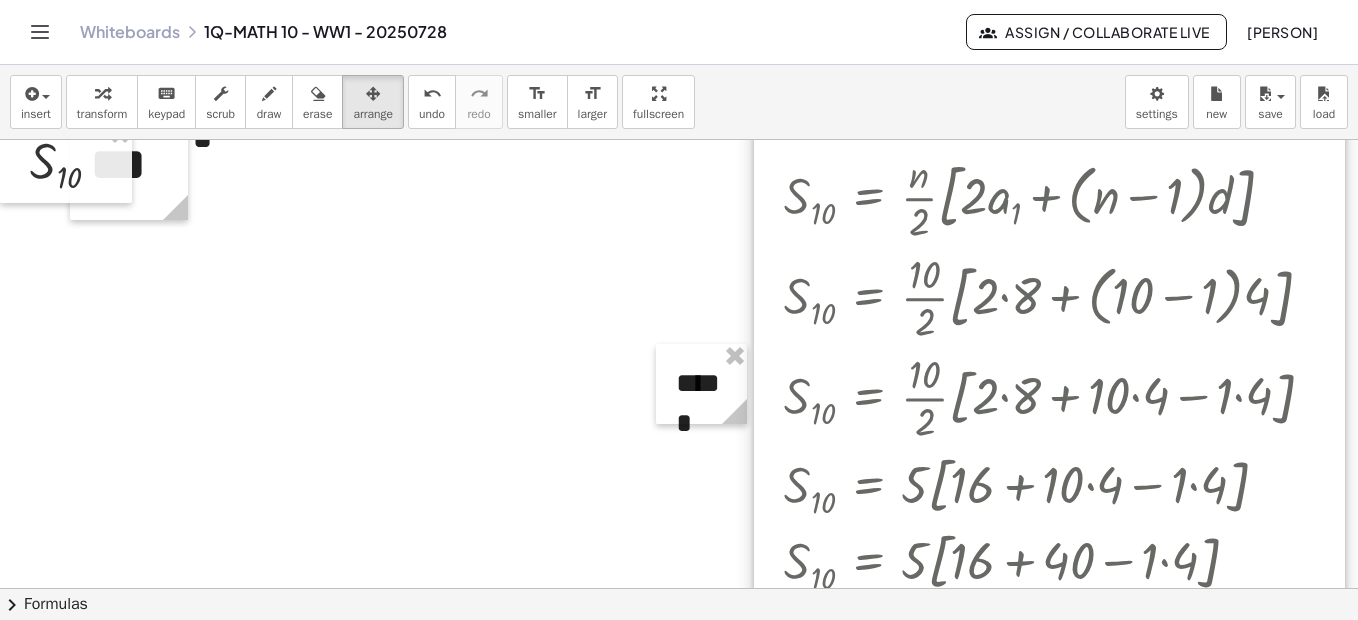 drag, startPoint x: 520, startPoint y: 245, endPoint x: 788, endPoint y: 258, distance: 268.31512 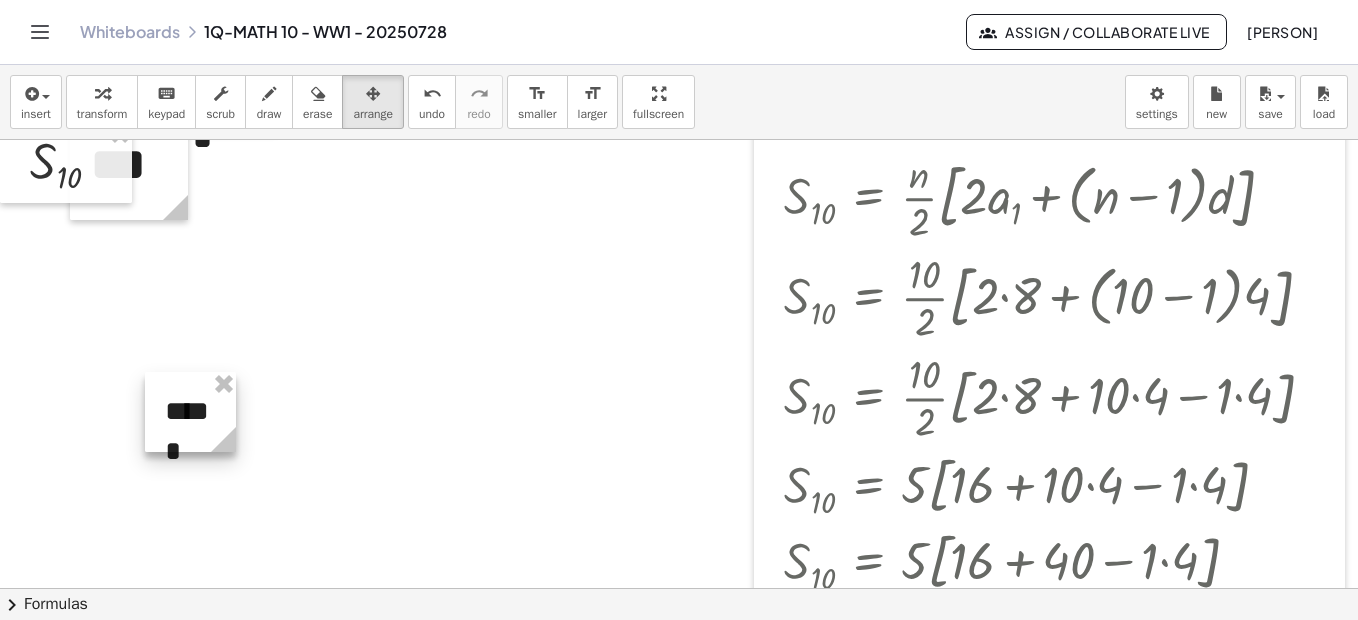 drag, startPoint x: 423, startPoint y: 400, endPoint x: 576, endPoint y: 388, distance: 153.46986 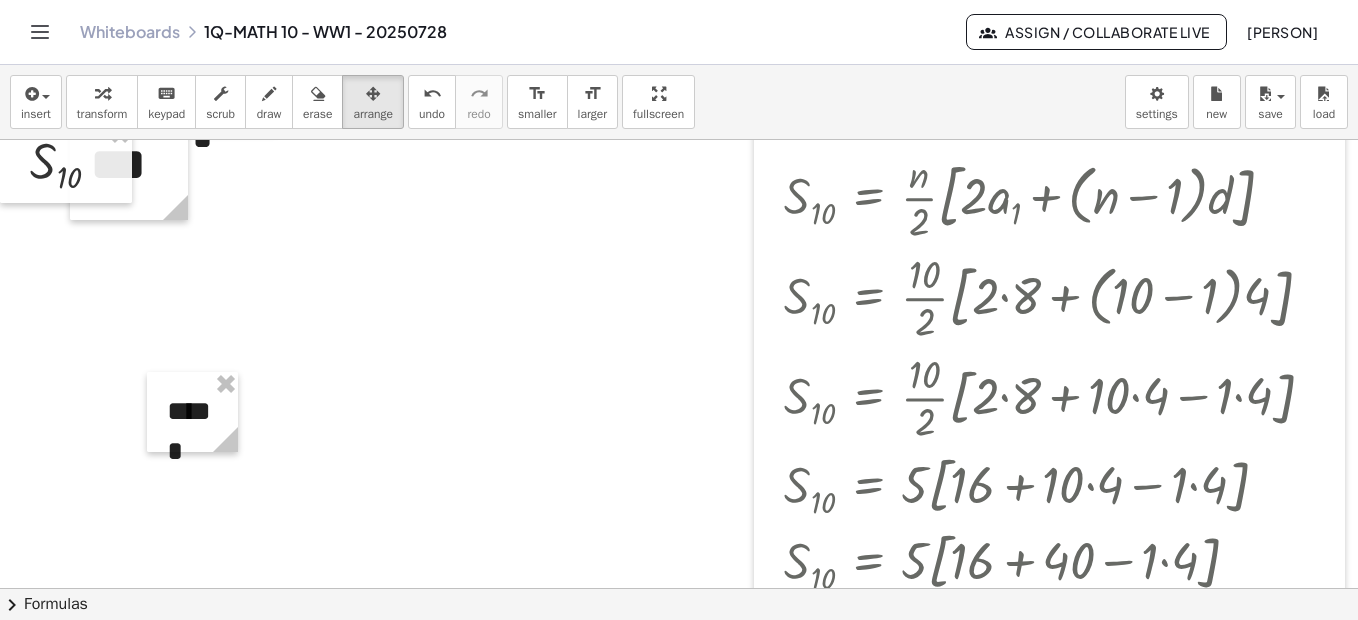 scroll, scrollTop: 6208, scrollLeft: 0, axis: vertical 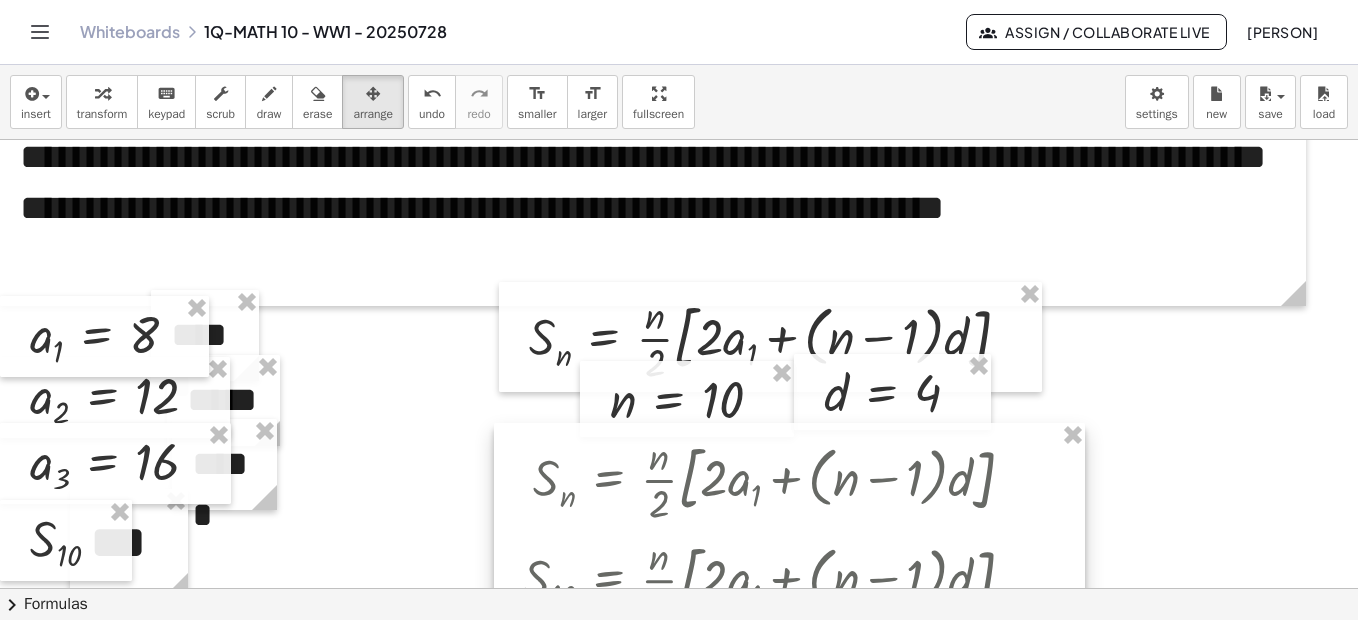 drag, startPoint x: 785, startPoint y: 453, endPoint x: 525, endPoint y: 457, distance: 260.03076 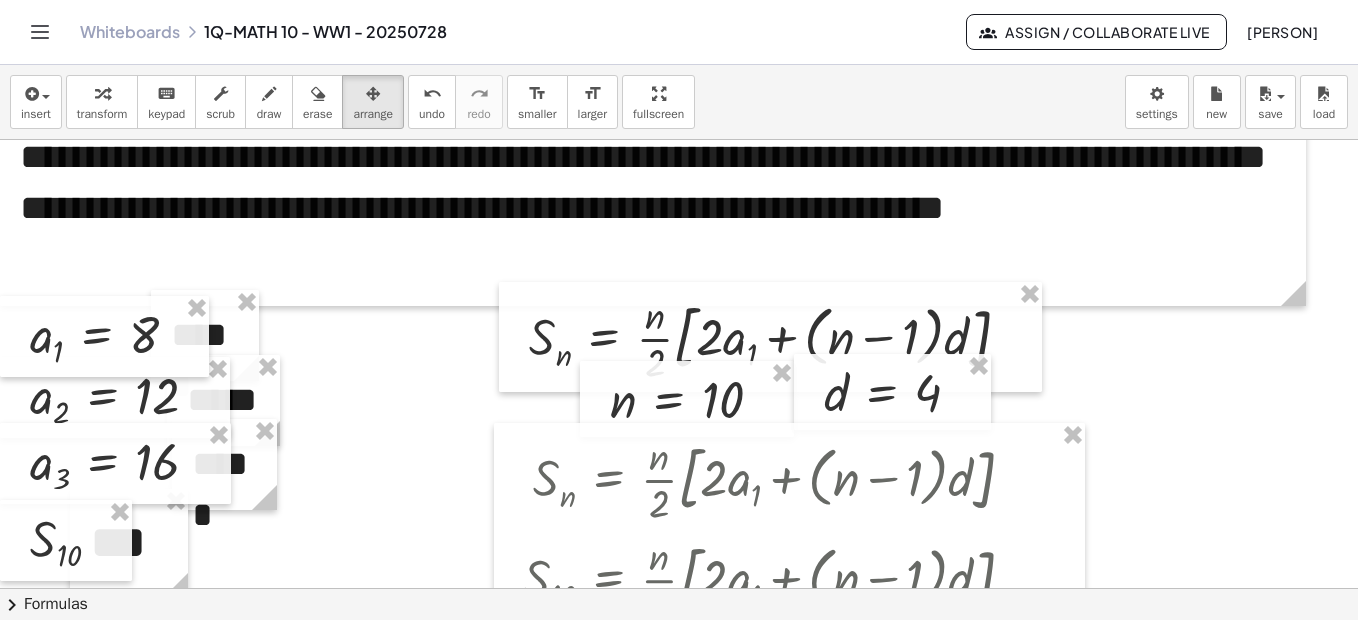 drag, startPoint x: 110, startPoint y: 94, endPoint x: 1357, endPoint y: 348, distance: 1272.6056 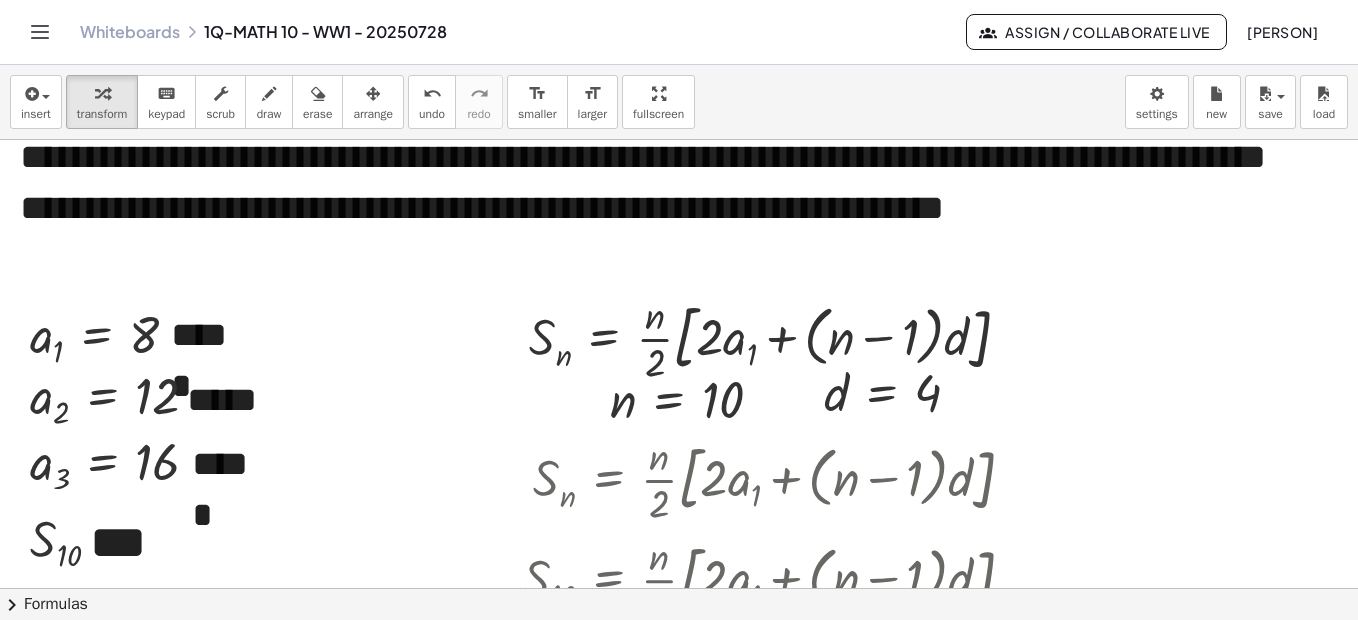 scroll, scrollTop: 6586, scrollLeft: 0, axis: vertical 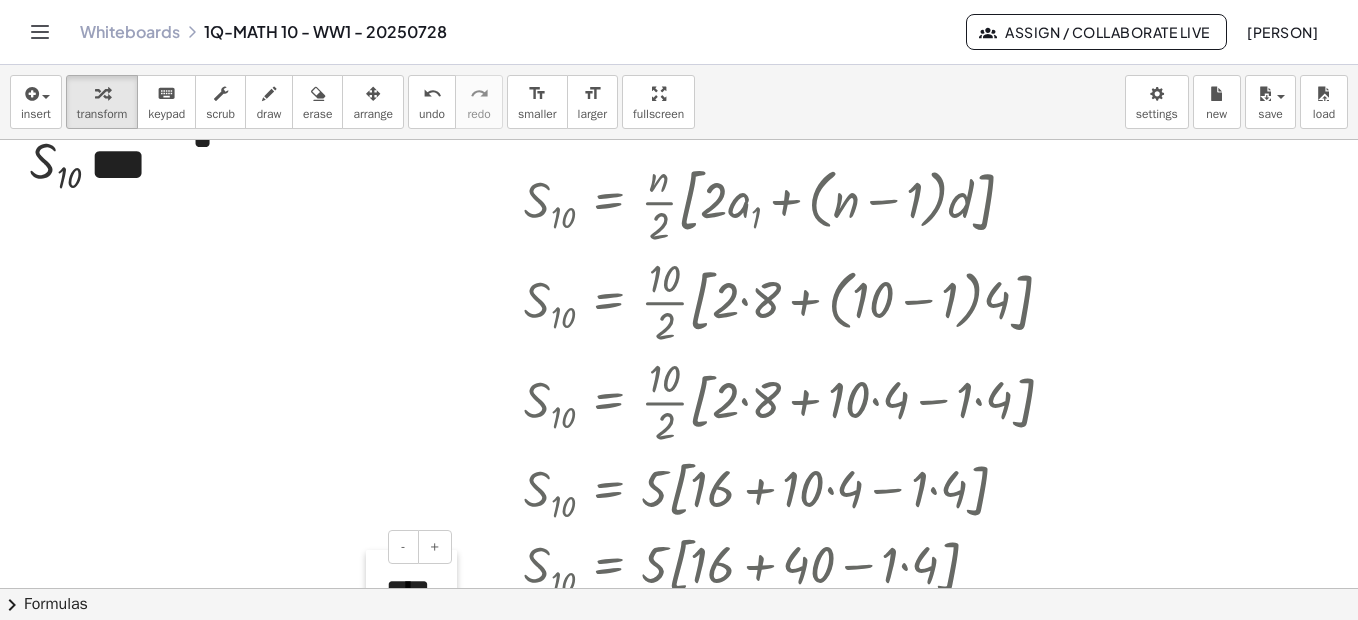 drag, startPoint x: 158, startPoint y: 406, endPoint x: 377, endPoint y: 584, distance: 282.21445 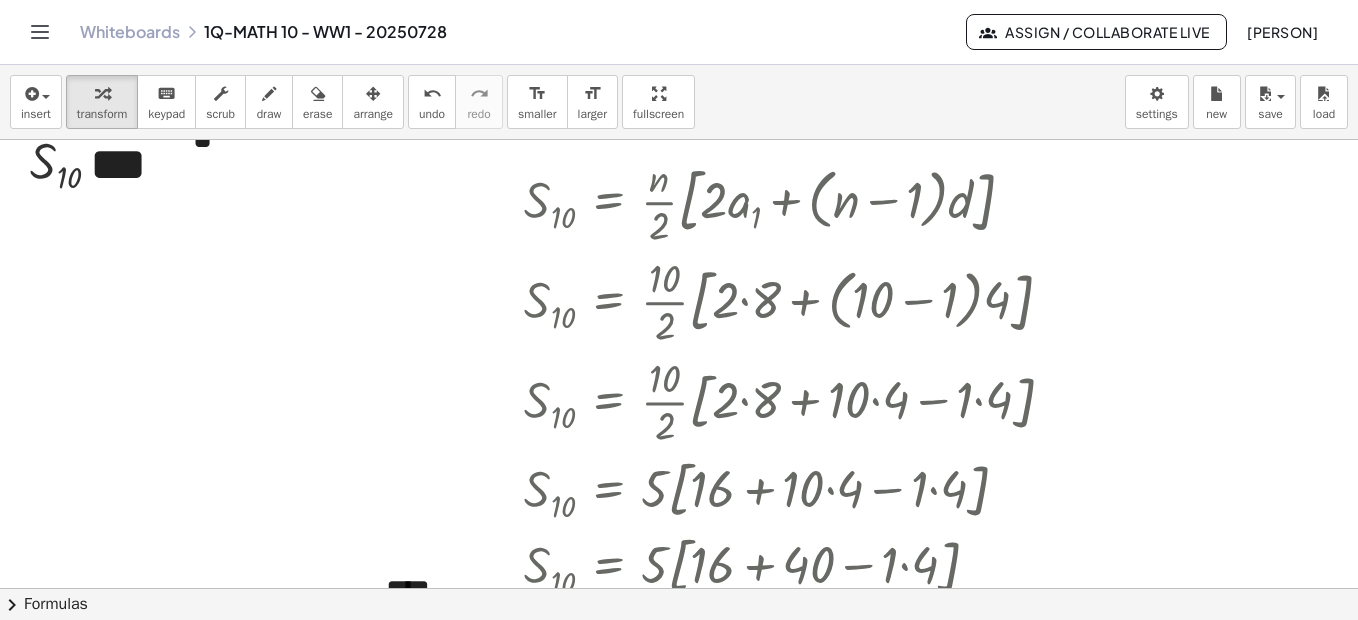 scroll, scrollTop: 6964, scrollLeft: 0, axis: vertical 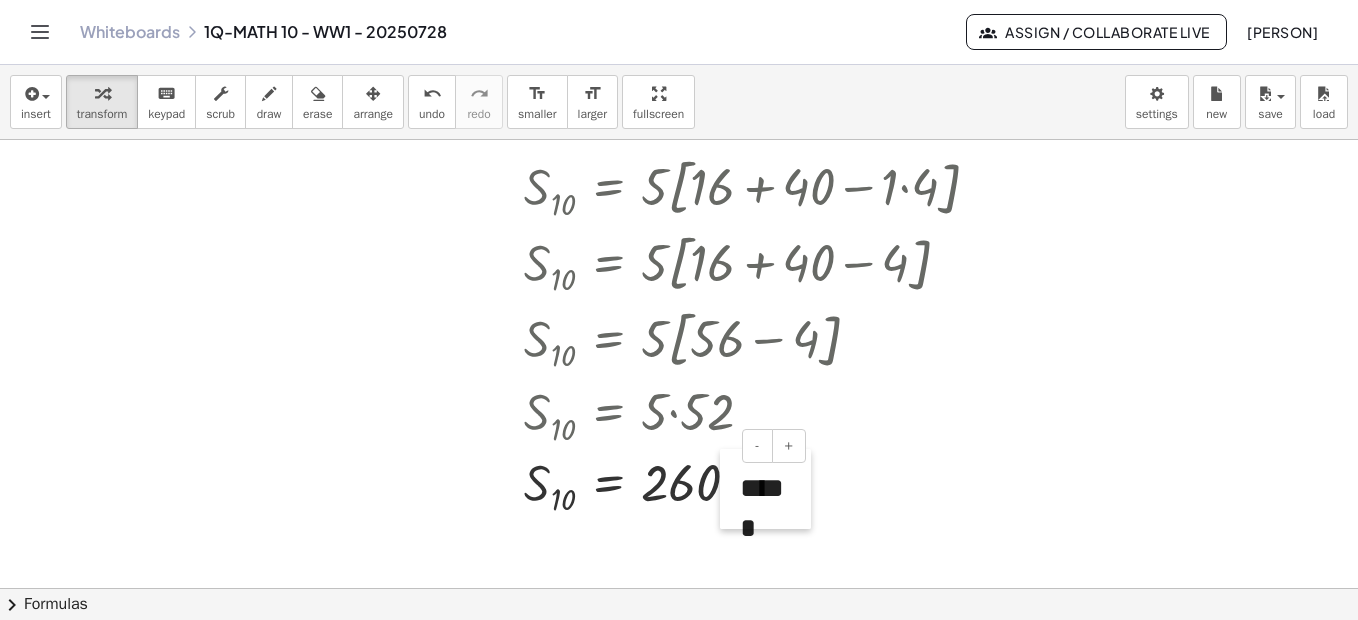 drag, startPoint x: 372, startPoint y: 208, endPoint x: 552, endPoint y: 168, distance: 184.39088 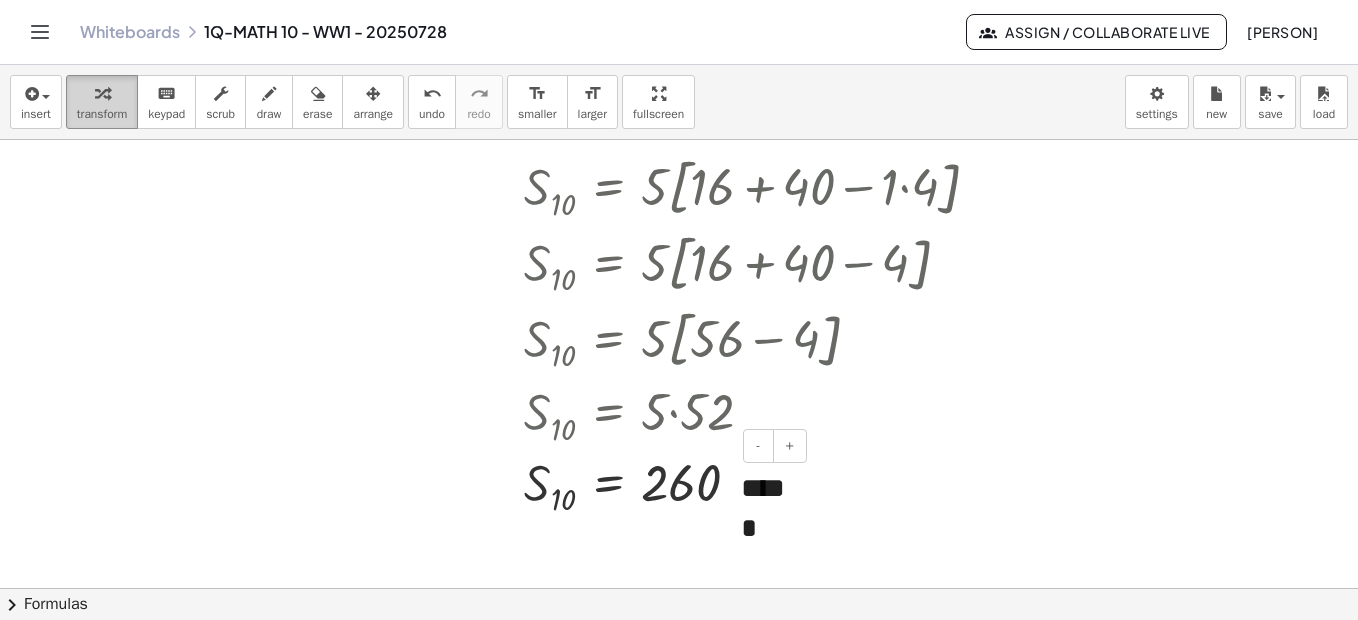 click at bounding box center [102, 93] 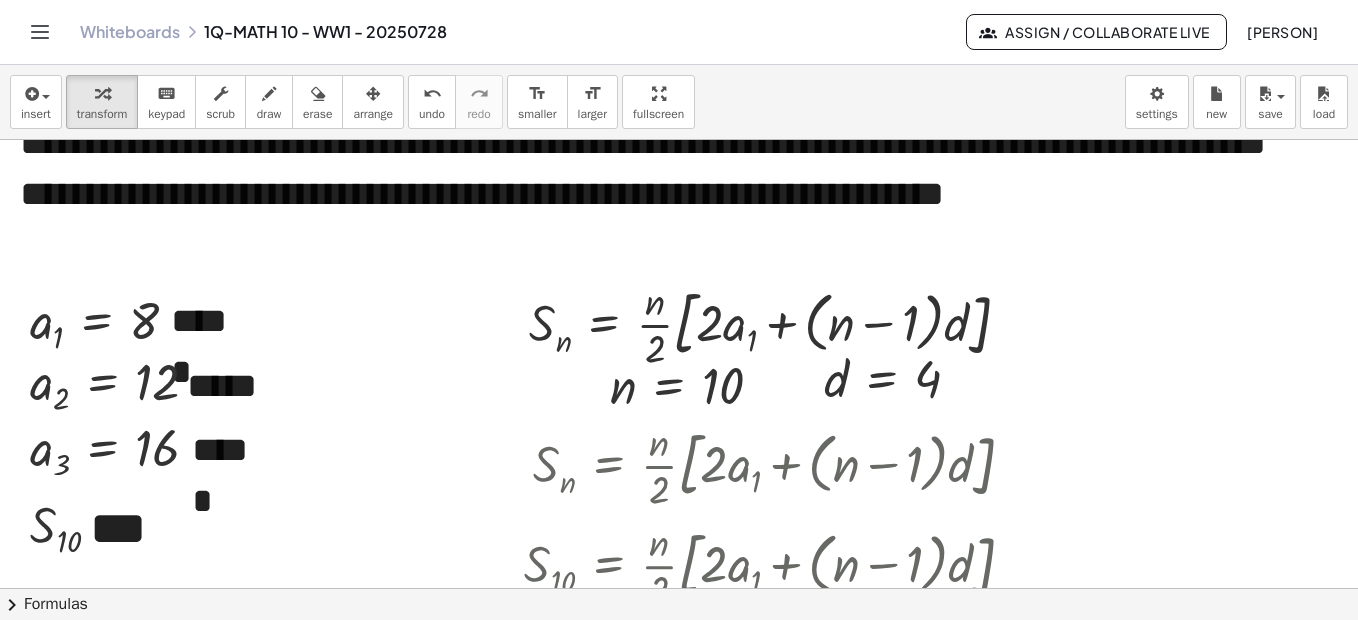 scroll, scrollTop: 6208, scrollLeft: 0, axis: vertical 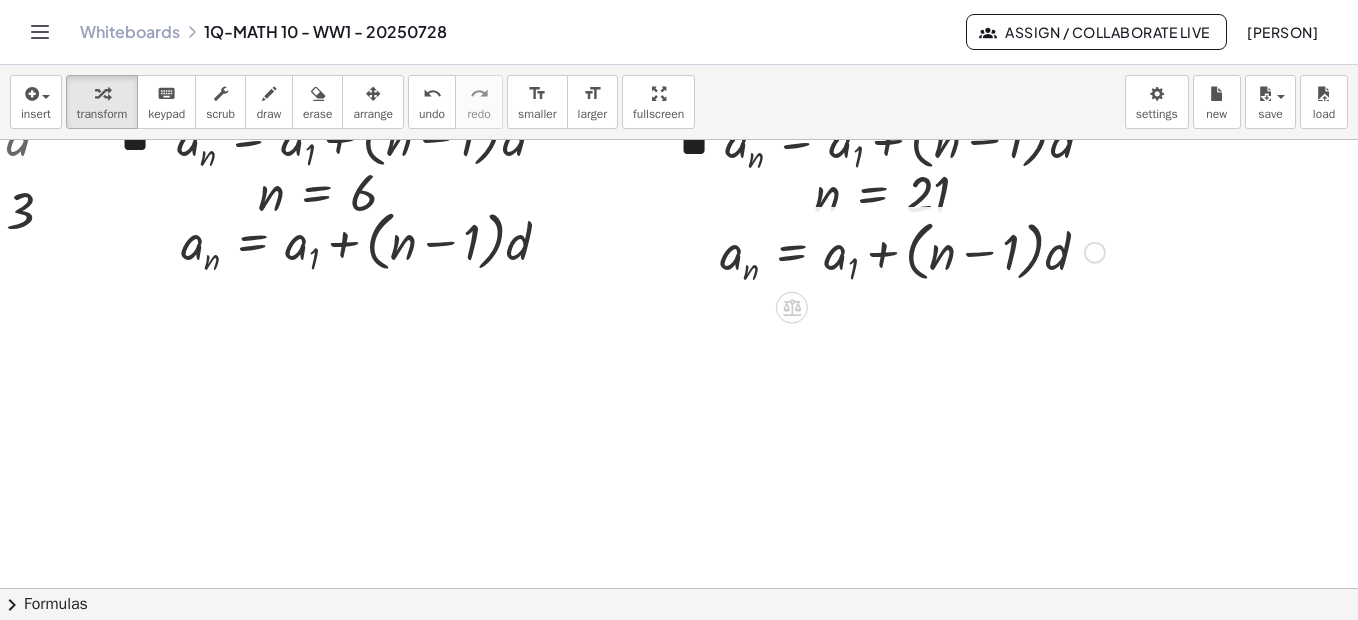 click on "Go back to this line Copy line as LaTeX Copy derivation as LaTeX" at bounding box center [1095, 253] 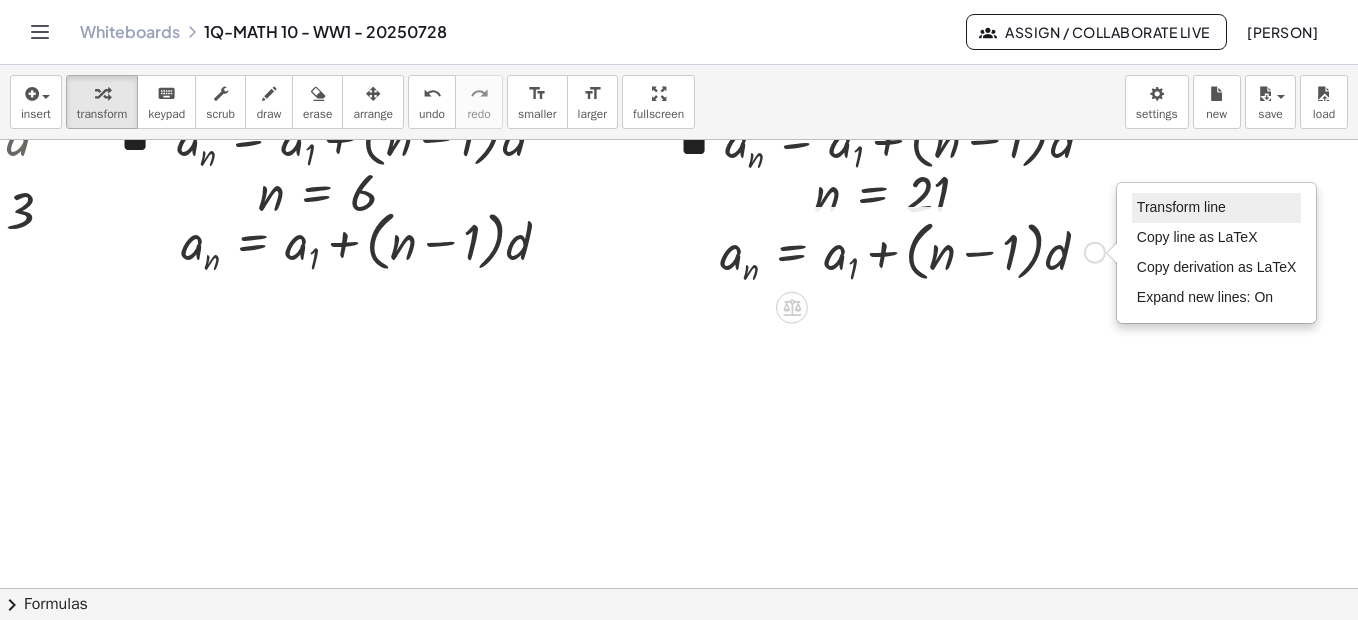 click on "Transform line" at bounding box center [1181, 207] 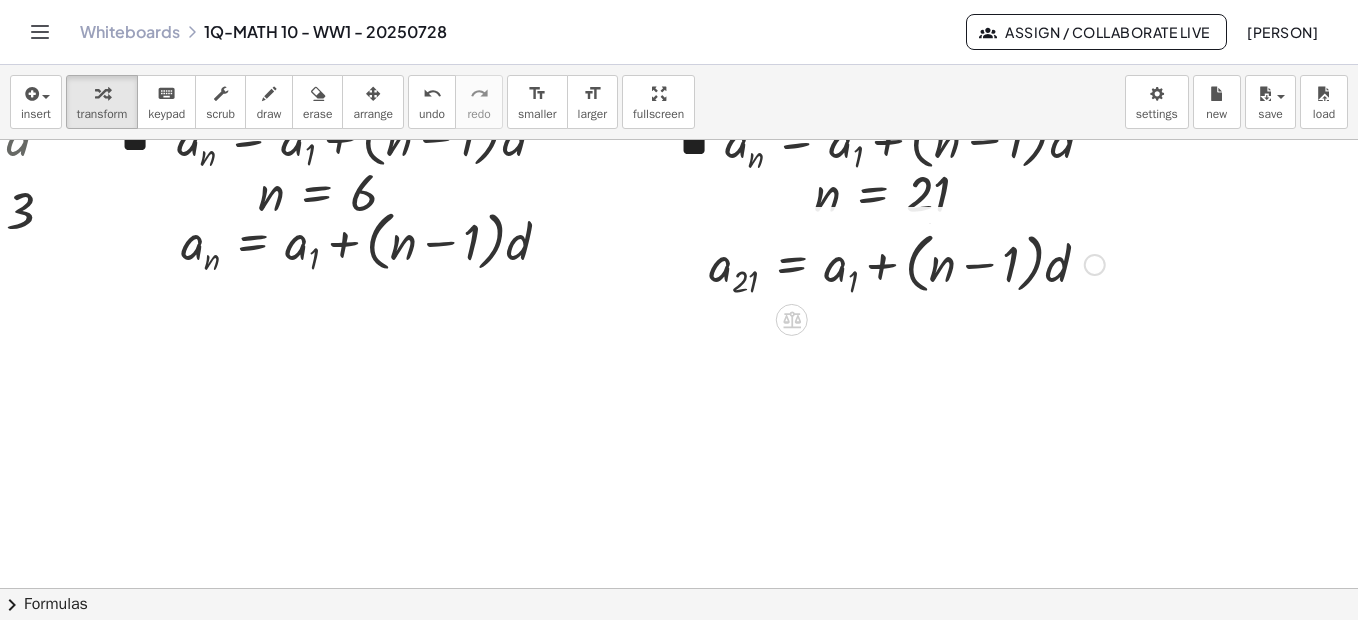drag, startPoint x: 1093, startPoint y: 334, endPoint x: 1099, endPoint y: 261, distance: 73.24616 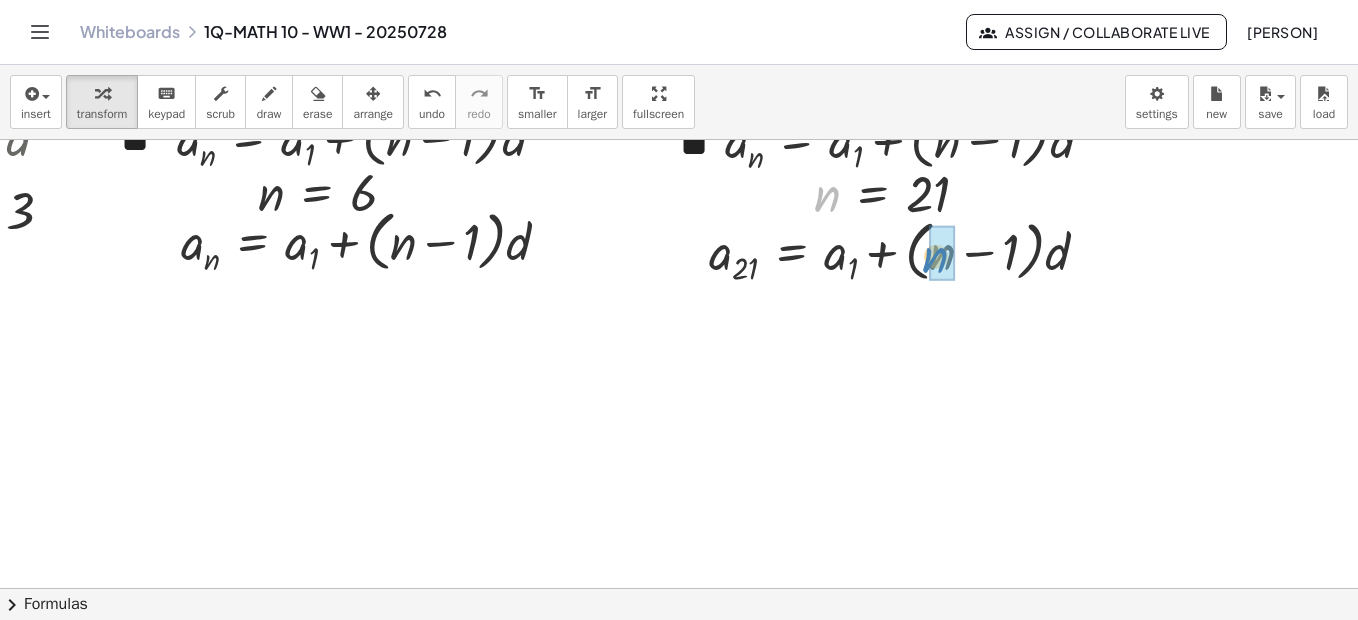drag, startPoint x: 839, startPoint y: 193, endPoint x: 948, endPoint y: 255, distance: 125.39936 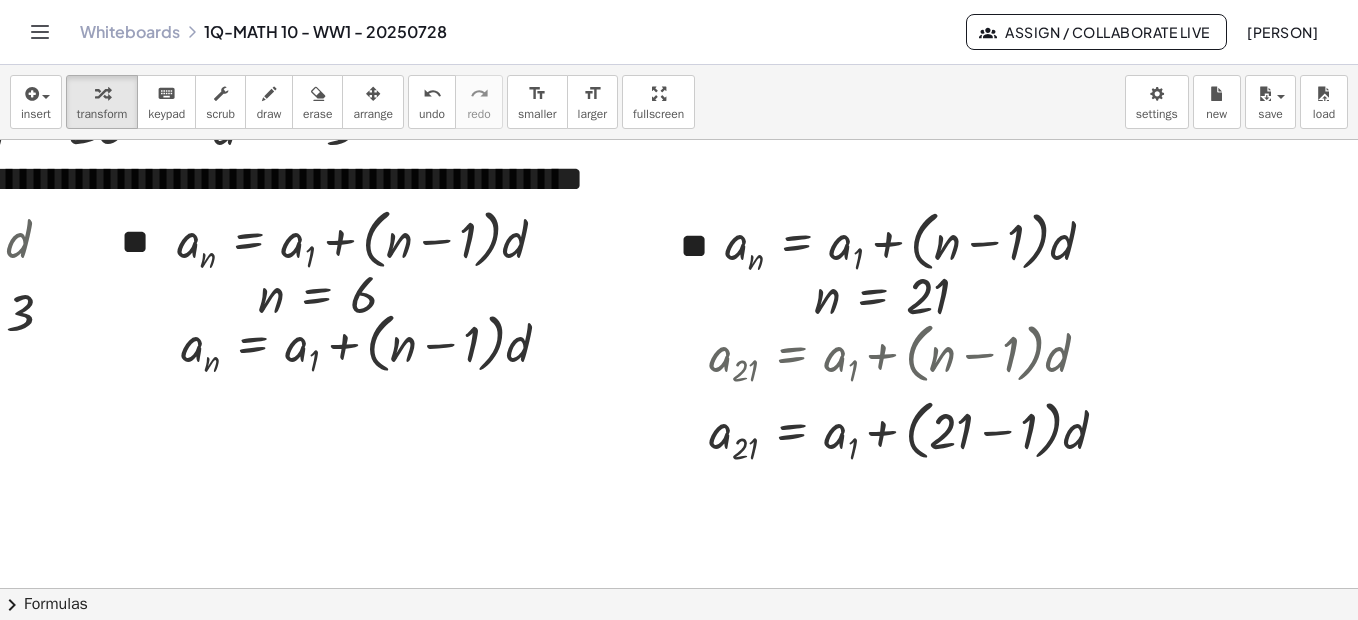 scroll, scrollTop: 3904, scrollLeft: 305, axis: both 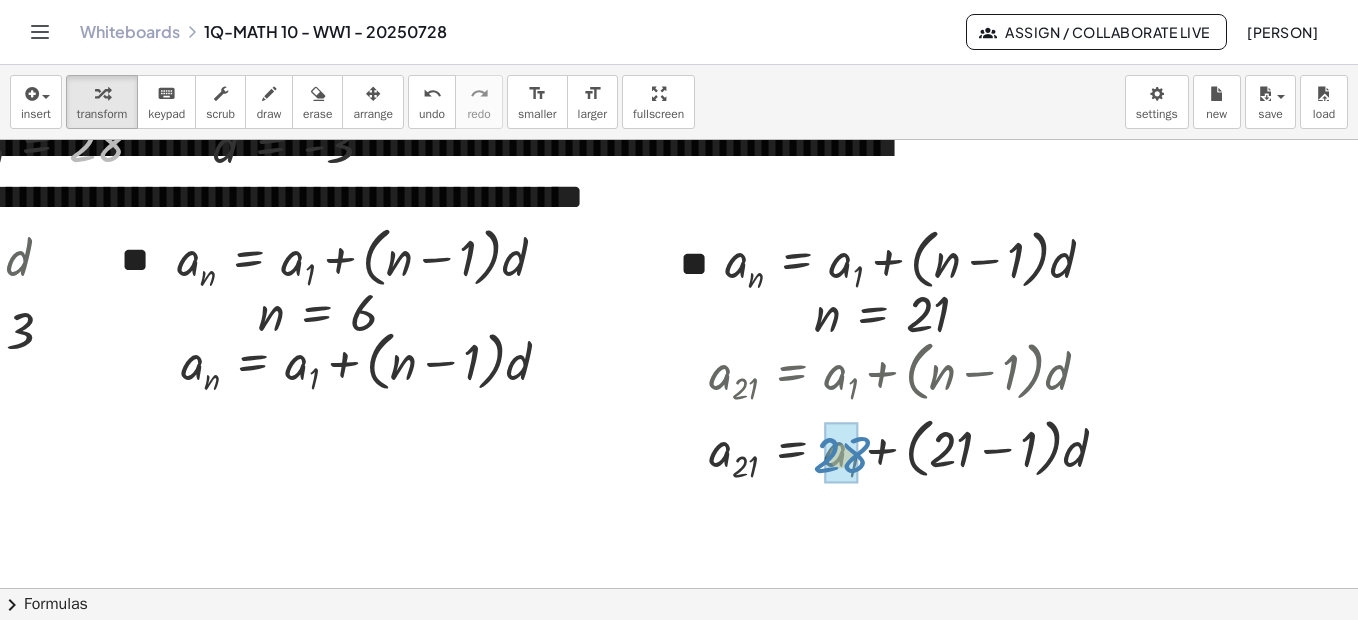 drag, startPoint x: 105, startPoint y: 150, endPoint x: 851, endPoint y: 462, distance: 808.6161 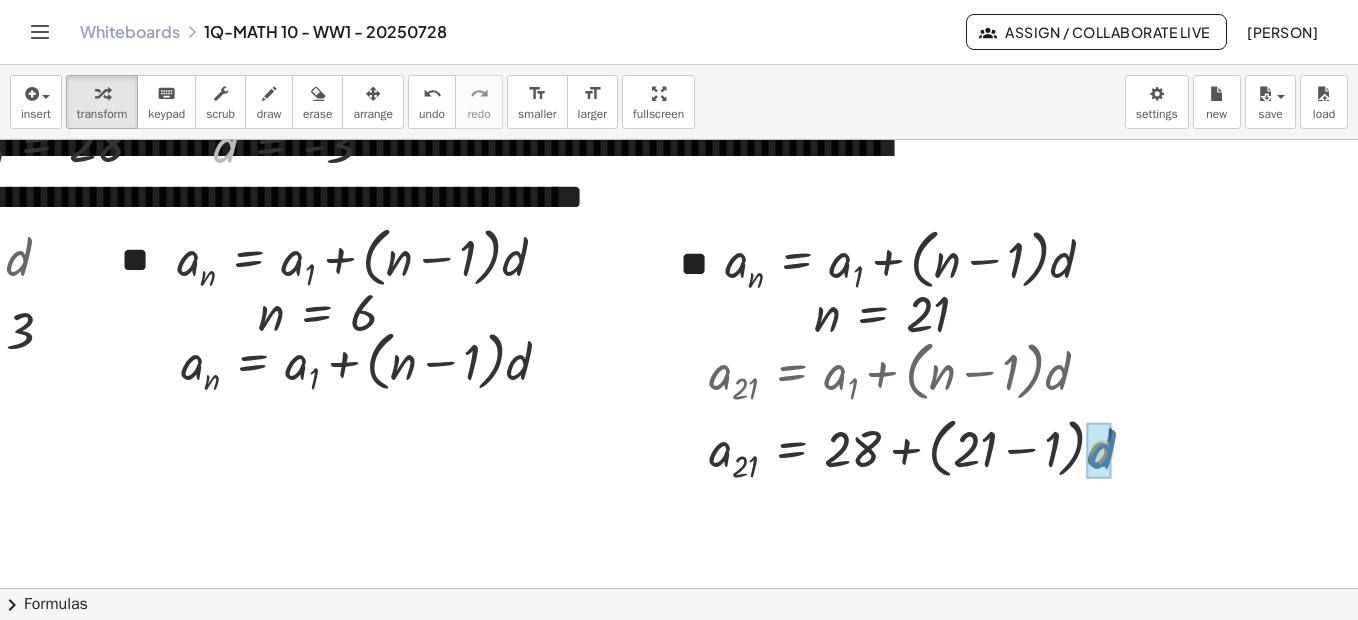drag, startPoint x: 229, startPoint y: 159, endPoint x: 1107, endPoint y: 465, distance: 929.79565 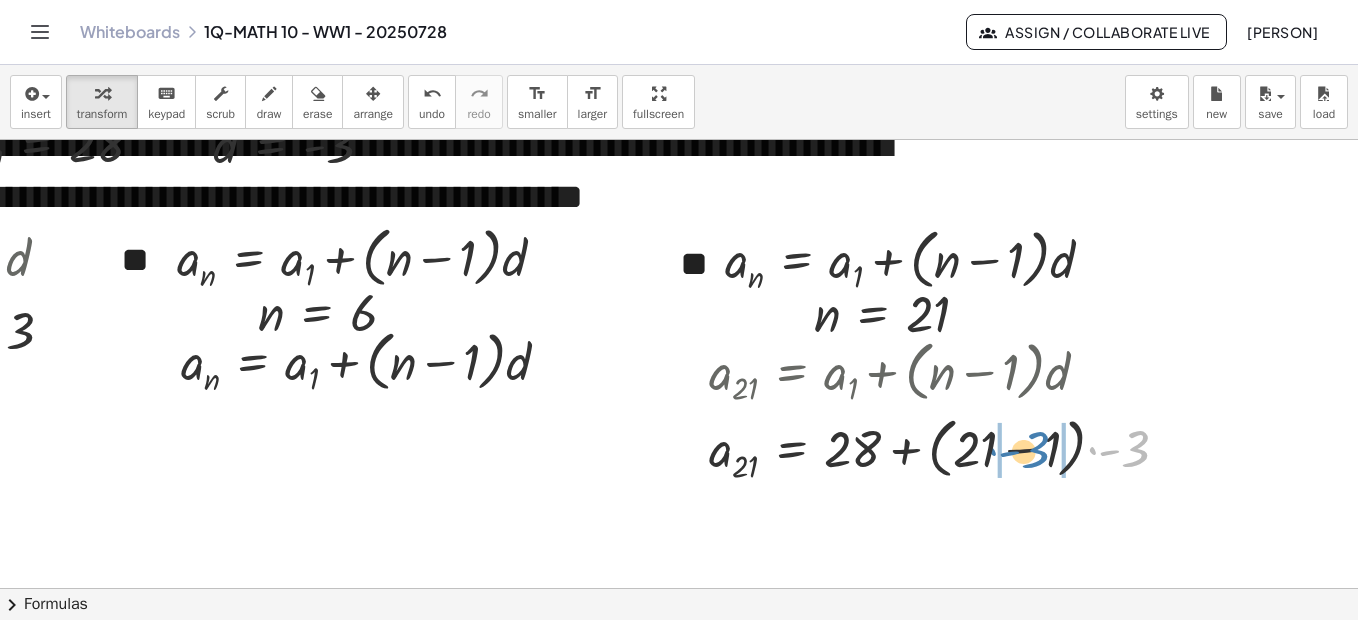 drag, startPoint x: 1134, startPoint y: 452, endPoint x: 1034, endPoint y: 453, distance: 100.005 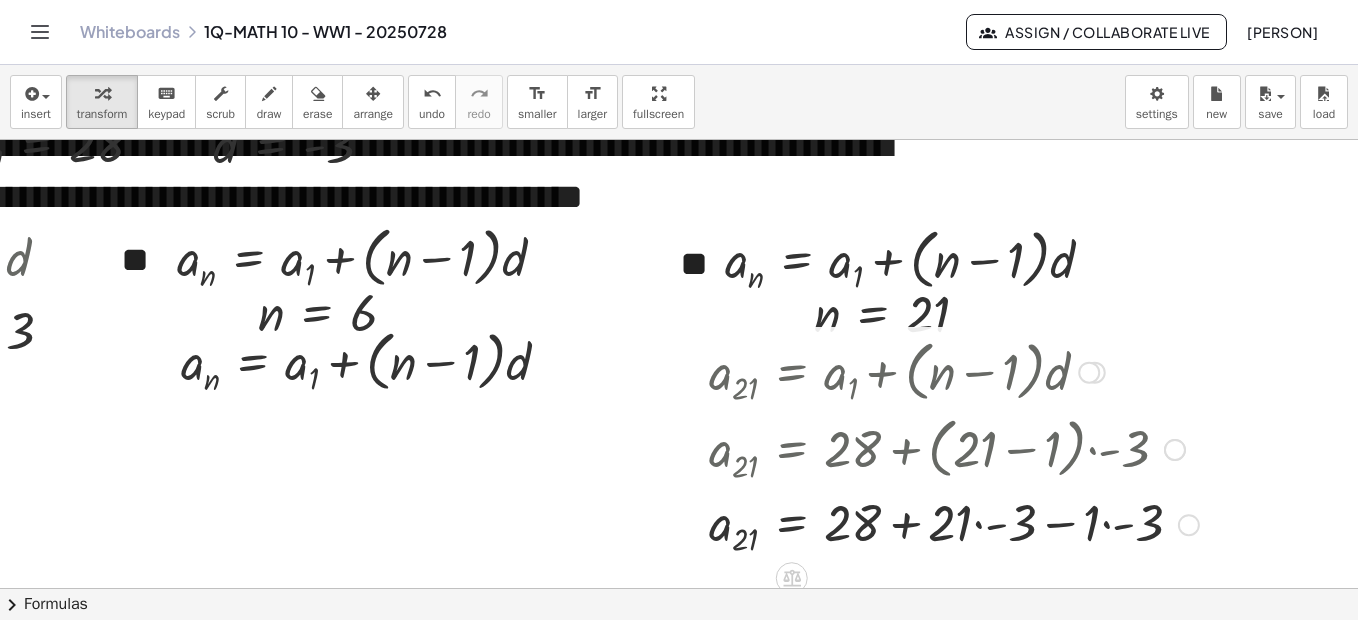click at bounding box center (954, 523) 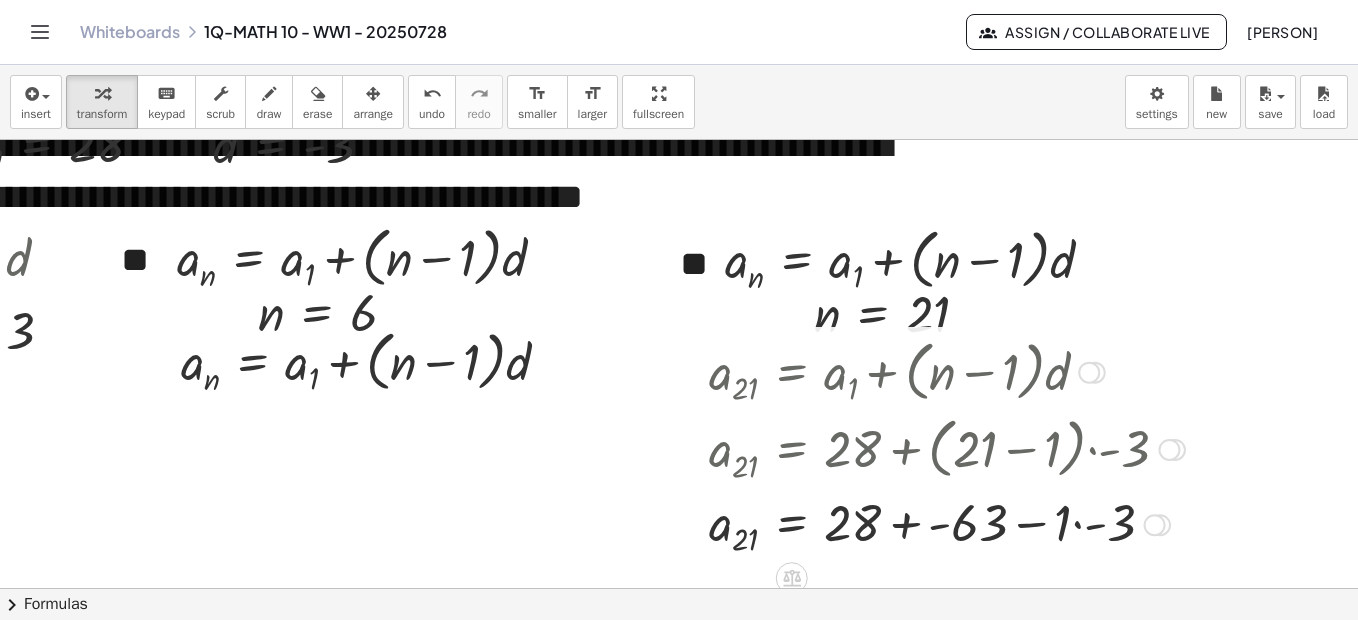 click at bounding box center (947, 523) 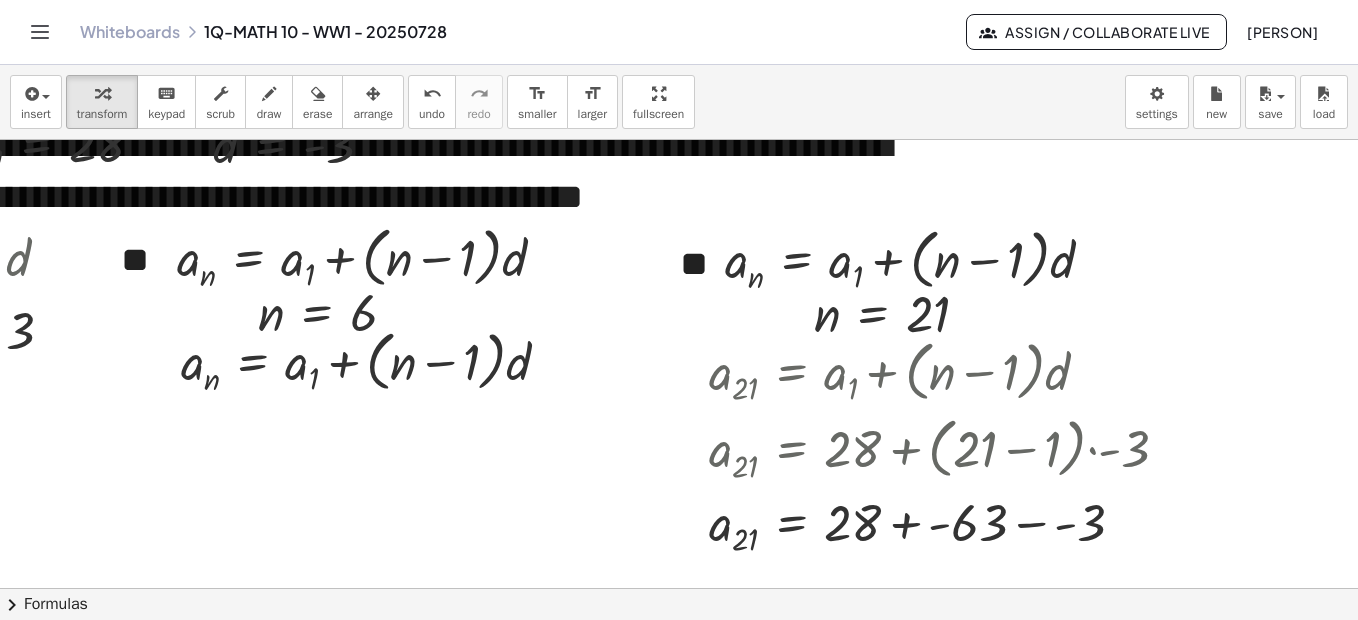 scroll, scrollTop: 4022, scrollLeft: 305, axis: both 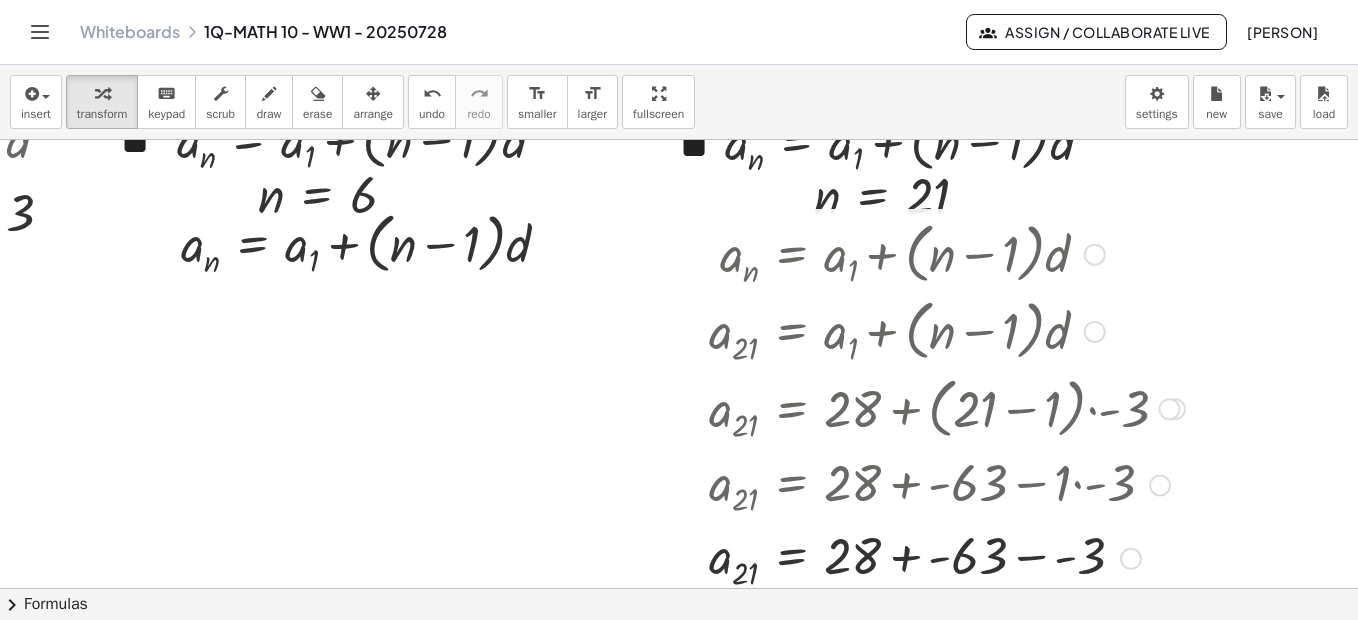 drag, startPoint x: 1129, startPoint y: 402, endPoint x: 1120, endPoint y: 567, distance: 165.24527 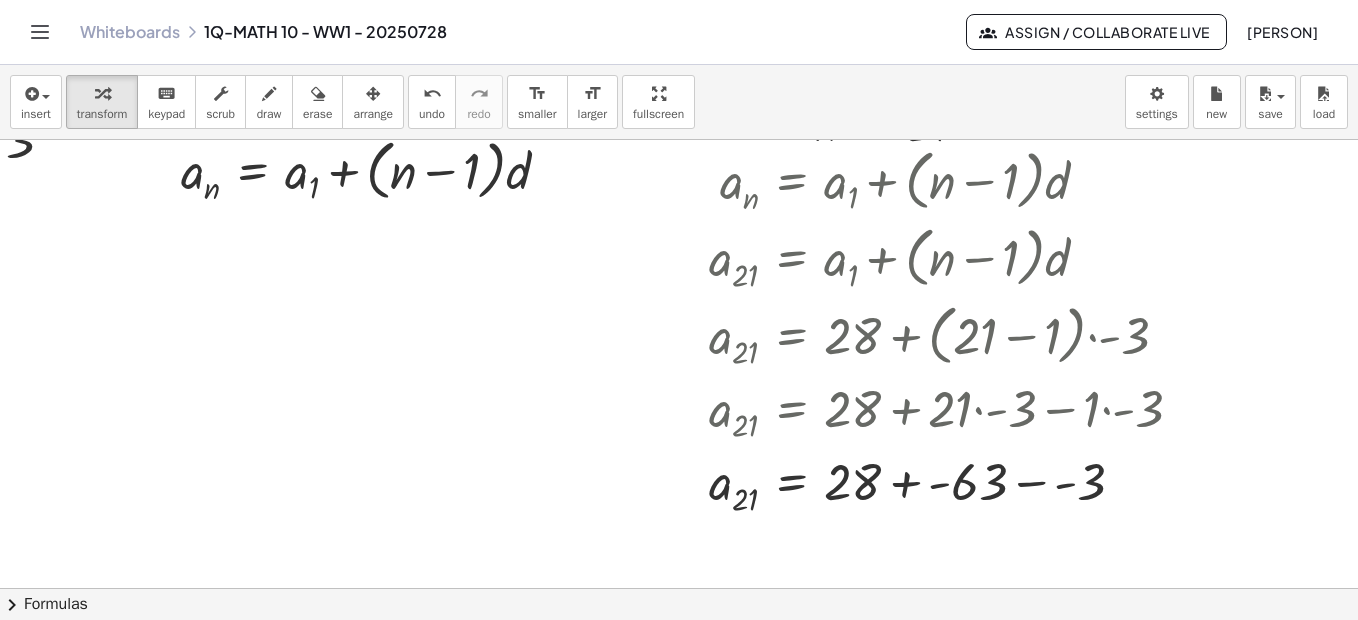 scroll, scrollTop: 4102, scrollLeft: 305, axis: both 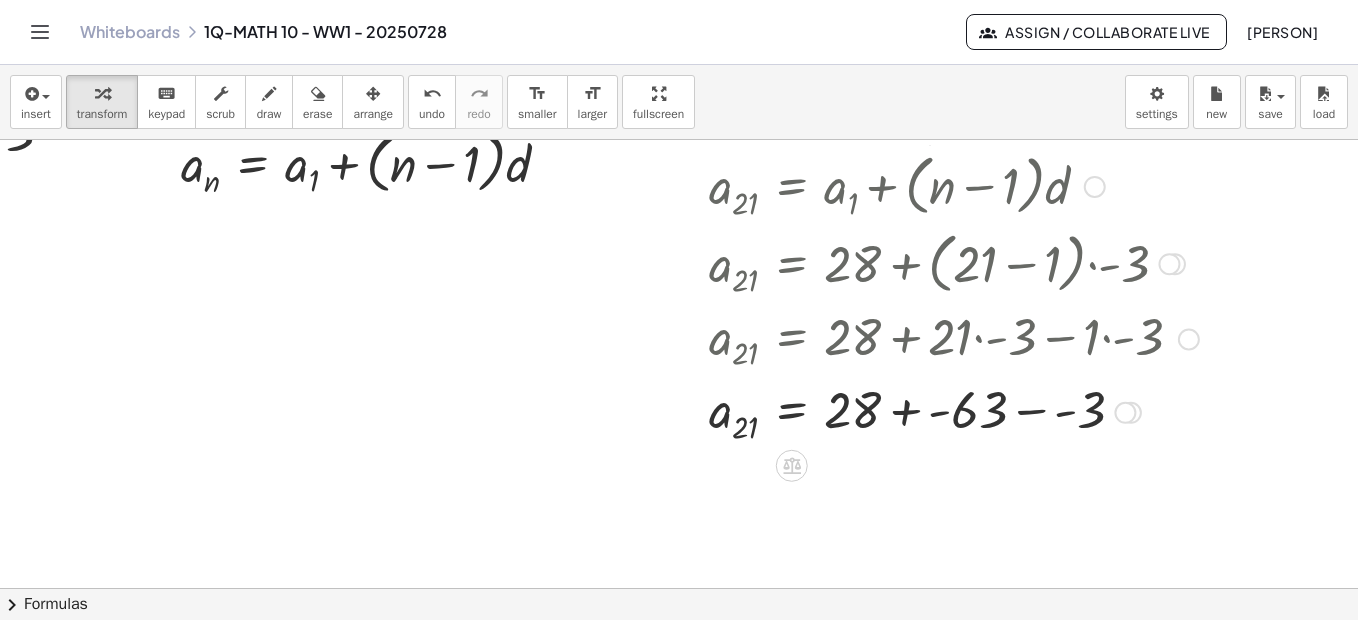 drag, startPoint x: 1088, startPoint y: 254, endPoint x: 1089, endPoint y: 183, distance: 71.00704 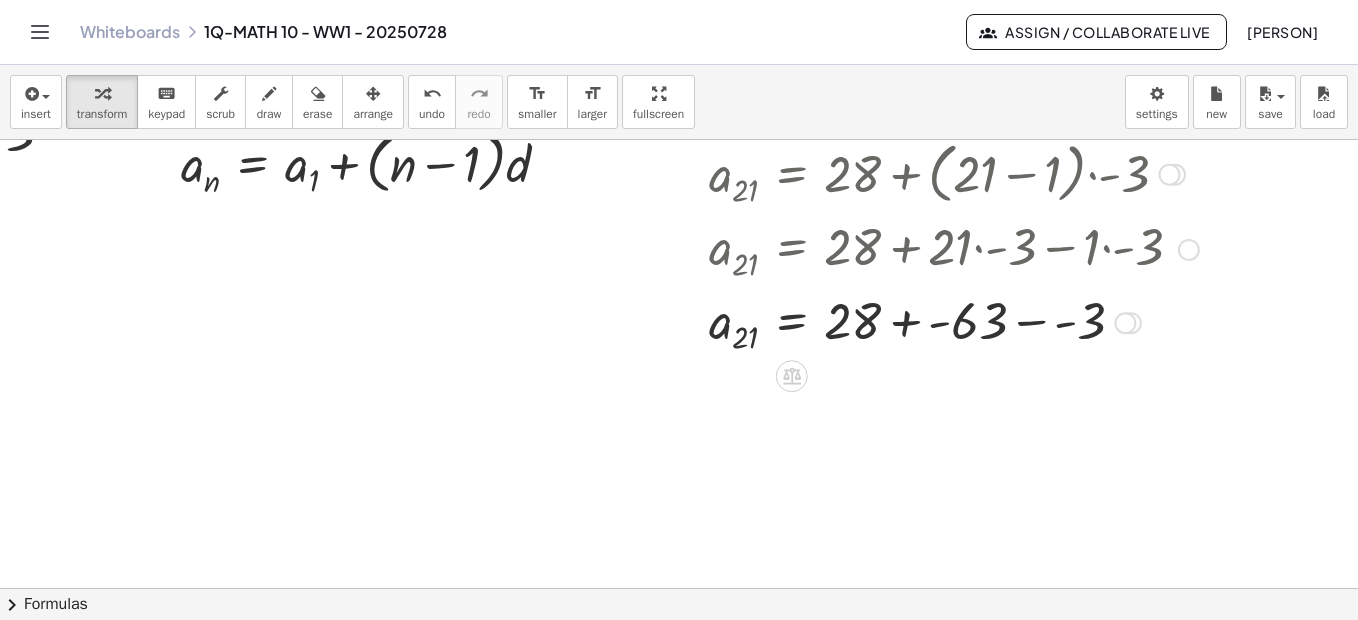 drag, startPoint x: 1172, startPoint y: 252, endPoint x: 1168, endPoint y: 168, distance: 84.095184 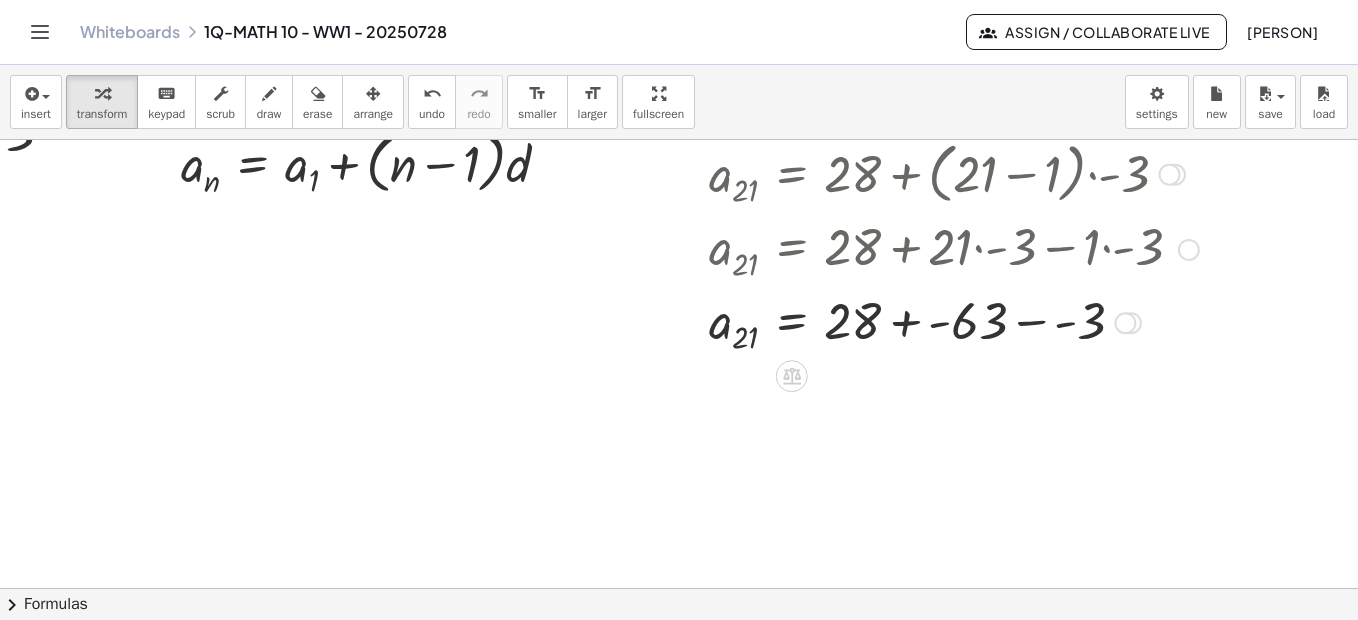 click at bounding box center [954, 321] 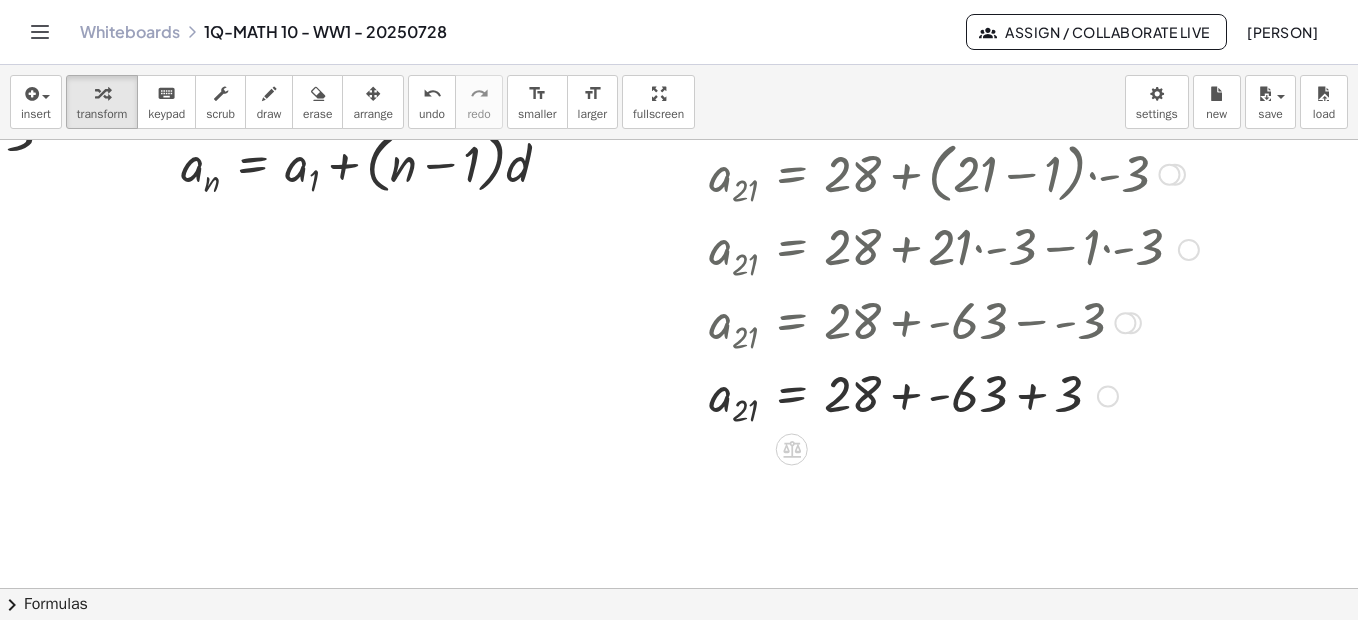 click at bounding box center [954, 394] 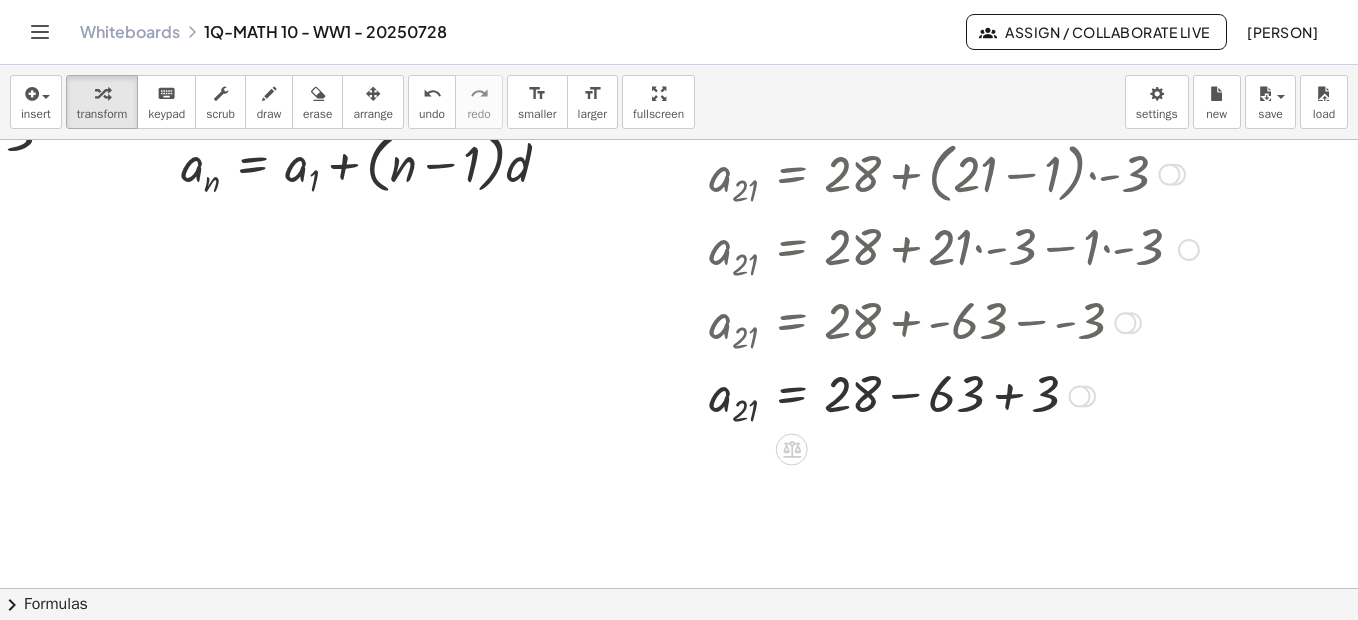 click at bounding box center (954, 394) 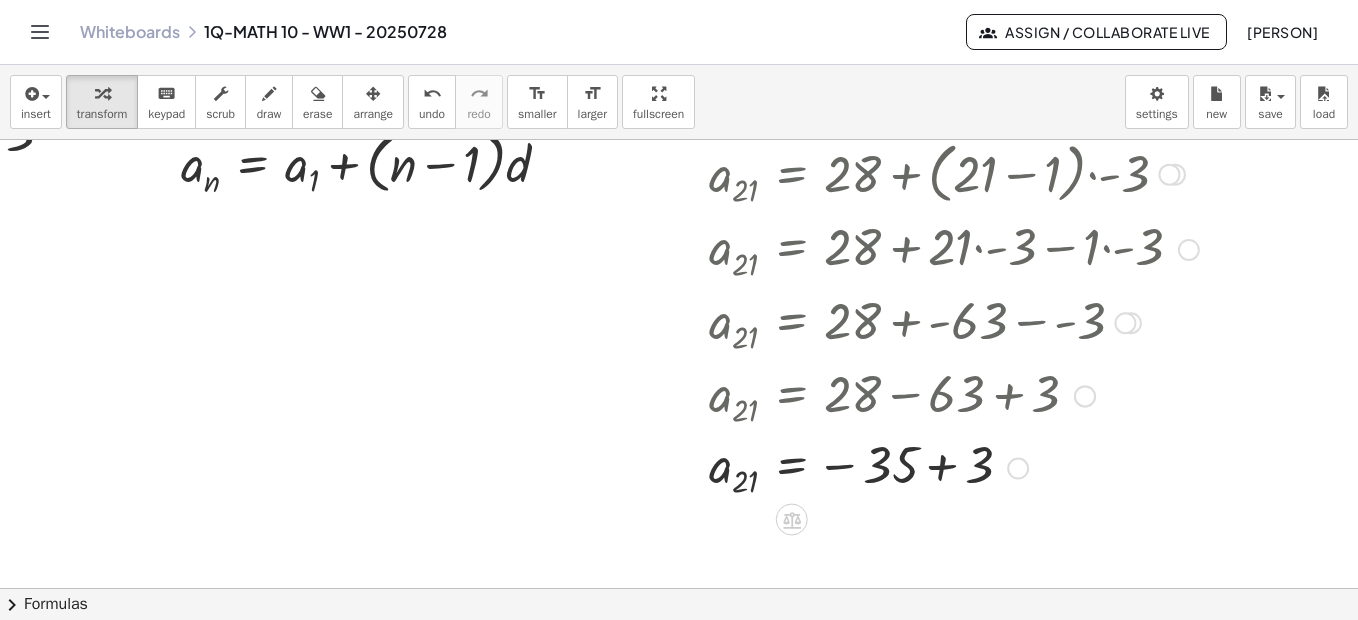 click at bounding box center (954, 466) 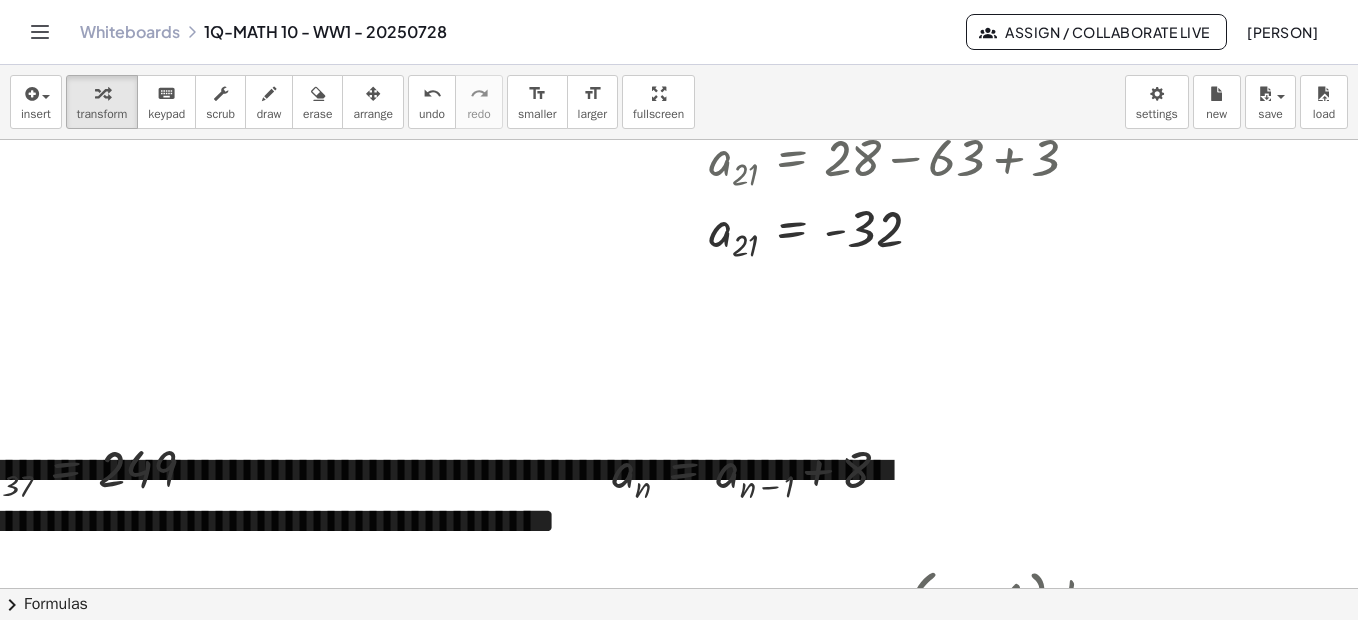 scroll, scrollTop: 4712, scrollLeft: 305, axis: both 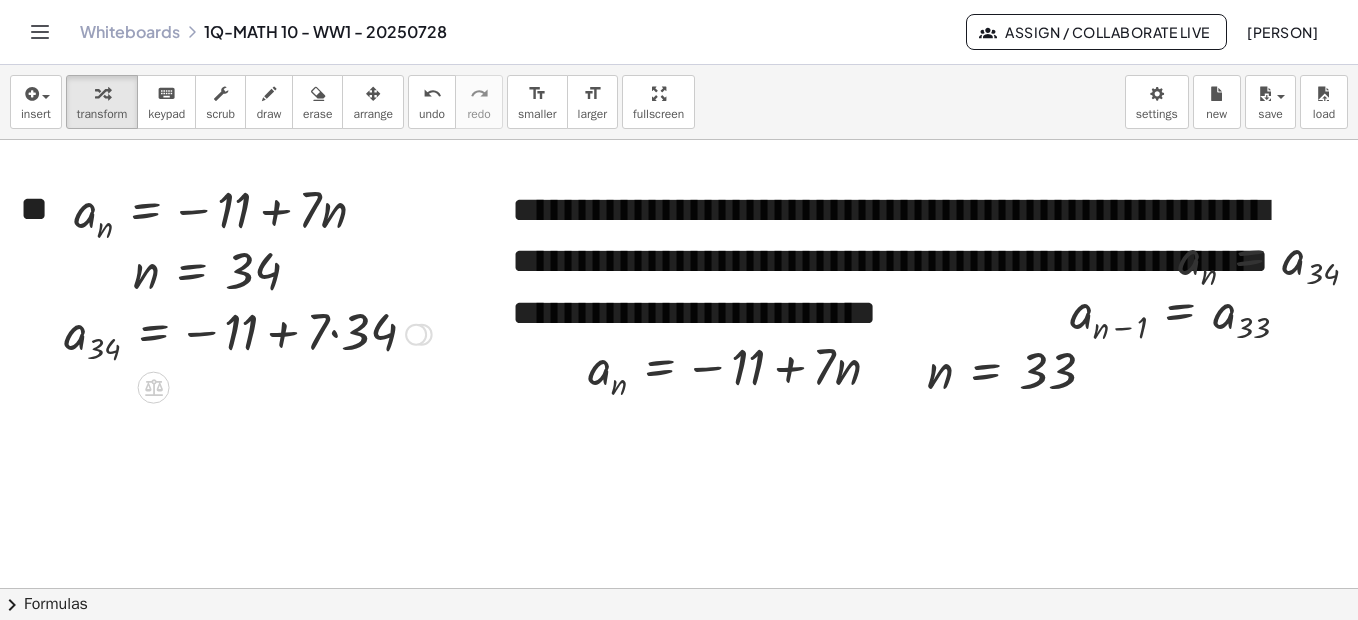 click at bounding box center [248, 332] 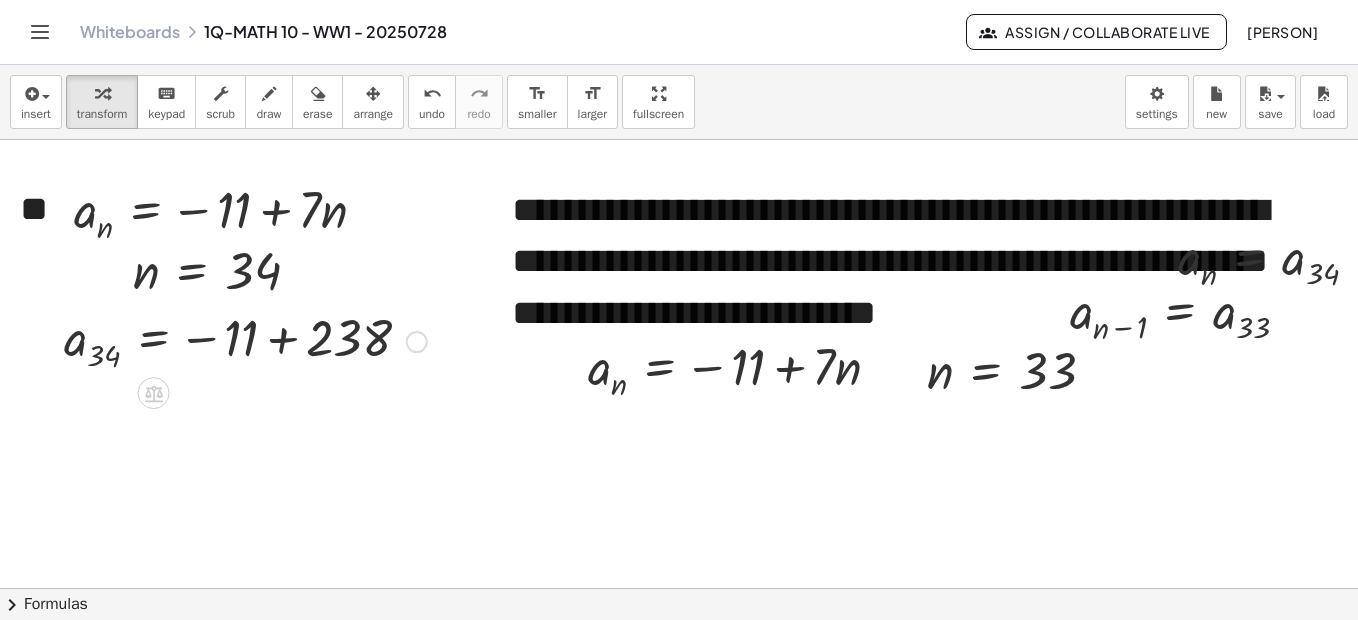 click on "a n = − 11 + · 7 · n a n = − 11 + · 7 · 34 a 34 = − 11 + · 7 · 34 a 34 = − 11 + 238 Transform line Copy line as LaTeX Copy derivation as LaTeX Expand new lines: On" at bounding box center [154, 335] 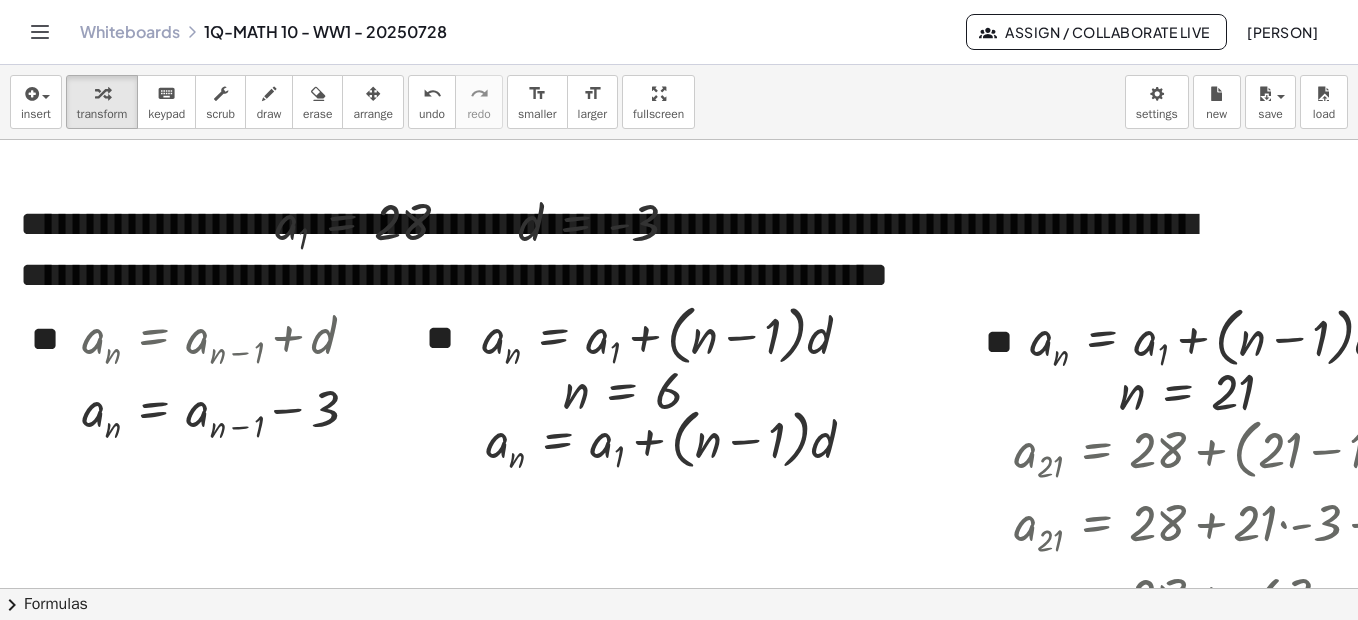 scroll, scrollTop: 3846, scrollLeft: 0, axis: vertical 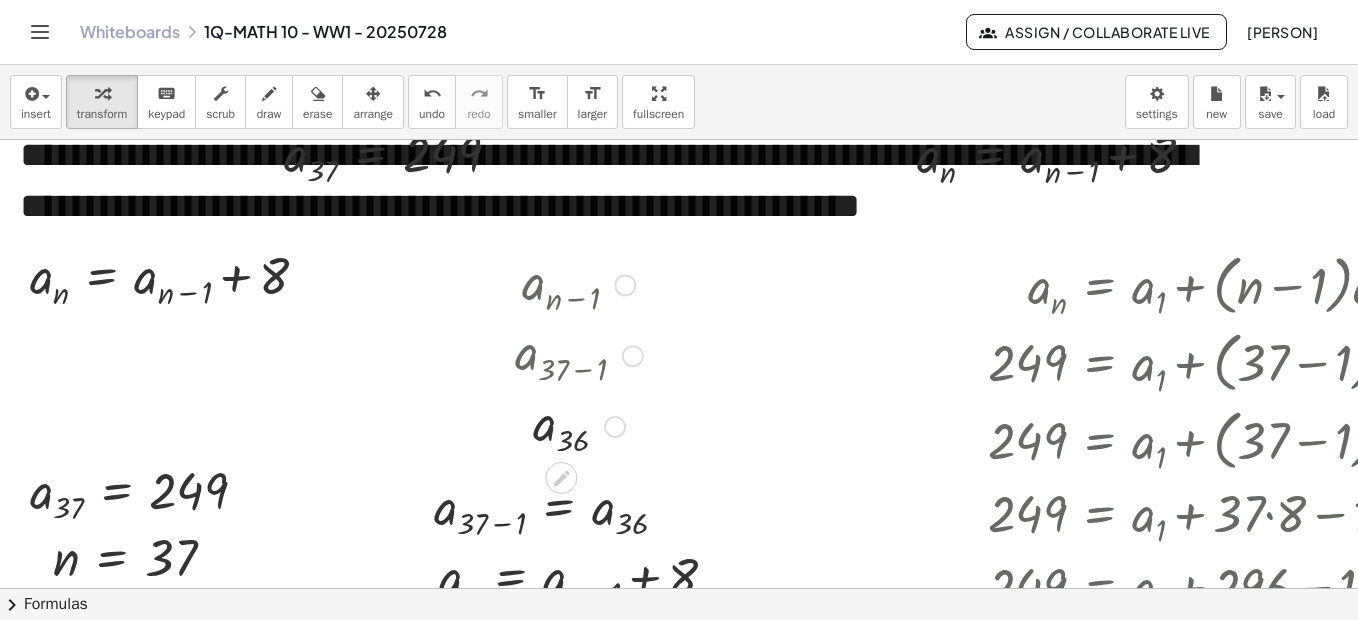 drag, startPoint x: 646, startPoint y: 319, endPoint x: 651, endPoint y: 381, distance: 62.201286 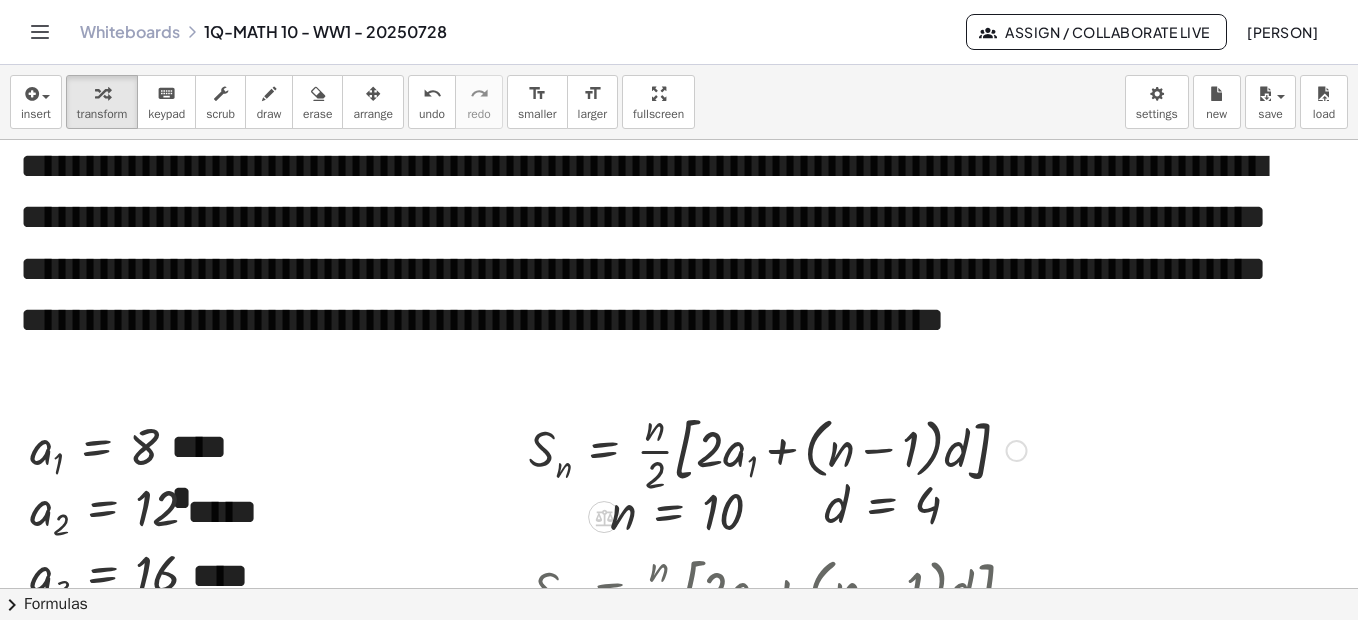 scroll, scrollTop: 6121, scrollLeft: 0, axis: vertical 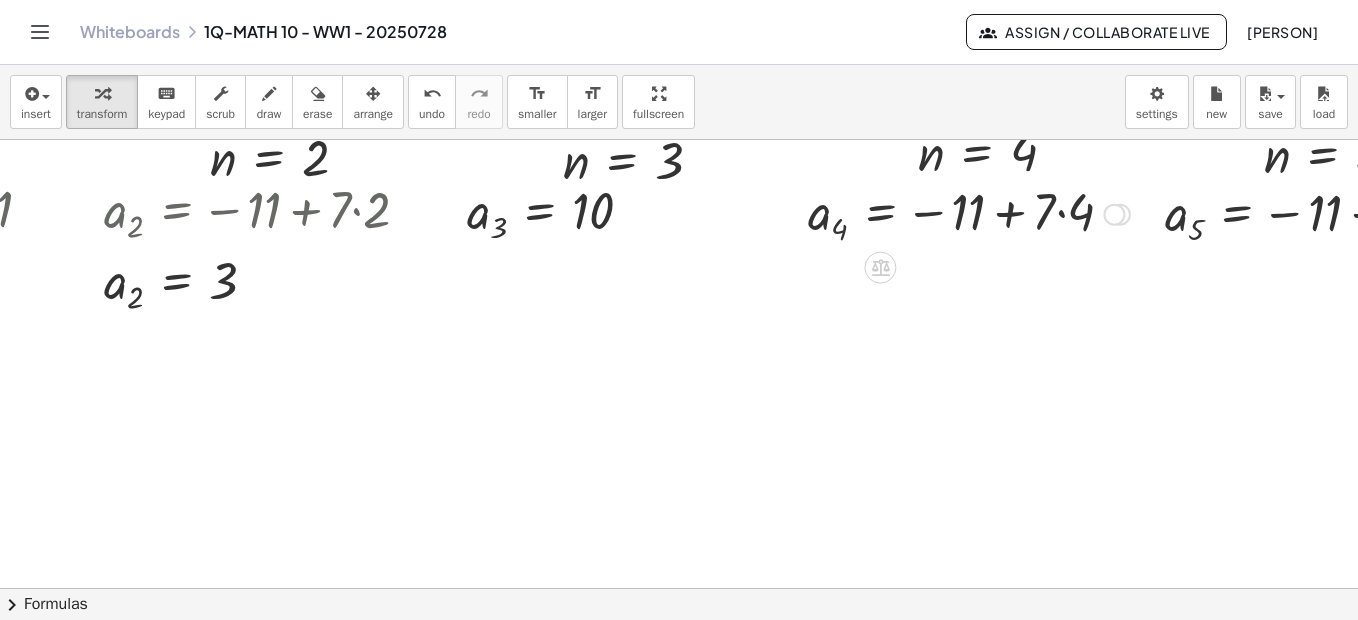 click at bounding box center (969, 212) 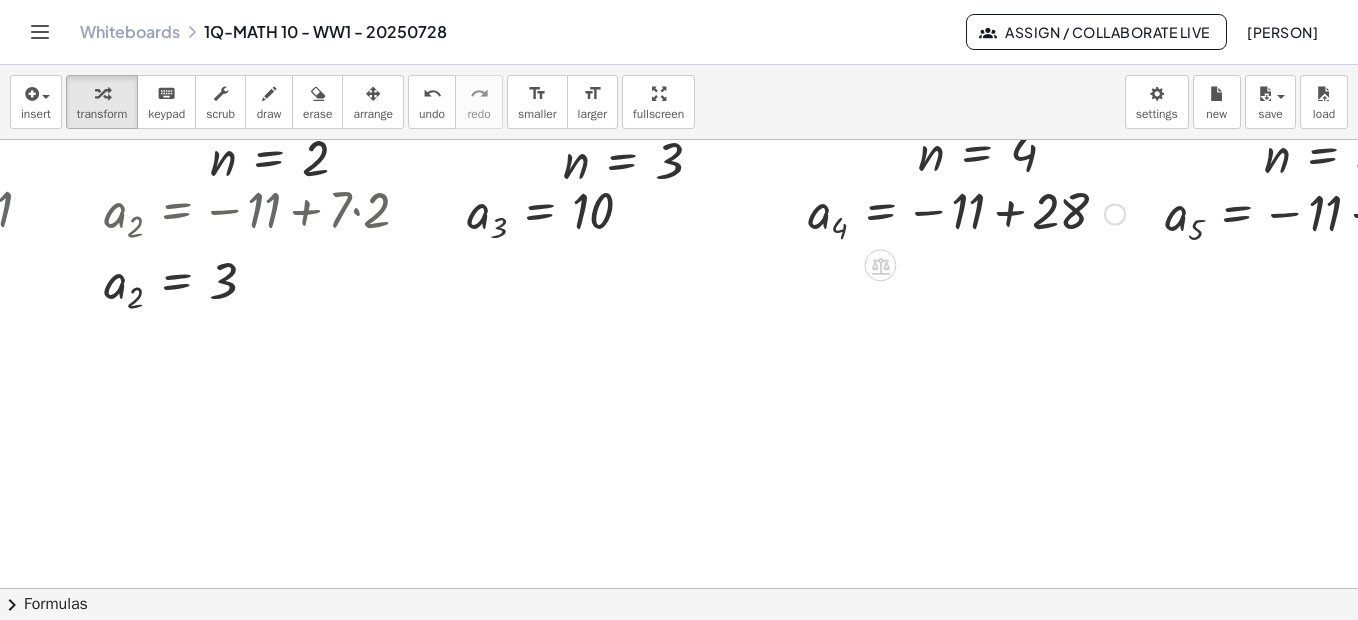 click at bounding box center [966, 212] 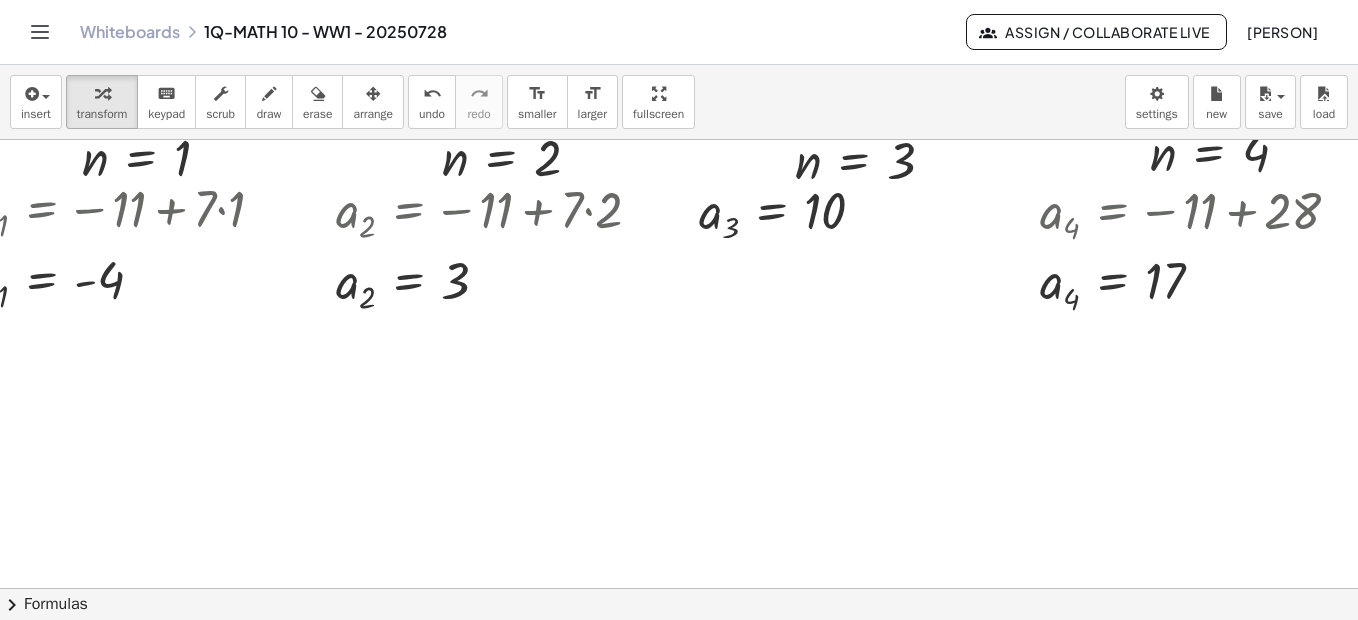 scroll, scrollTop: 3408, scrollLeft: 57, axis: both 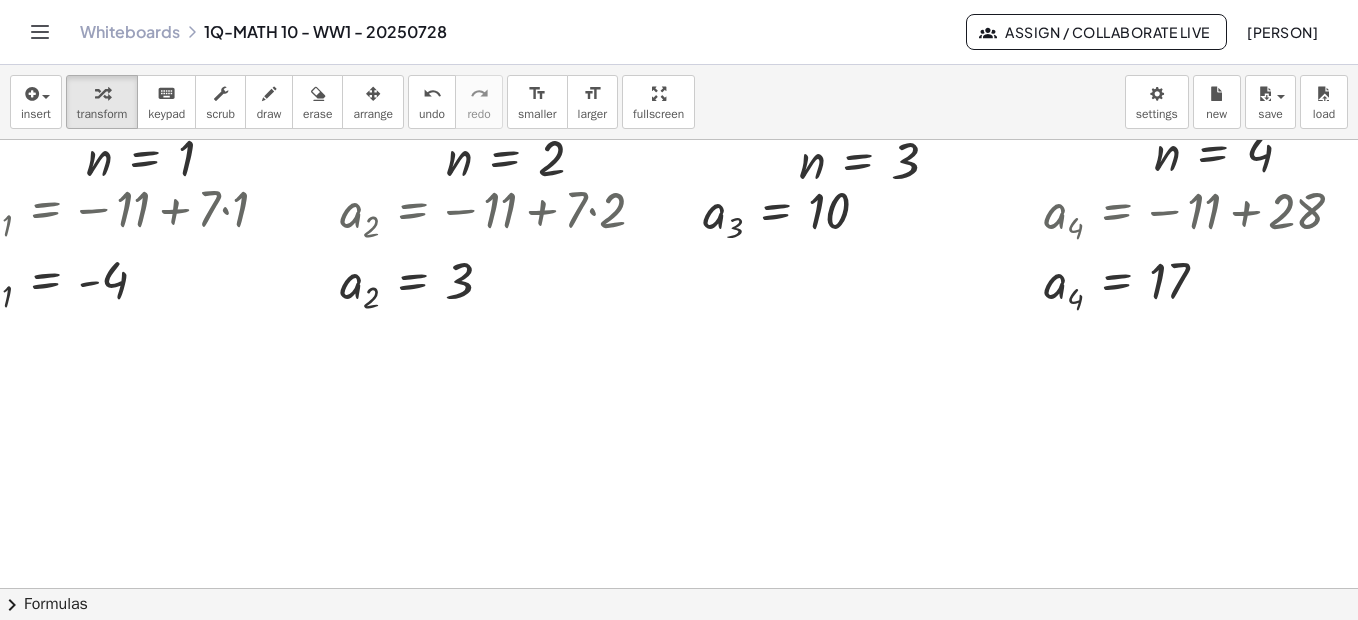 drag, startPoint x: 1333, startPoint y: 338, endPoint x: 1357, endPoint y: 338, distance: 24 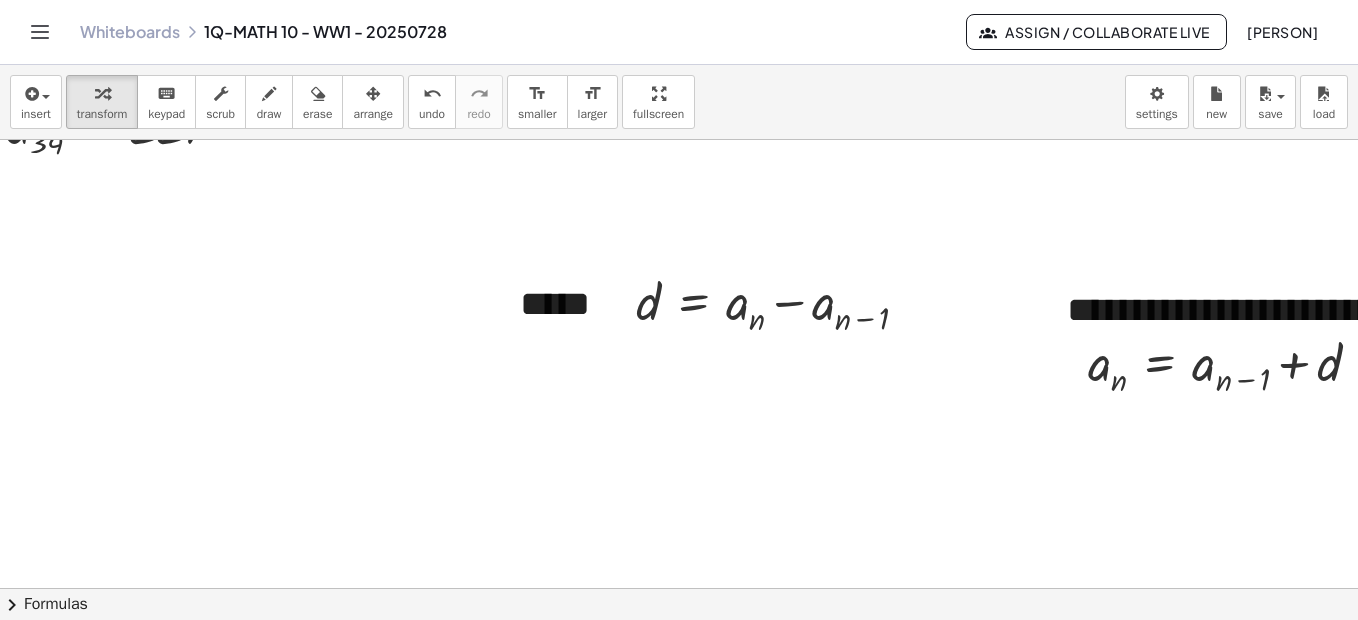 scroll, scrollTop: 2857, scrollLeft: 57, axis: both 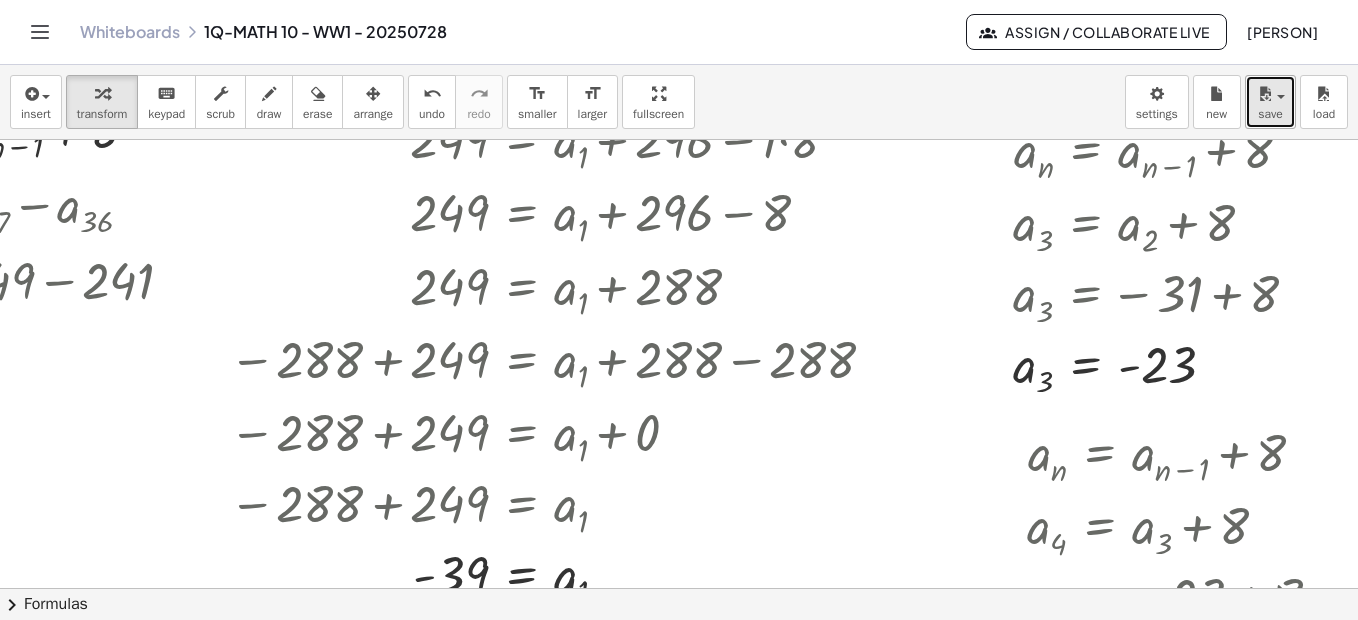 click on "save" at bounding box center (1270, 114) 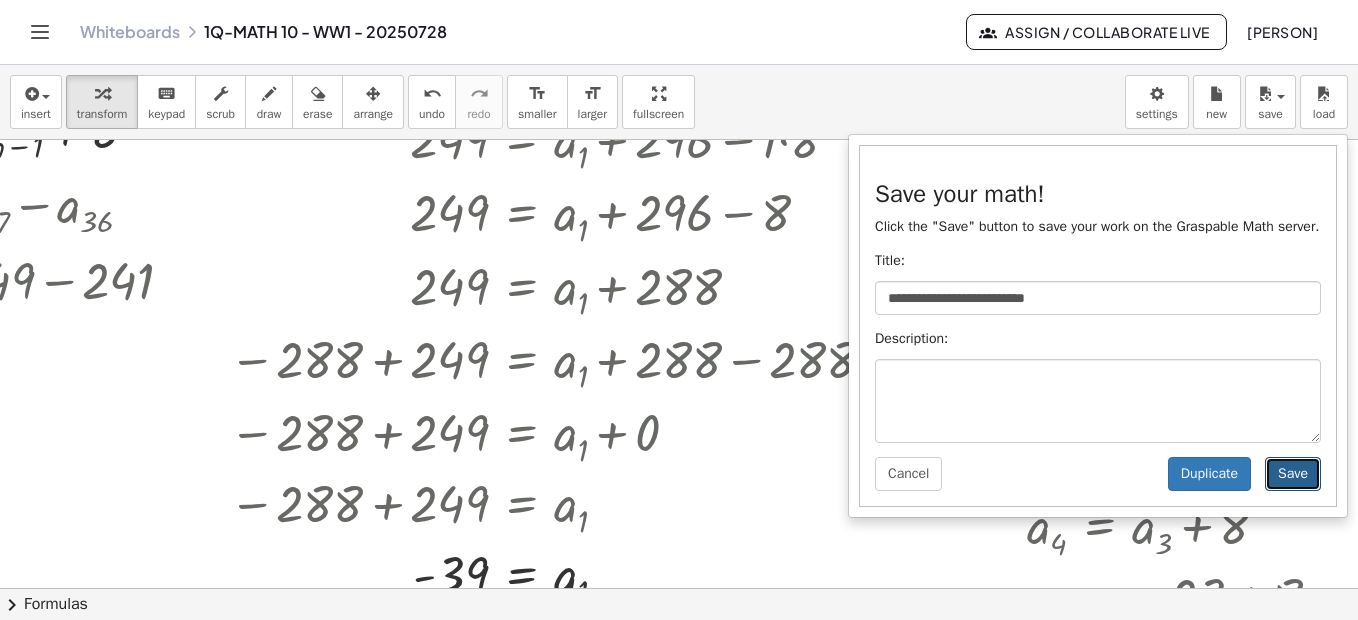 click on "Save" at bounding box center [1293, 474] 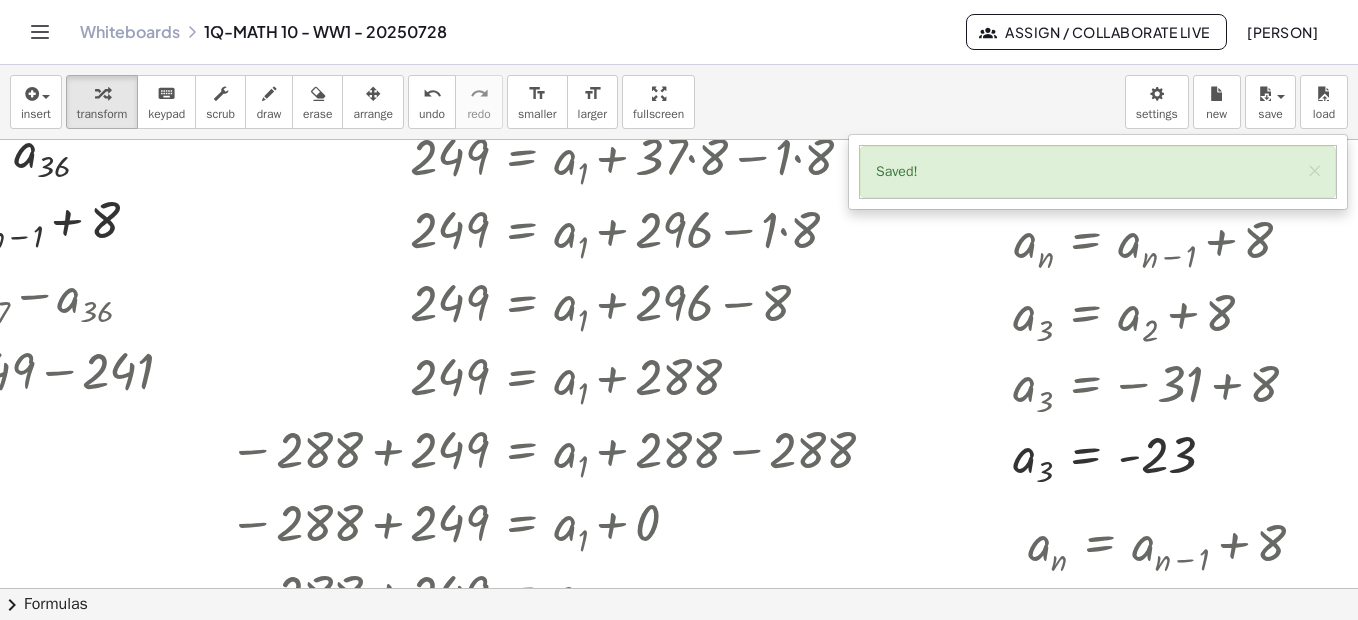 scroll, scrollTop: 5000, scrollLeft: 593, axis: both 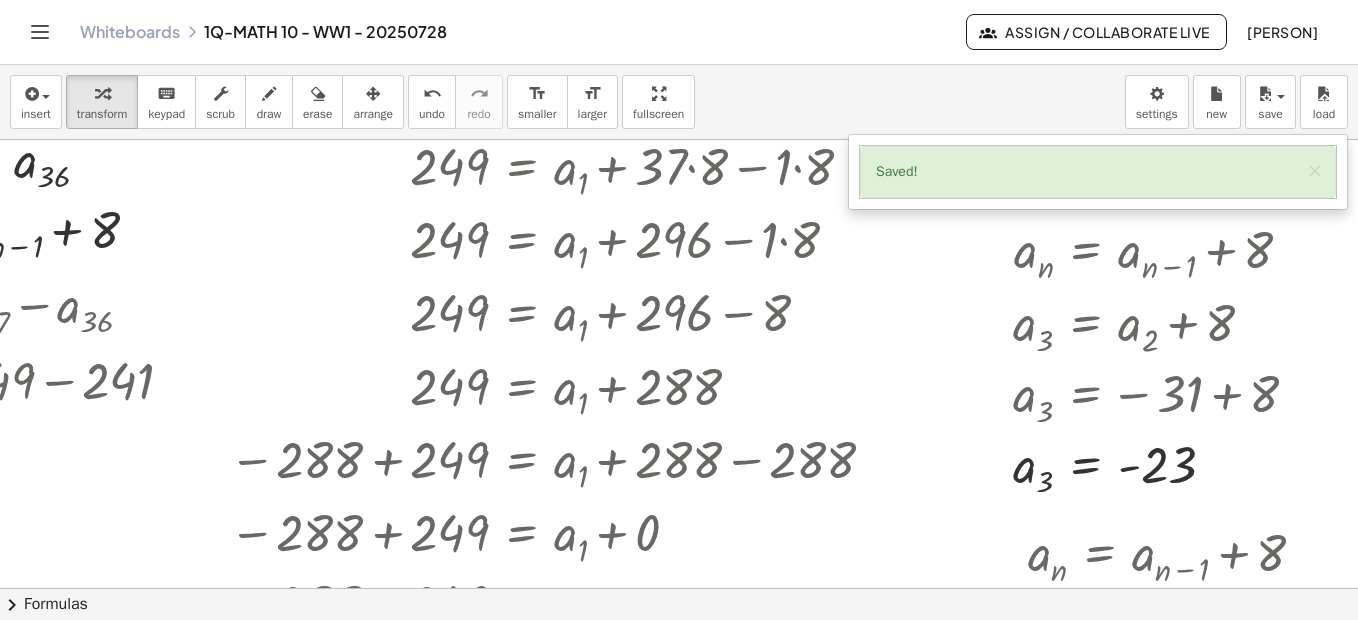 click on "insert select one: Math Expression Function Text Youtube Video Graphing Geometry Geometry 3D transform keyboard keypad scrub draw erase arrange undo undo redo redo format_size smaller format_size larger fullscreen load   save Saved! × new settings" at bounding box center [679, 102] 